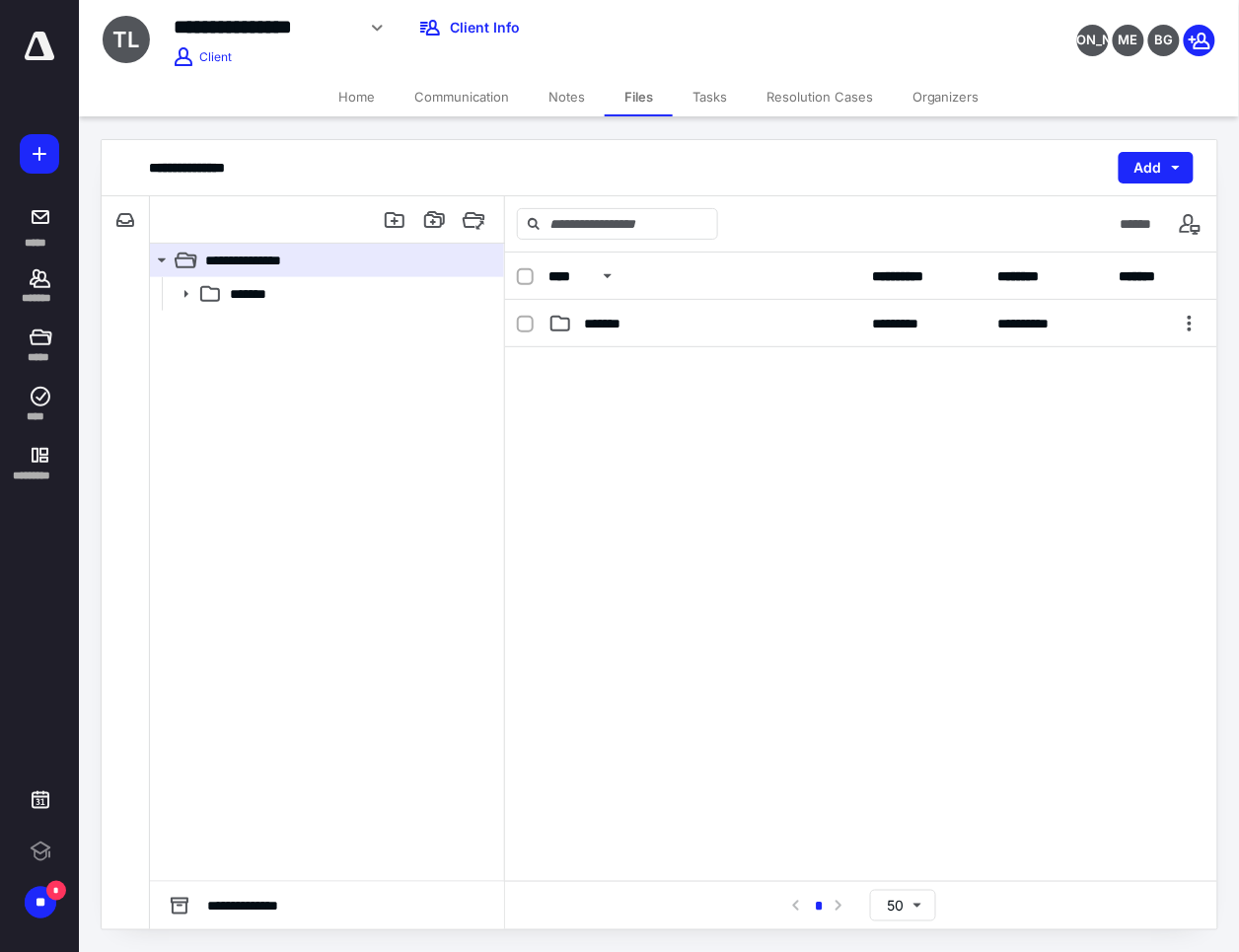 scroll, scrollTop: 0, scrollLeft: 0, axis: both 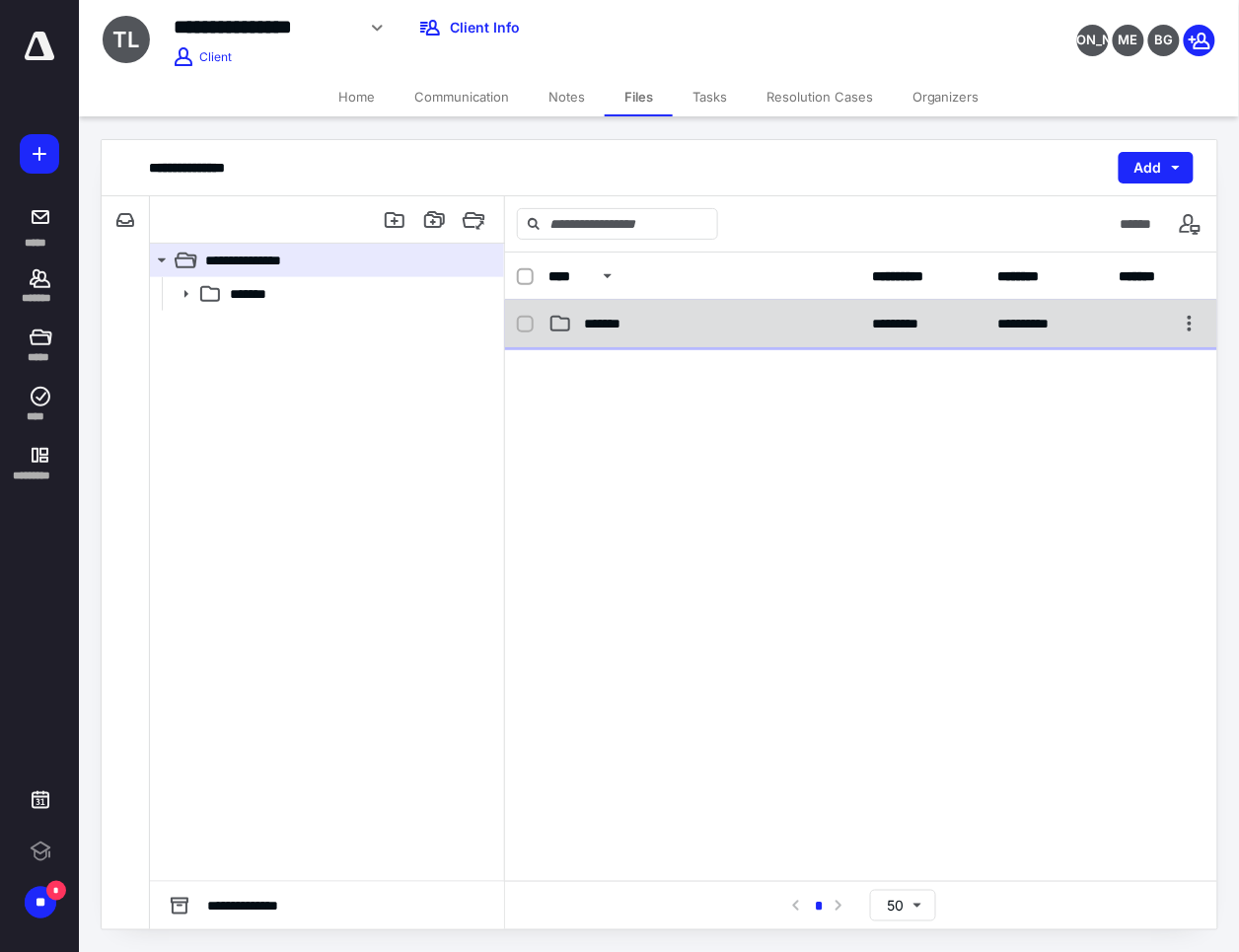 click on "**********" at bounding box center [861, 324] 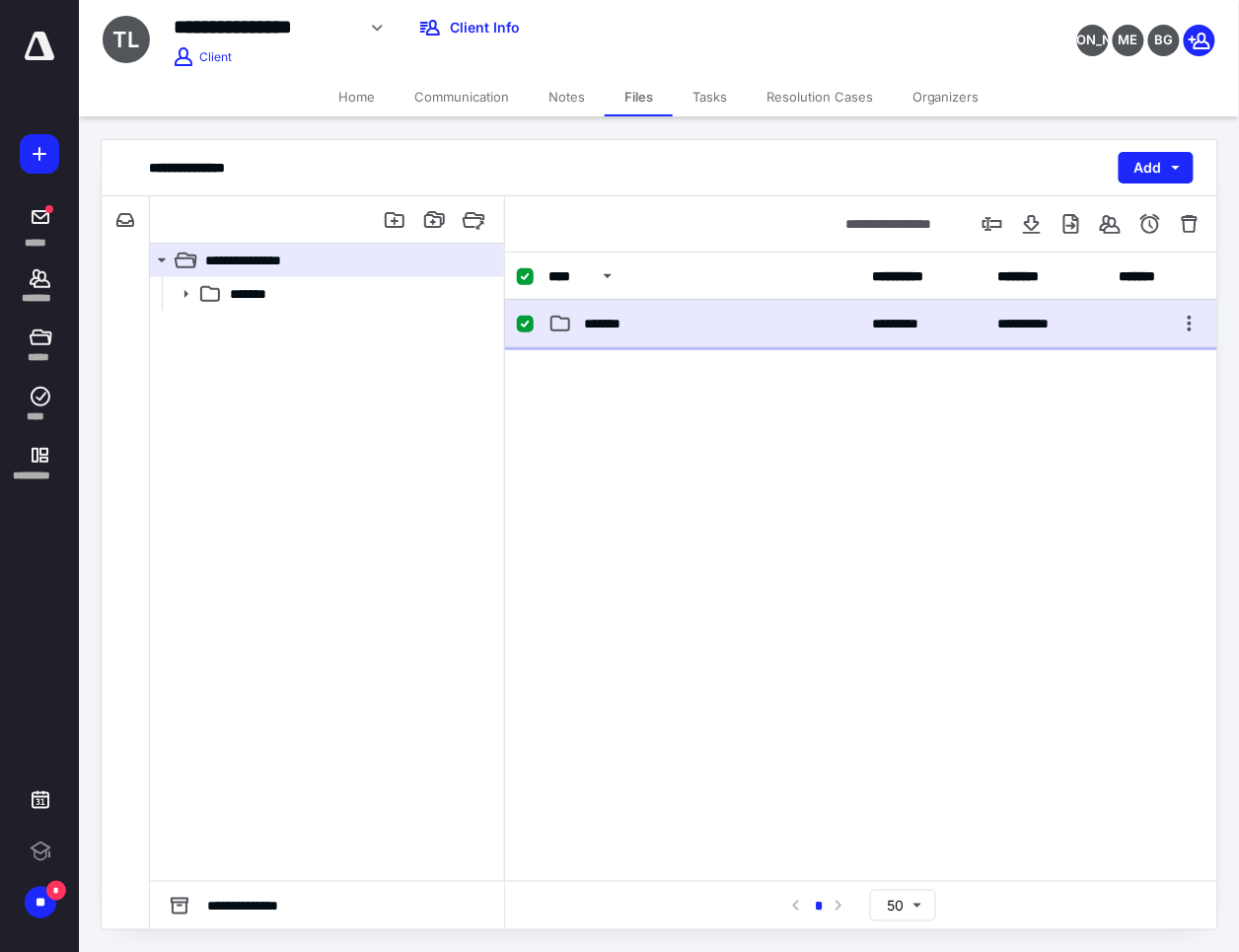 click on "**********" at bounding box center [861, 324] 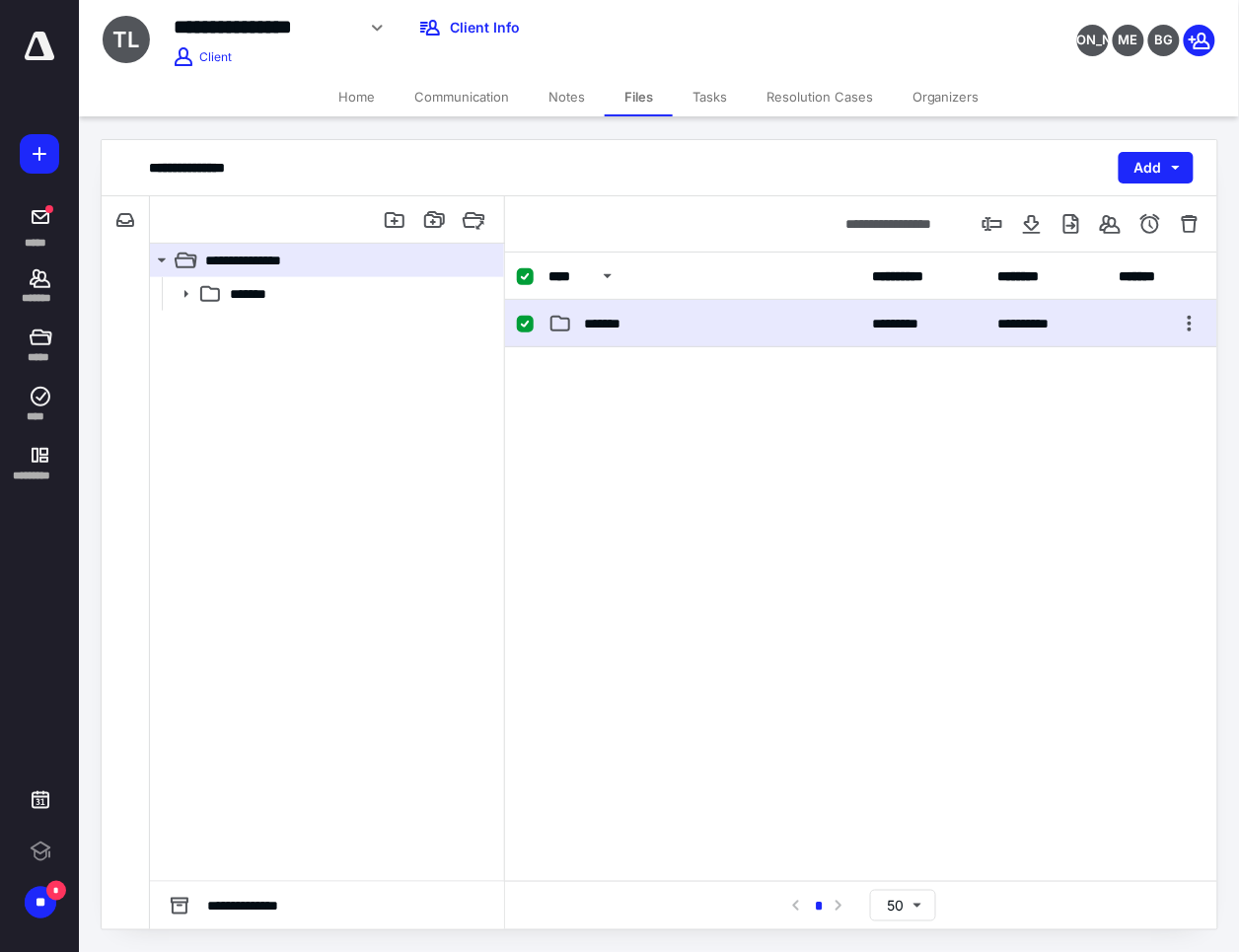 checkbox on "false" 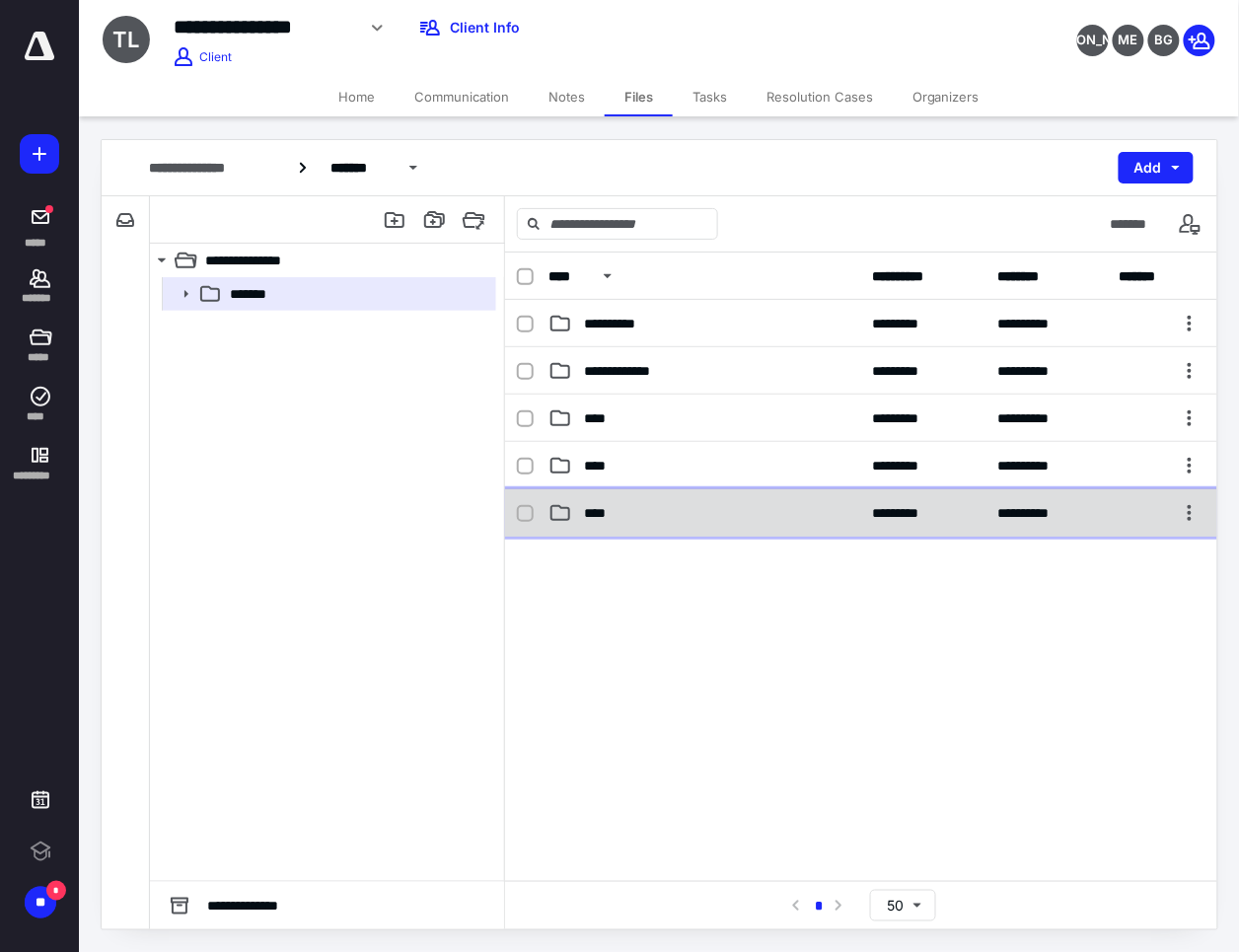 click on "****" at bounding box center (704, 513) 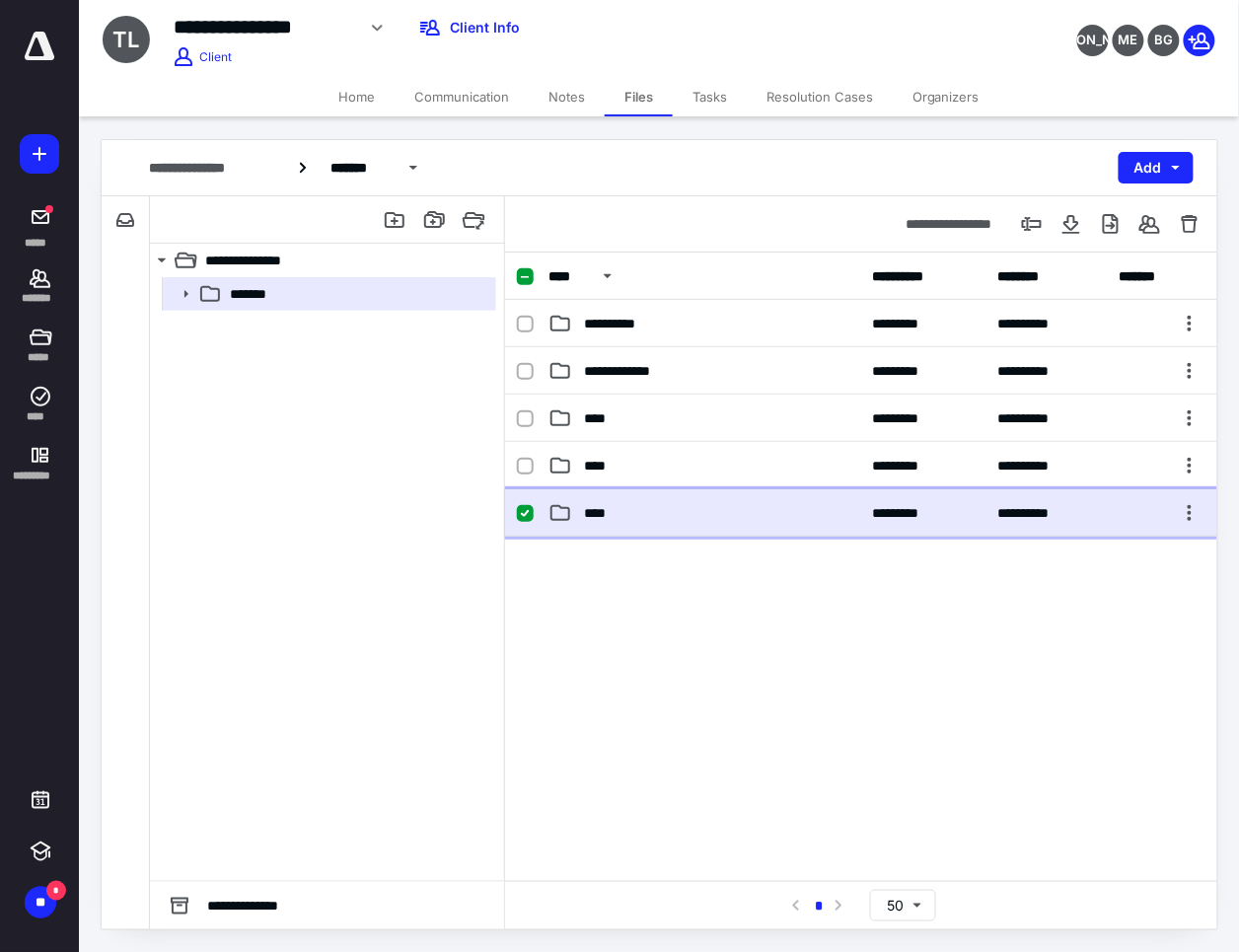 click on "****" at bounding box center [704, 513] 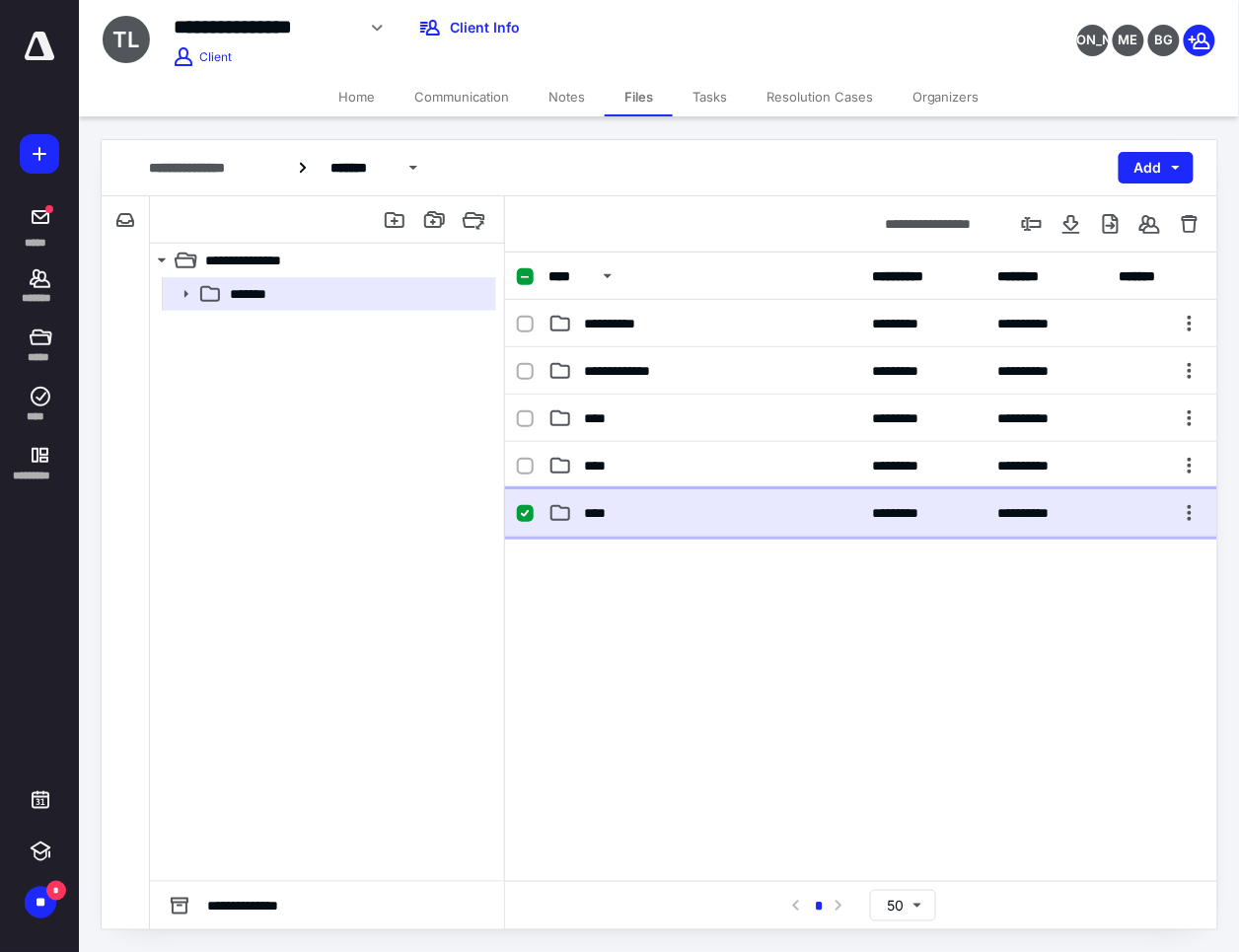 click on "****" at bounding box center (704, 513) 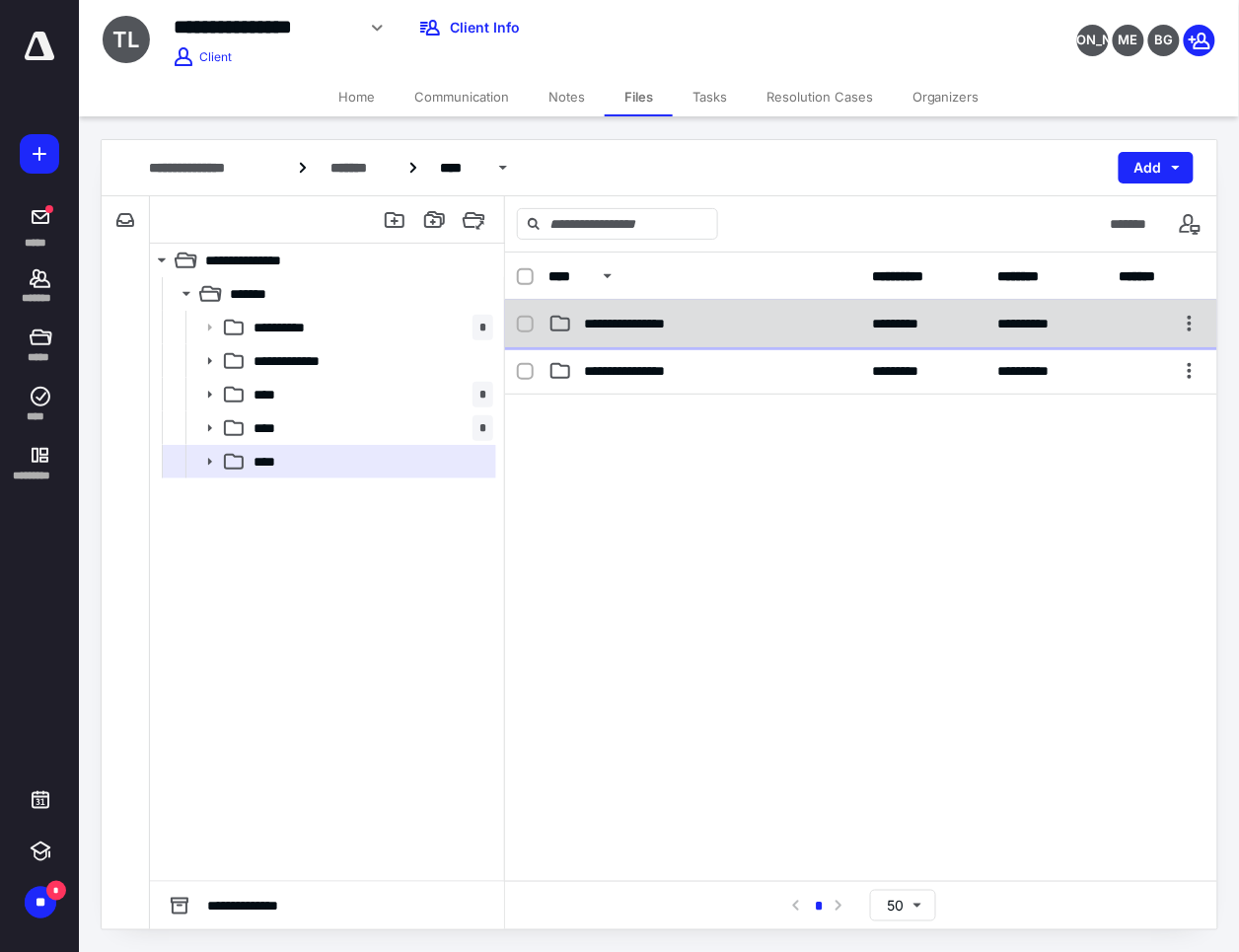 click on "**********" at bounding box center (637, 324) 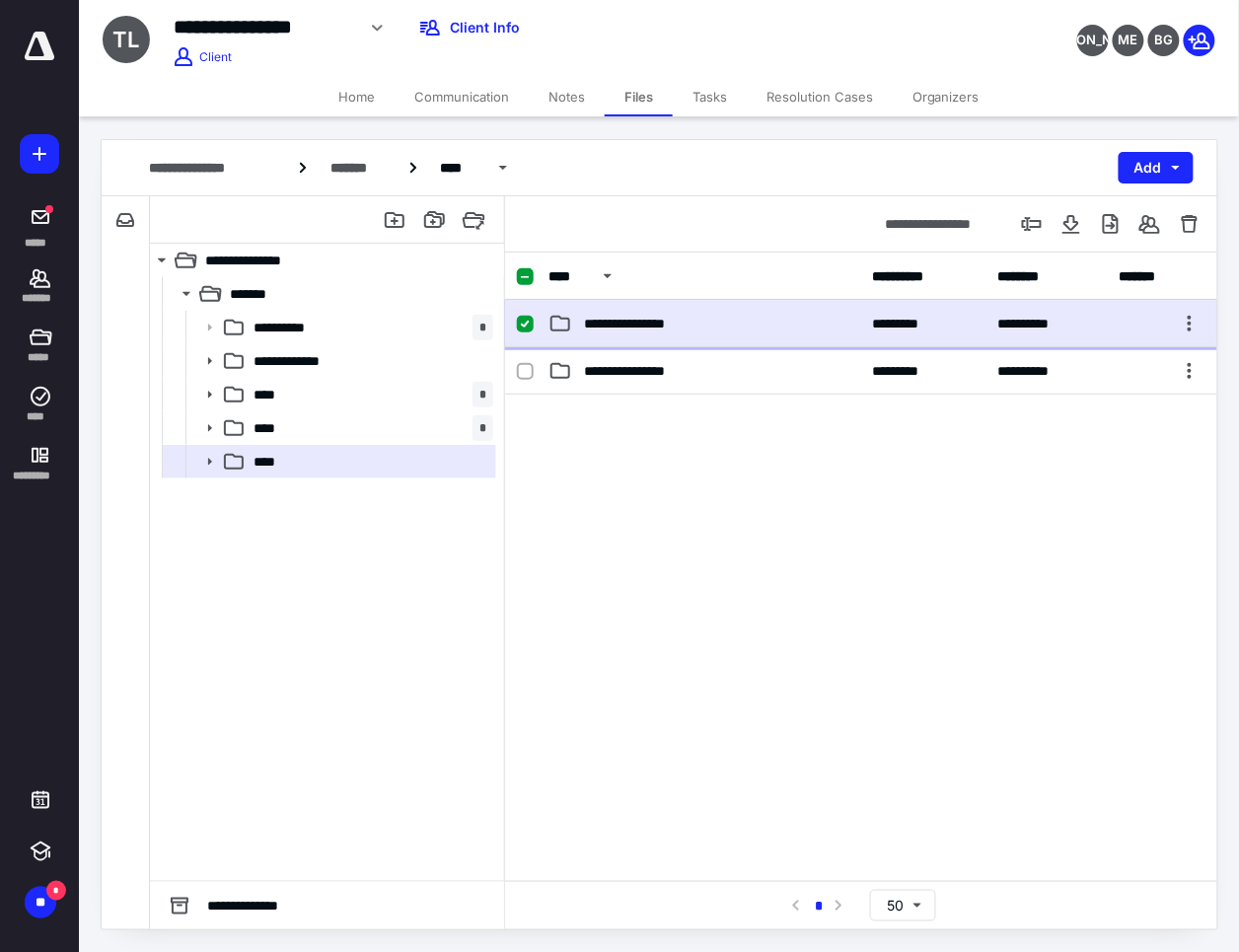 click on "**********" at bounding box center [637, 324] 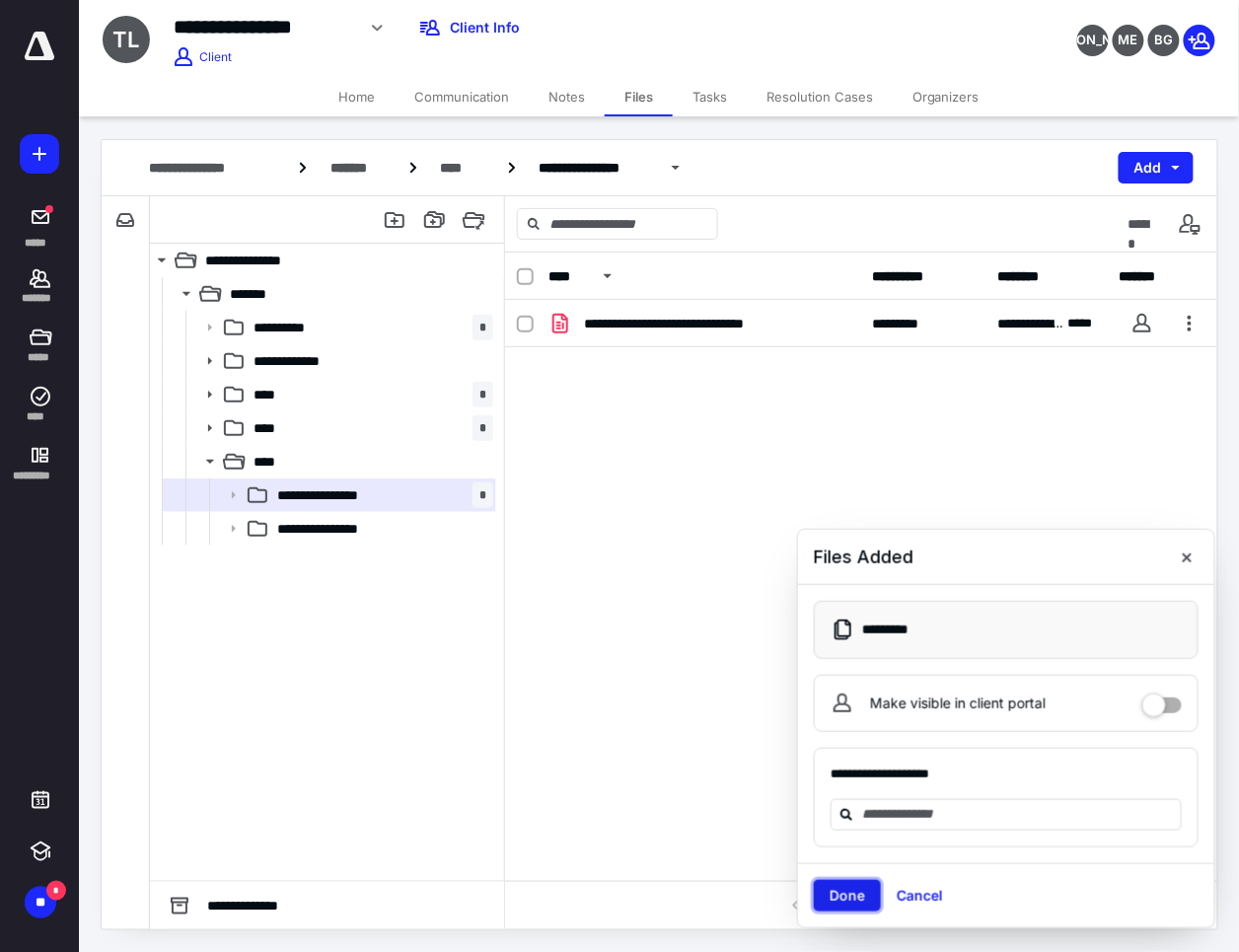 click on "Done" at bounding box center (847, 896) 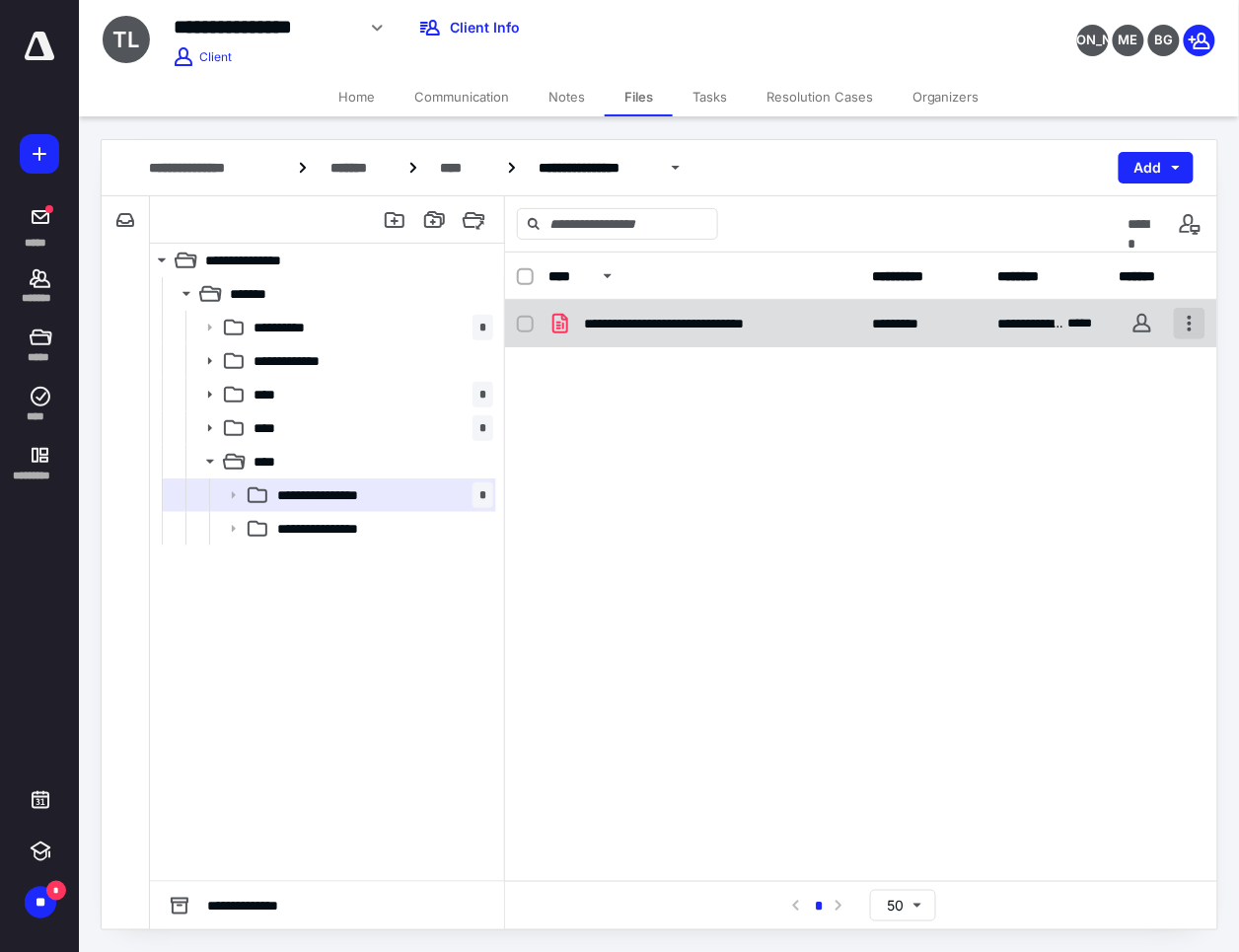 click at bounding box center [1190, 324] 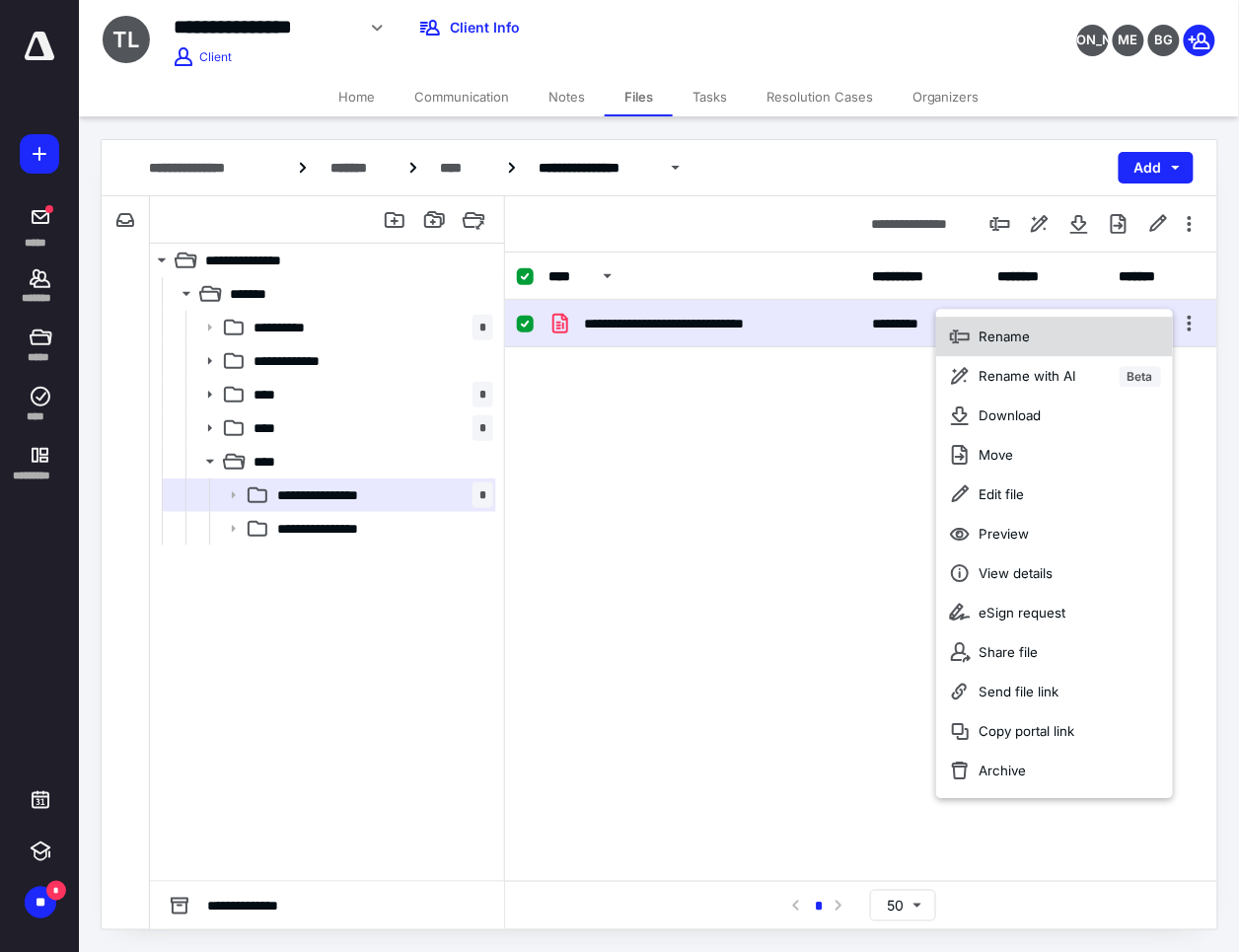click on "Rename" at bounding box center [1055, 336] 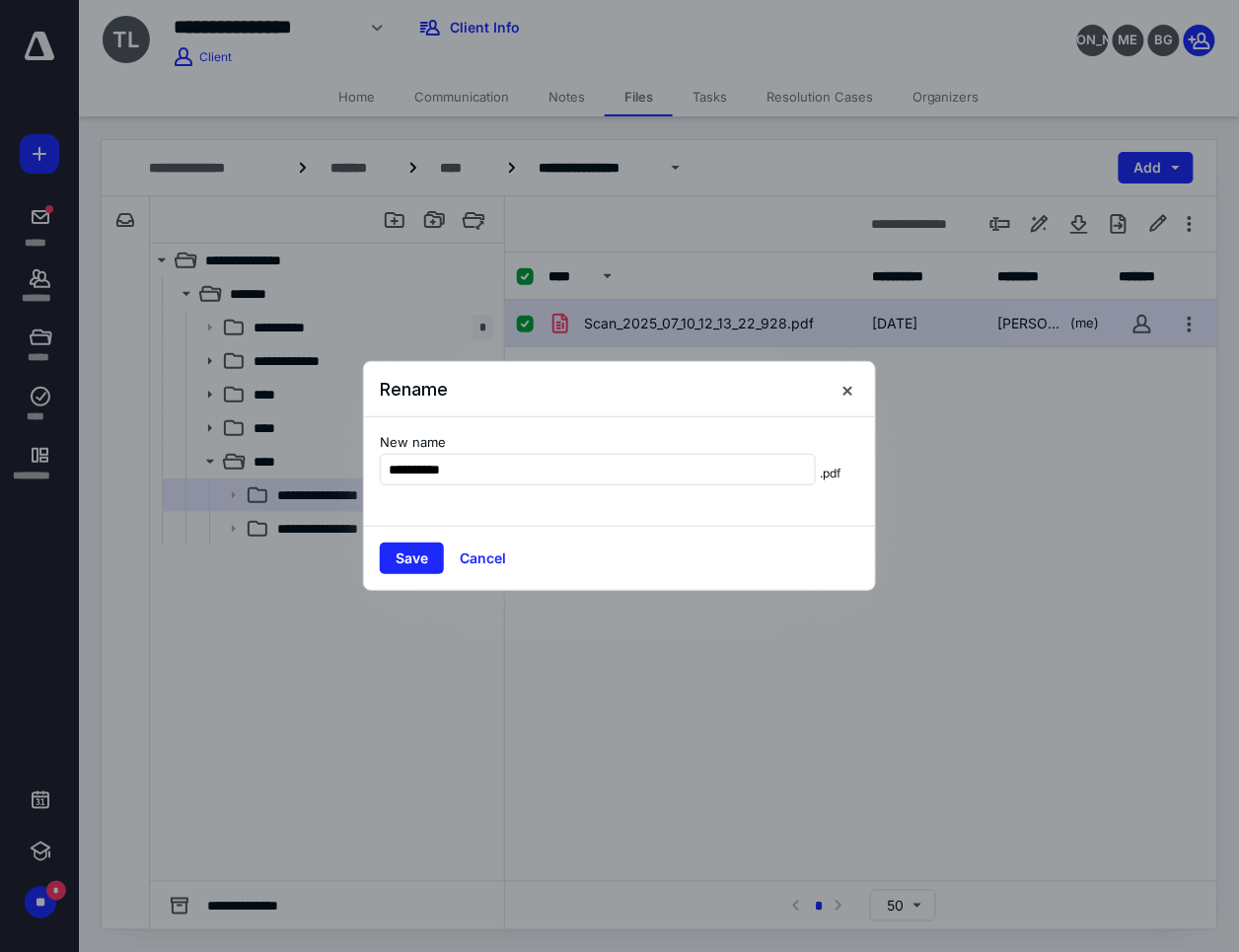type on "**********" 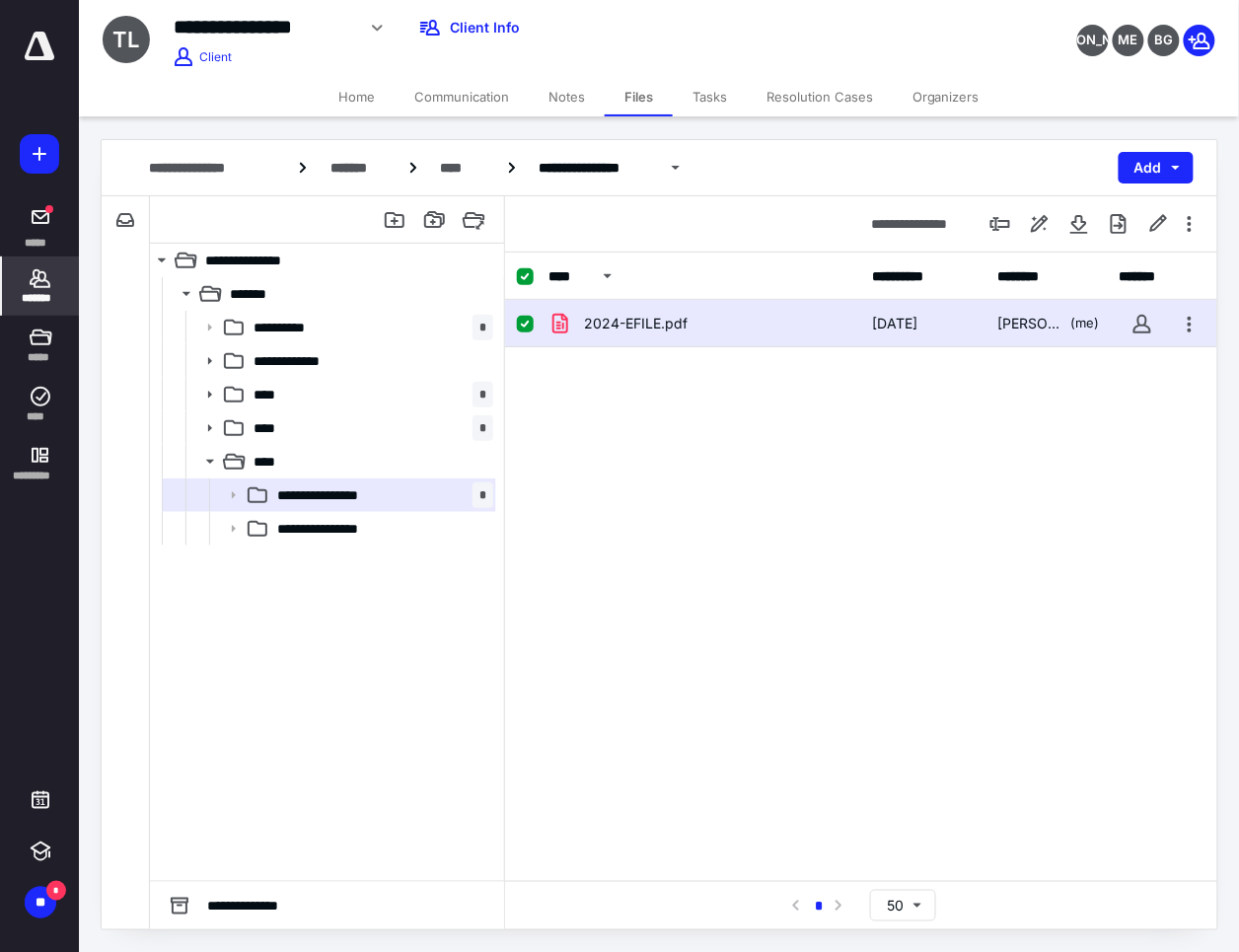 click 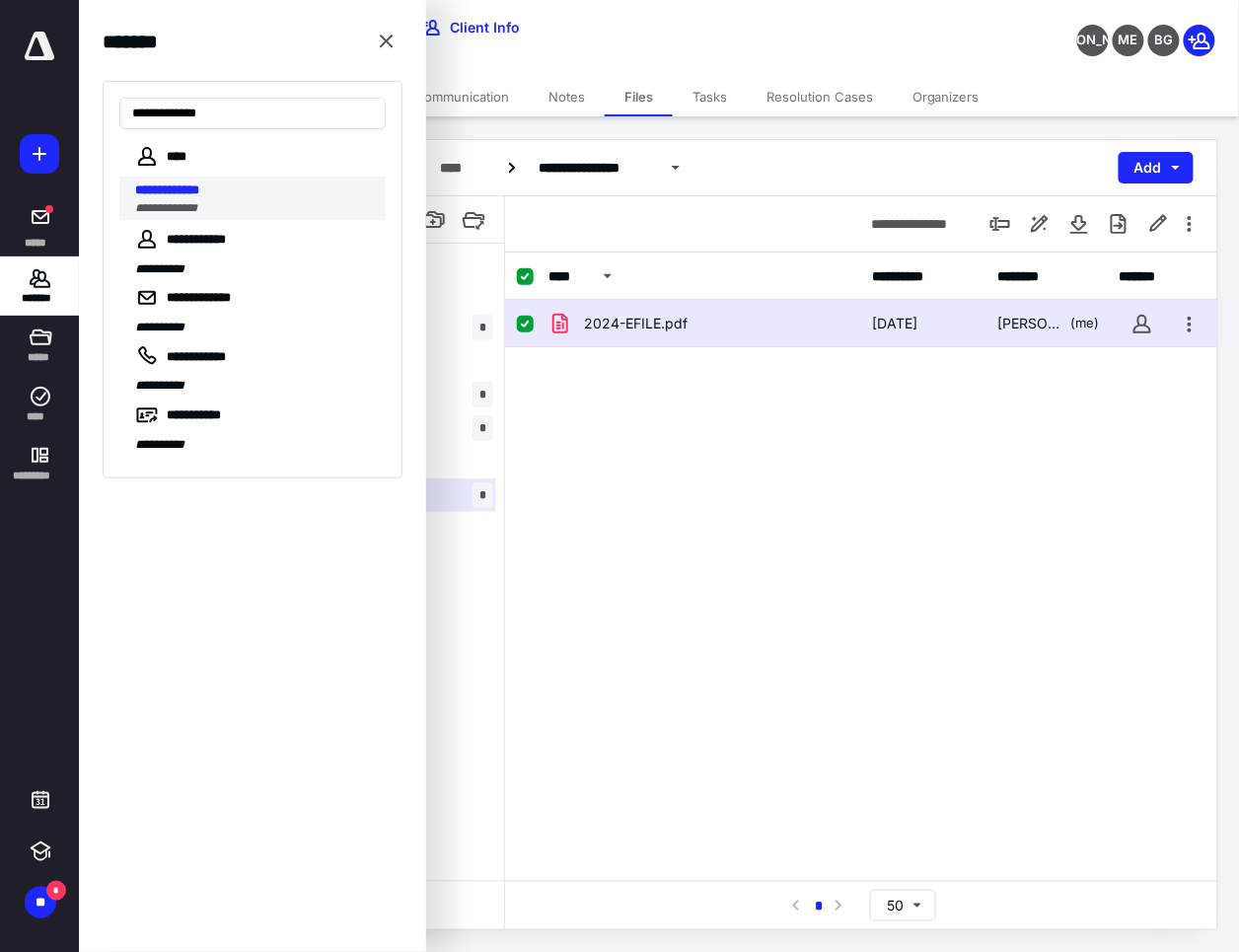 type on "**********" 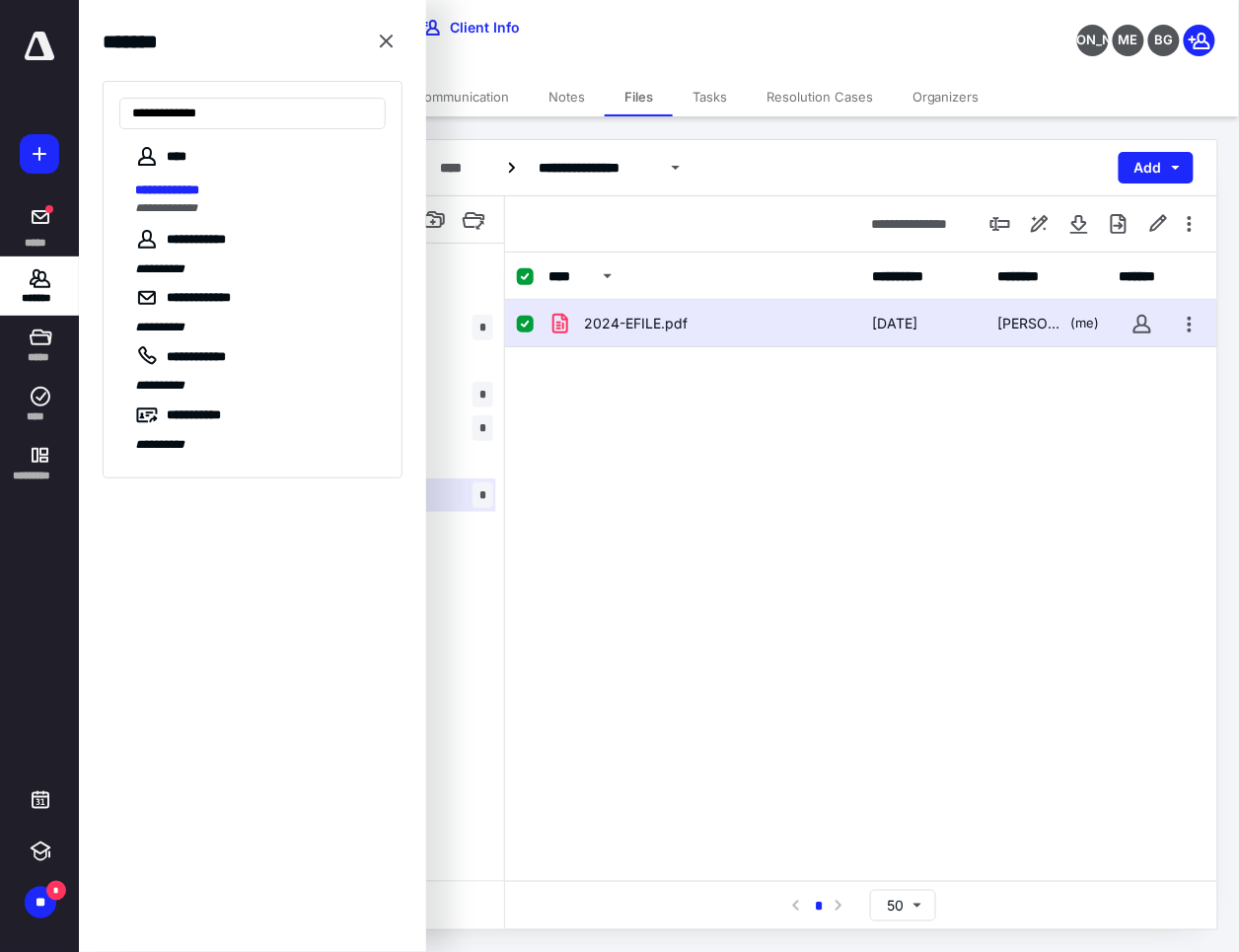 click on "**********" at bounding box center (255, 190) 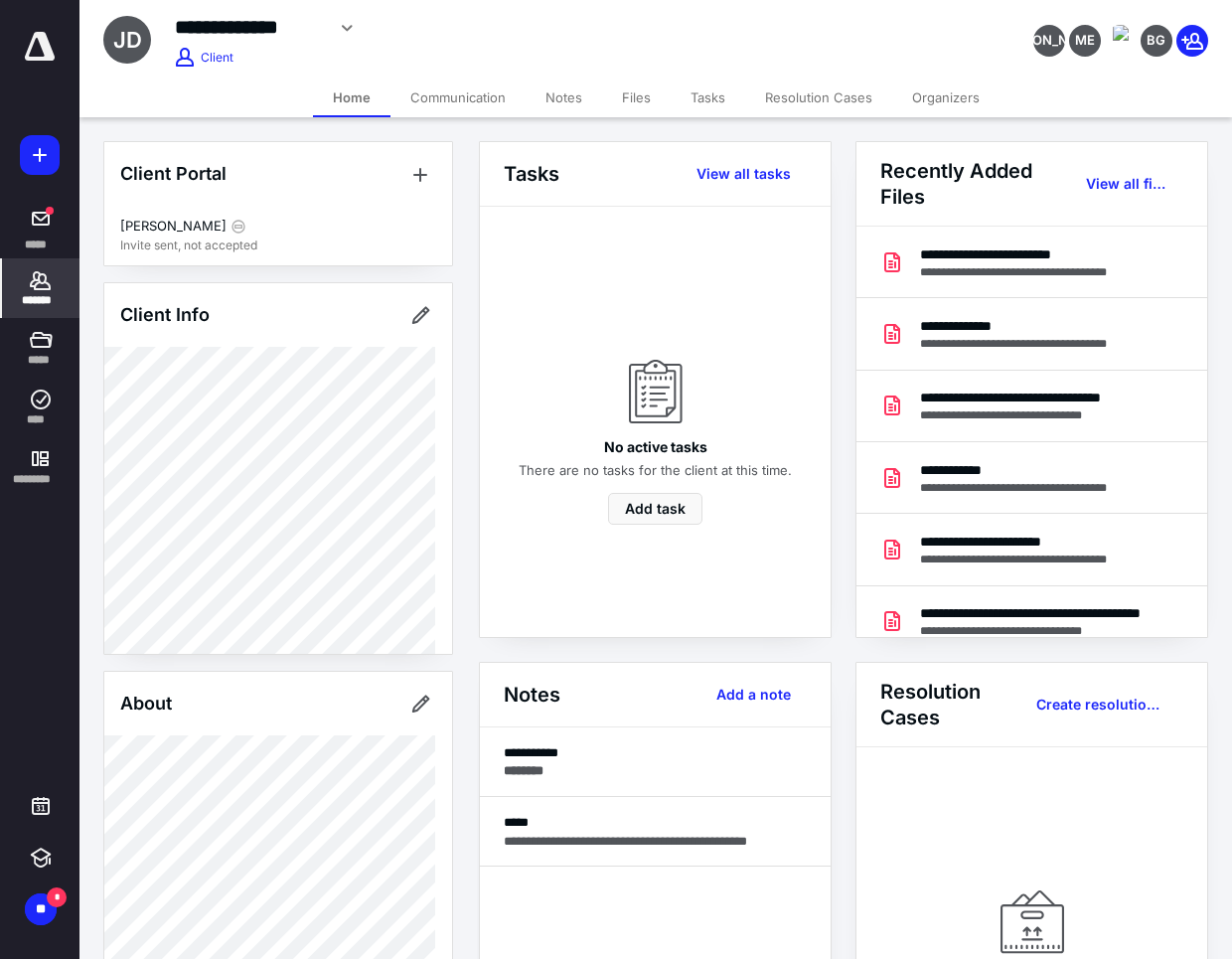 click on "Tasks" at bounding box center (707, 97) 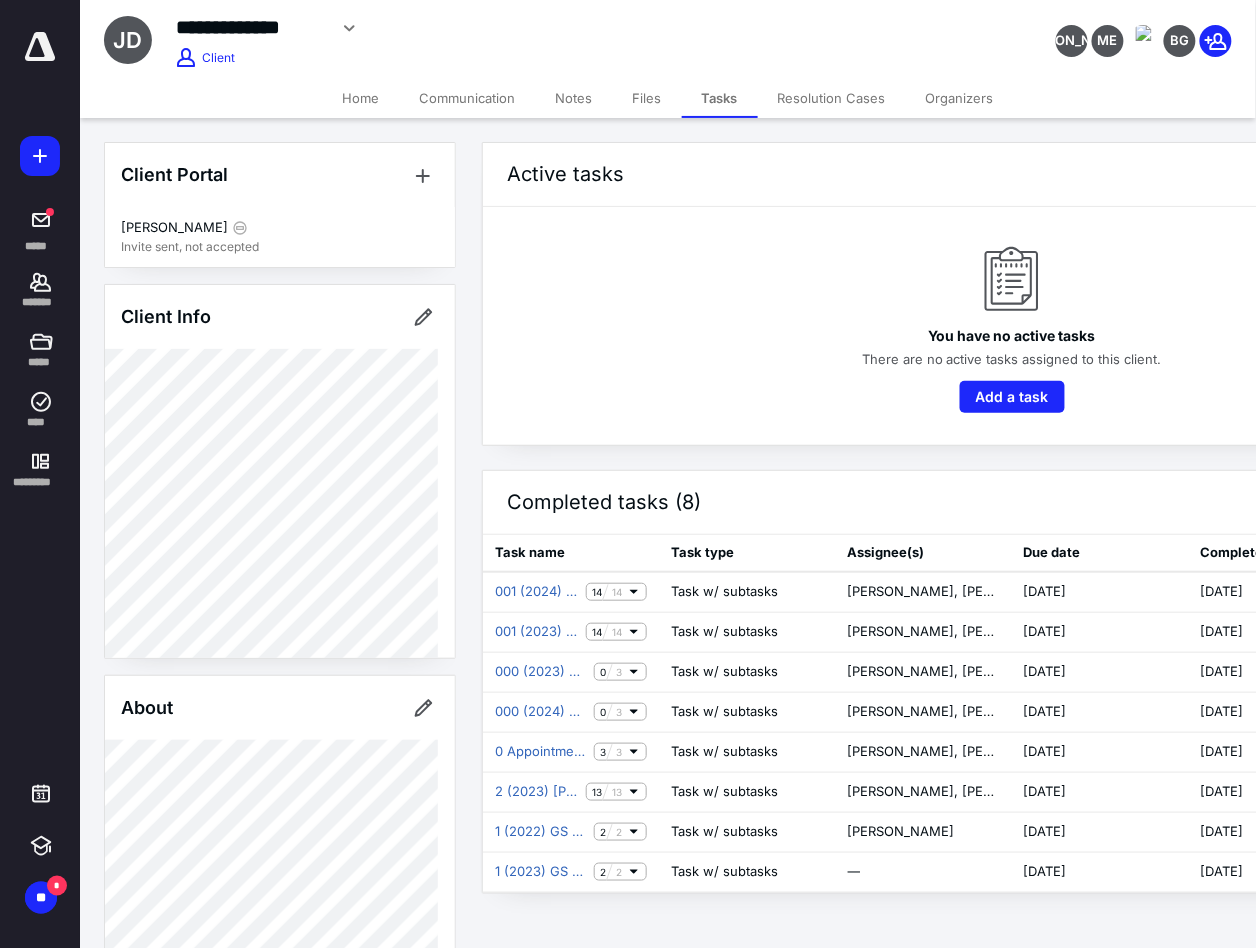 click on "Files" at bounding box center [647, 98] 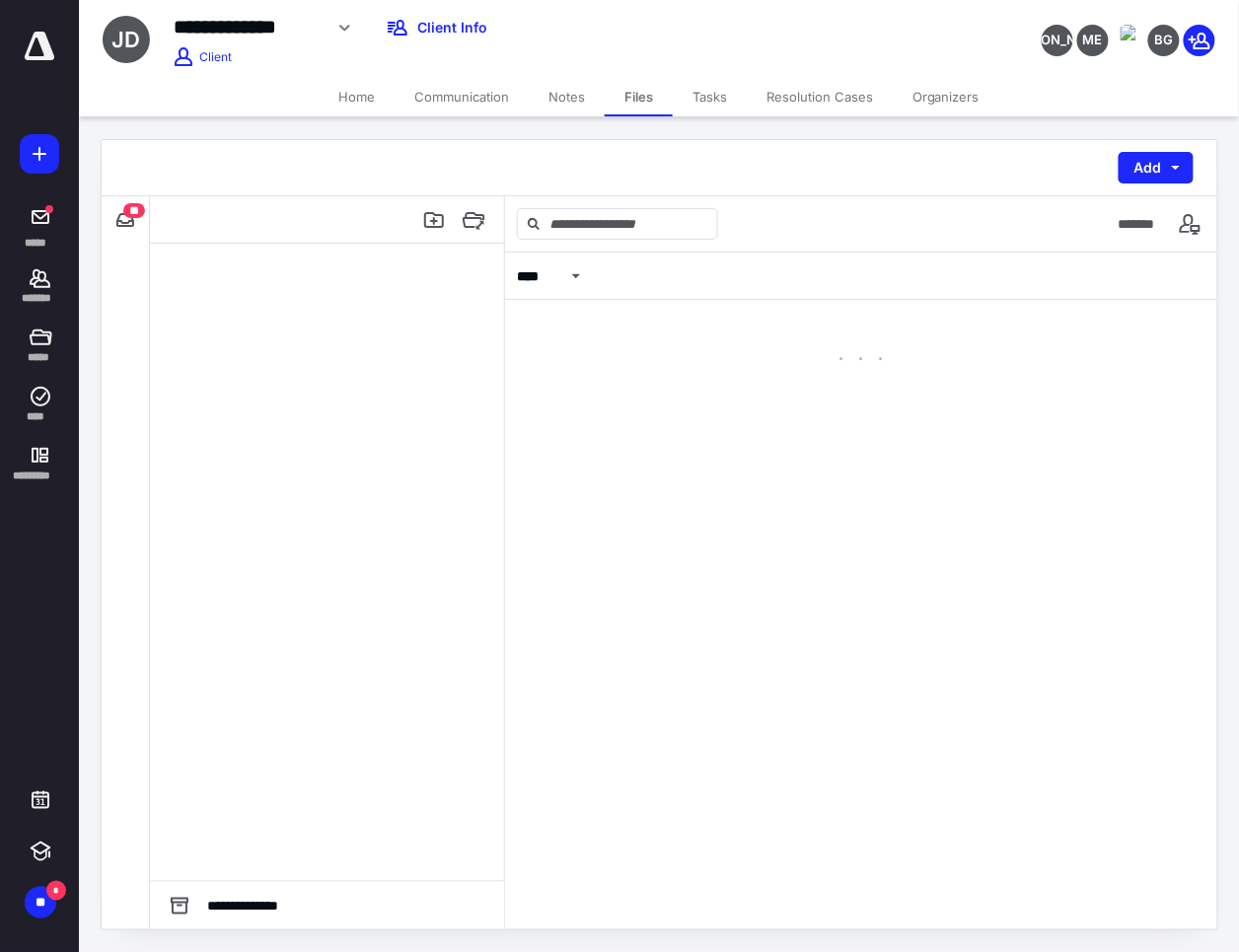 click on "Notes" at bounding box center [566, 97] 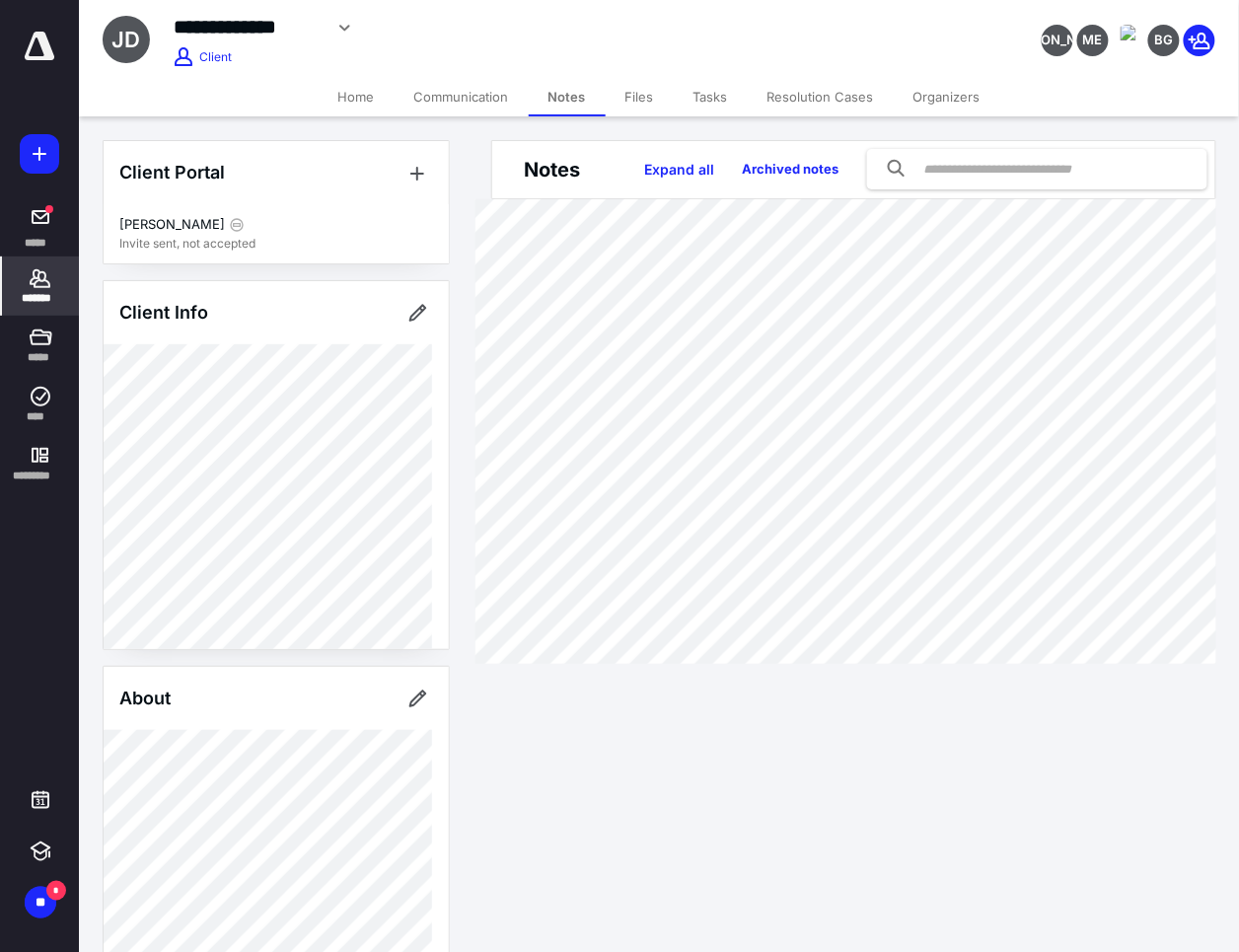 click on "Files" at bounding box center [639, 97] 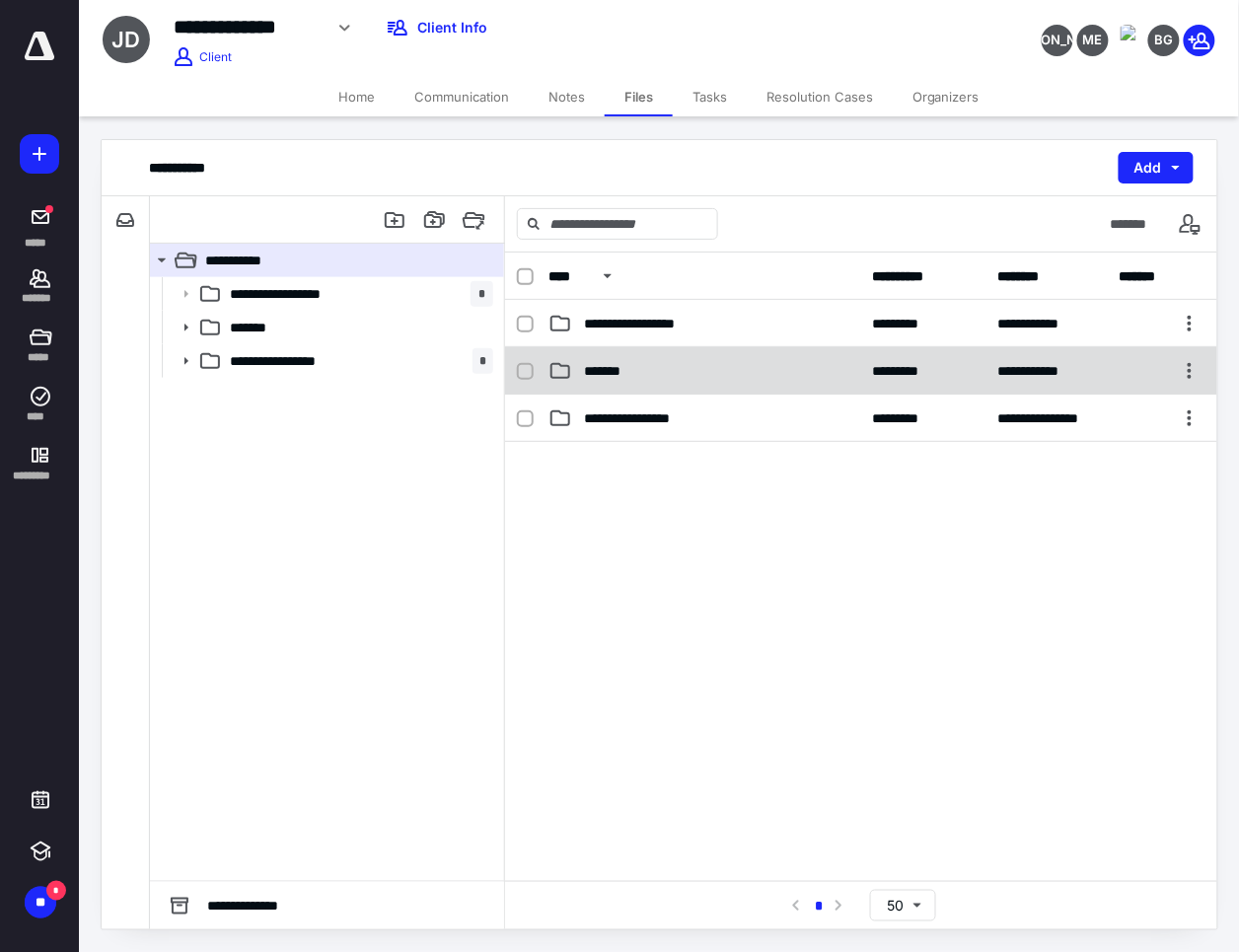 click on "*******" at bounding box center (704, 371) 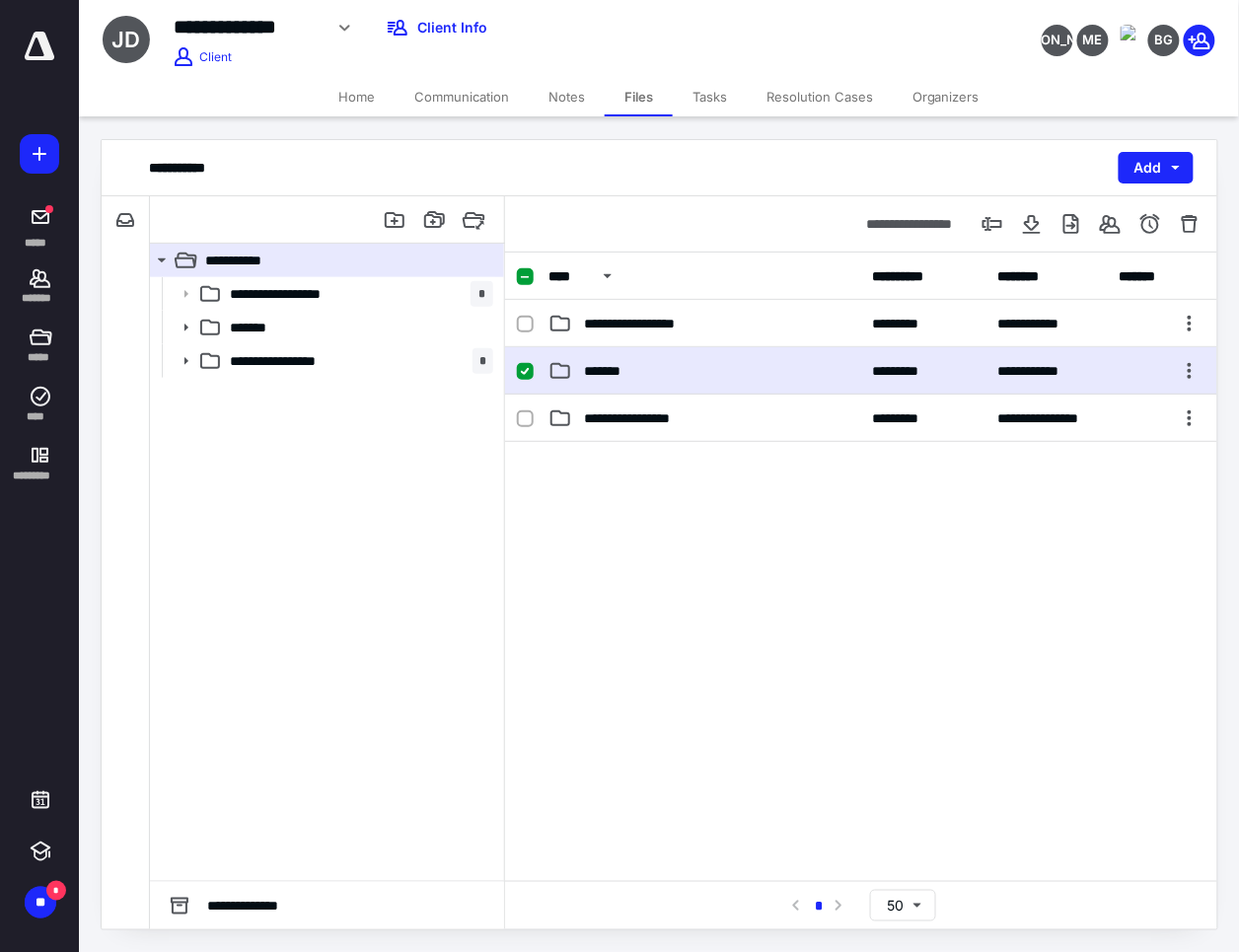 click on "*******" at bounding box center (704, 371) 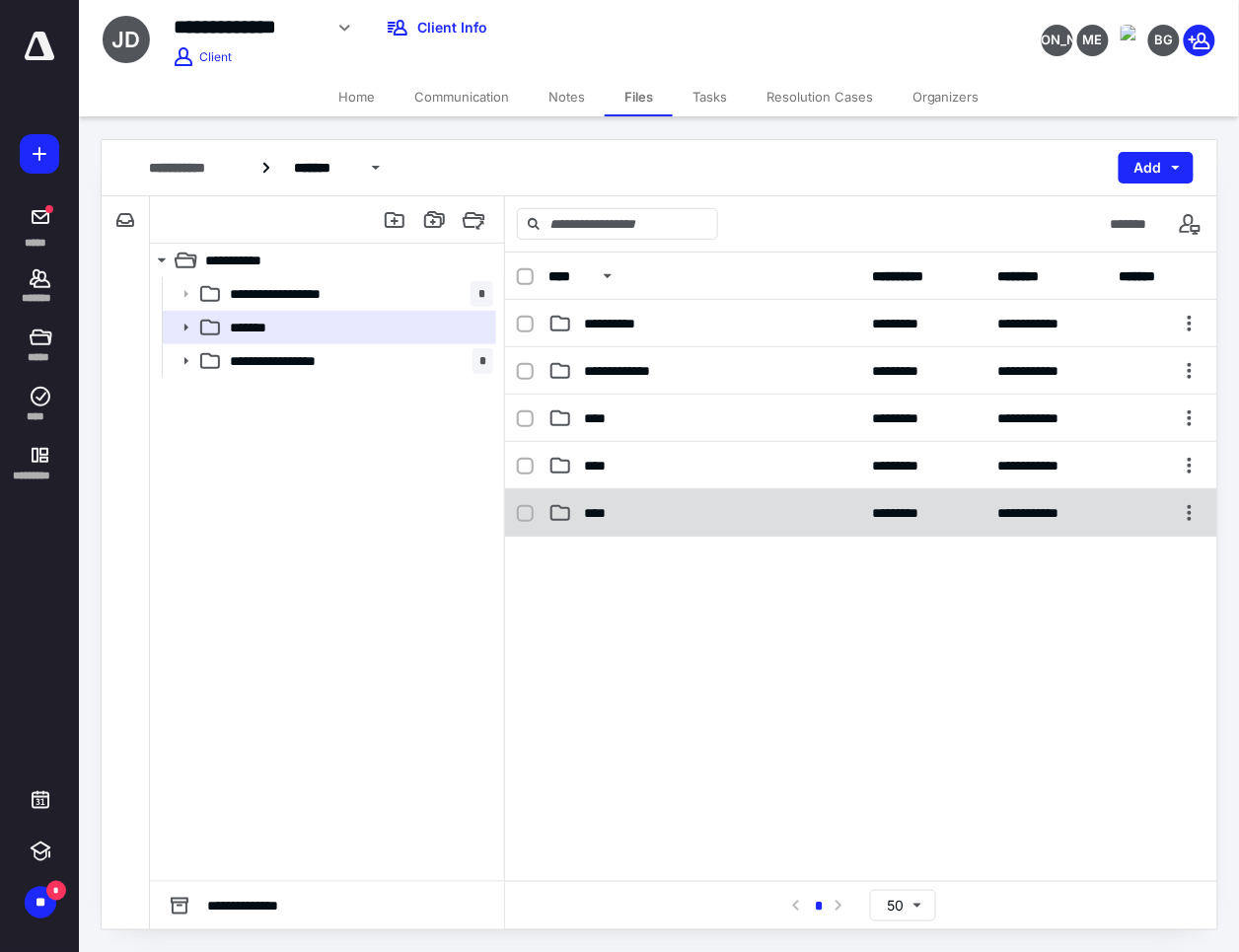 click on "**********" at bounding box center [861, 513] 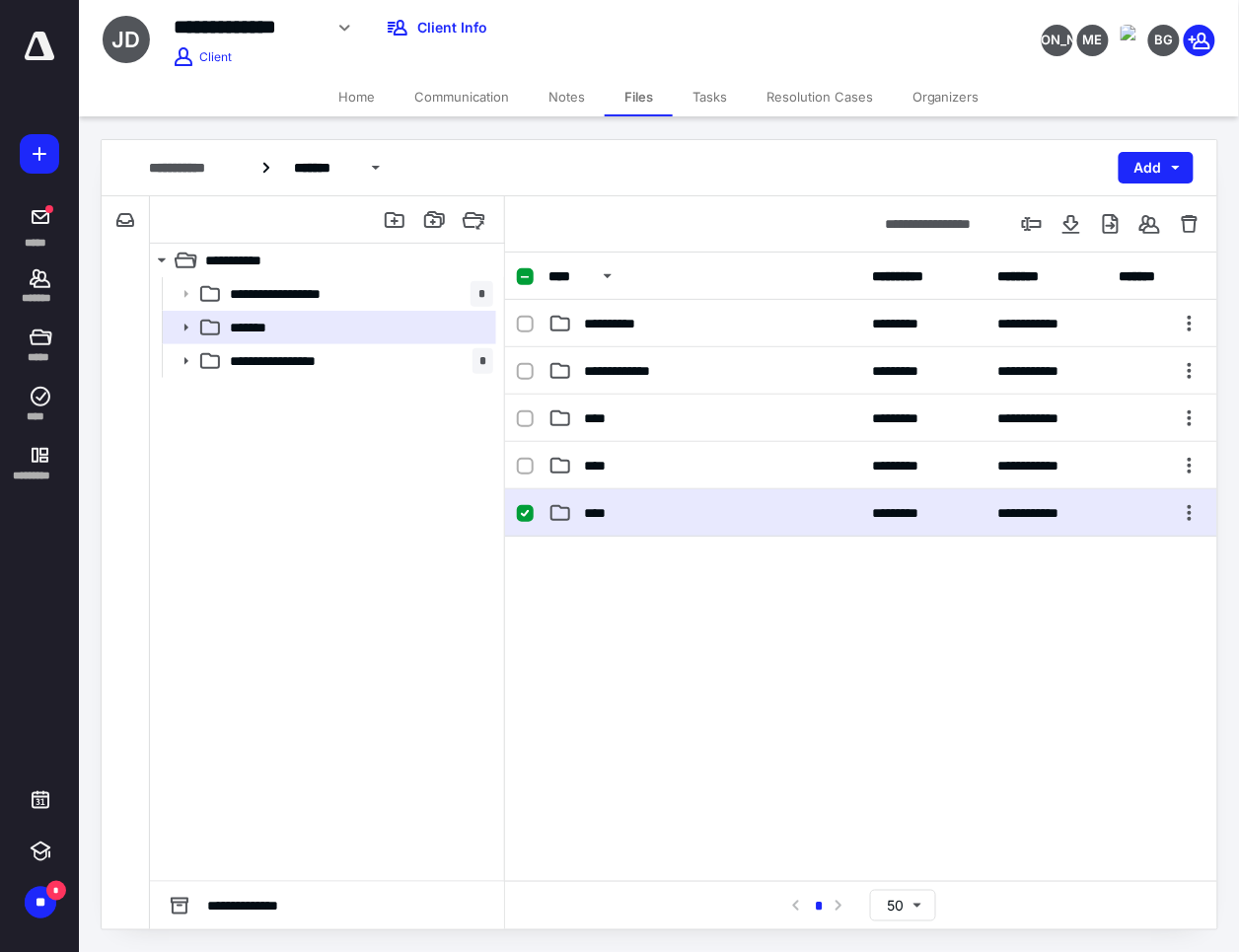click on "**********" at bounding box center [861, 513] 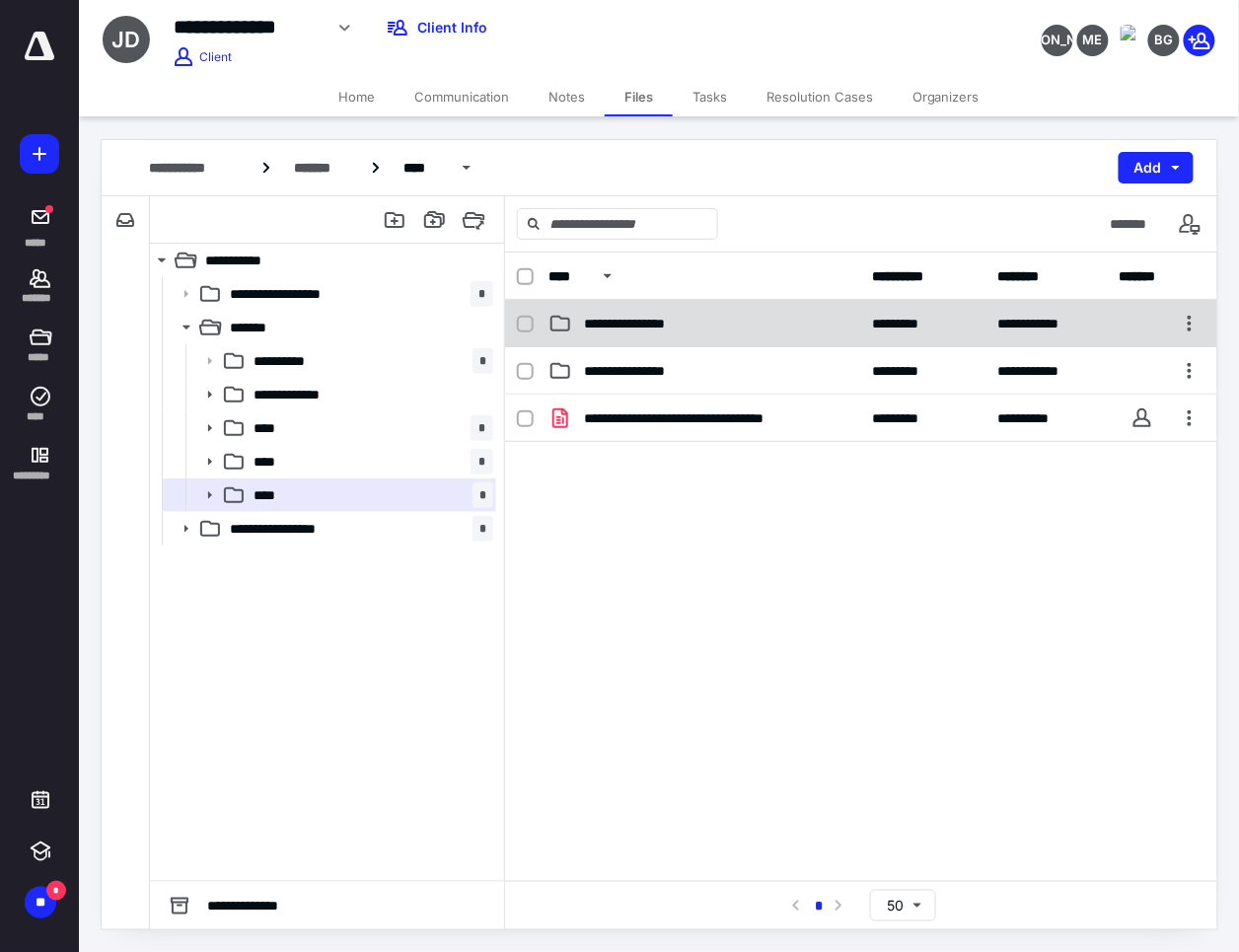 drag, startPoint x: 633, startPoint y: 531, endPoint x: 592, endPoint y: 330, distance: 205.139 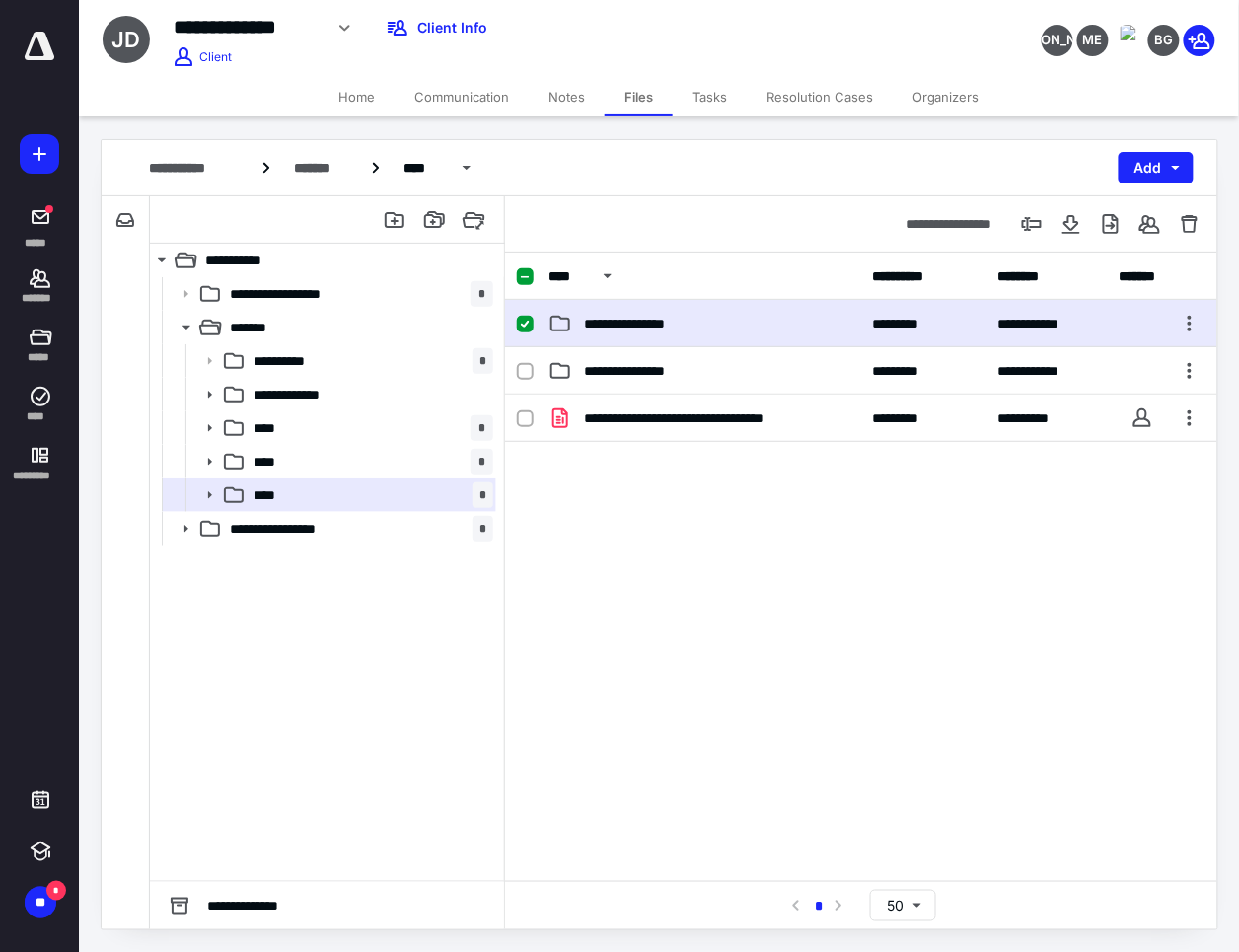 click on "**********" at bounding box center (637, 324) 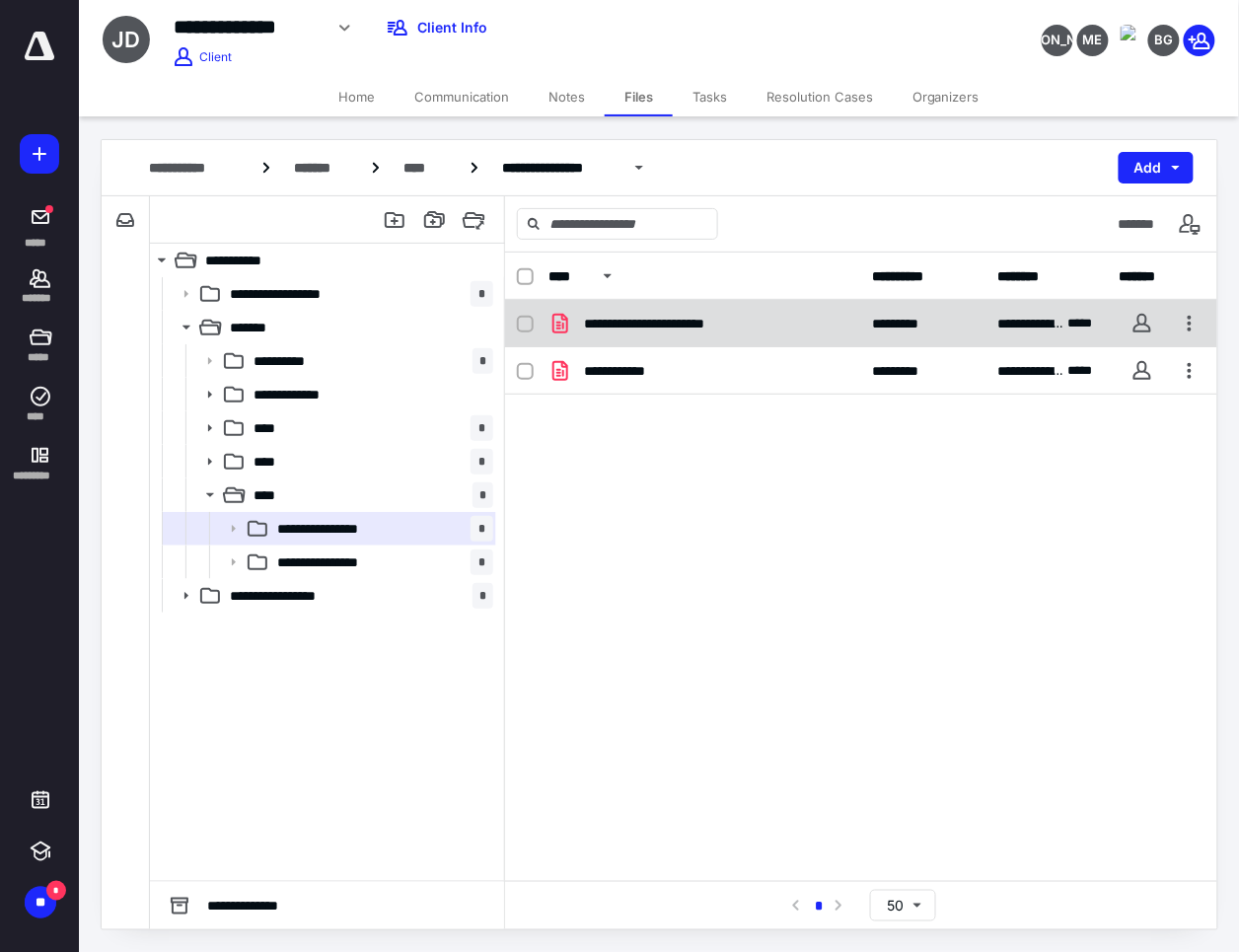 click on "**********" at bounding box center [678, 324] 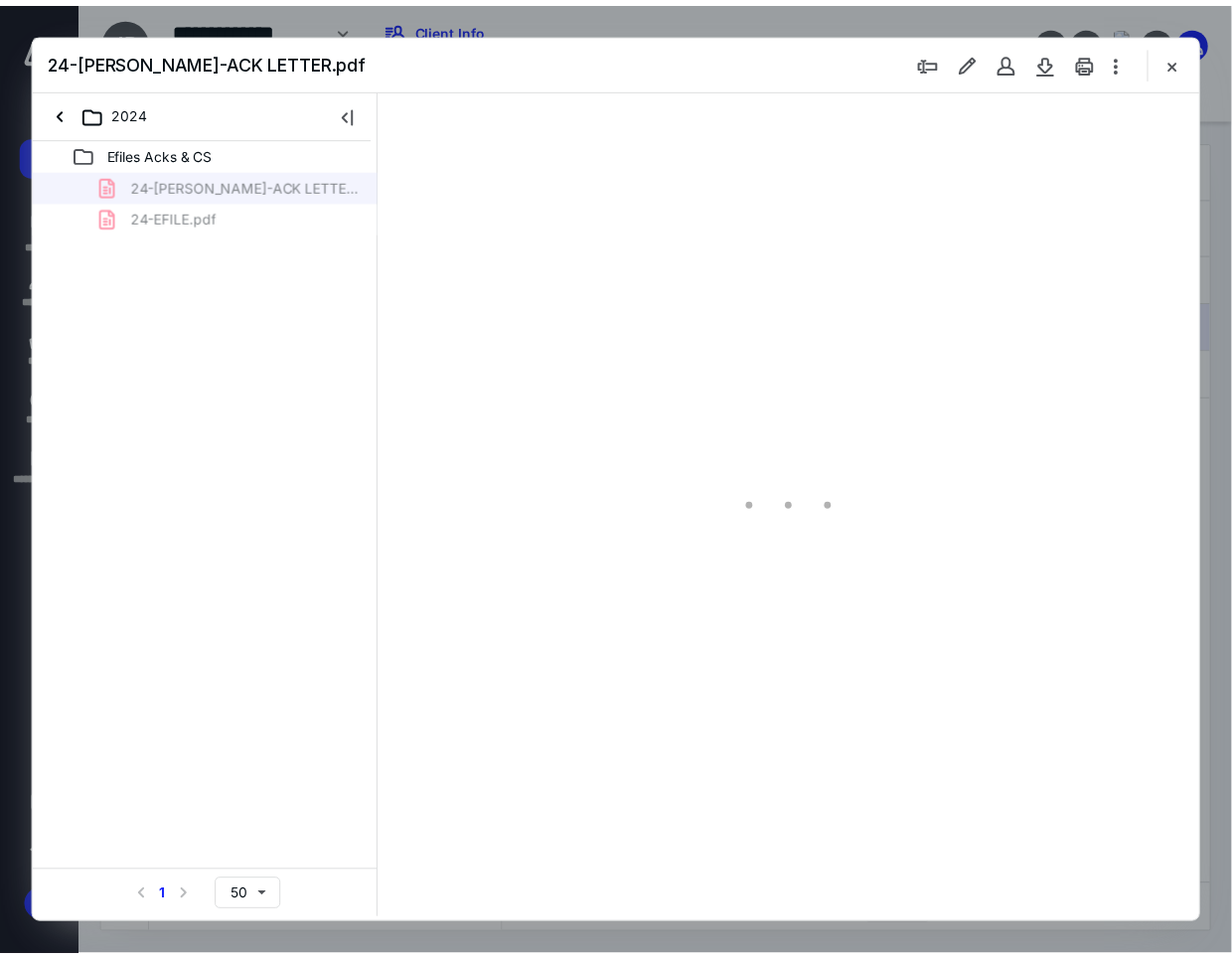 scroll, scrollTop: 0, scrollLeft: 0, axis: both 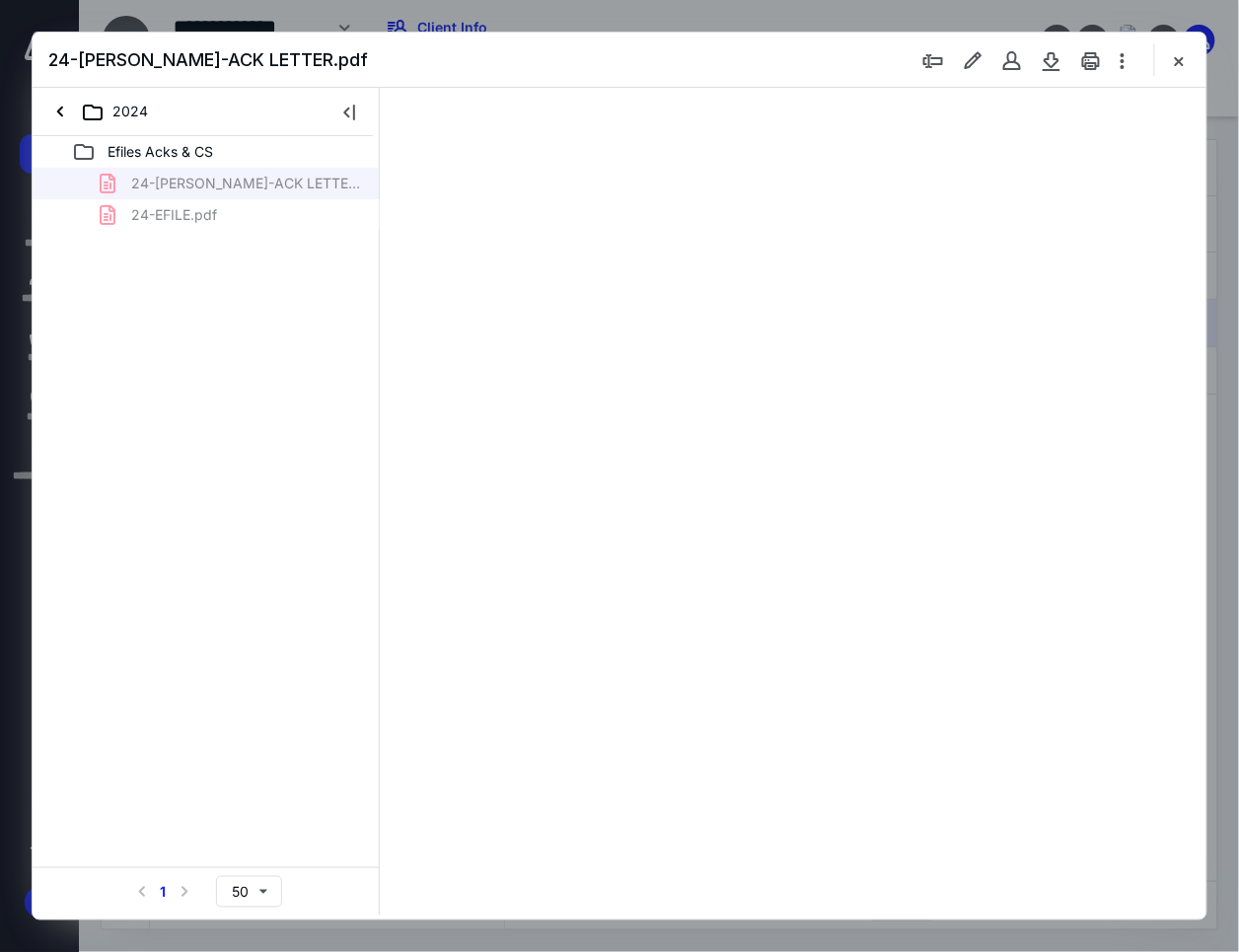 type on "92" 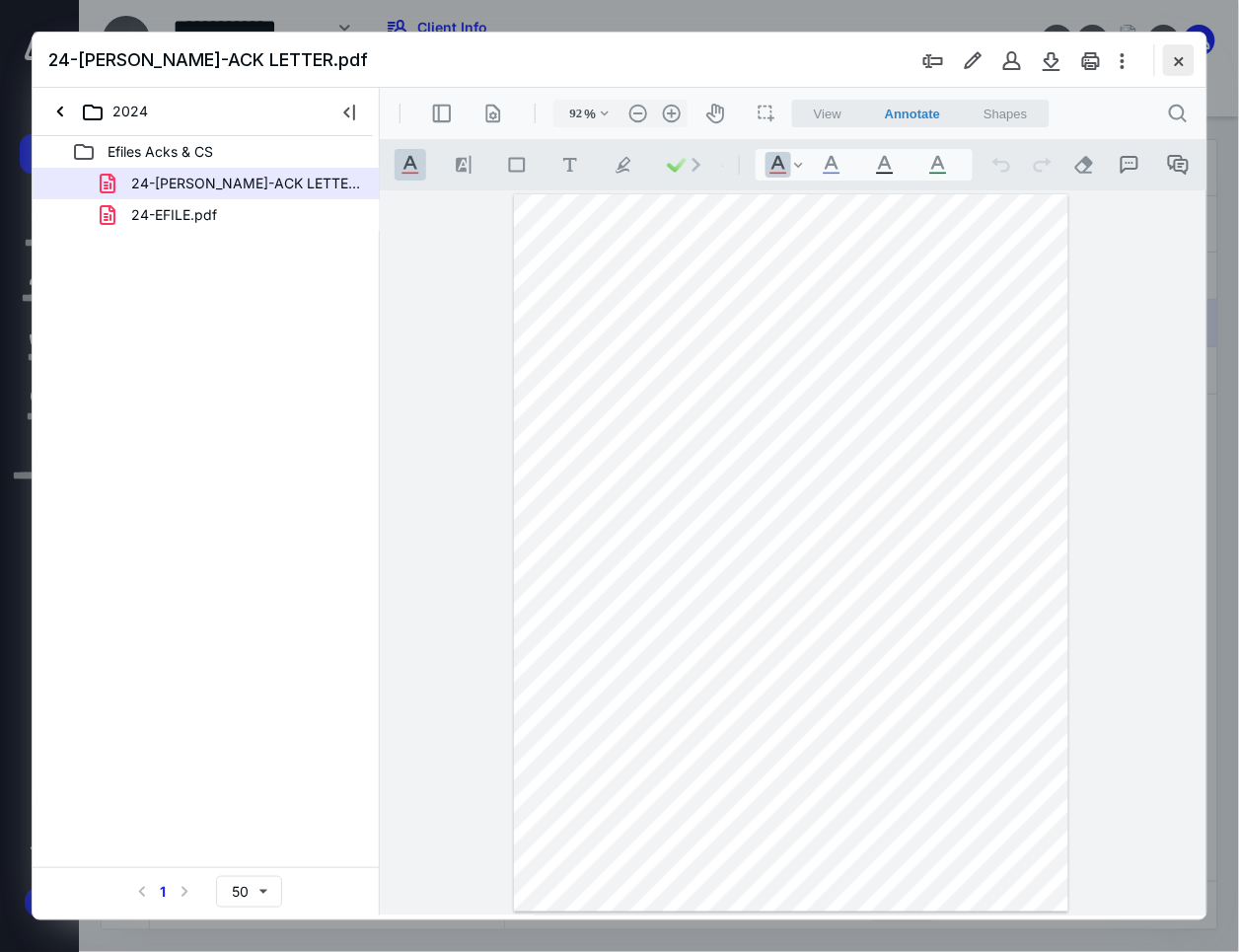 click at bounding box center [1179, 60] 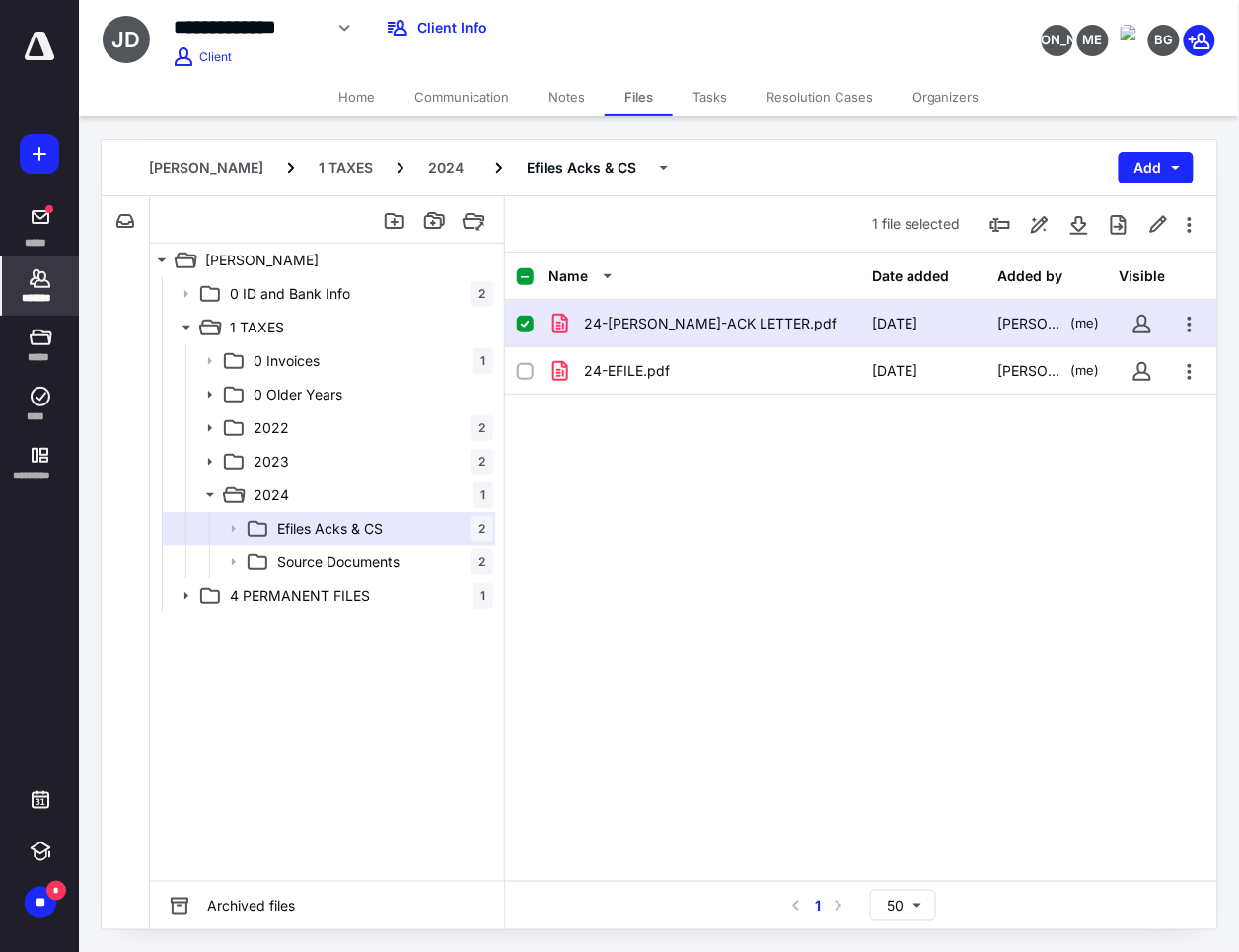 click on "*******" at bounding box center [40, 298] 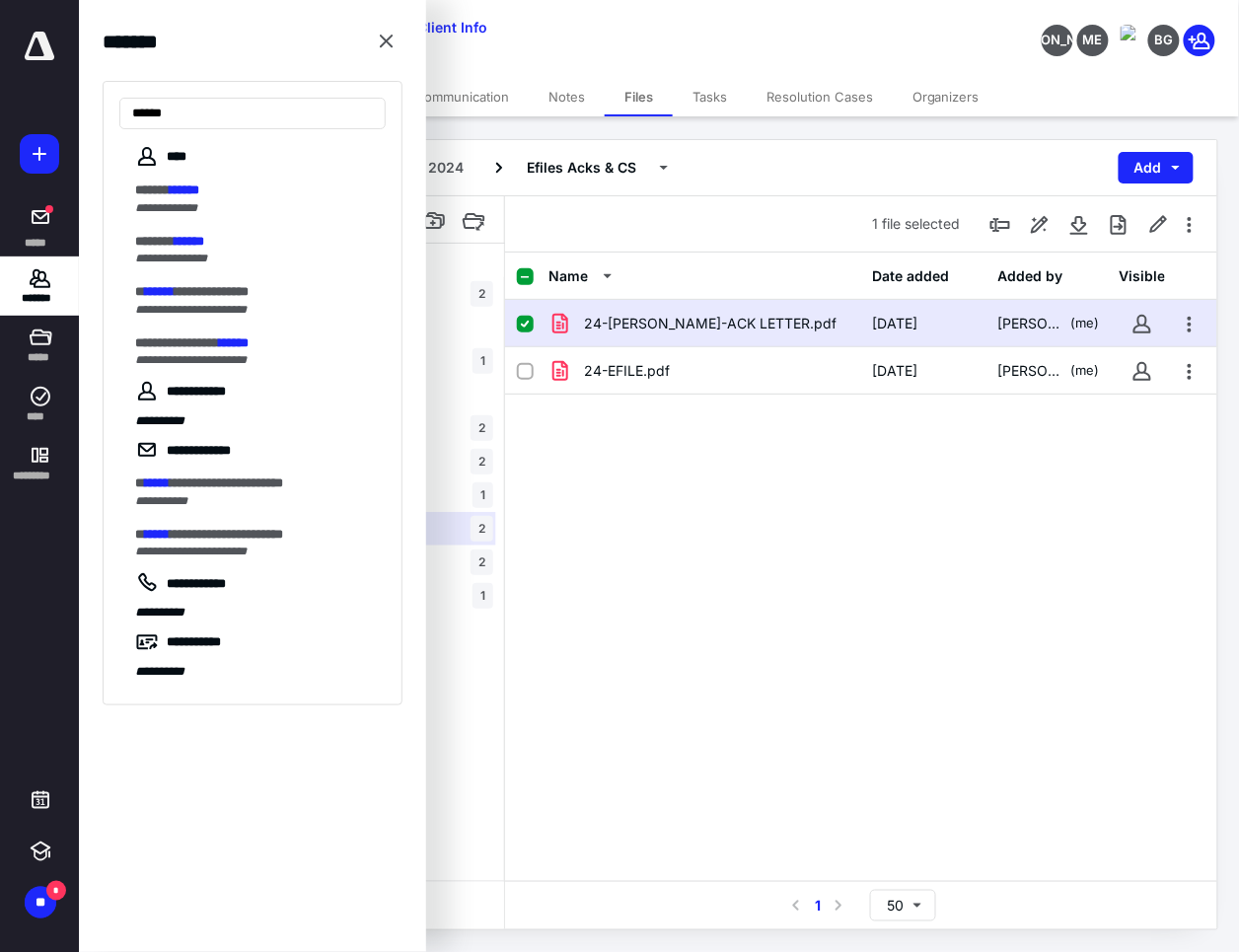 type on "******" 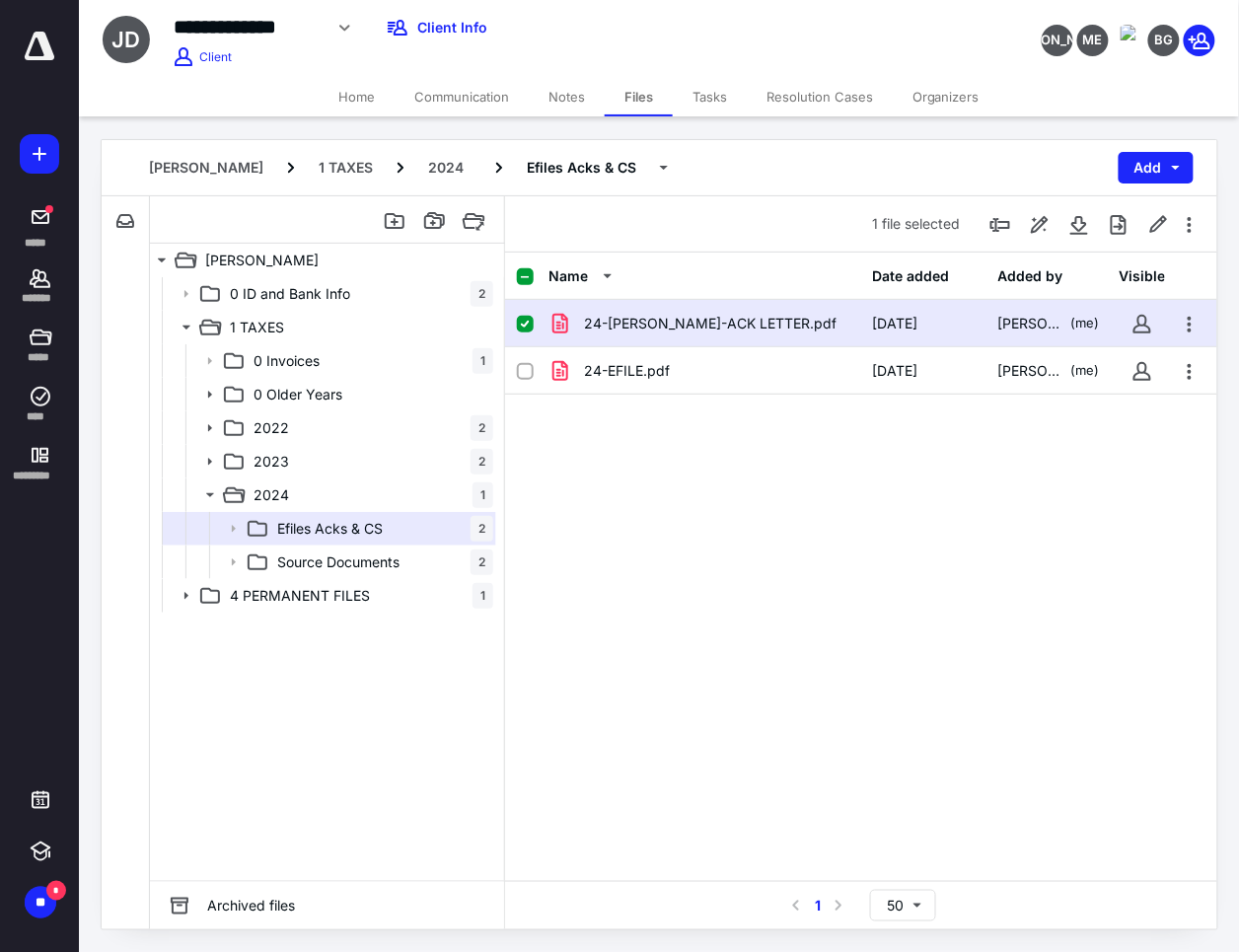 click on "**********" at bounding box center (659, 38) 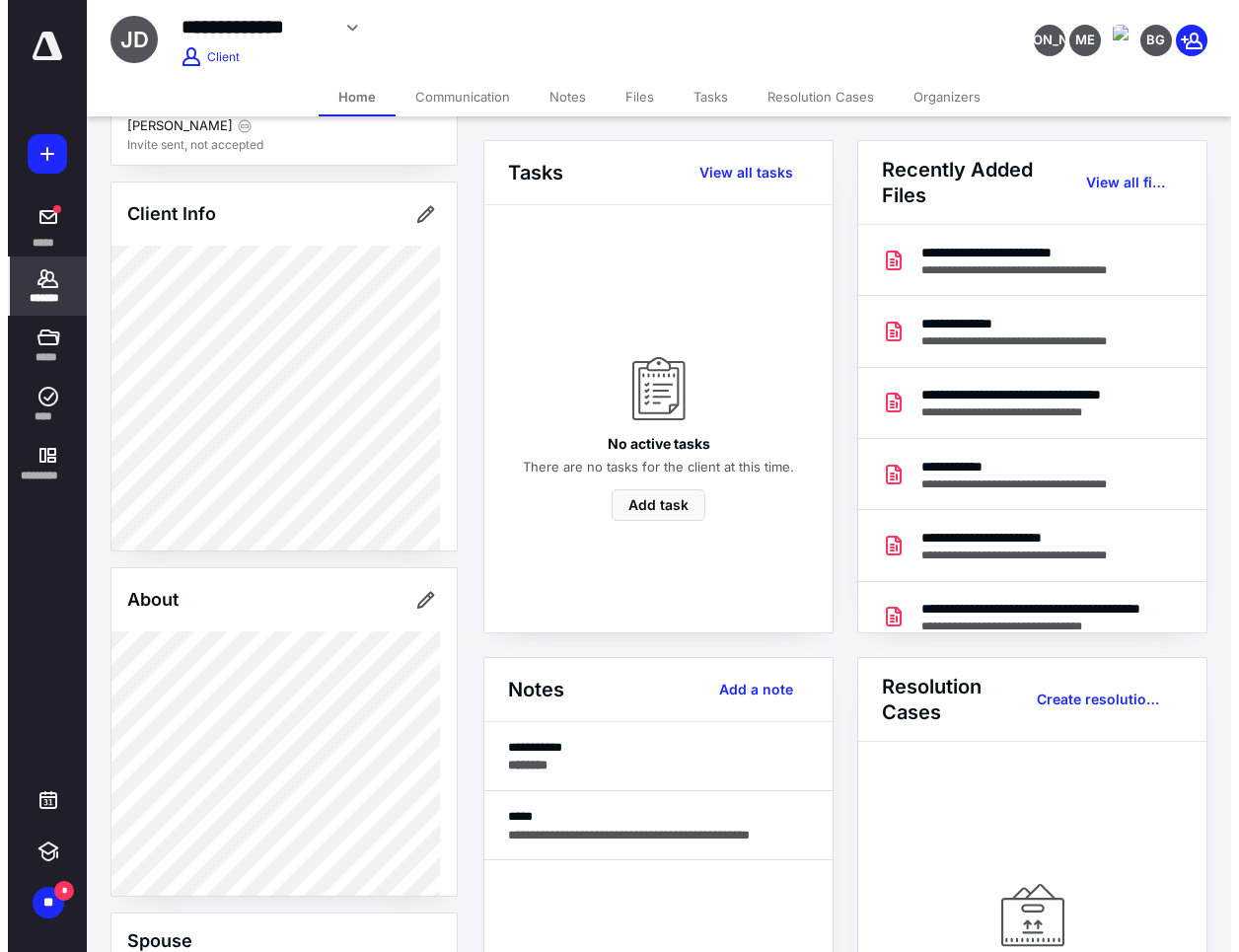 scroll, scrollTop: 0, scrollLeft: 0, axis: both 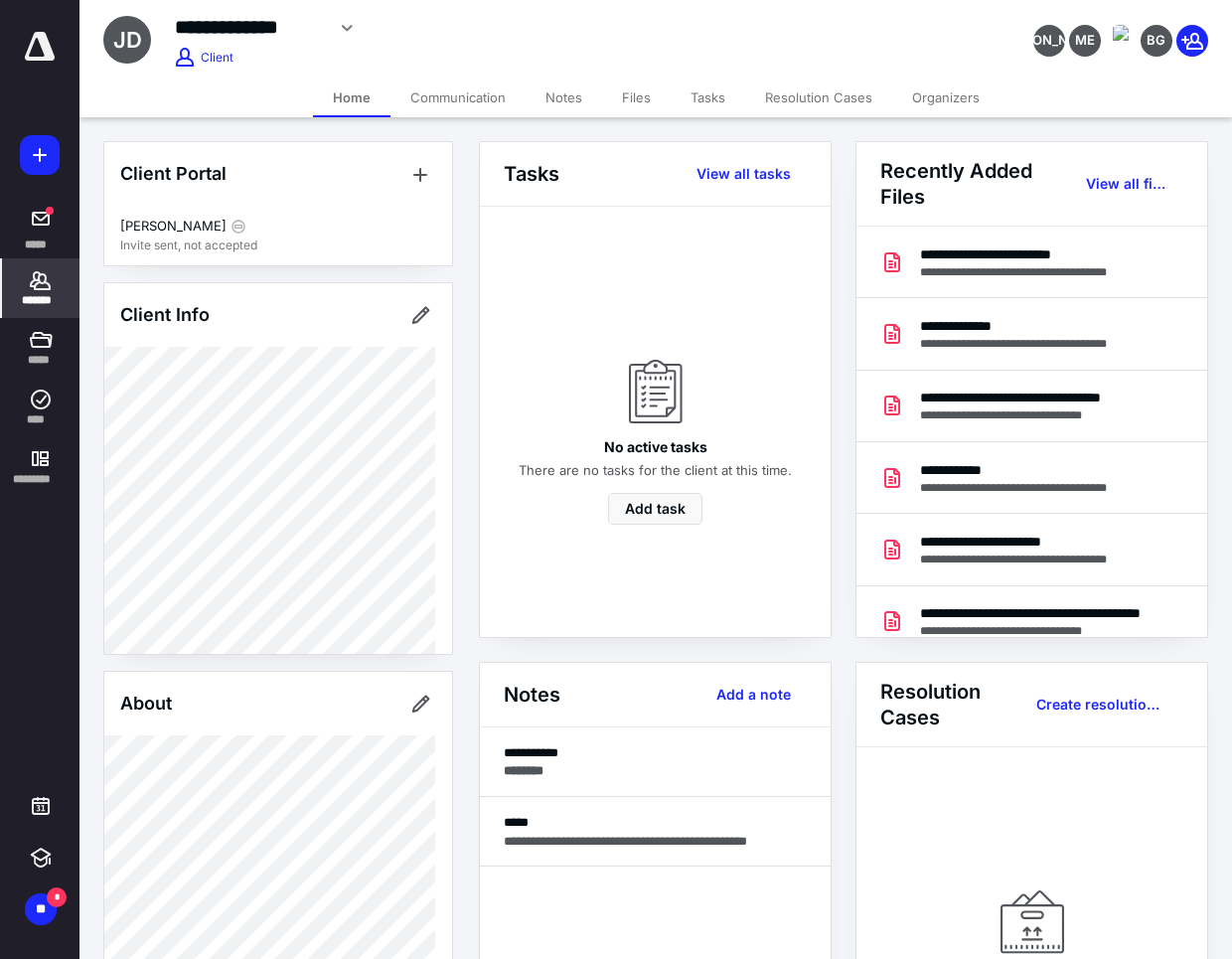click 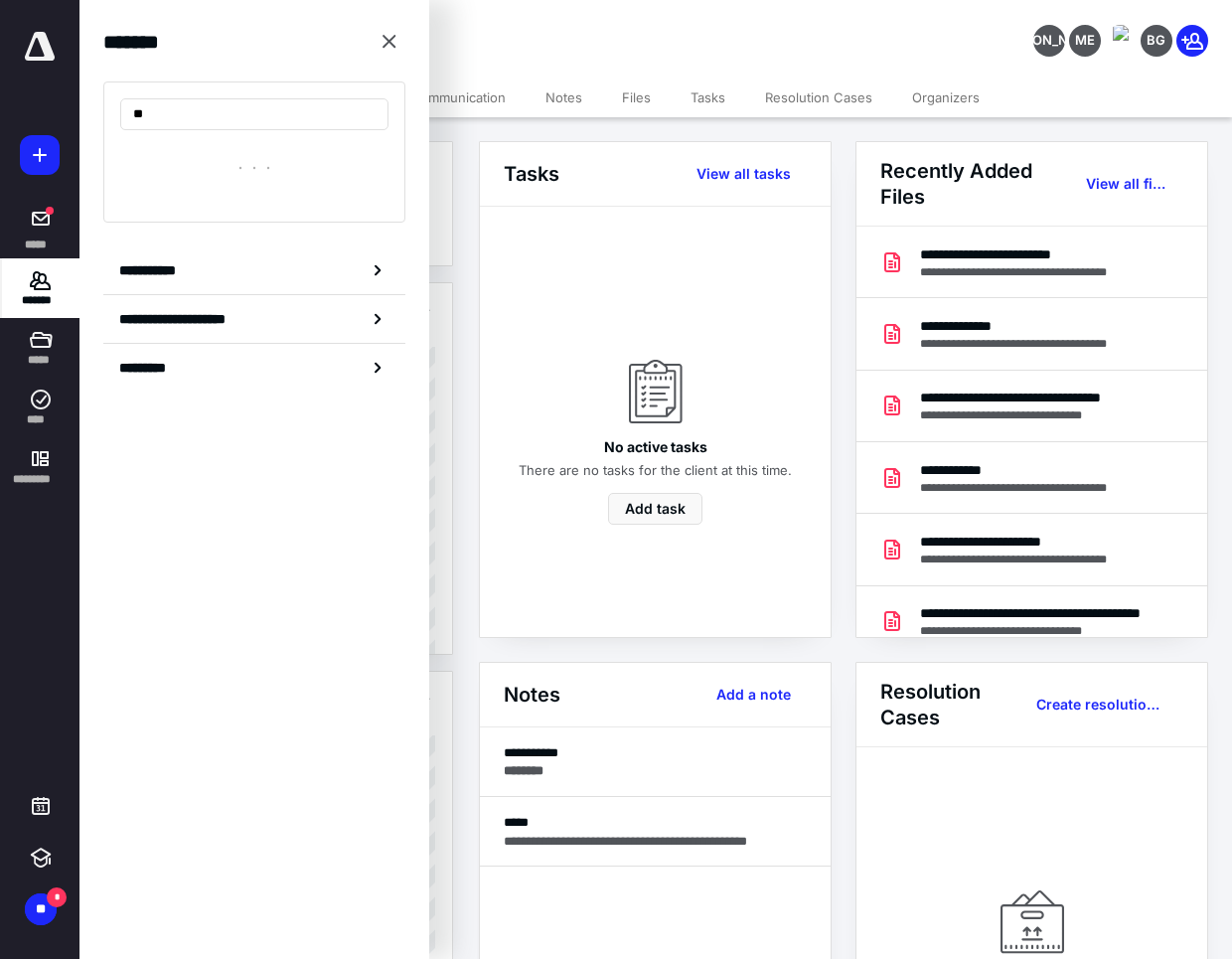 type on "*" 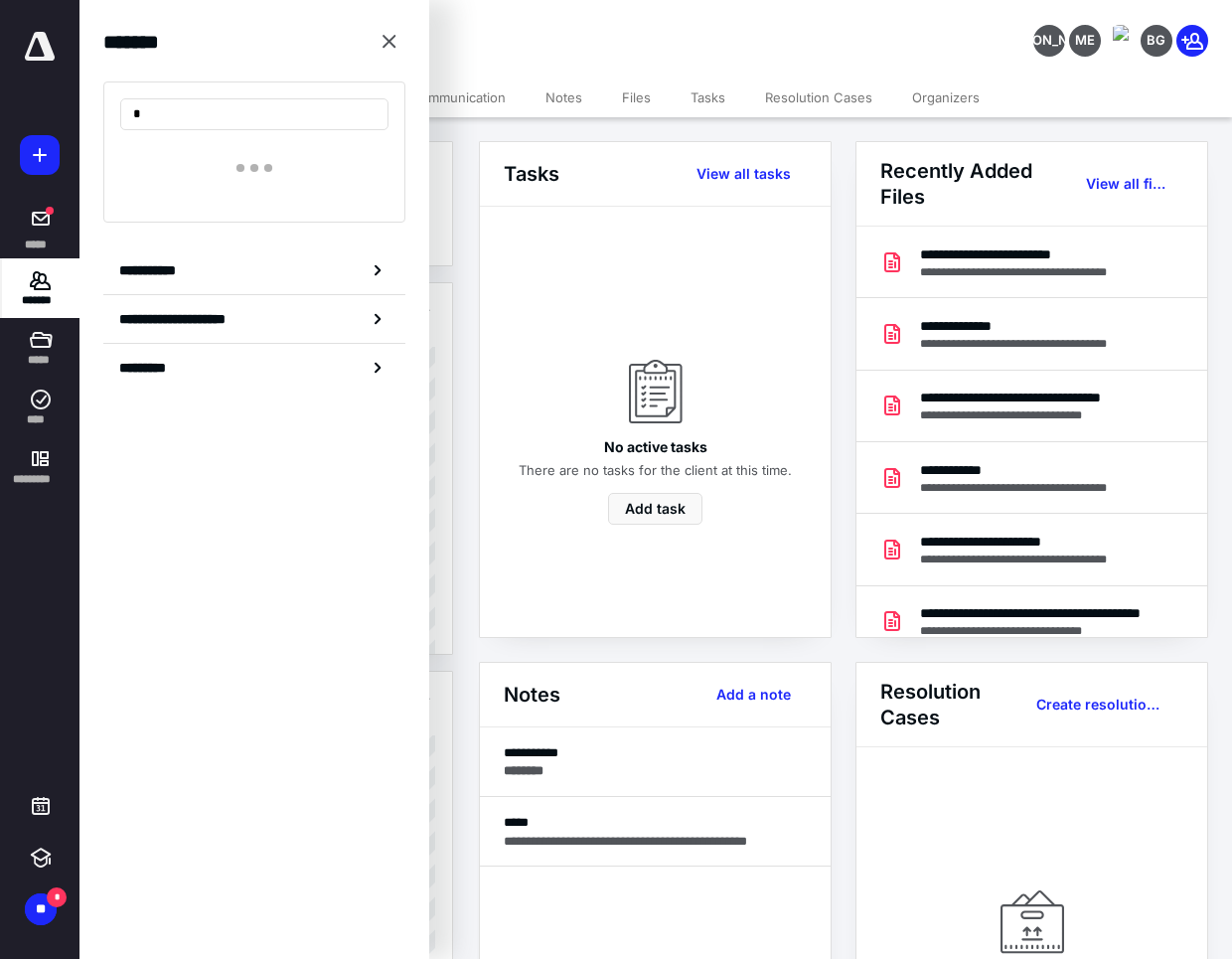 type 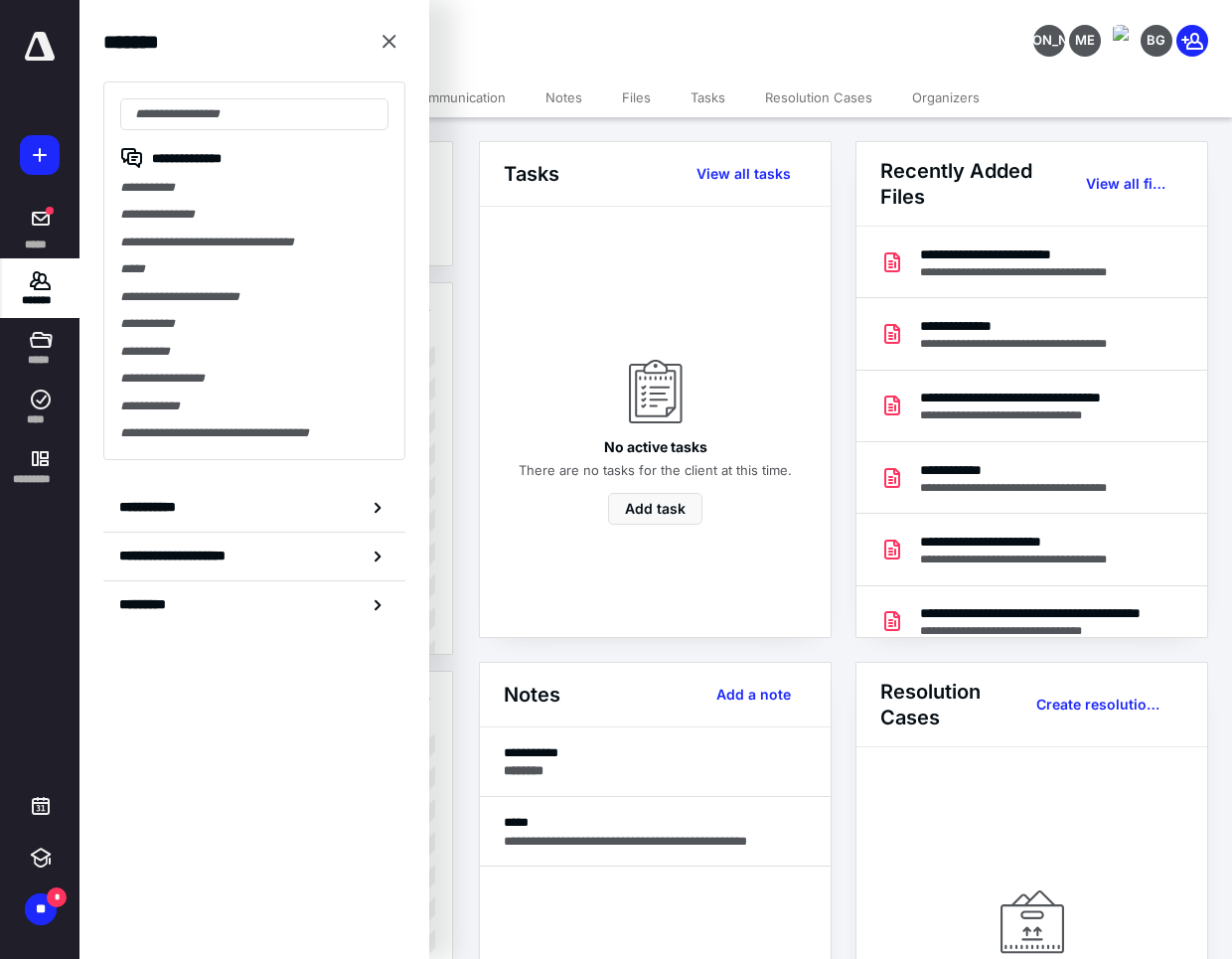 click on "No active tasks There are no tasks for the client at this time. Add task" at bounding box center (655, 422) 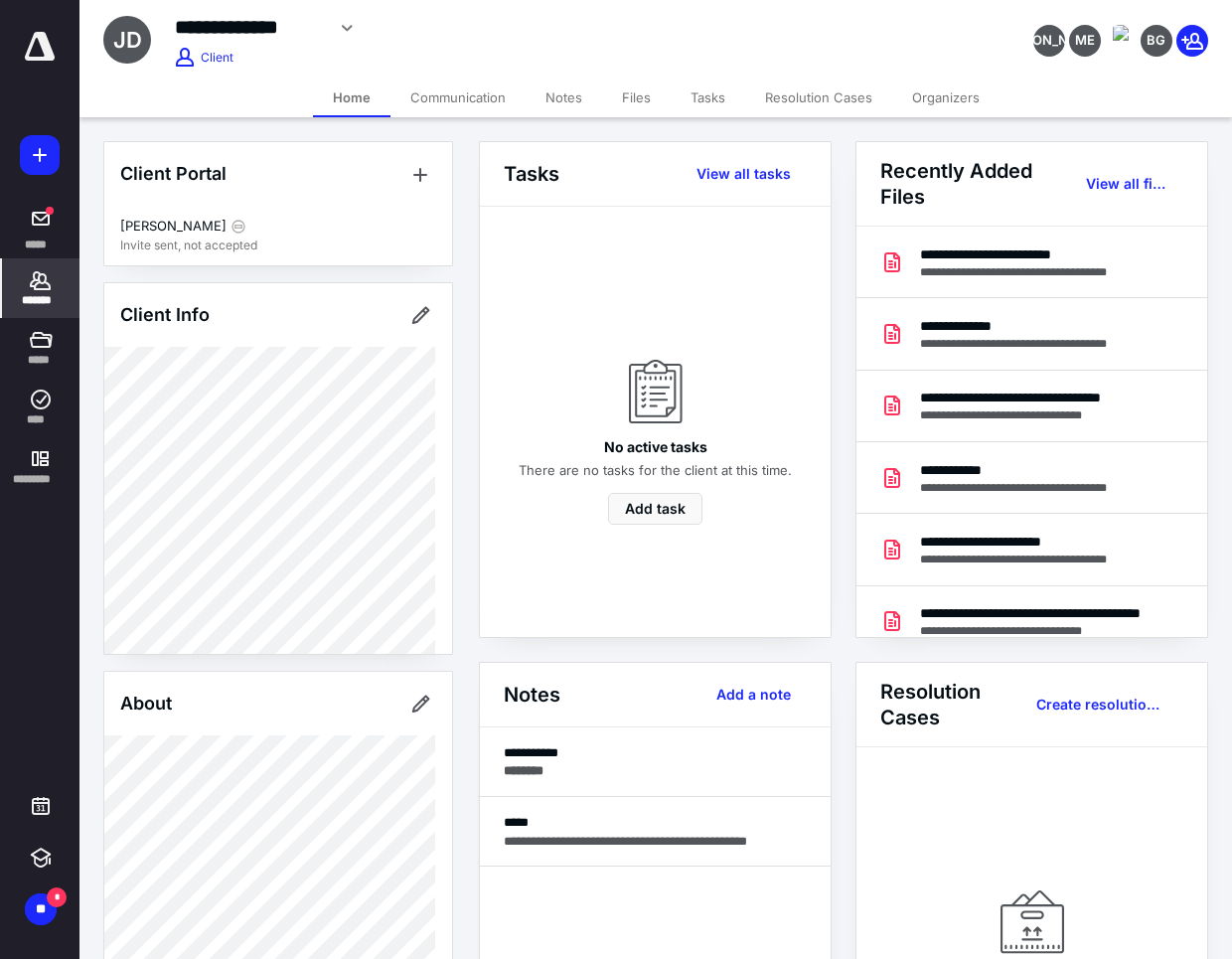 click on "Files" at bounding box center (636, 97) 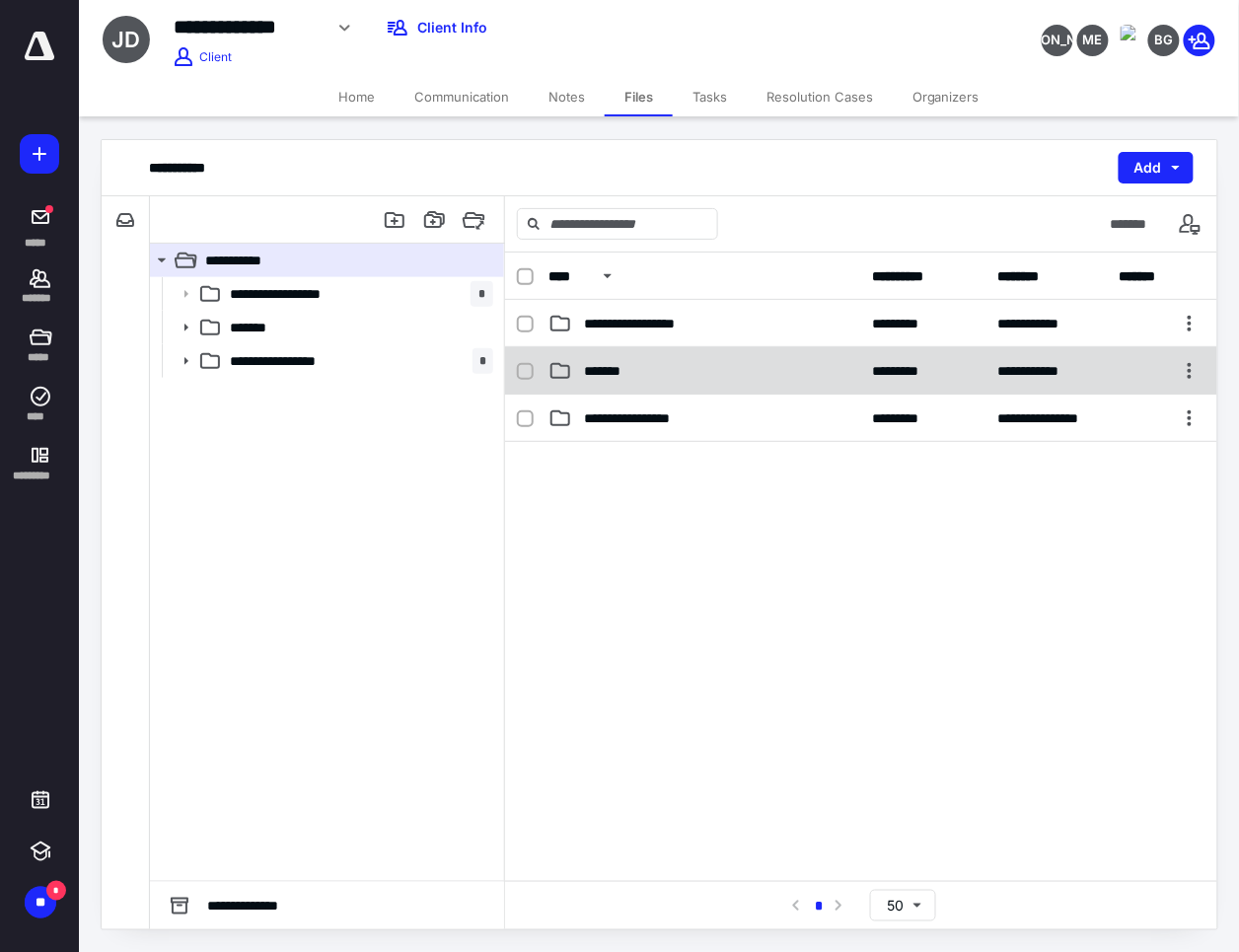 click on "*******" at bounding box center [611, 371] 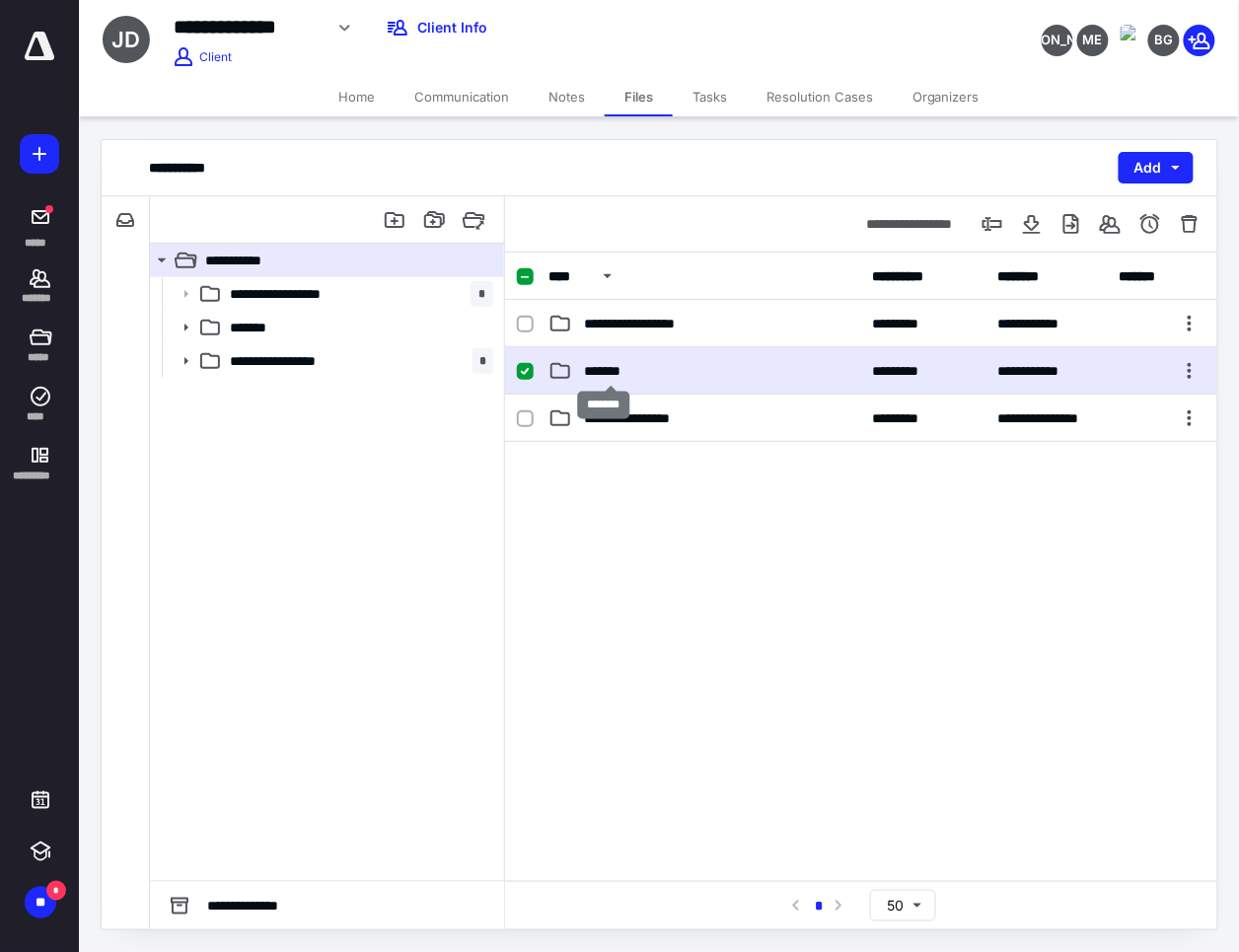 click on "*******" at bounding box center (611, 371) 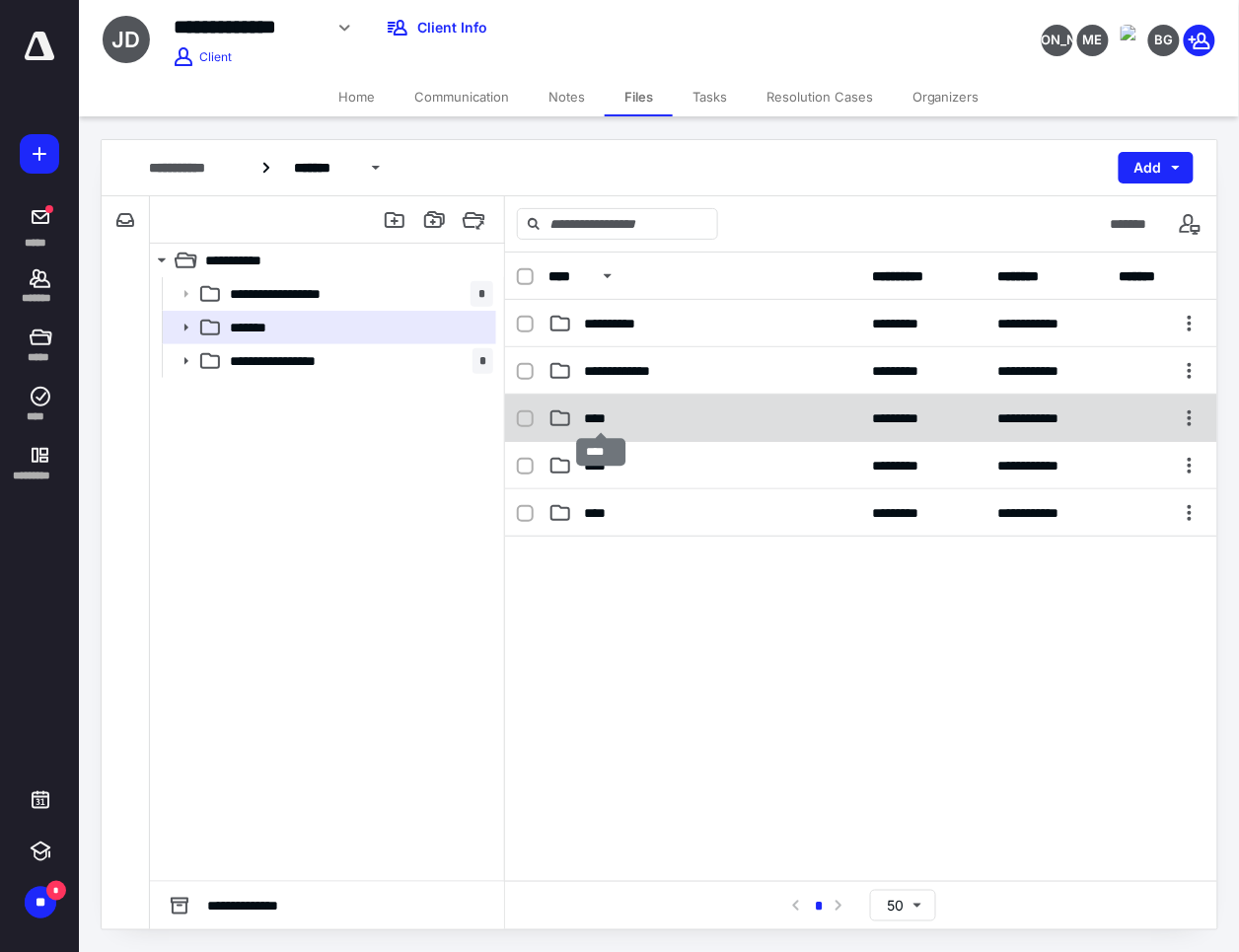 click on "****" at bounding box center (601, 418) 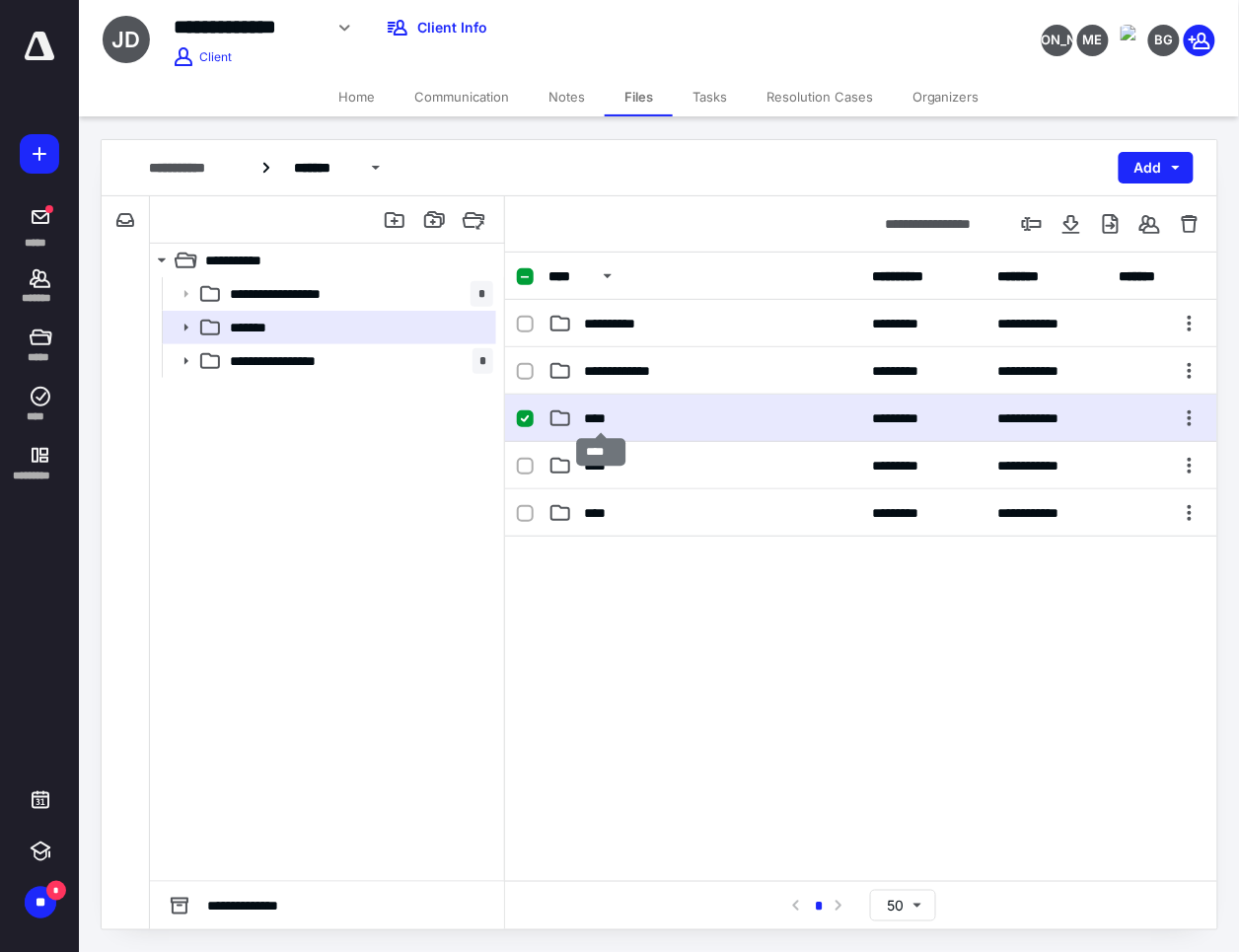 click on "****" at bounding box center (601, 418) 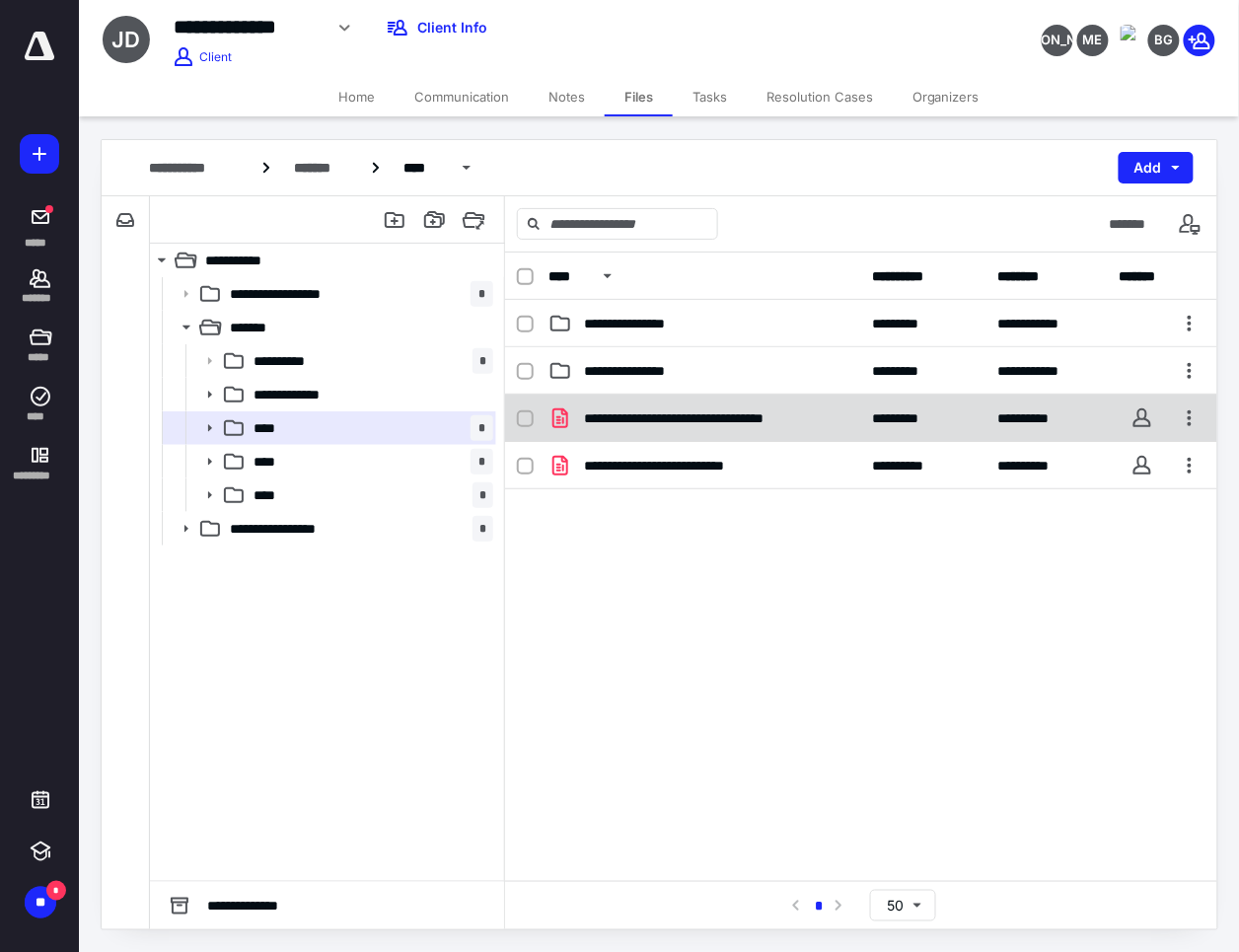 click on "**********" at bounding box center [861, 418] 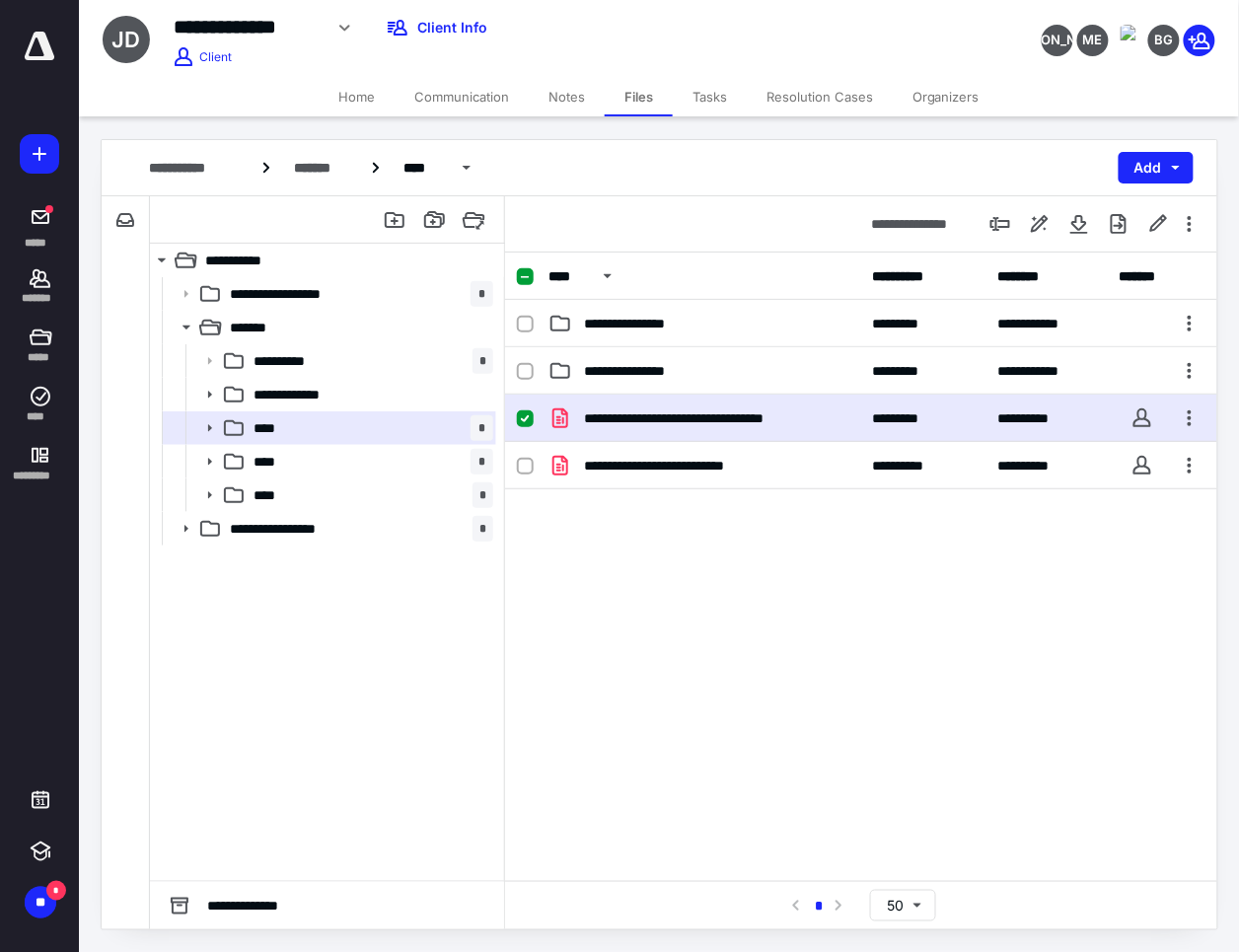click on "**********" at bounding box center [861, 418] 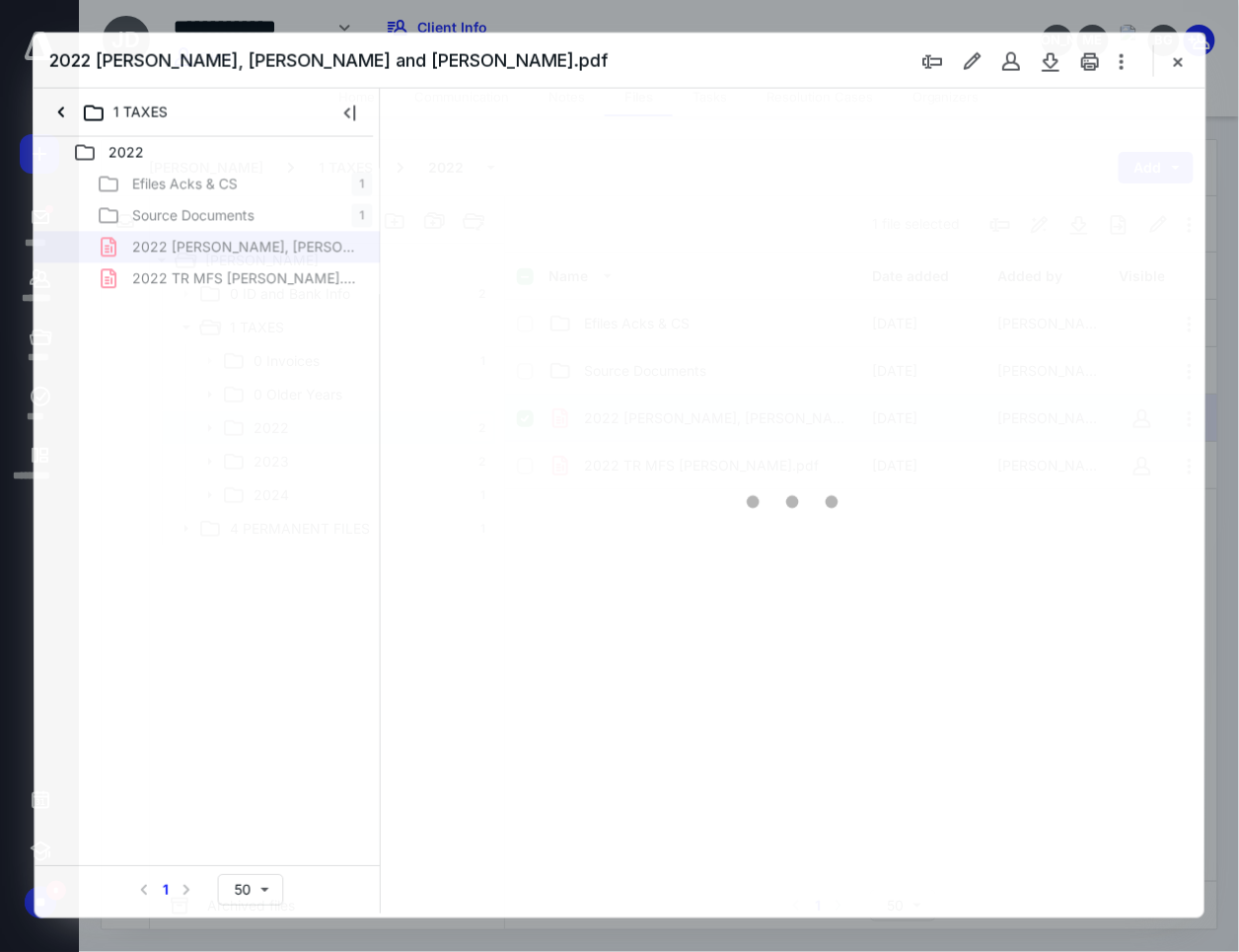 scroll, scrollTop: 0, scrollLeft: 0, axis: both 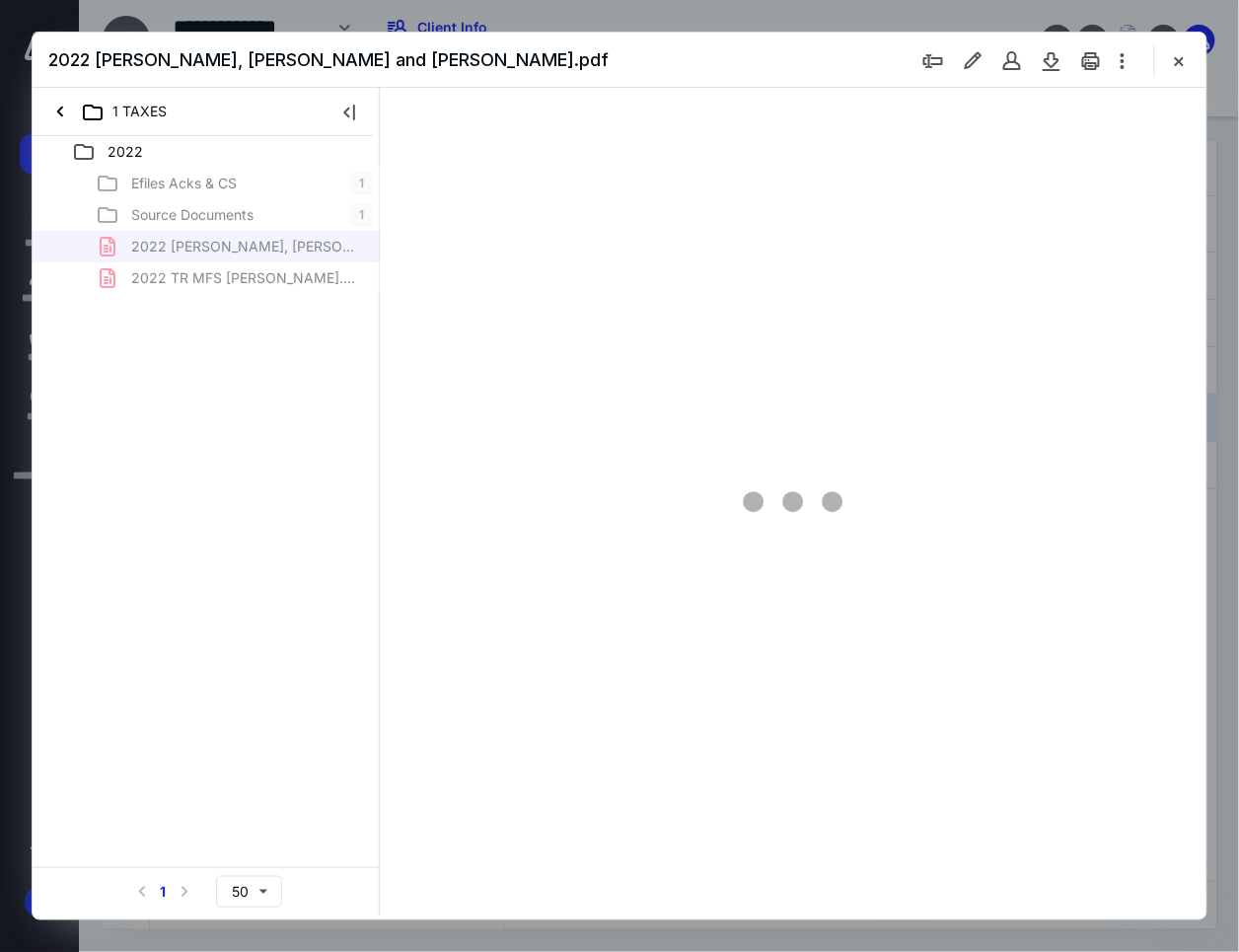 type on "92" 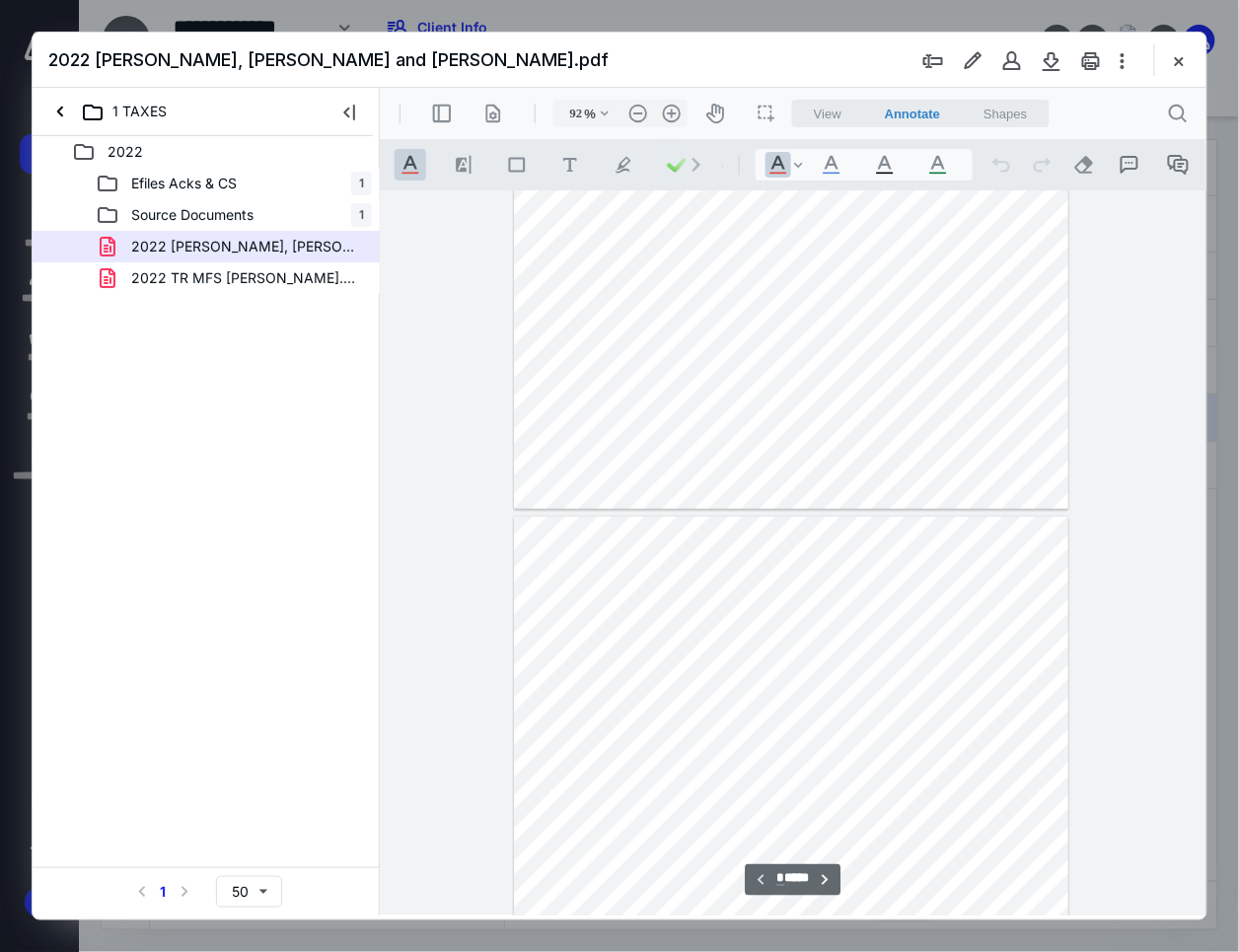 type on "*" 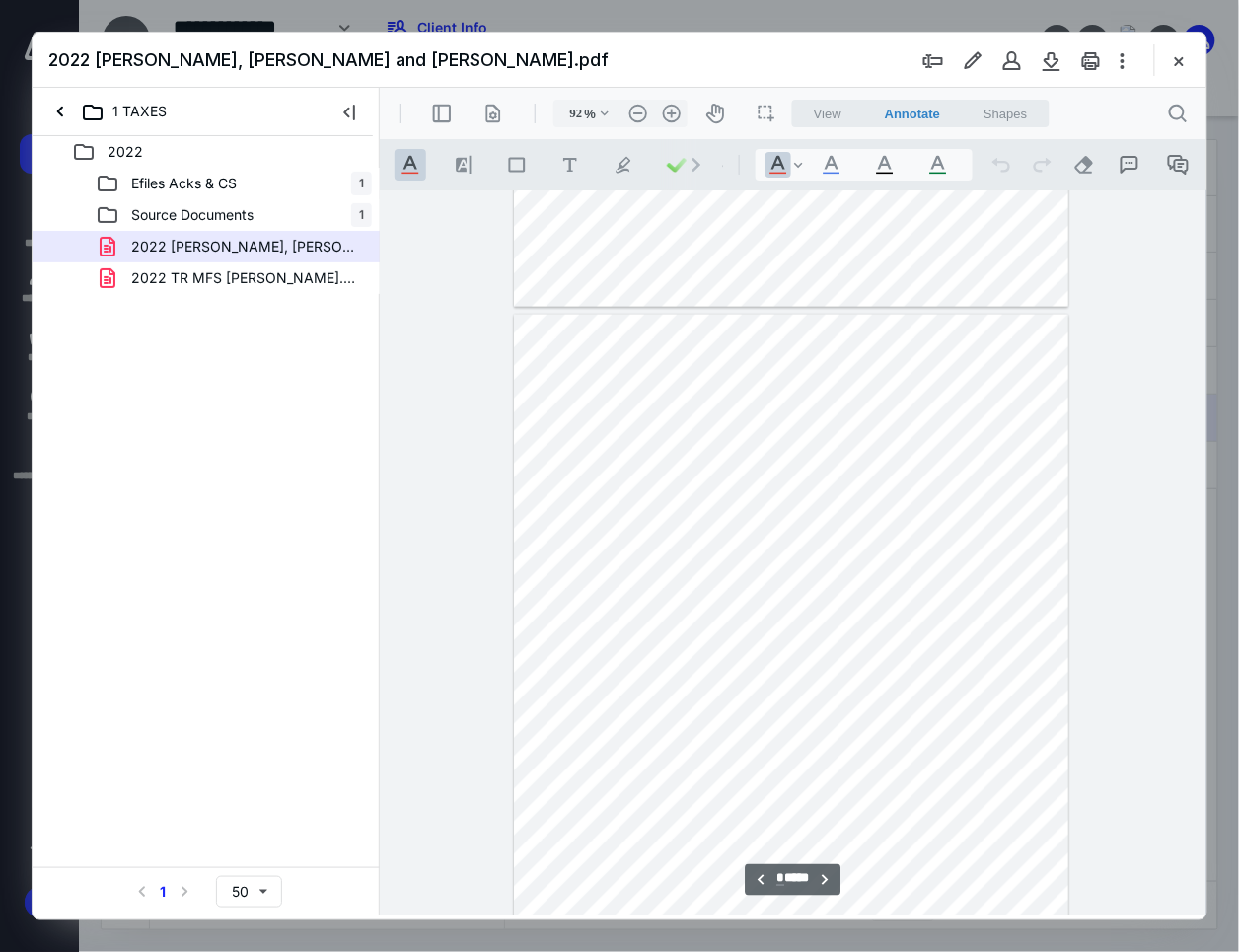 scroll, scrollTop: 654, scrollLeft: 0, axis: vertical 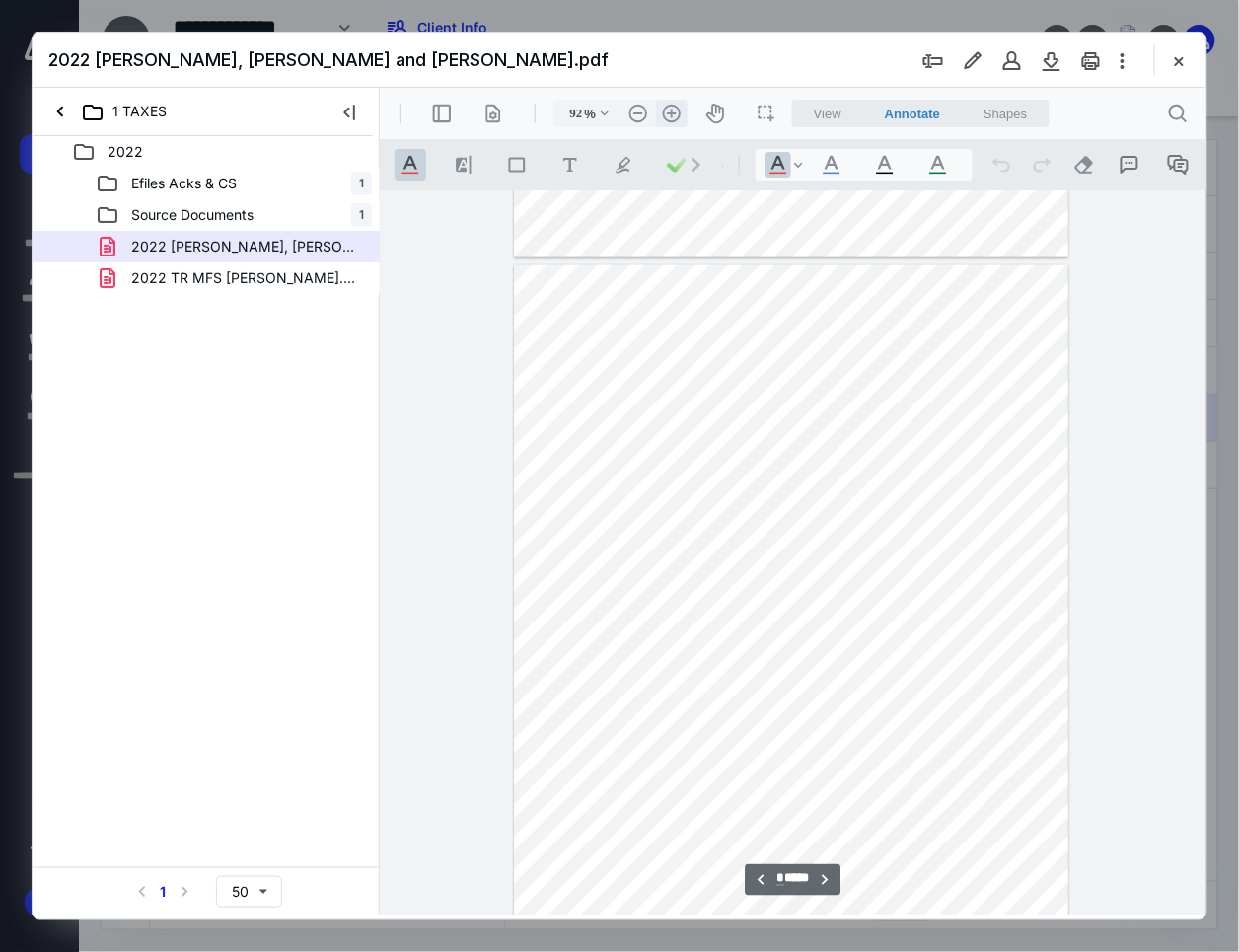 click on ".cls-1{fill:#abb0c4;} icon - header - zoom - in - line" at bounding box center (671, 112) 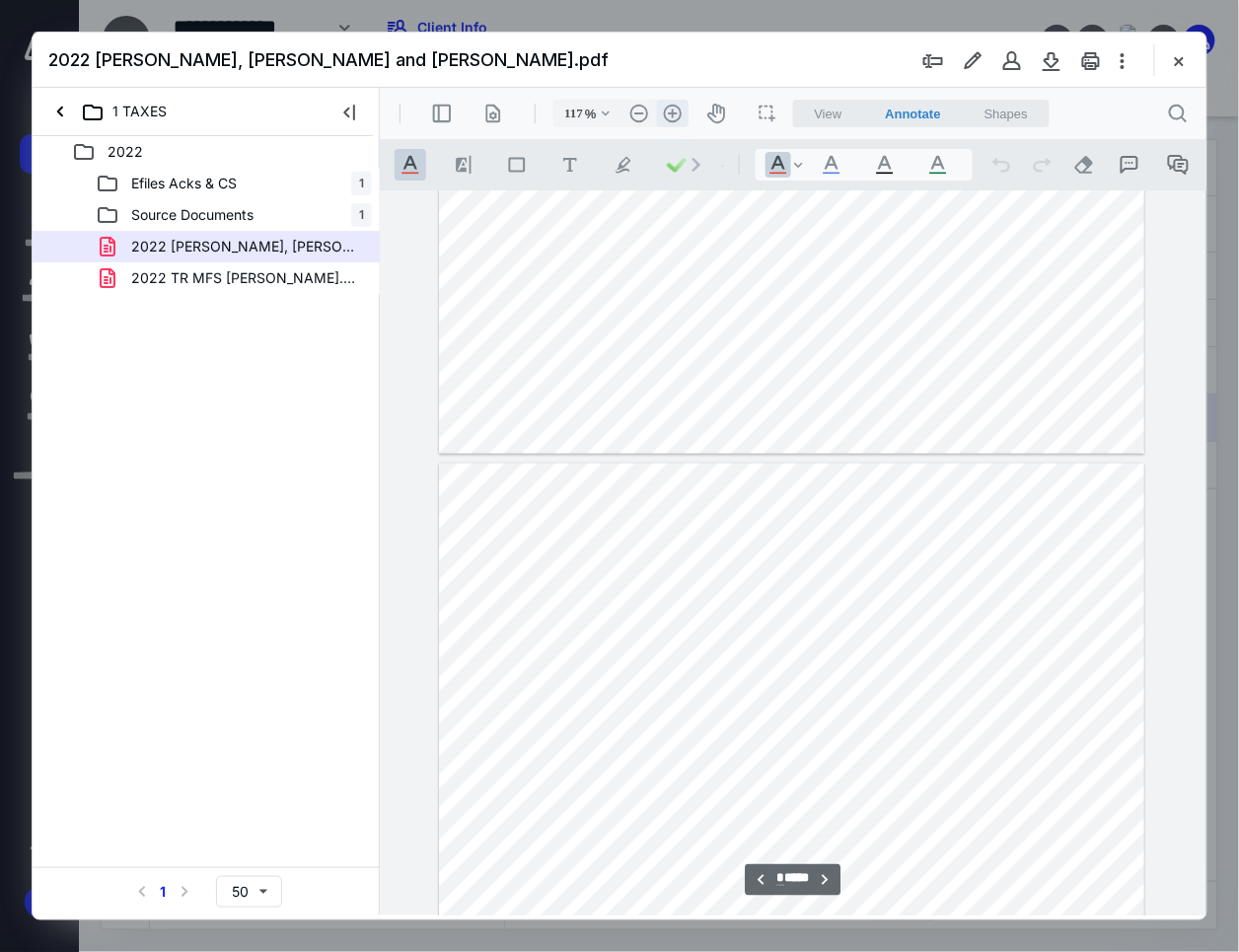 scroll, scrollTop: 917, scrollLeft: 0, axis: vertical 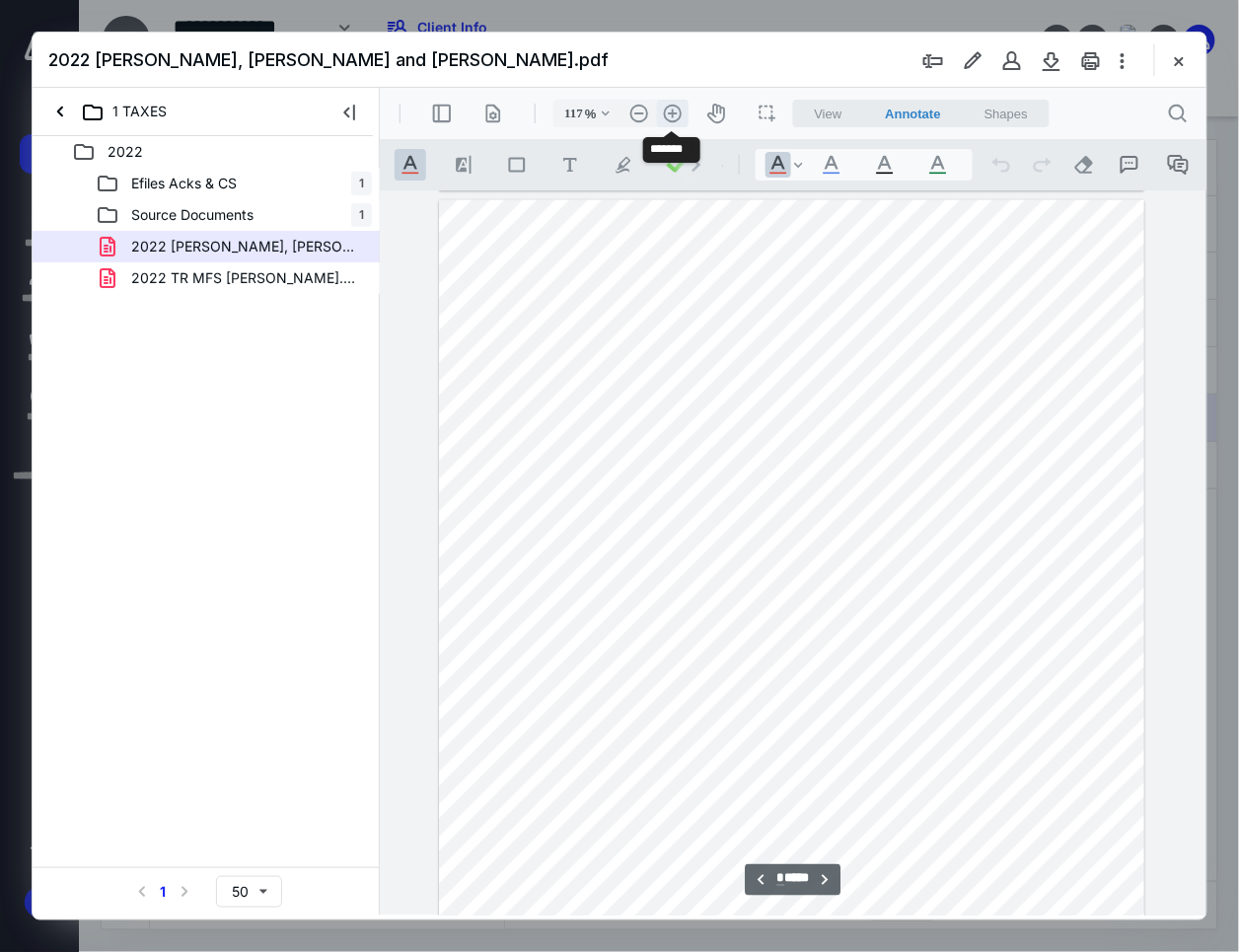 click on ".cls-1{fill:#abb0c4;} icon - header - zoom - in - line" at bounding box center [672, 112] 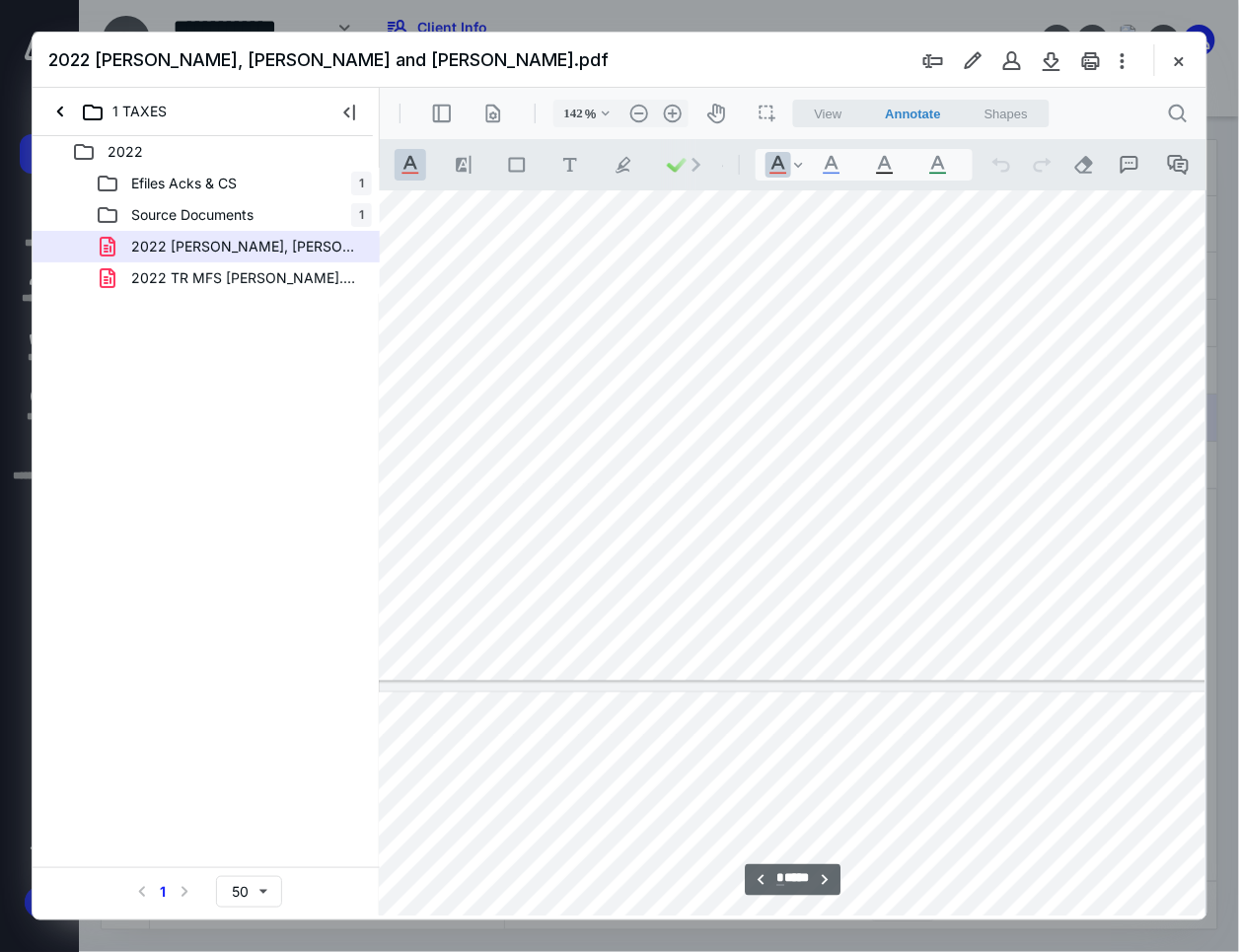 type on "*" 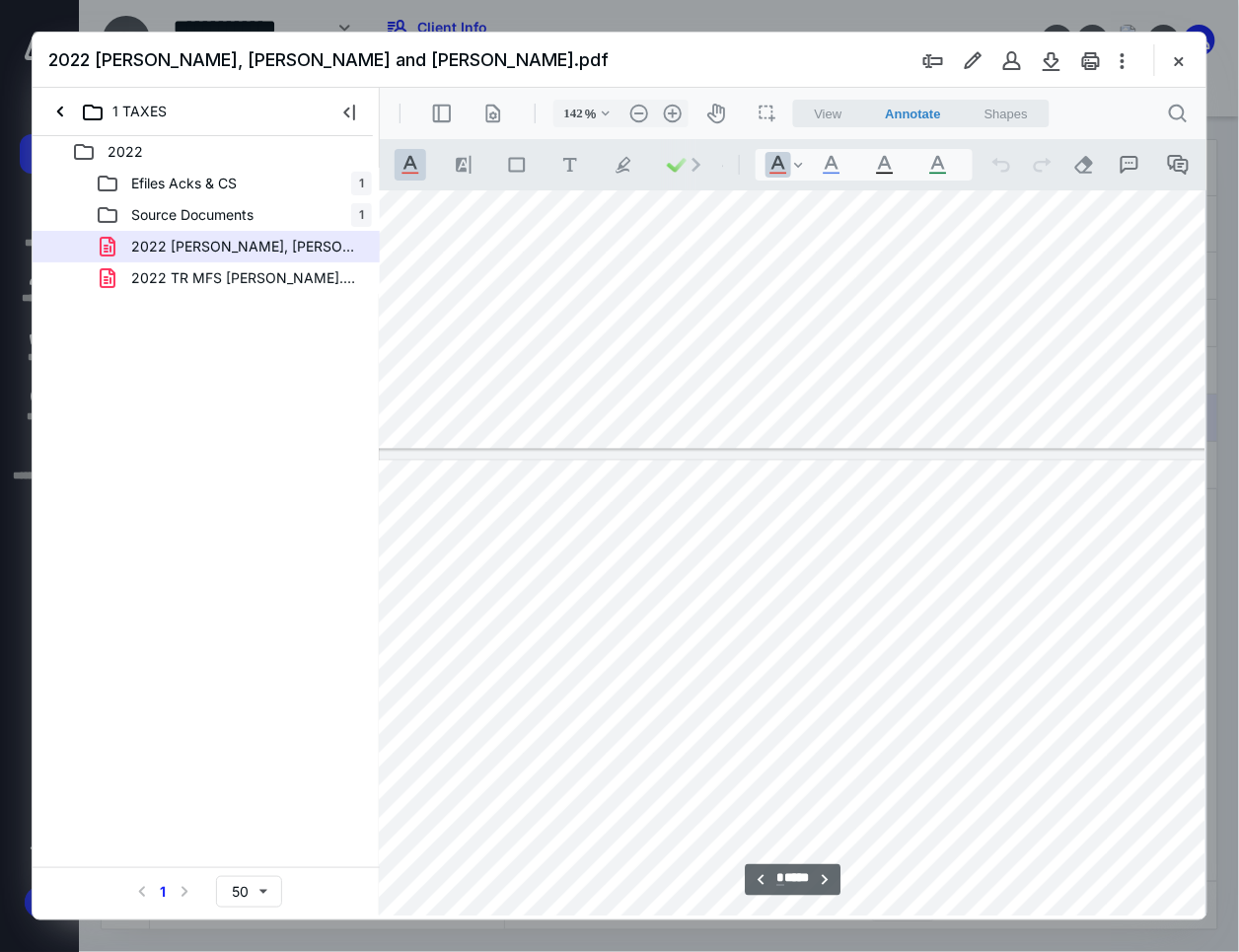 scroll, scrollTop: 6661, scrollLeft: 26, axis: both 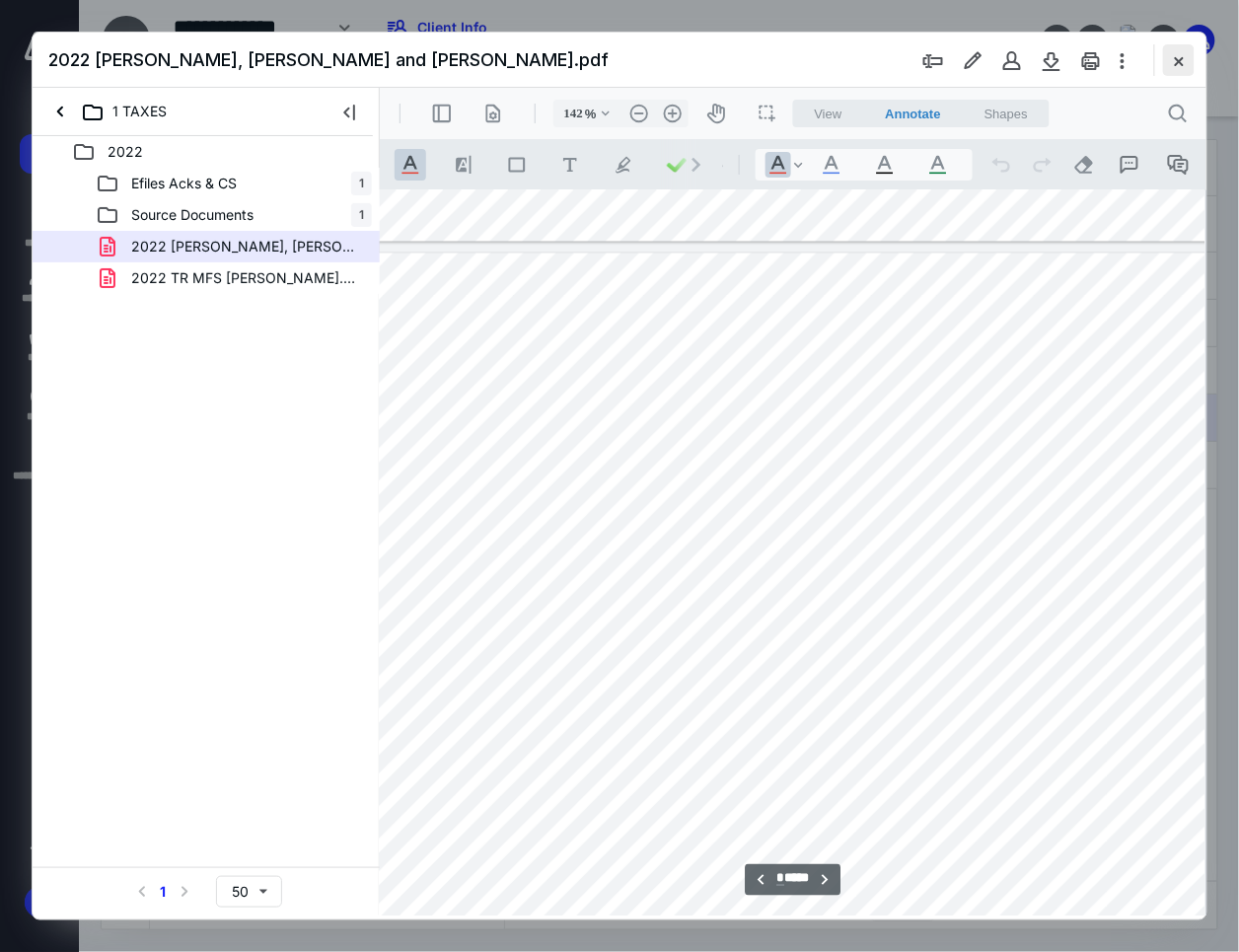 click at bounding box center [1179, 60] 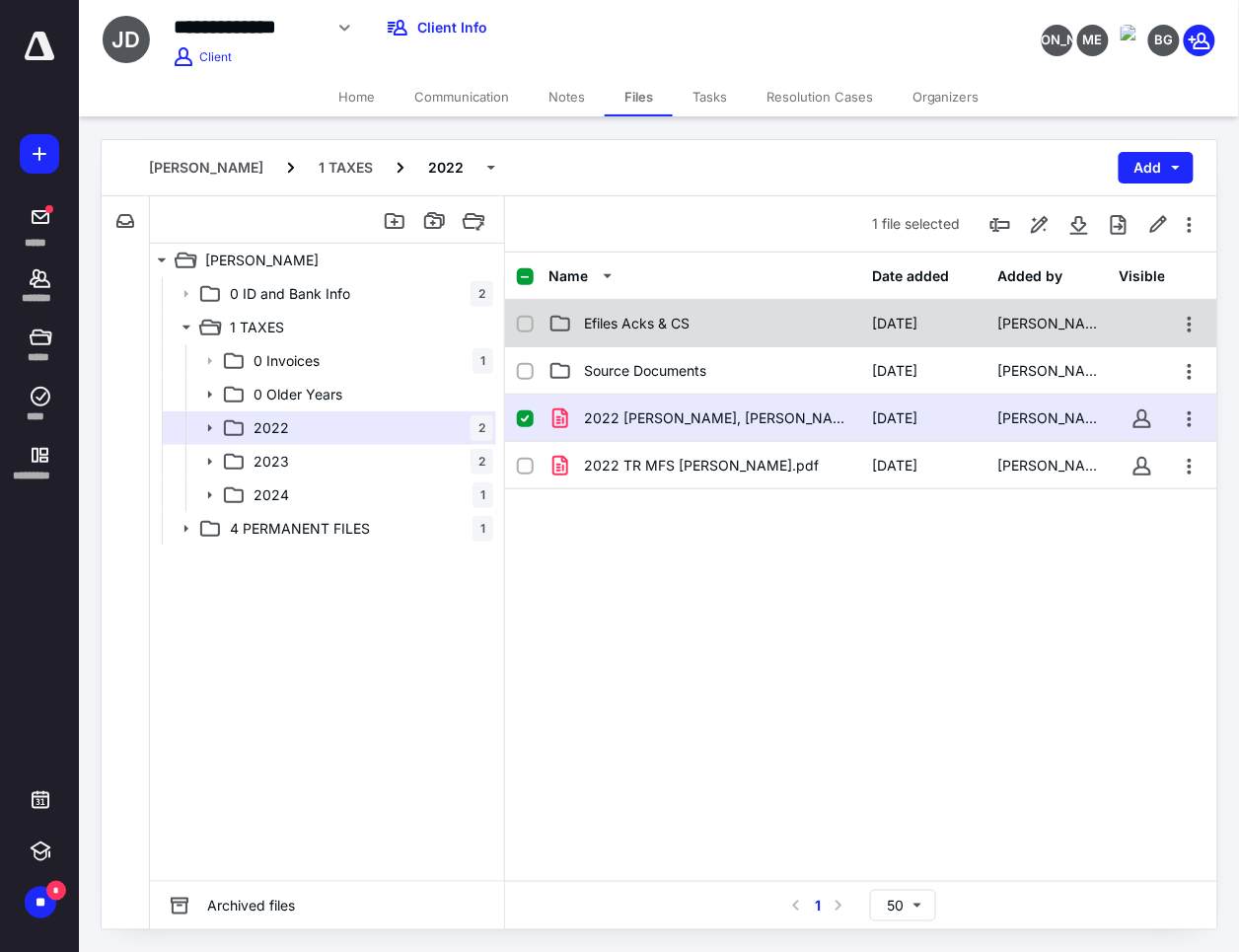 click on "Efiles Acks & CS" at bounding box center (636, 324) 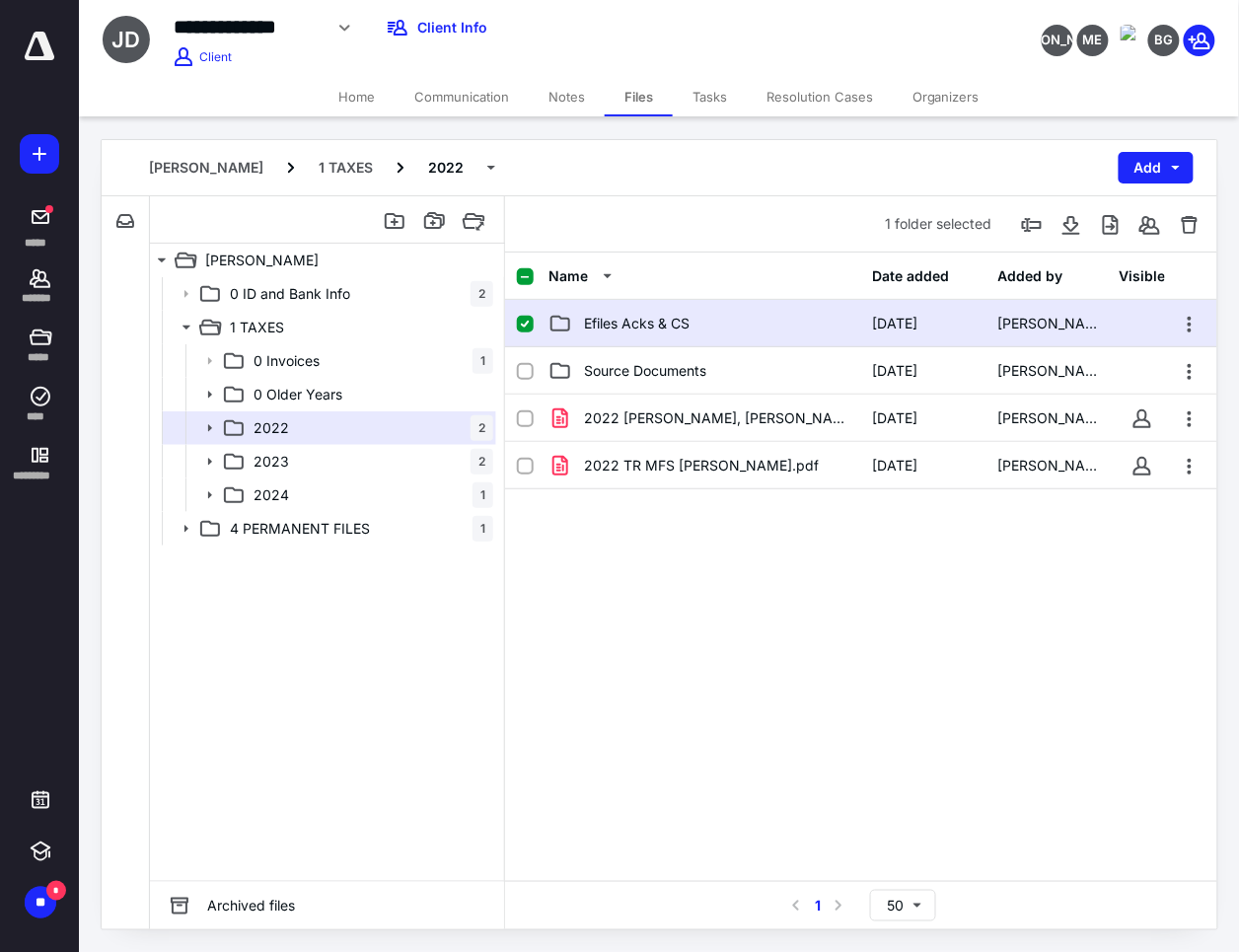 click on "Efiles Acks & CS" at bounding box center [636, 324] 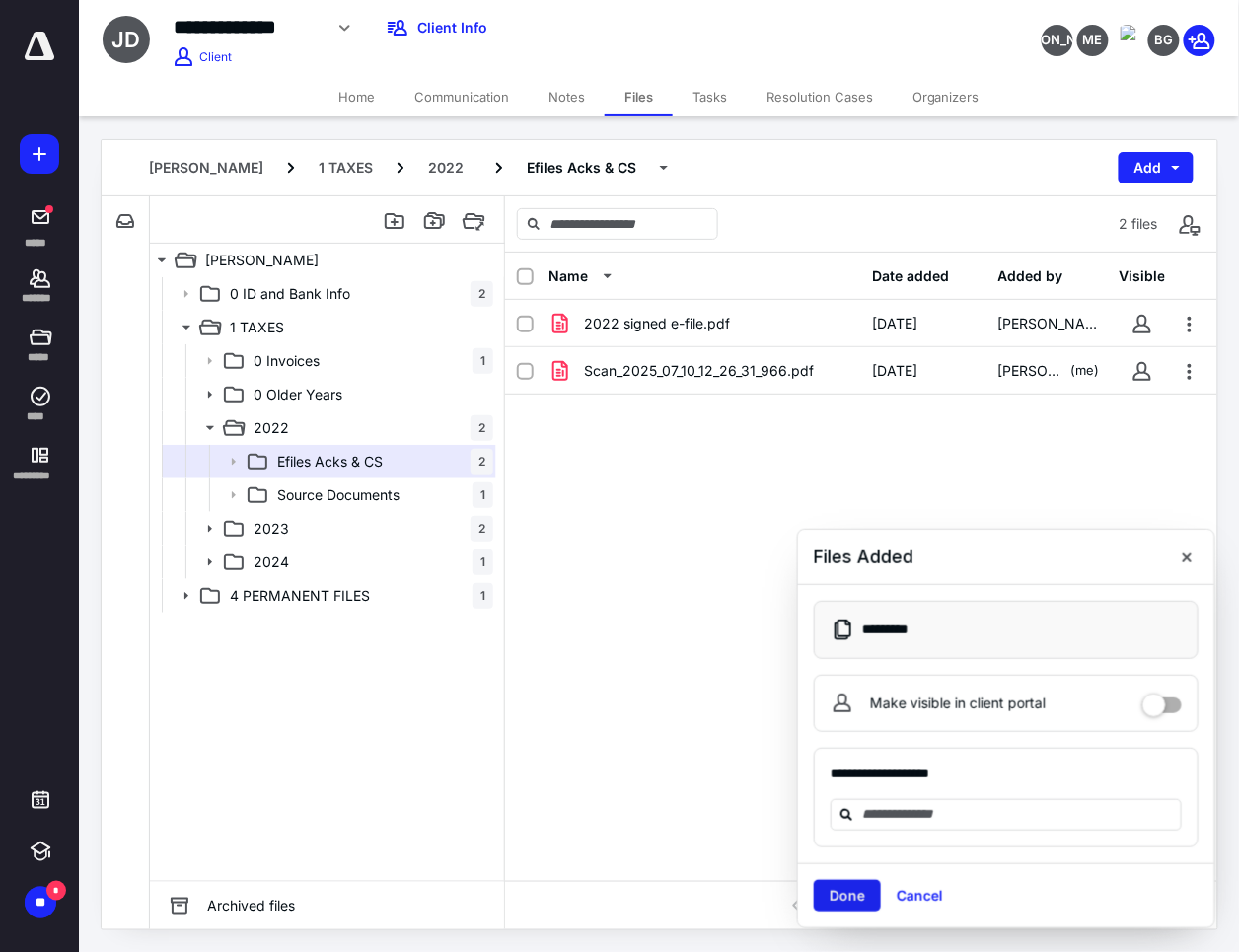 click on "Done" at bounding box center [847, 896] 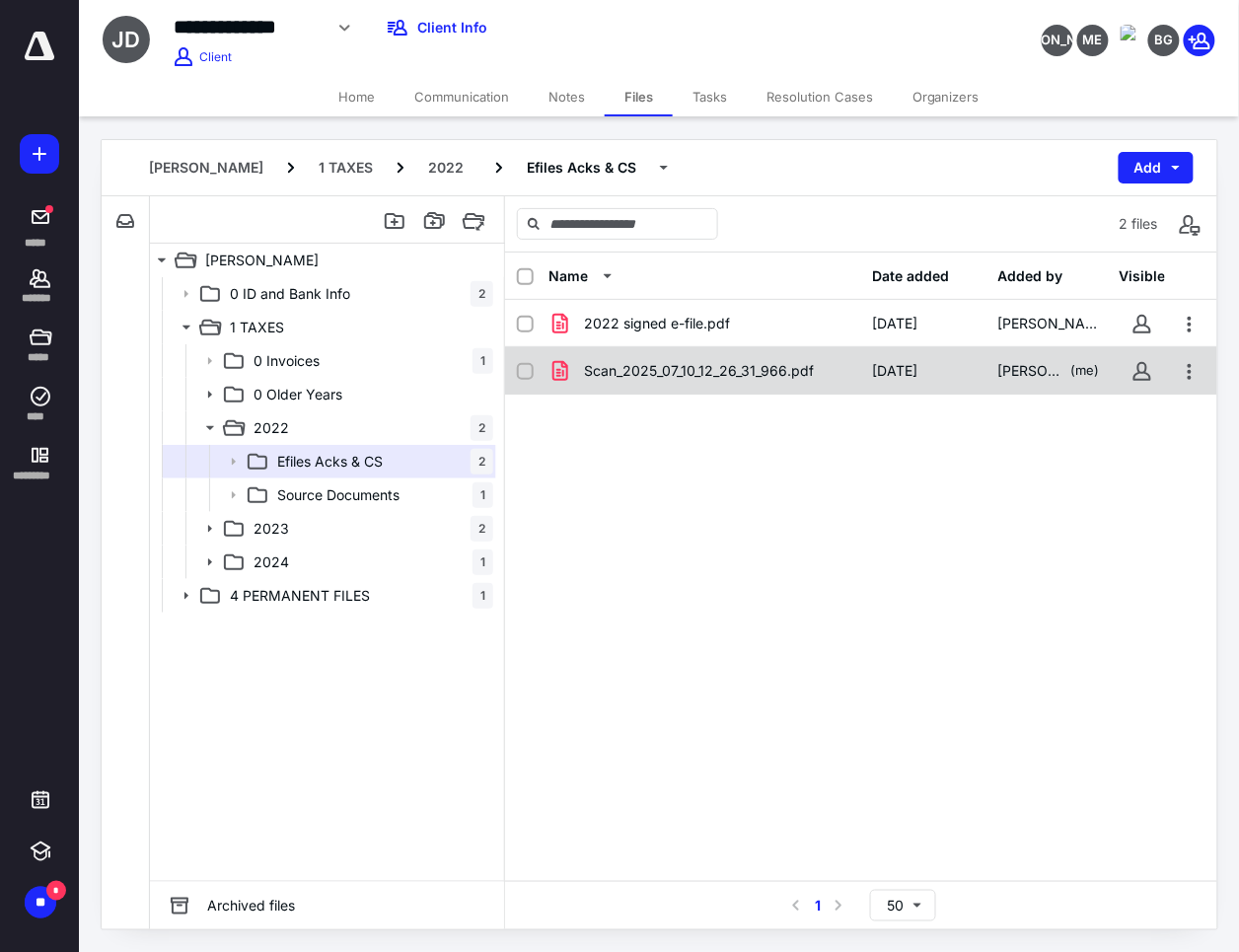 click on "Scan_2025_07_10_12_26_31_966.pdf [DATE] [PERSON_NAME]  (me)" at bounding box center [861, 371] 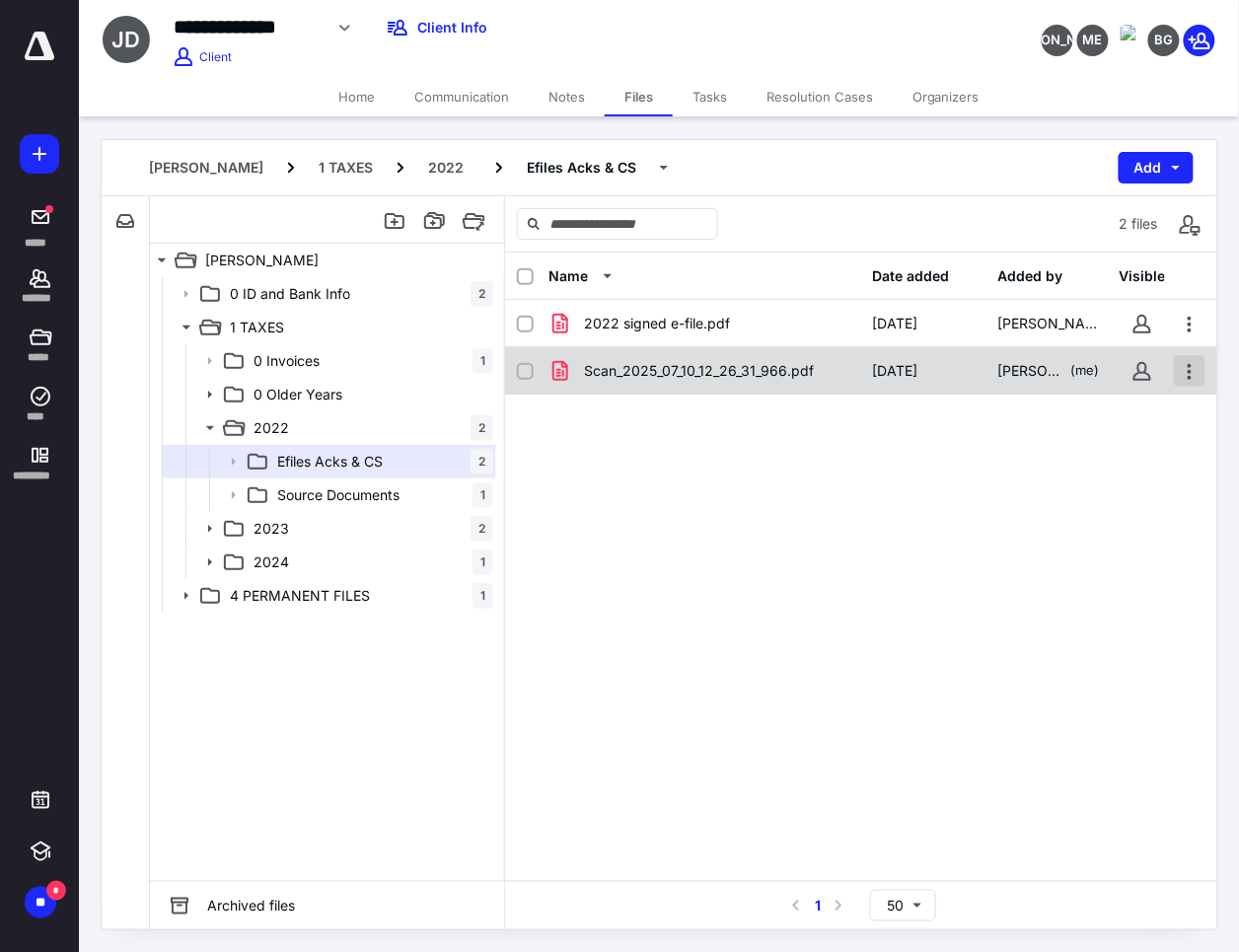 checkbox on "true" 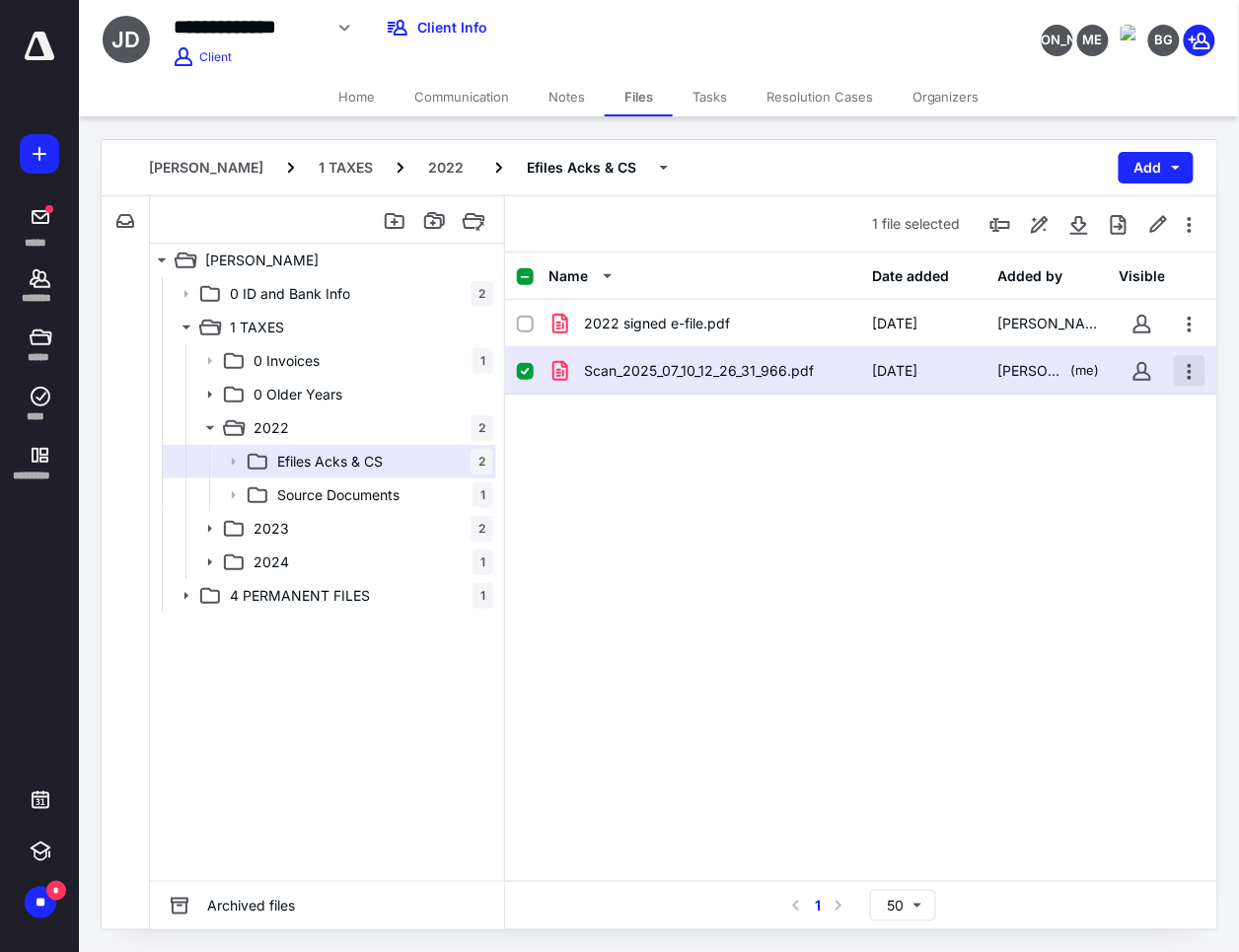 click at bounding box center (1190, 371) 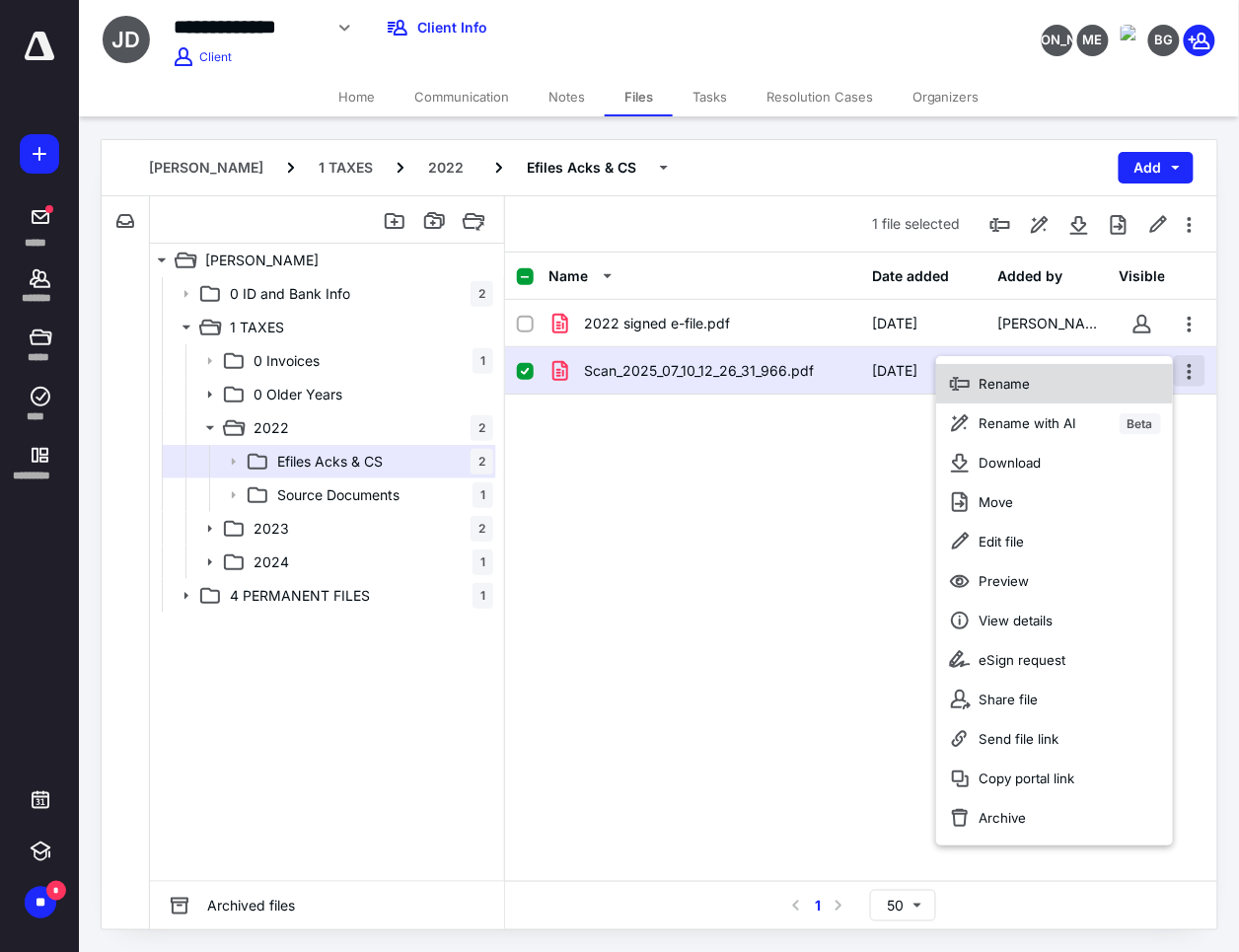 click on "Rename" at bounding box center [1055, 384] 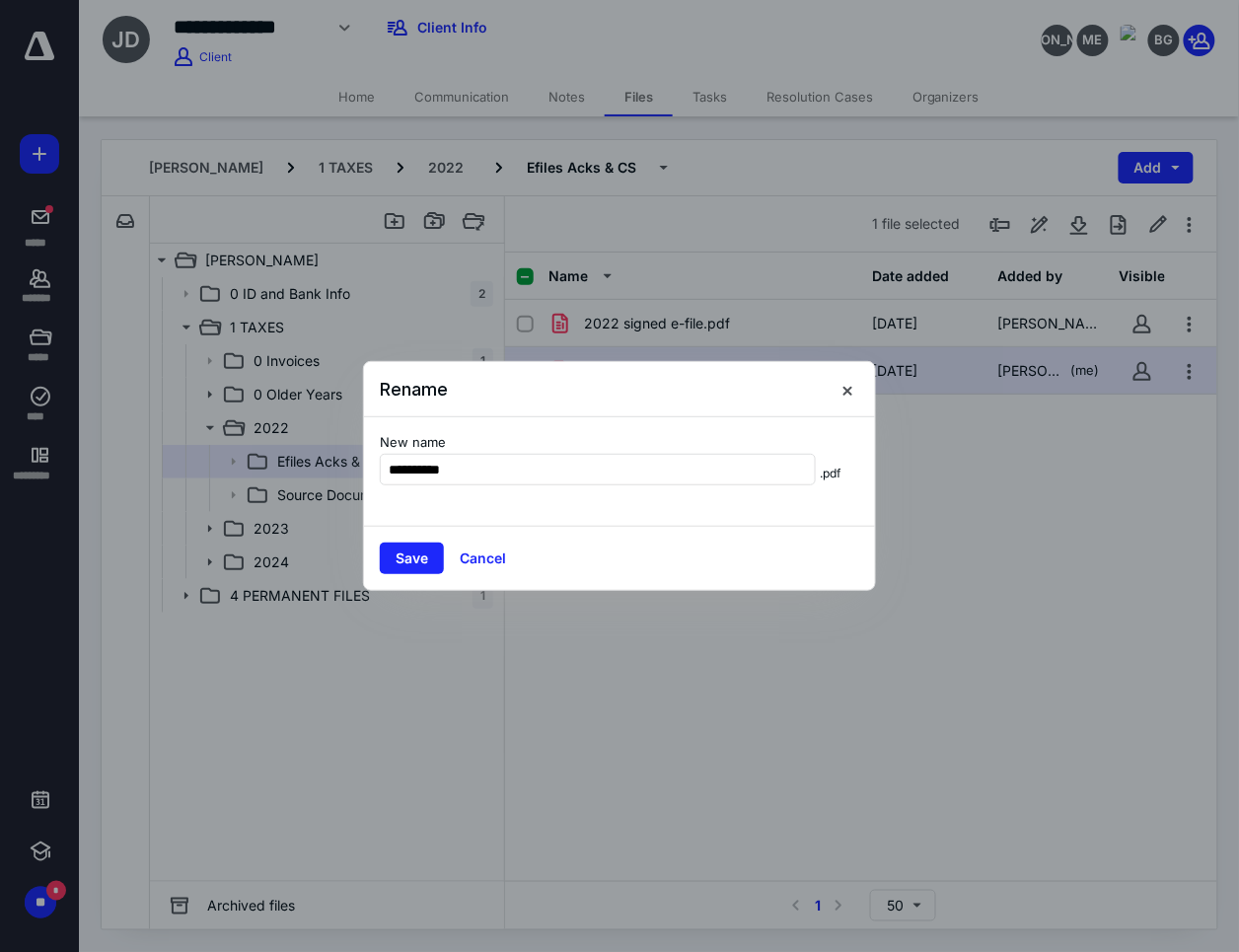 type on "**********" 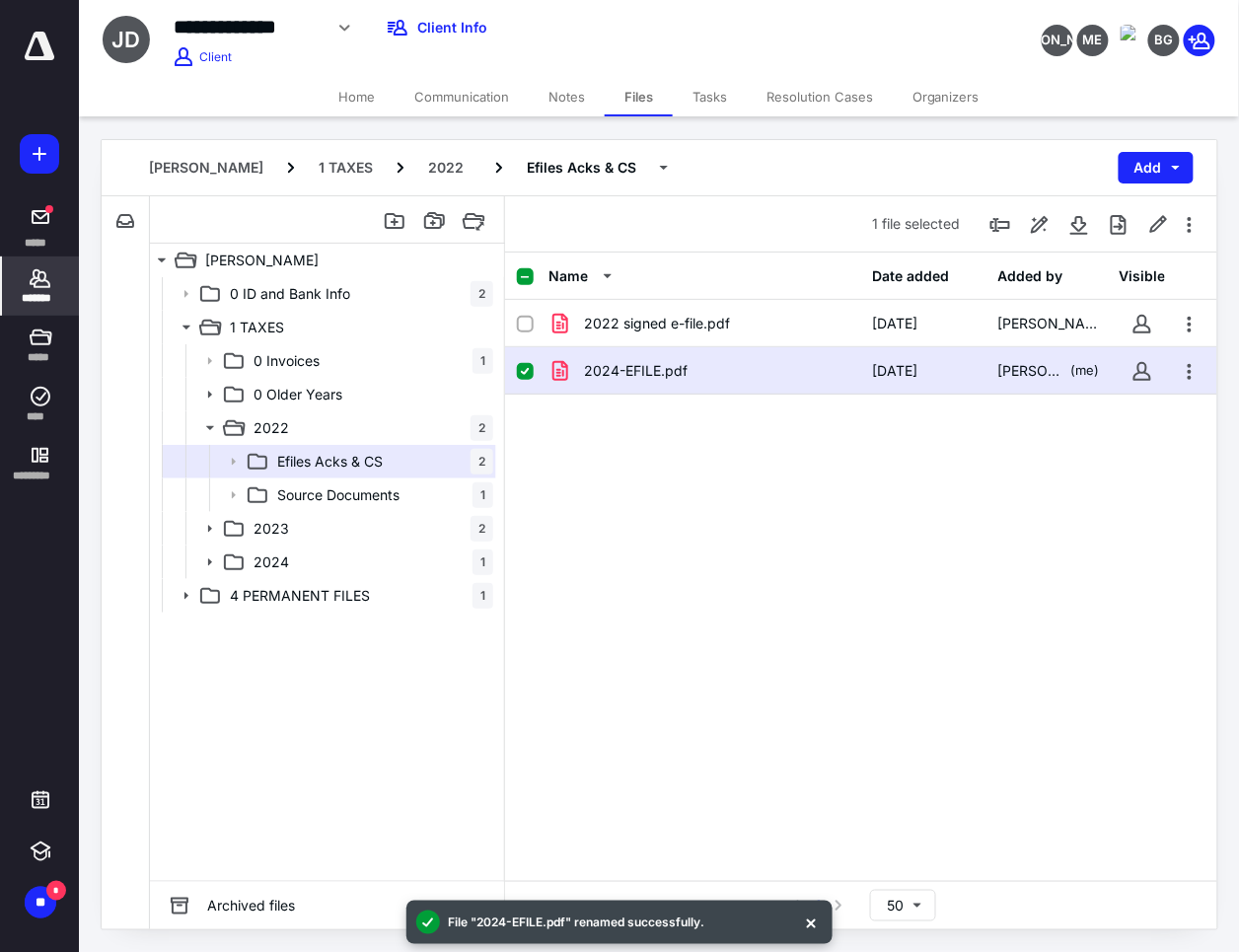 click on "*******" at bounding box center [40, 286] 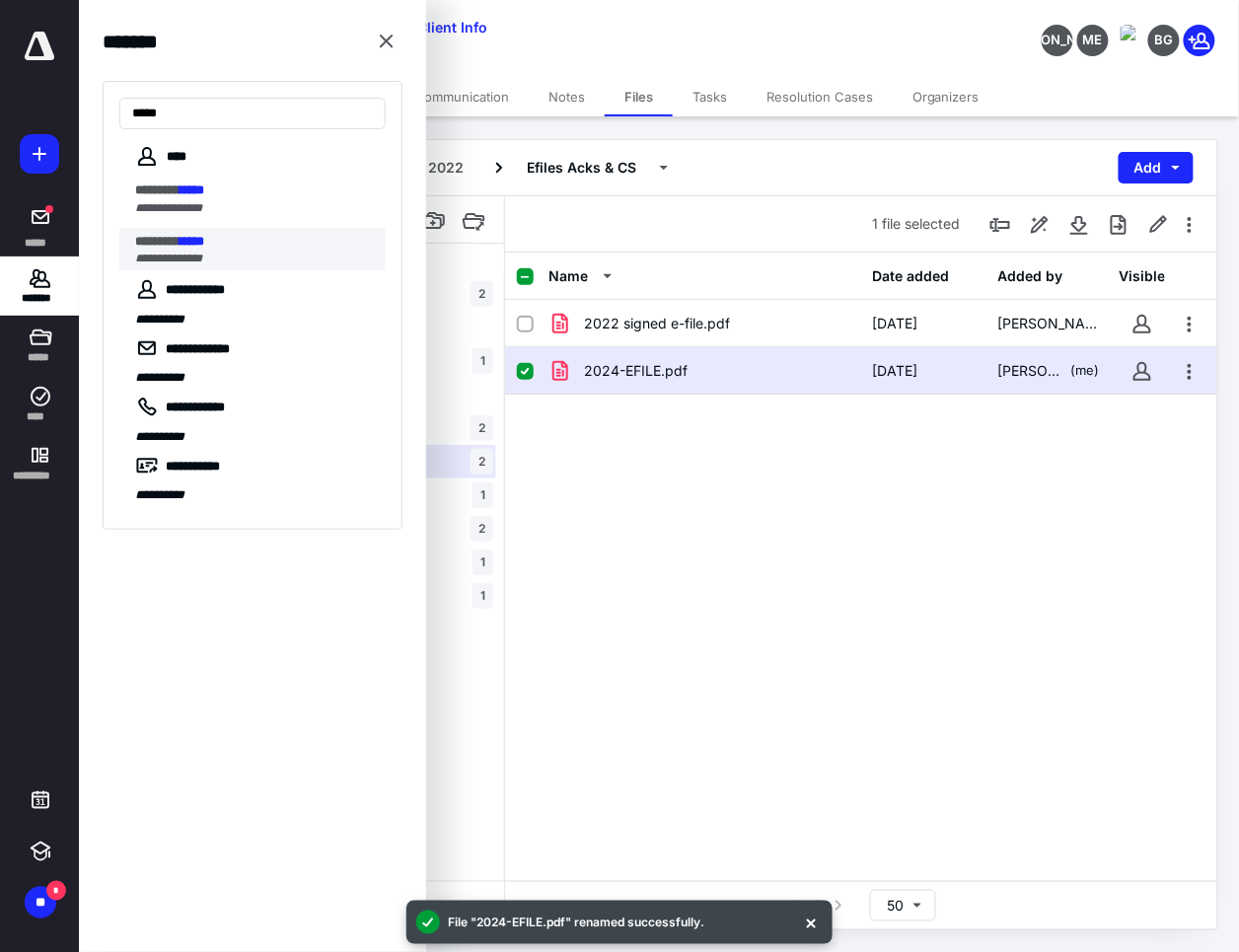 type on "*****" 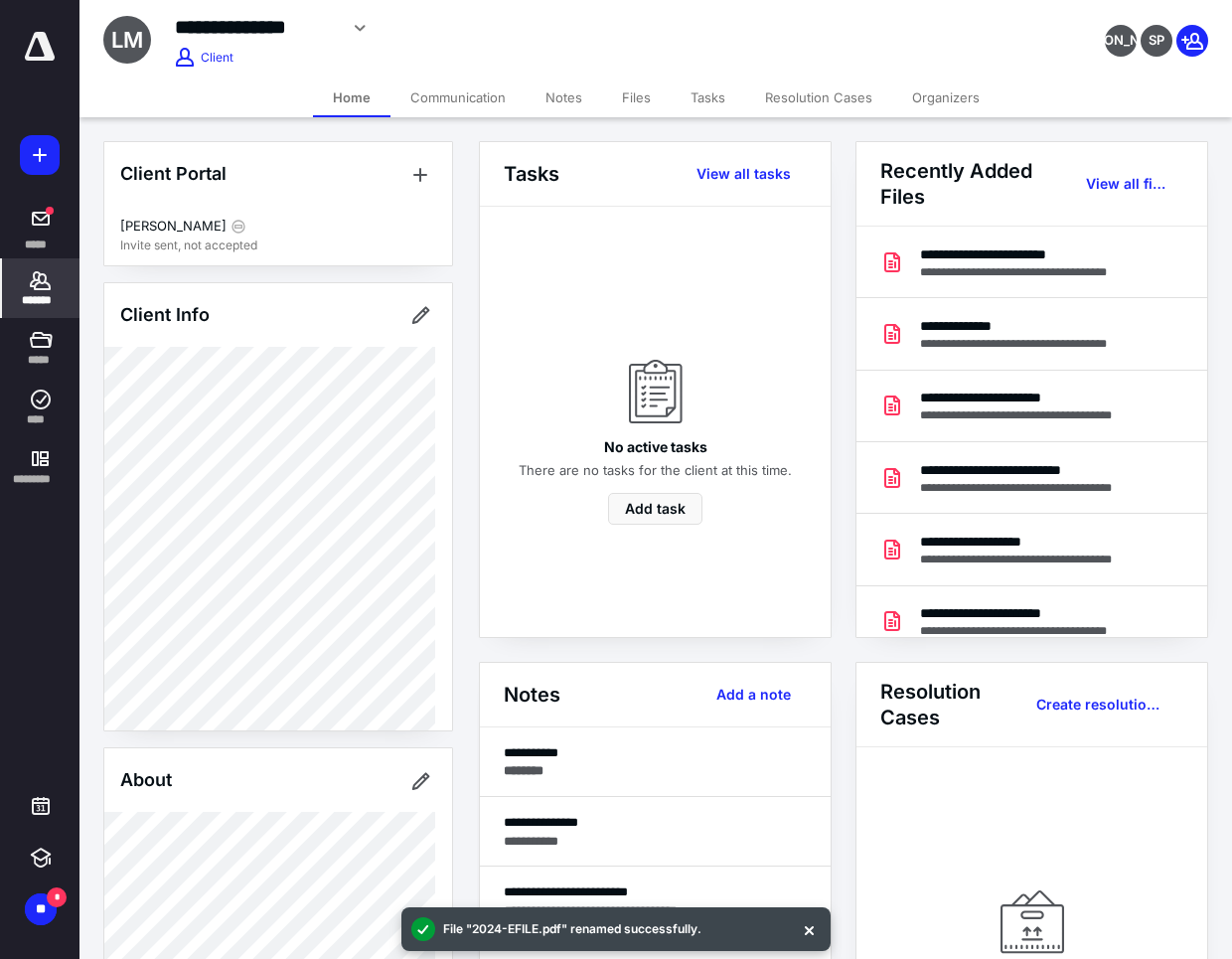 click on "Tasks" at bounding box center [707, 97] 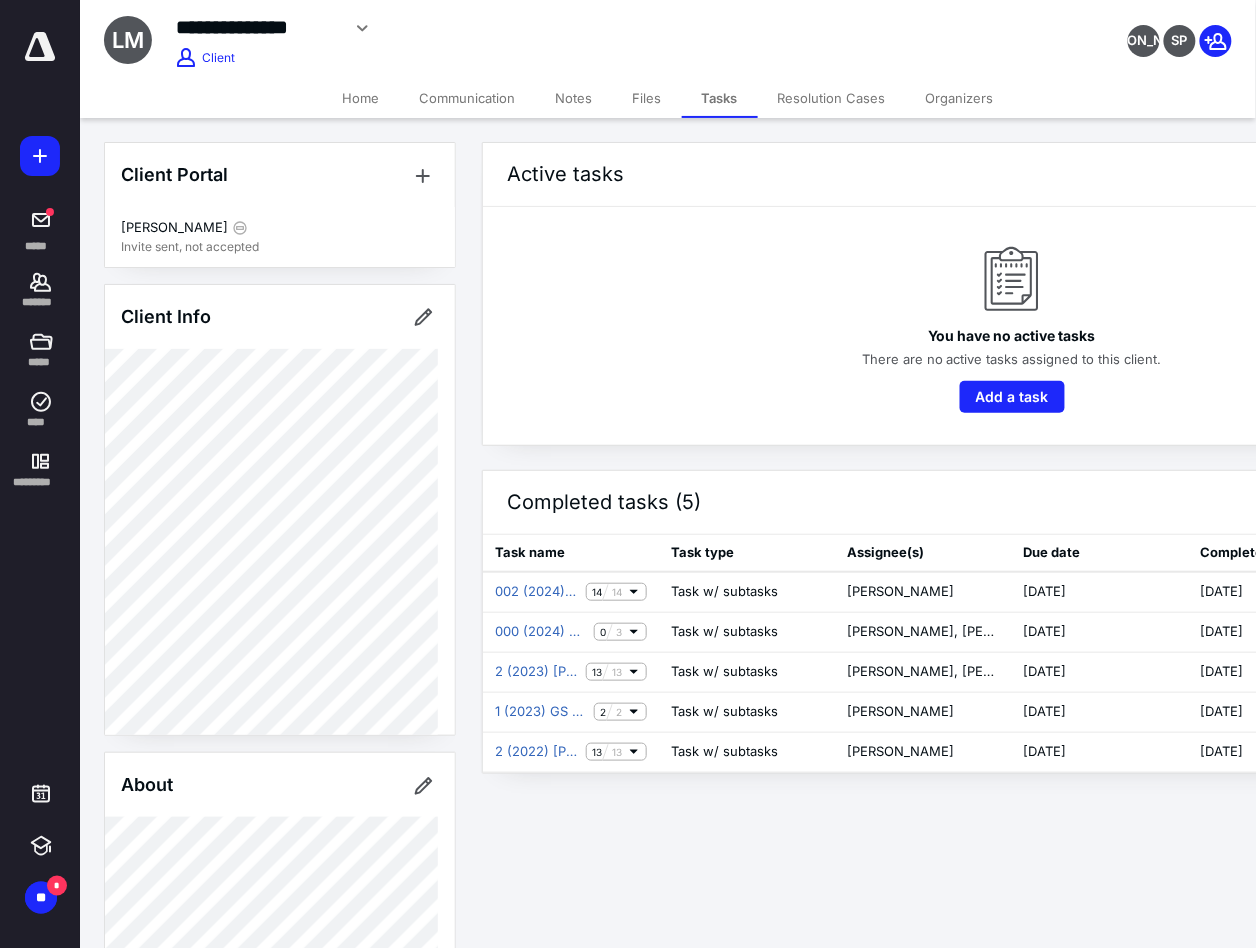 click on "Notes" at bounding box center (574, 98) 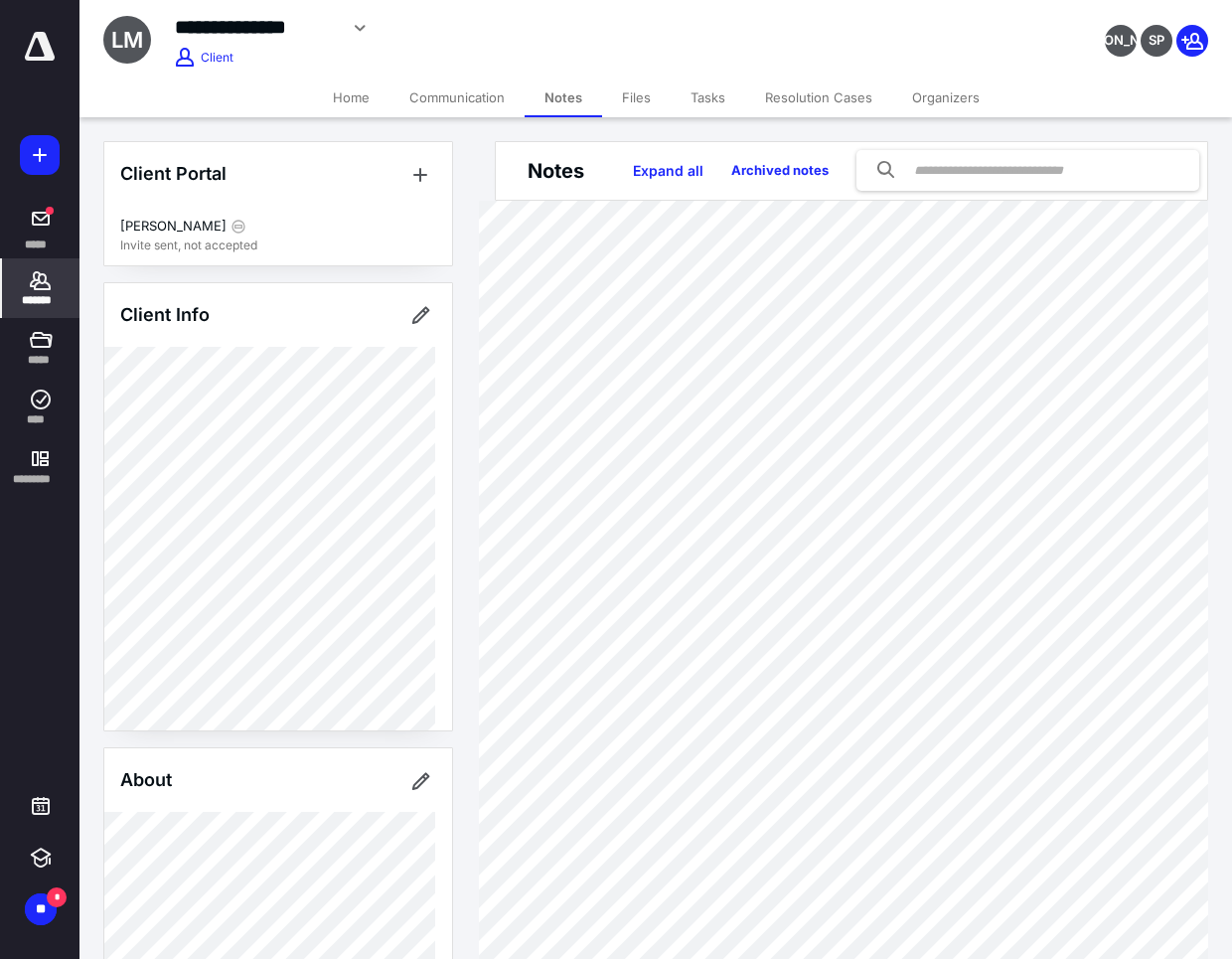 click on "Notes Expand all Archived notes" at bounding box center (854, 560) 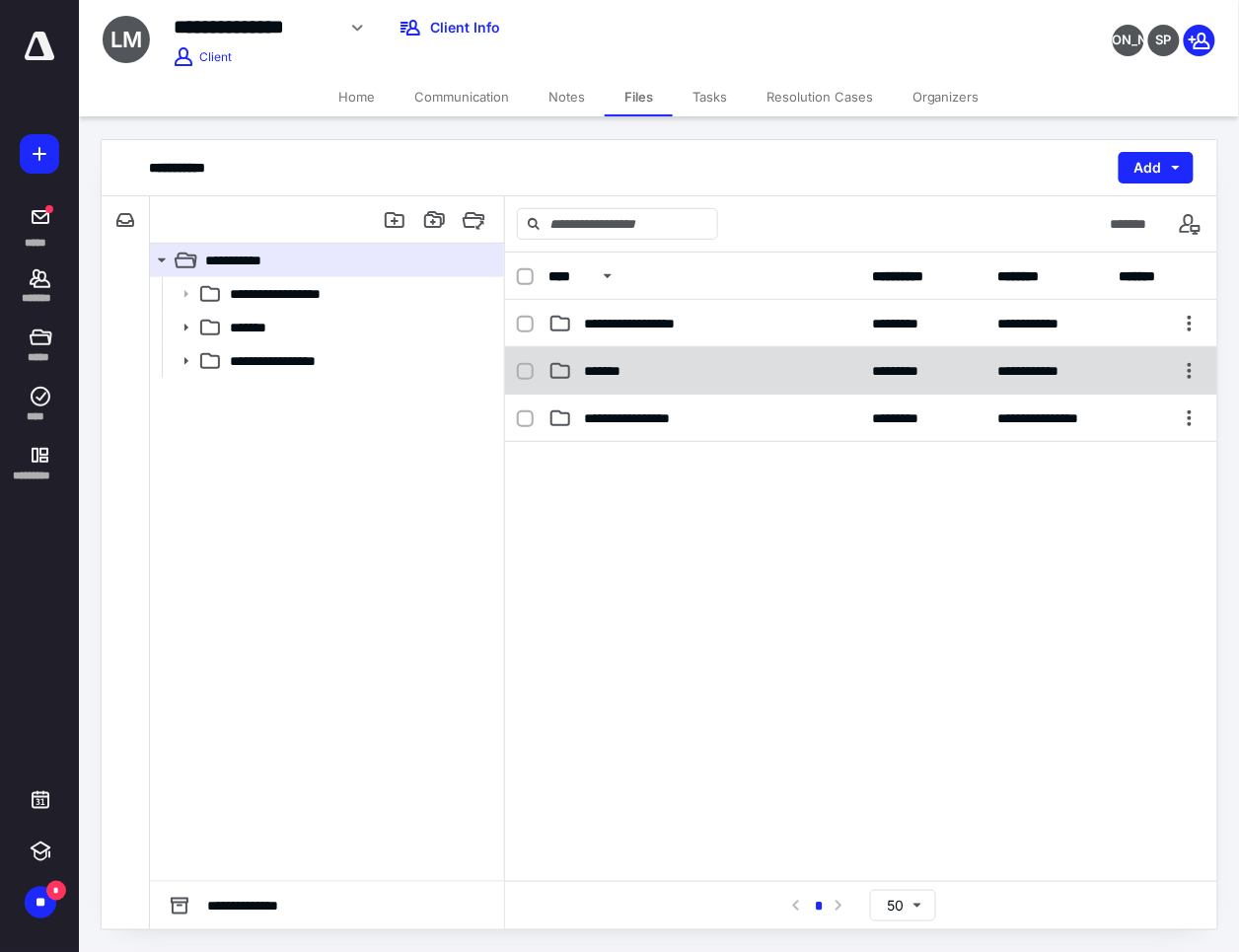 click on "*******" at bounding box center [704, 371] 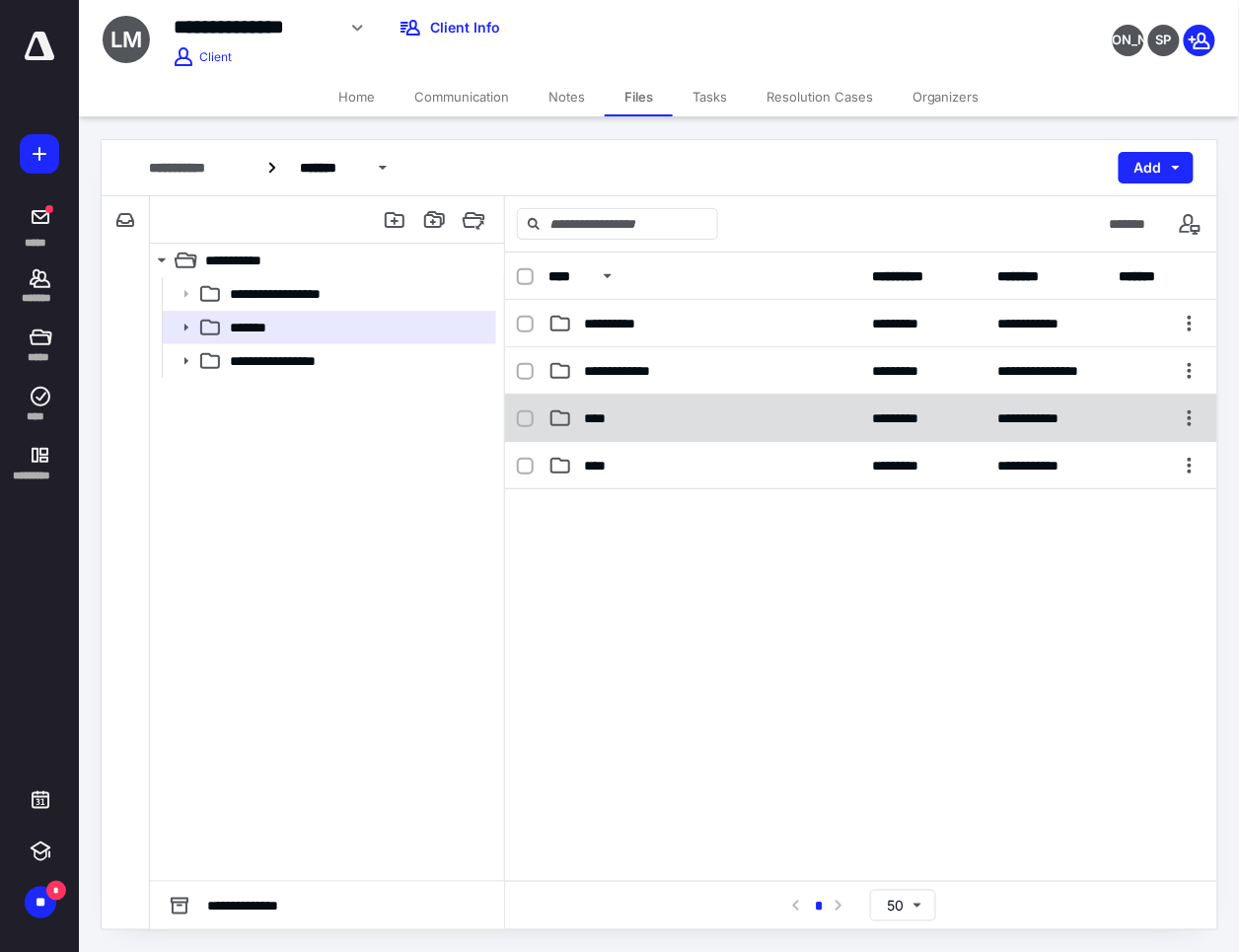 click on "**********" at bounding box center (861, 418) 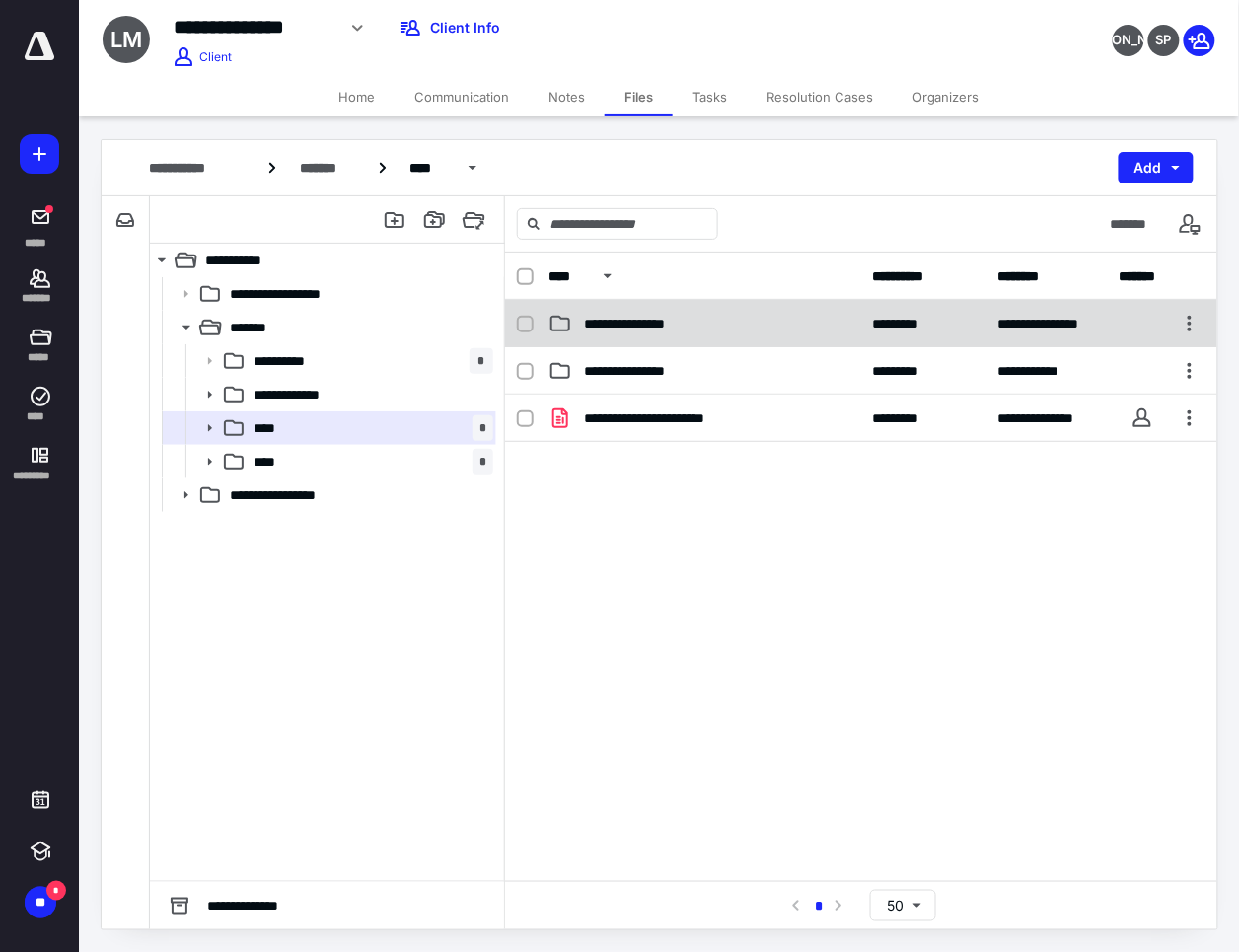 click on "**********" at bounding box center (704, 324) 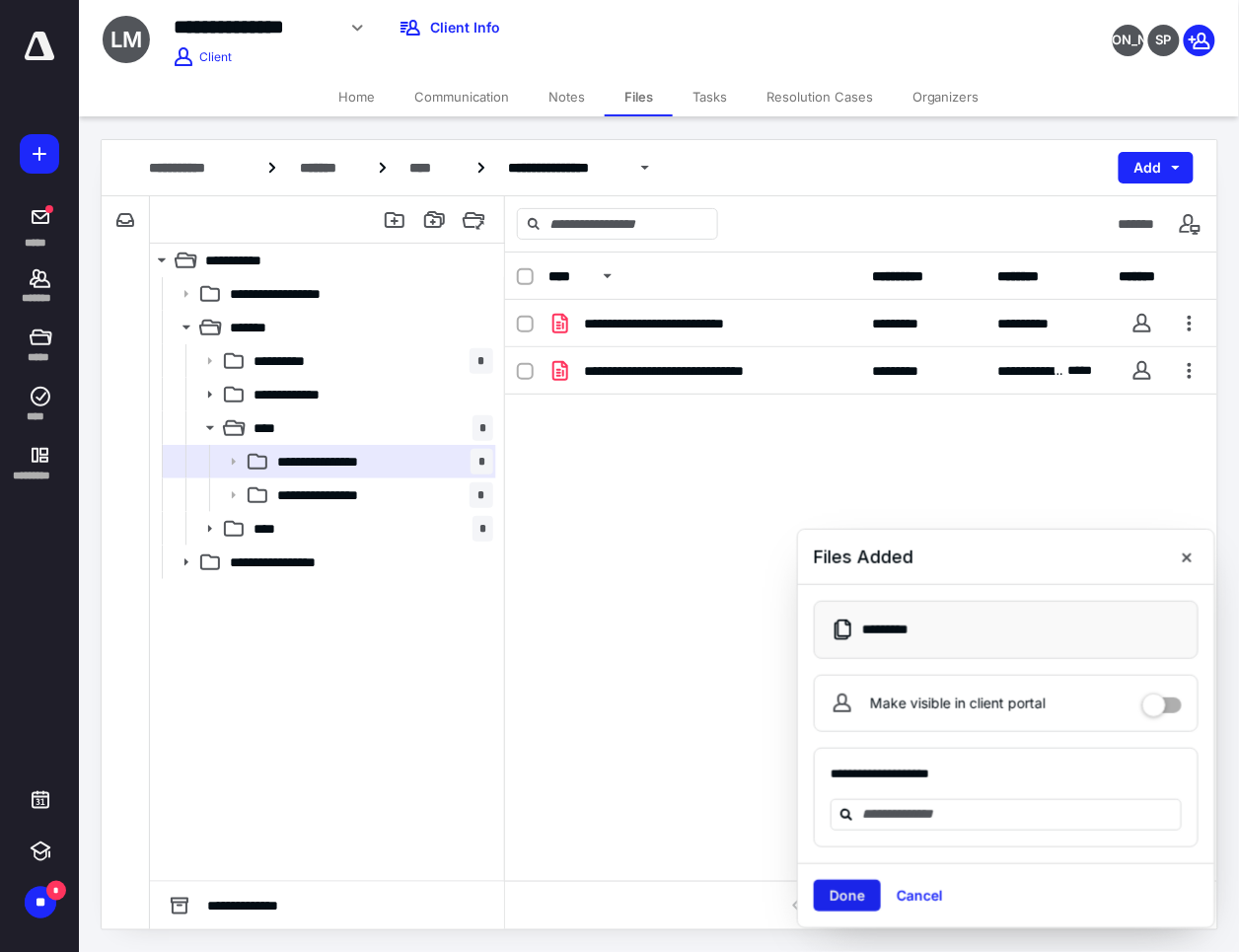 click on "Done" at bounding box center [847, 896] 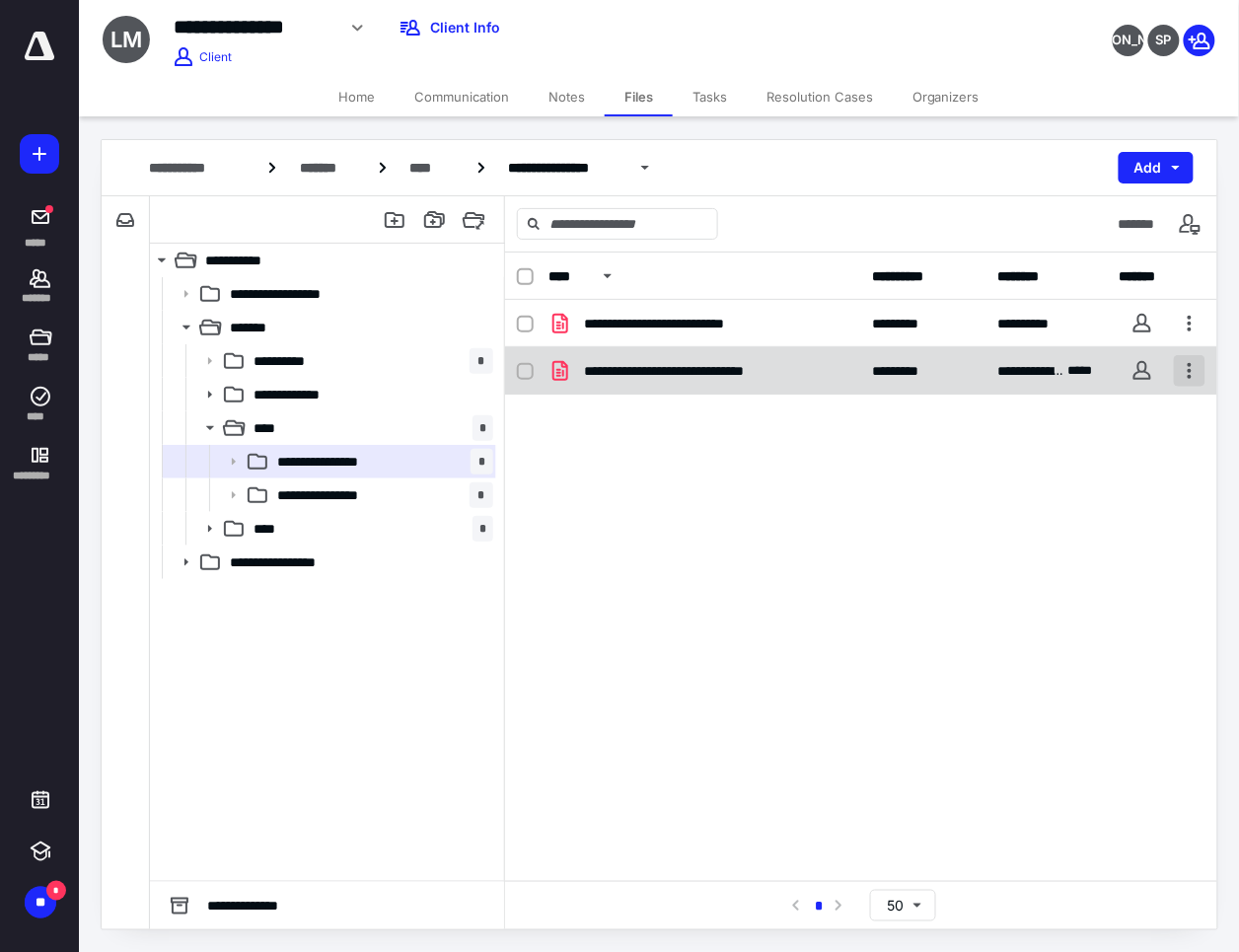 click at bounding box center (1190, 371) 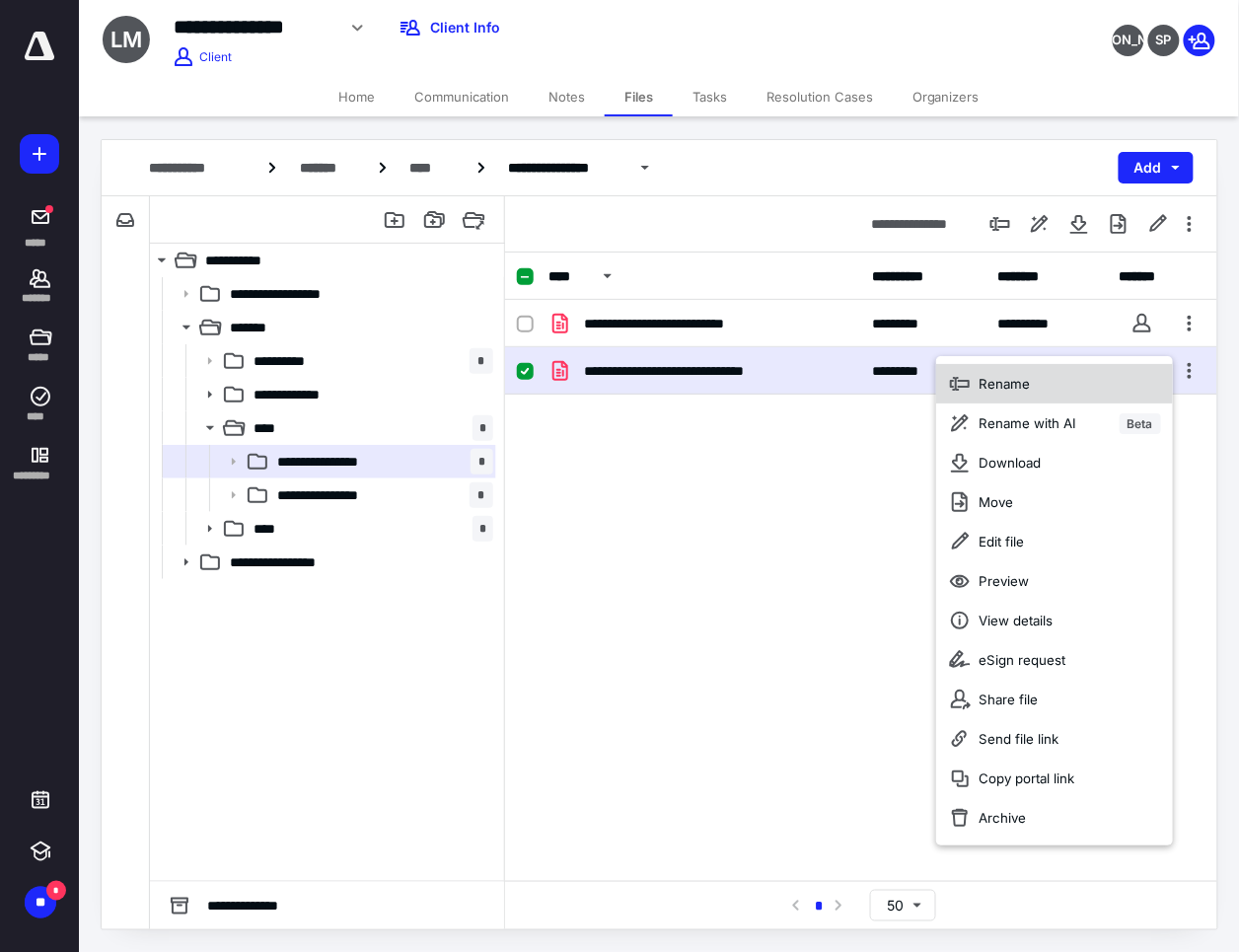 click on "Rename" at bounding box center (1055, 384) 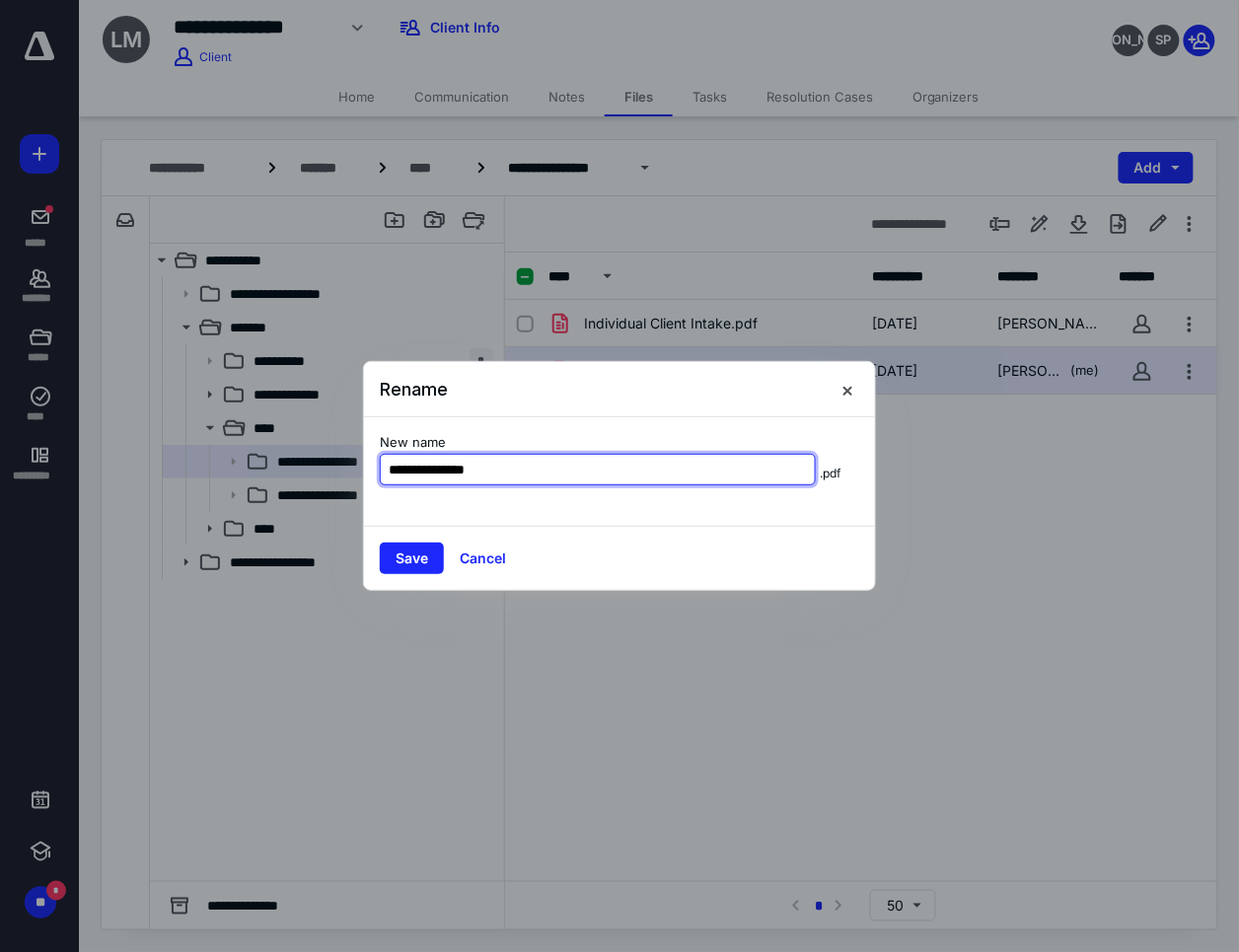 type on "**********" 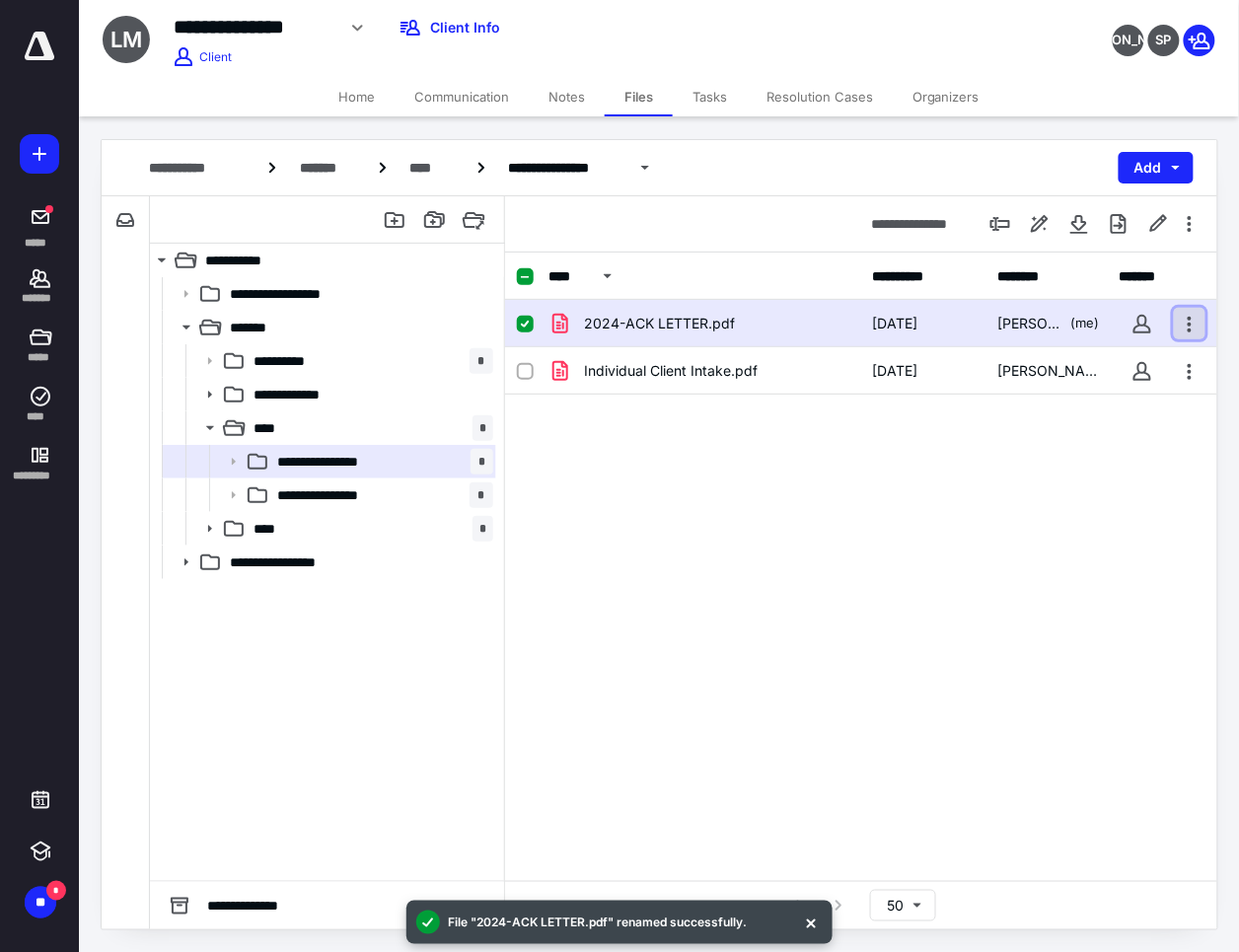click at bounding box center (1190, 324) 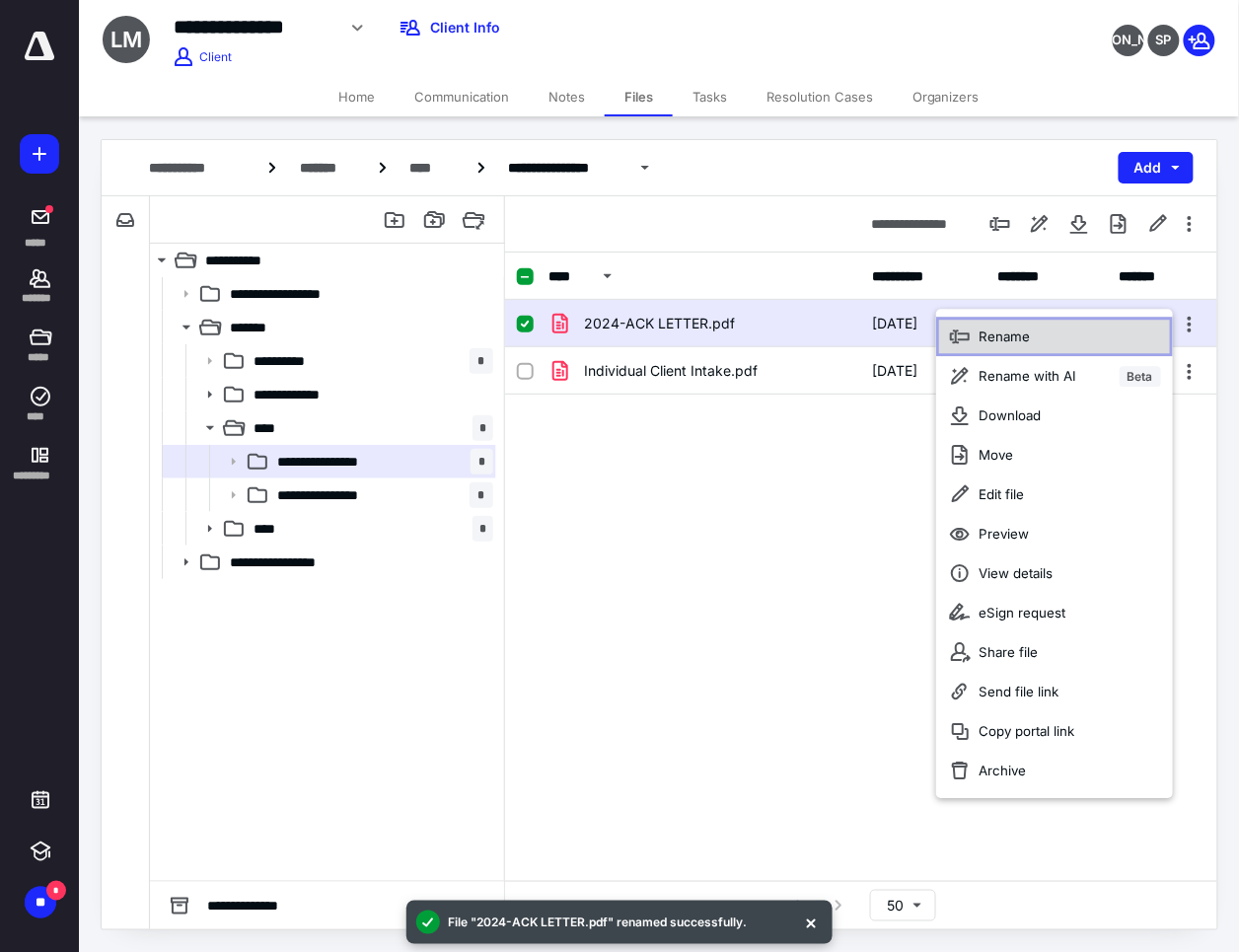 click on "Rename" at bounding box center (1055, 336) 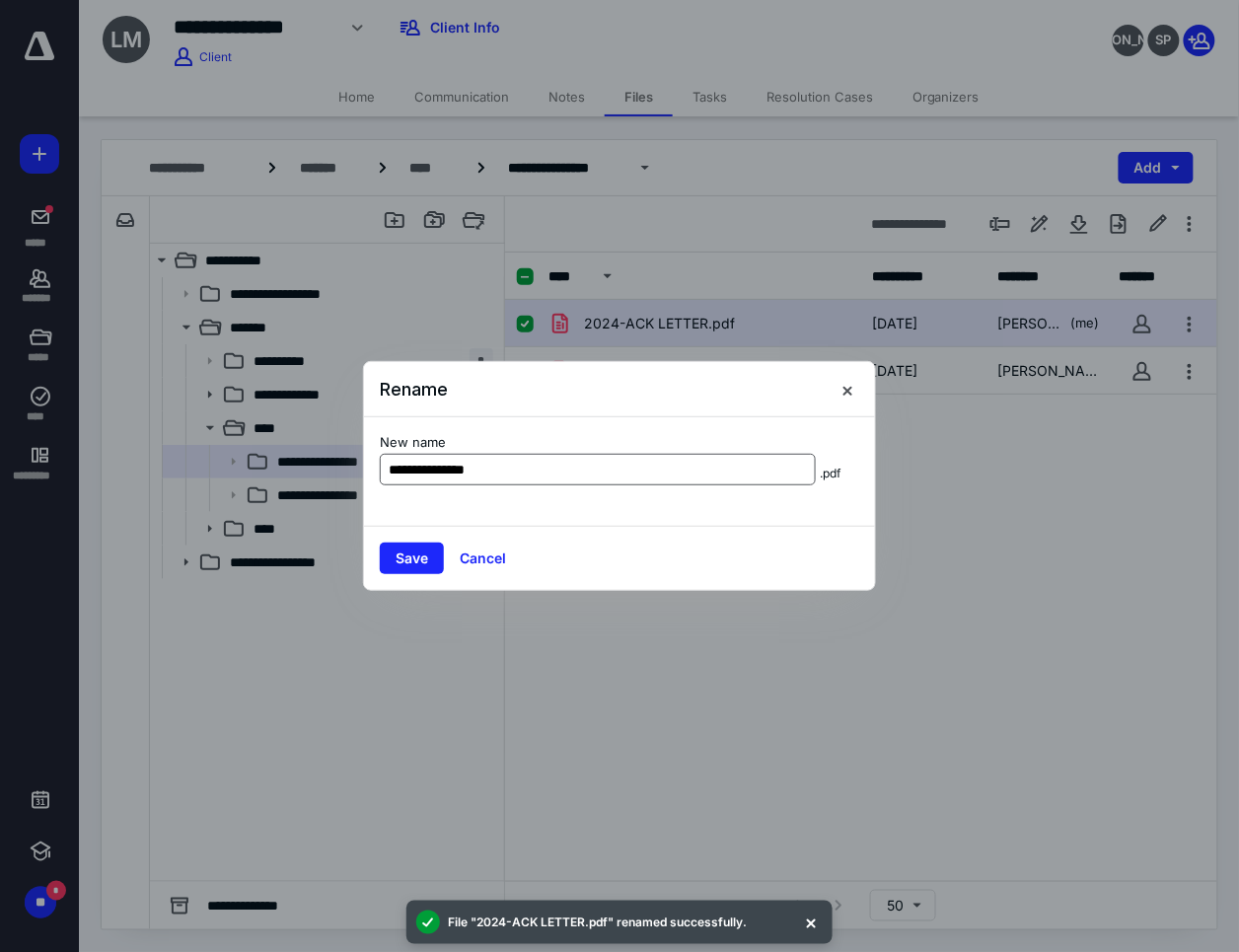 click on "**********" at bounding box center [598, 470] 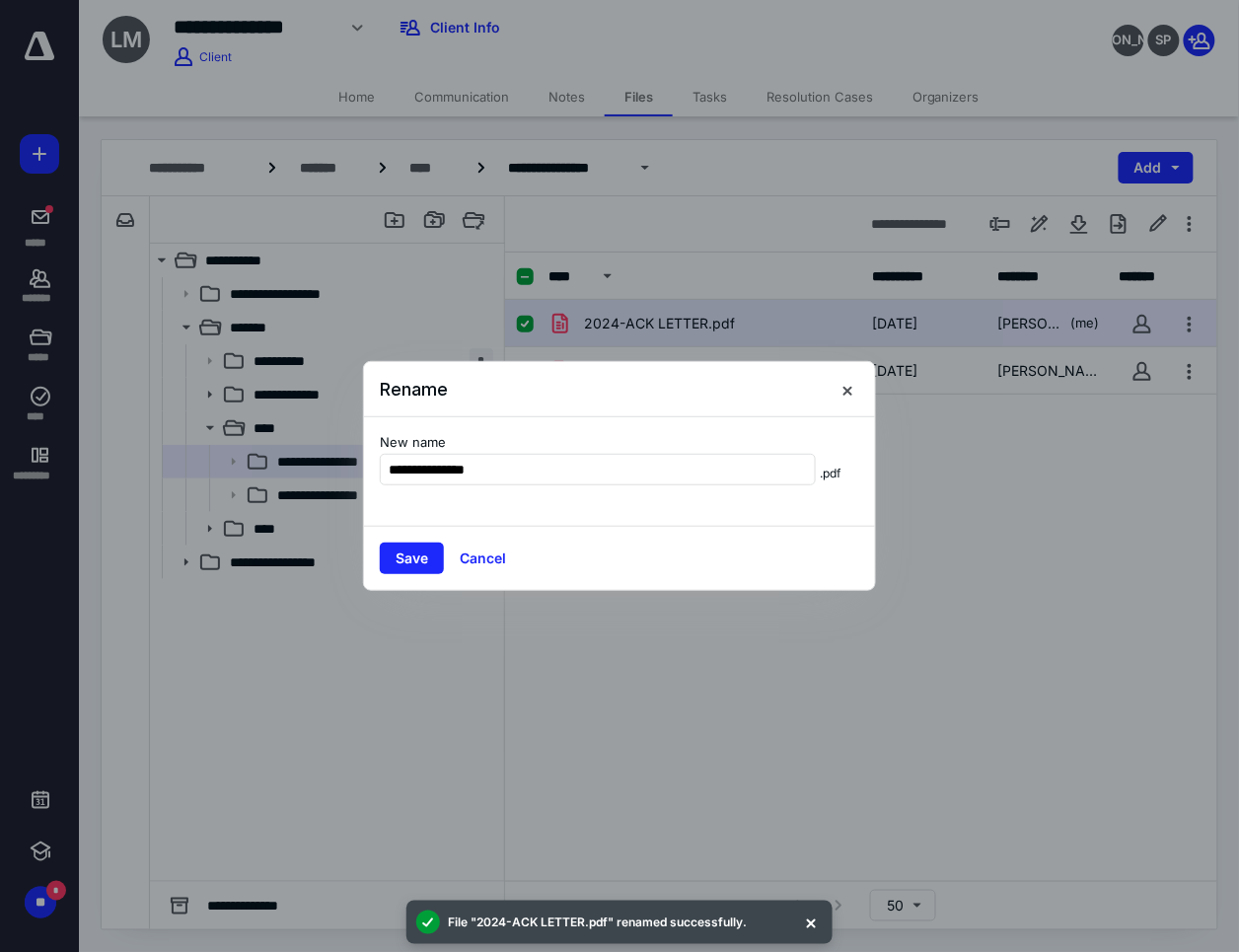 type on "**********" 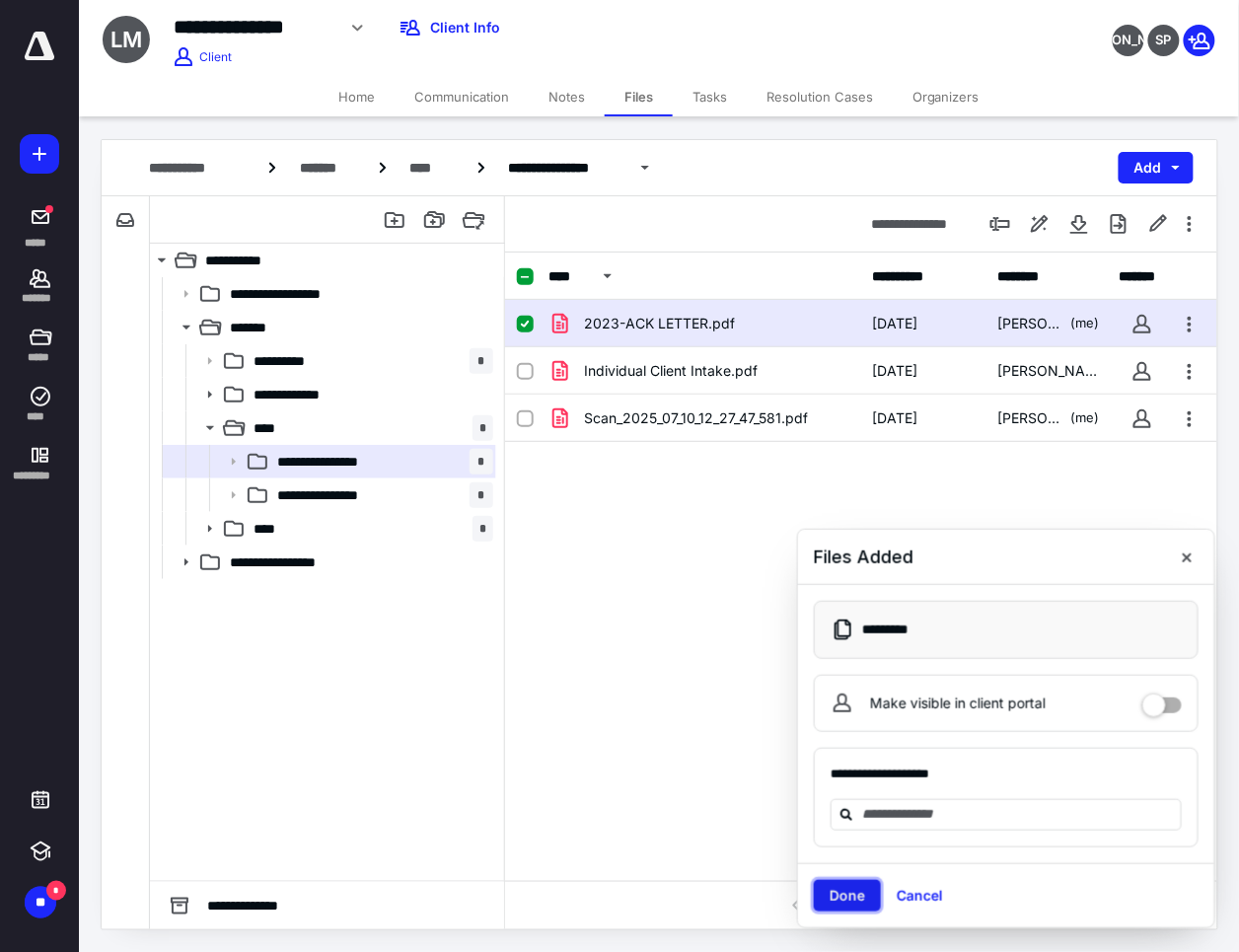 click on "Done" at bounding box center (847, 896) 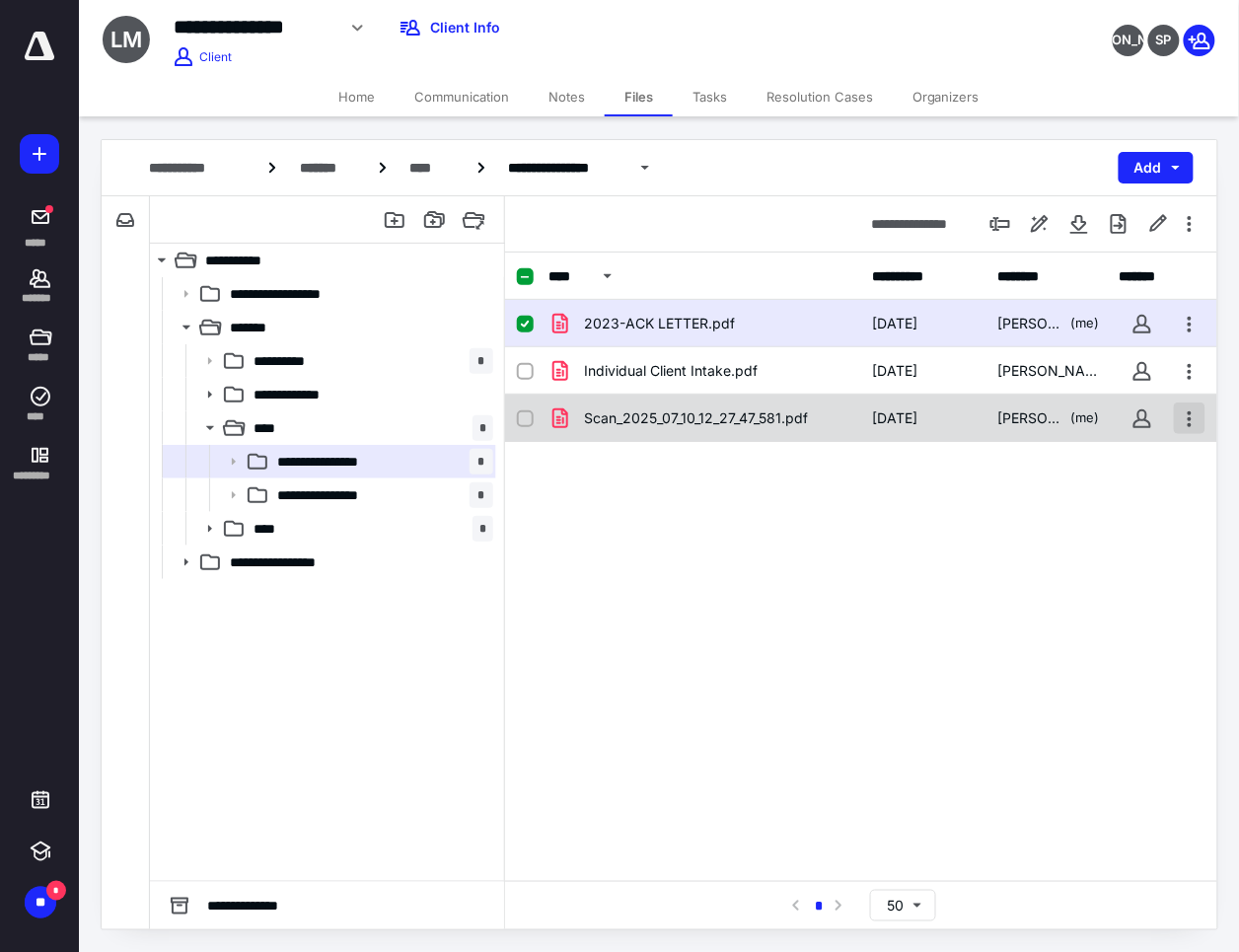 click at bounding box center (1190, 418) 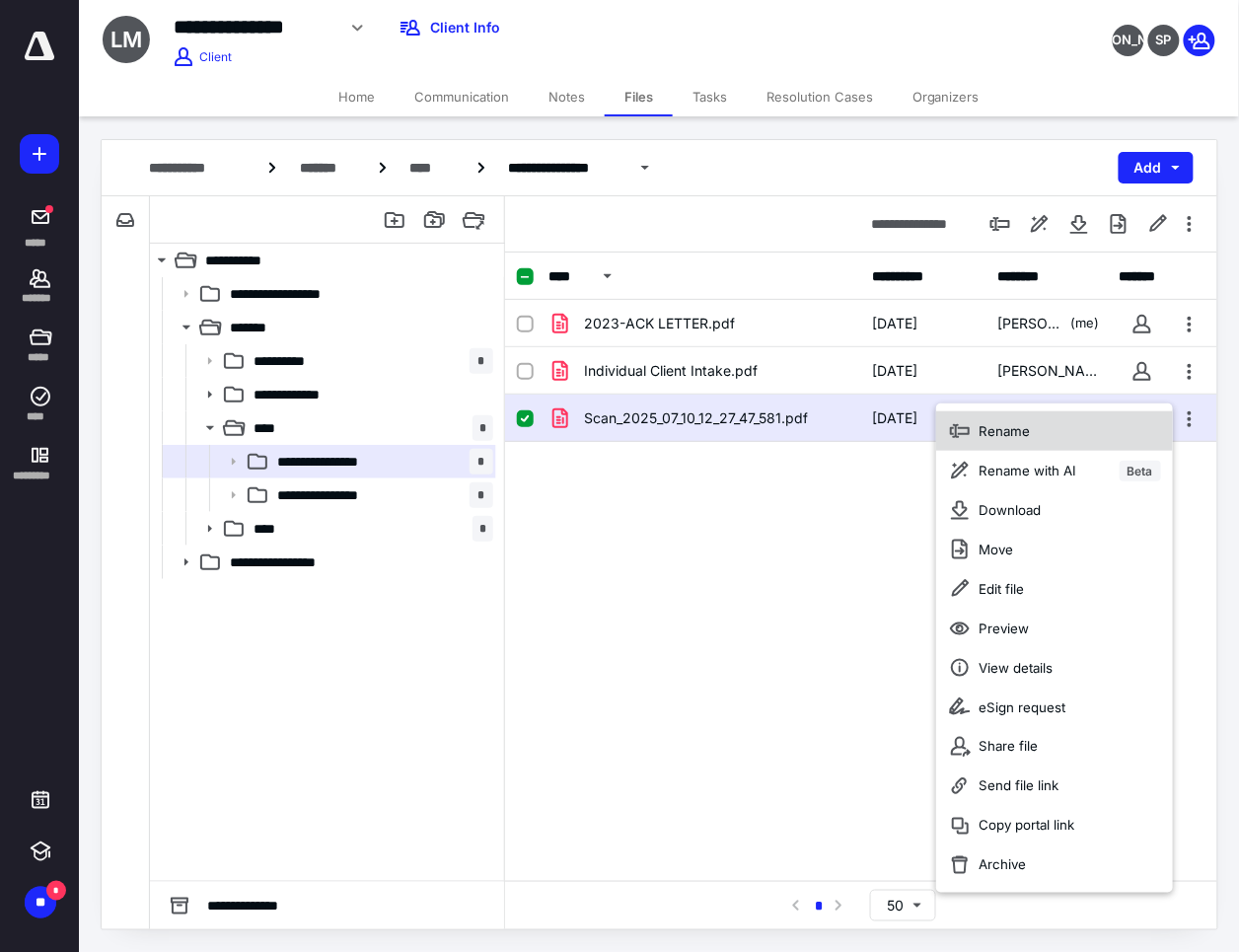 click on "Rename" at bounding box center [1055, 431] 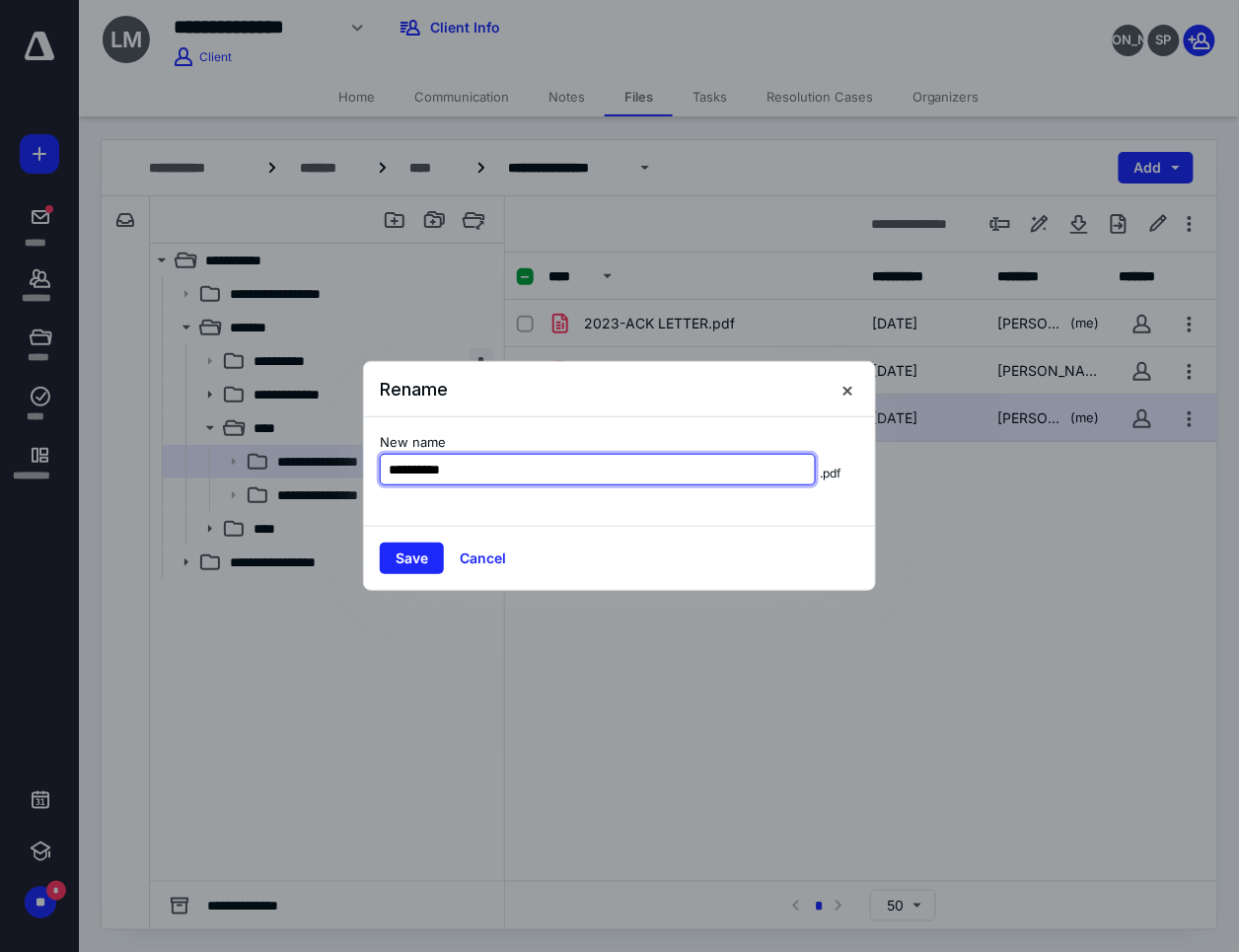 type on "**********" 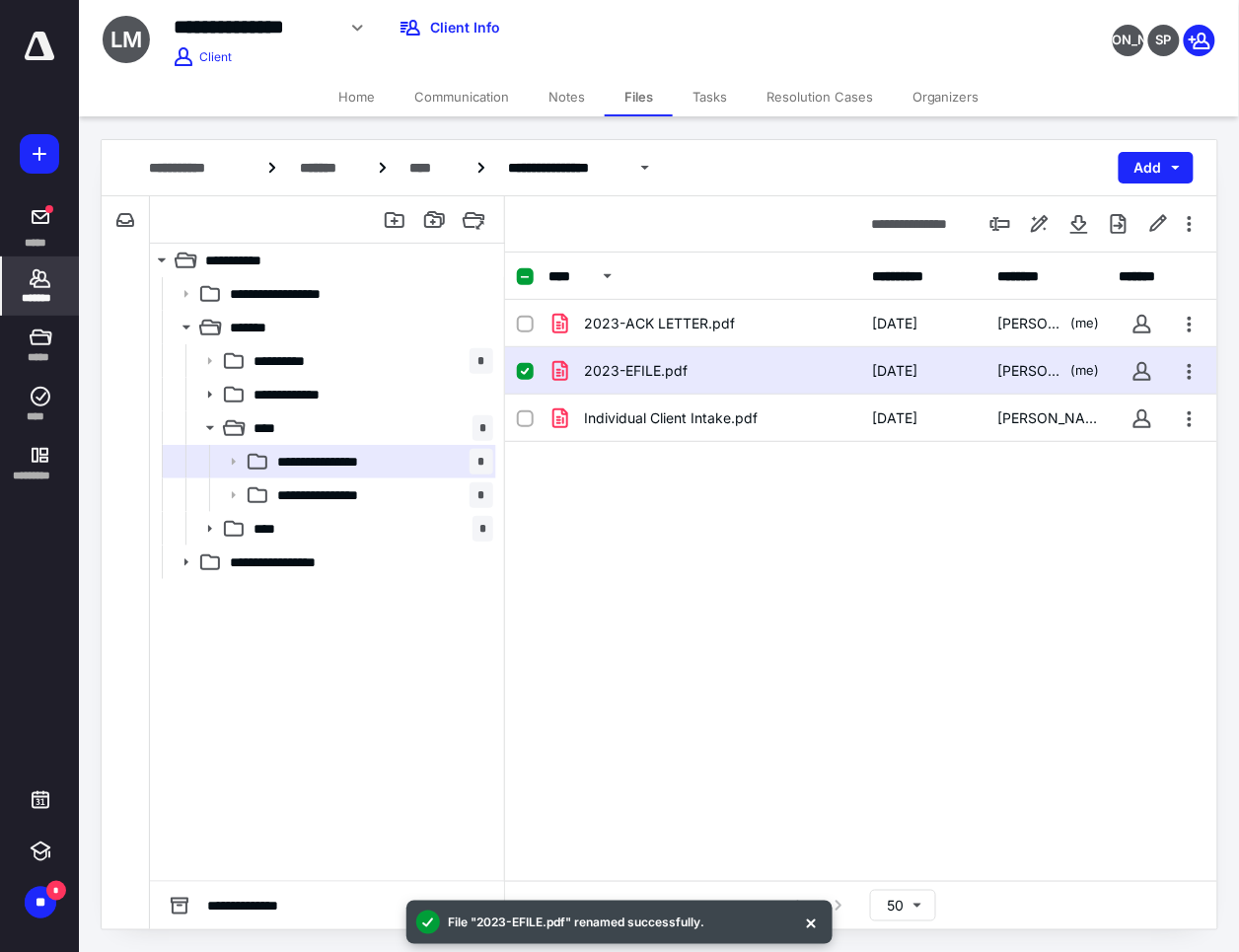 click on "*******" at bounding box center [40, 298] 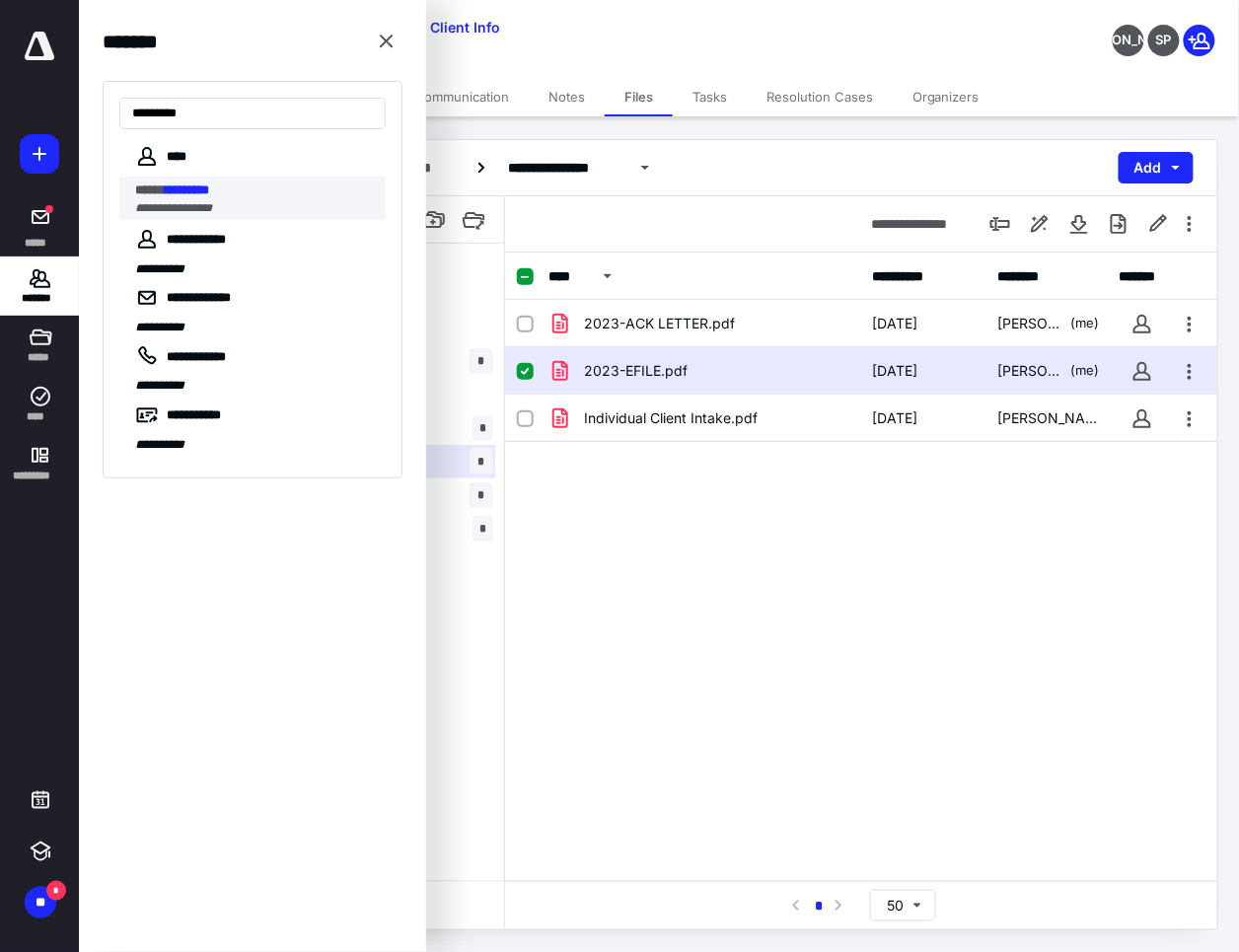 type on "*********" 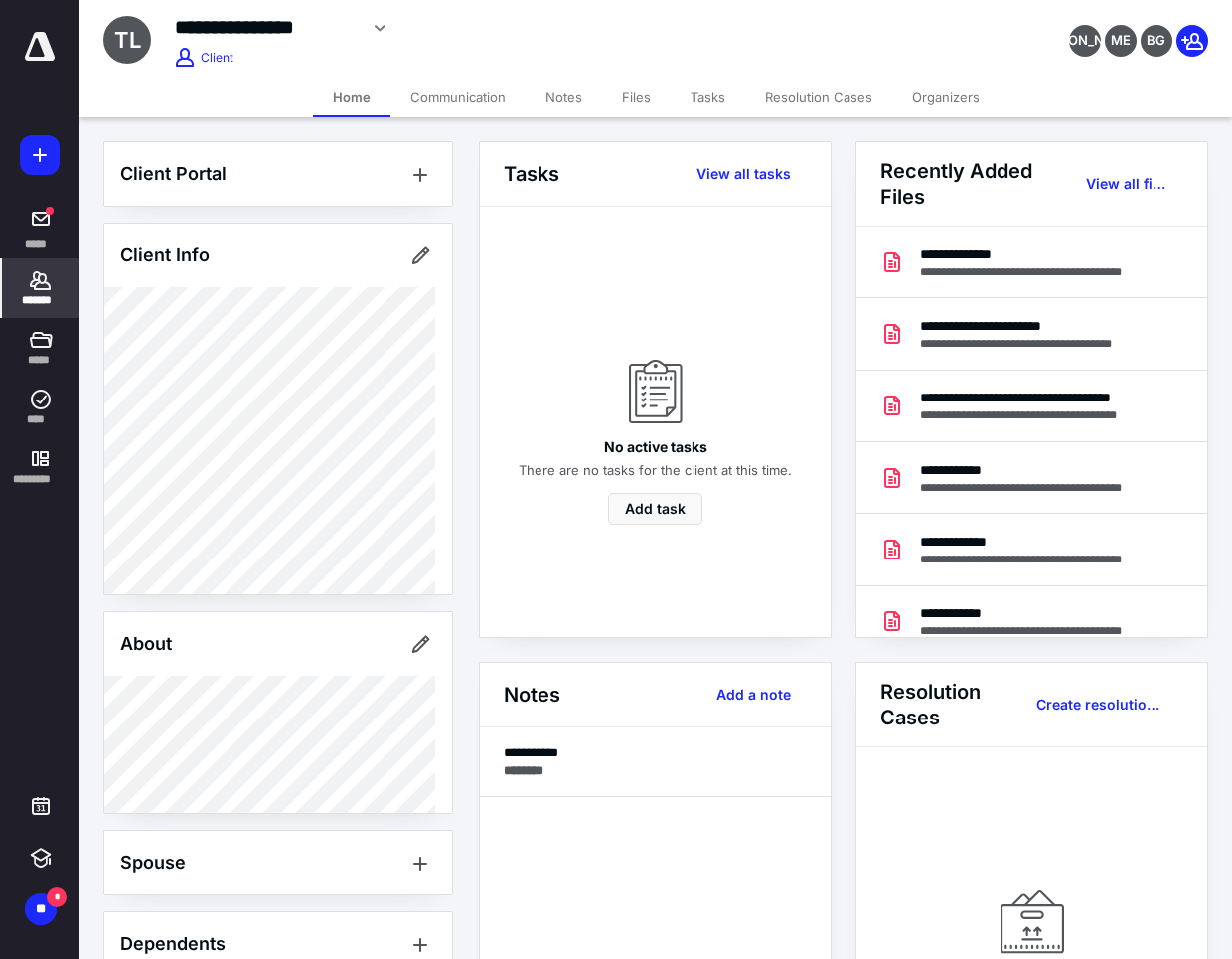 click on "Home Communication Notes Files Tasks Resolution Cases Organizers" at bounding box center (656, 97) 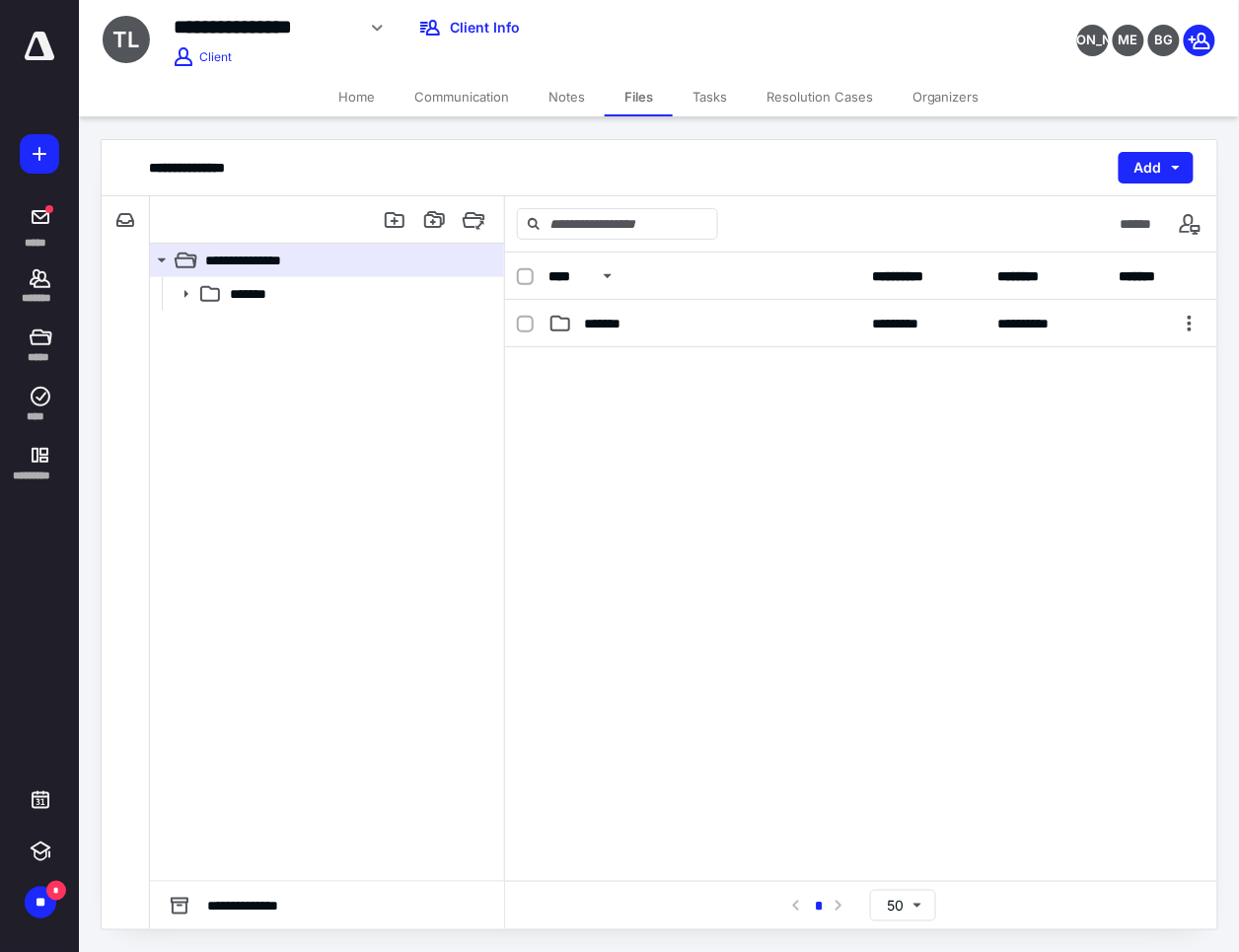 click on "Notes" at bounding box center (566, 97) 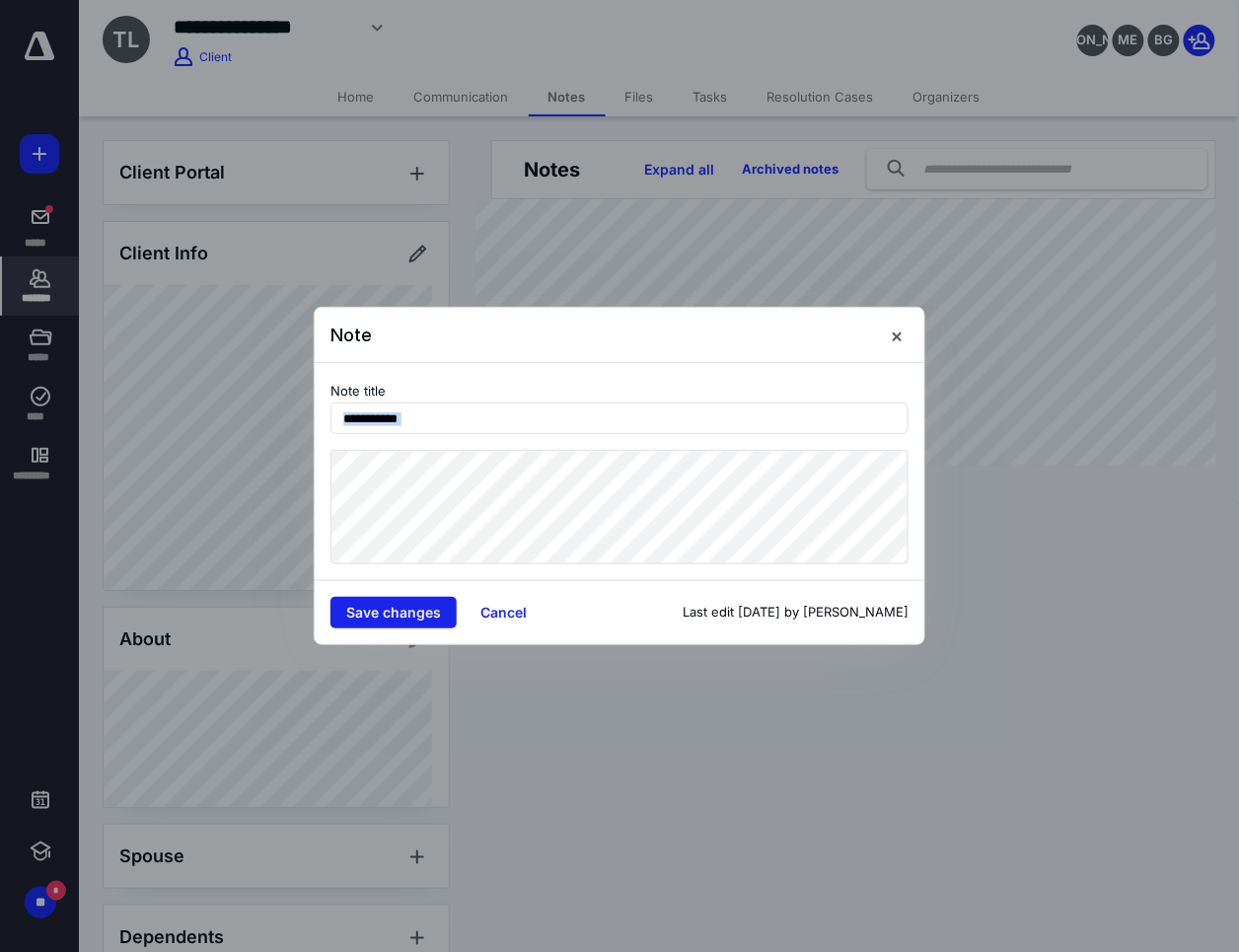 click on "**********" at bounding box center [620, 503] 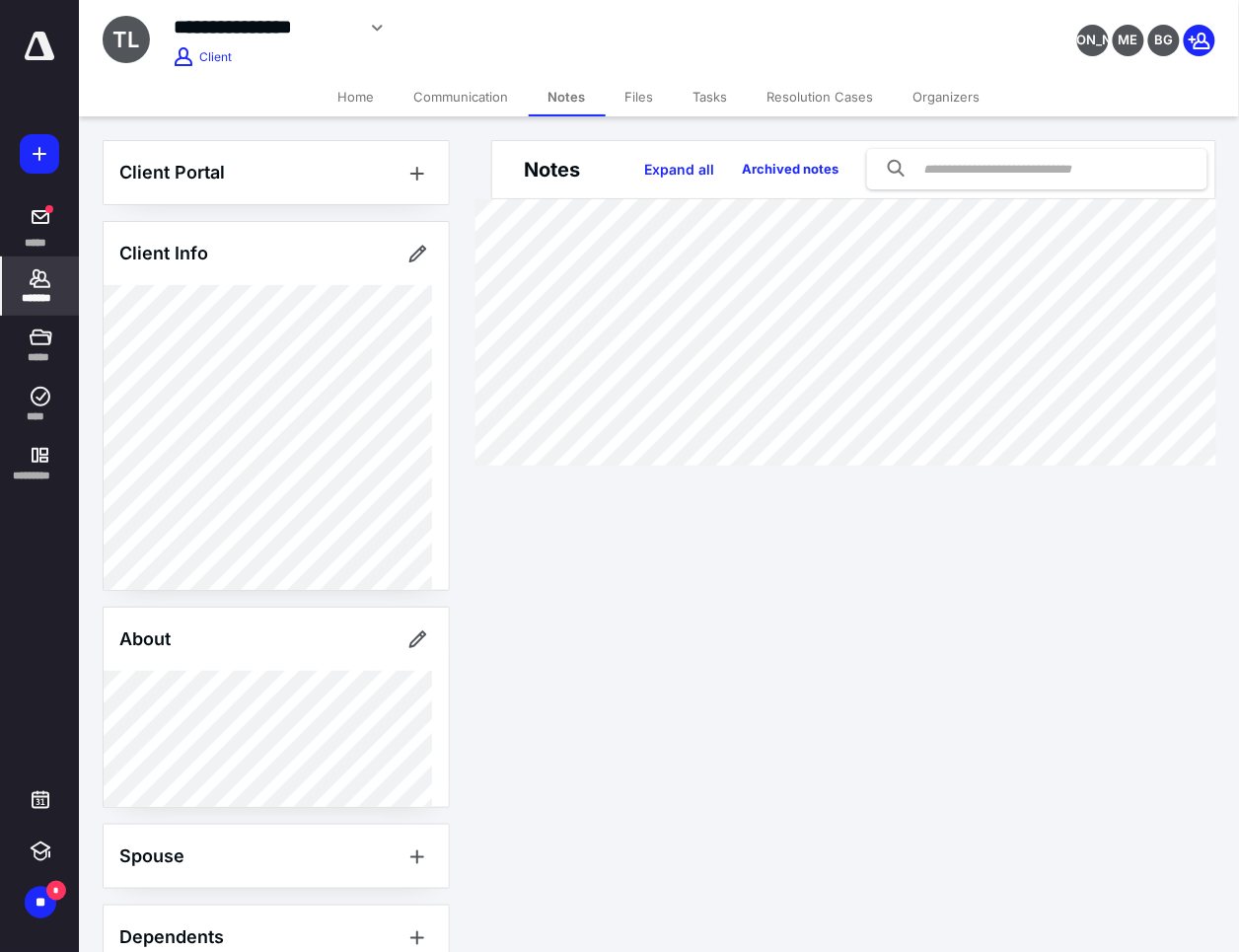 click on "Files" at bounding box center (639, 97) 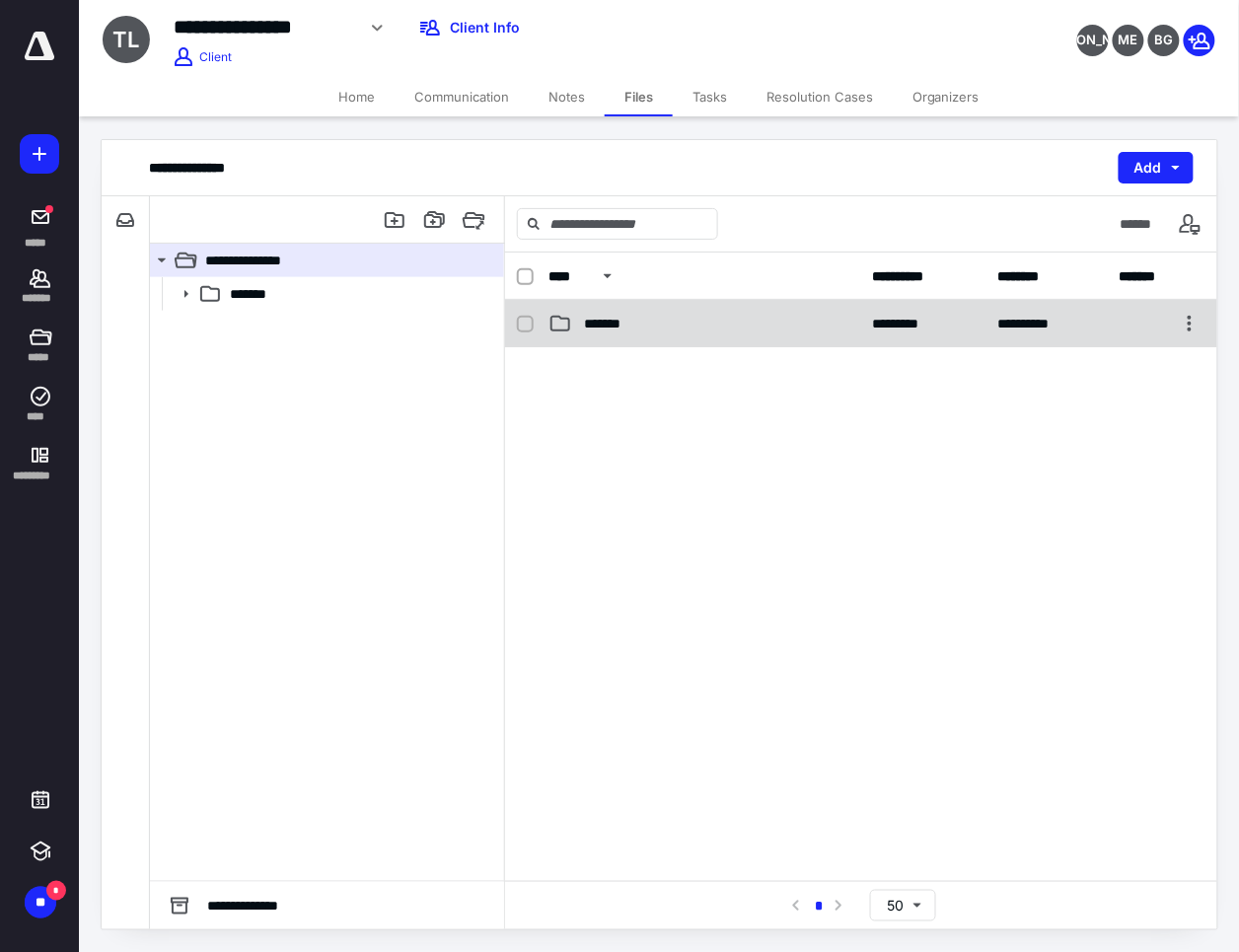 click on "*******" at bounding box center [611, 324] 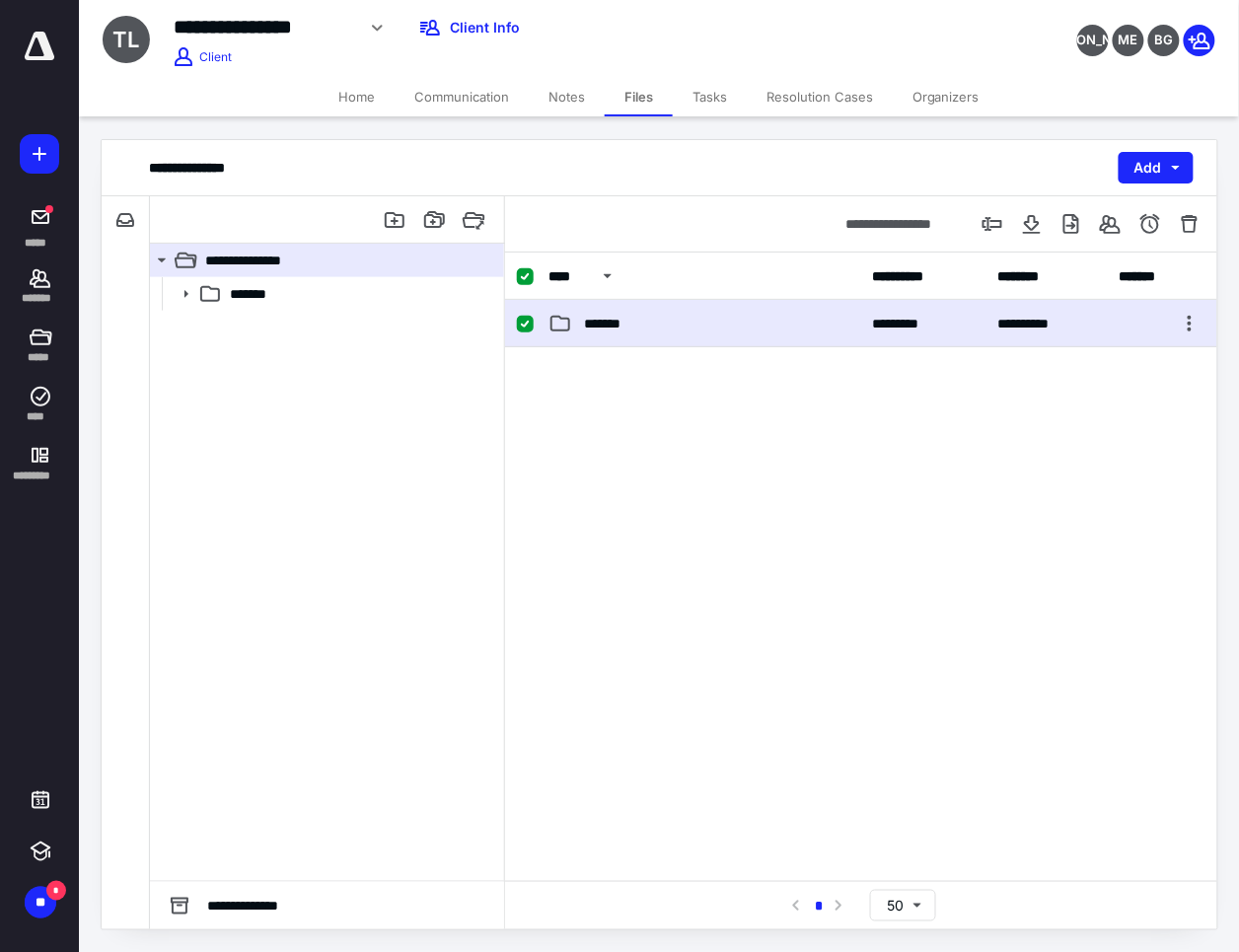 click on "*******" at bounding box center [704, 324] 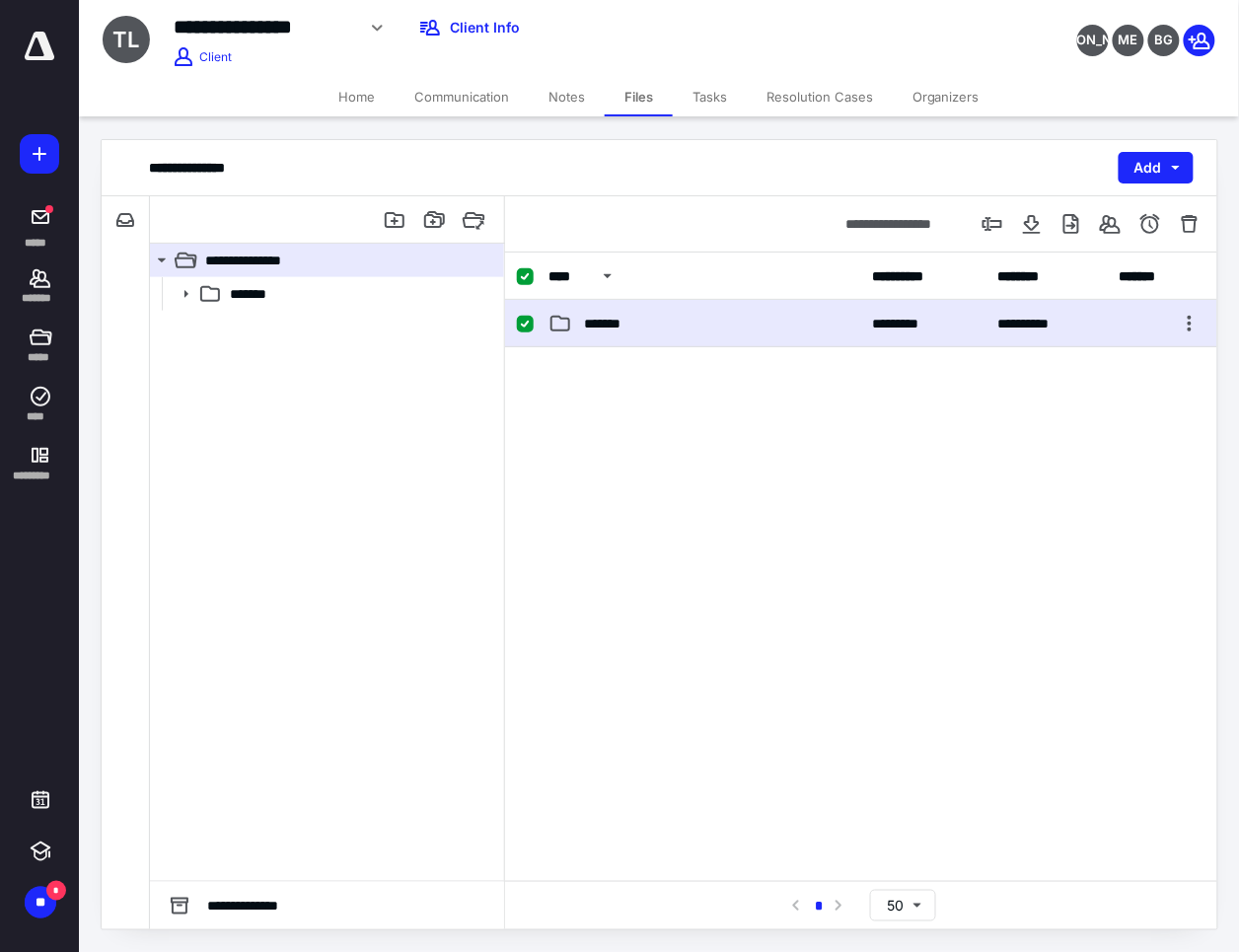 checkbox on "false" 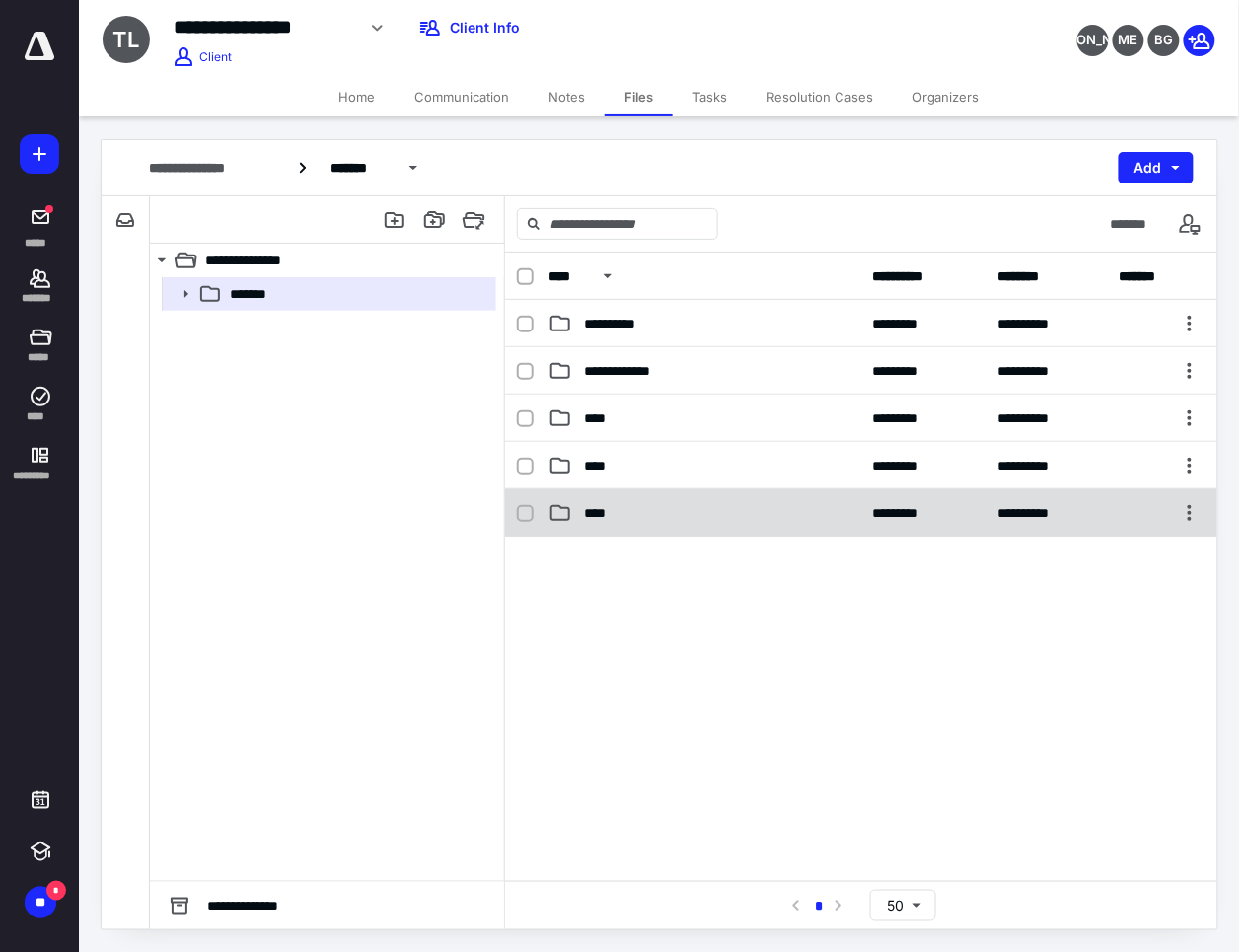 click on "**********" at bounding box center [861, 513] 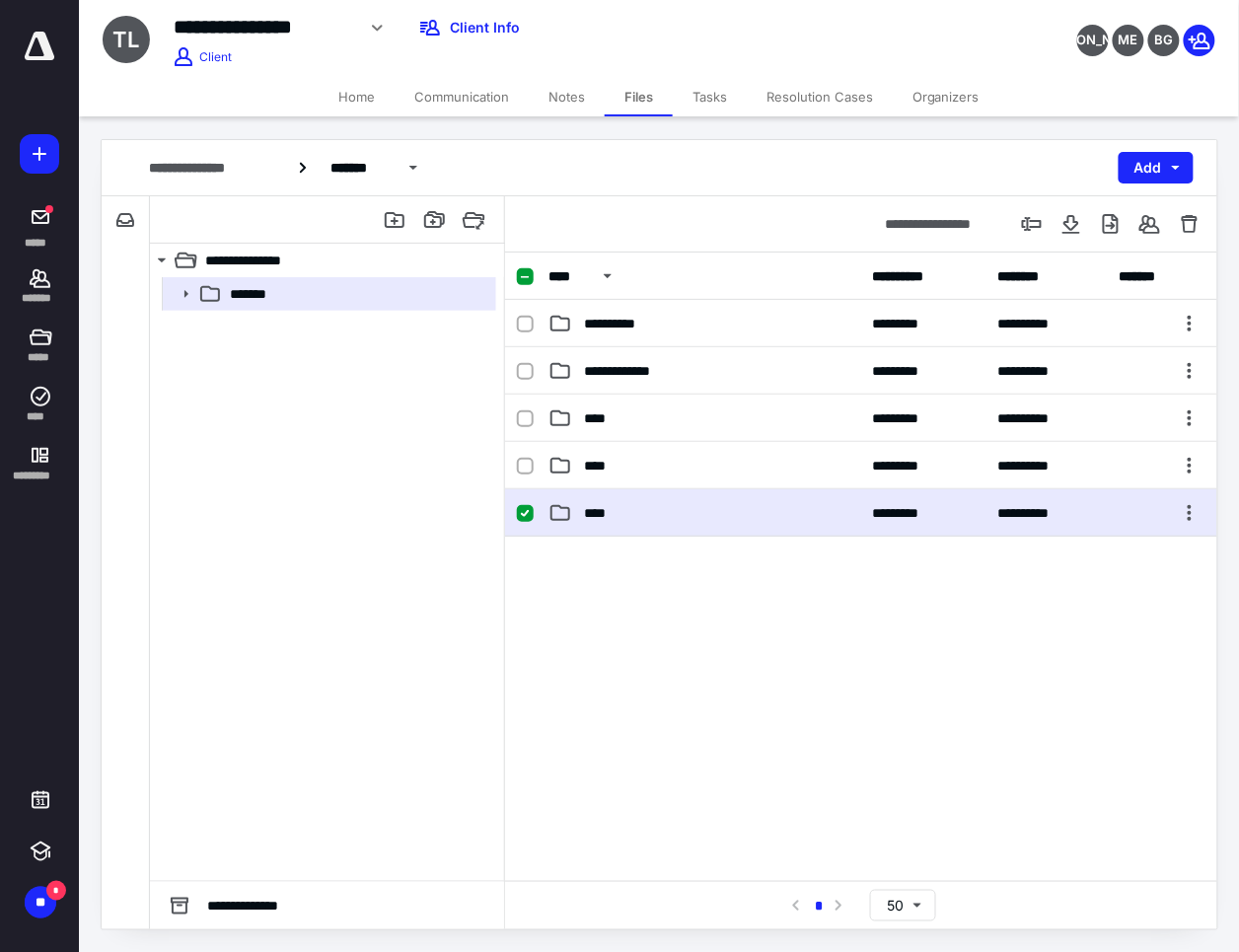 click on "**********" at bounding box center (861, 513) 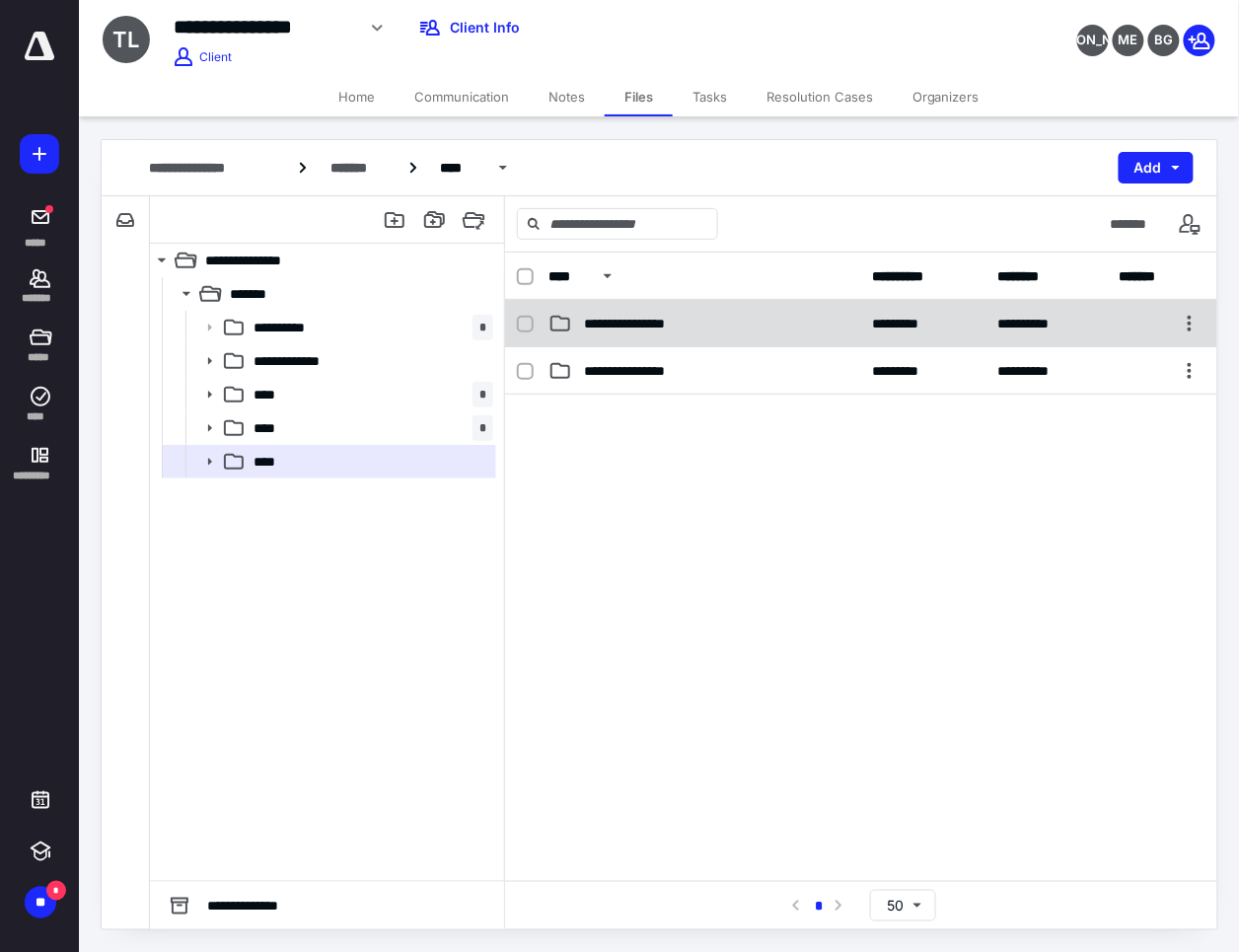 click on "**********" at bounding box center (861, 324) 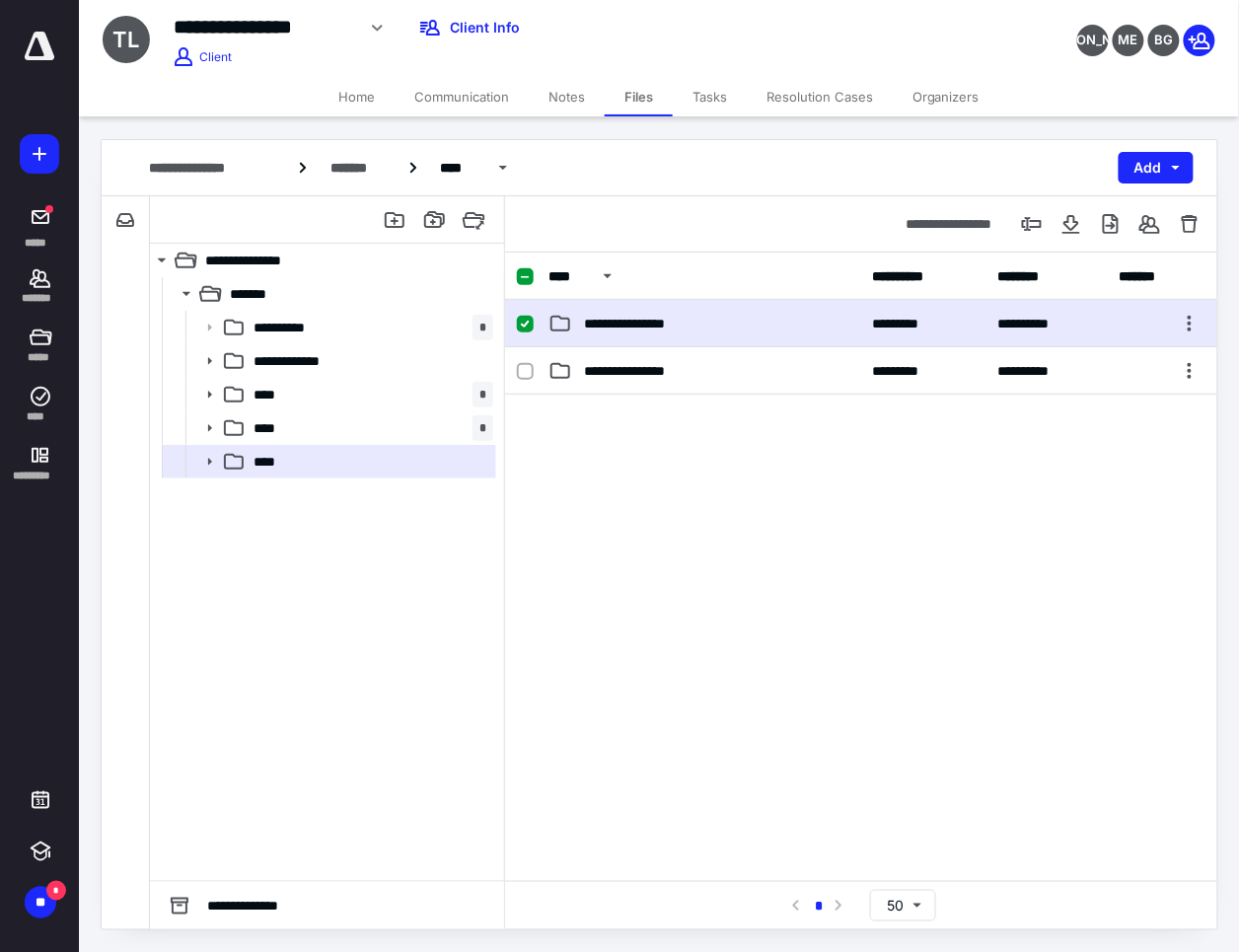 click on "**********" at bounding box center (861, 324) 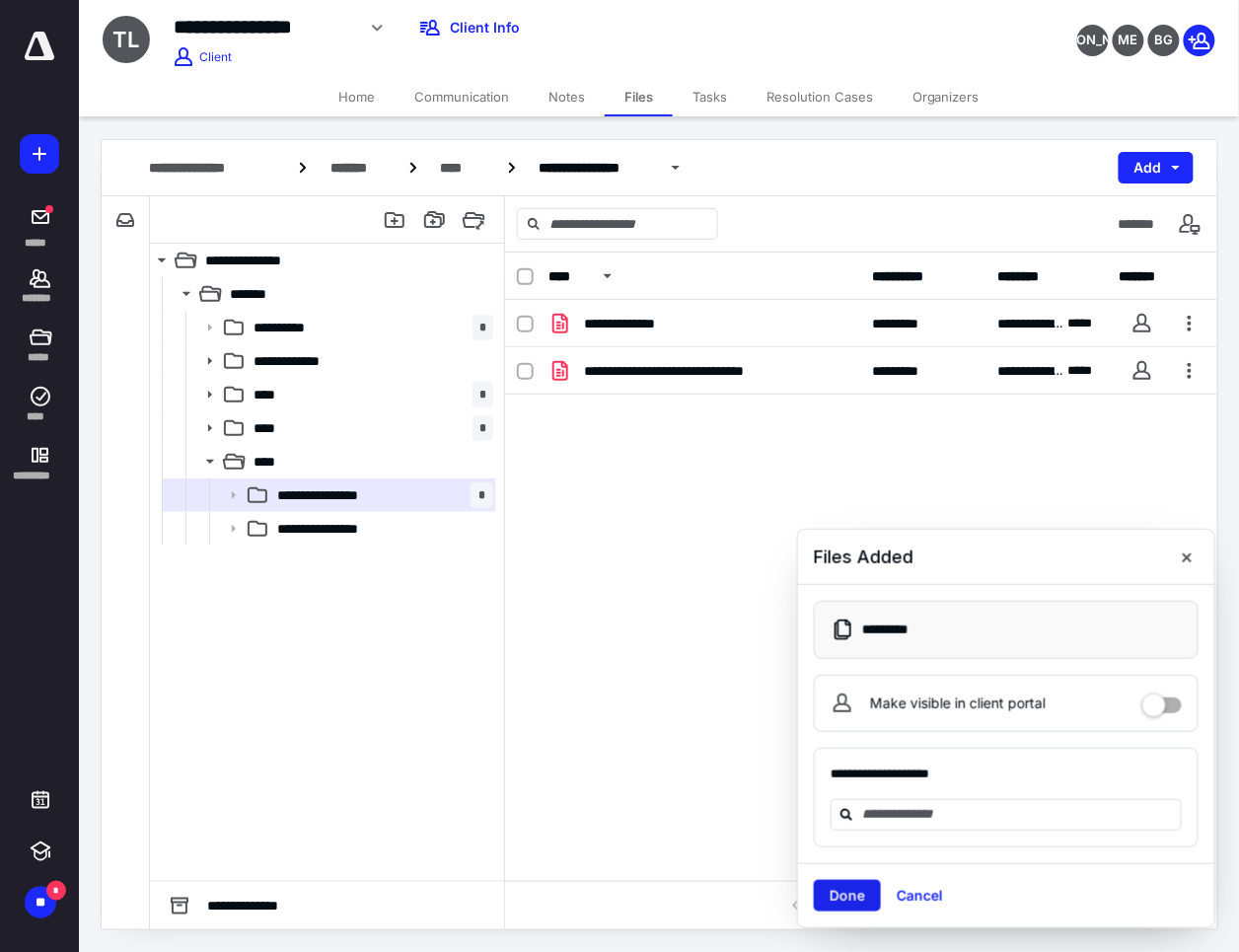 click on "Done" at bounding box center [847, 896] 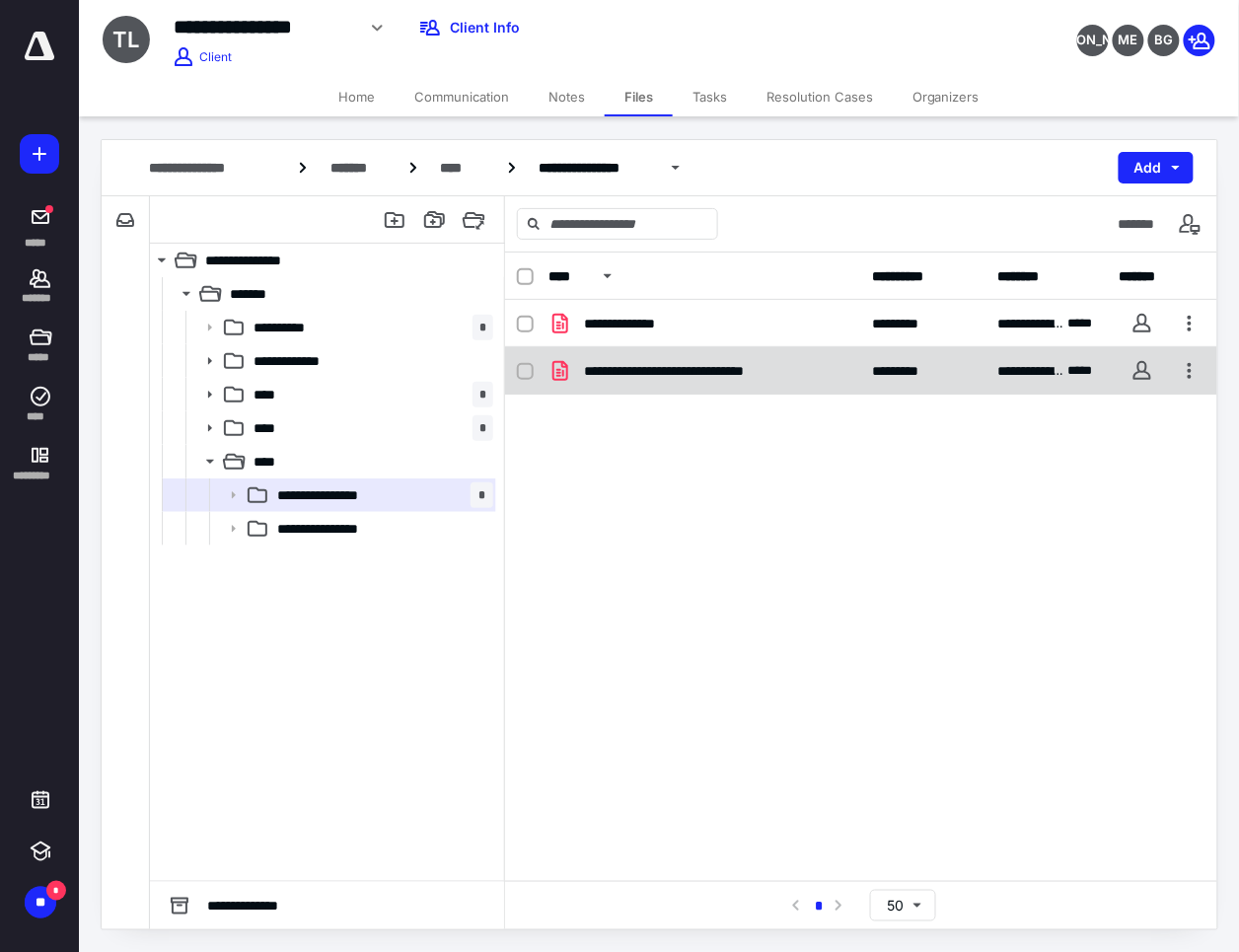 click on "**********" at bounding box center (861, 371) 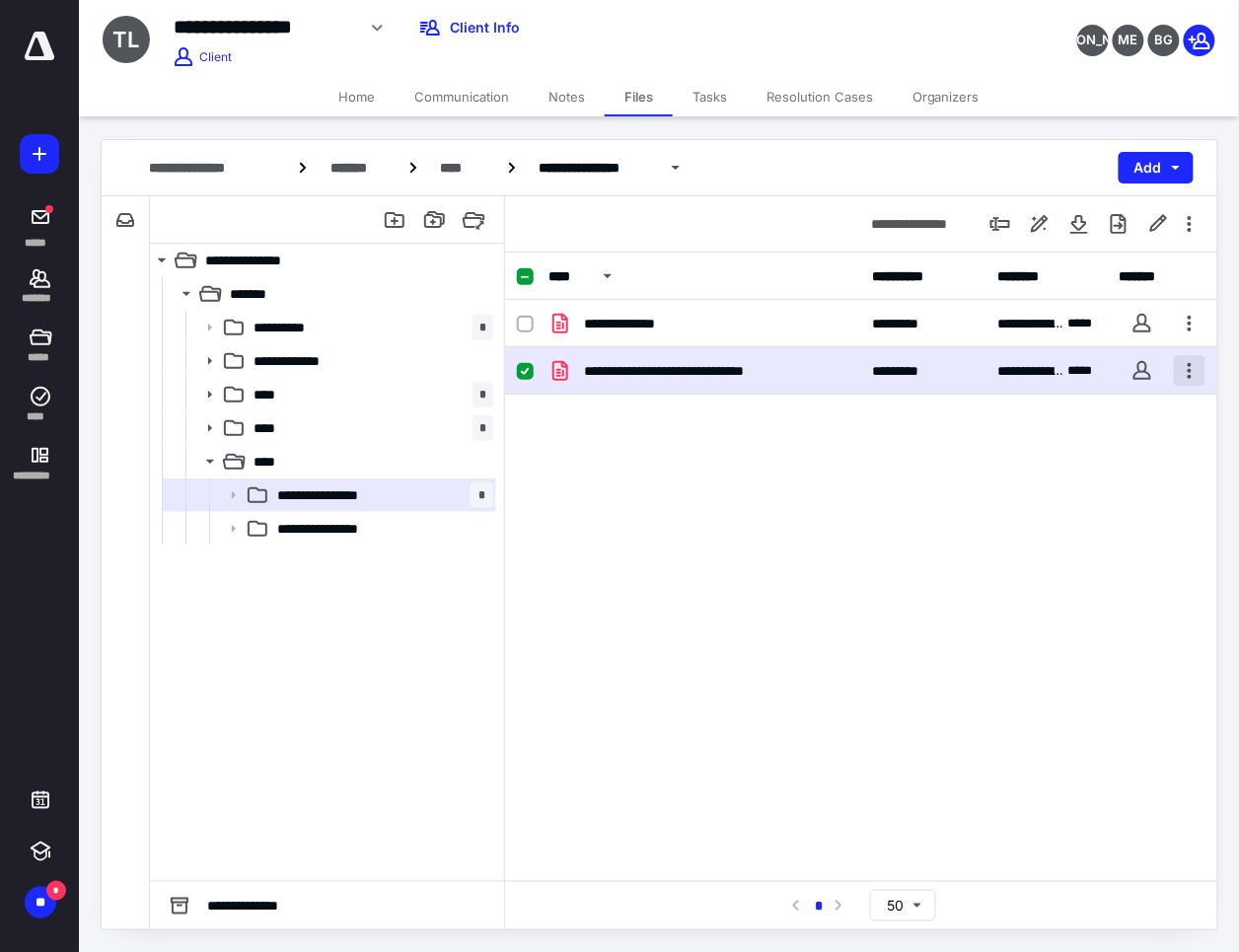 click at bounding box center [1190, 371] 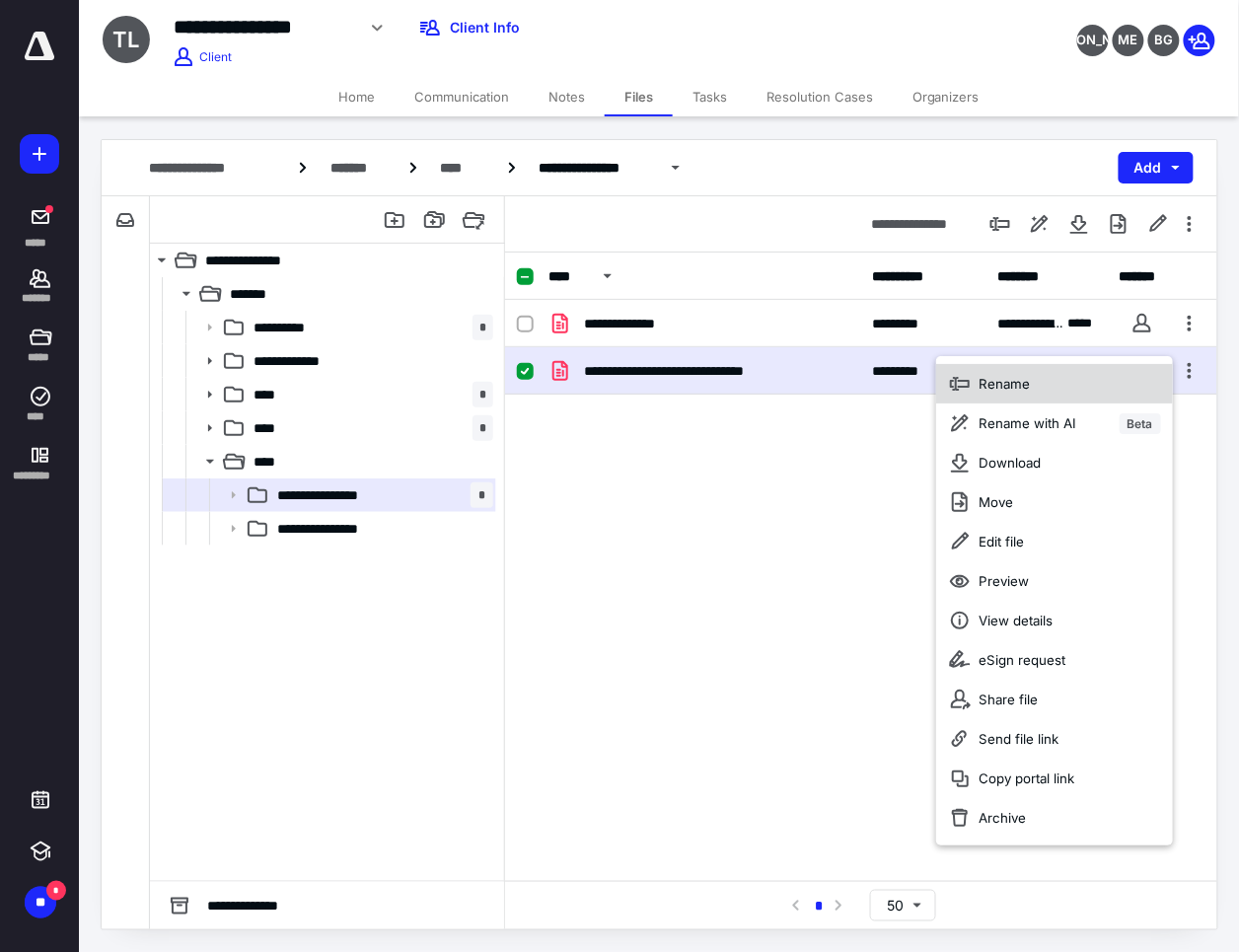 click on "Rename" at bounding box center (1055, 384) 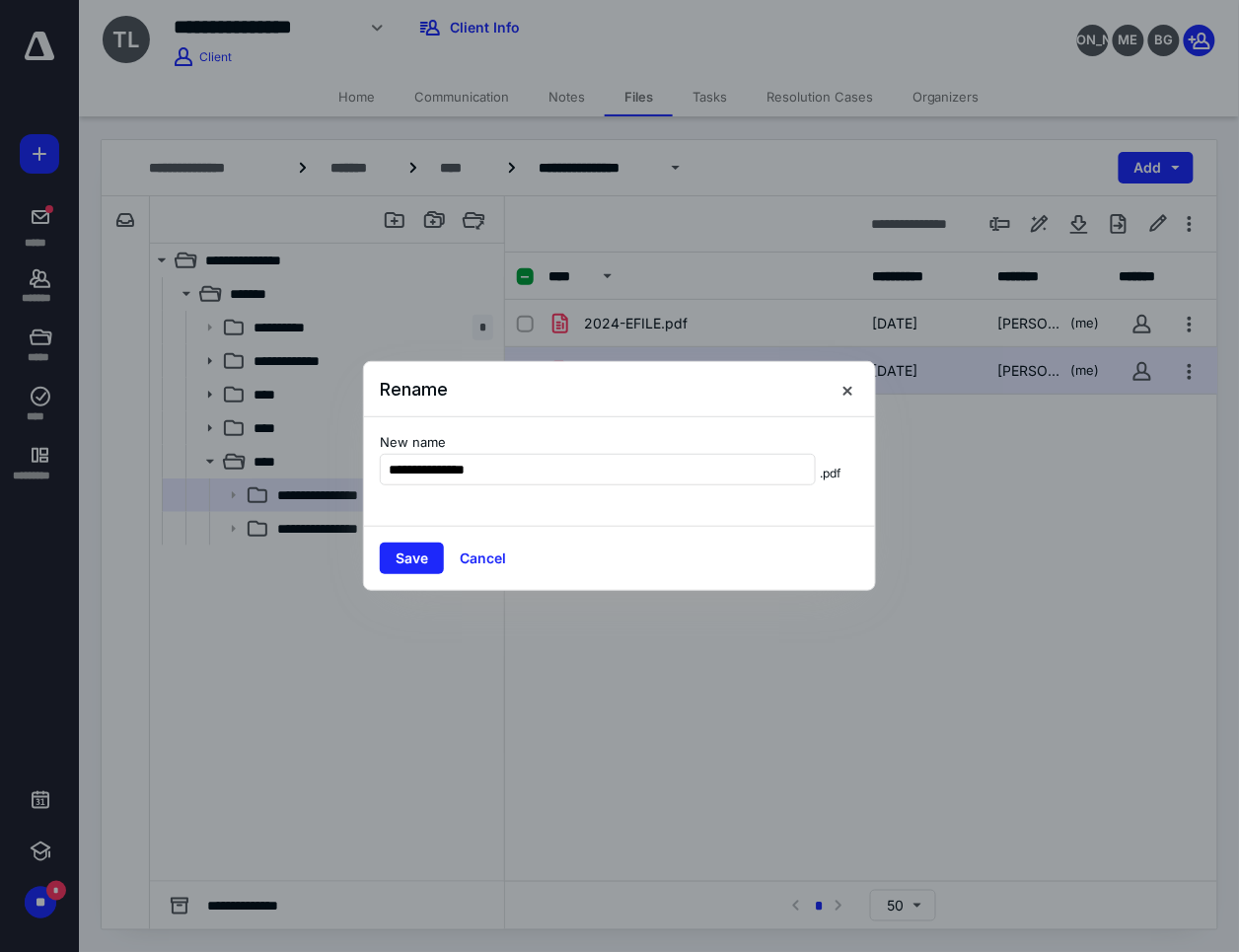 type on "**********" 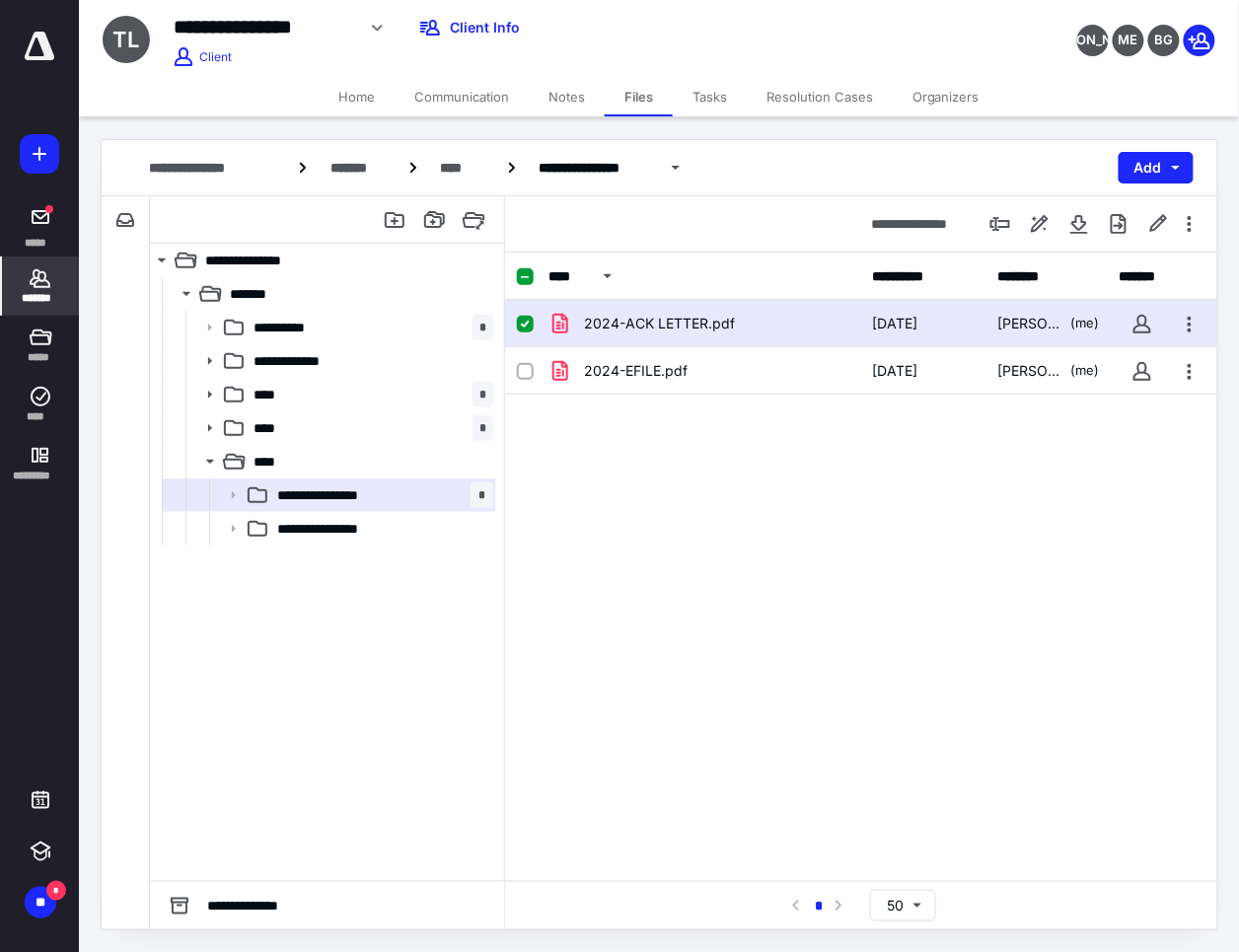 click on "*******" at bounding box center [40, 286] 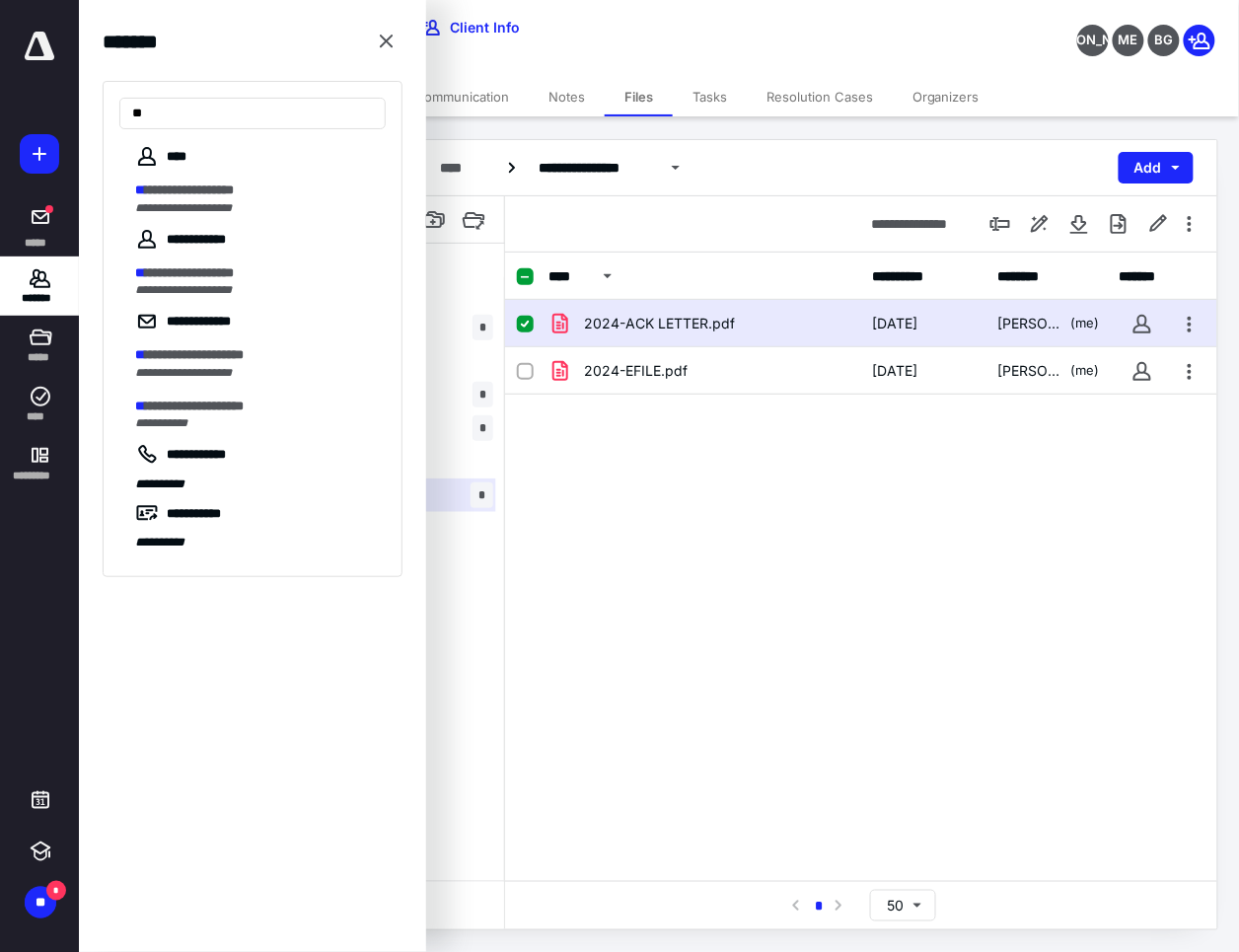 type on "**" 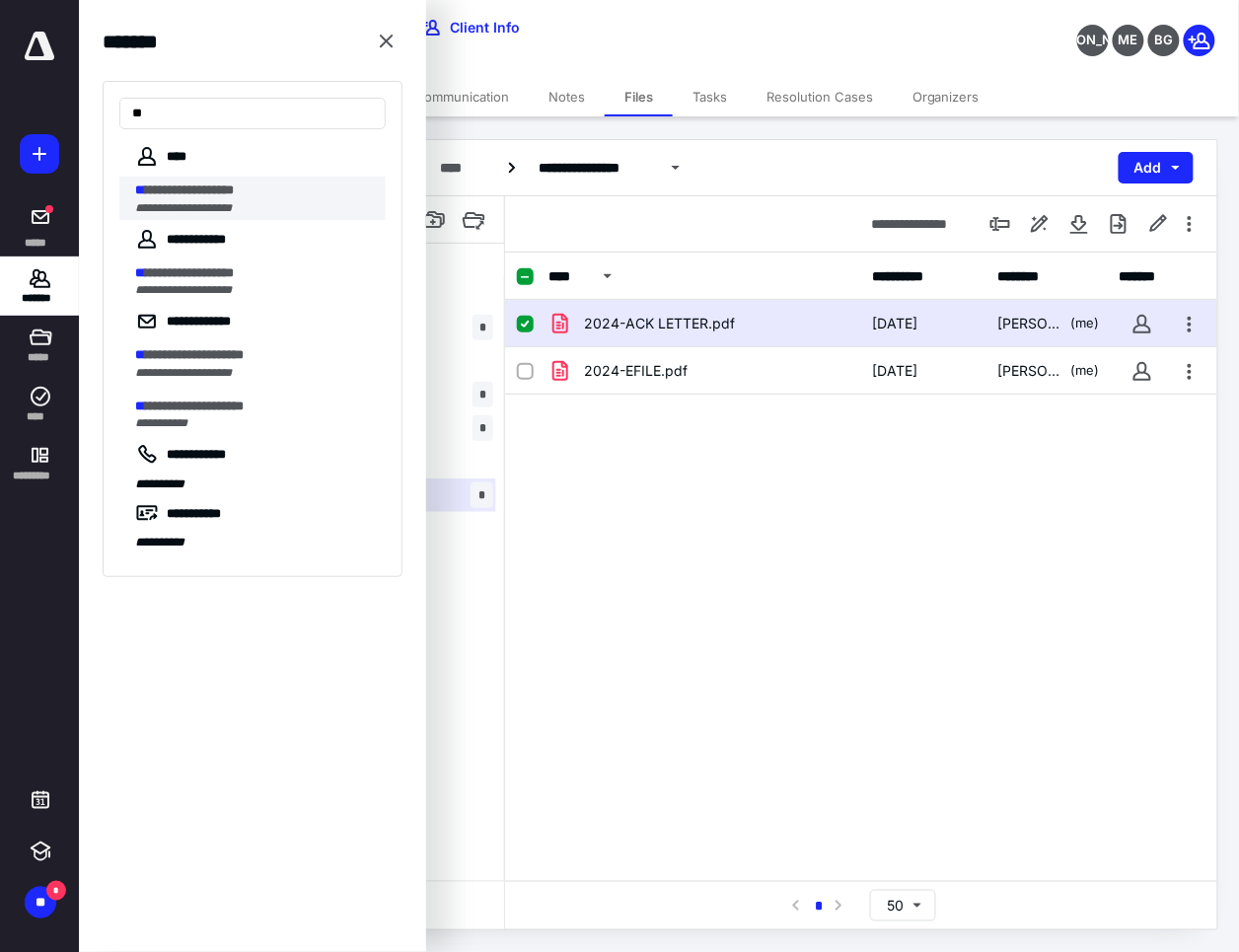 click on "**********" at bounding box center (189, 189) 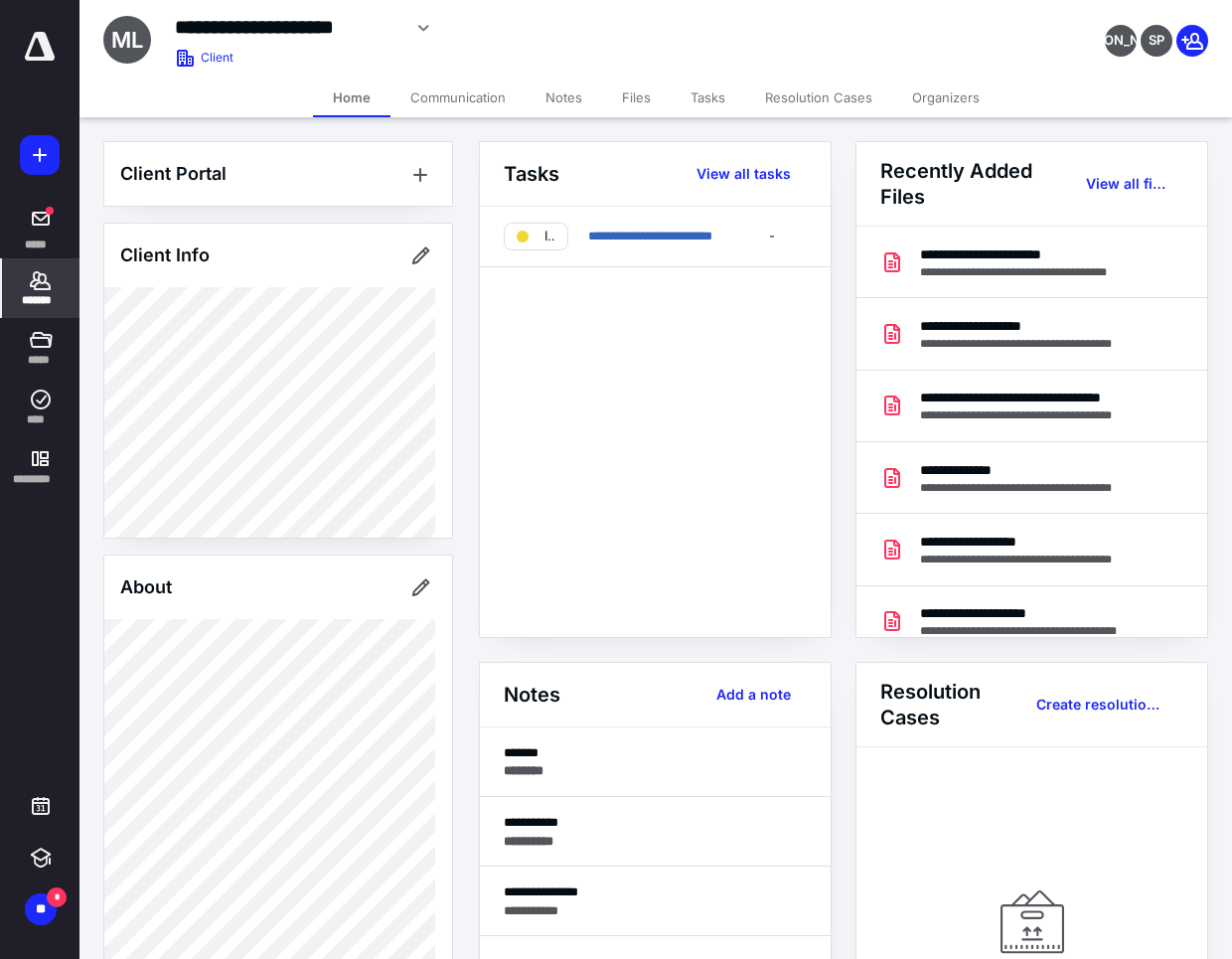click on "*******" at bounding box center (41, 288) 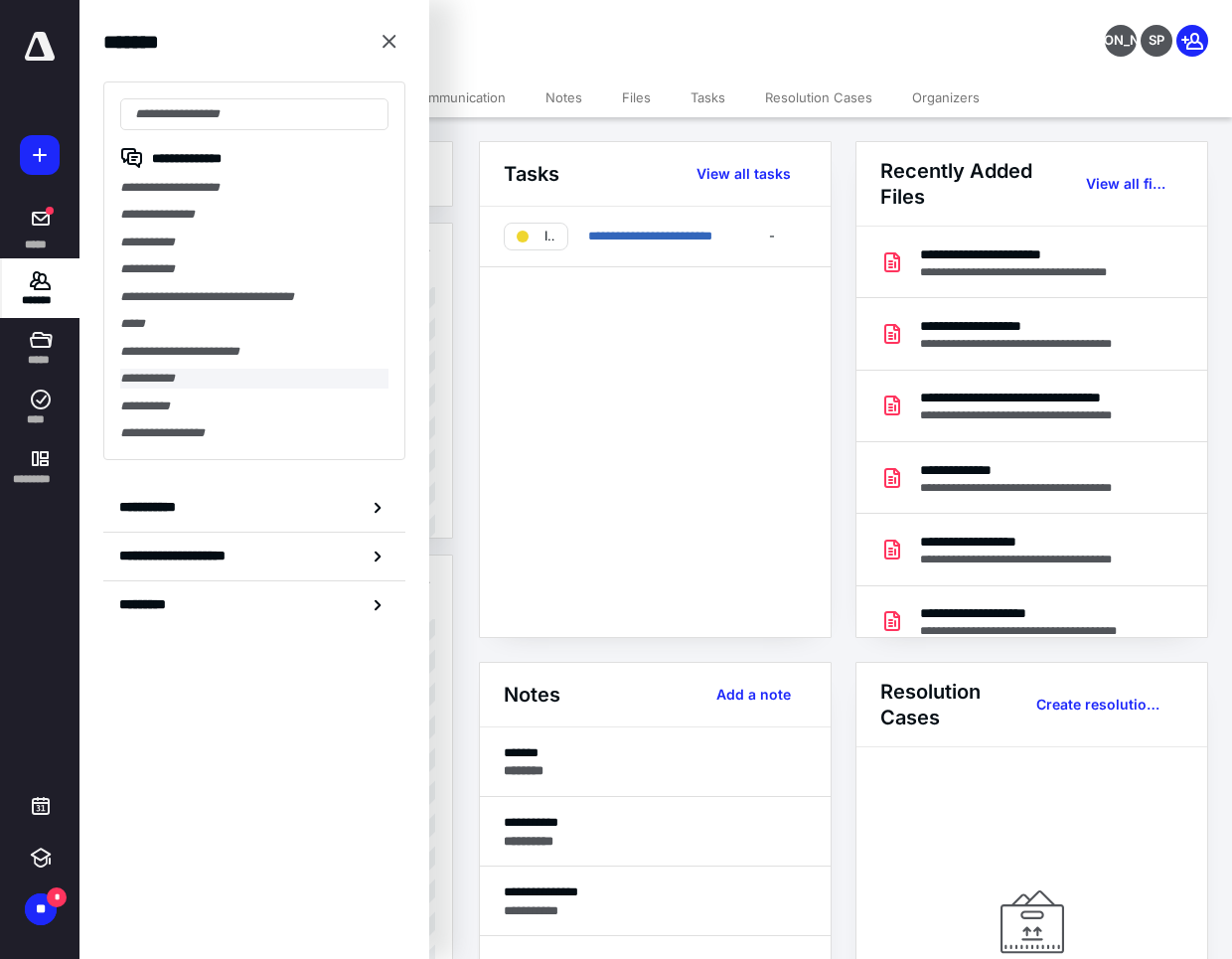 click on "**********" at bounding box center (254, 378) 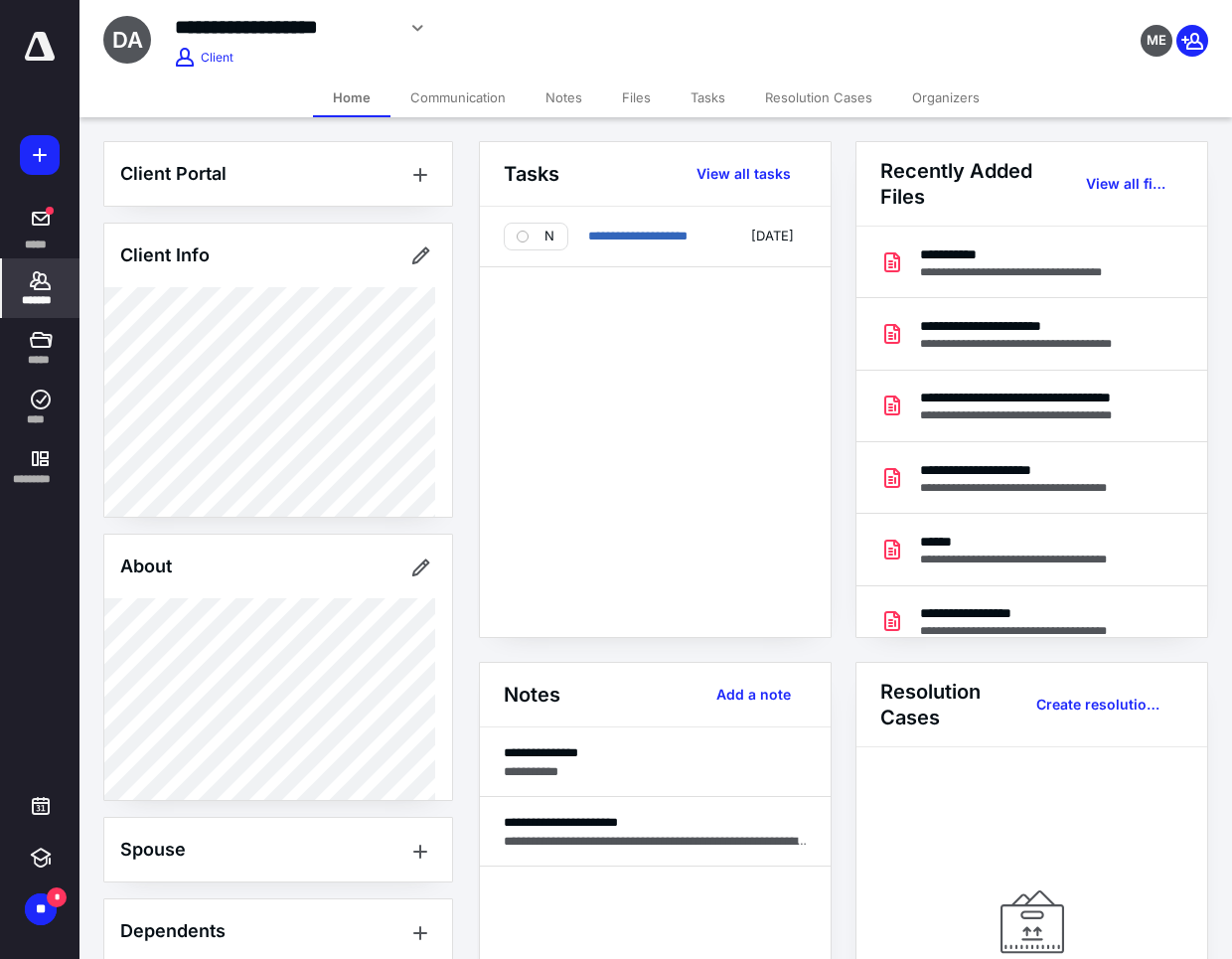 click on "Files" at bounding box center [636, 97] 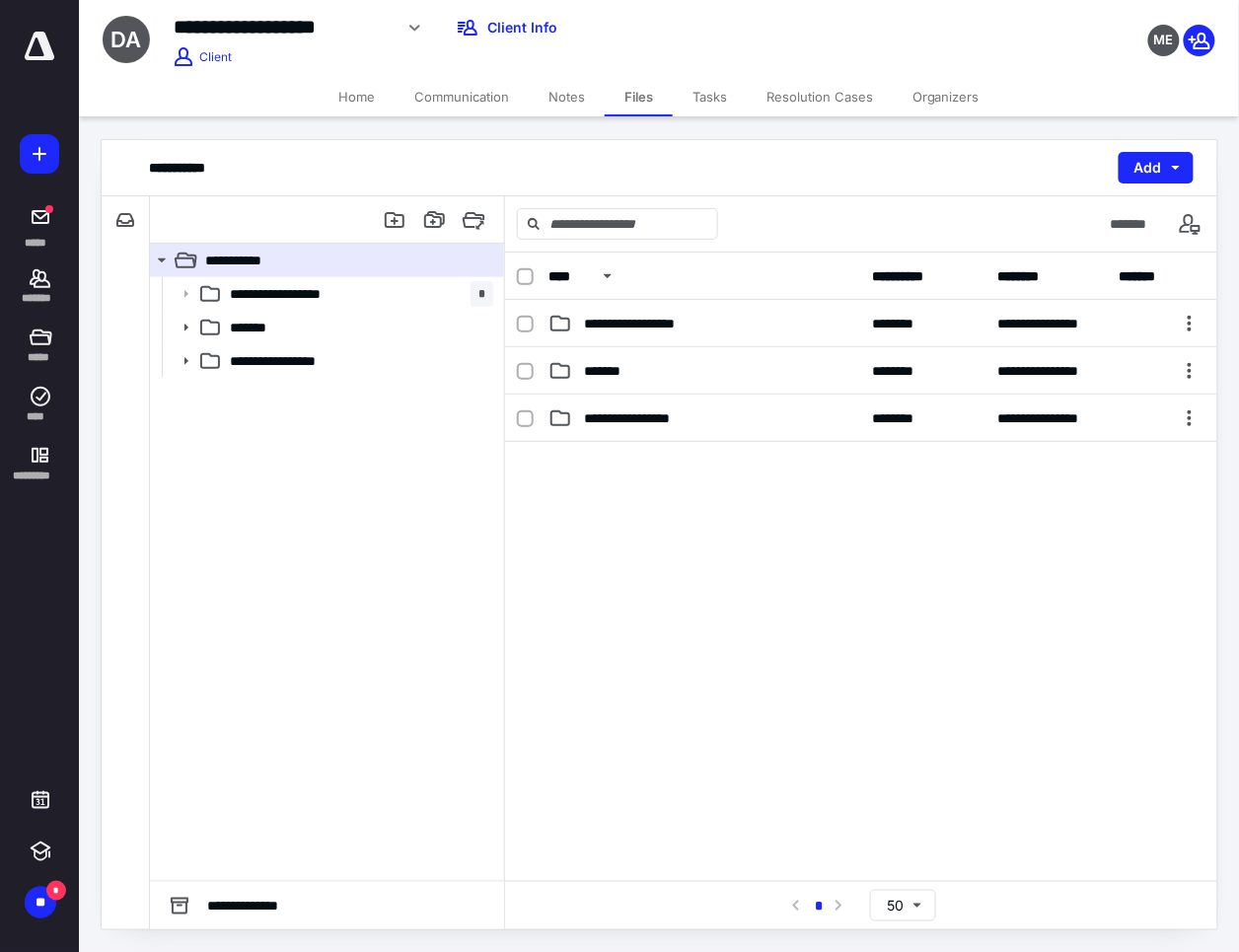 click on "**********" at bounding box center [620, 476] 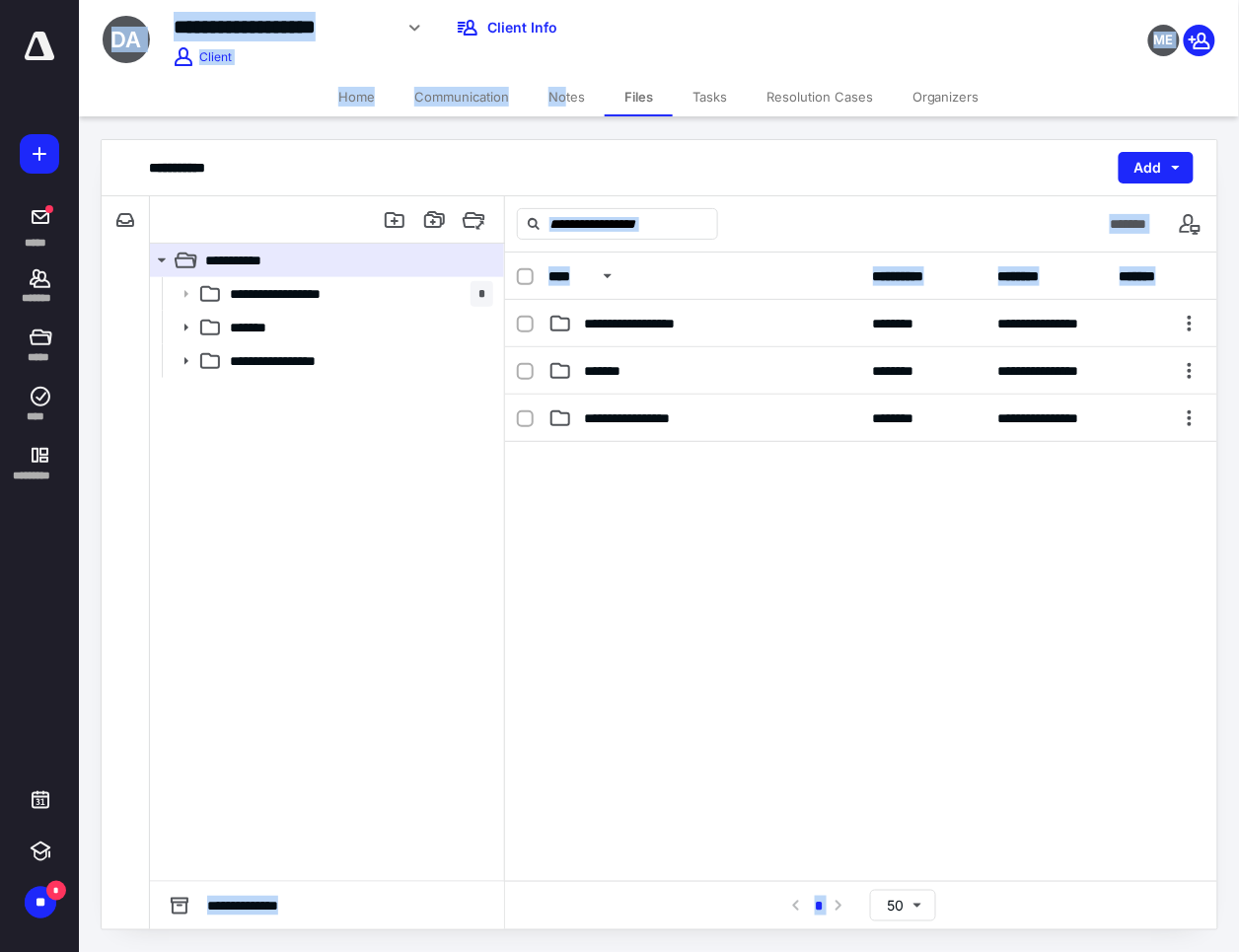 click on "Notes" at bounding box center [566, 97] 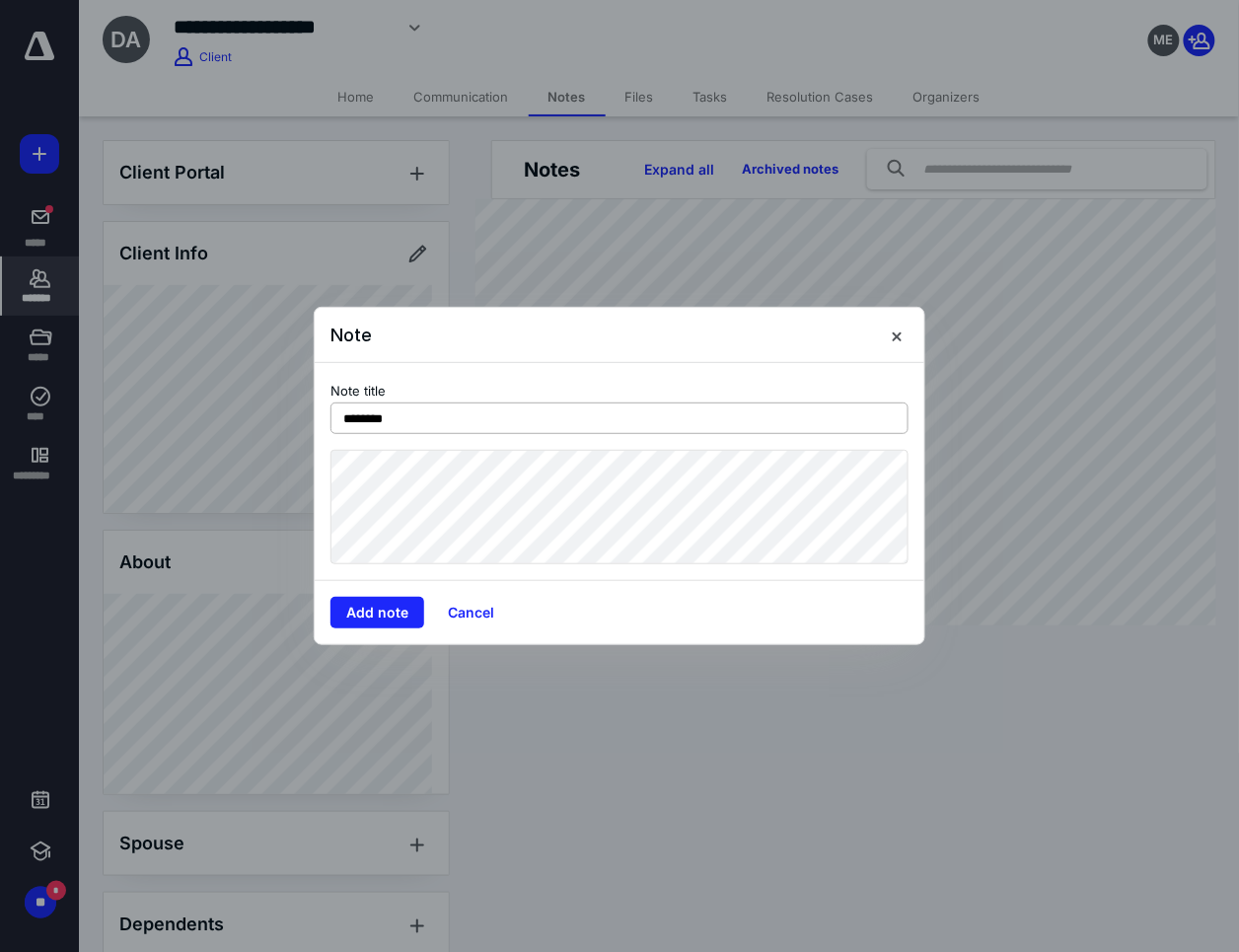 type on "********" 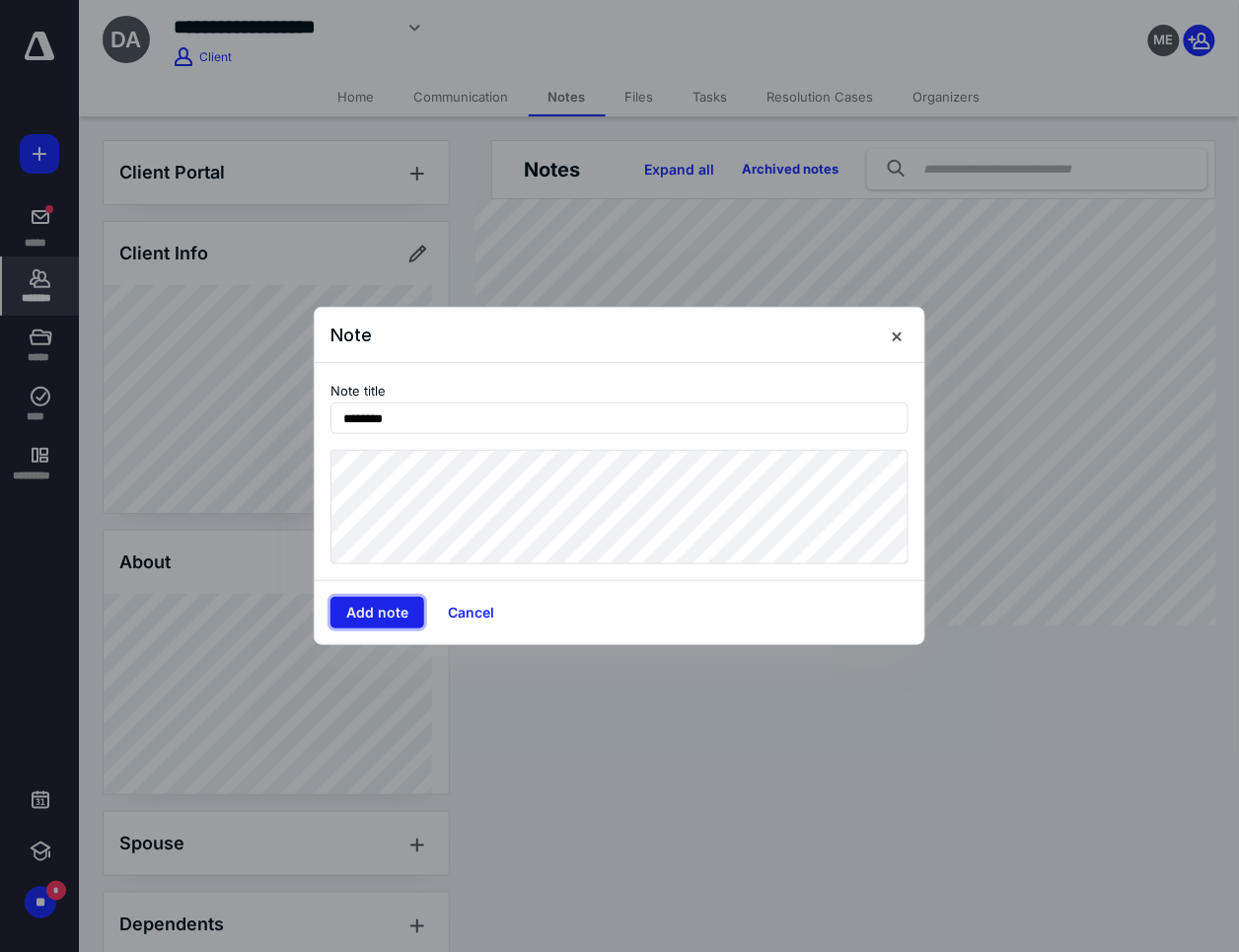 click on "Add note" at bounding box center (377, 613) 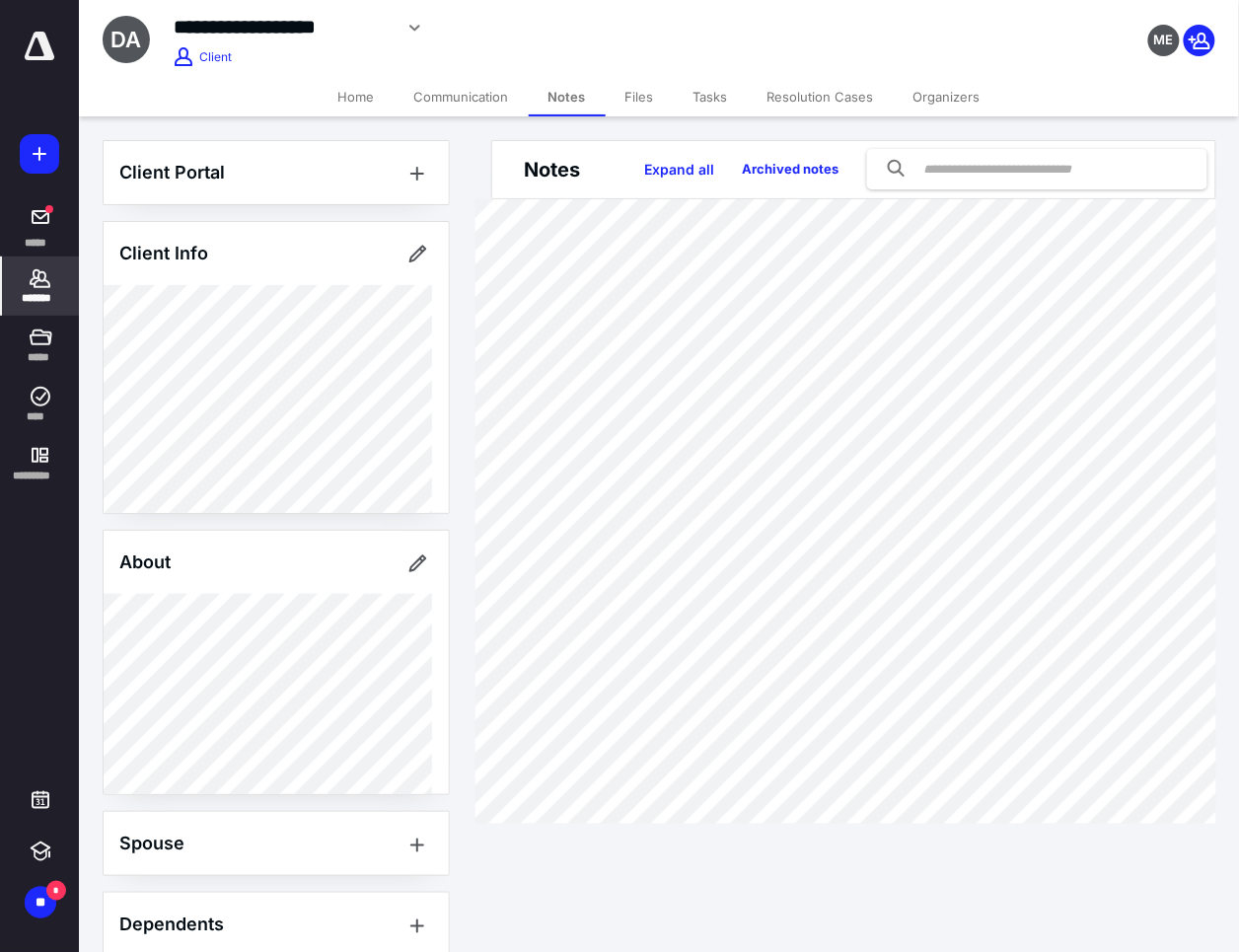 click on "Files" at bounding box center (639, 97) 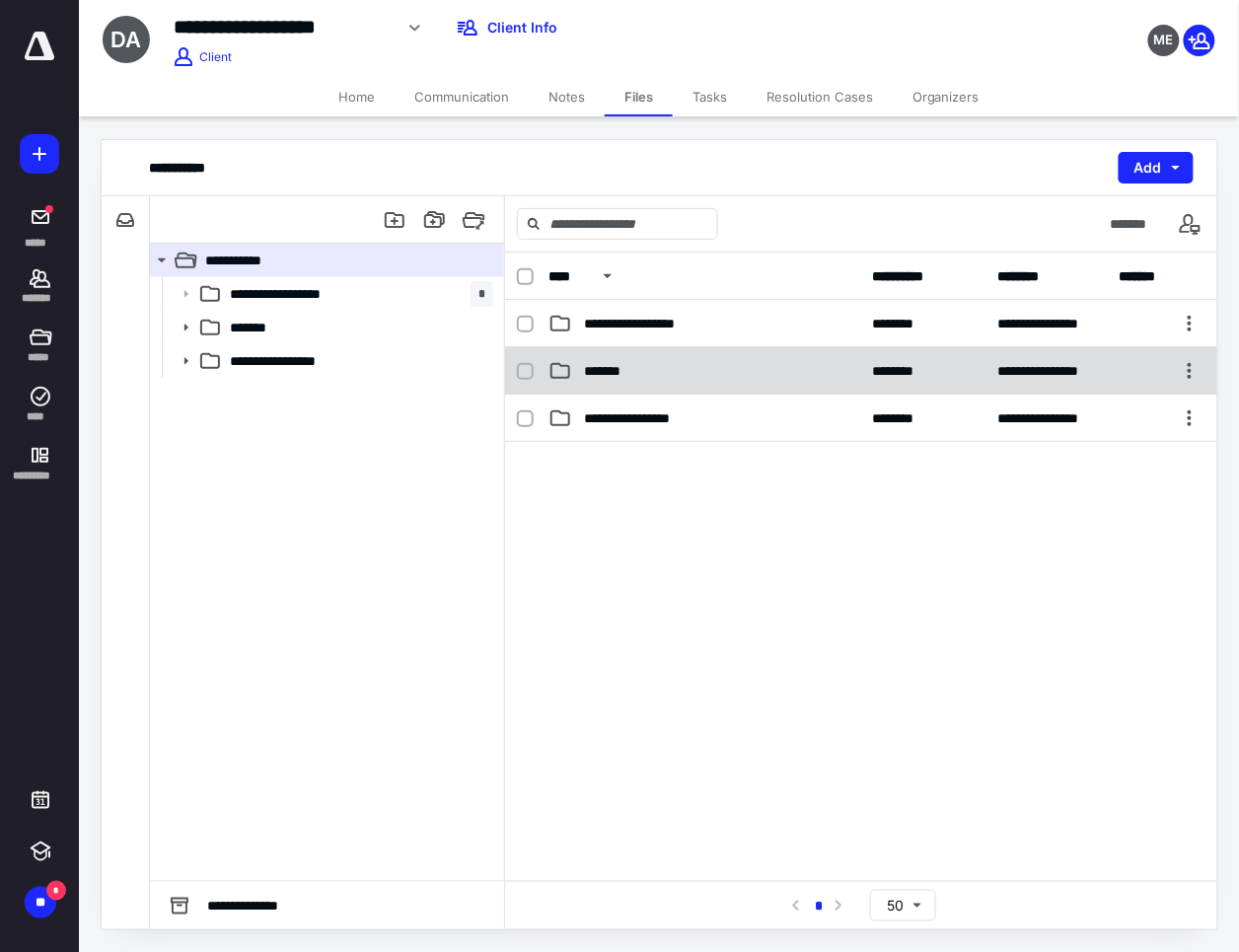click on "**********" at bounding box center [861, 371] 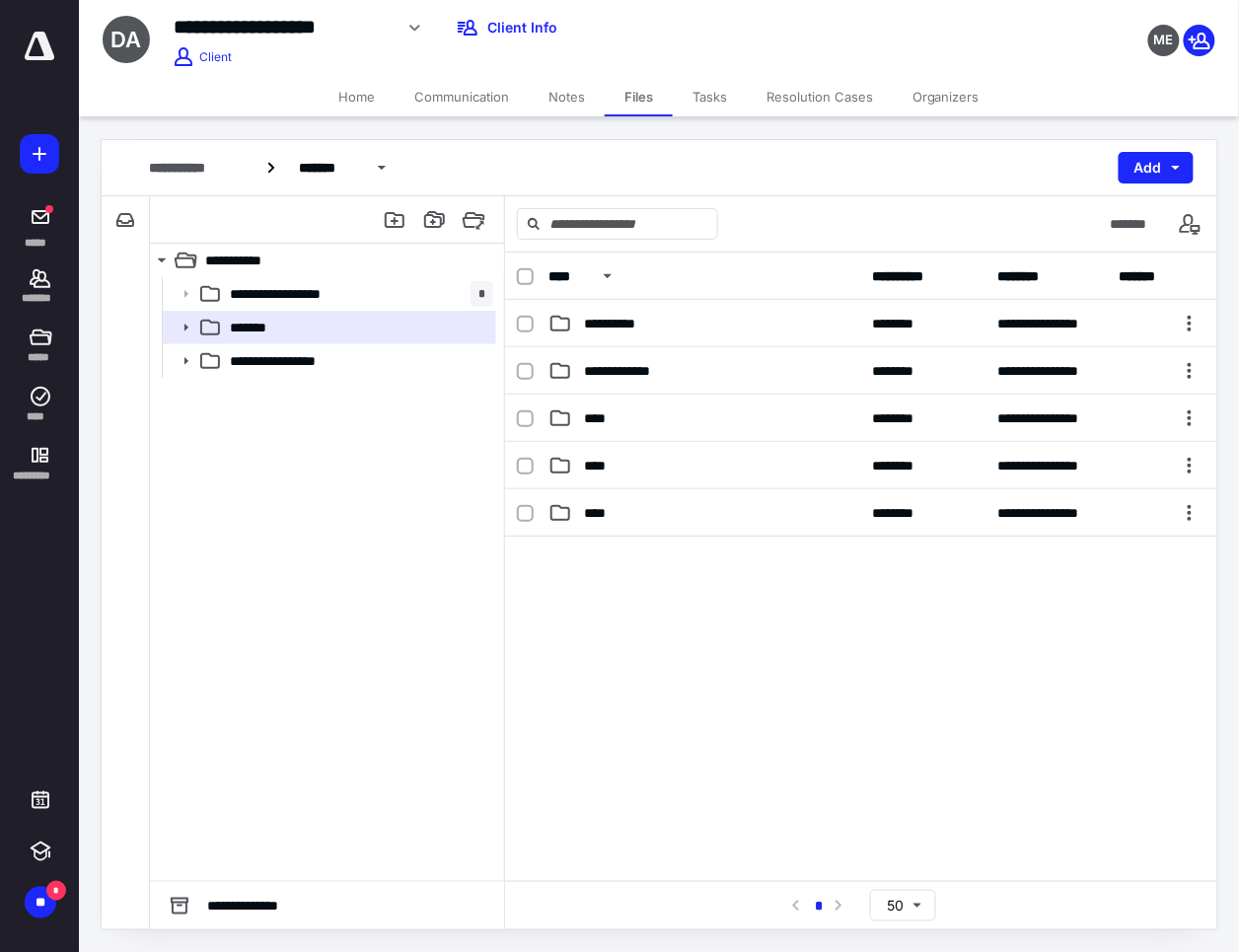 click on "****" at bounding box center (601, 513) 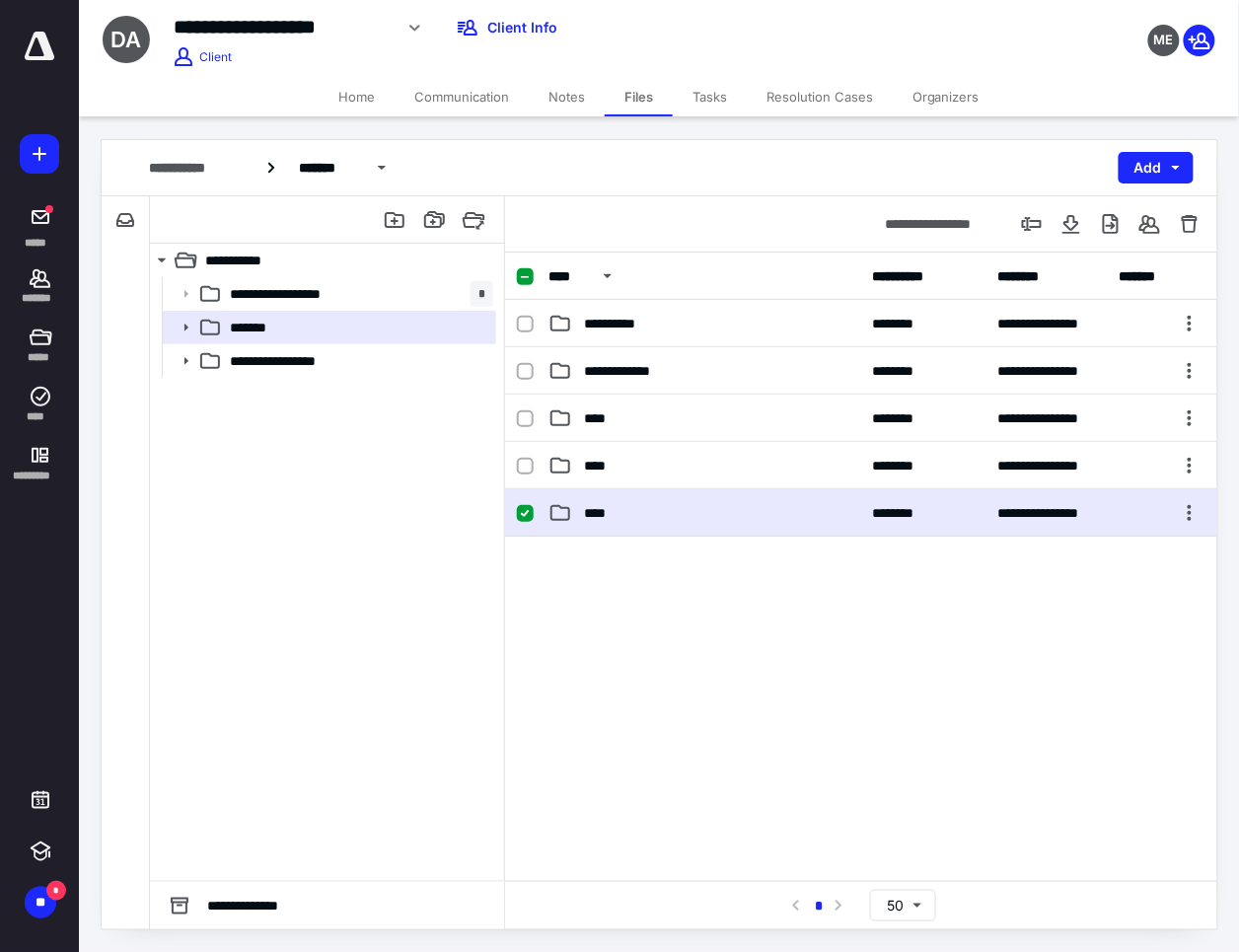 click on "****" at bounding box center (601, 513) 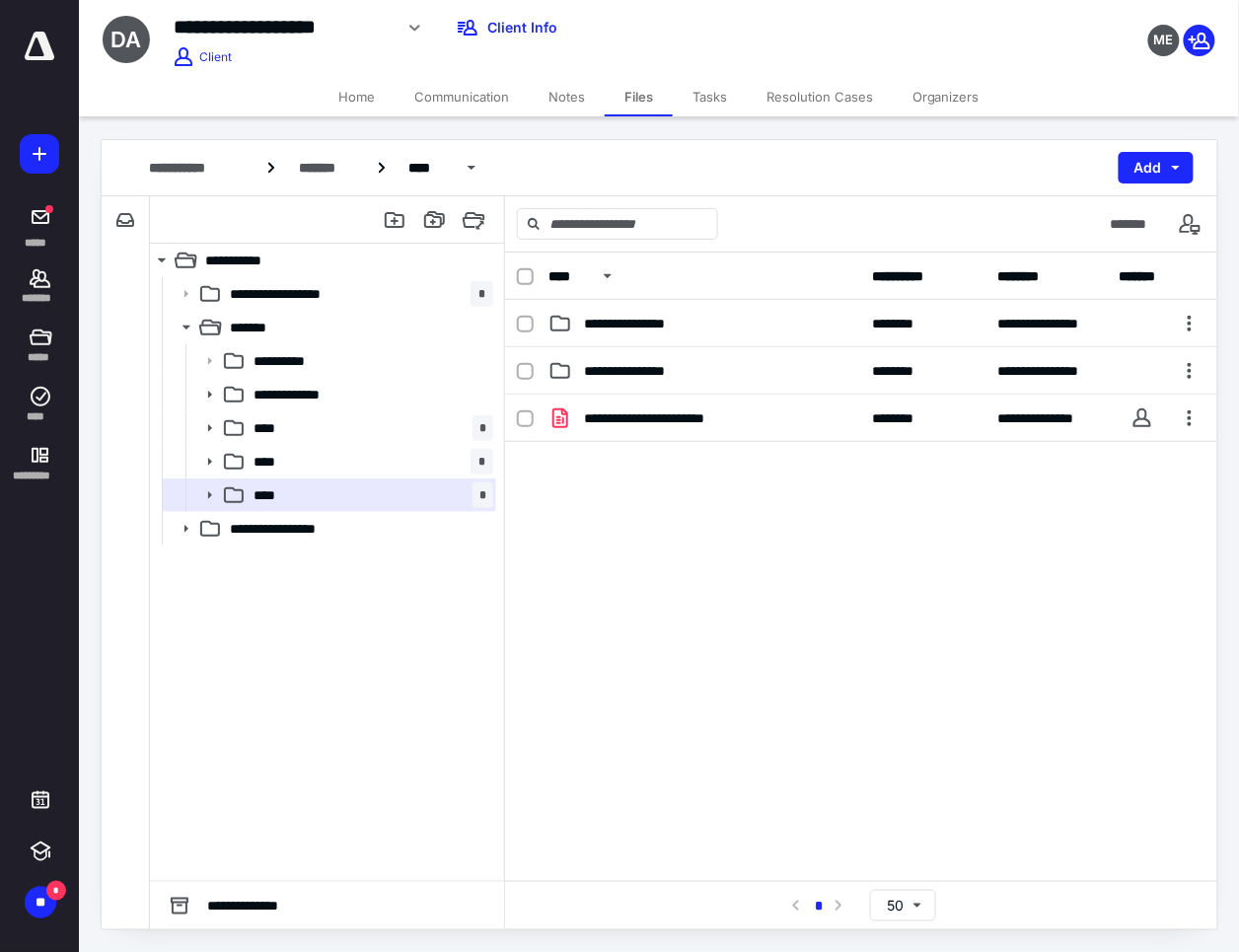 click on "Tasks" at bounding box center [709, 97] 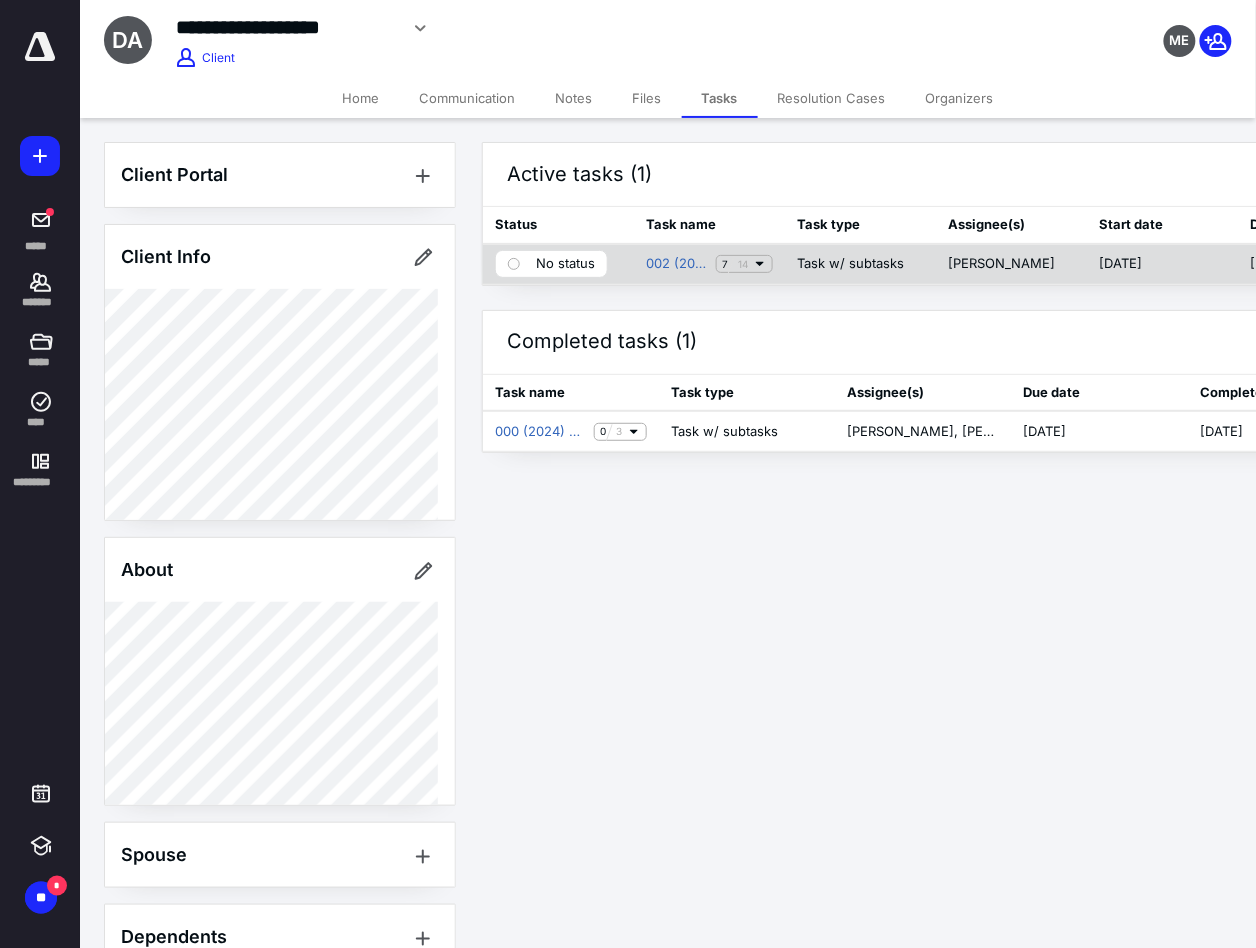 click 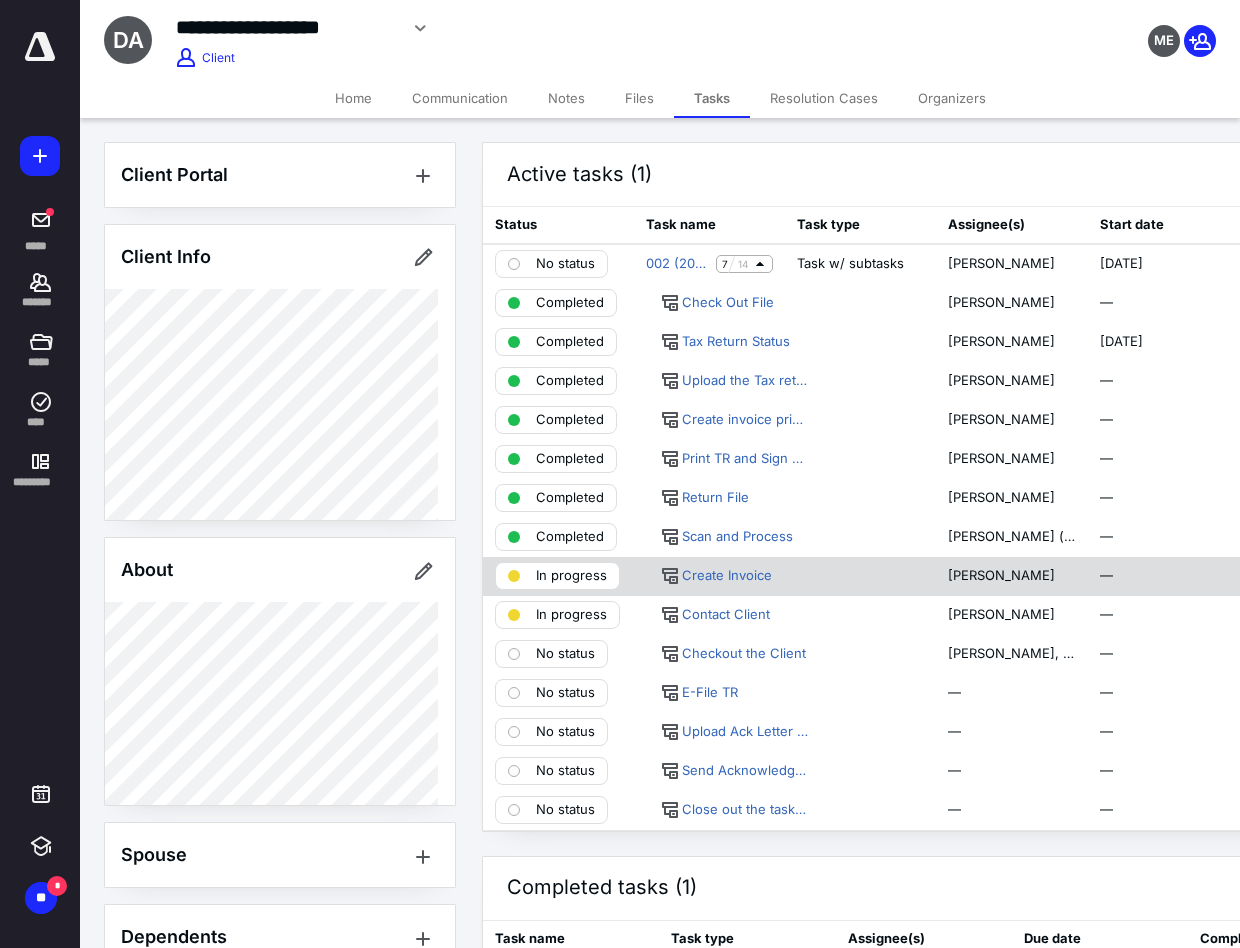click on "In progress" at bounding box center [571, 576] 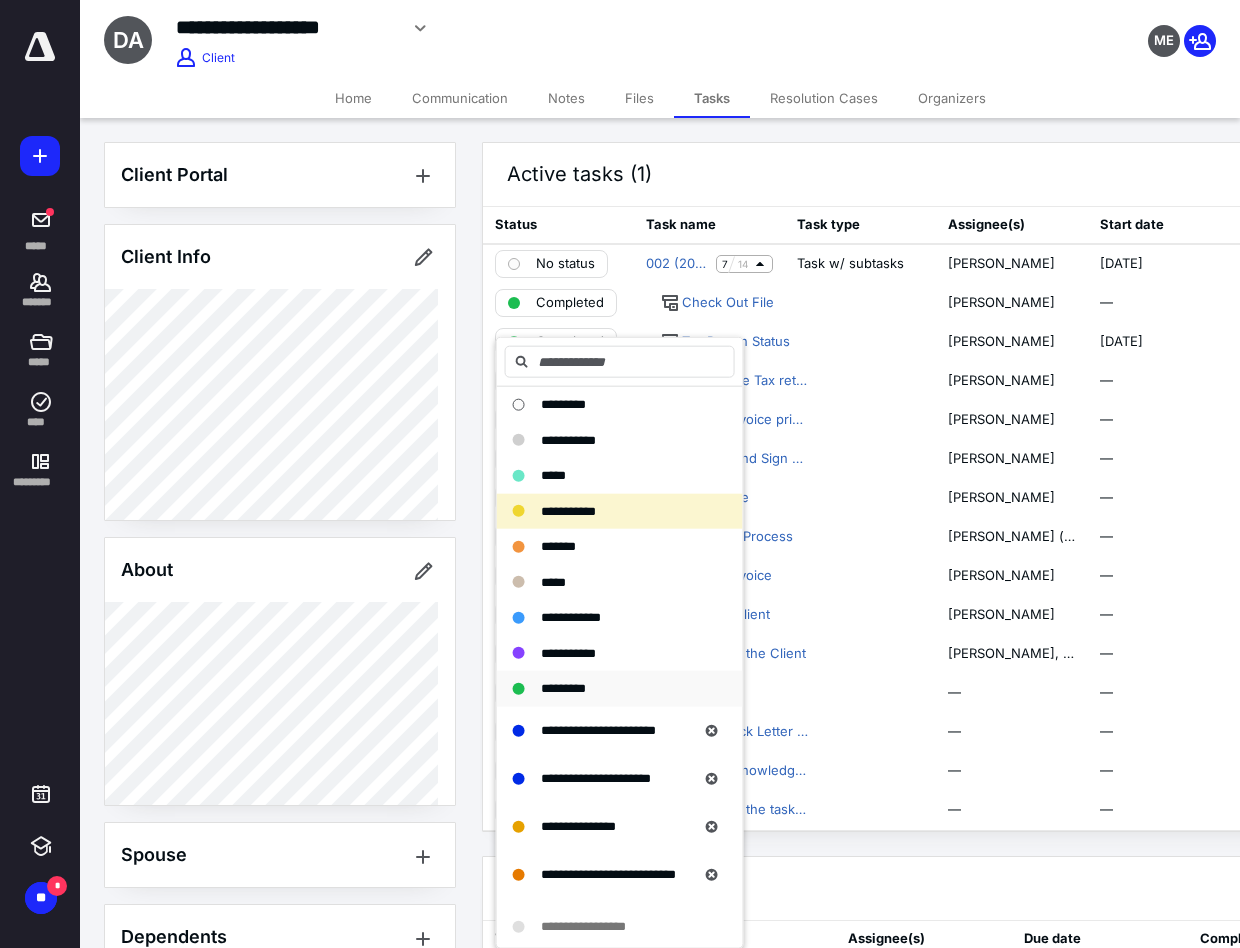 click on "*********" at bounding box center (563, 688) 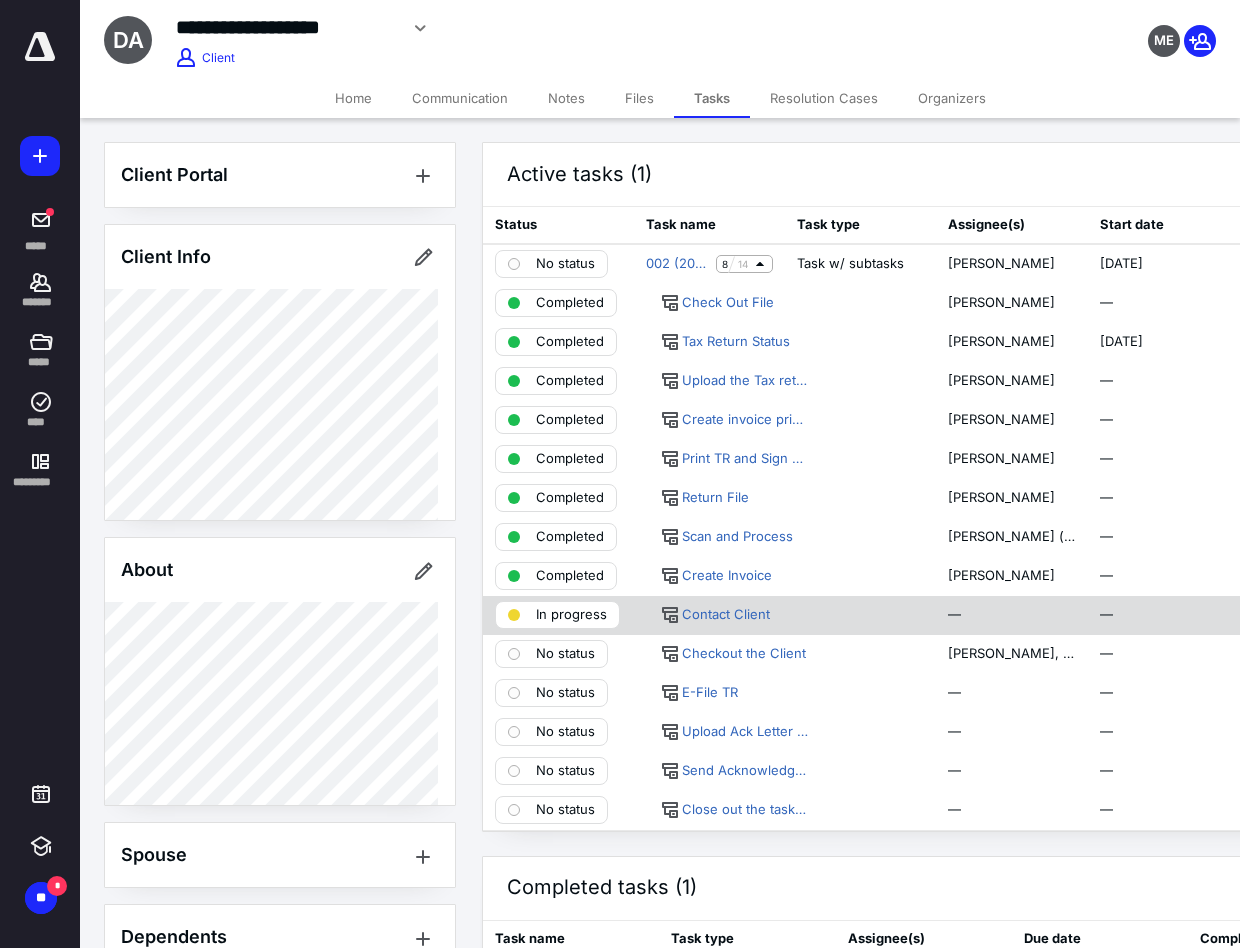 click on "In progress" at bounding box center [571, 615] 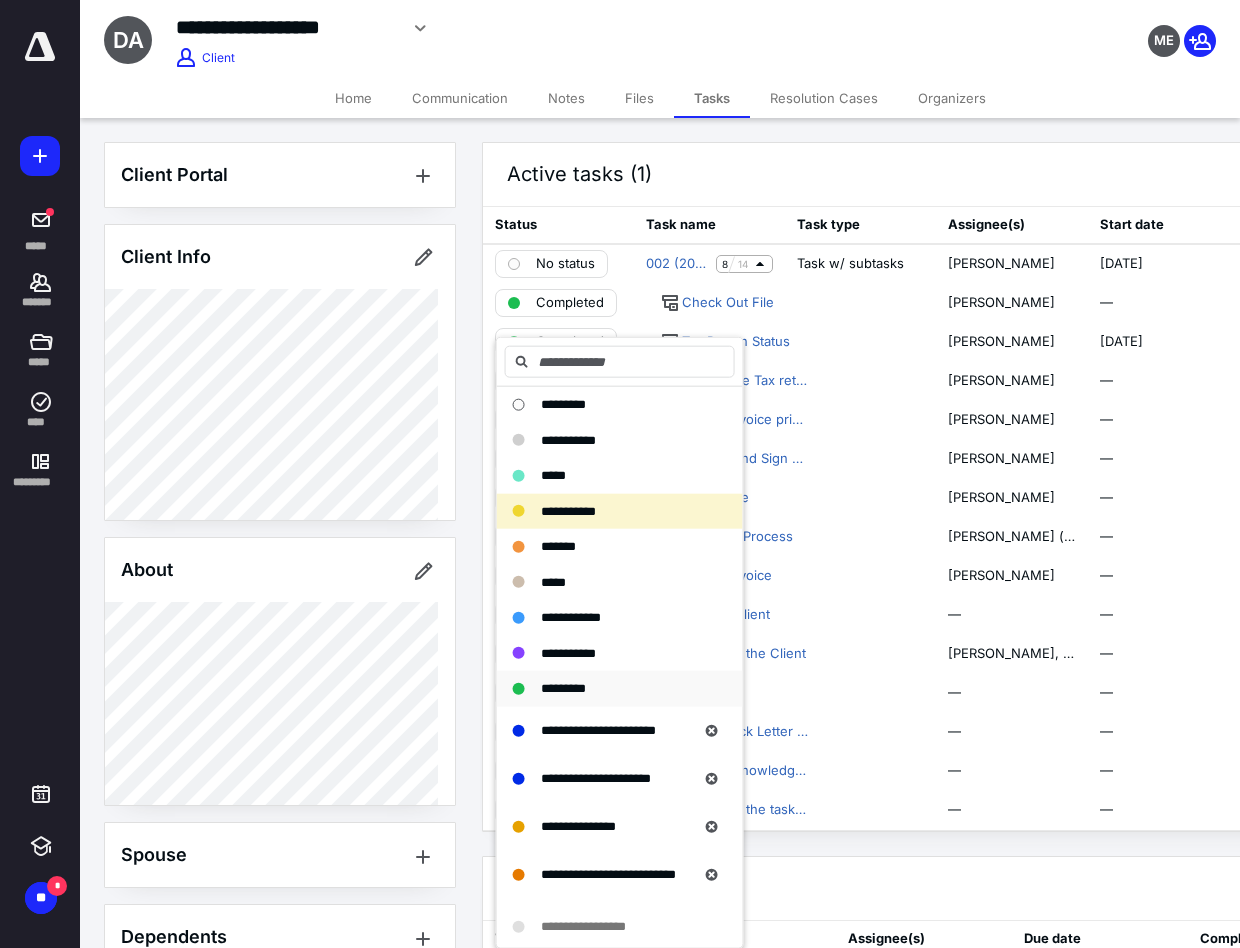 click on "*********" at bounding box center [608, 689] 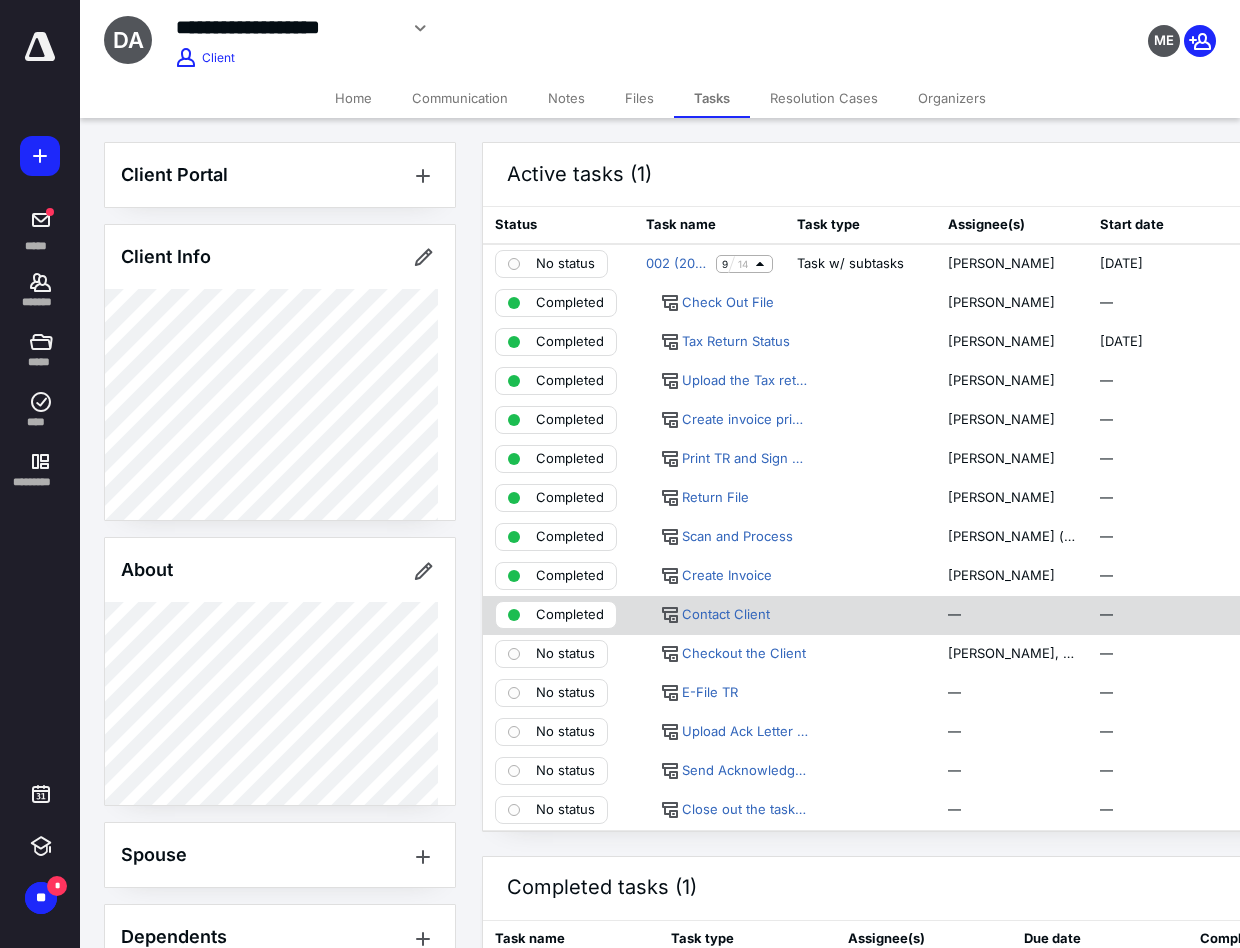 click on "Completed" at bounding box center (570, 615) 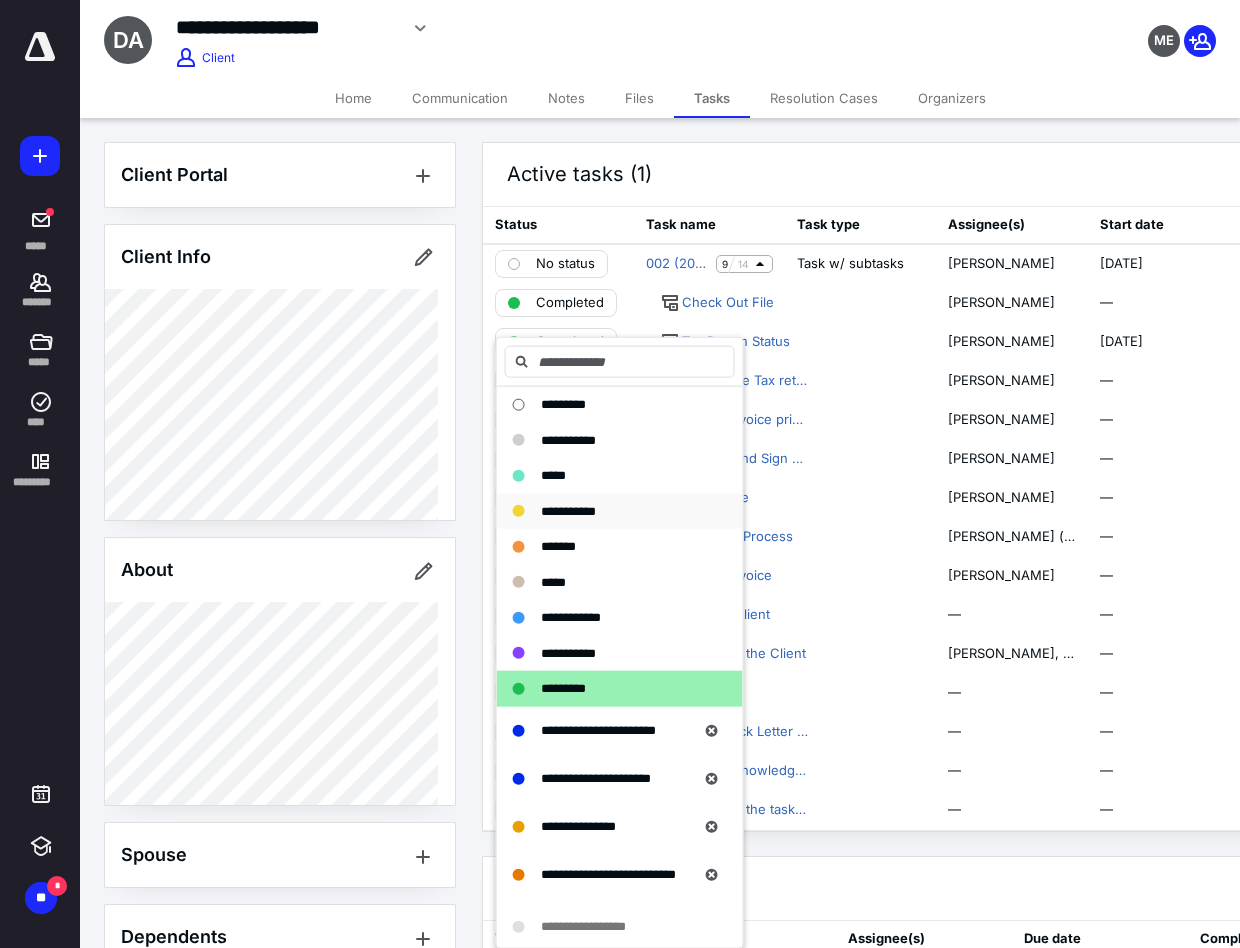 click on "**********" at bounding box center [568, 510] 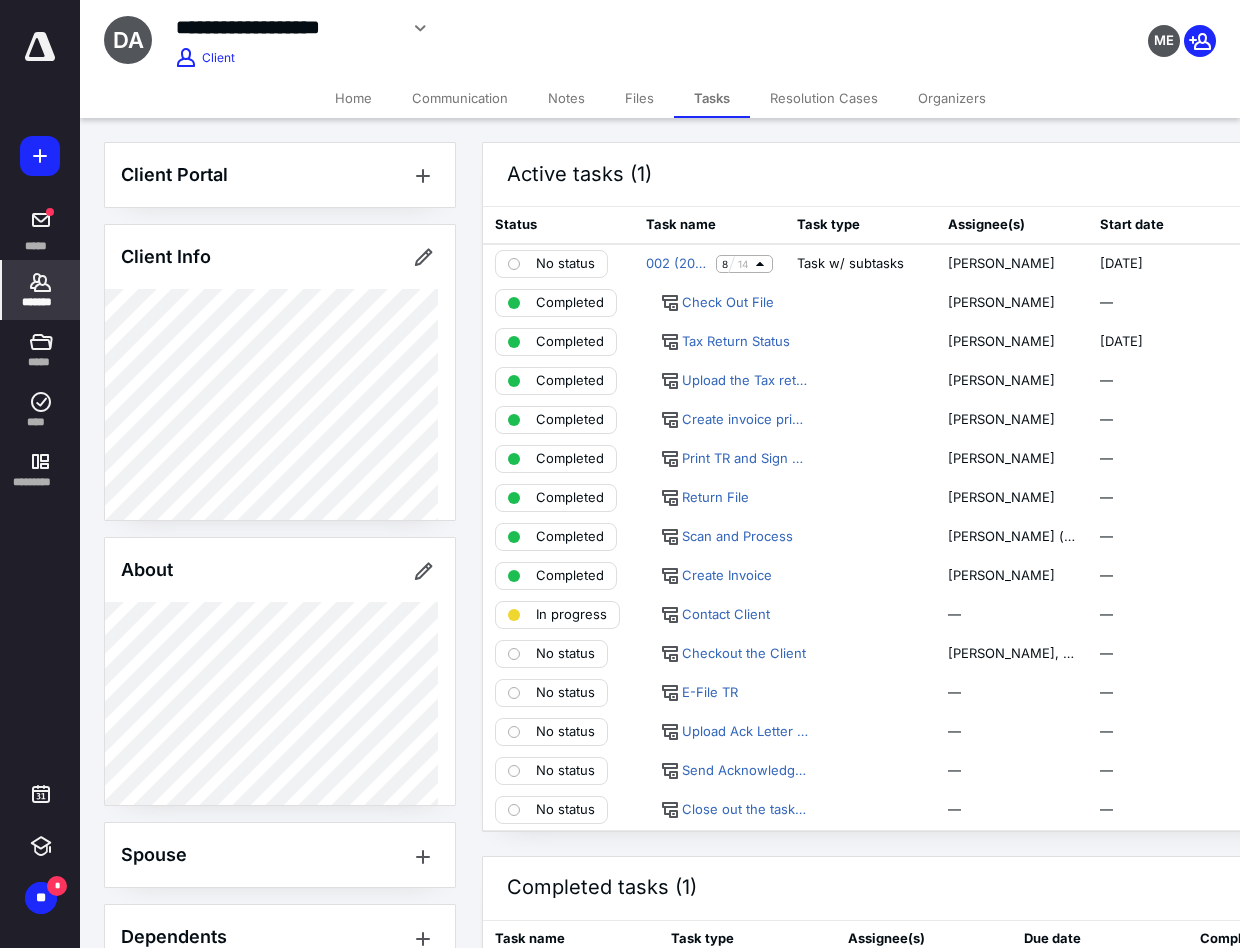 click on "*******" at bounding box center (41, 302) 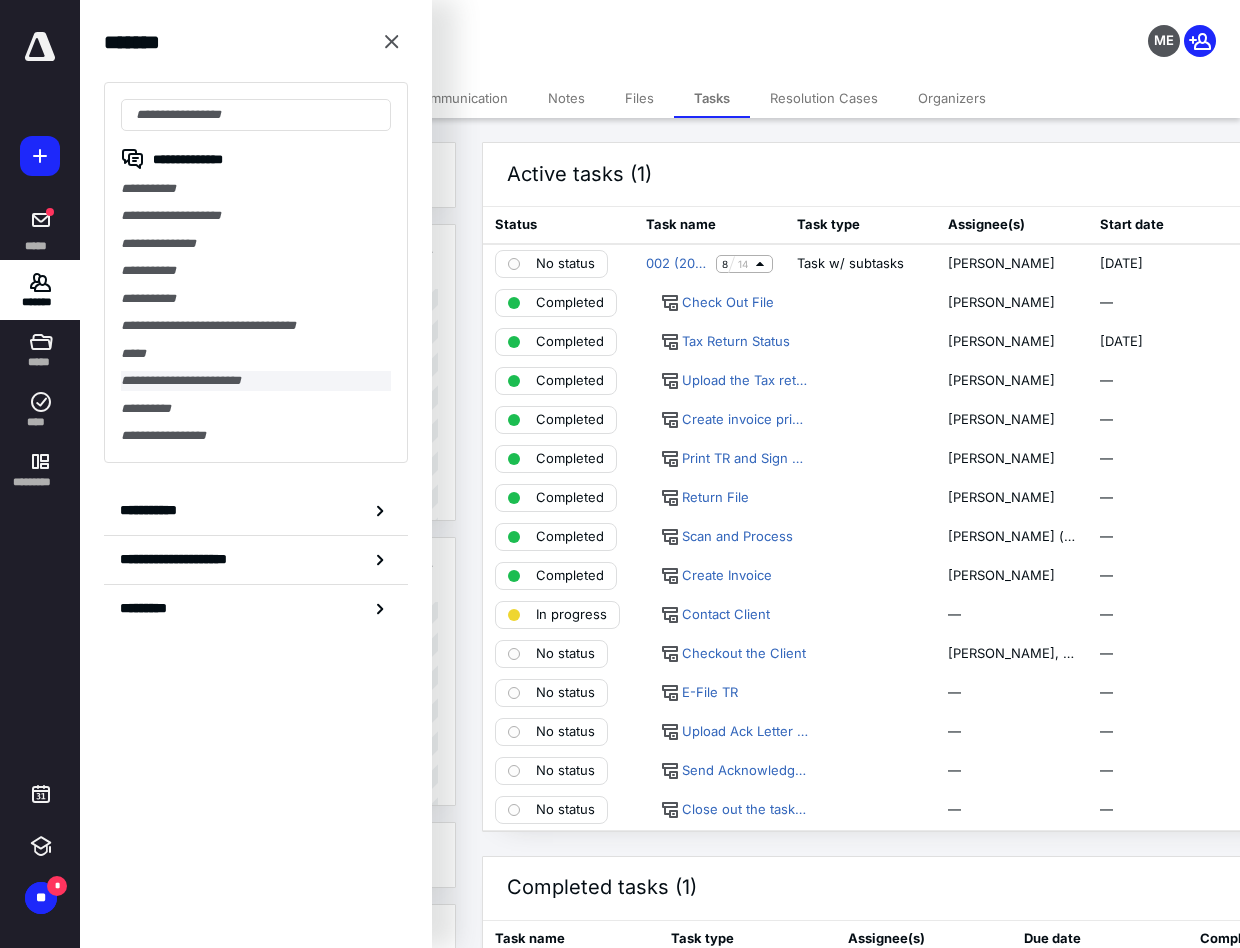 click on "**********" at bounding box center (256, 380) 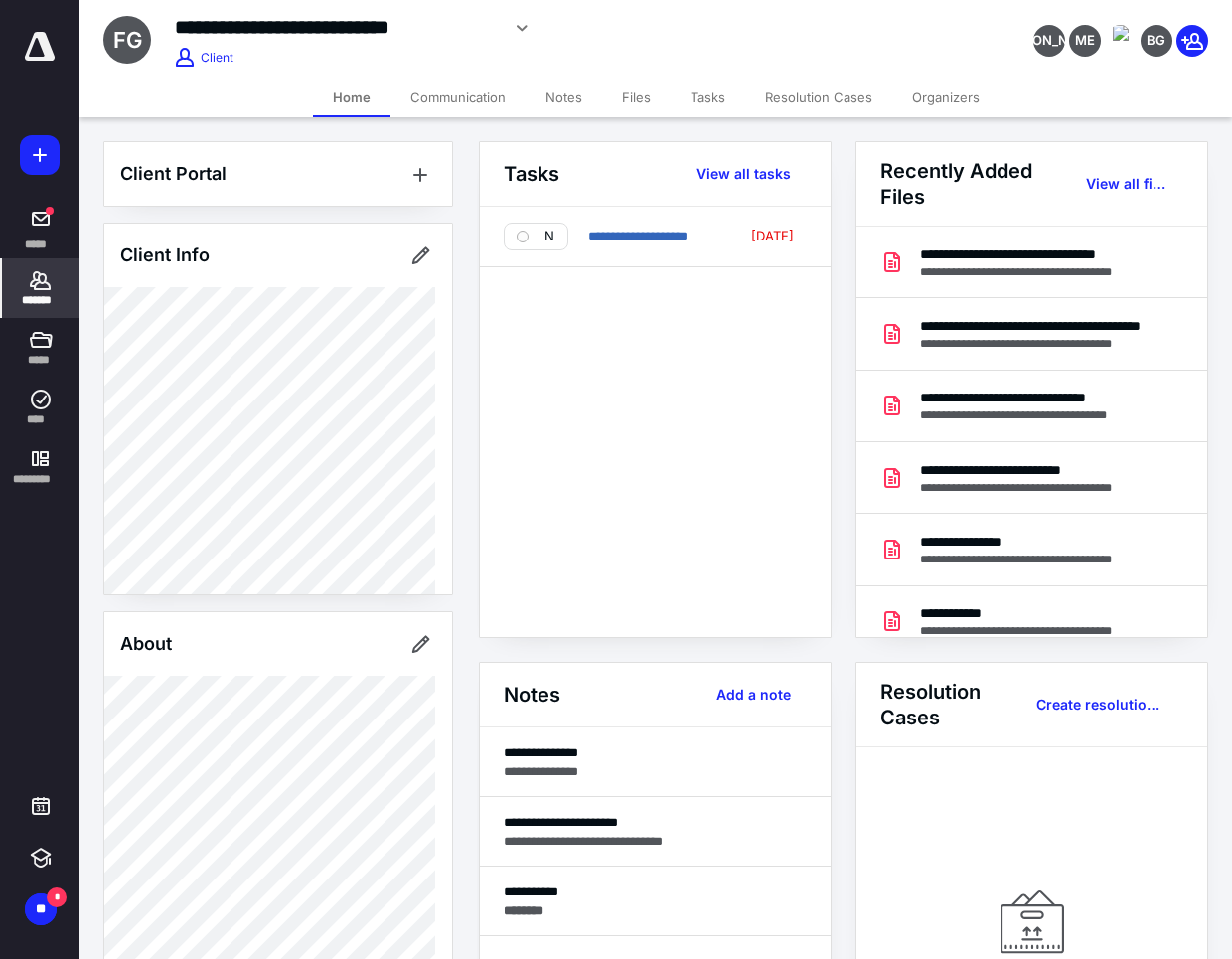 click on "**********" at bounding box center [655, 421] 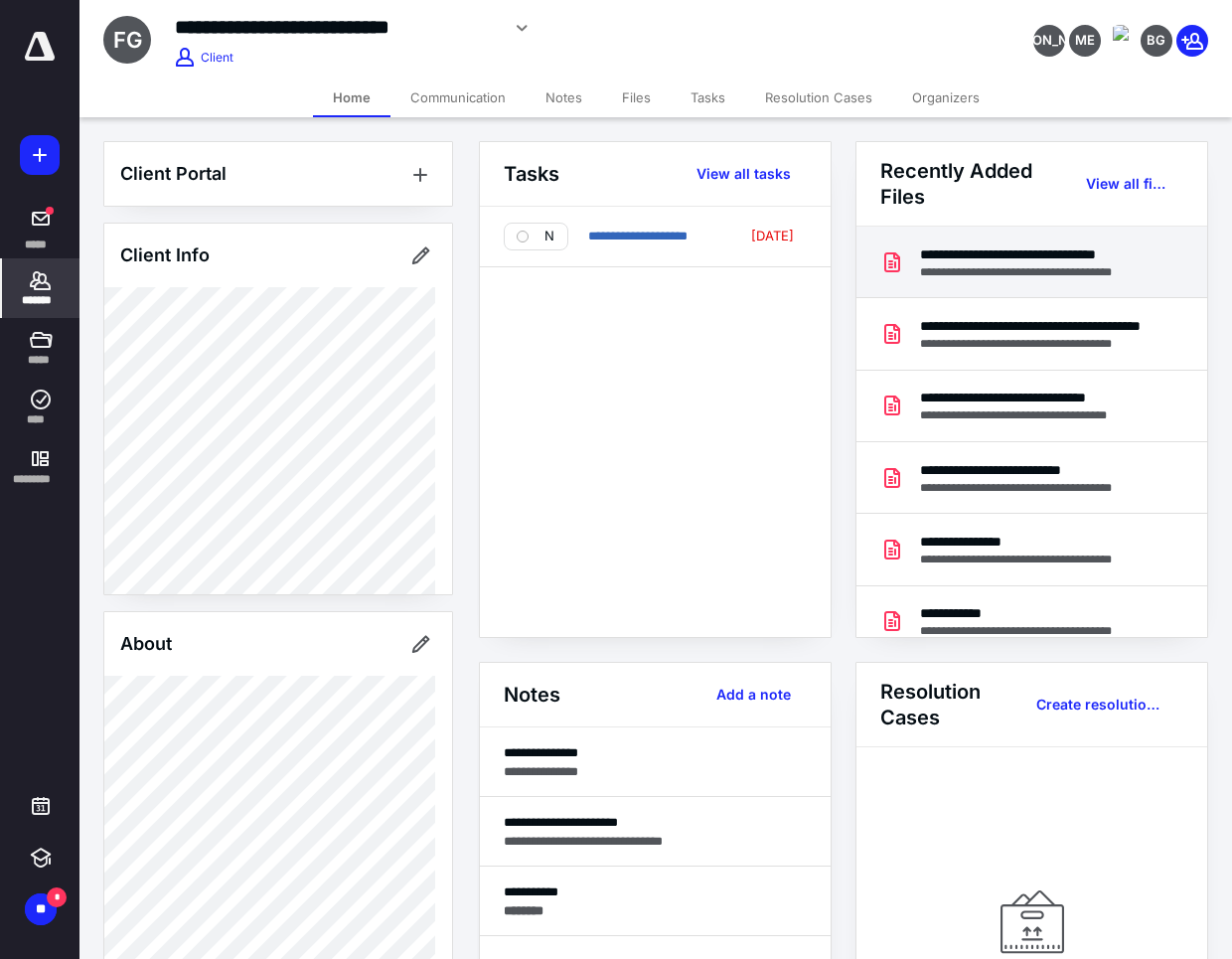 click on "**********" at bounding box center [1041, 254] 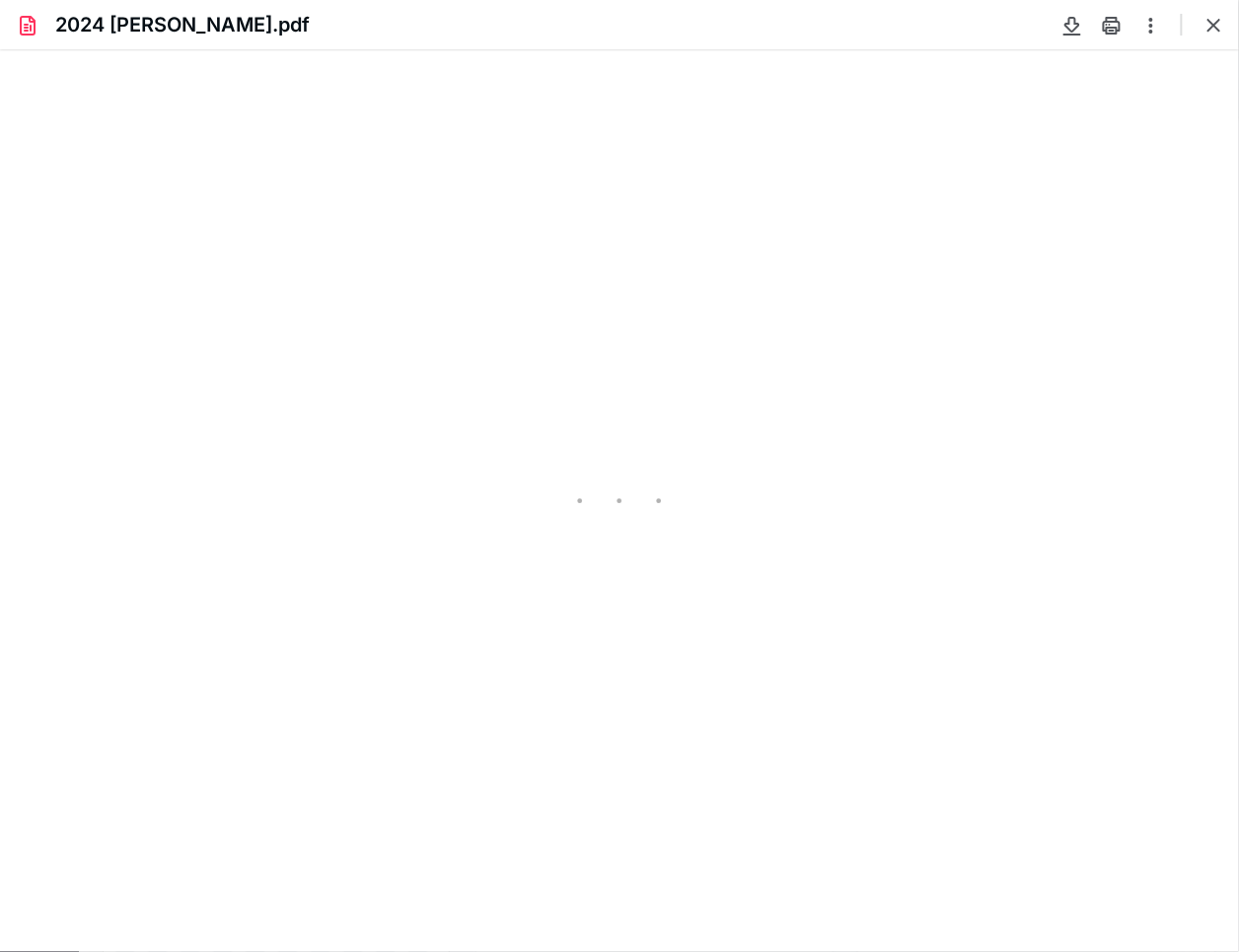 scroll, scrollTop: 0, scrollLeft: 0, axis: both 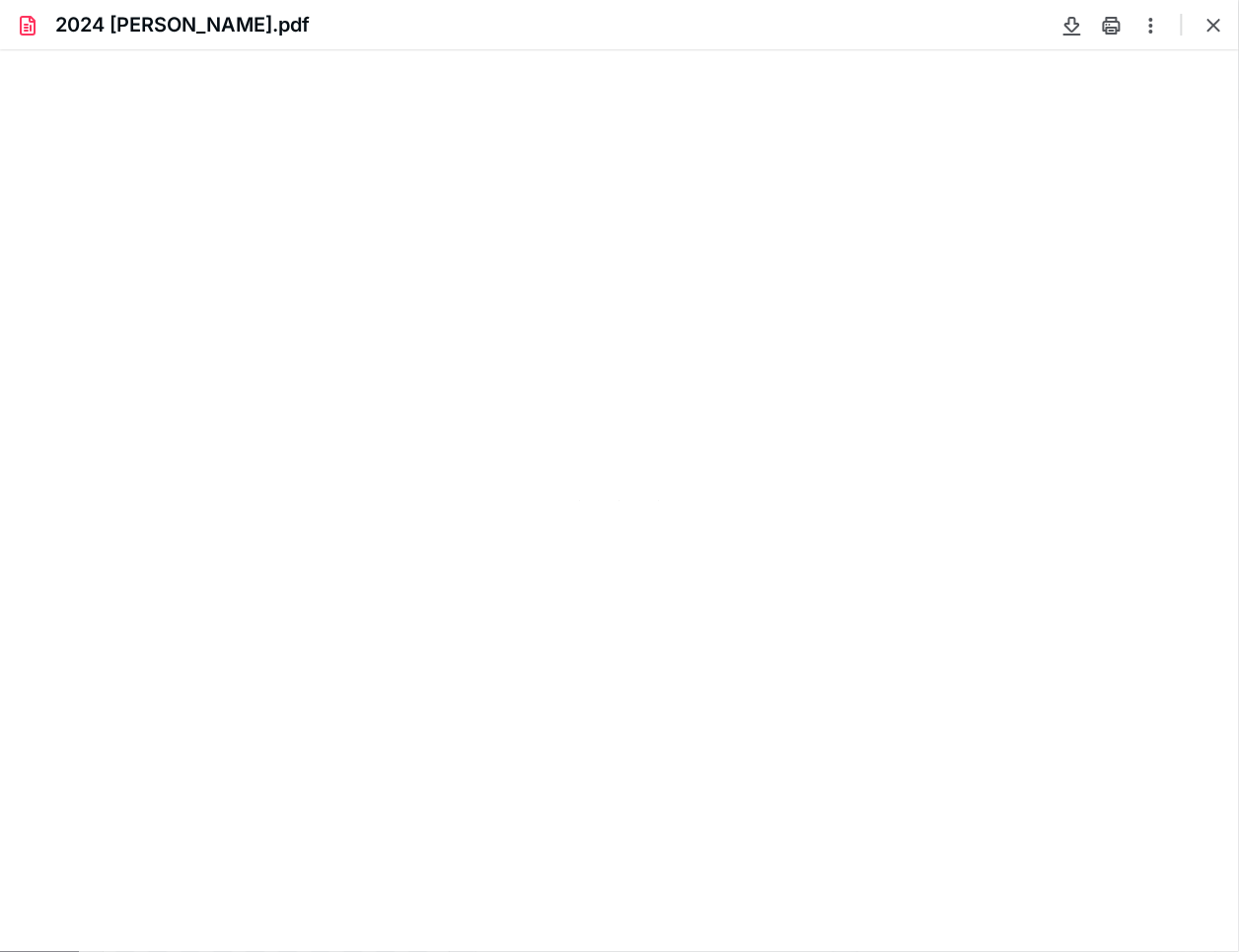 type on "111" 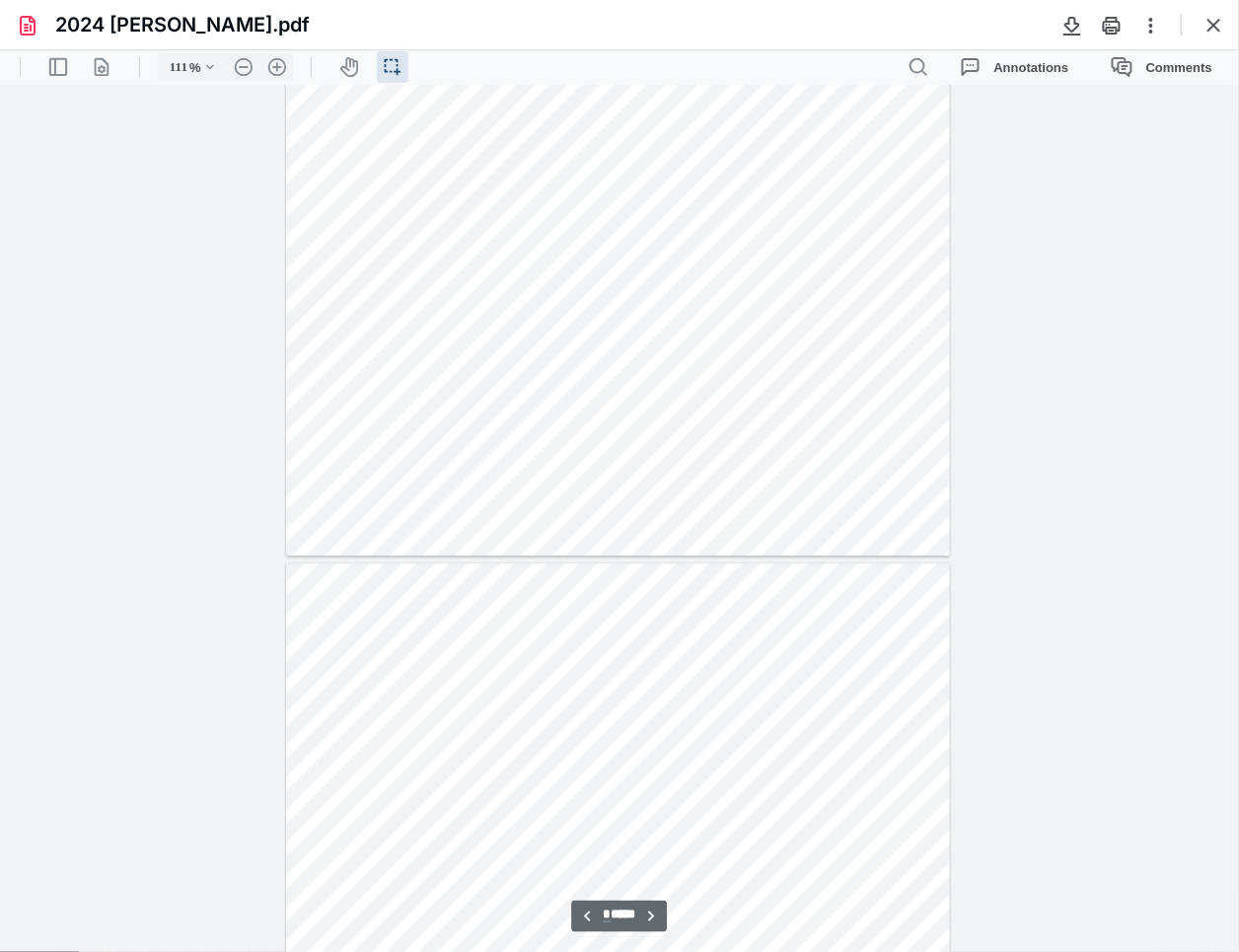 type on "*" 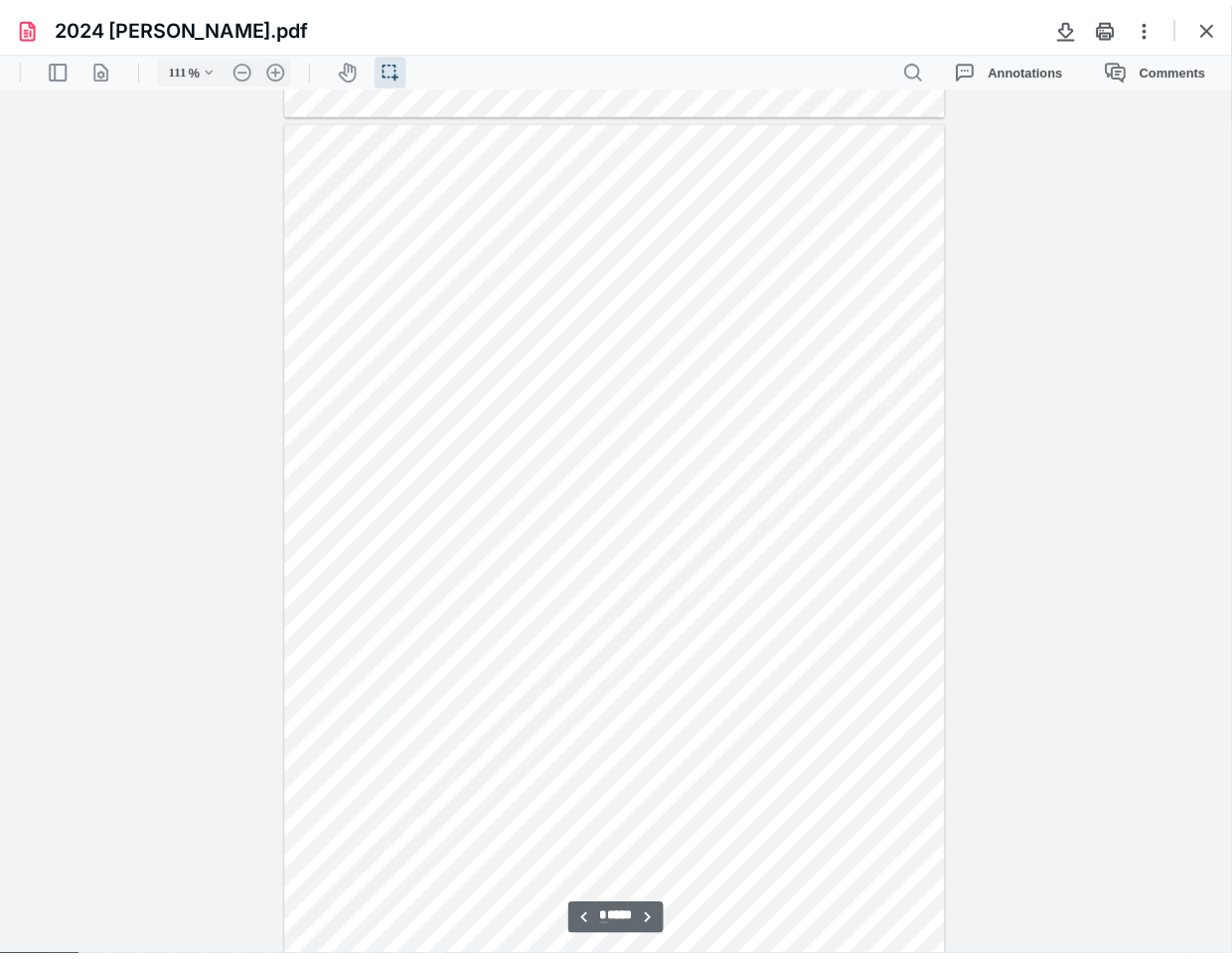 scroll, scrollTop: 6996, scrollLeft: 0, axis: vertical 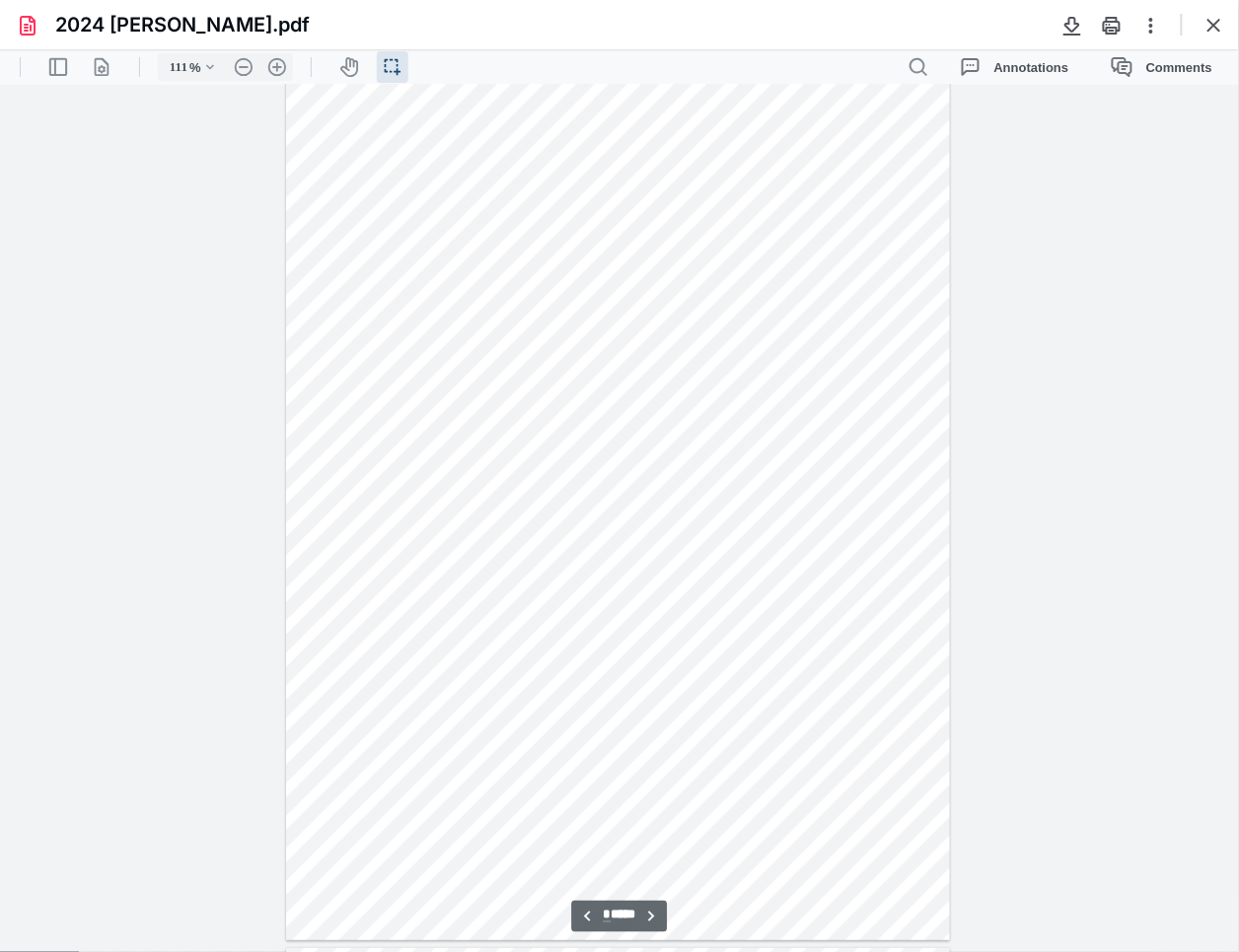 click at bounding box center [1214, 25] 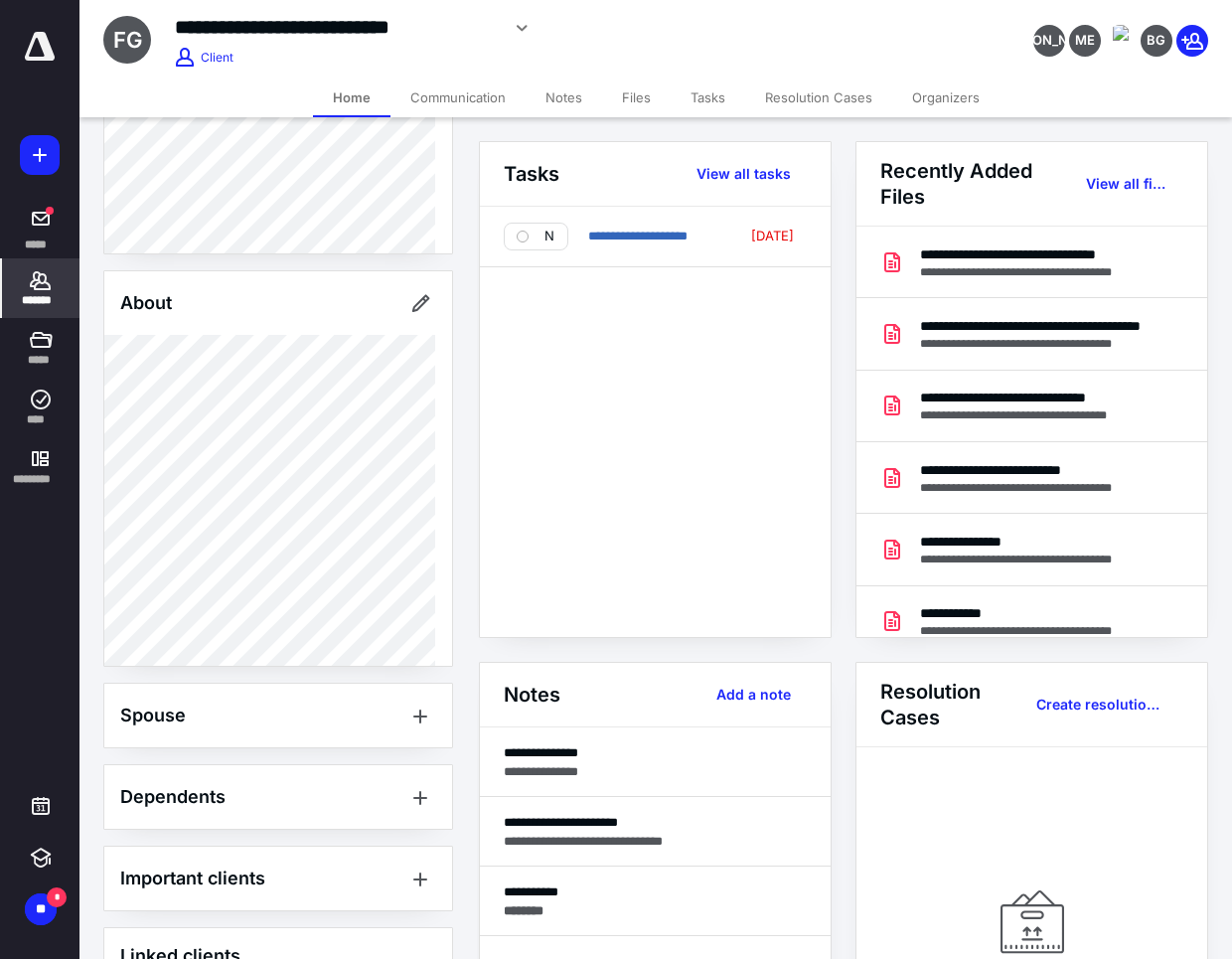 scroll, scrollTop: 600, scrollLeft: 0, axis: vertical 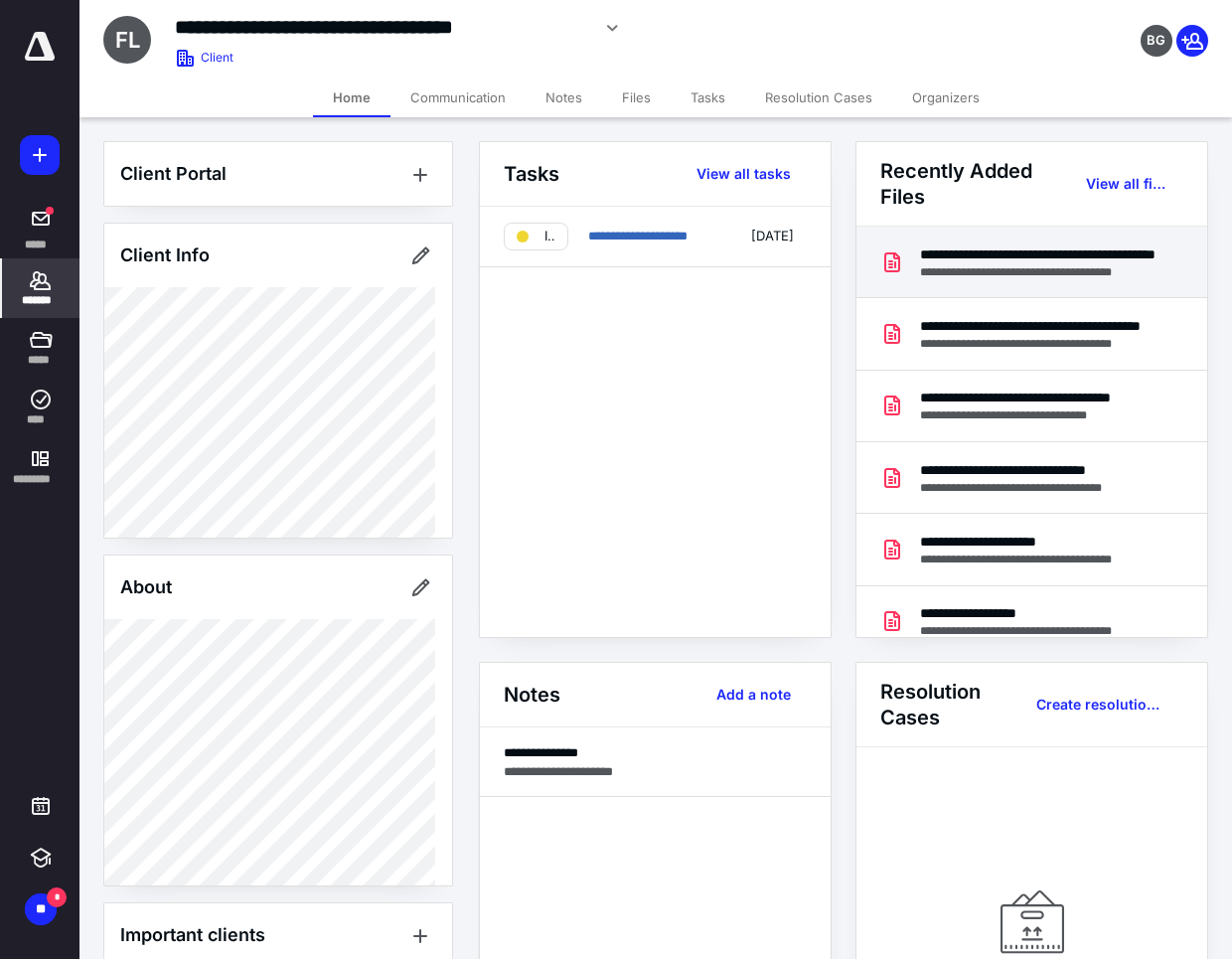 click on "**********" at bounding box center [1041, 272] 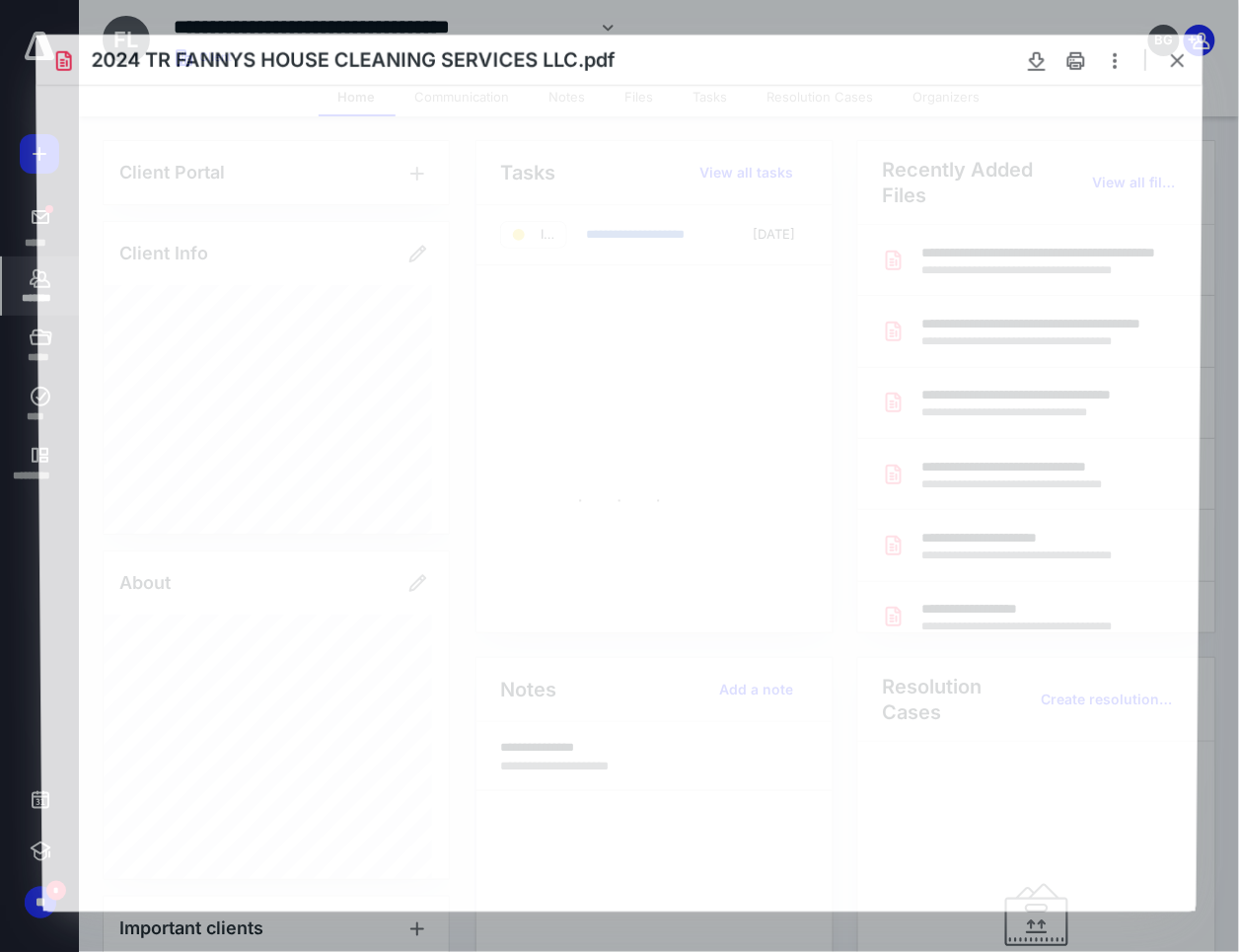 scroll, scrollTop: 0, scrollLeft: 0, axis: both 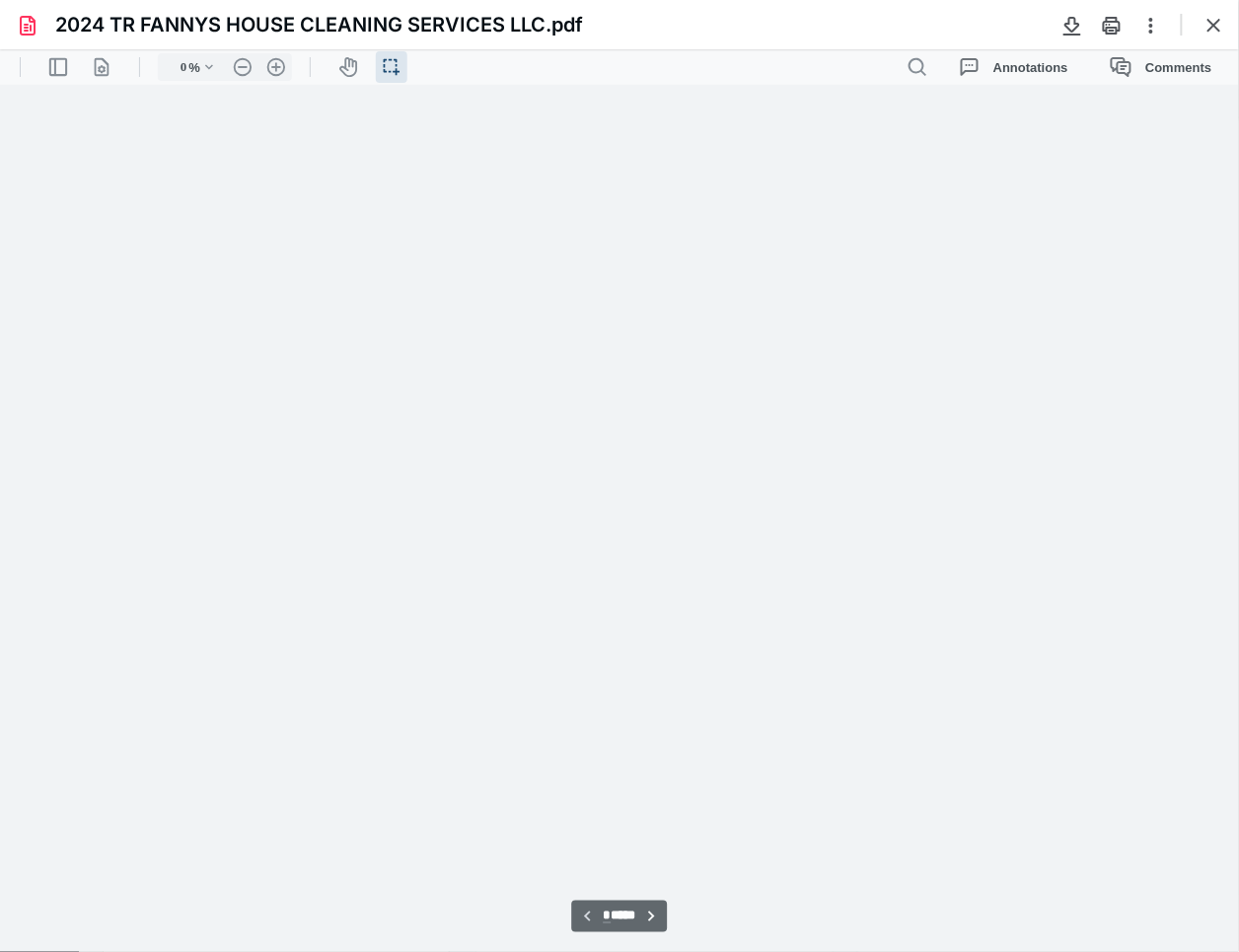 type on "111" 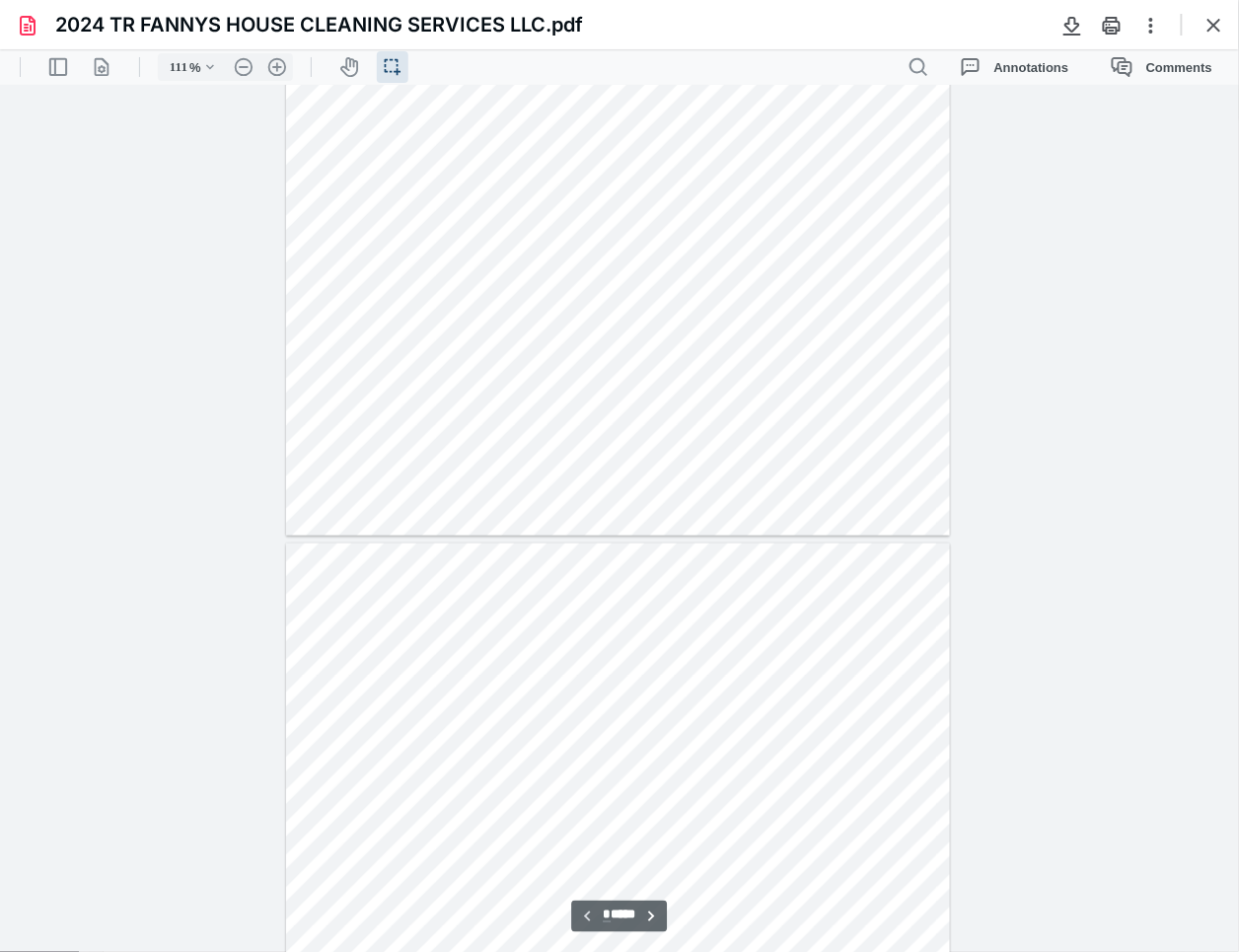 scroll, scrollTop: 696, scrollLeft: 0, axis: vertical 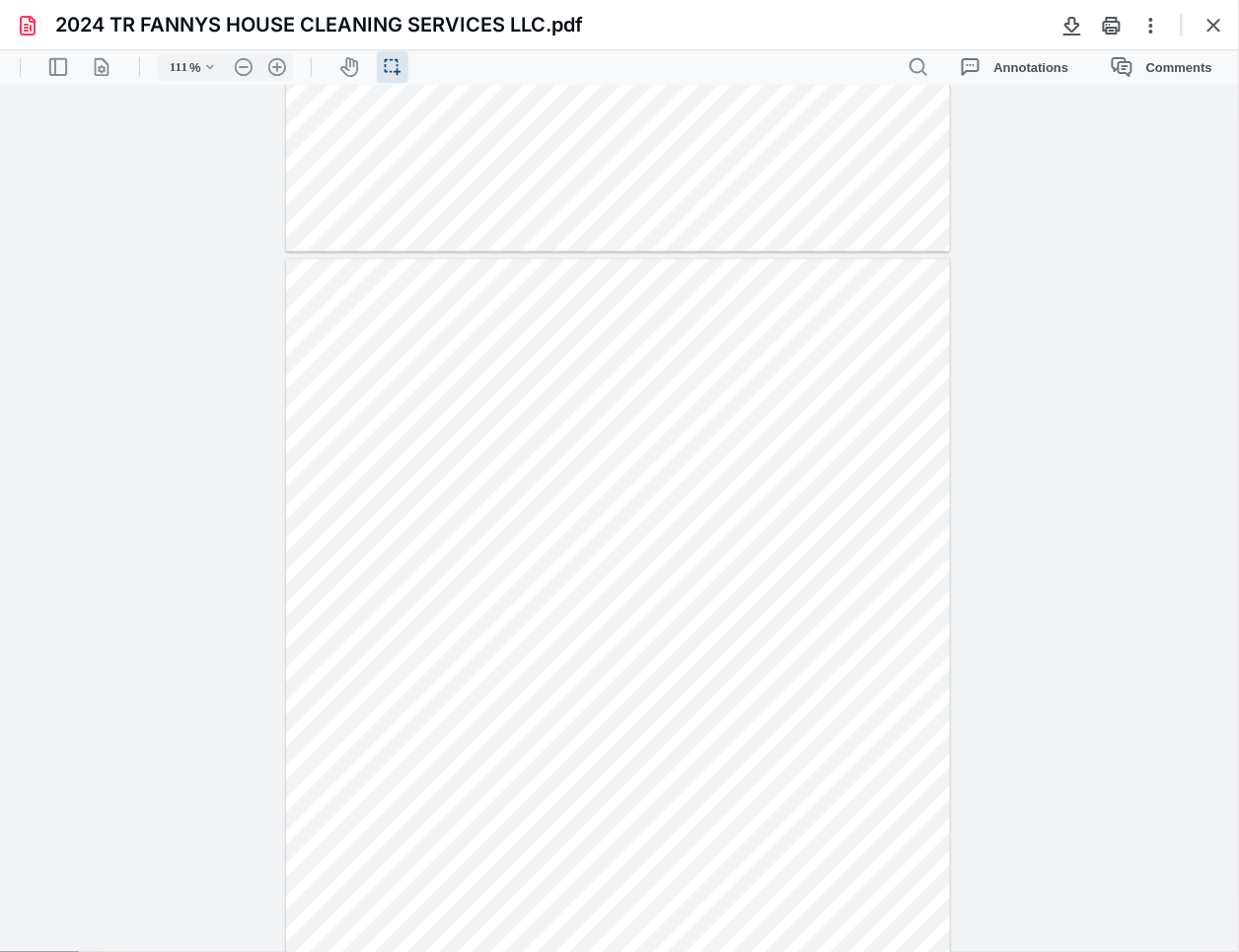 type on "*" 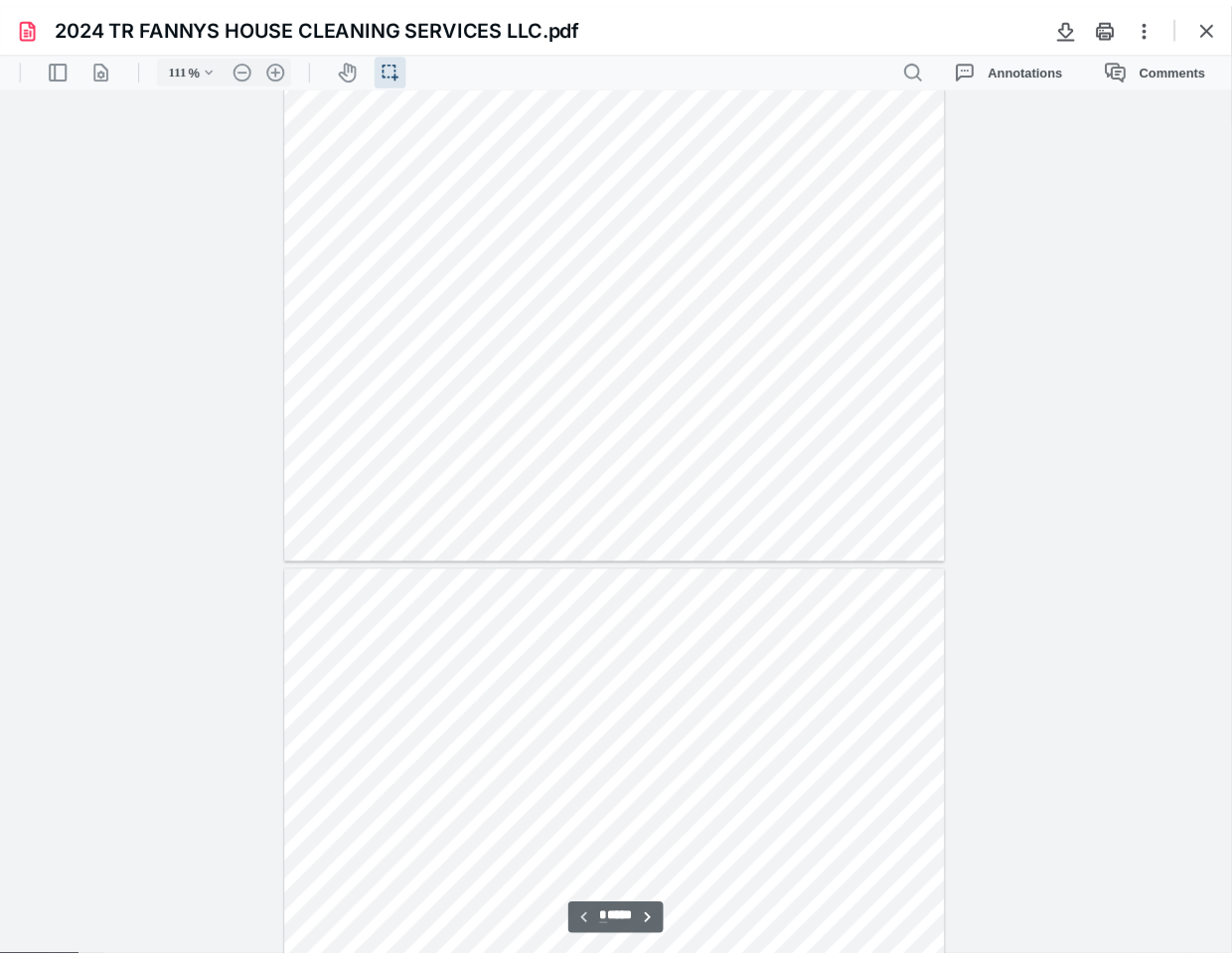 scroll, scrollTop: 260, scrollLeft: 0, axis: vertical 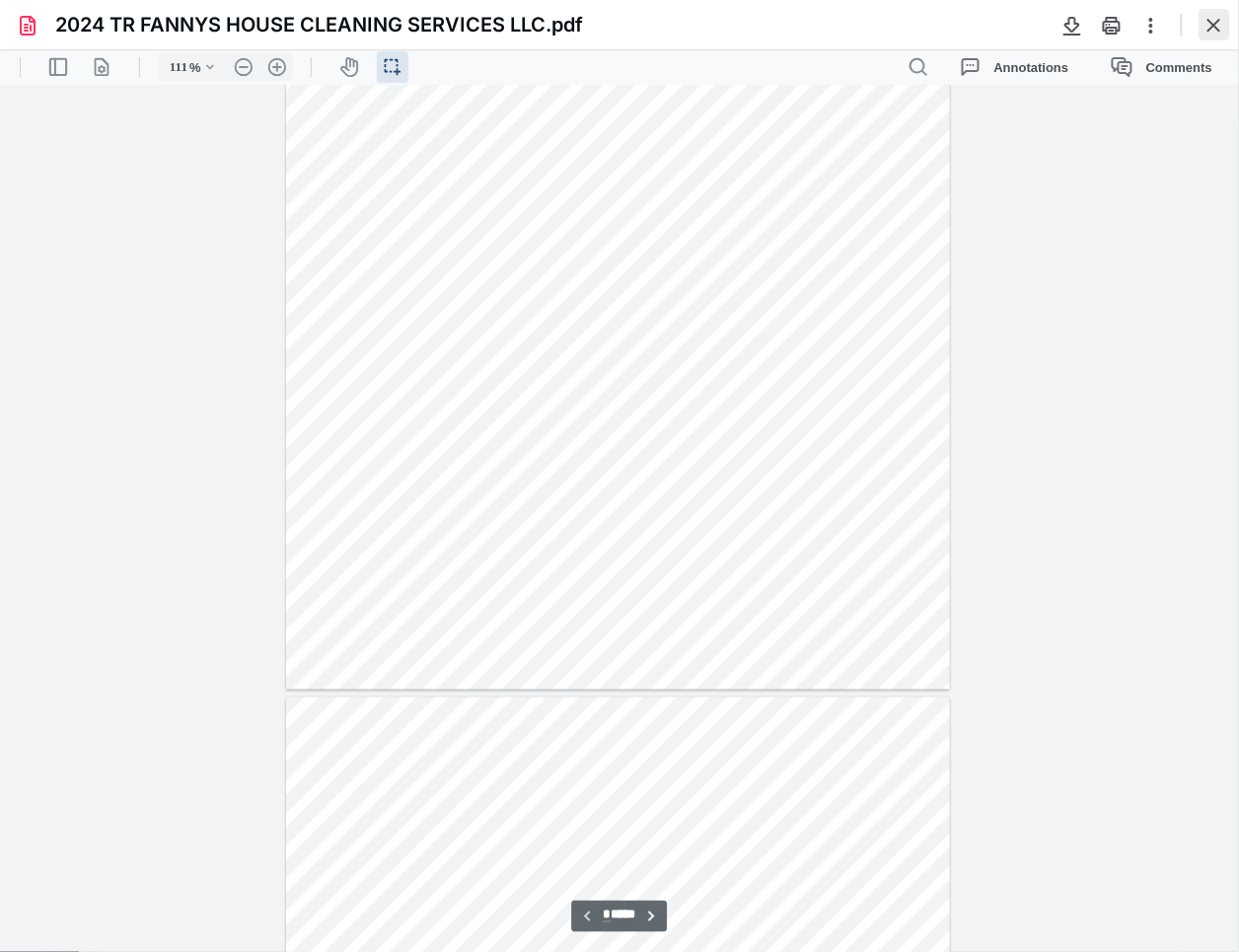 click at bounding box center (1214, 25) 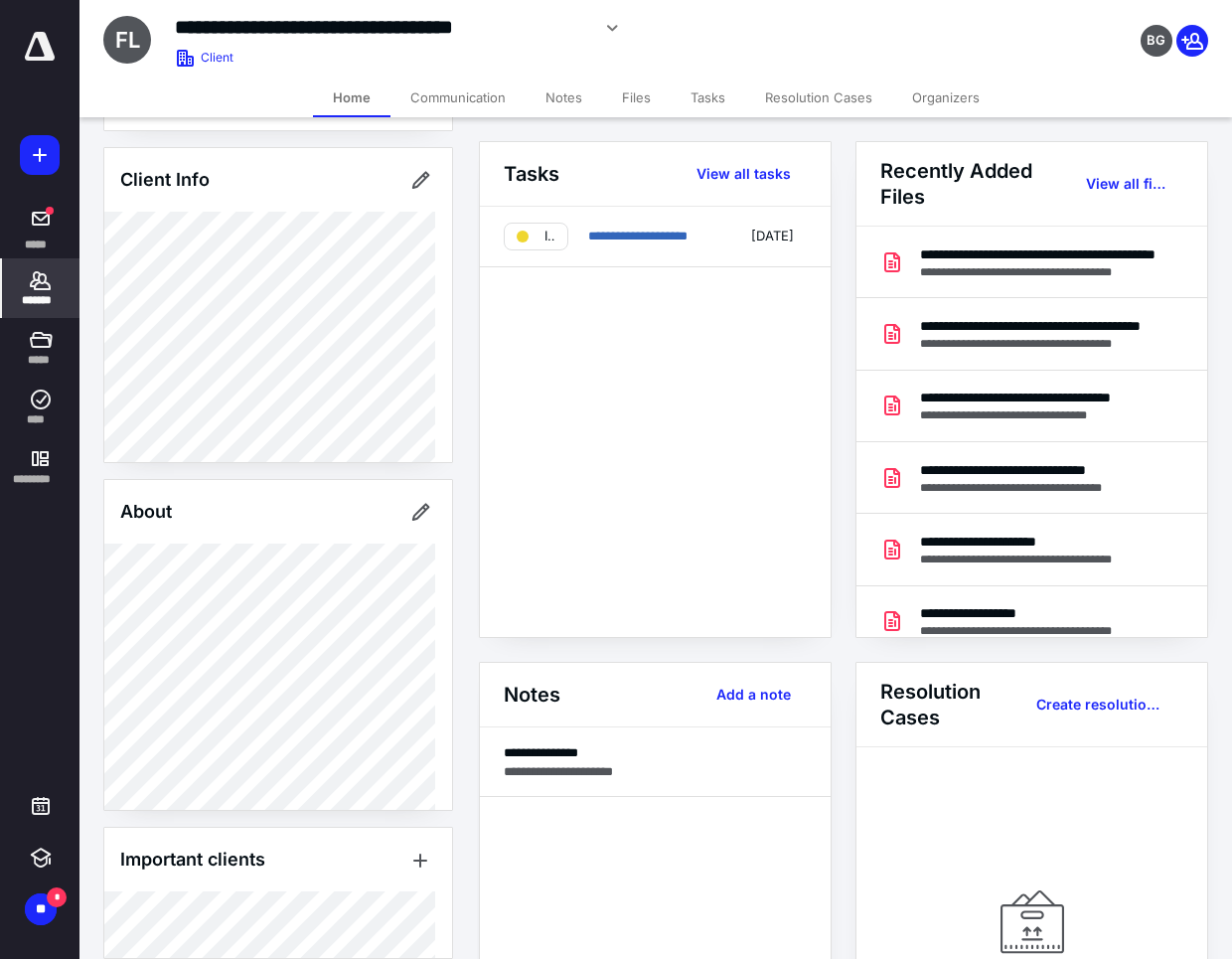 scroll, scrollTop: 181, scrollLeft: 0, axis: vertical 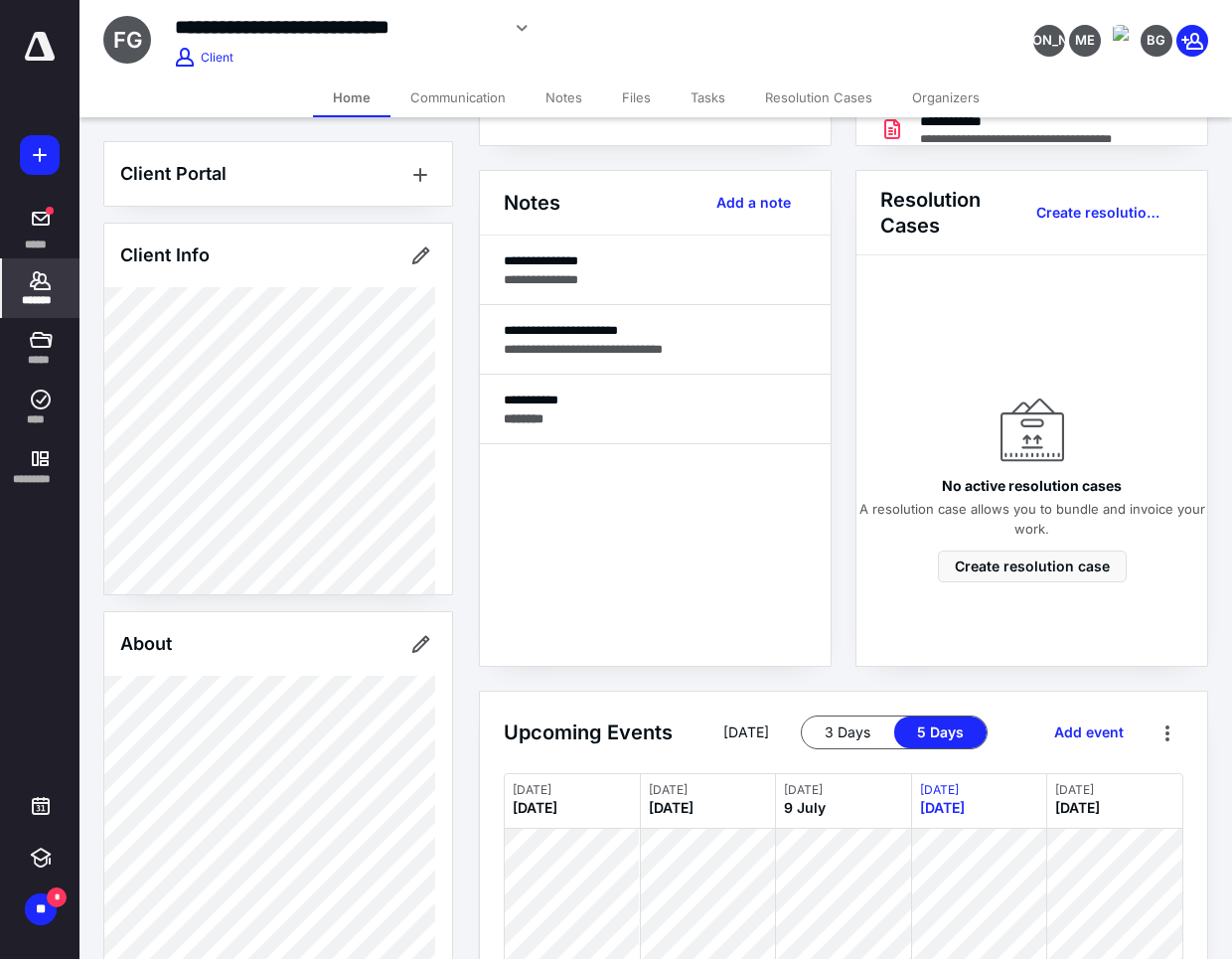 click on "Files" at bounding box center [636, 97] 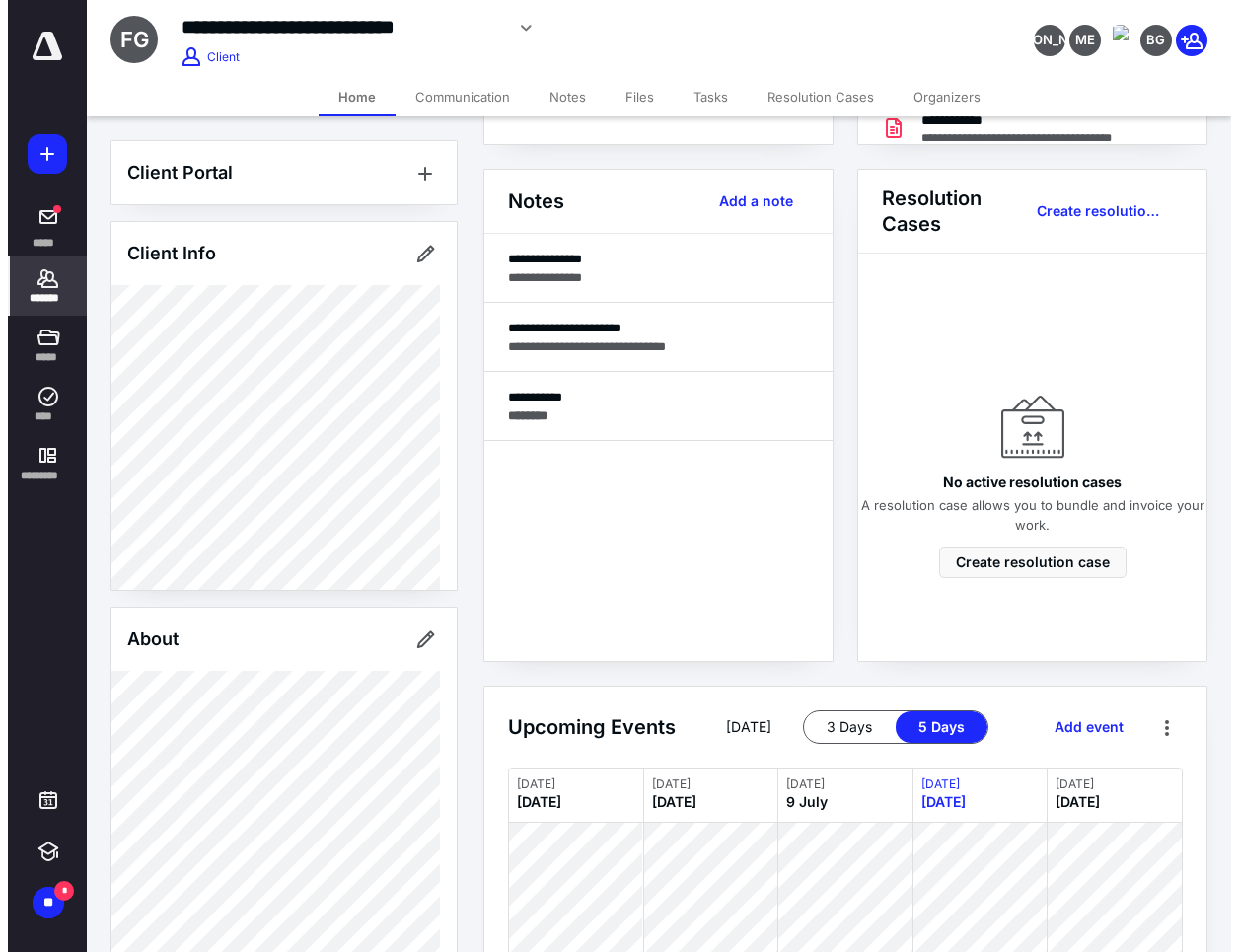 scroll, scrollTop: 0, scrollLeft: 0, axis: both 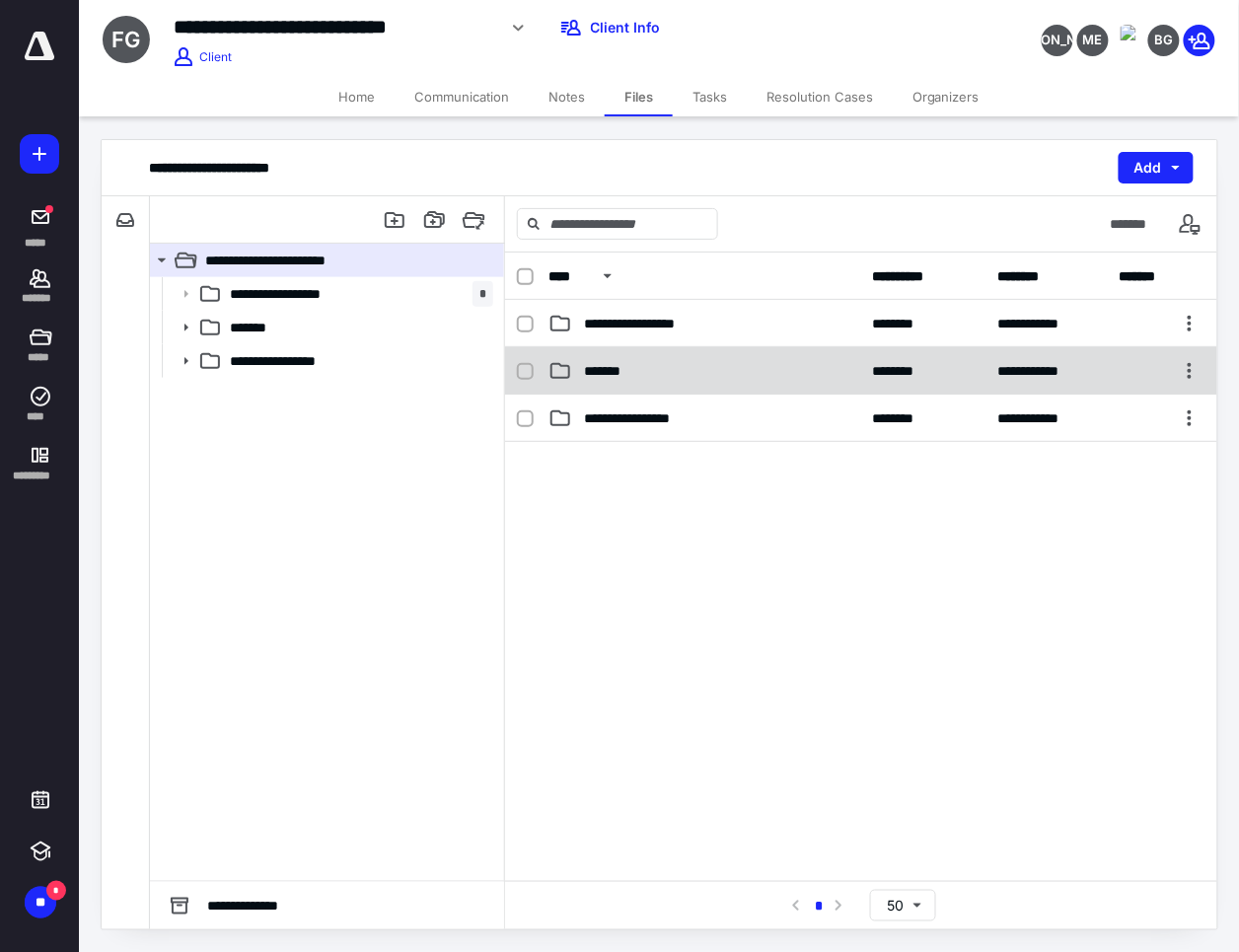 click on "*******" at bounding box center [704, 371] 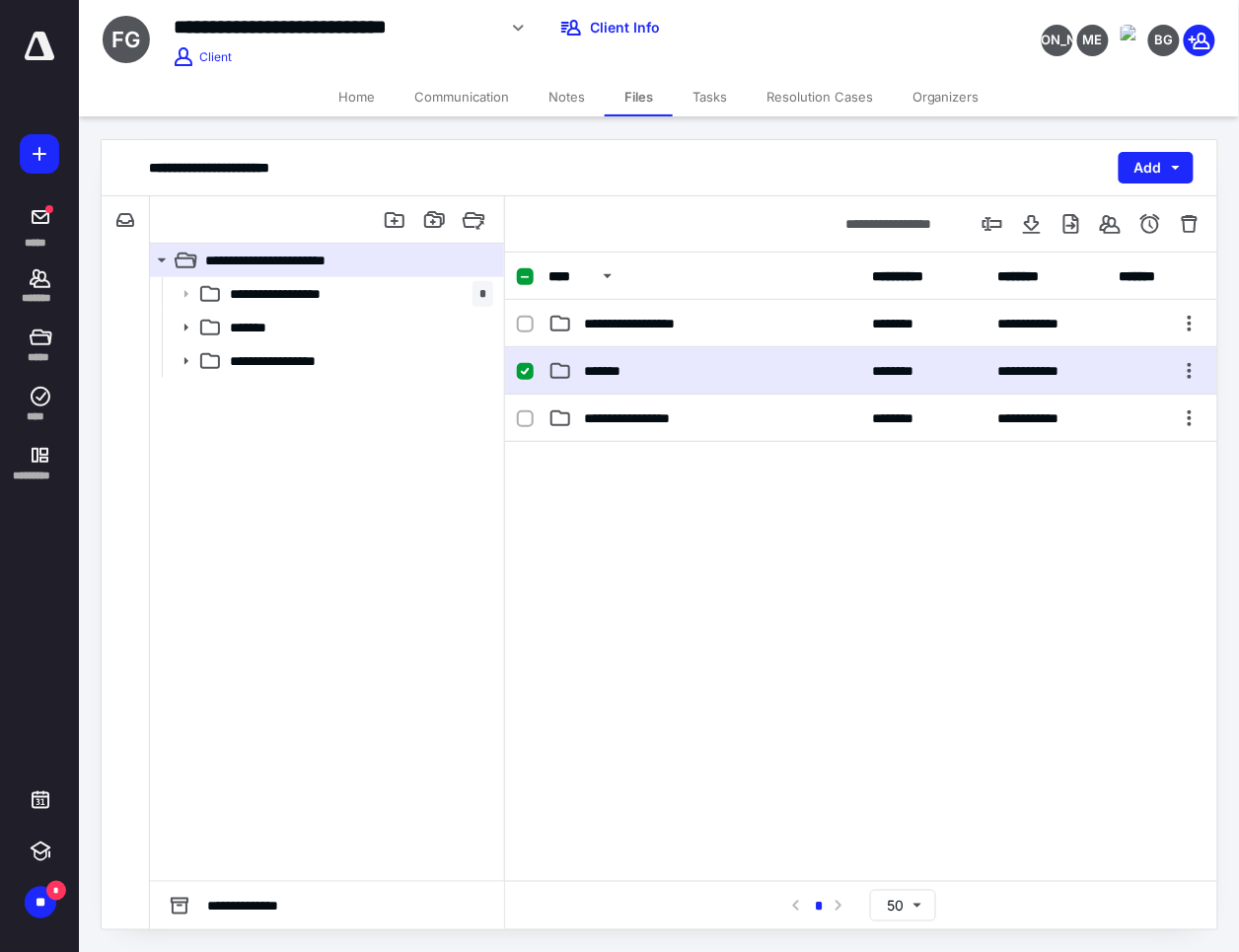click on "*******" at bounding box center [704, 371] 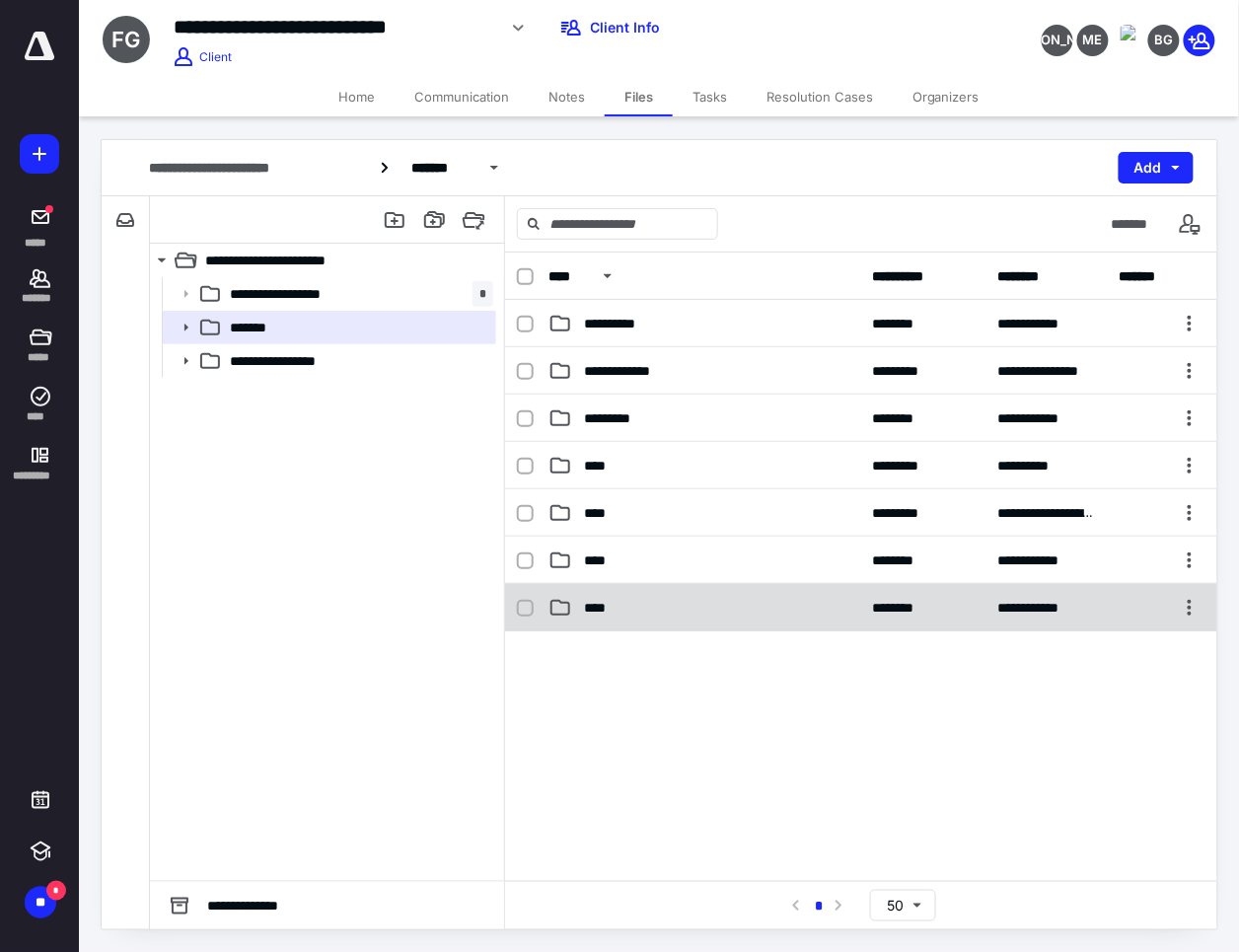 click on "****" at bounding box center (601, 608) 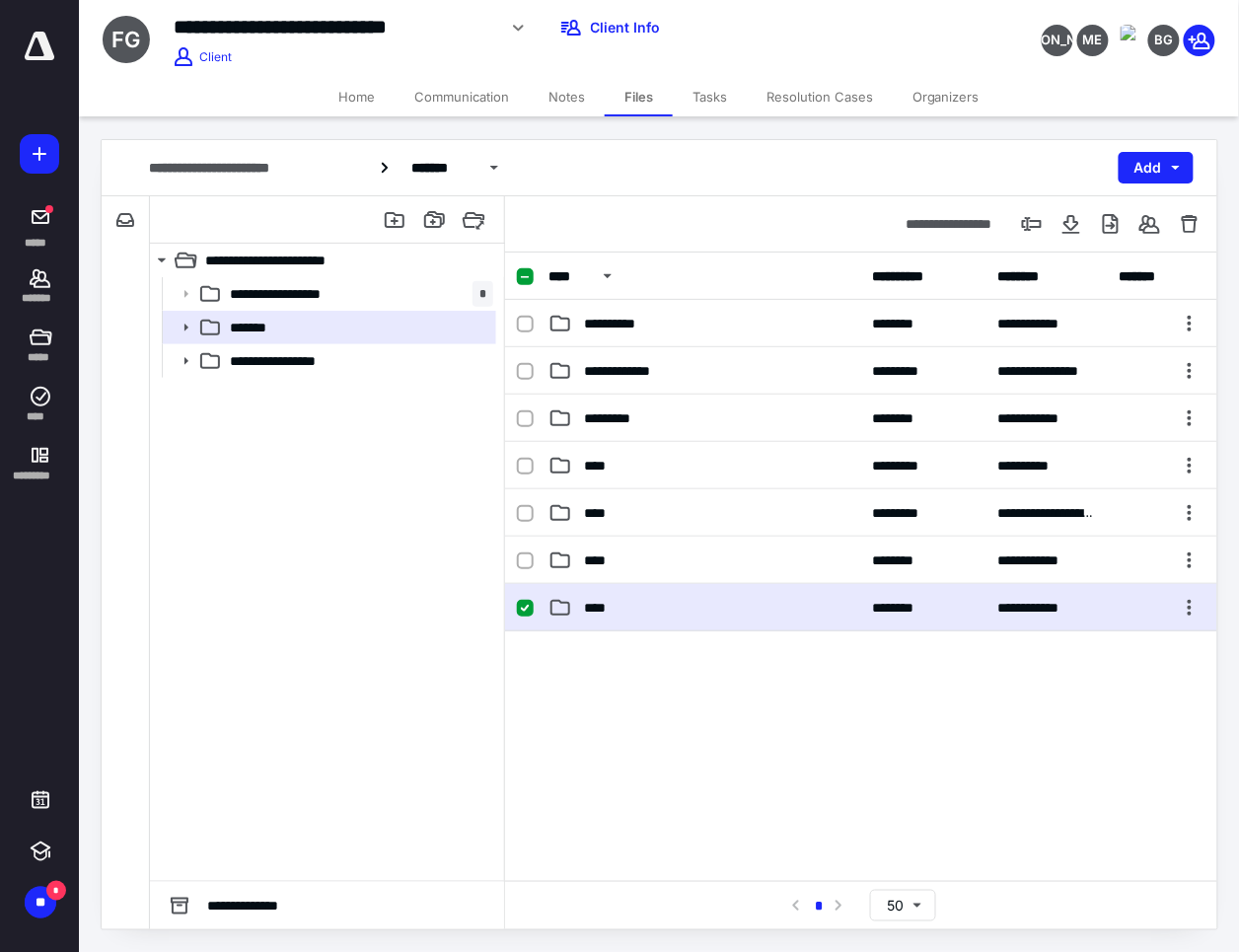 click on "****" at bounding box center [601, 608] 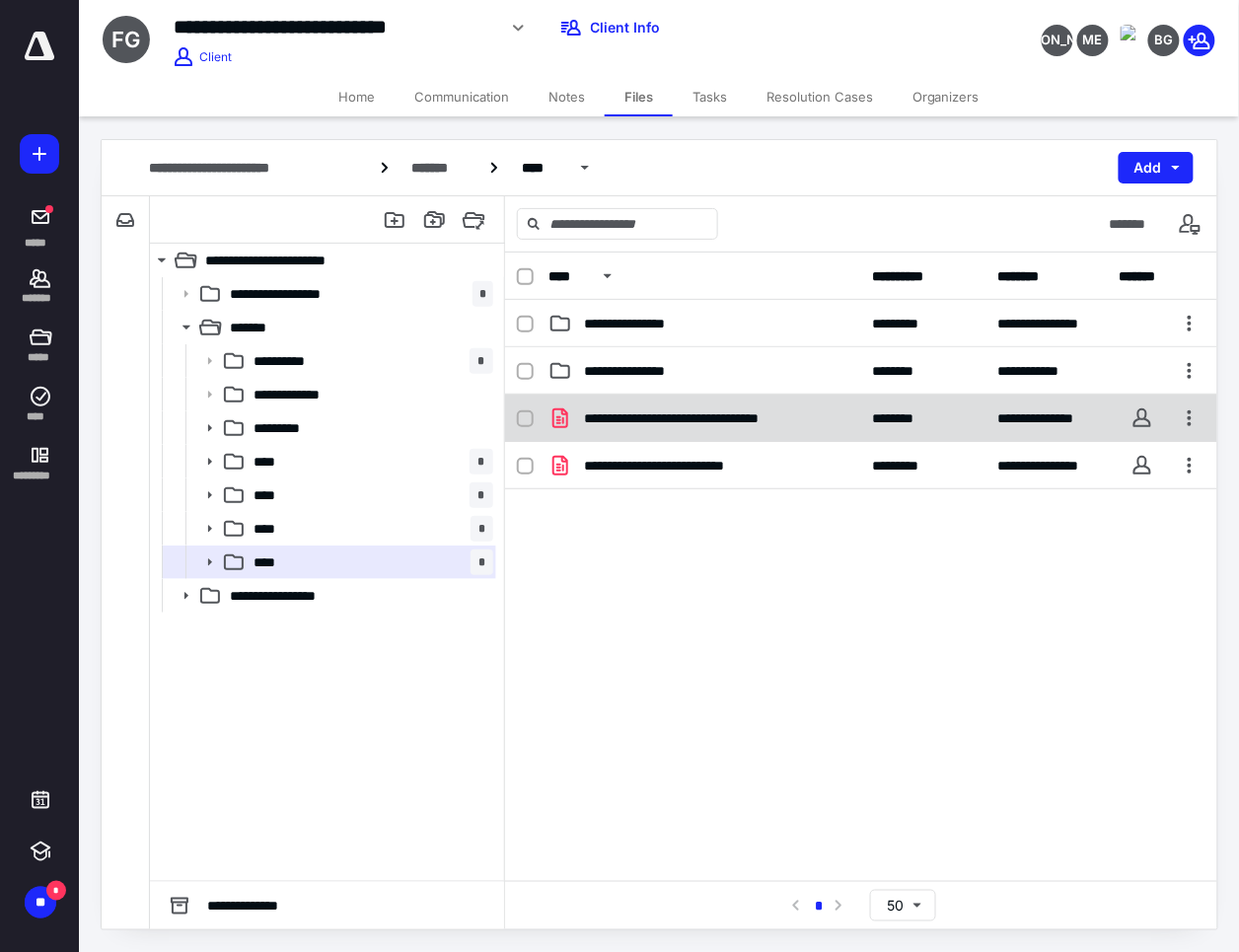 click on "**********" at bounding box center (716, 418) 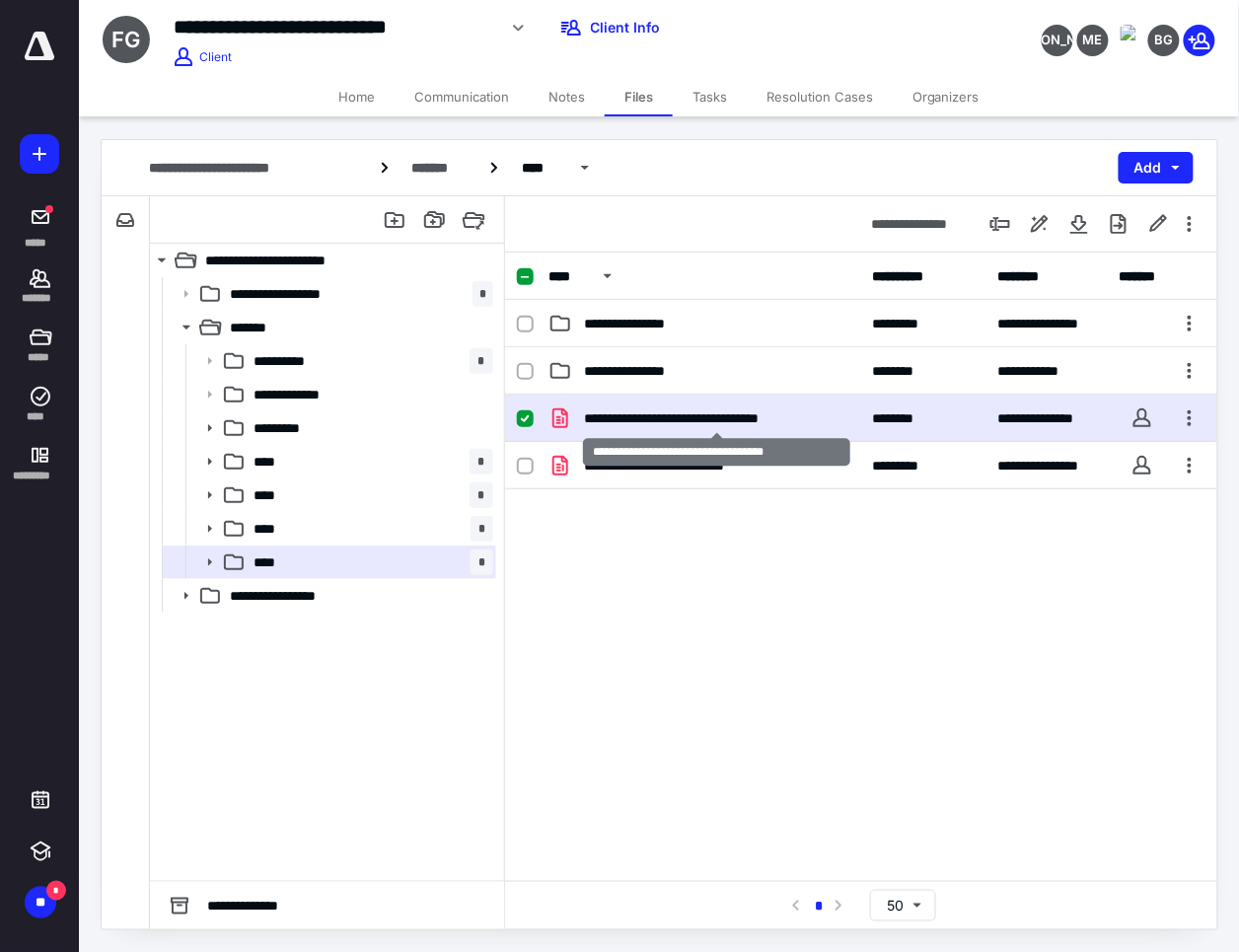click on "**********" at bounding box center (716, 418) 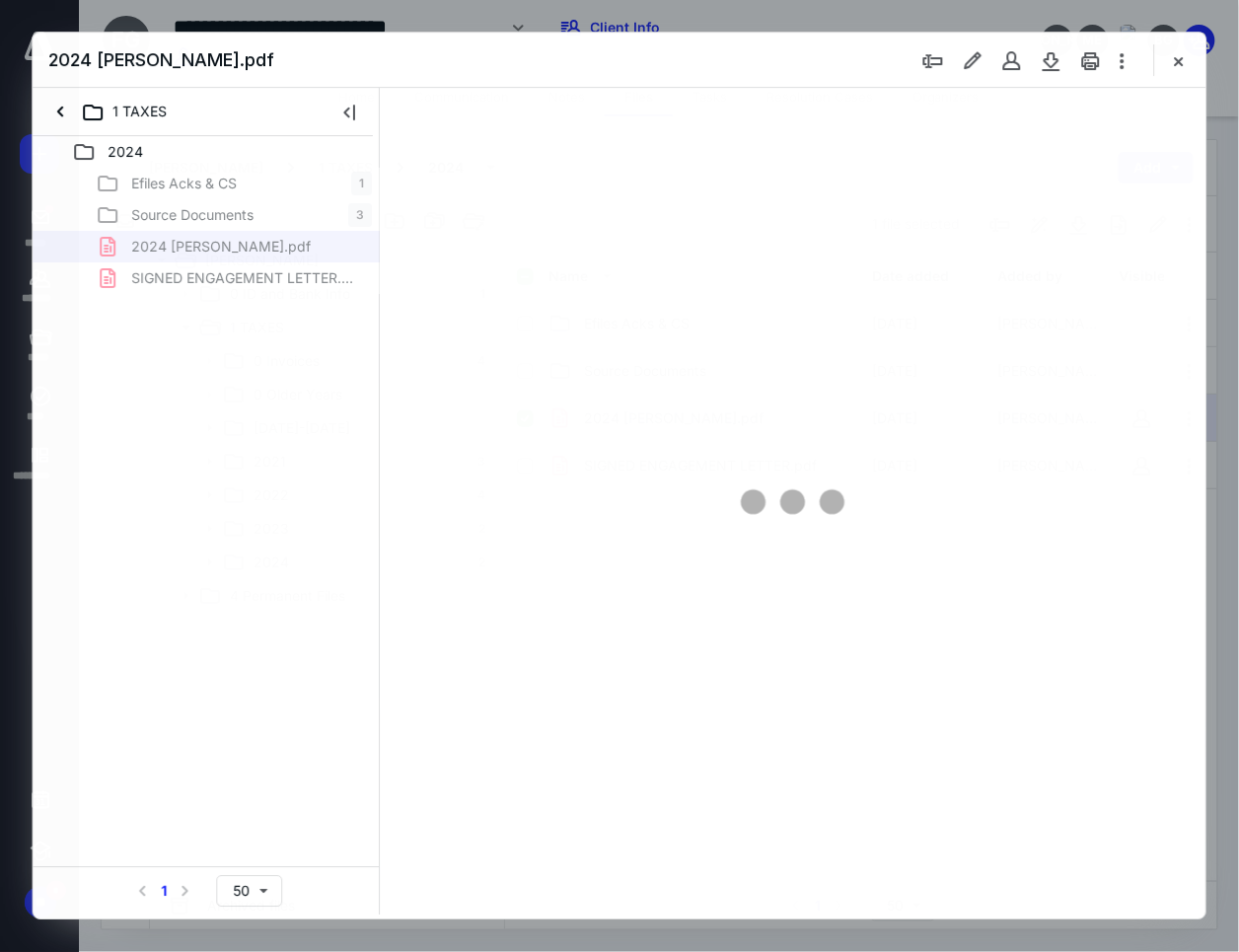 scroll, scrollTop: 0, scrollLeft: 0, axis: both 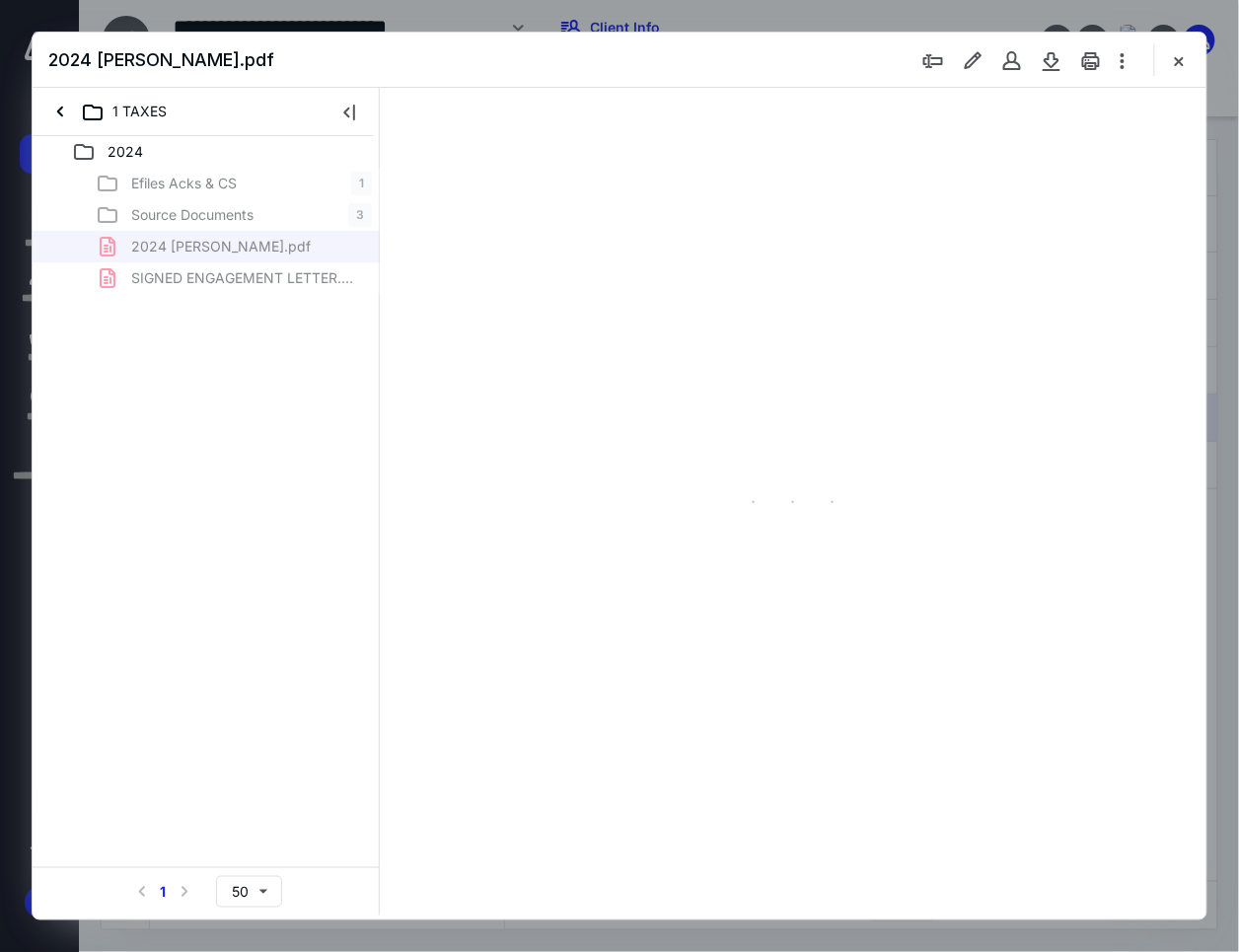 type on "92" 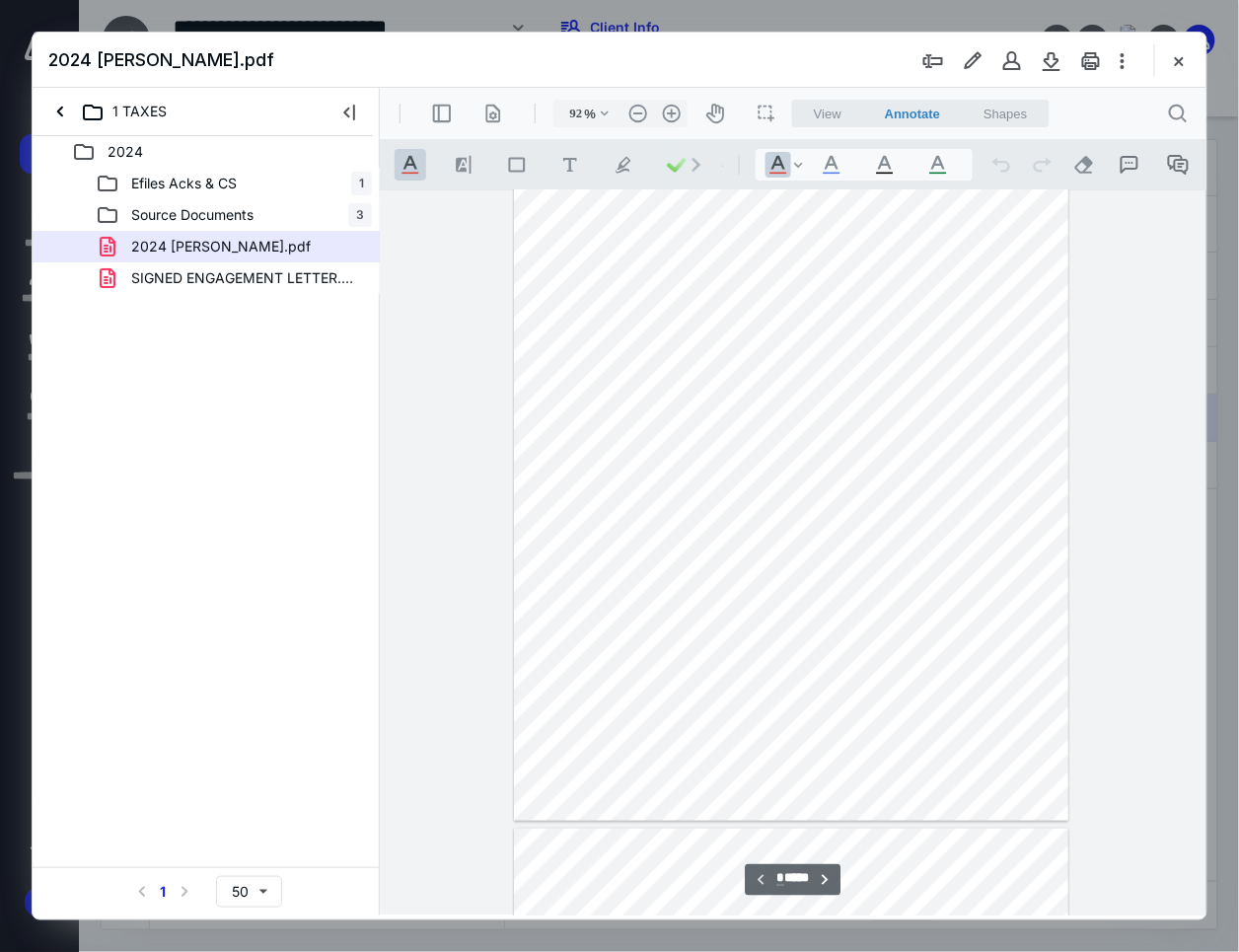 scroll, scrollTop: 0, scrollLeft: 0, axis: both 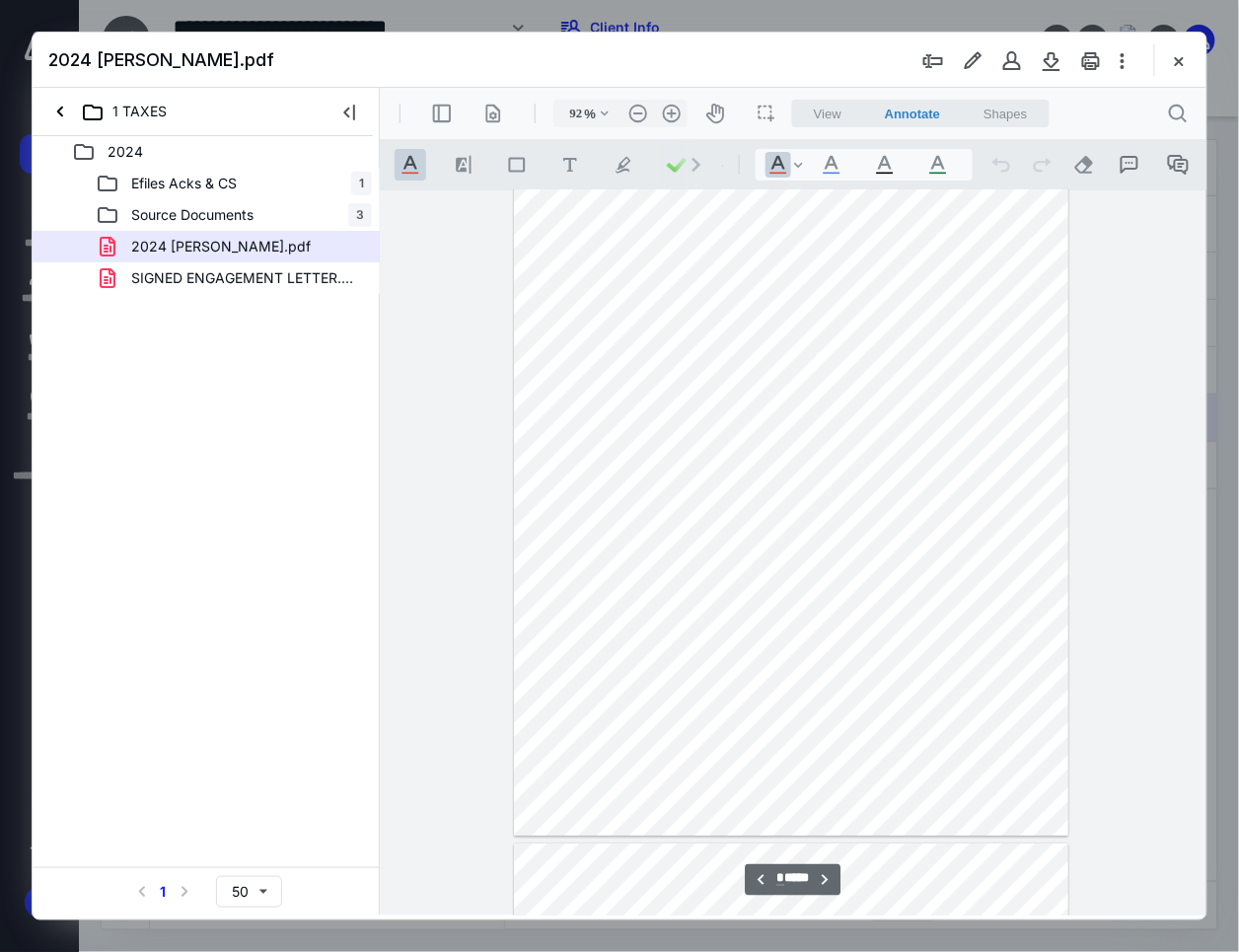 type on "*" 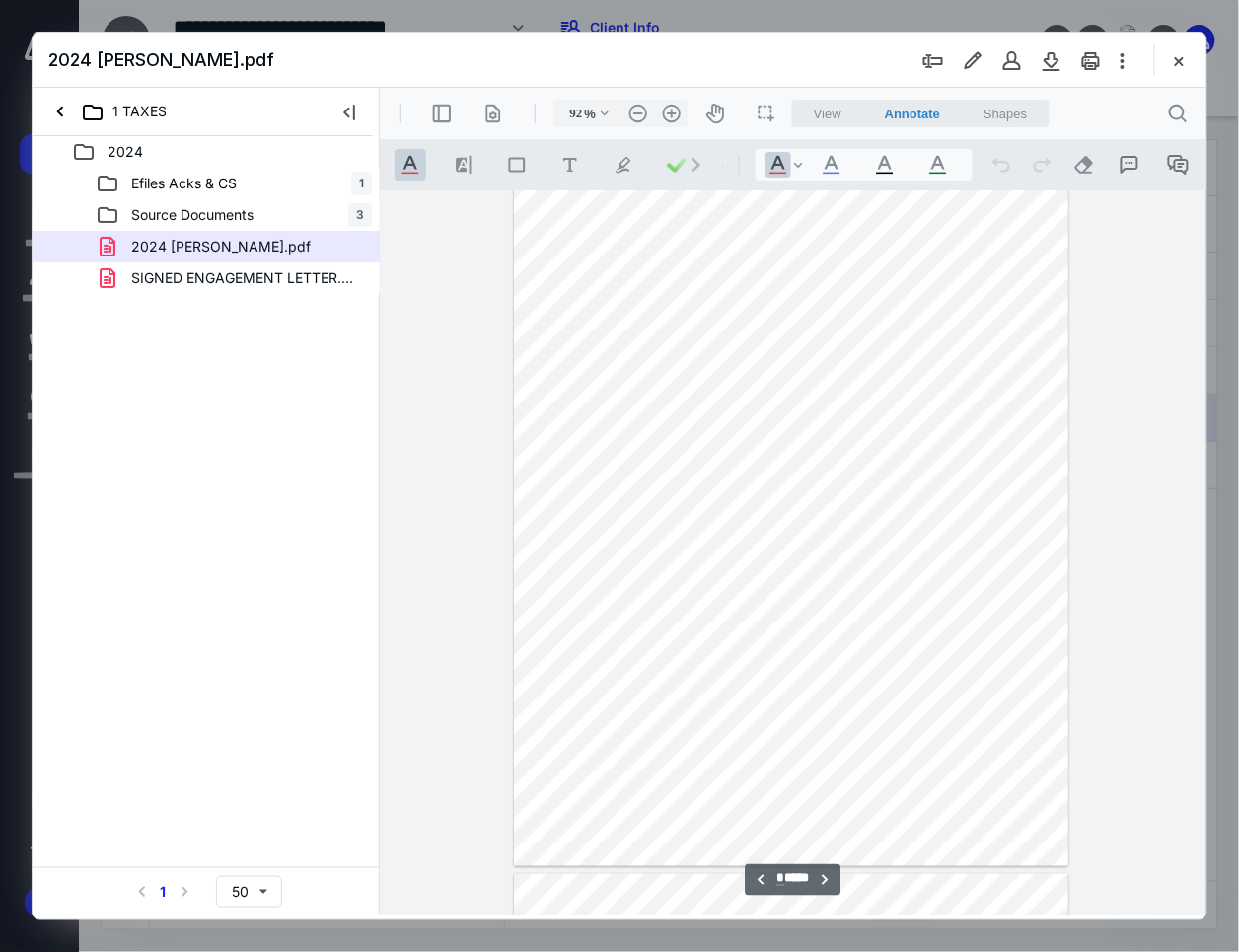 scroll, scrollTop: 5809, scrollLeft: 0, axis: vertical 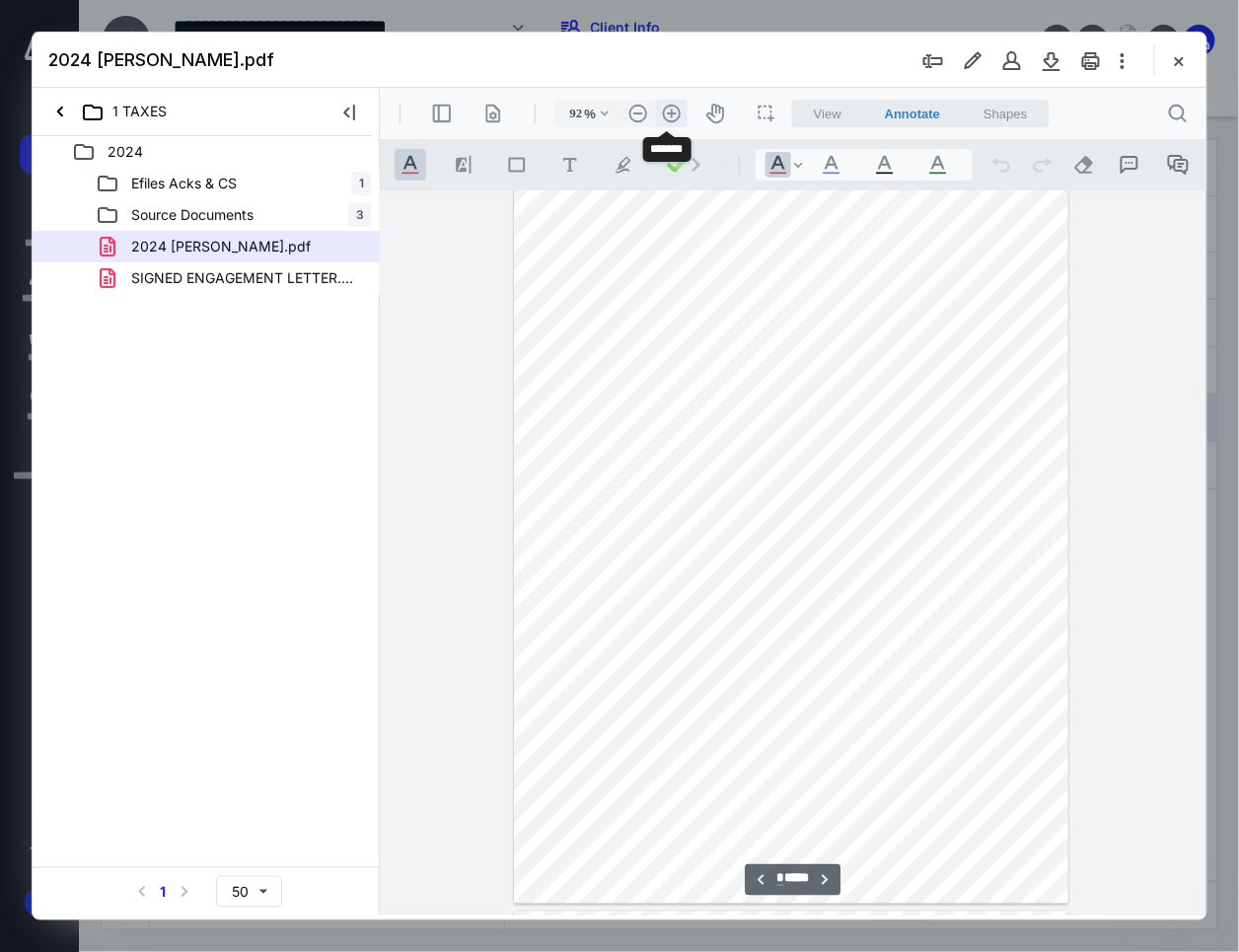 click on ".cls-1{fill:#abb0c4;} icon - header - zoom - in - line" at bounding box center (671, 112) 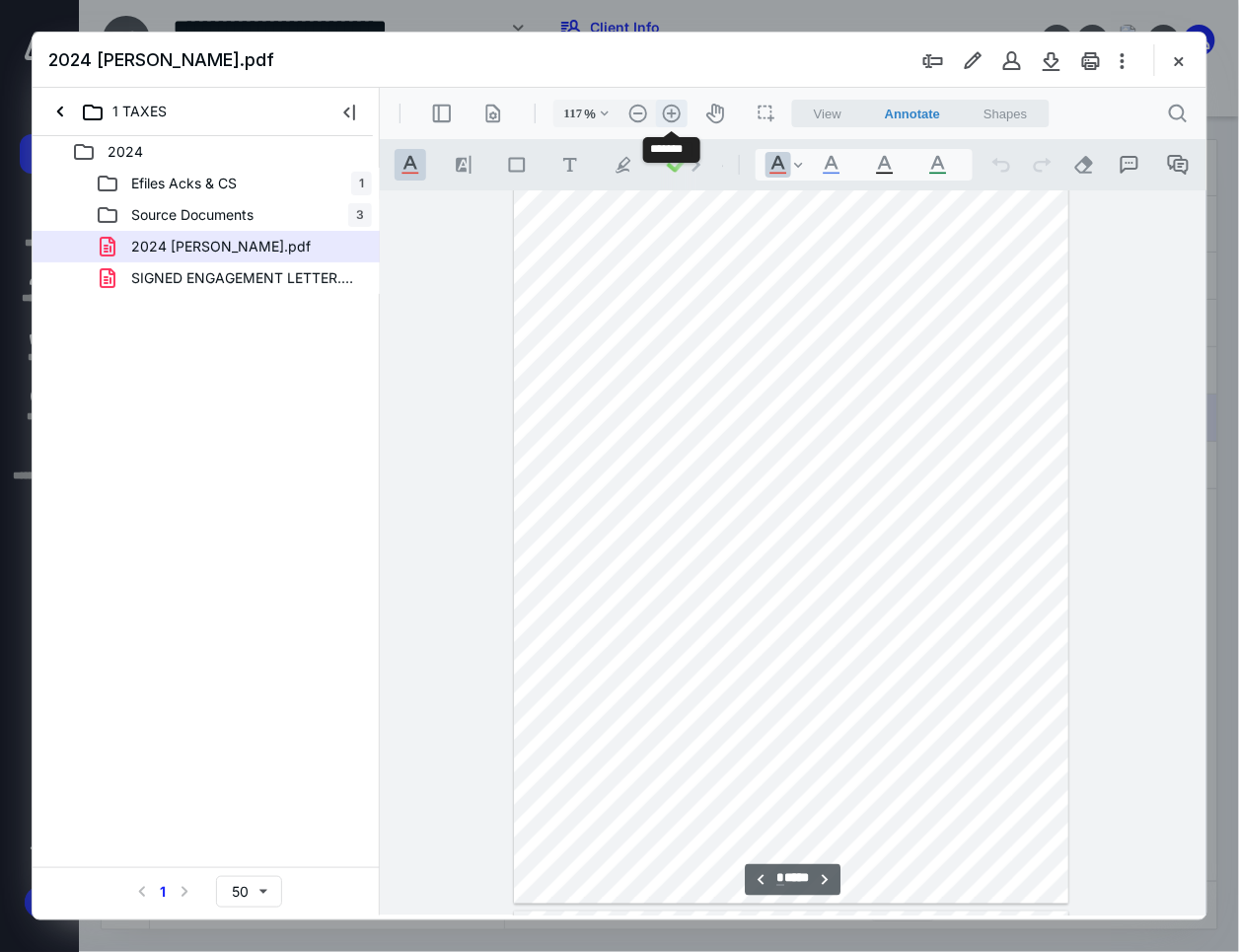 scroll, scrollTop: 9139, scrollLeft: 26, axis: both 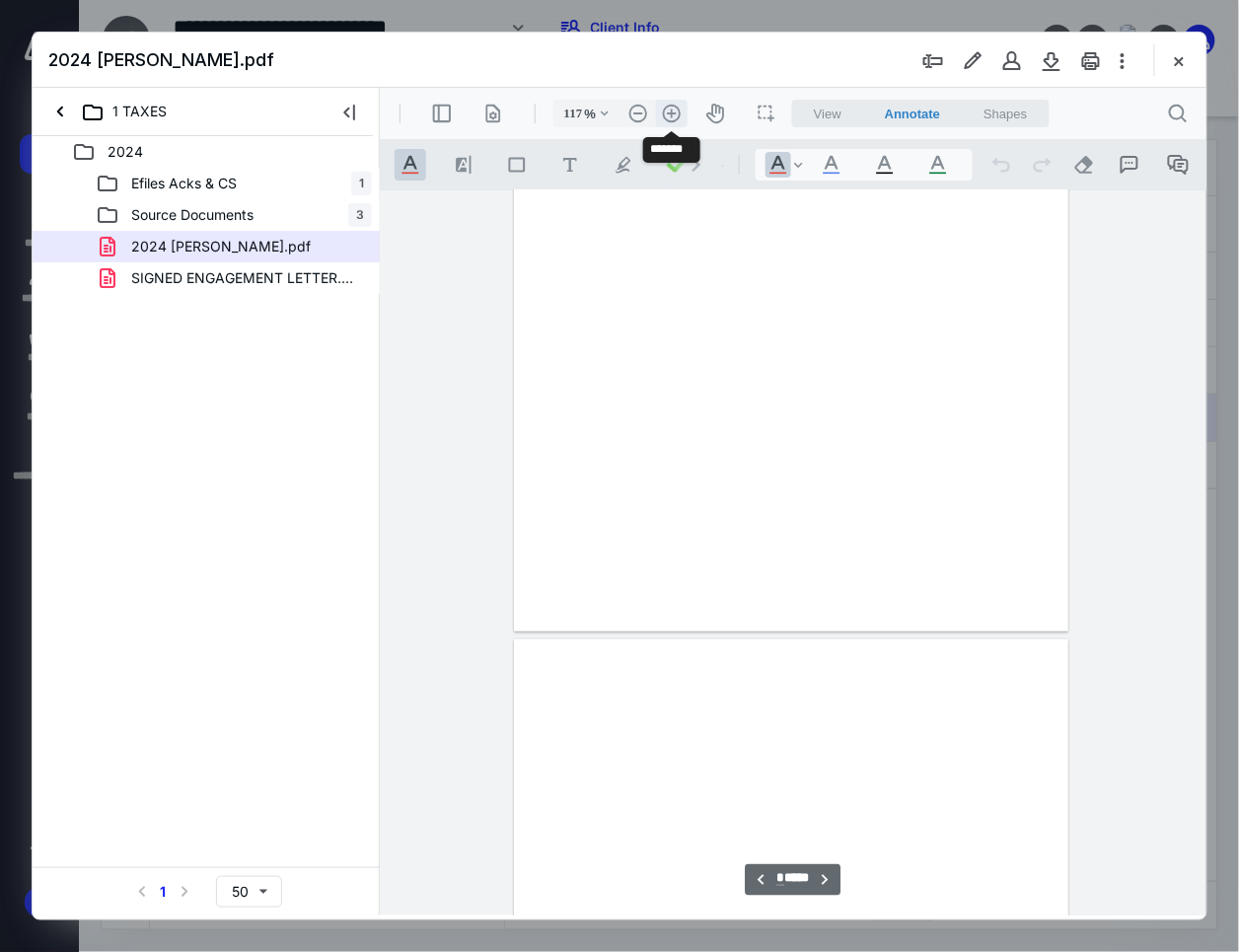 click on ".cls-1{fill:#abb0c4;} icon - header - zoom - in - line" at bounding box center (671, 112) 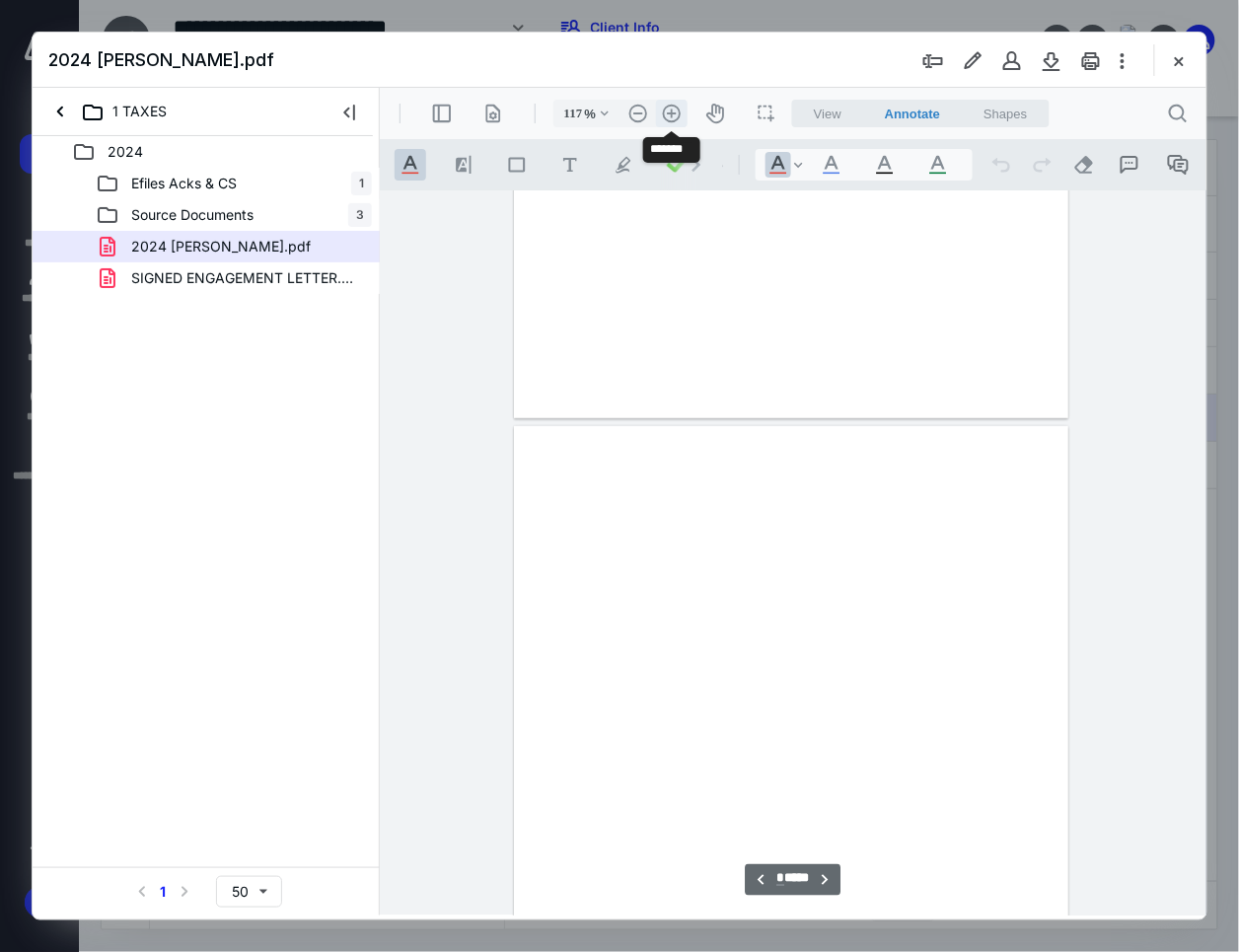 type on "142" 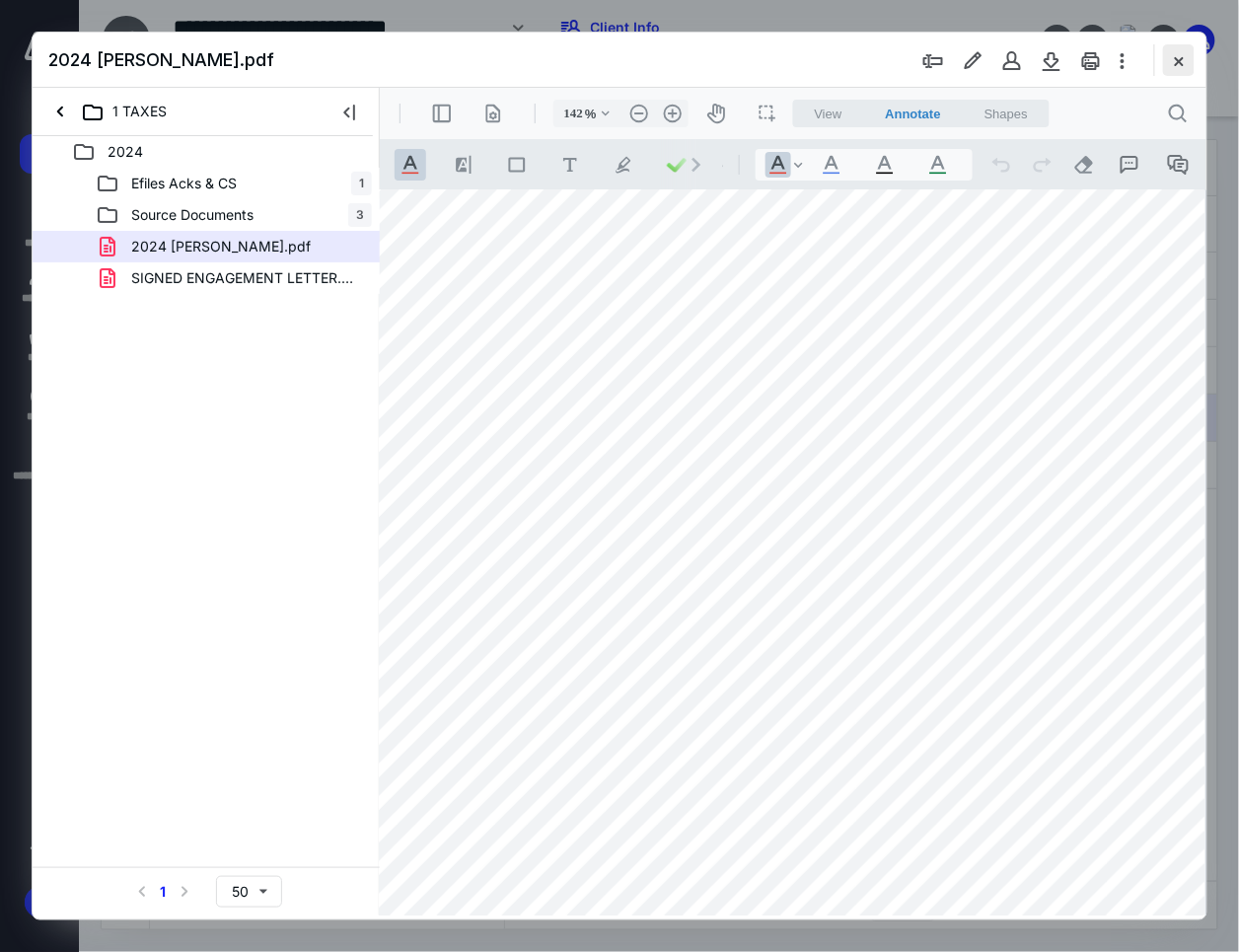 click at bounding box center [1179, 60] 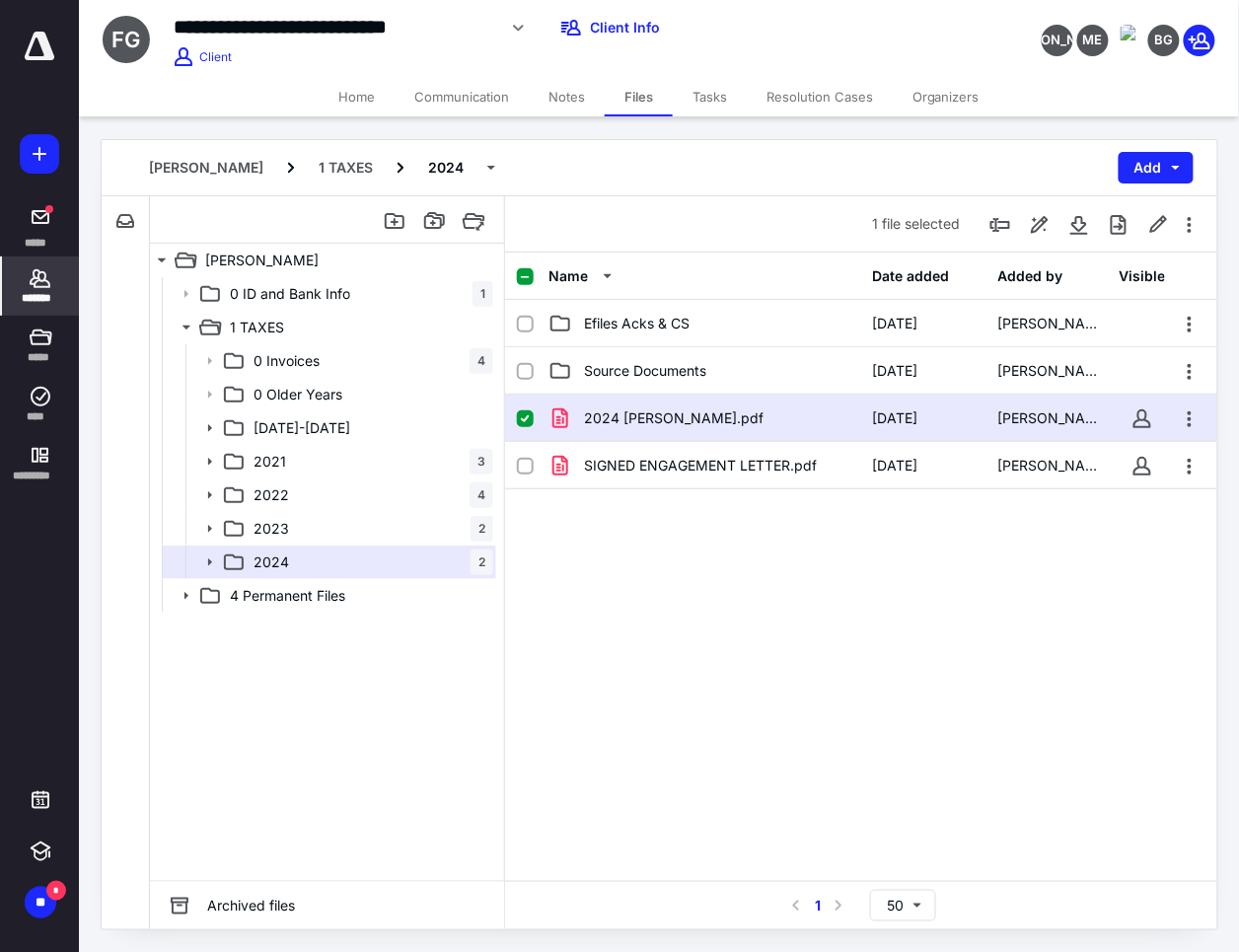 click on "*******" at bounding box center (40, 286) 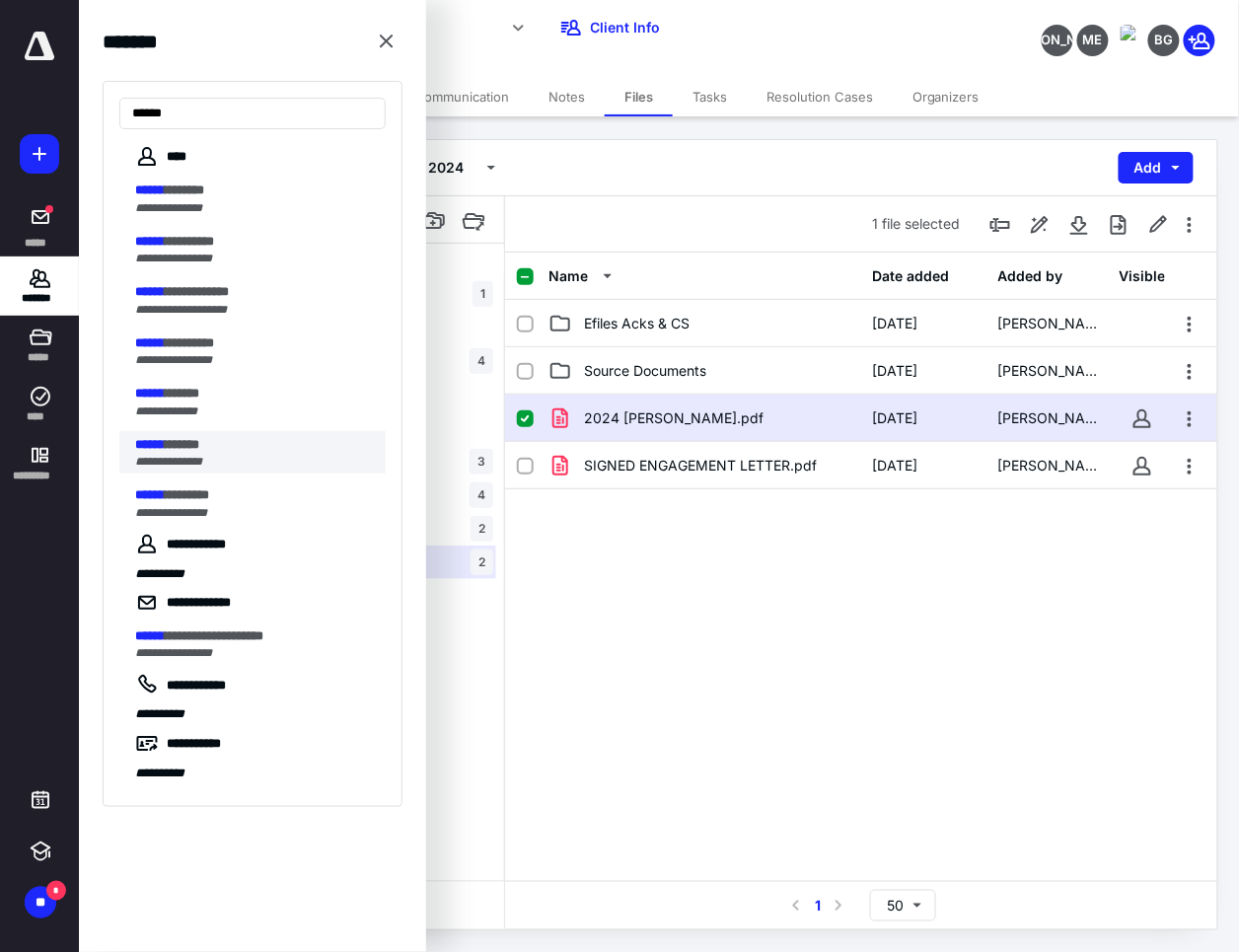 type on "******" 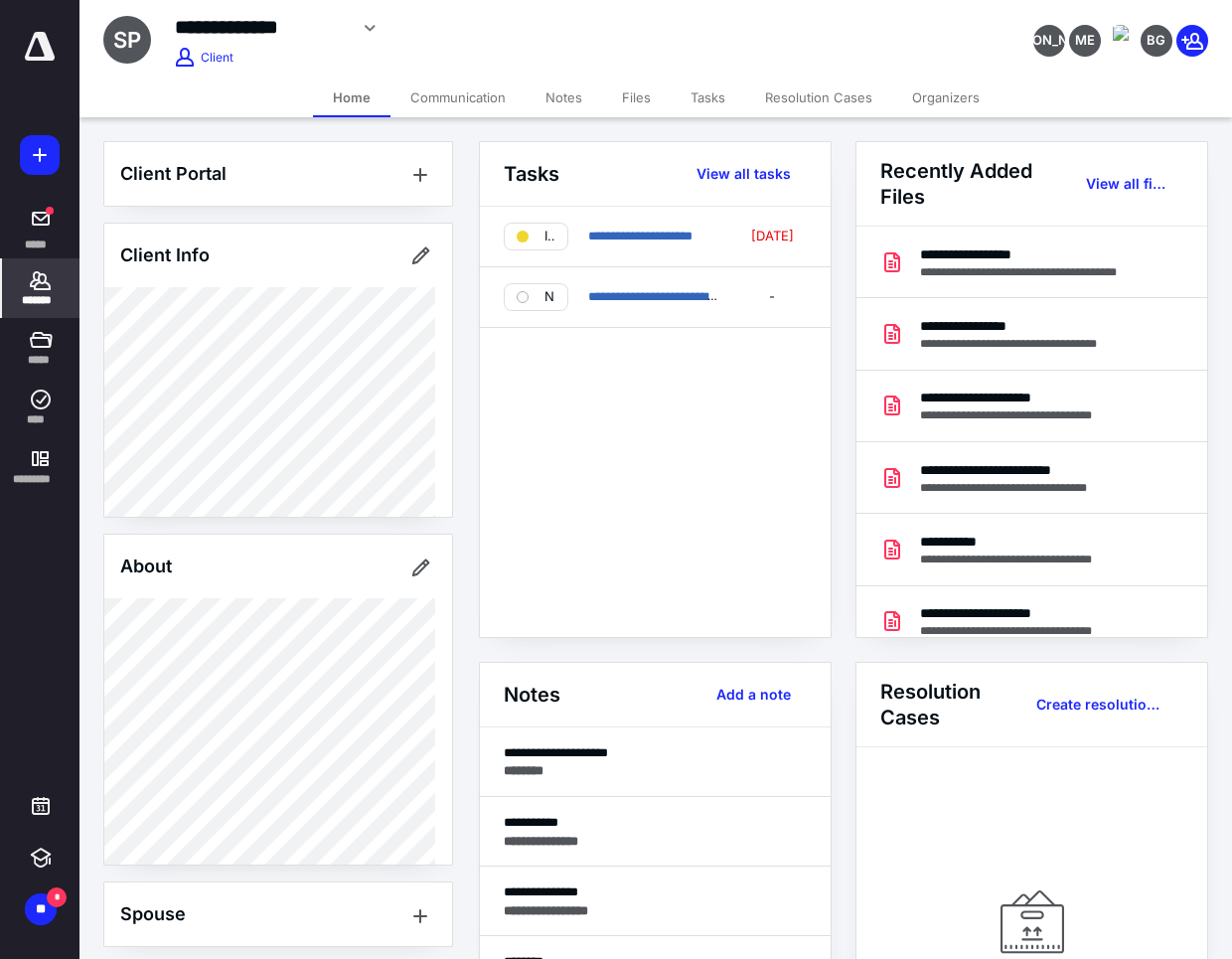click on "*******" at bounding box center (41, 300) 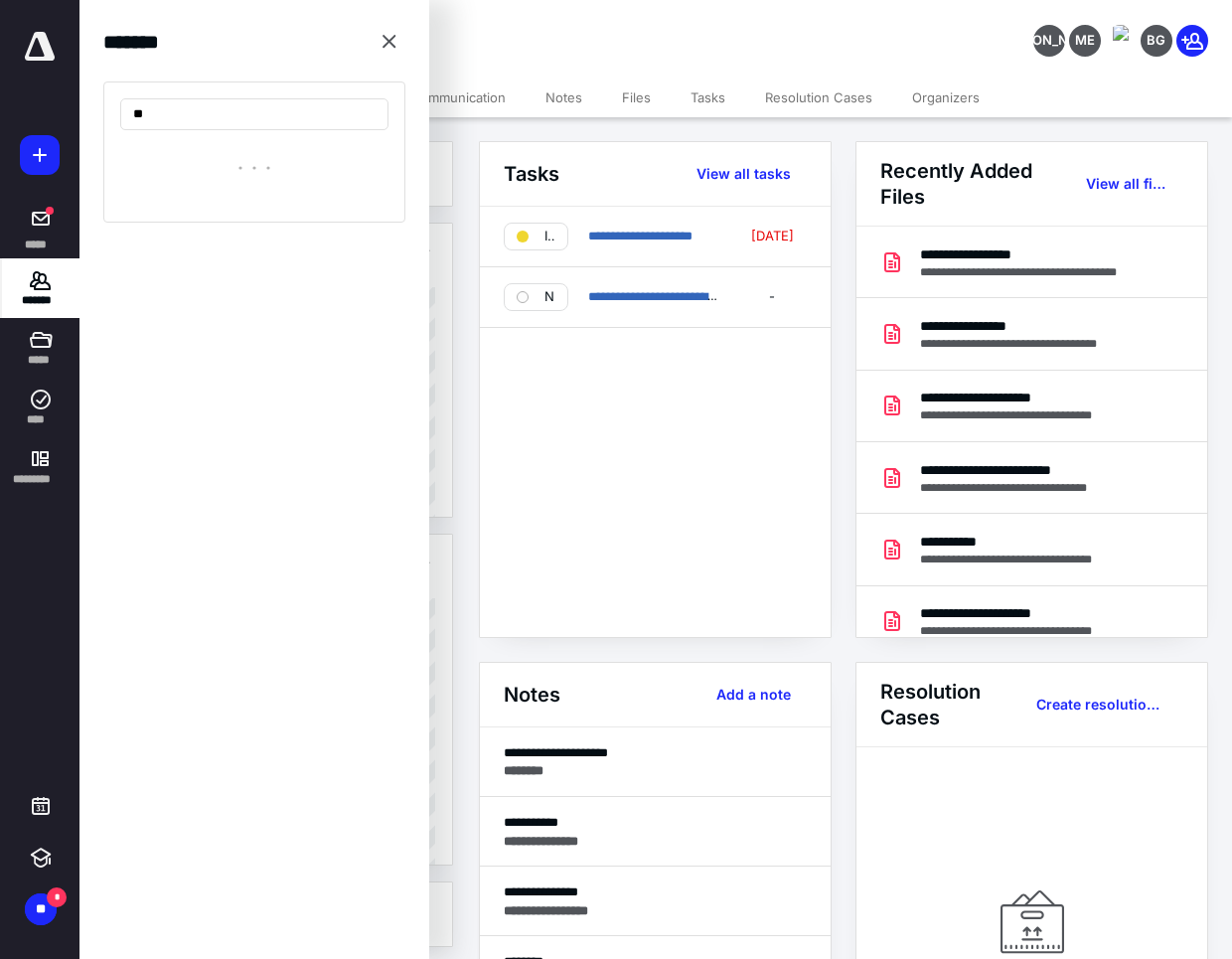 type on "*" 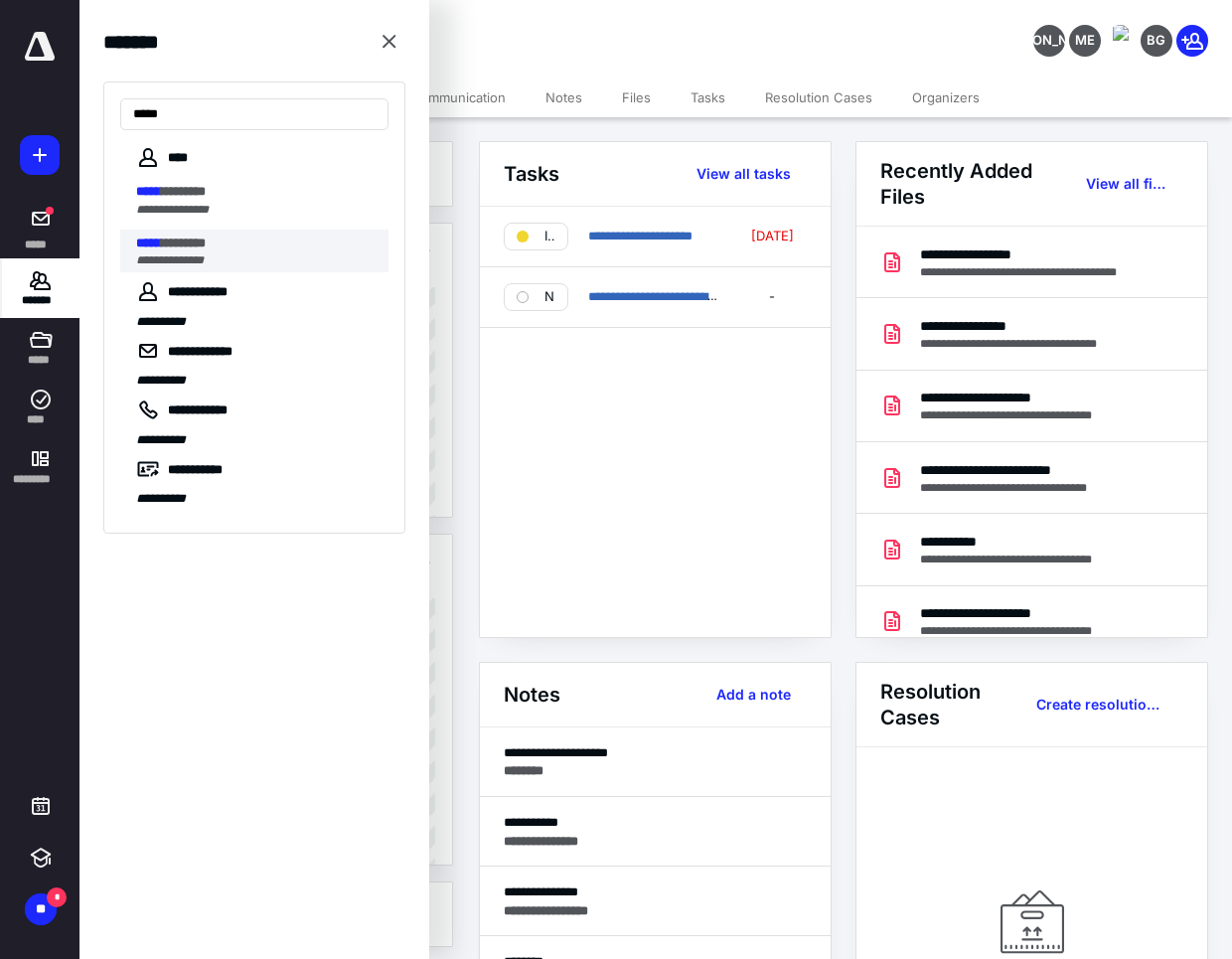 type on "*****" 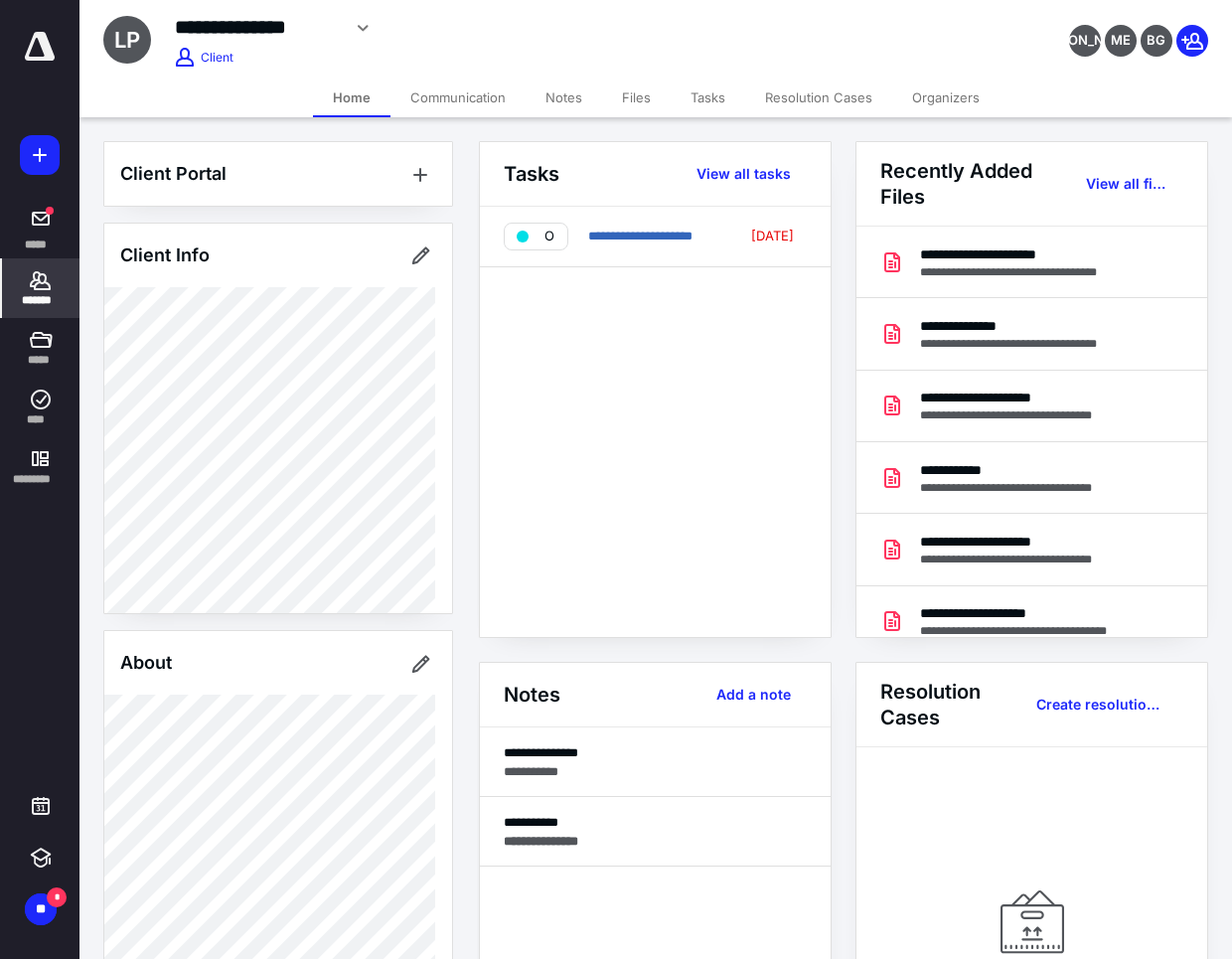 click on "Tasks" at bounding box center [707, 97] 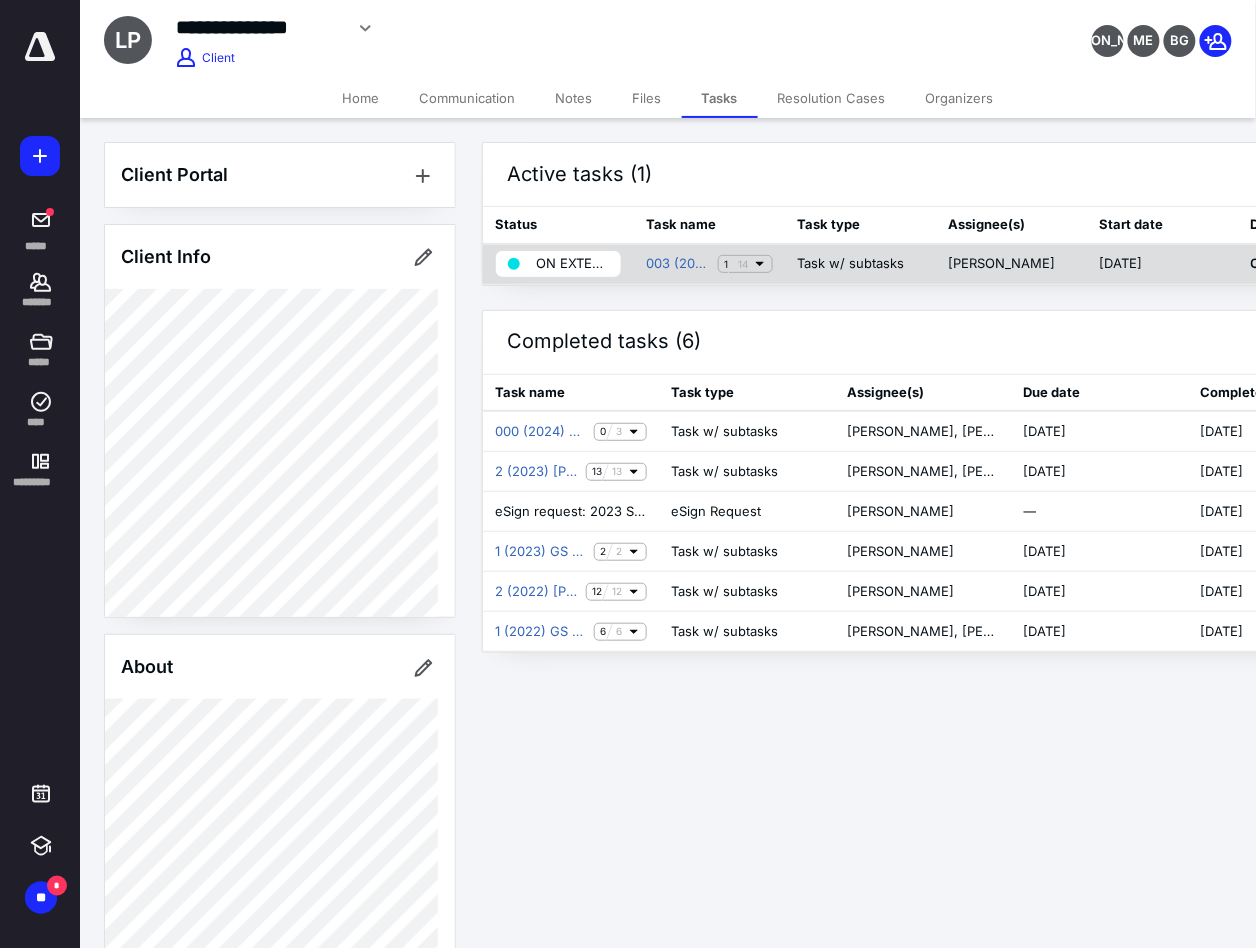 click 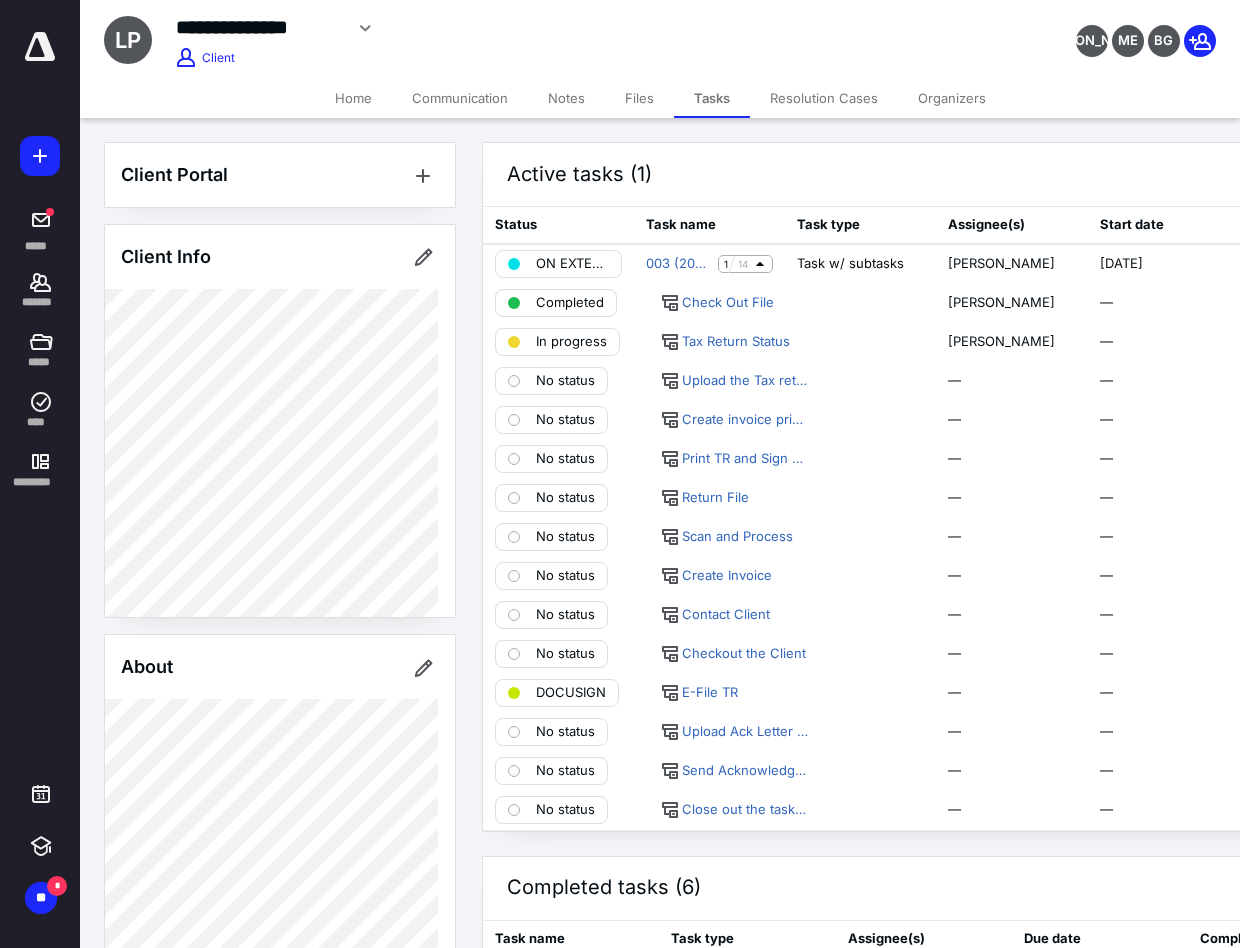 click on "Home" at bounding box center (353, 98) 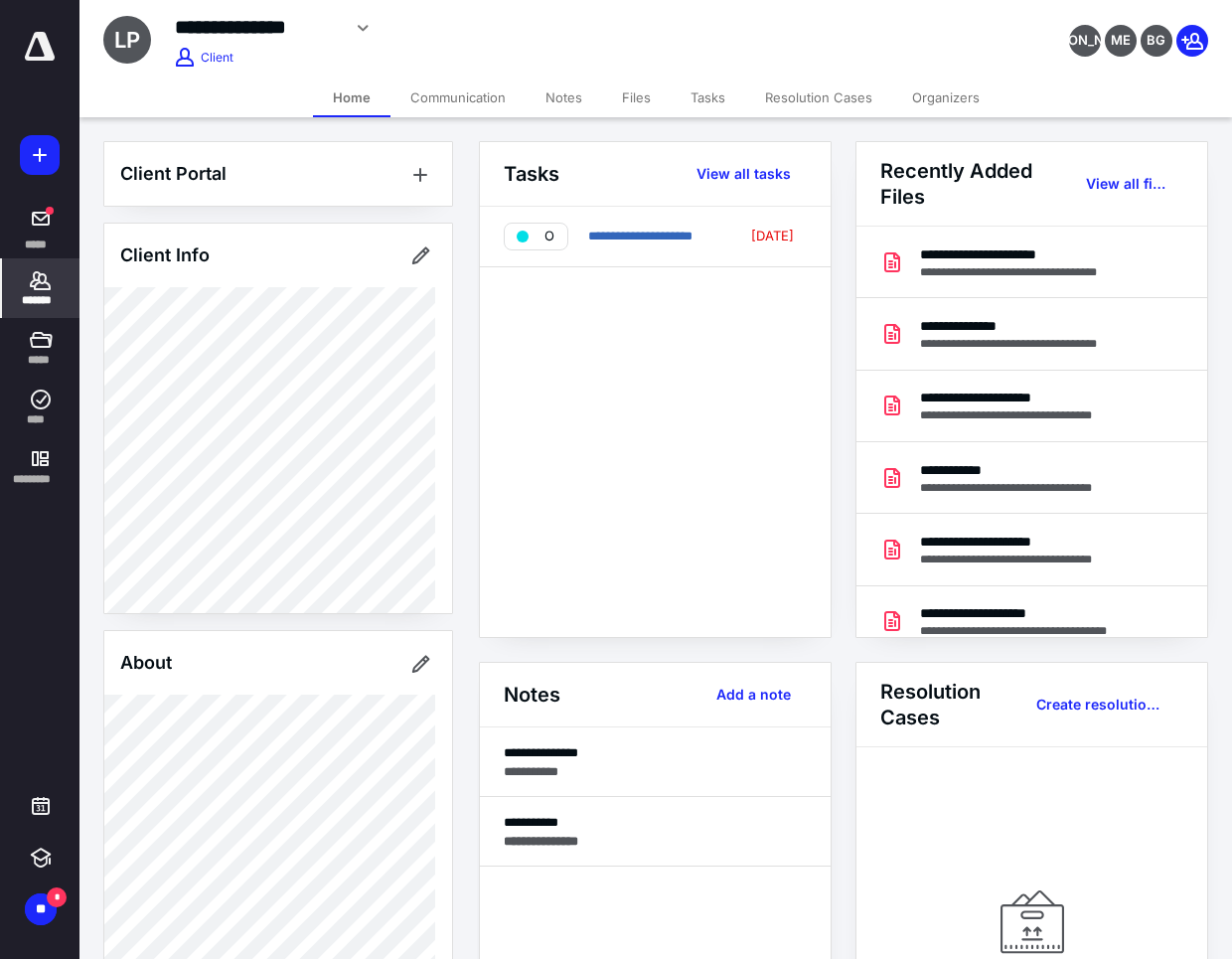 click on "Files" at bounding box center [636, 97] 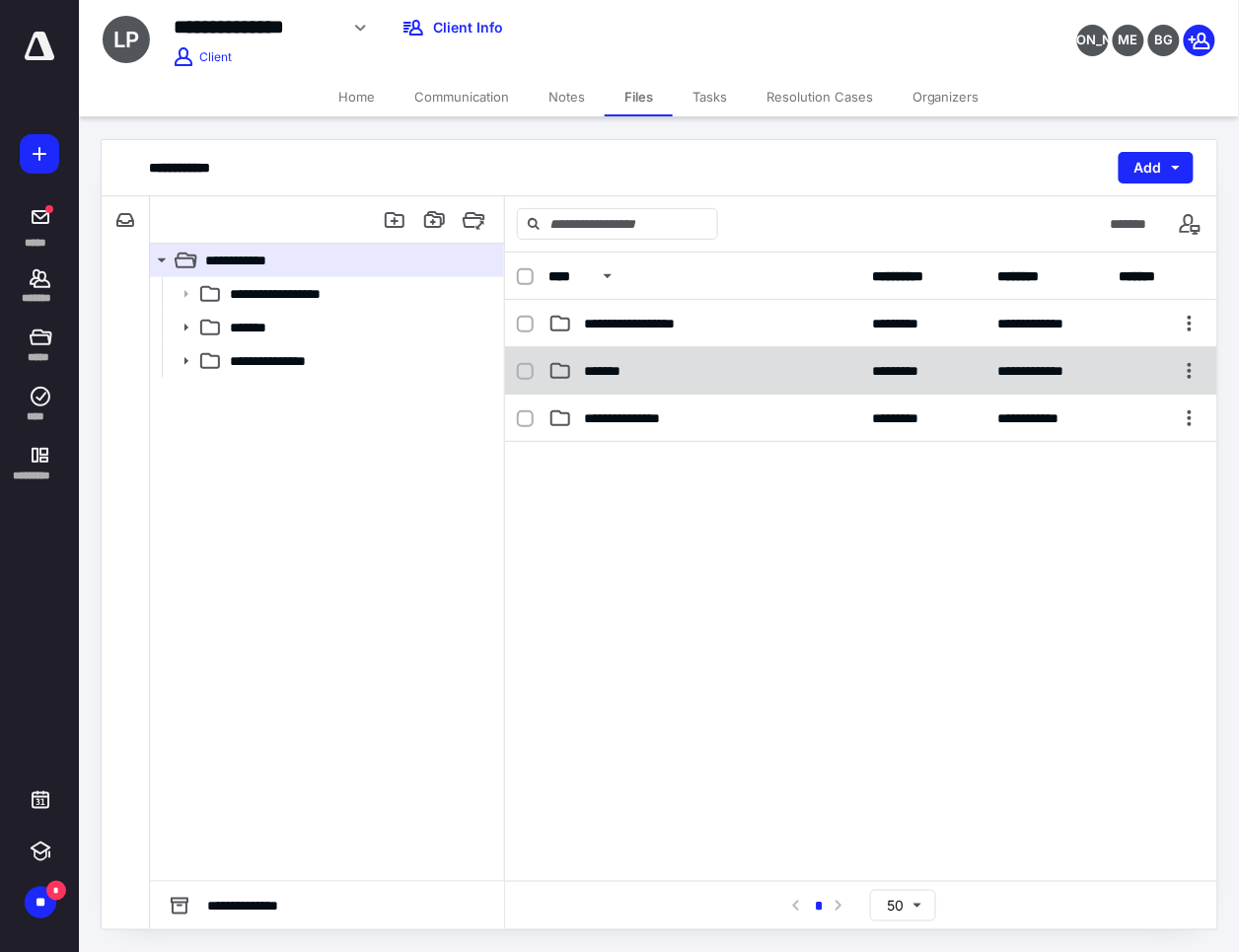 click on "*******" at bounding box center (704, 371) 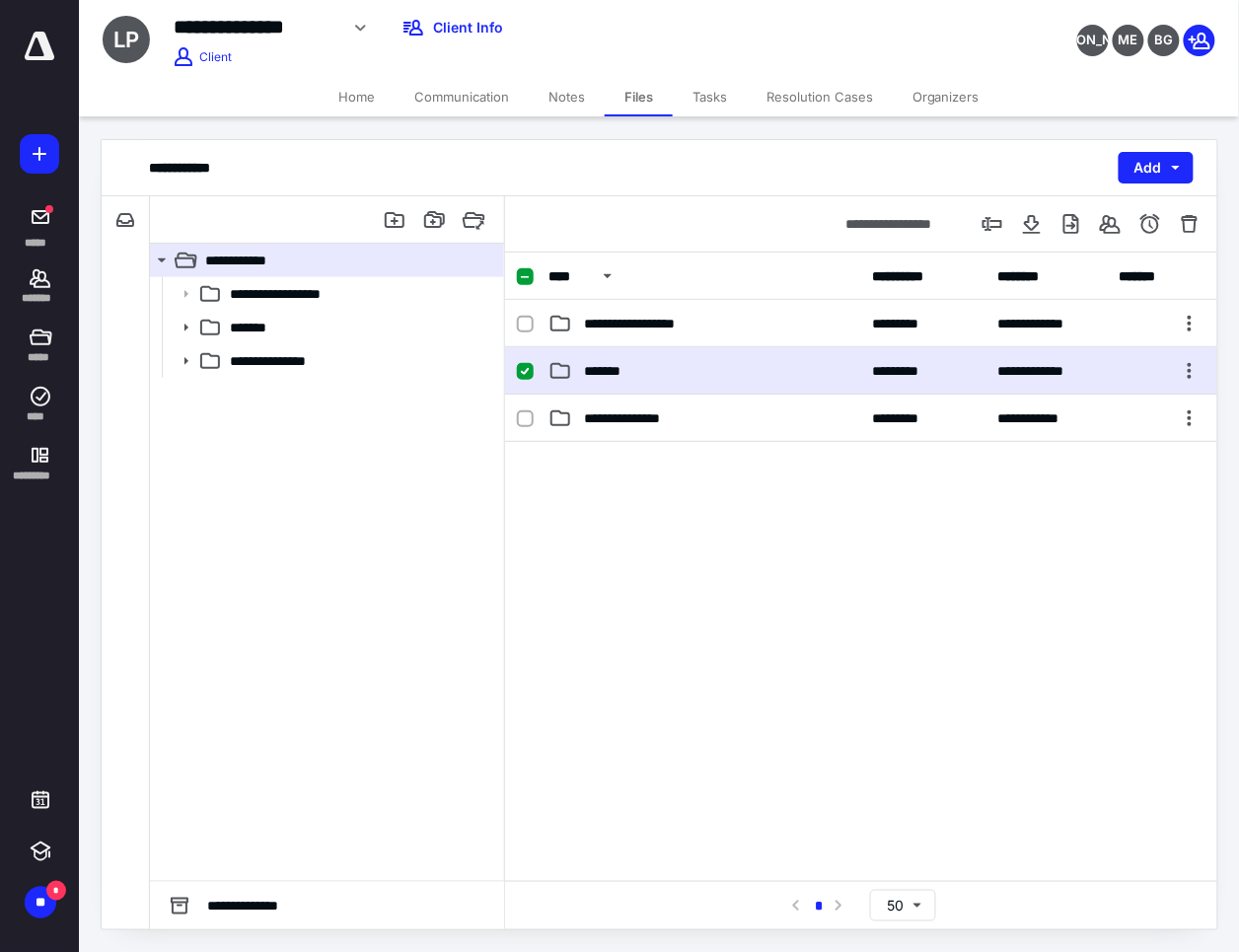 click on "*******" at bounding box center (704, 371) 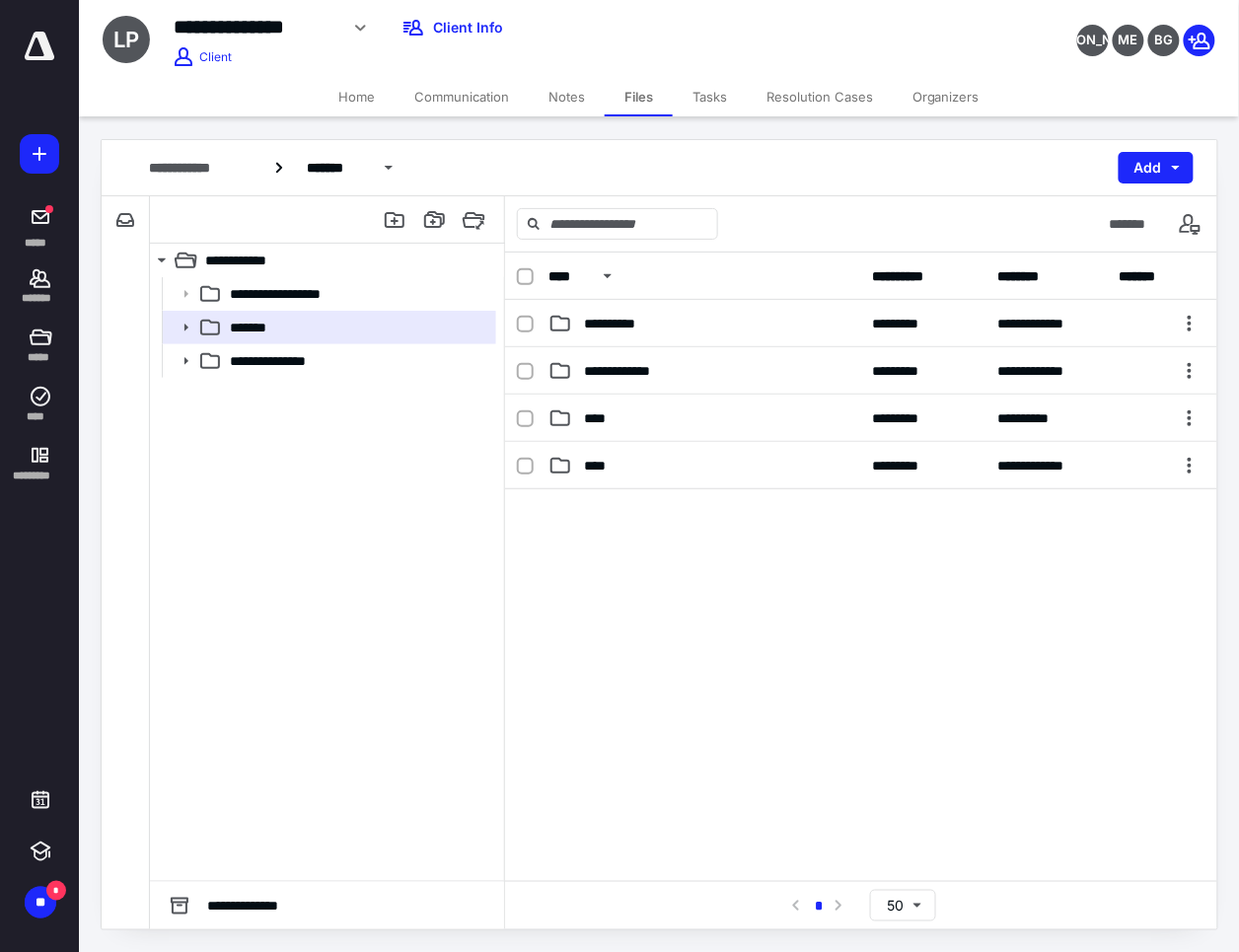 click on "Tasks" at bounding box center (709, 97) 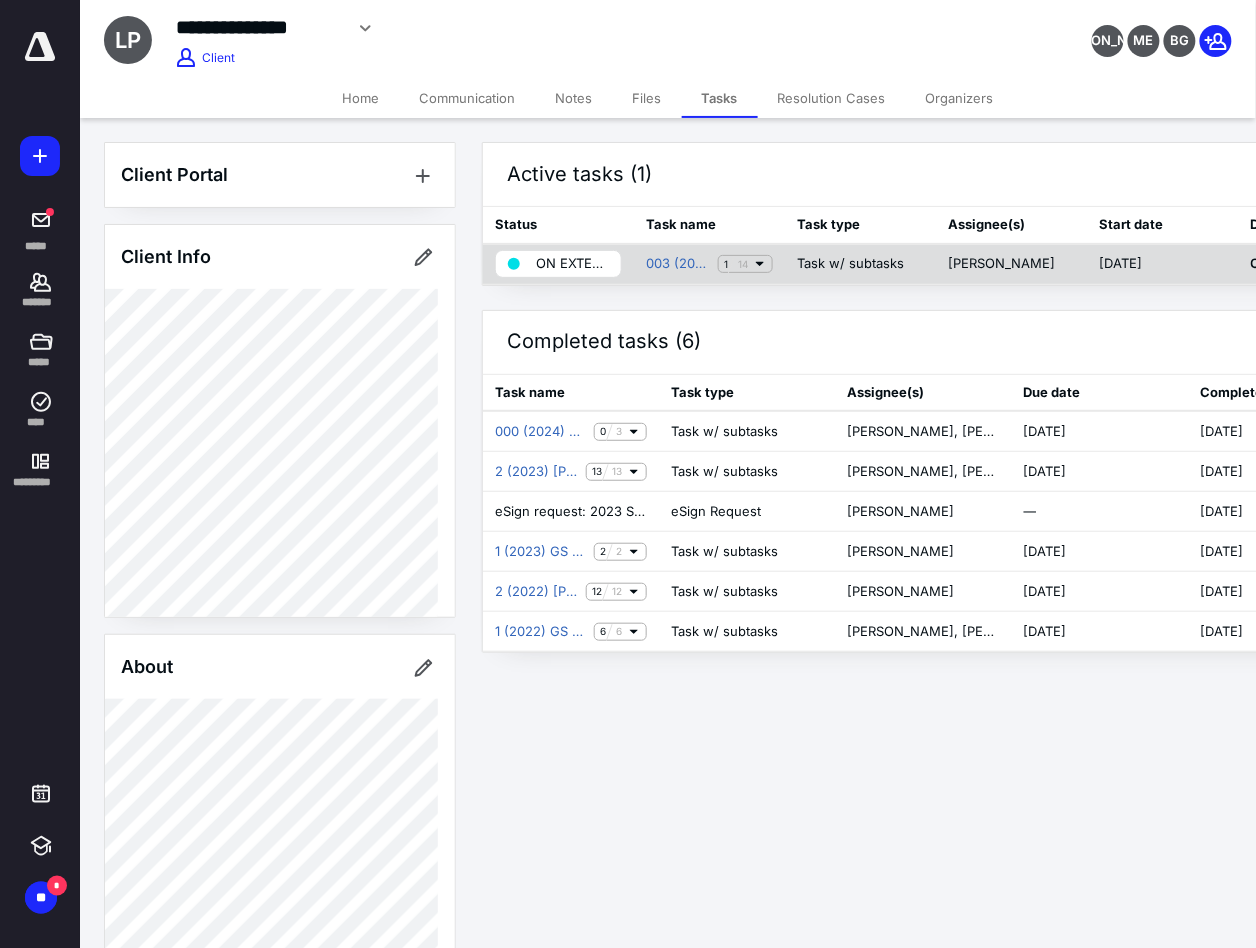 click 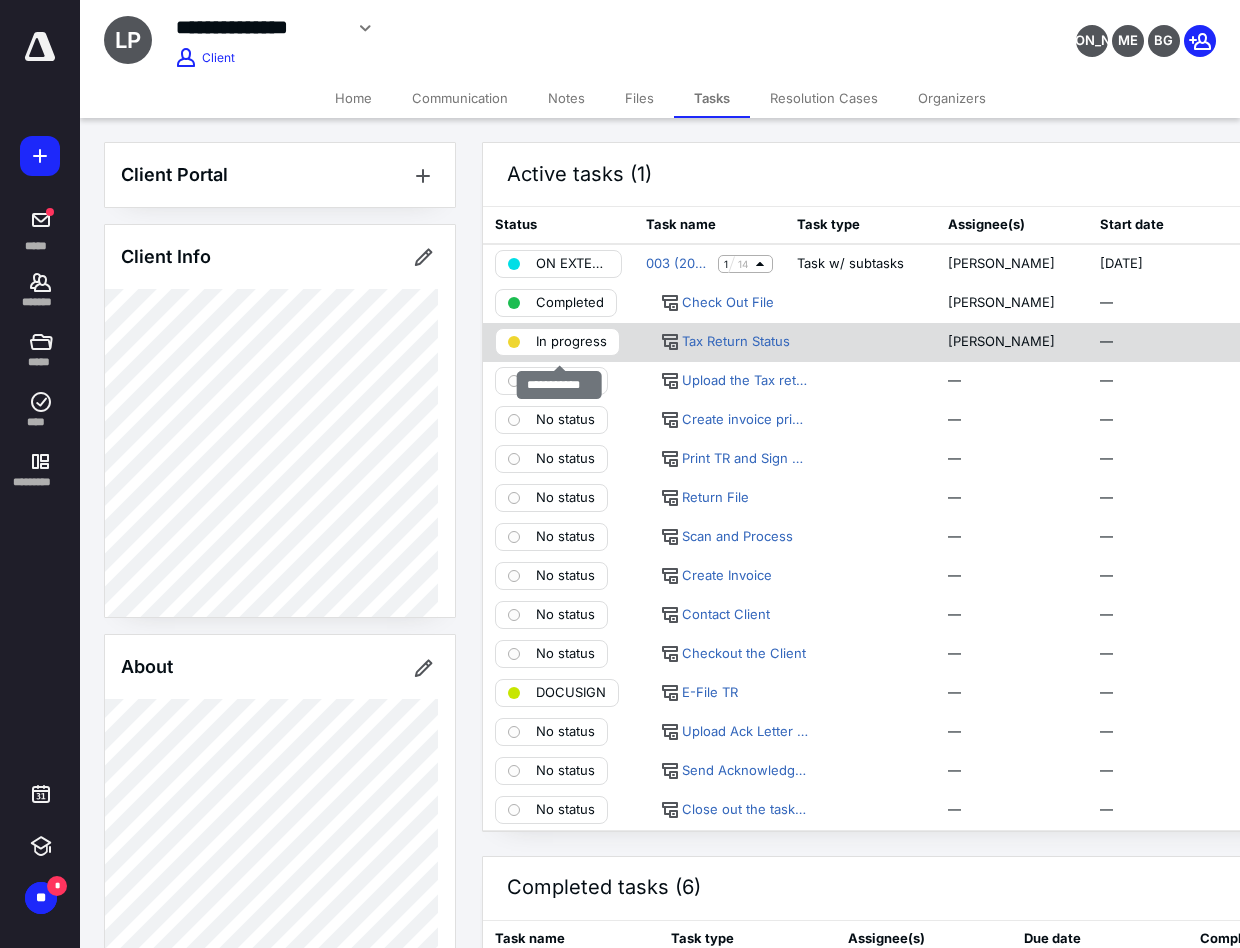click on "In progress" at bounding box center (557, 342) 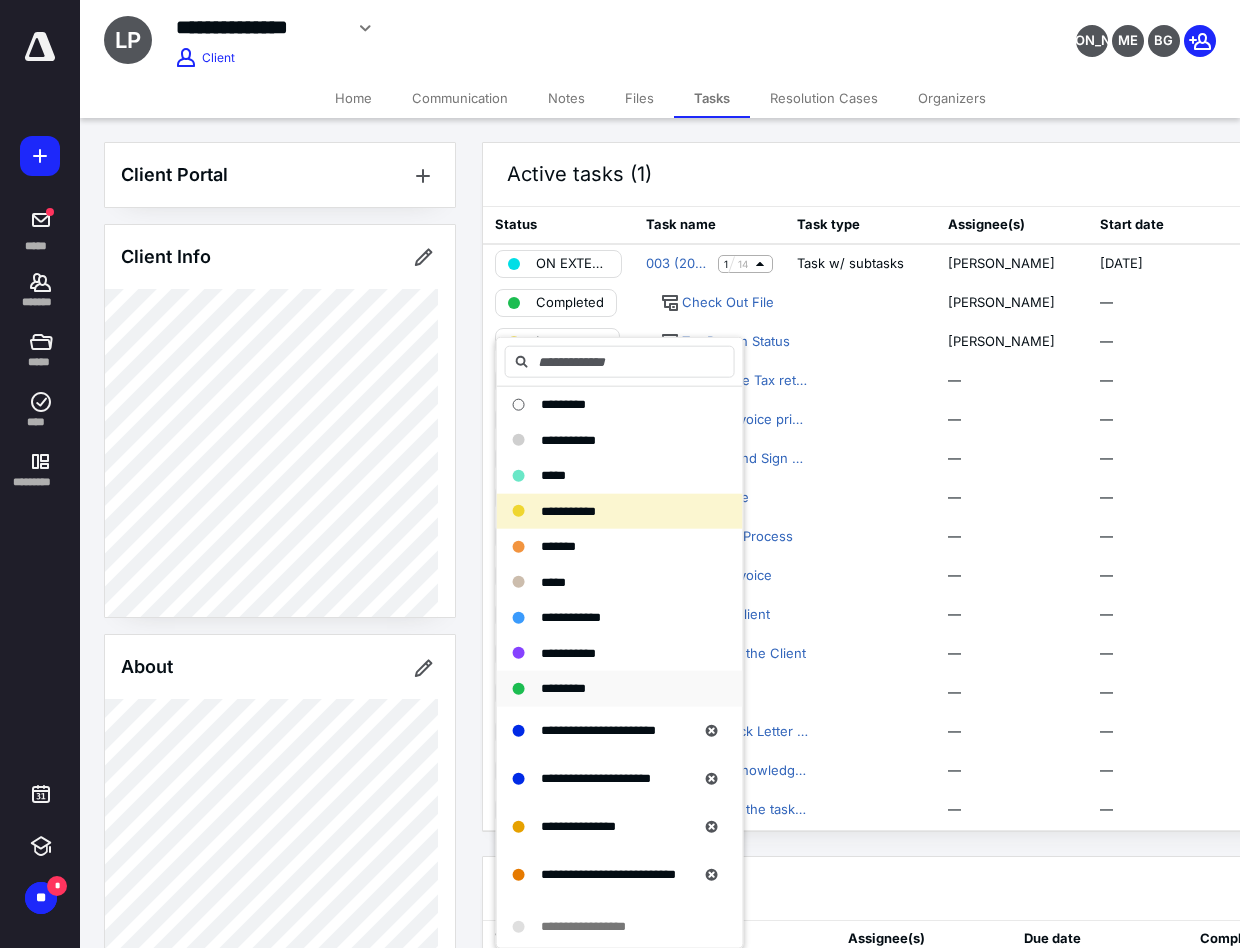 click on "*********" at bounding box center (620, 689) 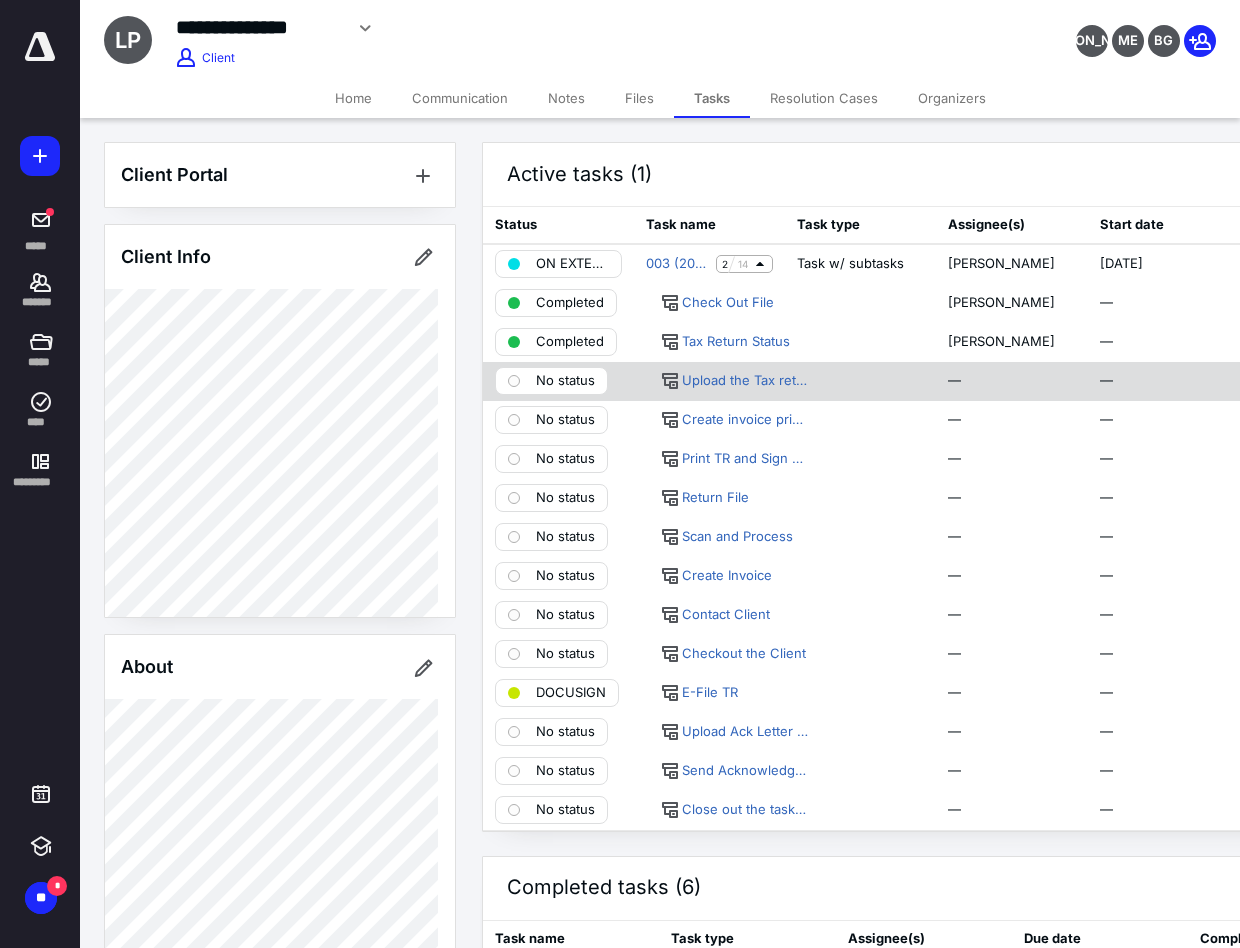 click on "No status" at bounding box center (551, 381) 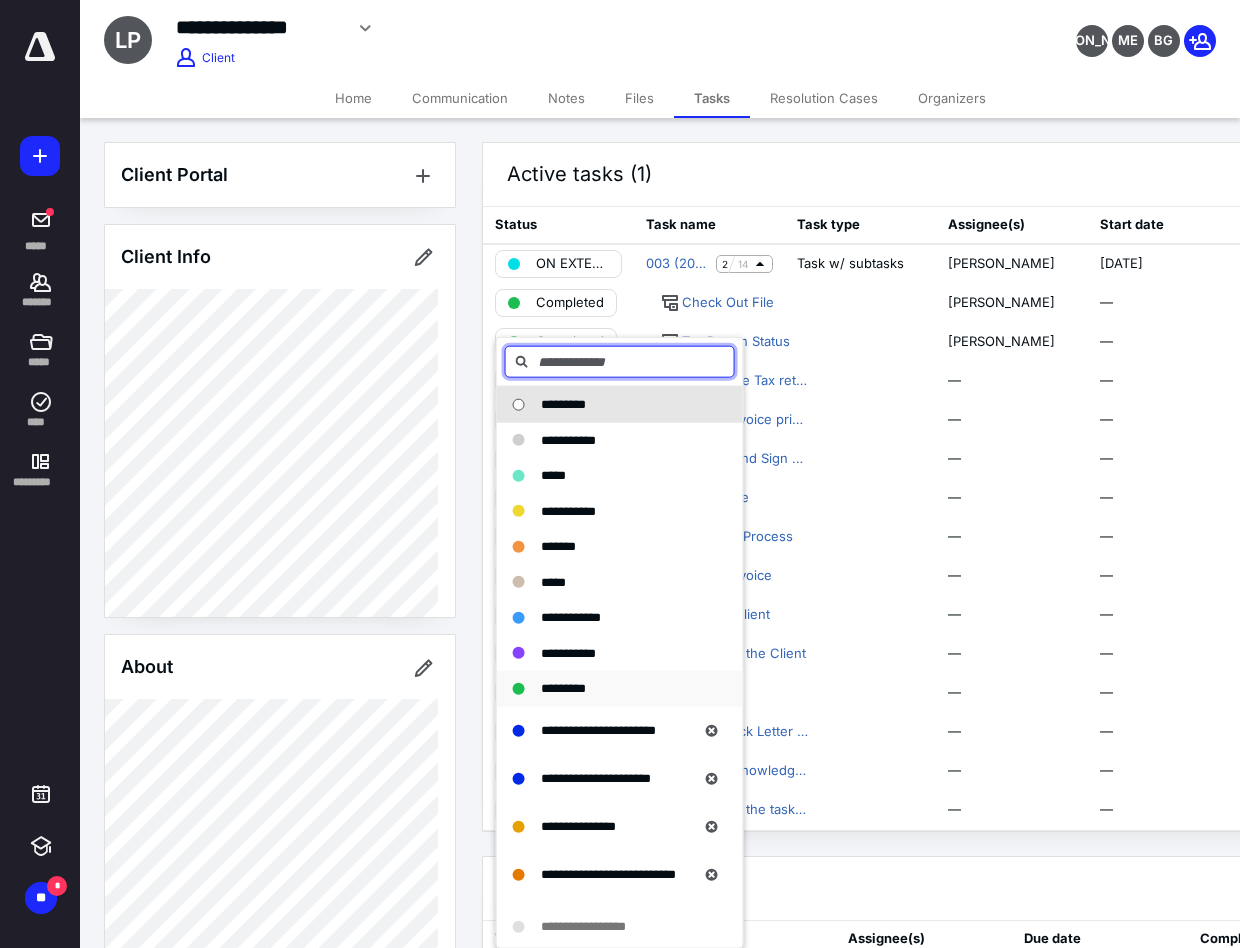 click on "*********" at bounding box center (563, 688) 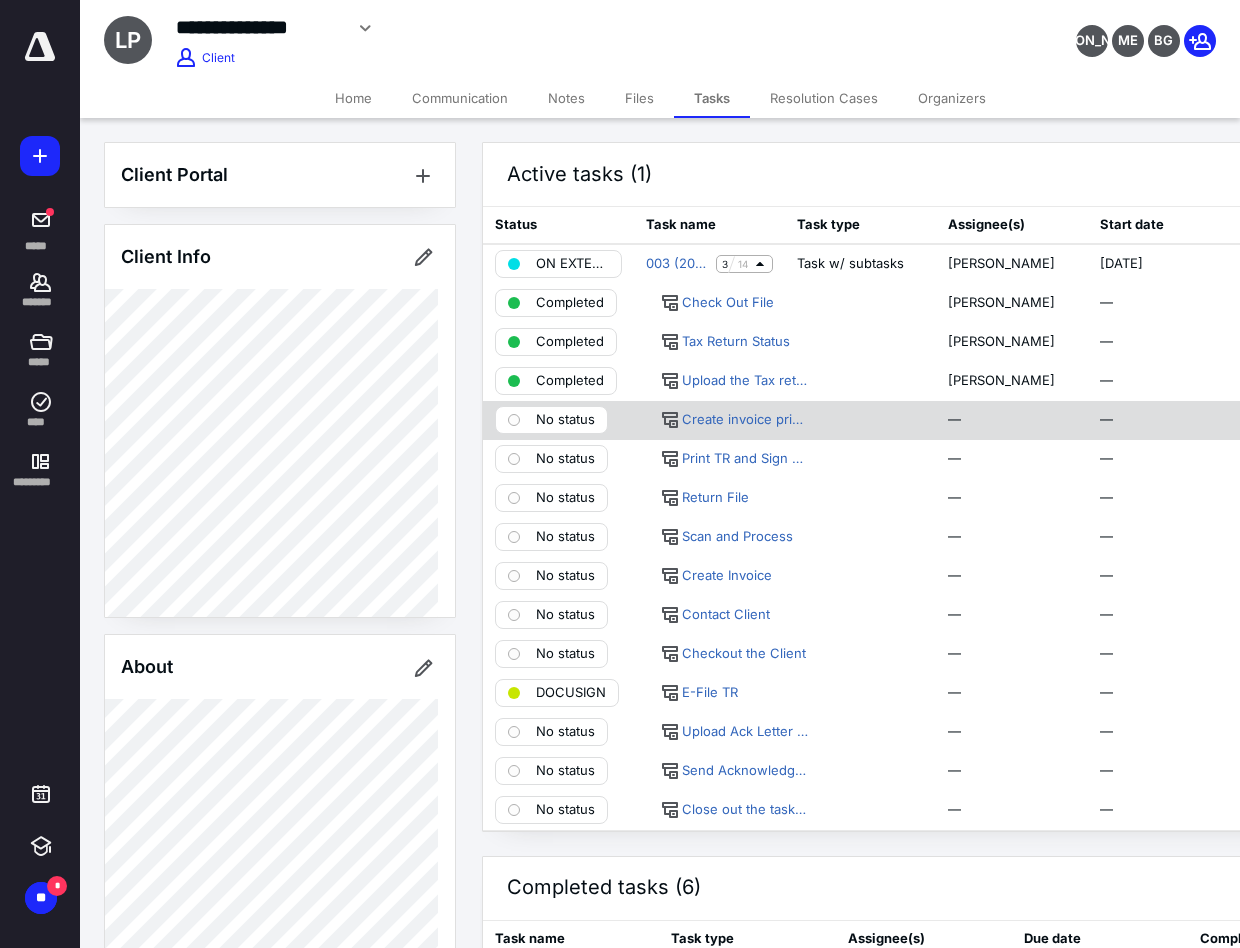 click on "No status" at bounding box center (565, 420) 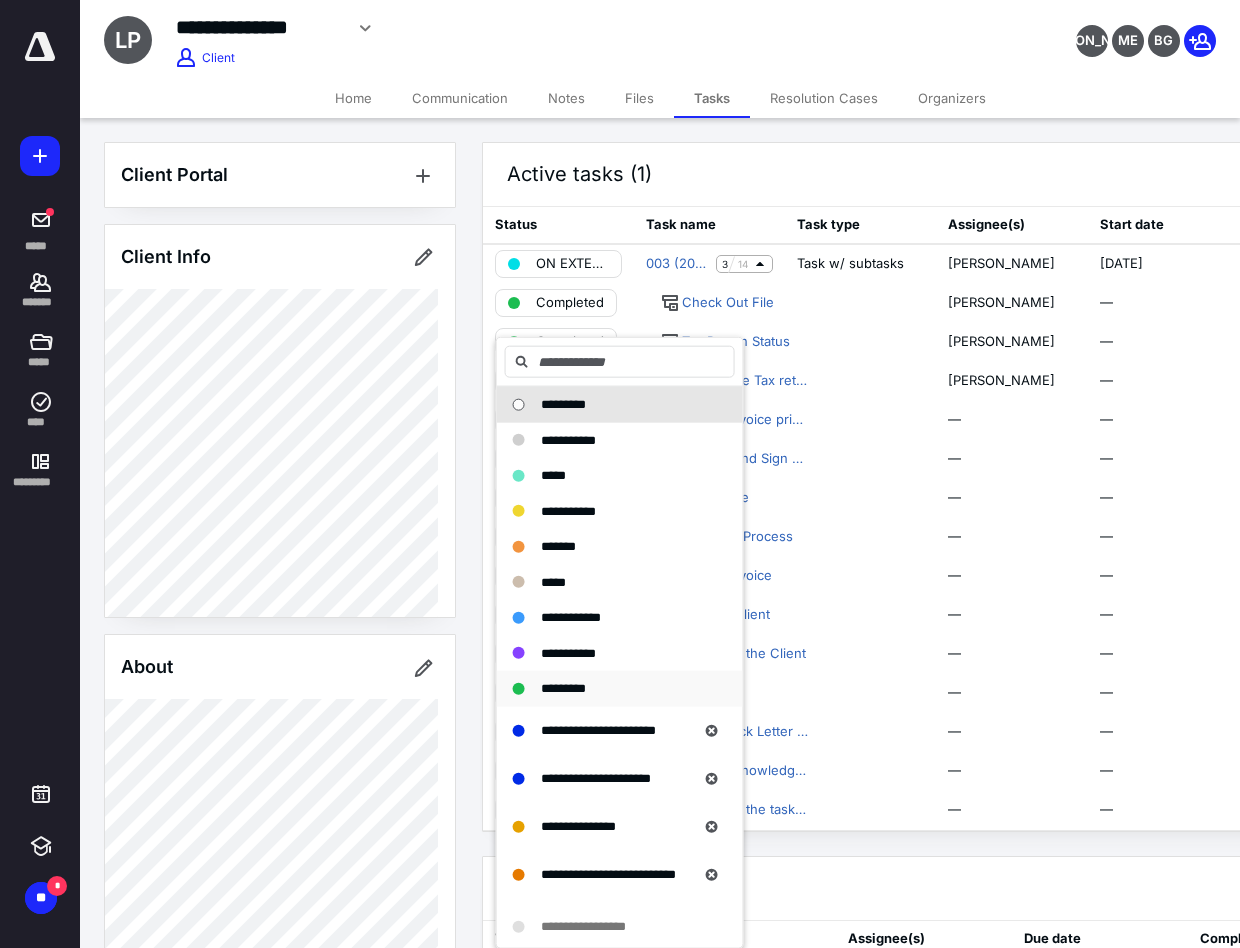 click on "*********" at bounding box center [608, 689] 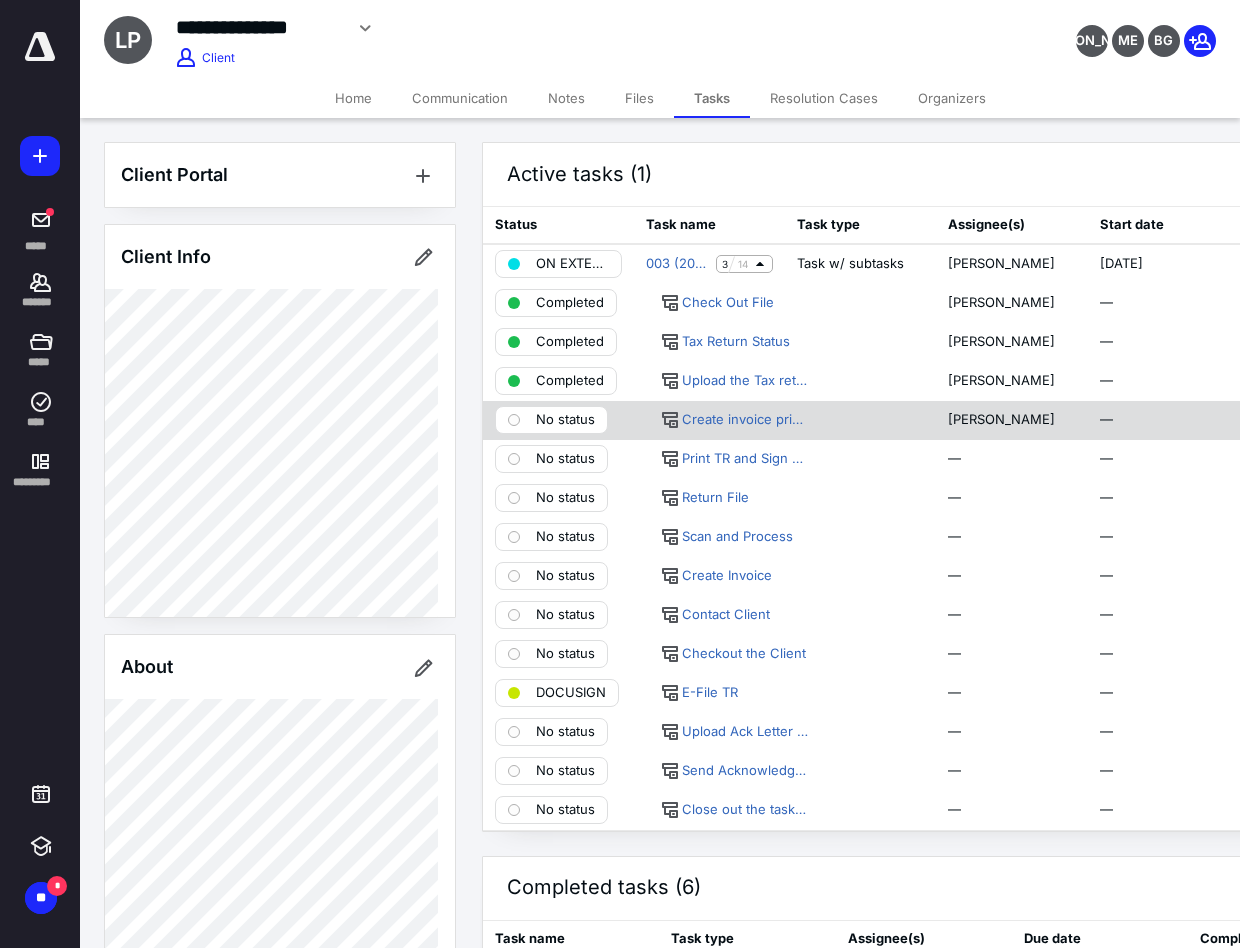 click on "No status" at bounding box center (565, 420) 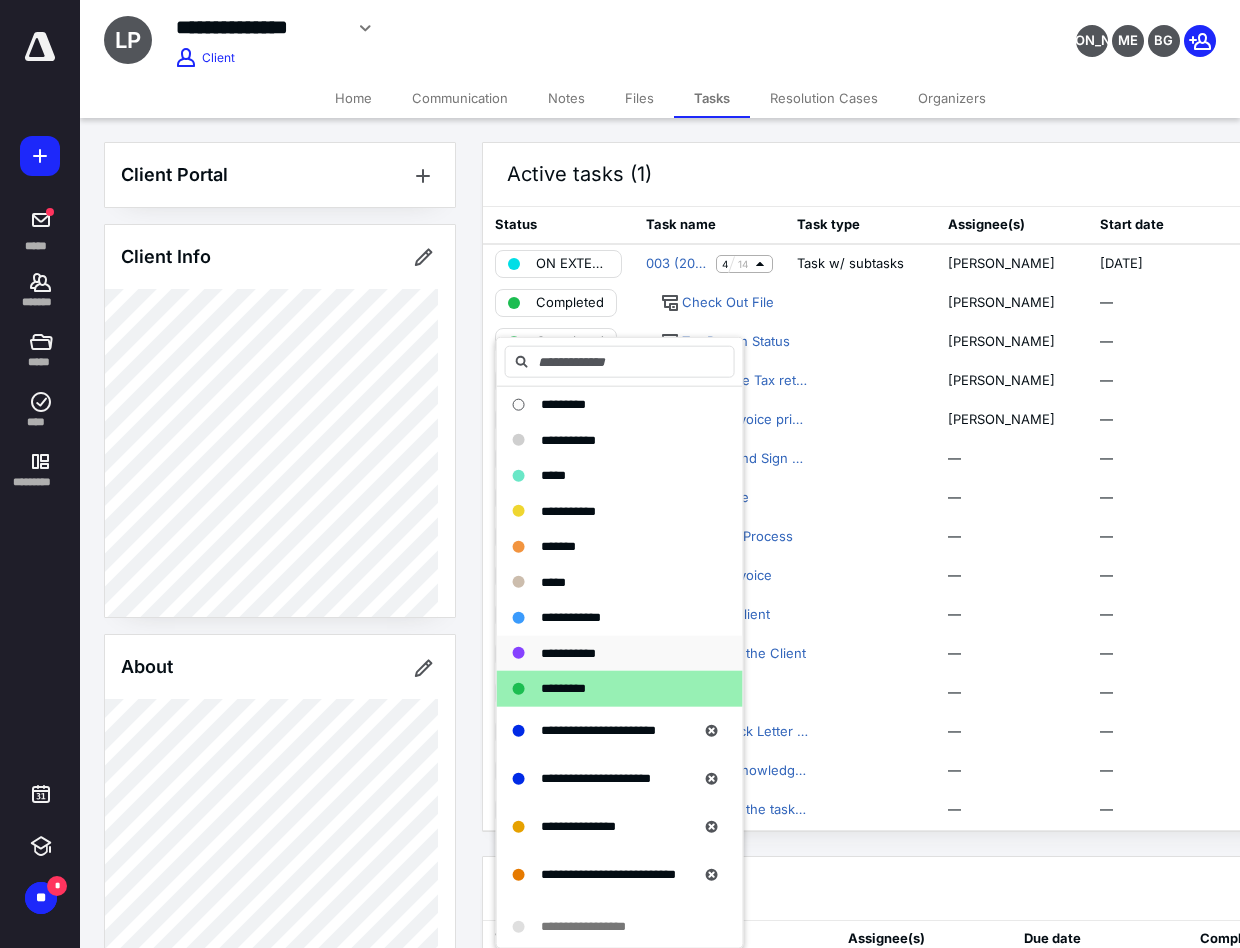 click on "*********" at bounding box center (608, 689) 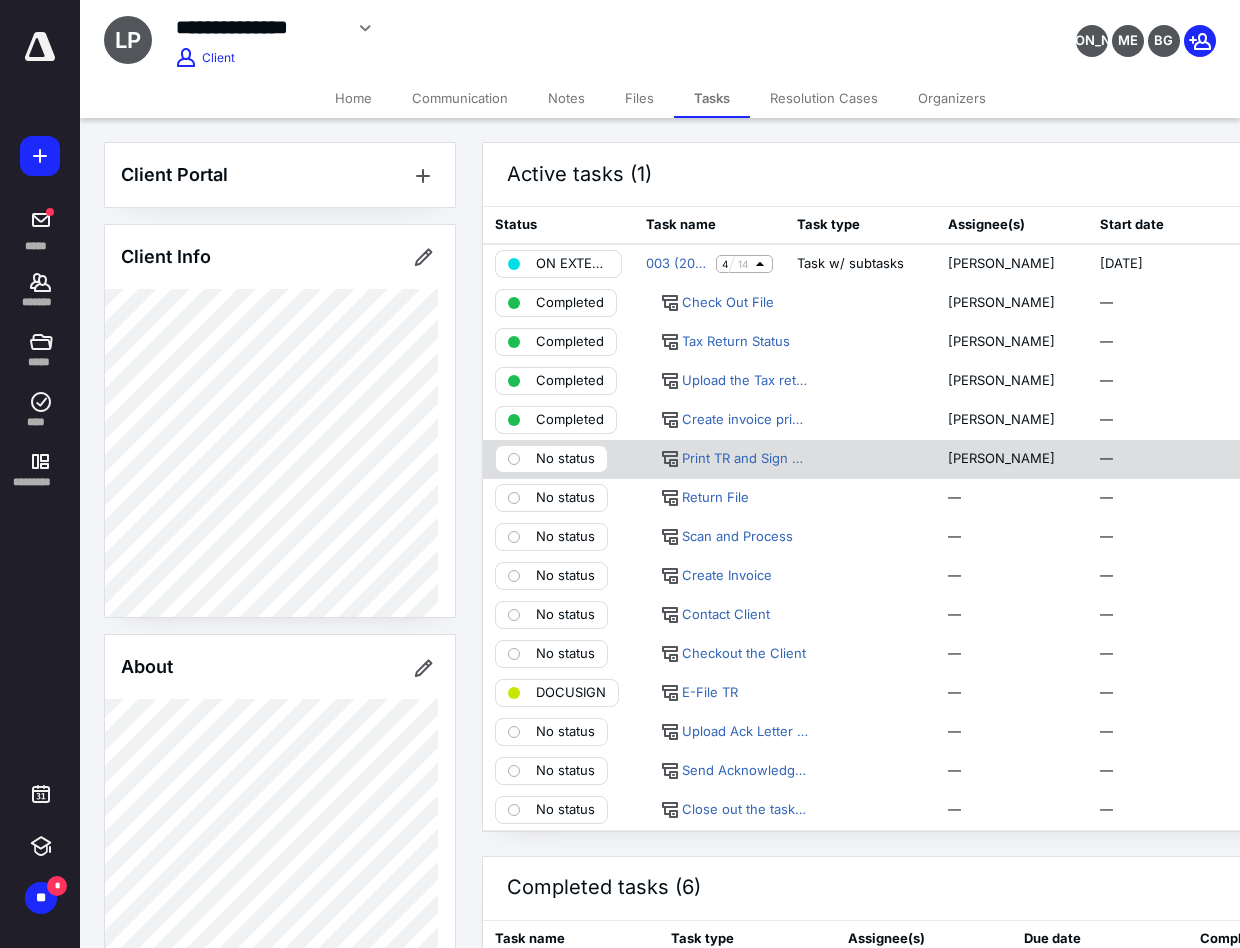 click on "No status" at bounding box center [565, 459] 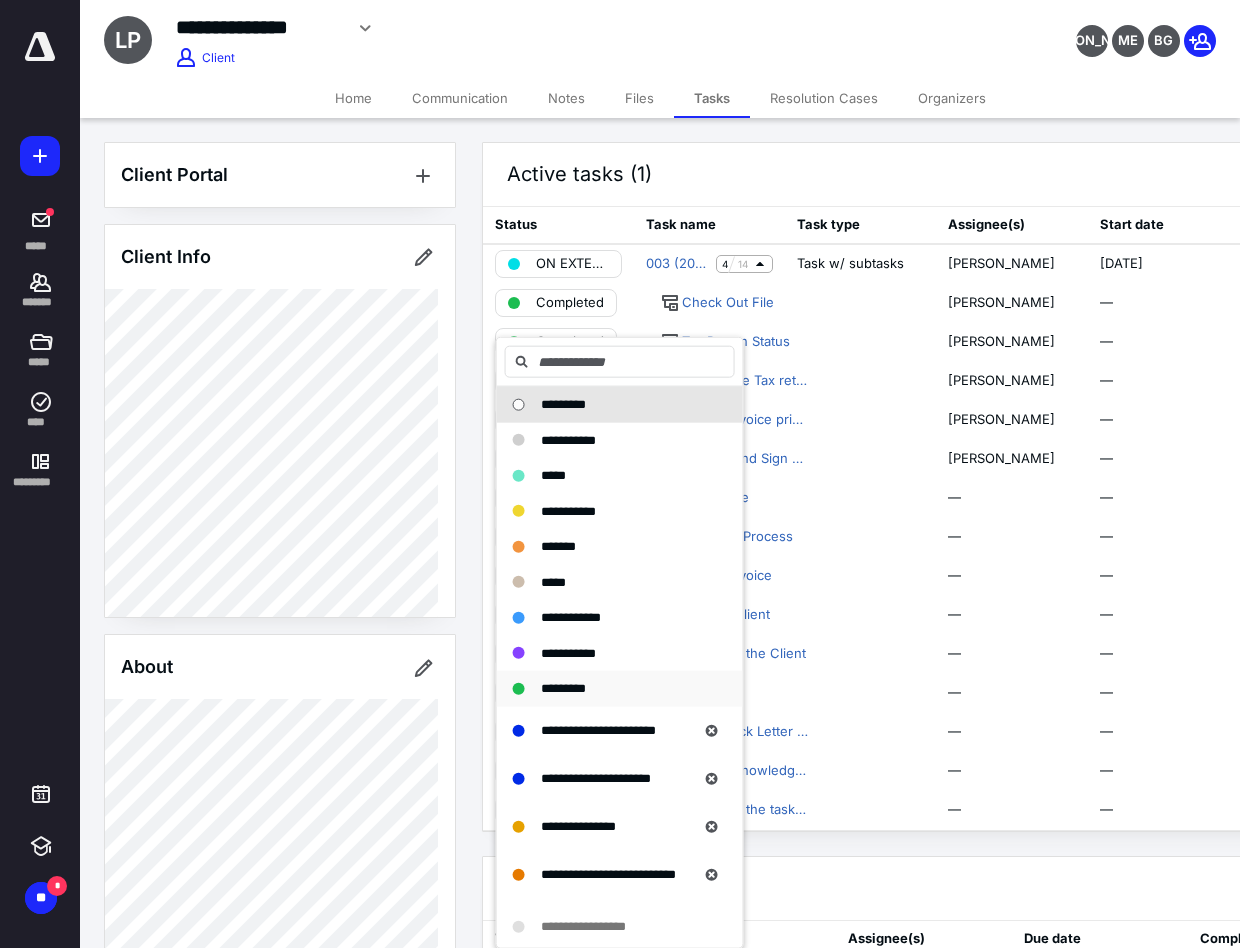 click on "*********" at bounding box center [608, 689] 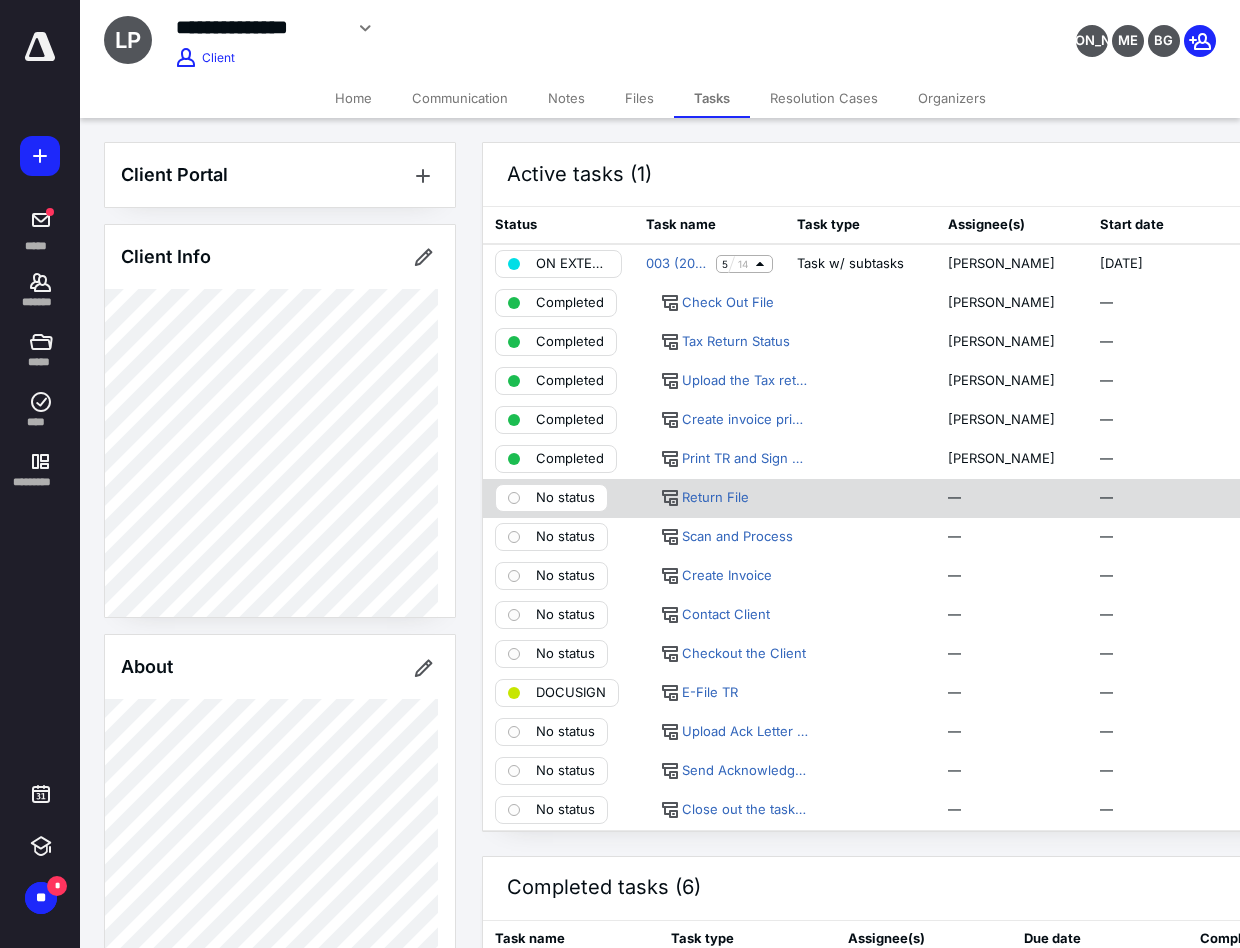 click on "No status" at bounding box center (551, 498) 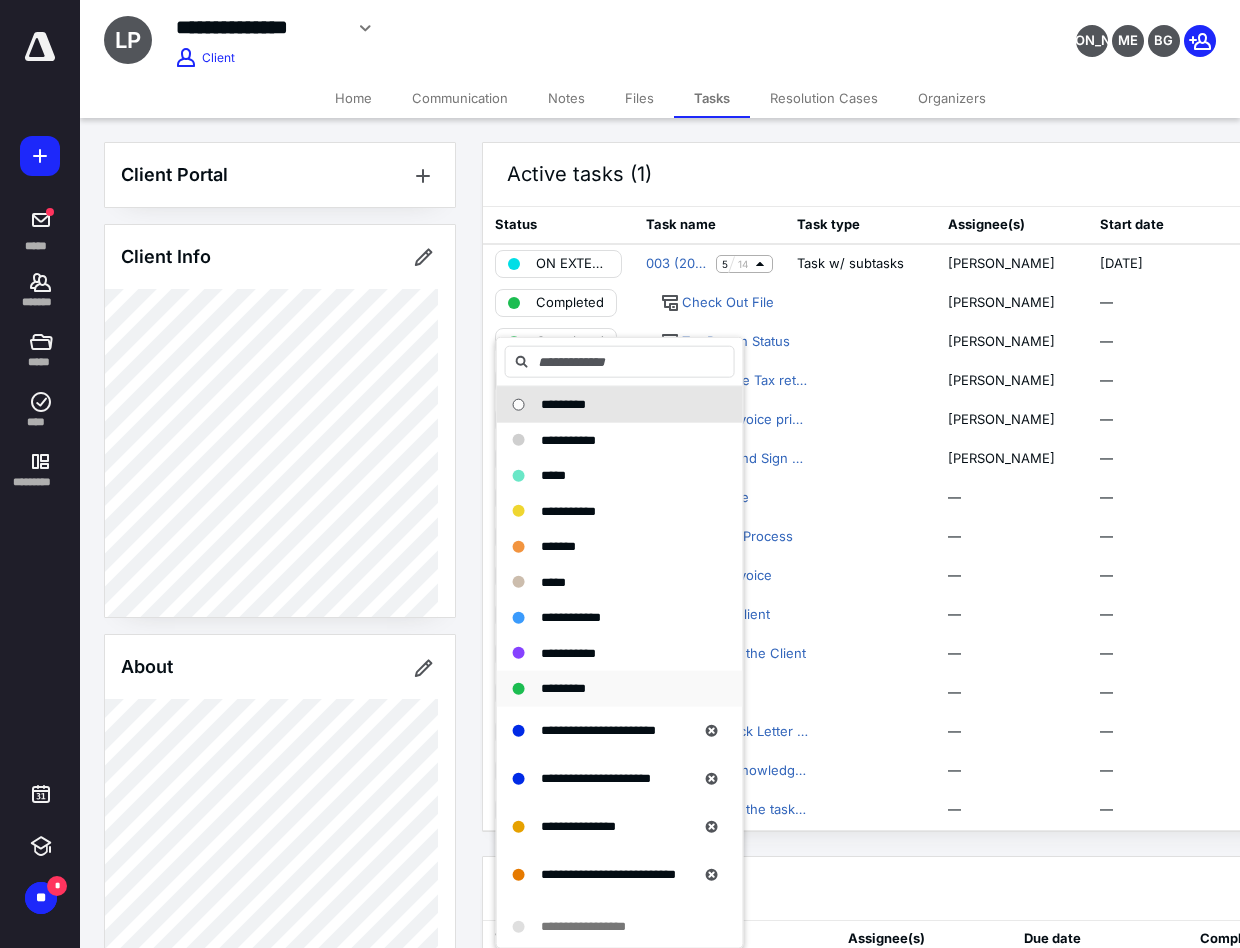 click on "*********" at bounding box center (608, 689) 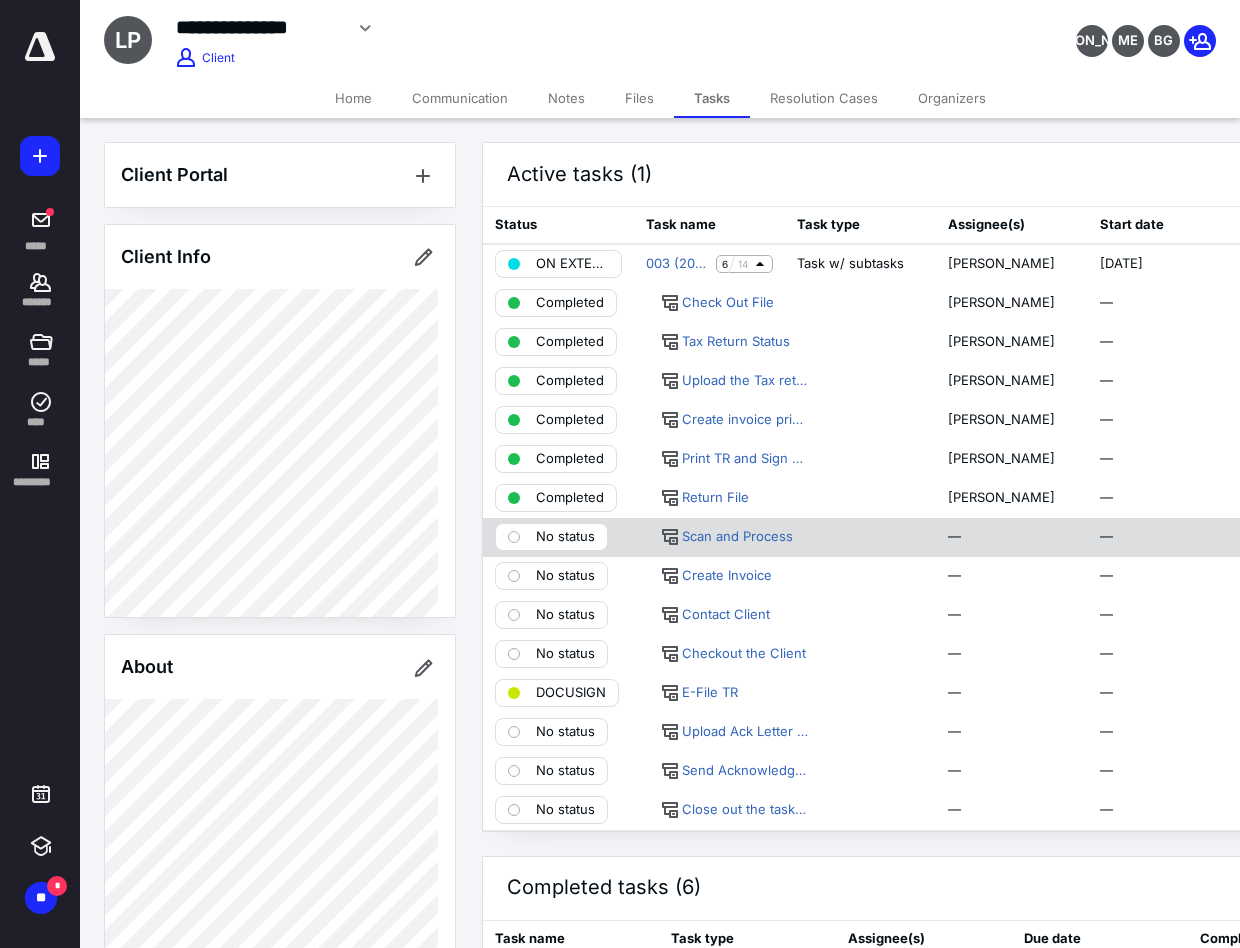 click on "No status" at bounding box center (565, 537) 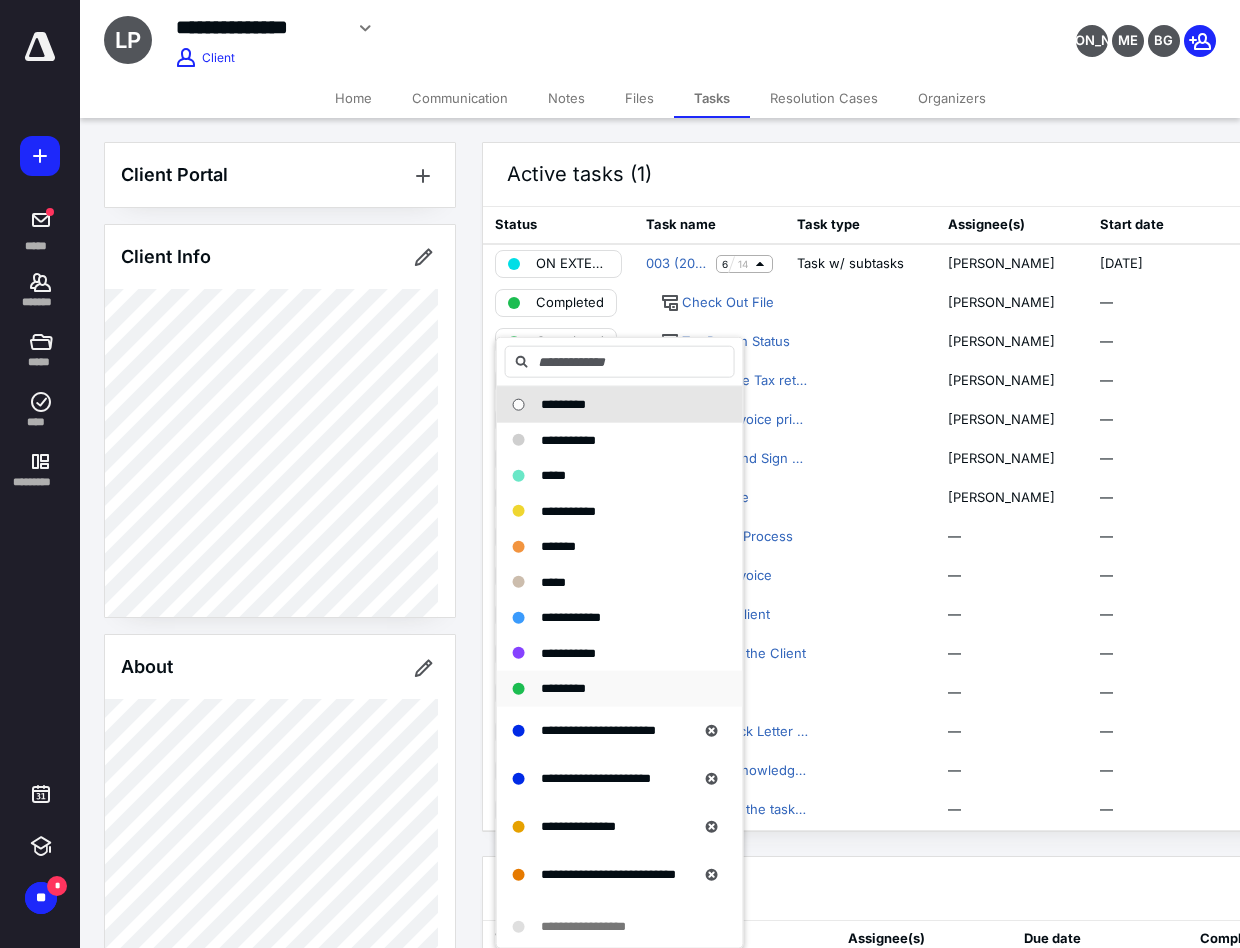 click on "*********" at bounding box center [608, 689] 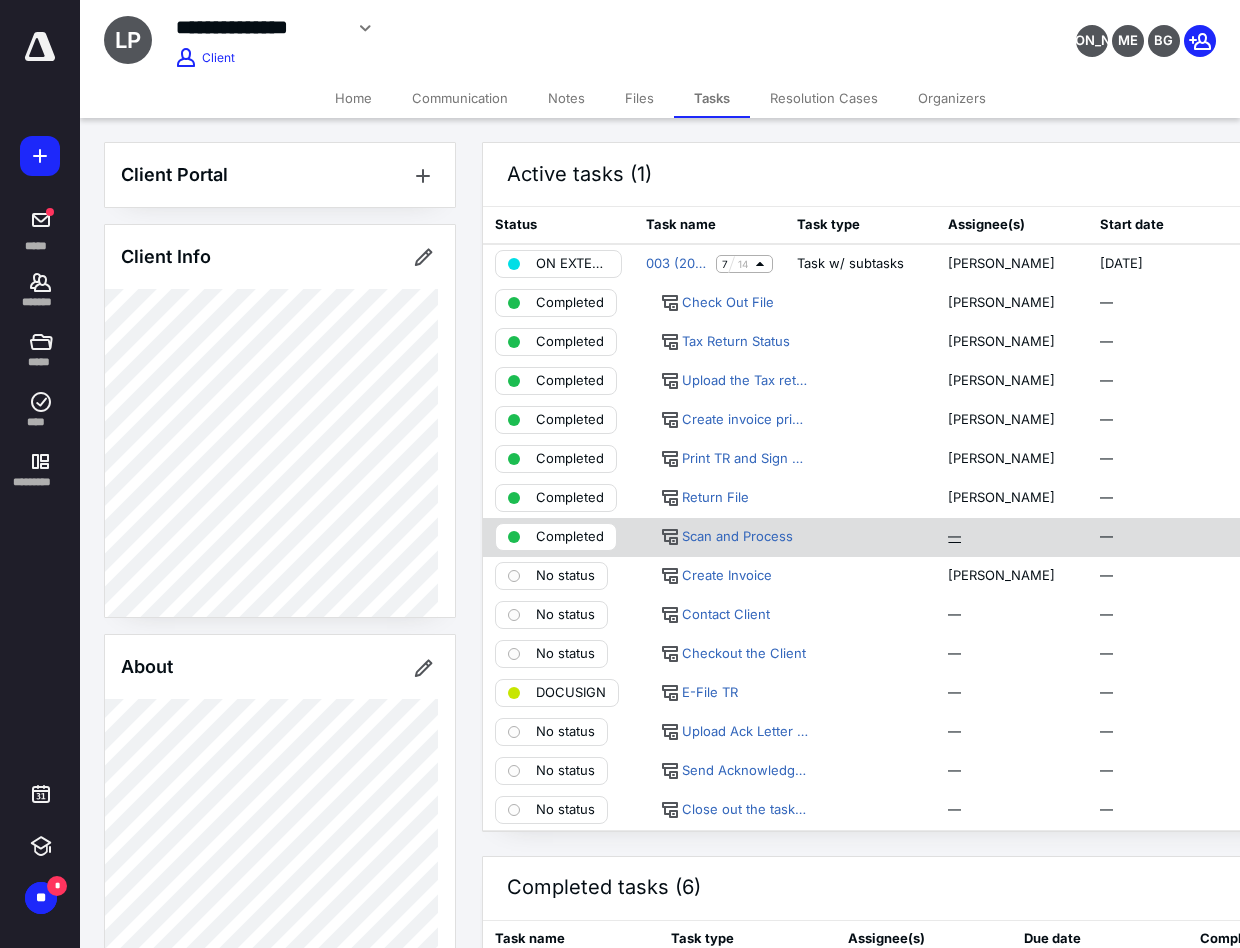 click on "—" at bounding box center (954, 537) 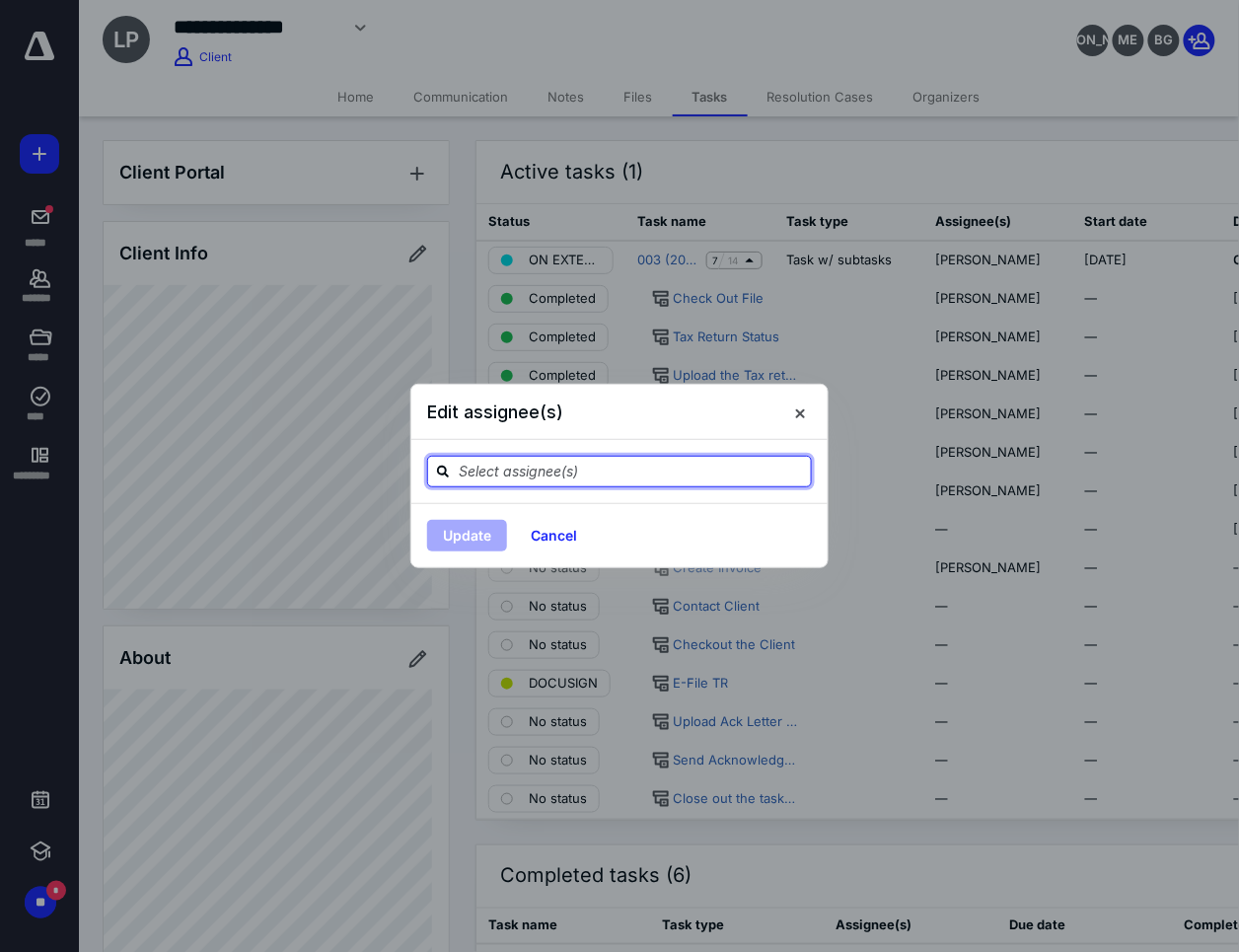 click at bounding box center (631, 471) 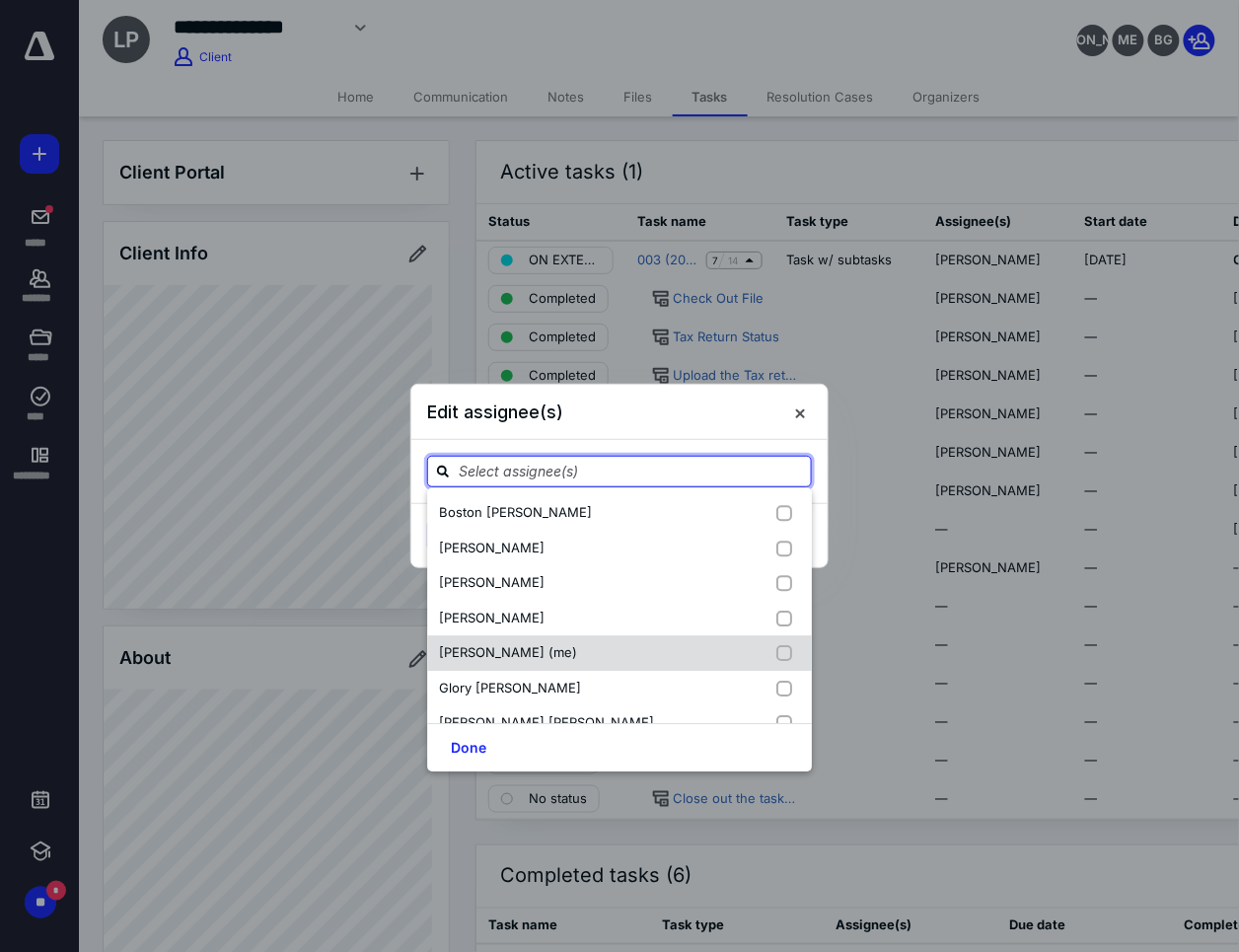 click on "[PERSON_NAME] (me)" at bounding box center [620, 653] 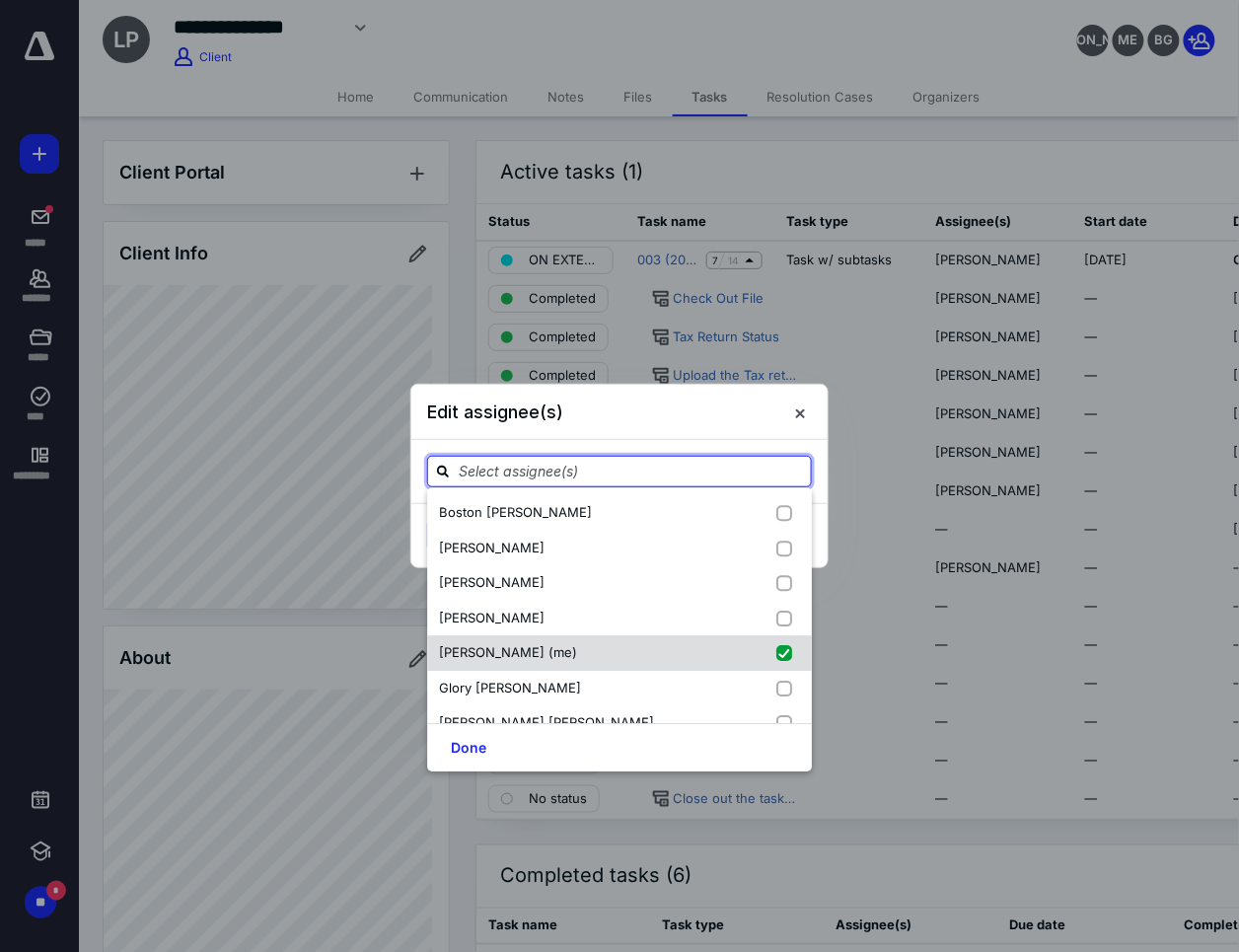 checkbox on "true" 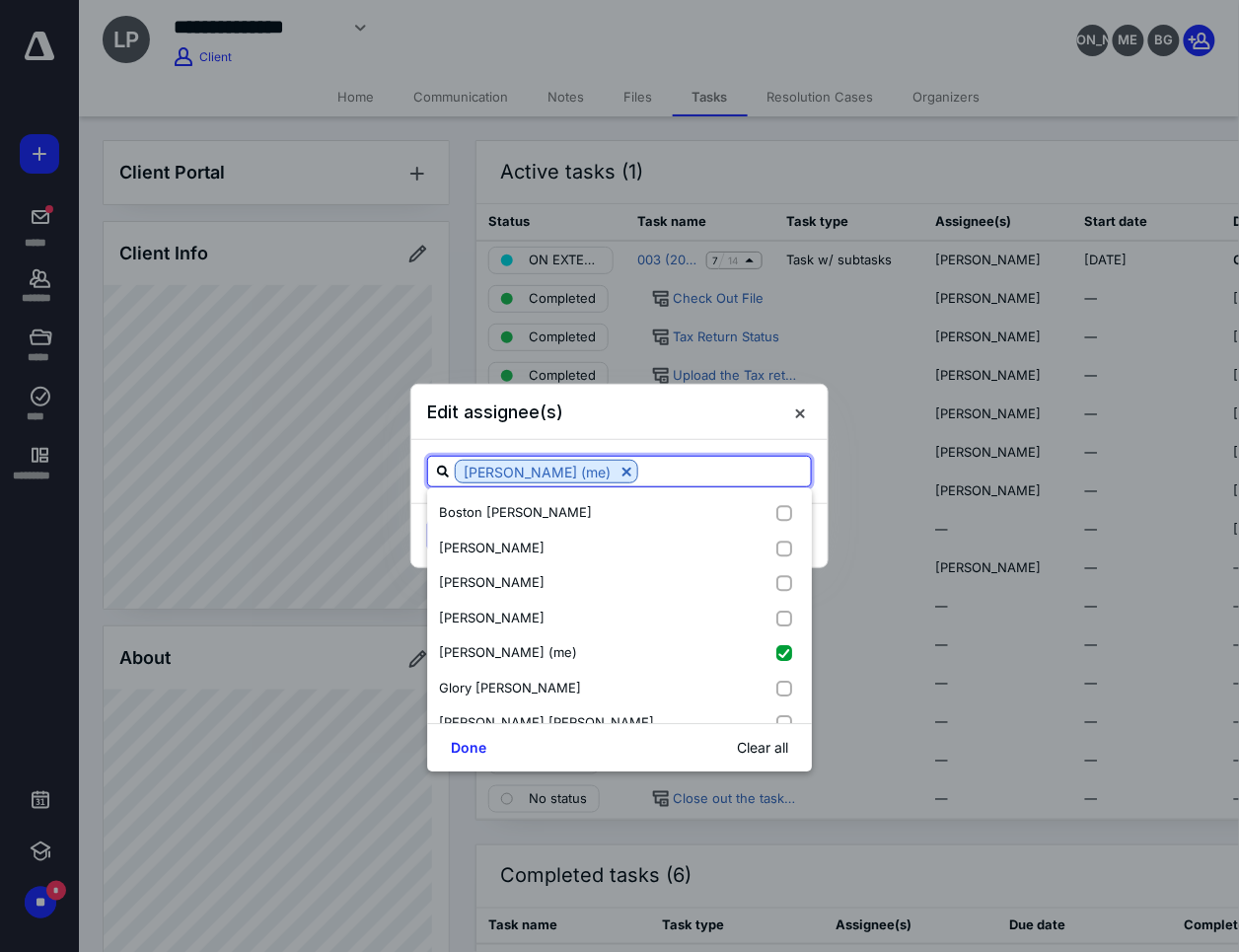 click on "Done Clear all" at bounding box center [620, 747] 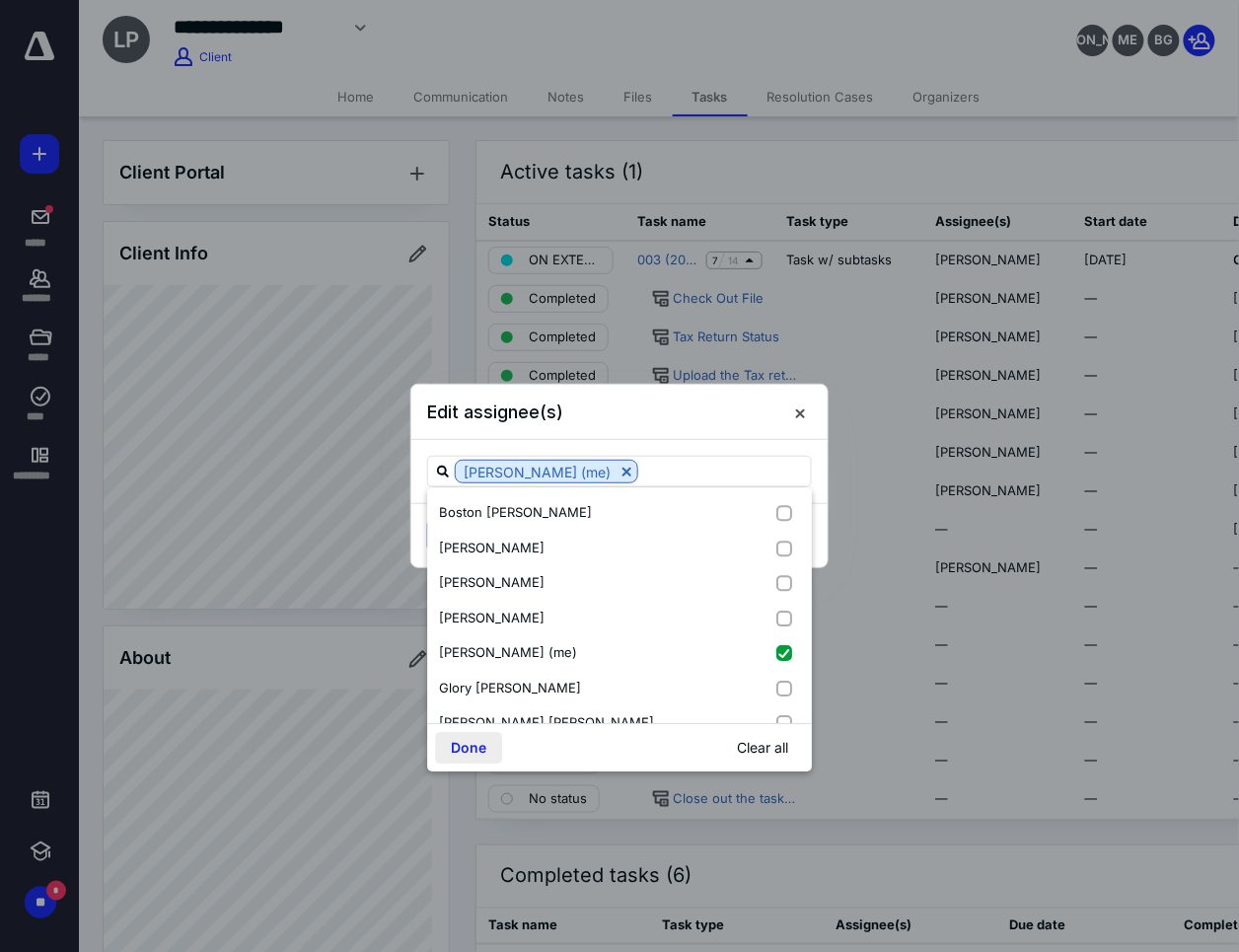 click on "Done" at bounding box center (469, 748) 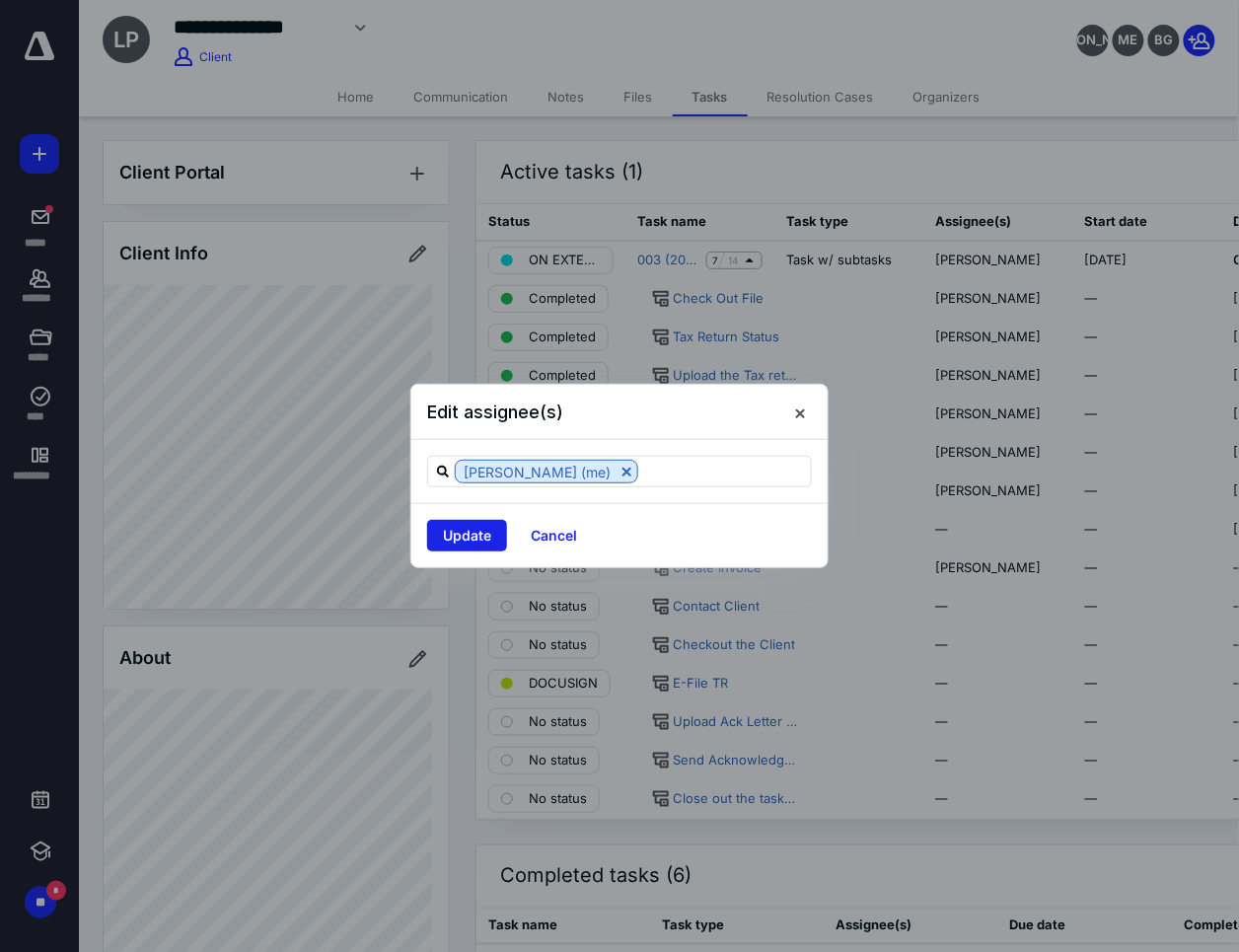 click on "Update" at bounding box center [467, 536] 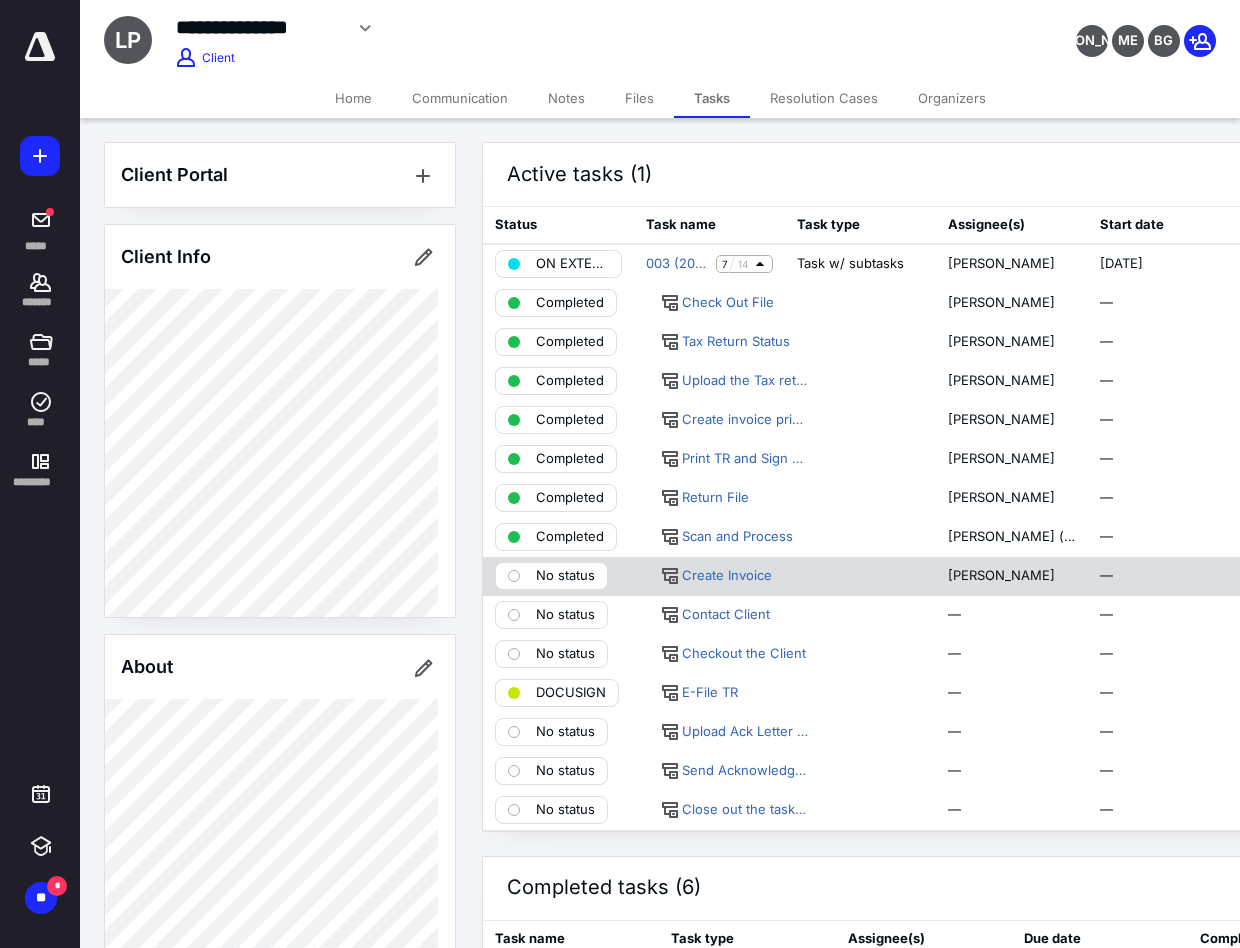 click on "No status" at bounding box center (565, 576) 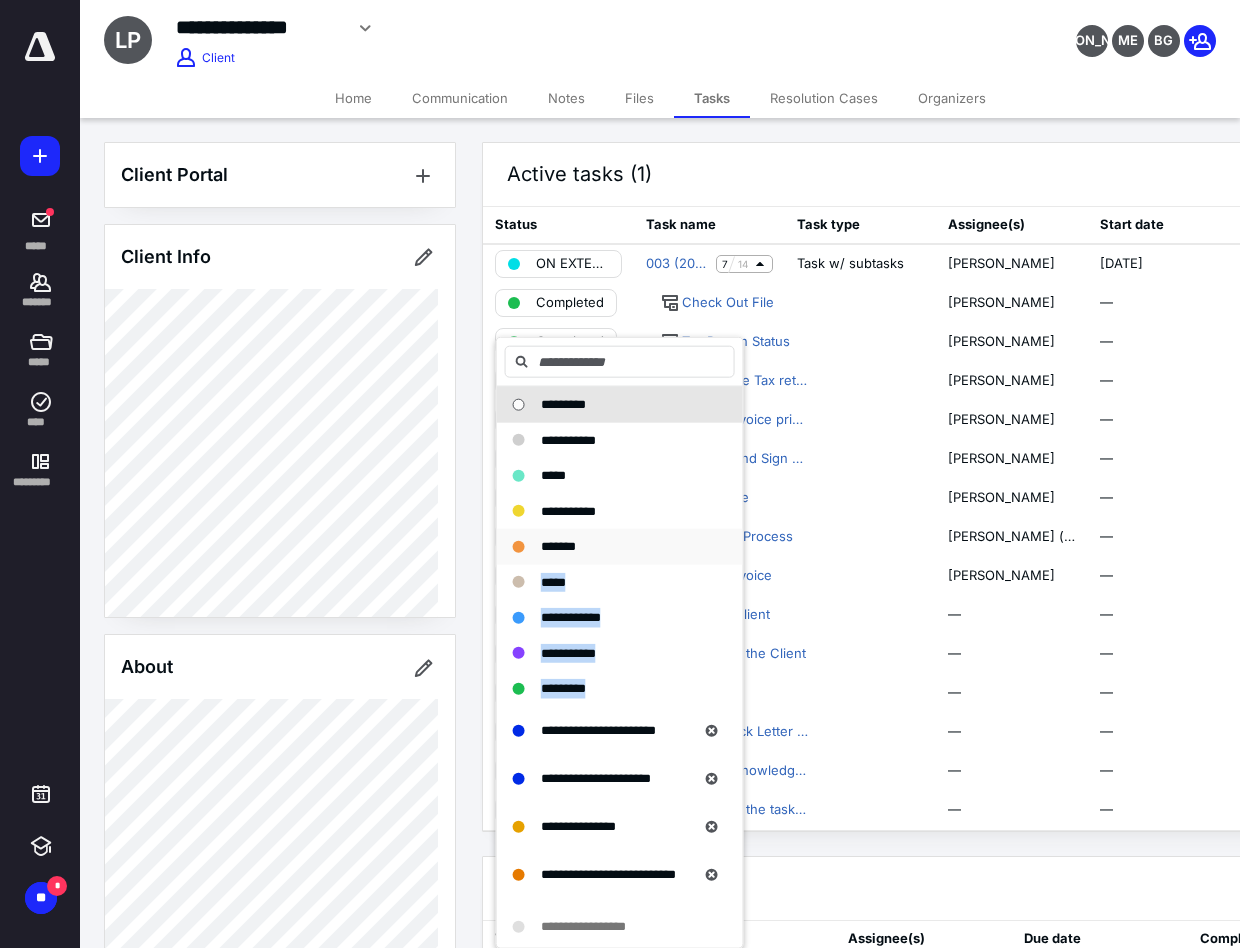 drag, startPoint x: 605, startPoint y: 697, endPoint x: 632, endPoint y: 527, distance: 172.13077 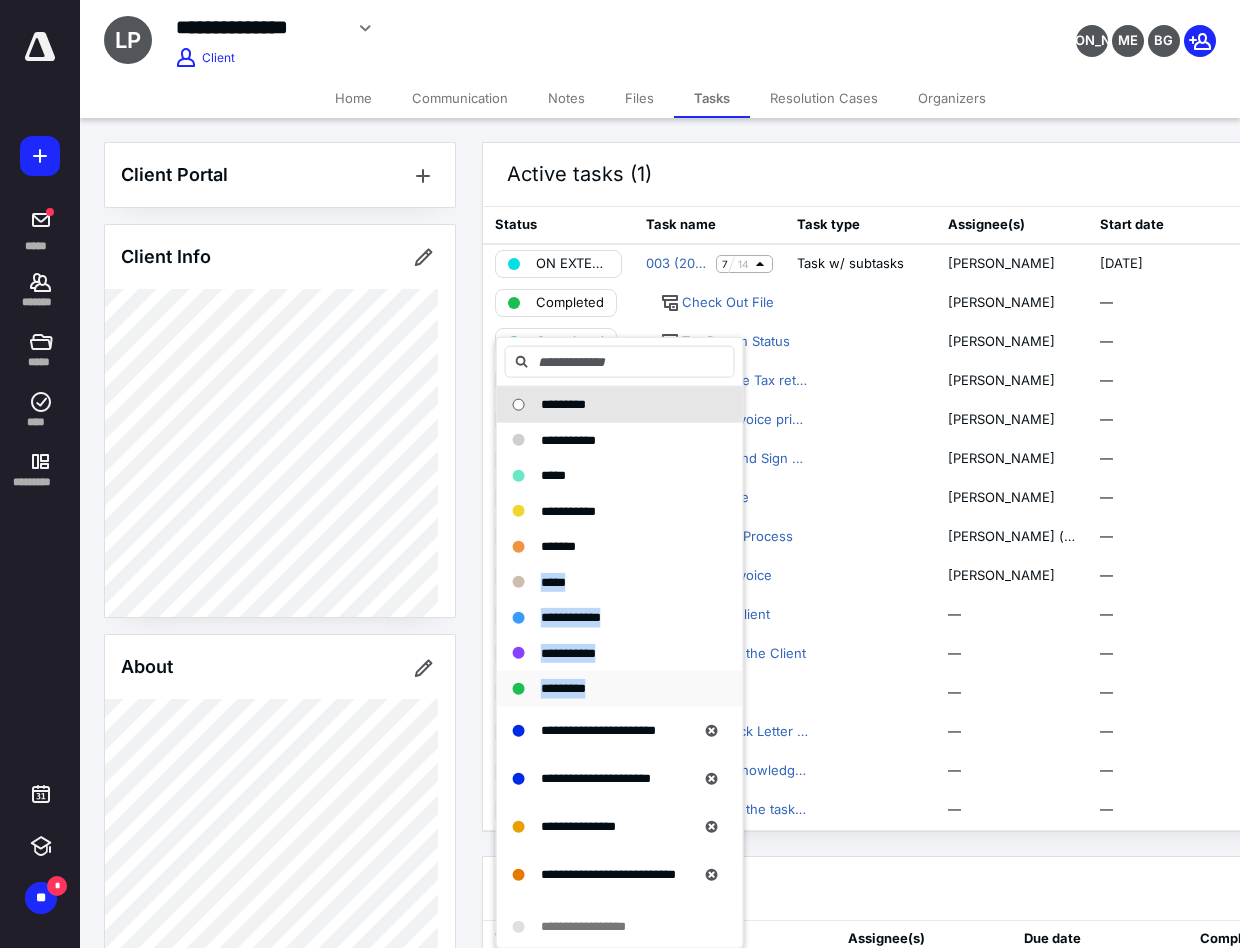 drag, startPoint x: 632, startPoint y: 527, endPoint x: 636, endPoint y: 697, distance: 170.04706 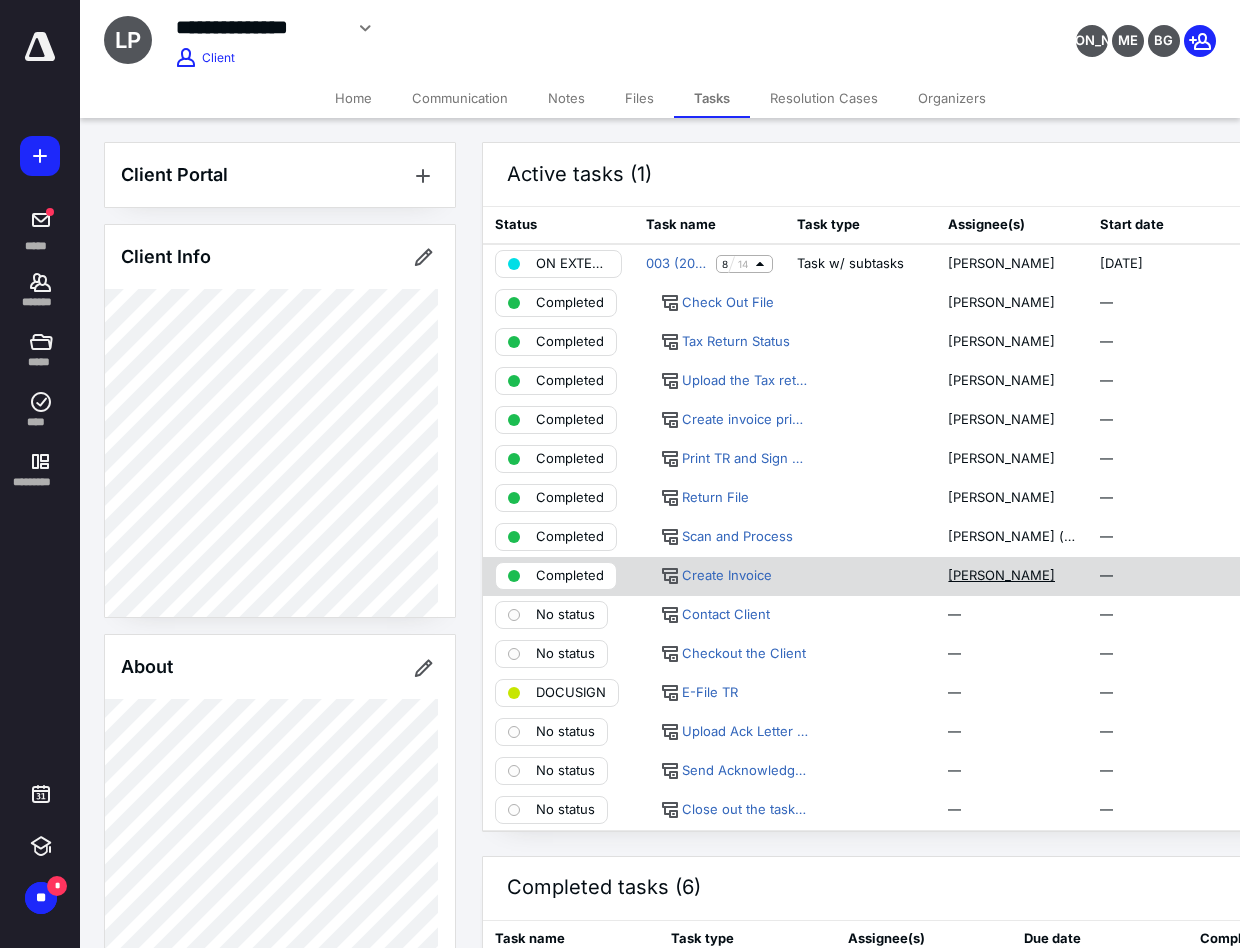 click on "[PERSON_NAME]" at bounding box center [1001, 576] 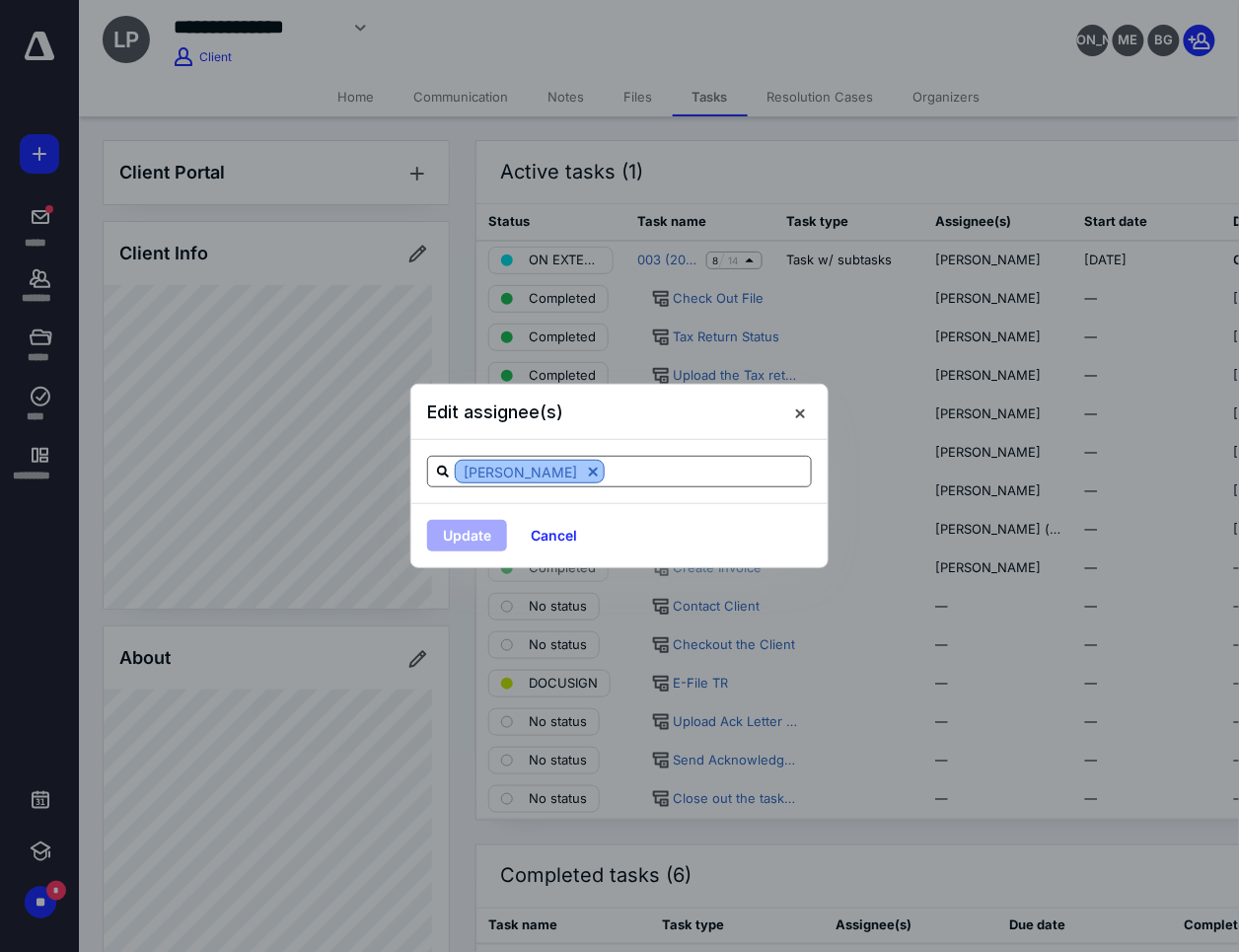 click at bounding box center (593, 472) 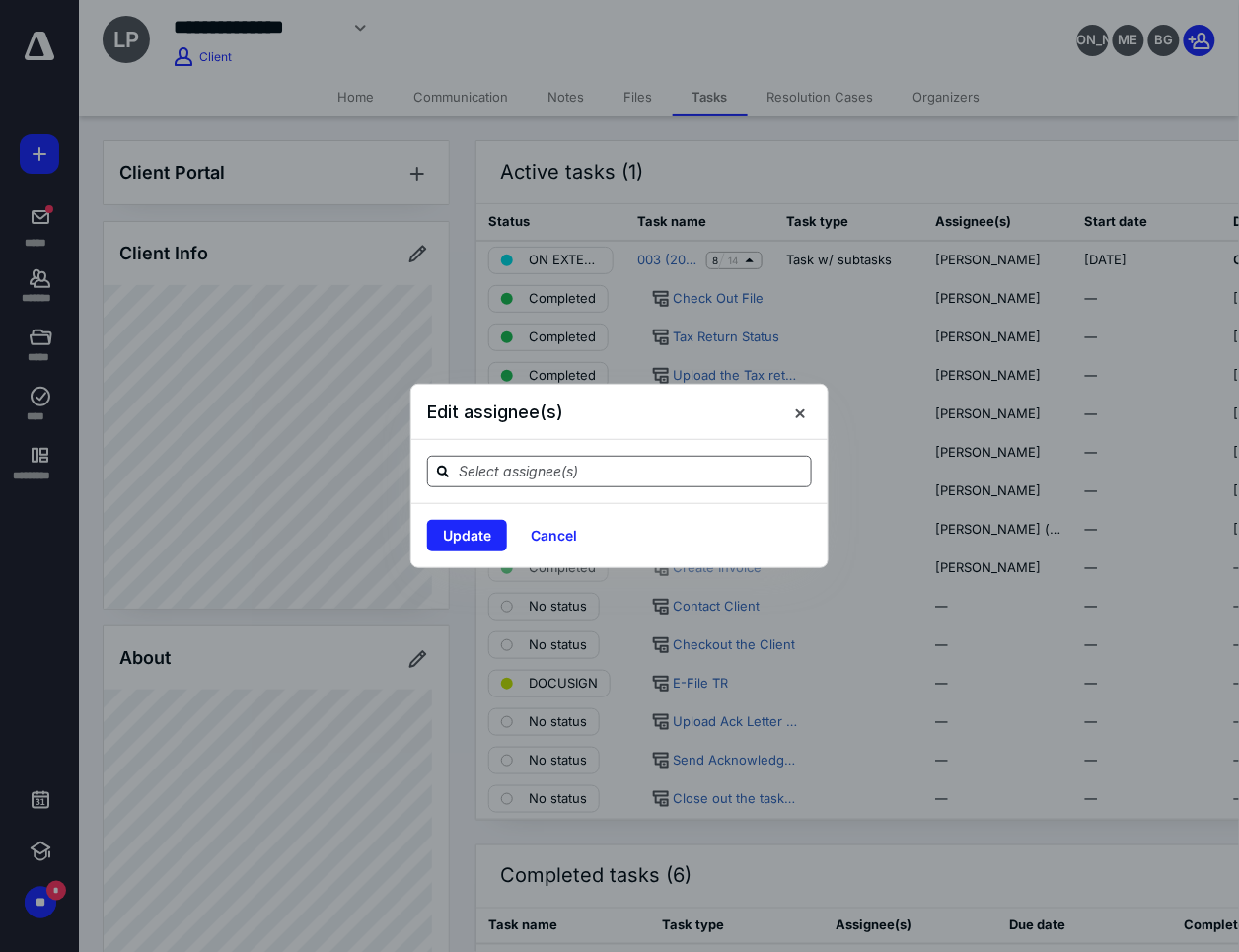 click at bounding box center (631, 471) 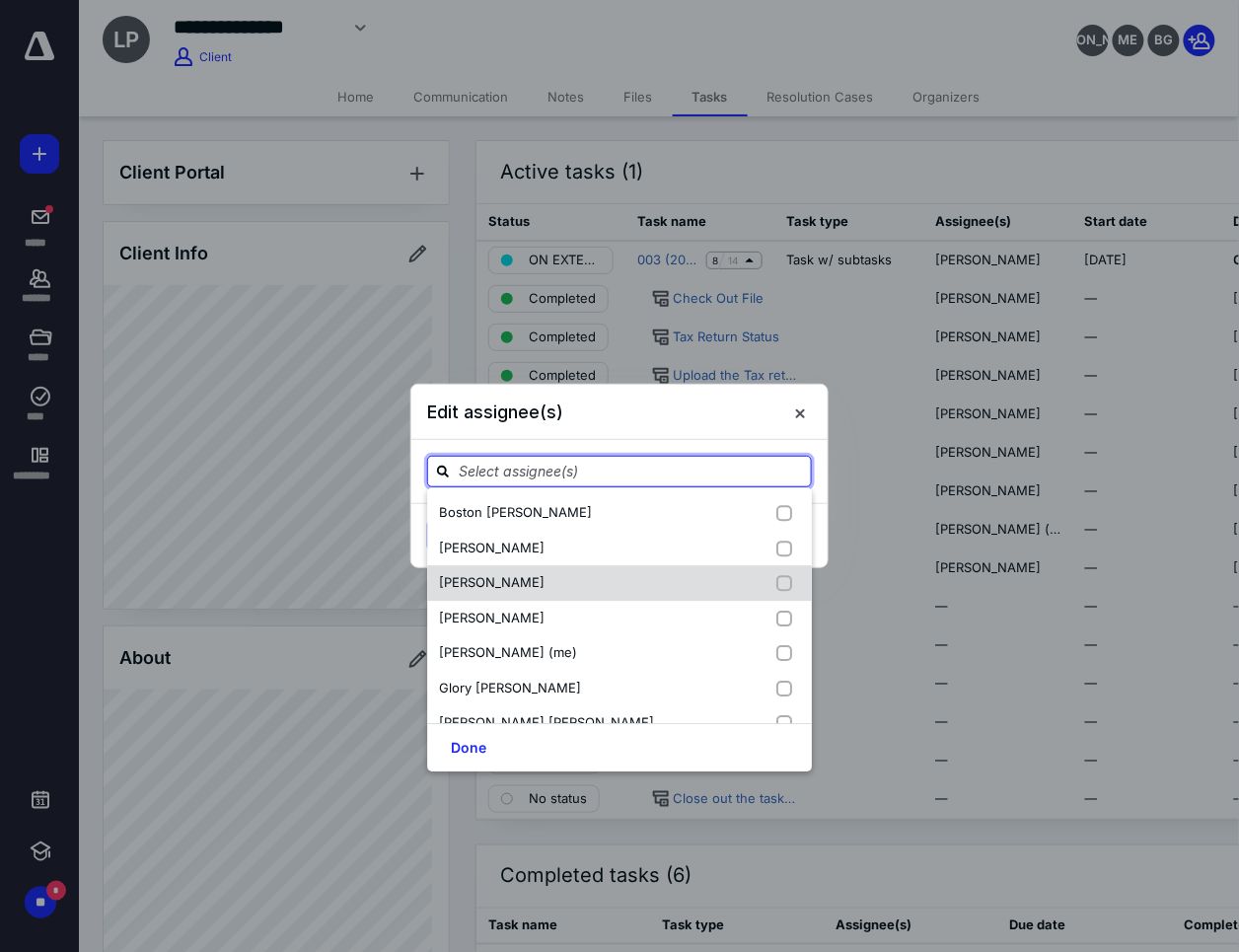 click on "[PERSON_NAME]" at bounding box center (620, 583) 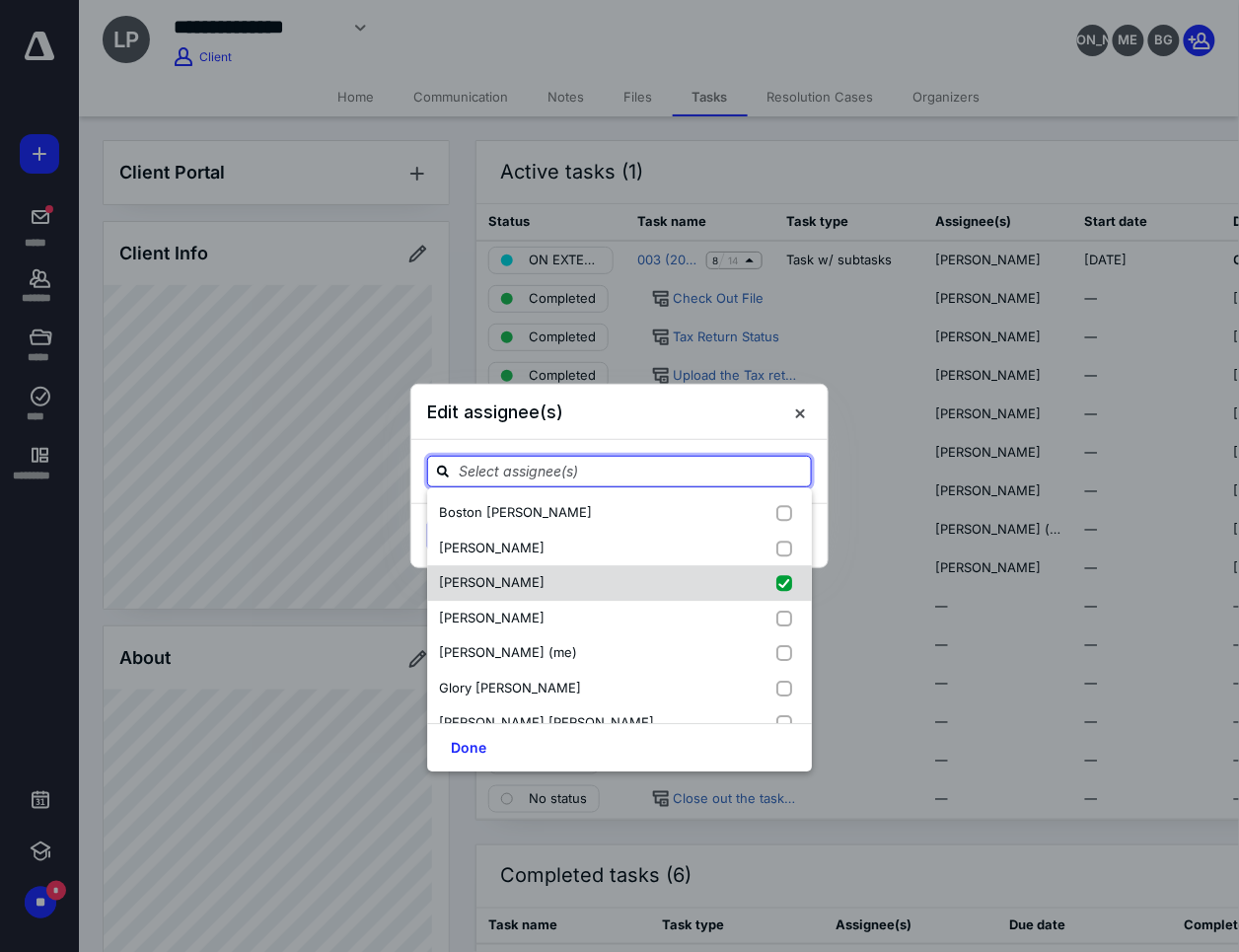 checkbox on "true" 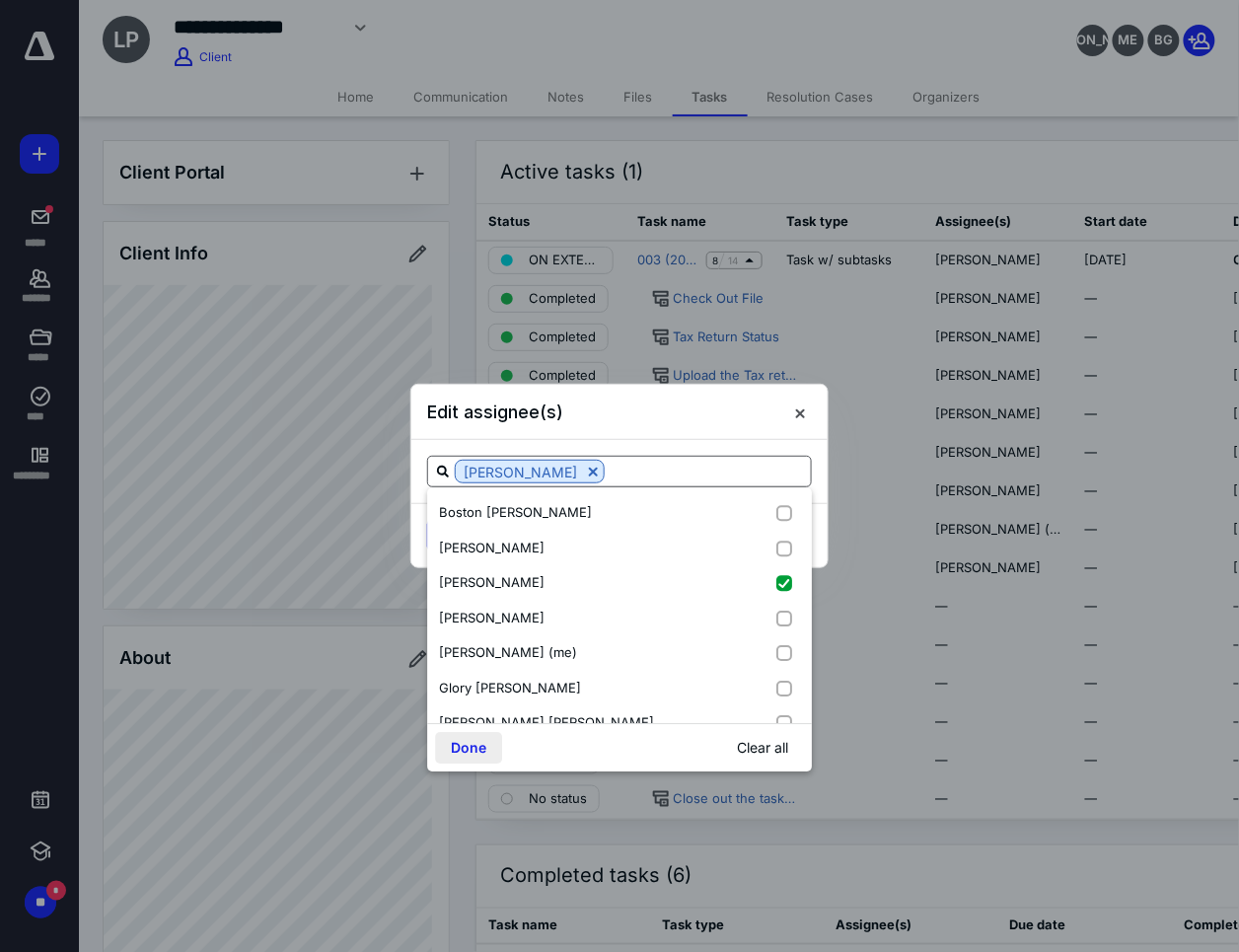 click on "Done" at bounding box center (469, 748) 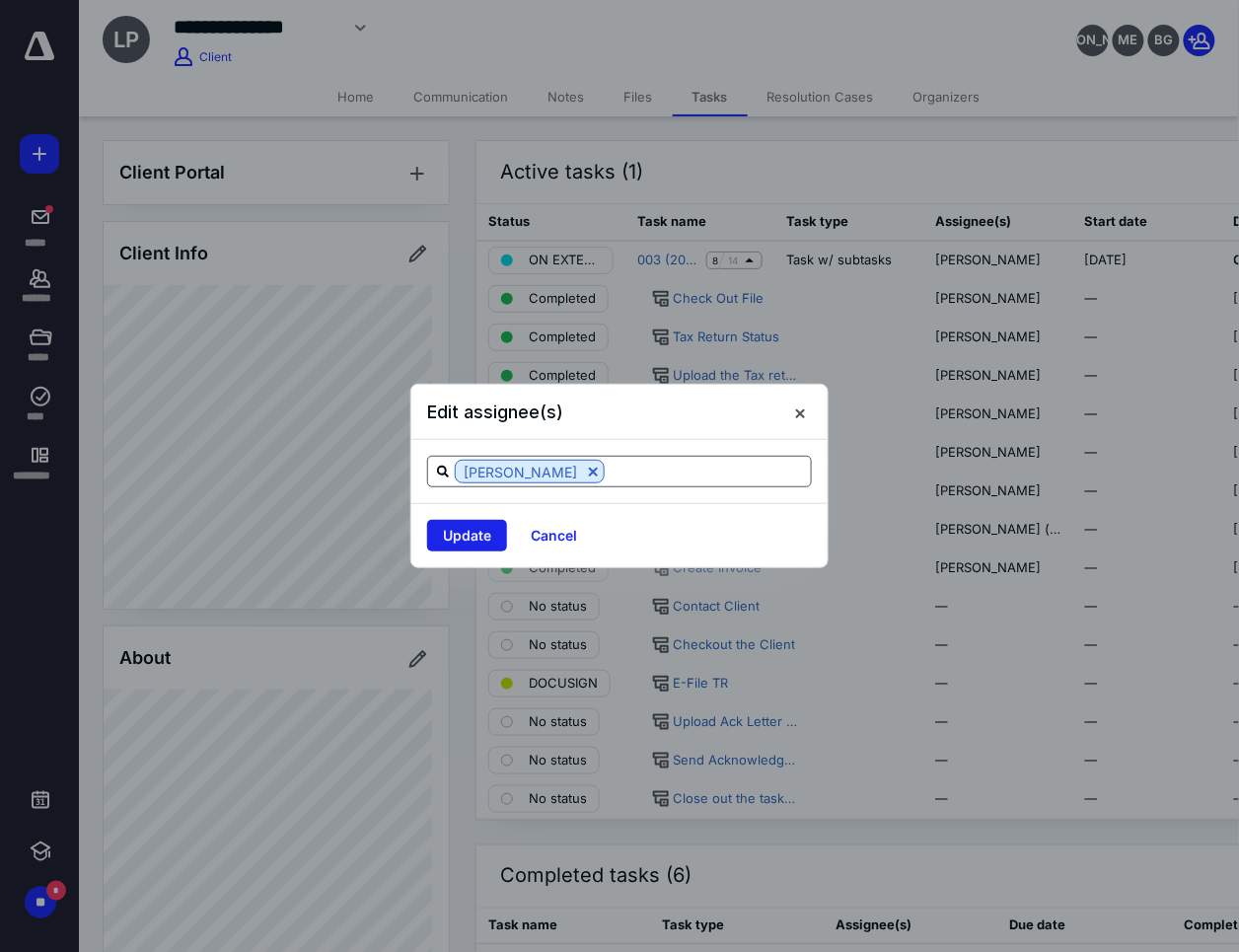 click on "Update" at bounding box center (467, 536) 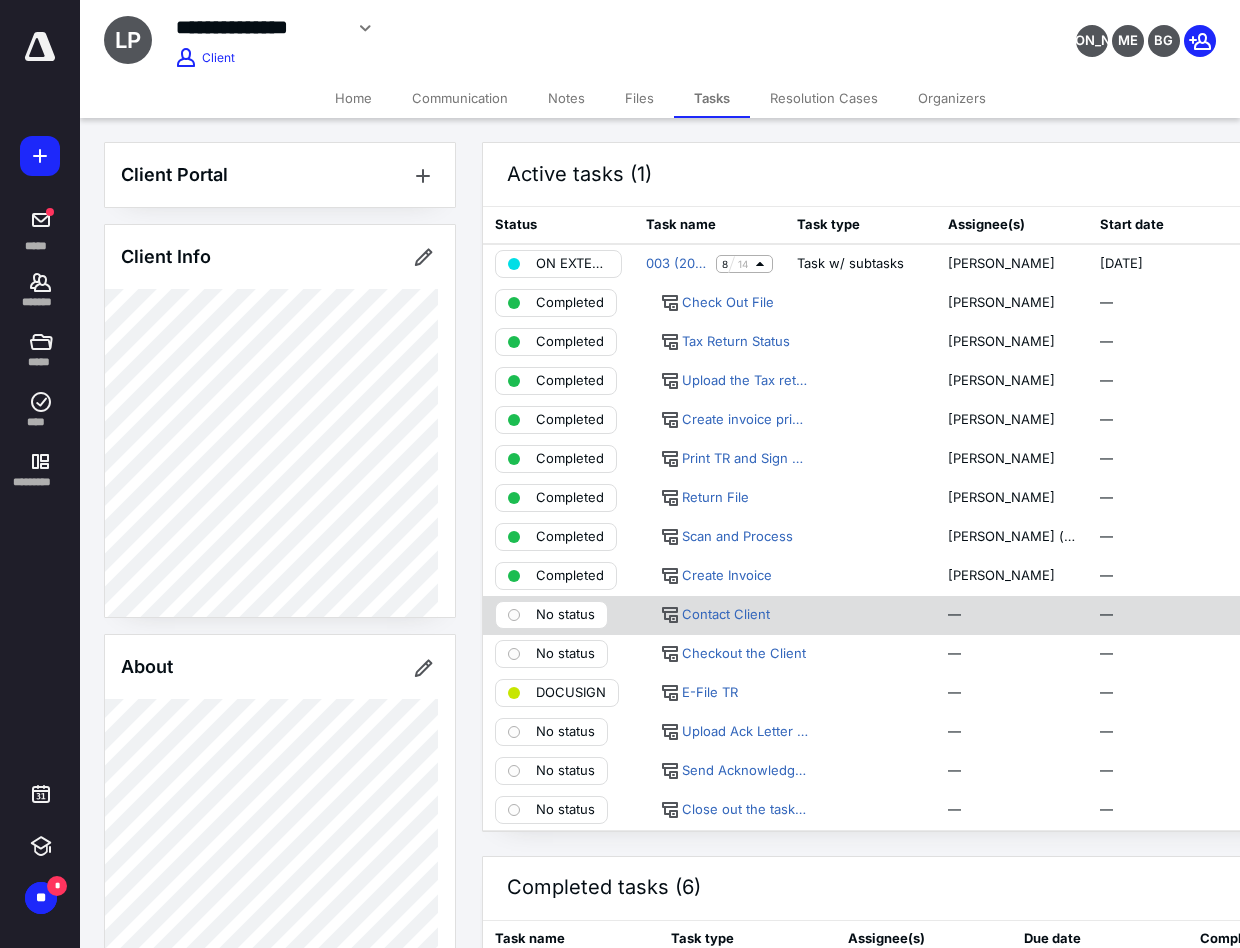 click on "No status" at bounding box center (565, 615) 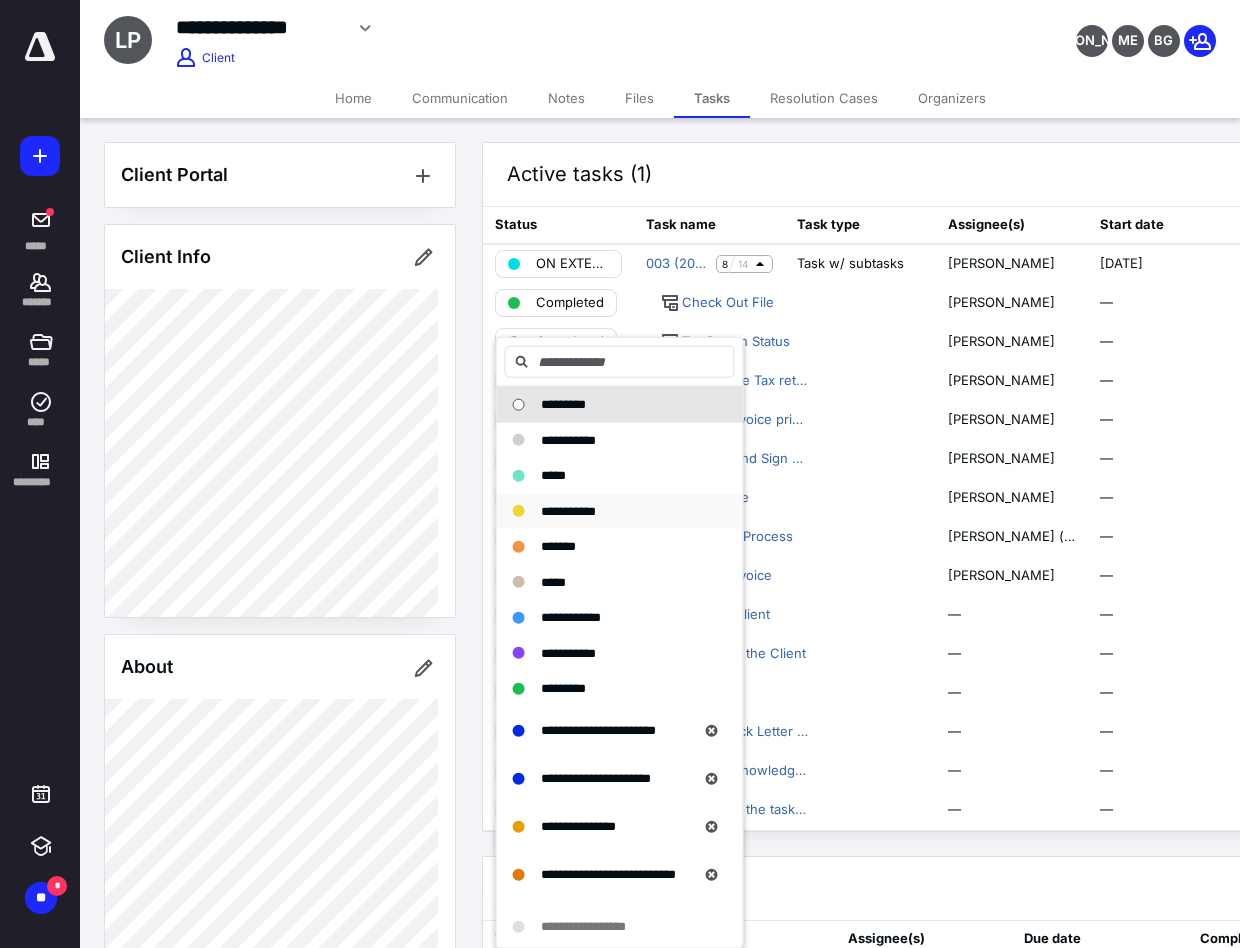 click on "**********" at bounding box center [608, 511] 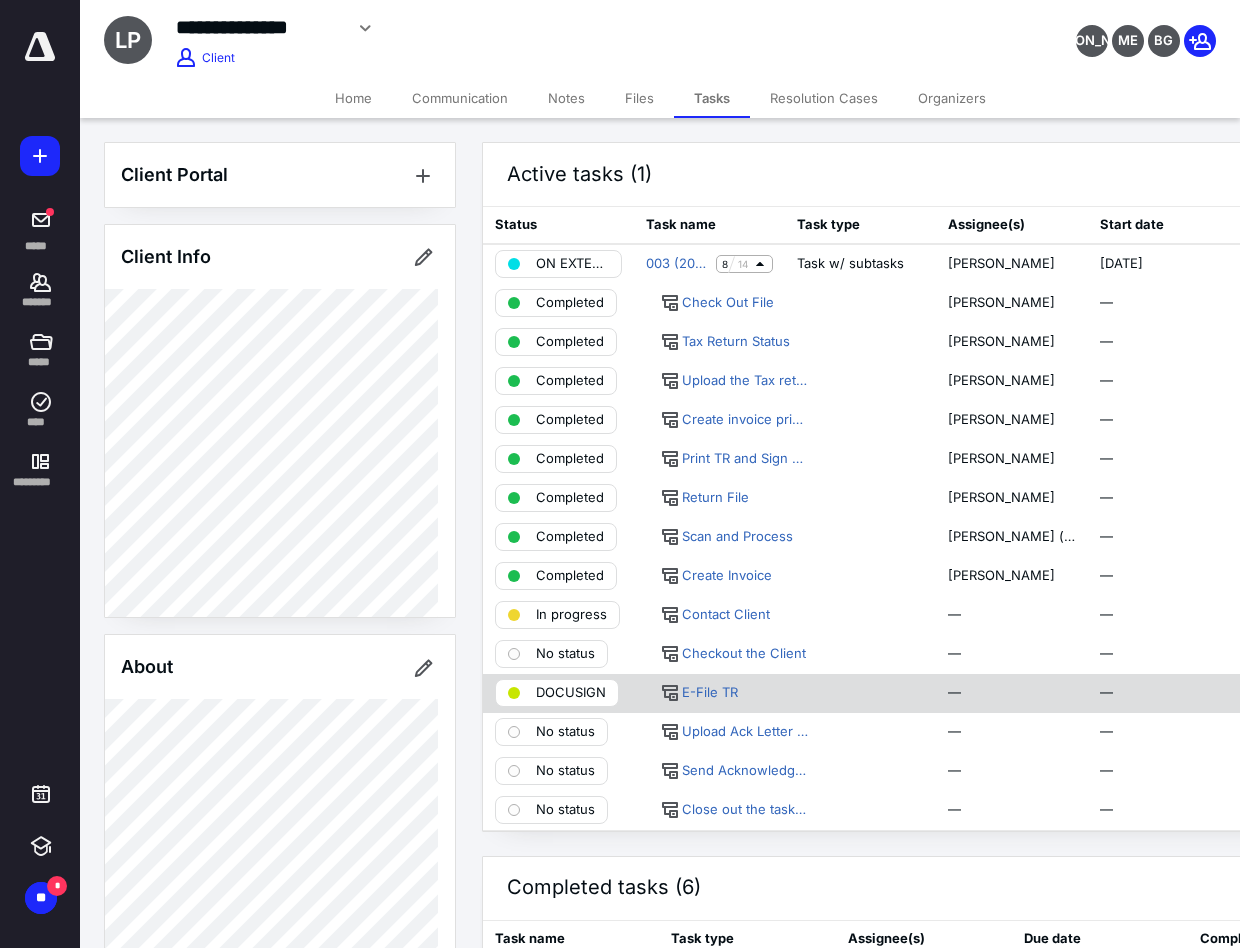 click on "—" at bounding box center [1011, 693] 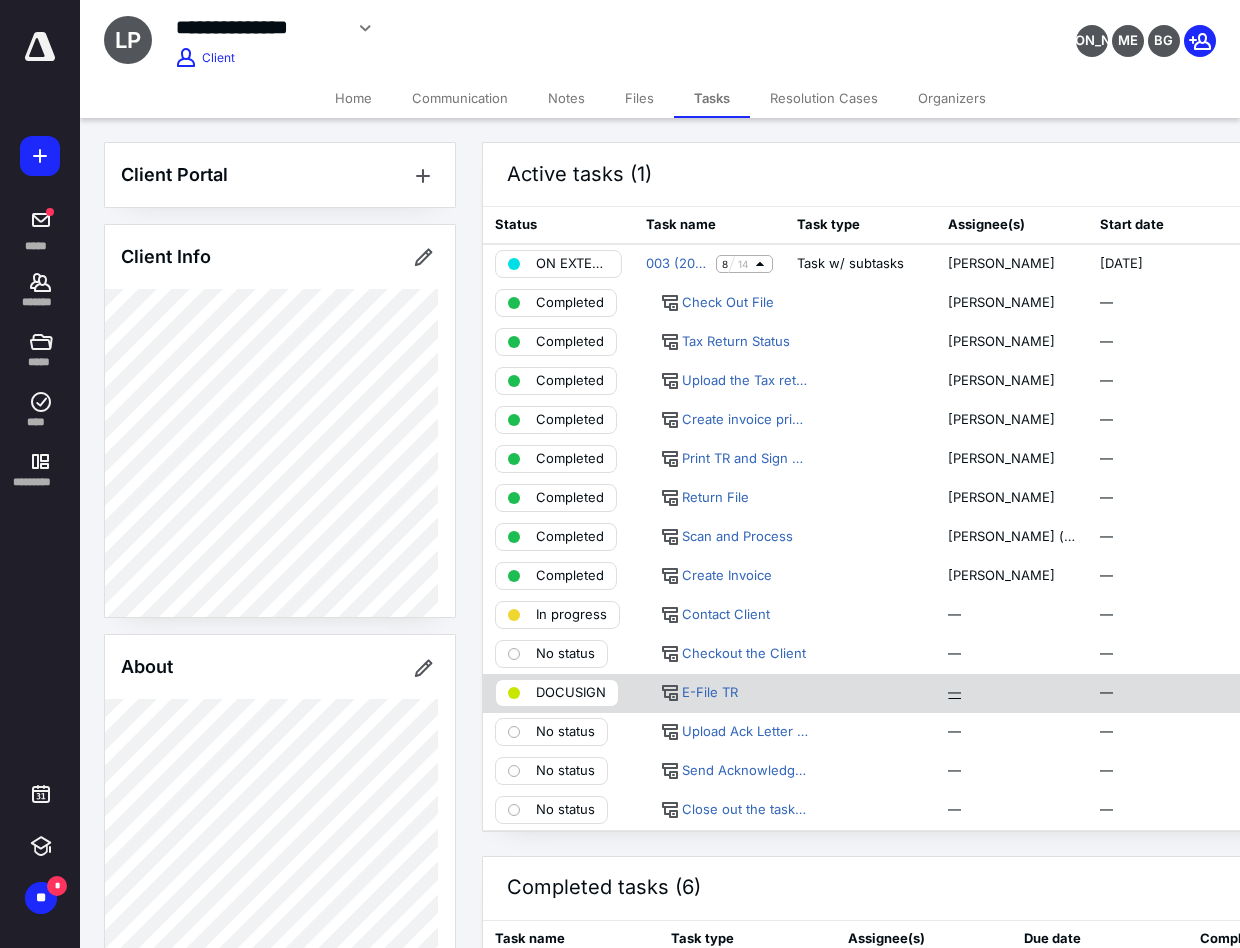 click on "—" at bounding box center (954, 693) 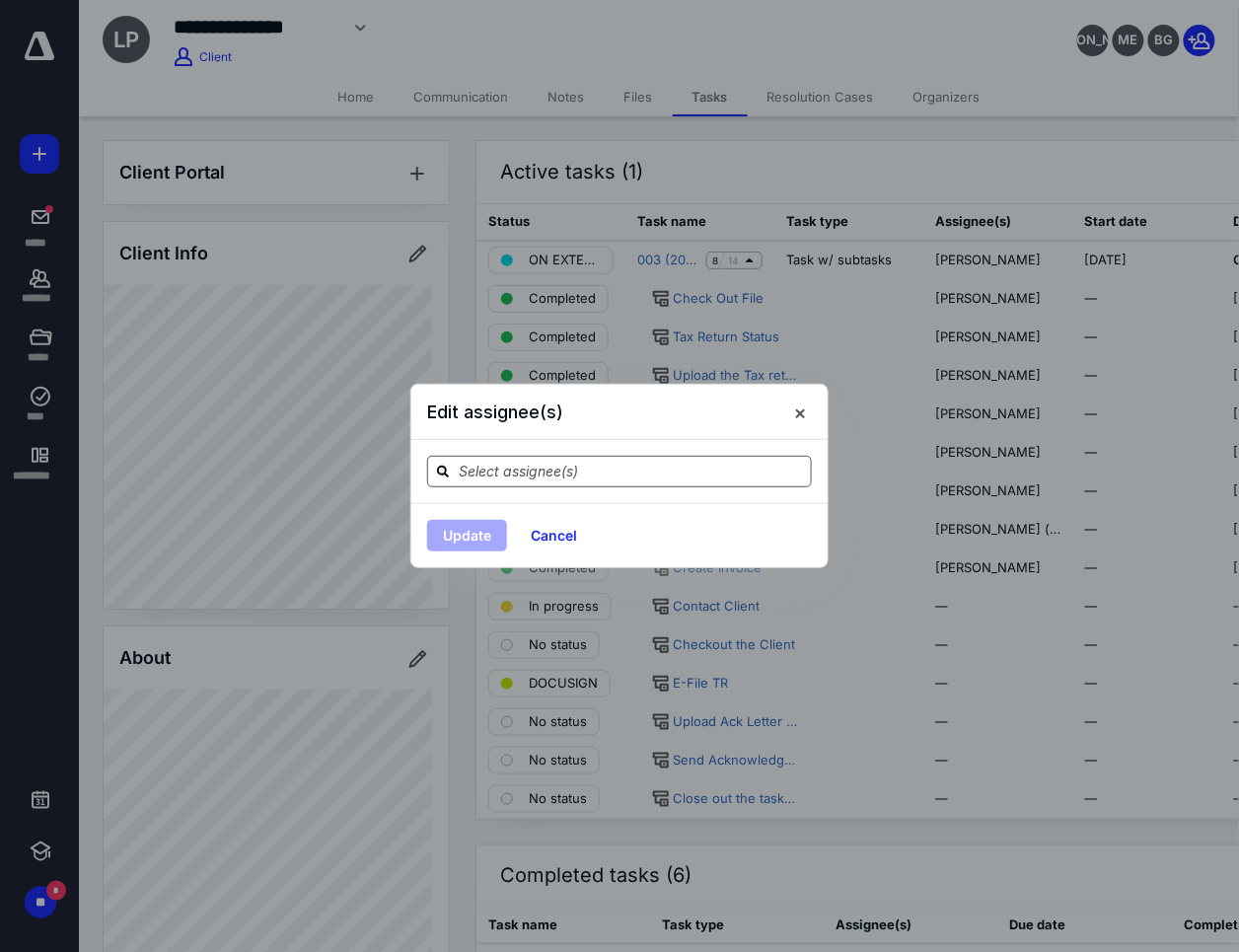 click at bounding box center (631, 471) 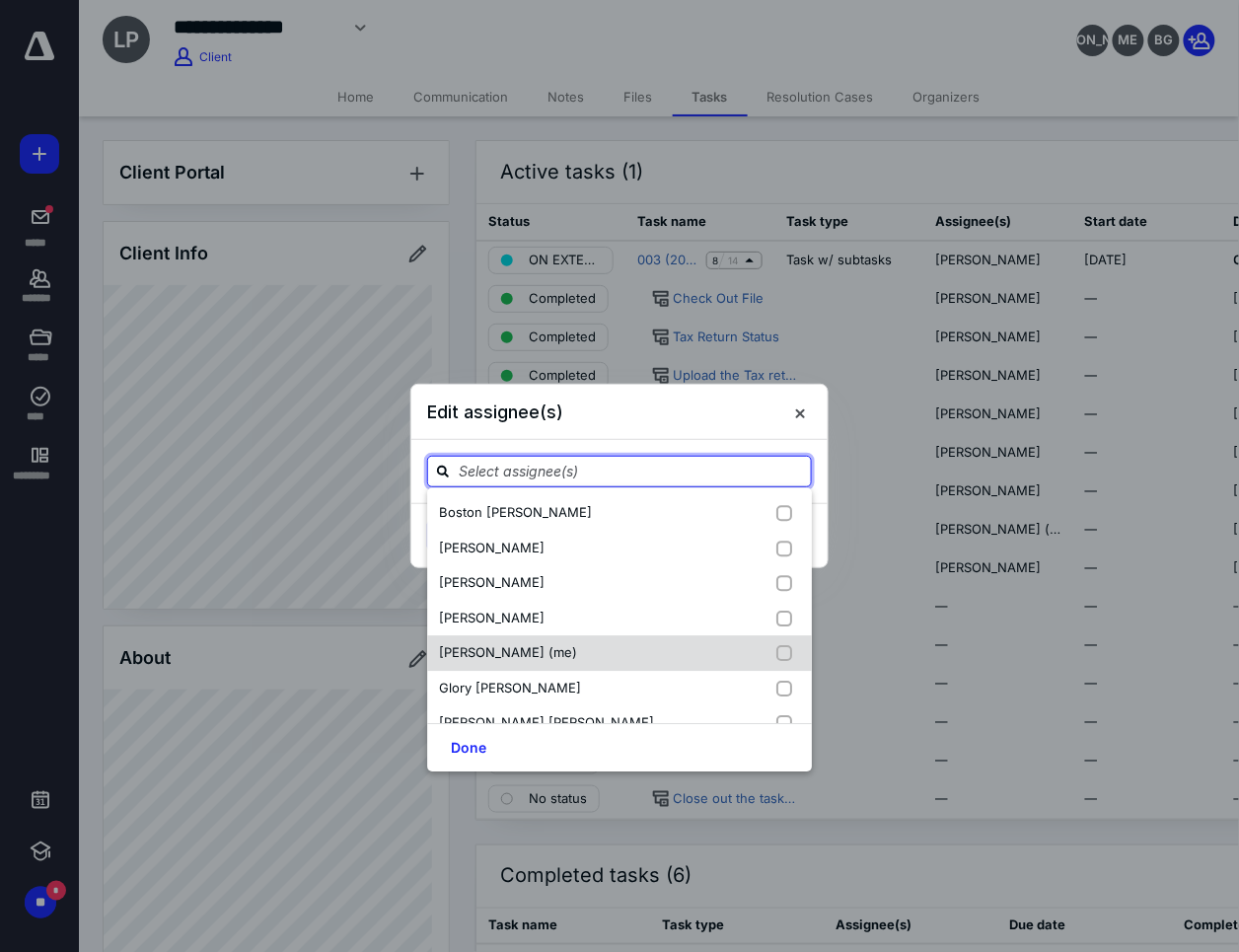 scroll, scrollTop: 219, scrollLeft: 0, axis: vertical 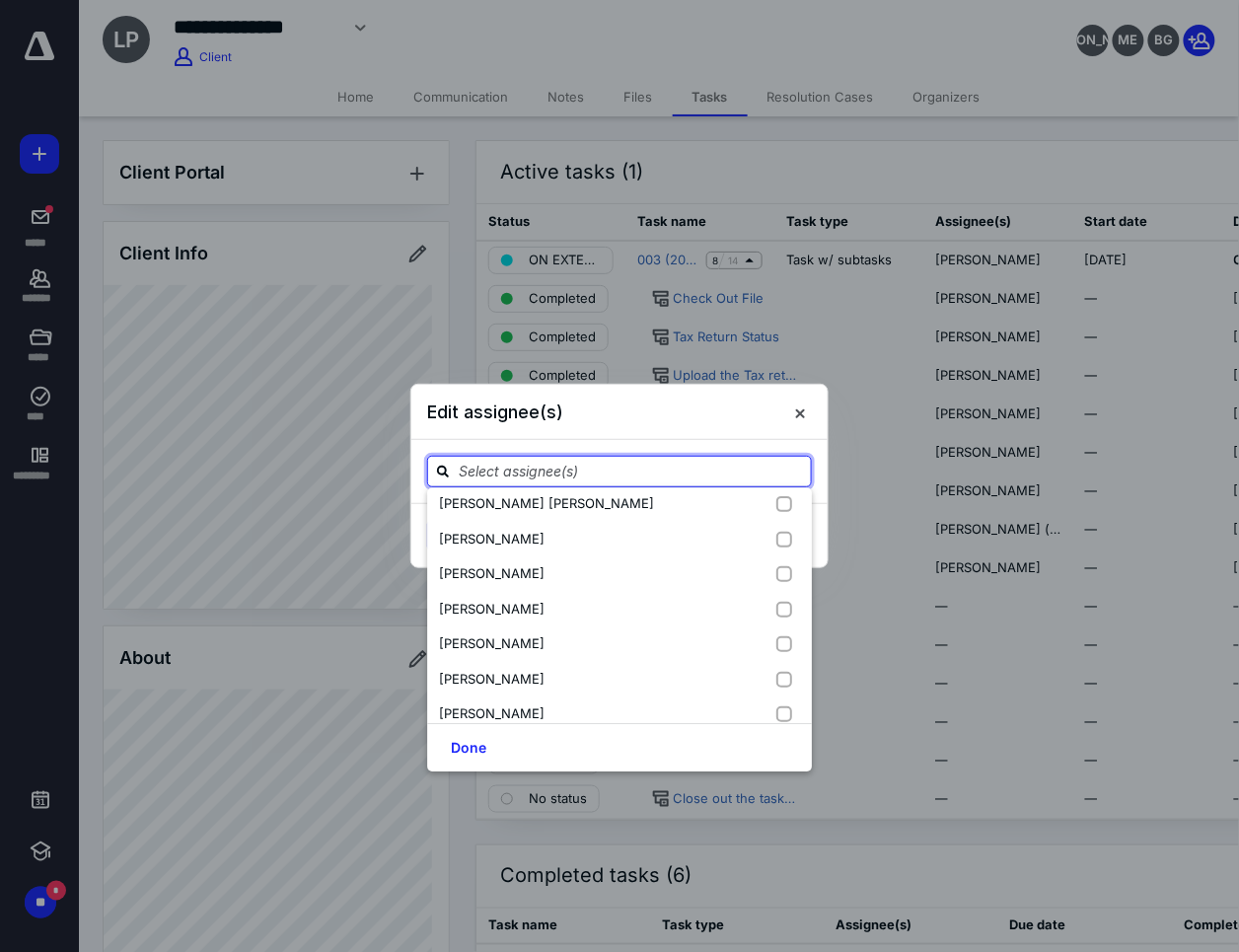 click on "[PERSON_NAME]" at bounding box center (620, 644) 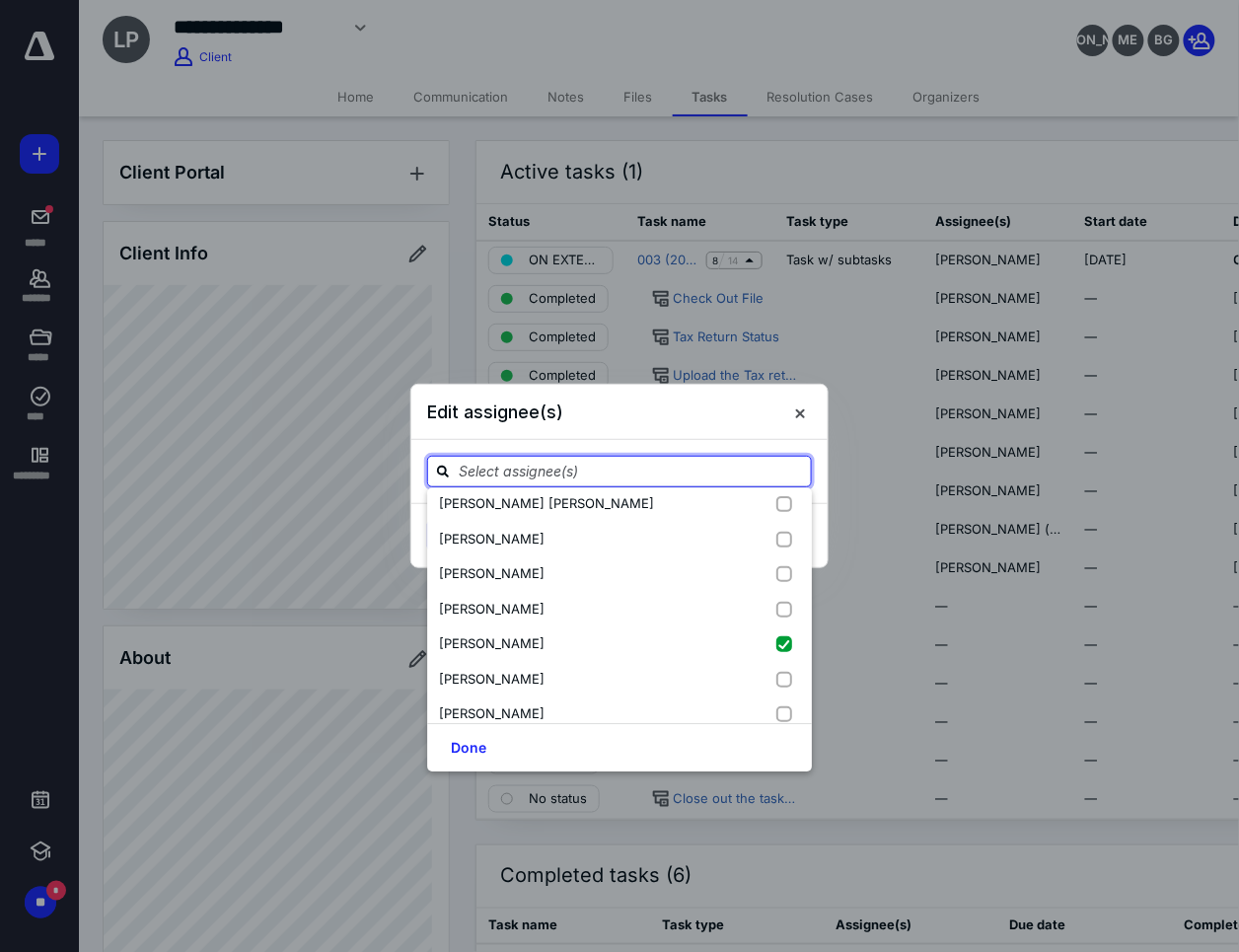 checkbox on "true" 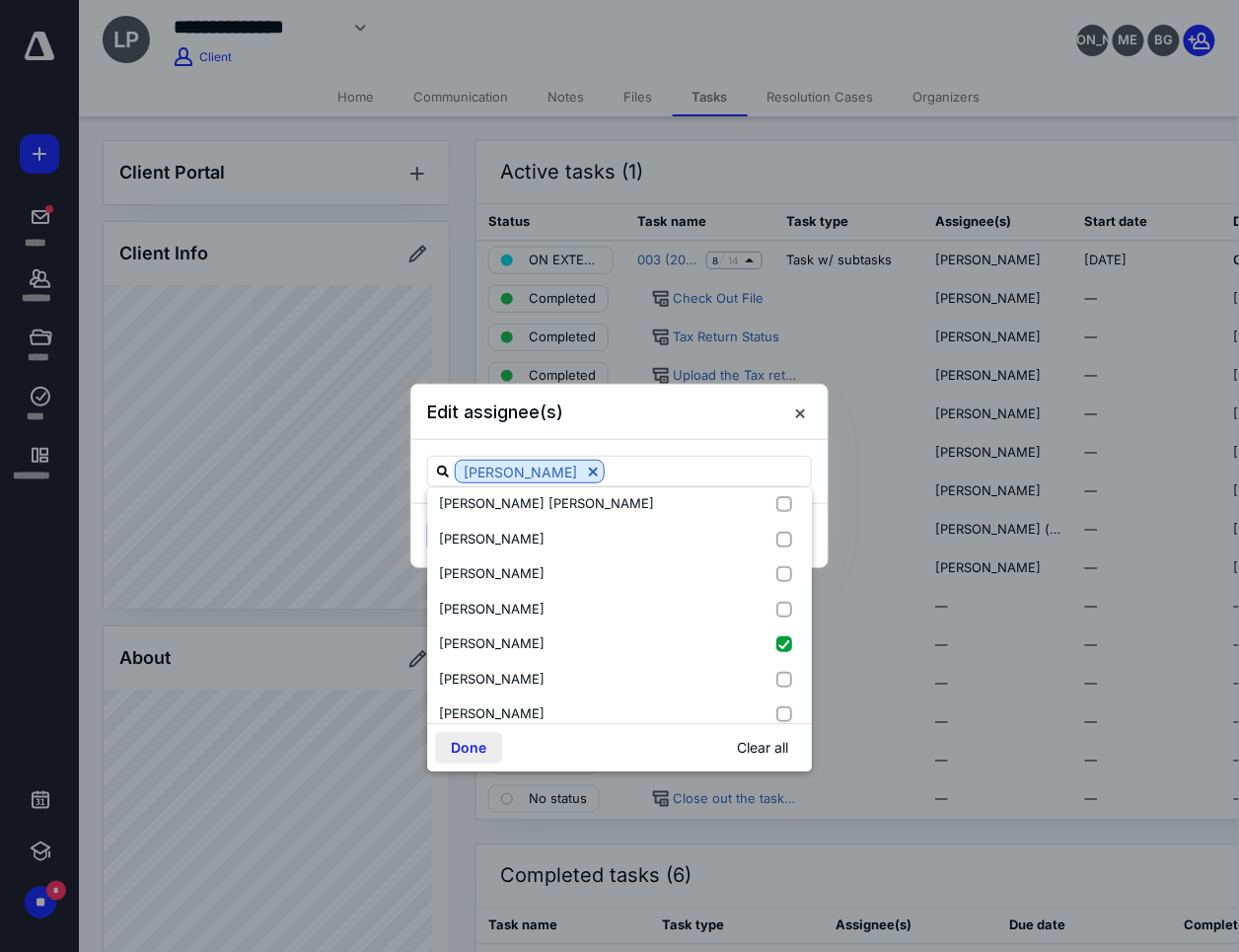 click on "Done" at bounding box center [469, 748] 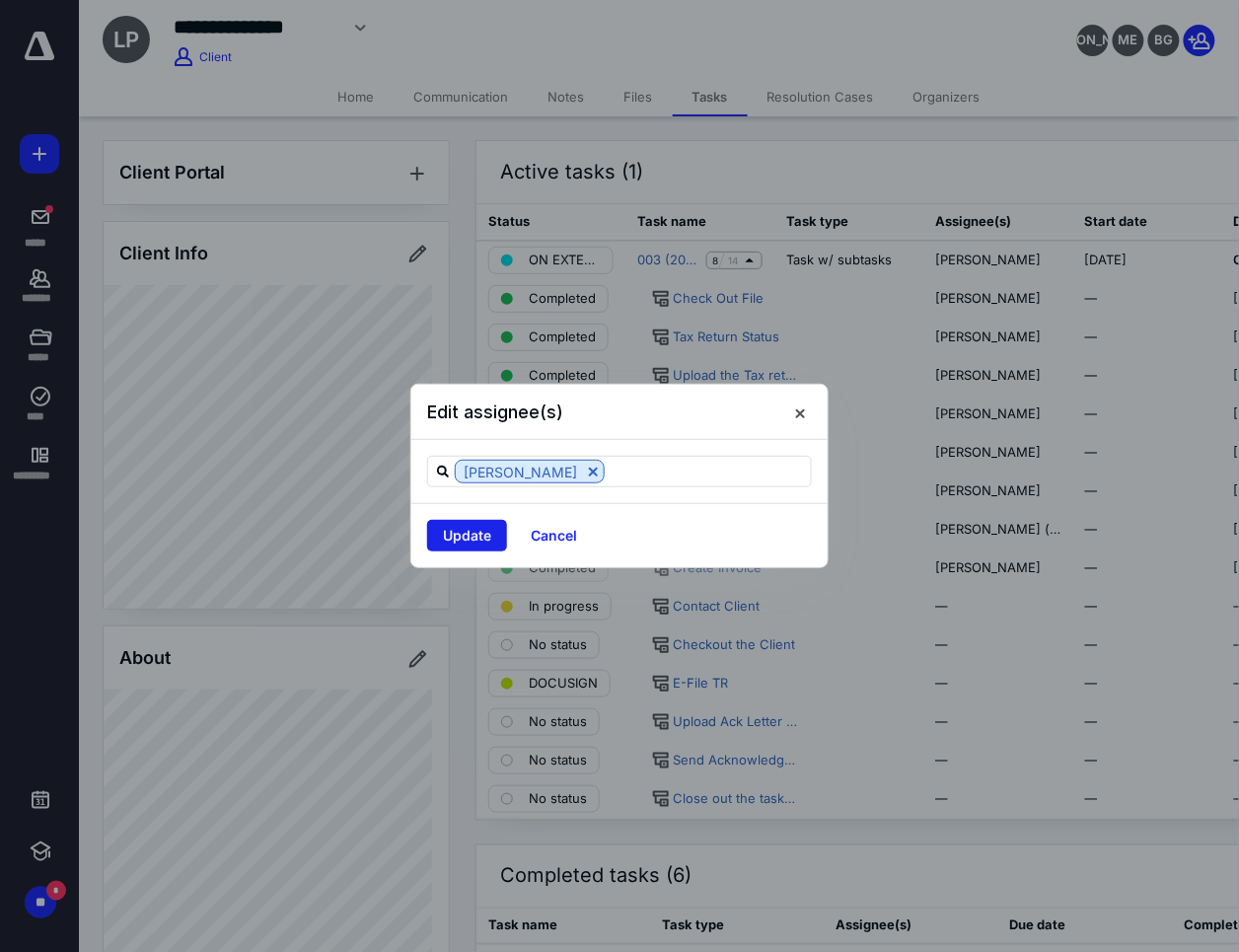 click on "Update" at bounding box center [467, 536] 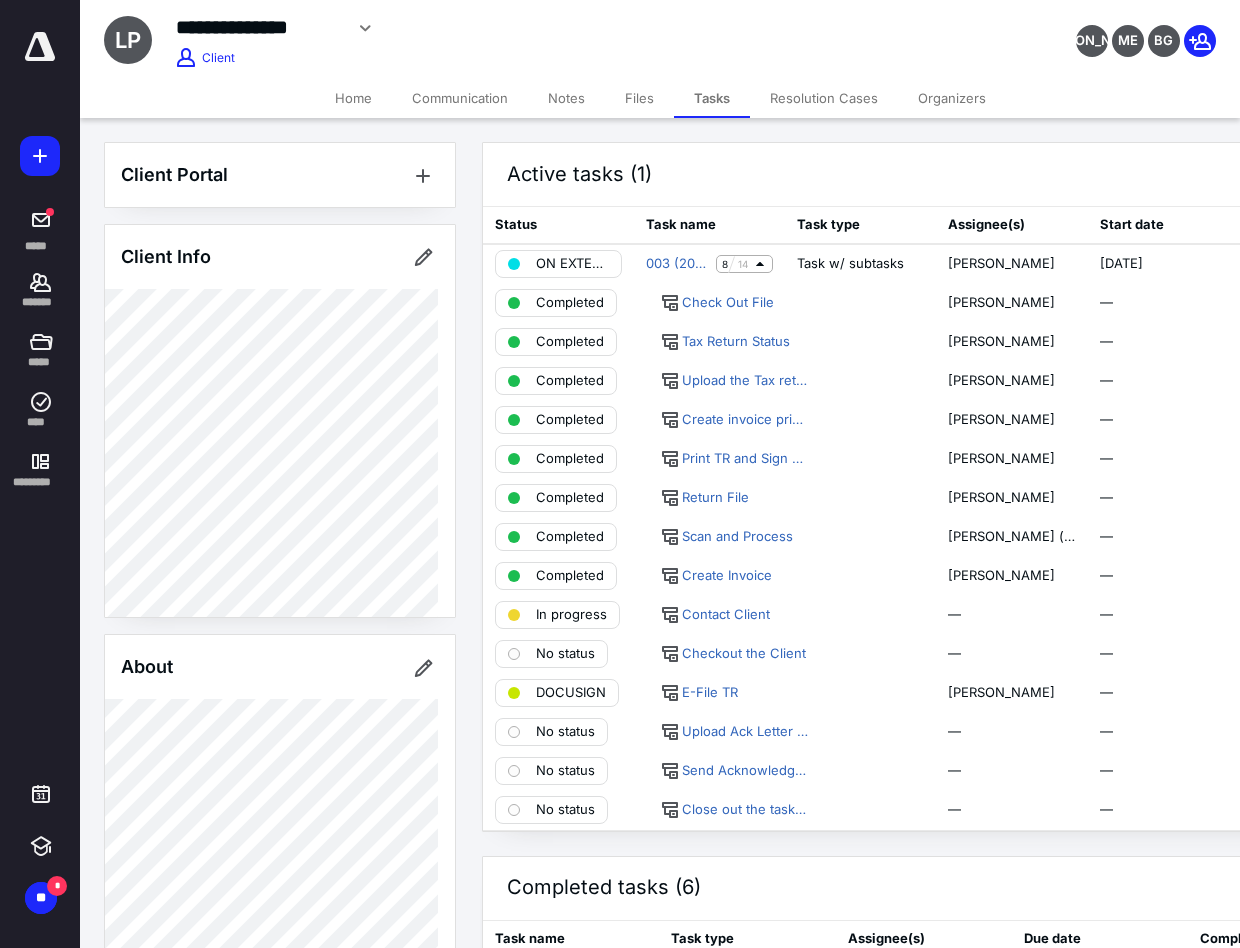 click on "Communication" at bounding box center (460, 98) 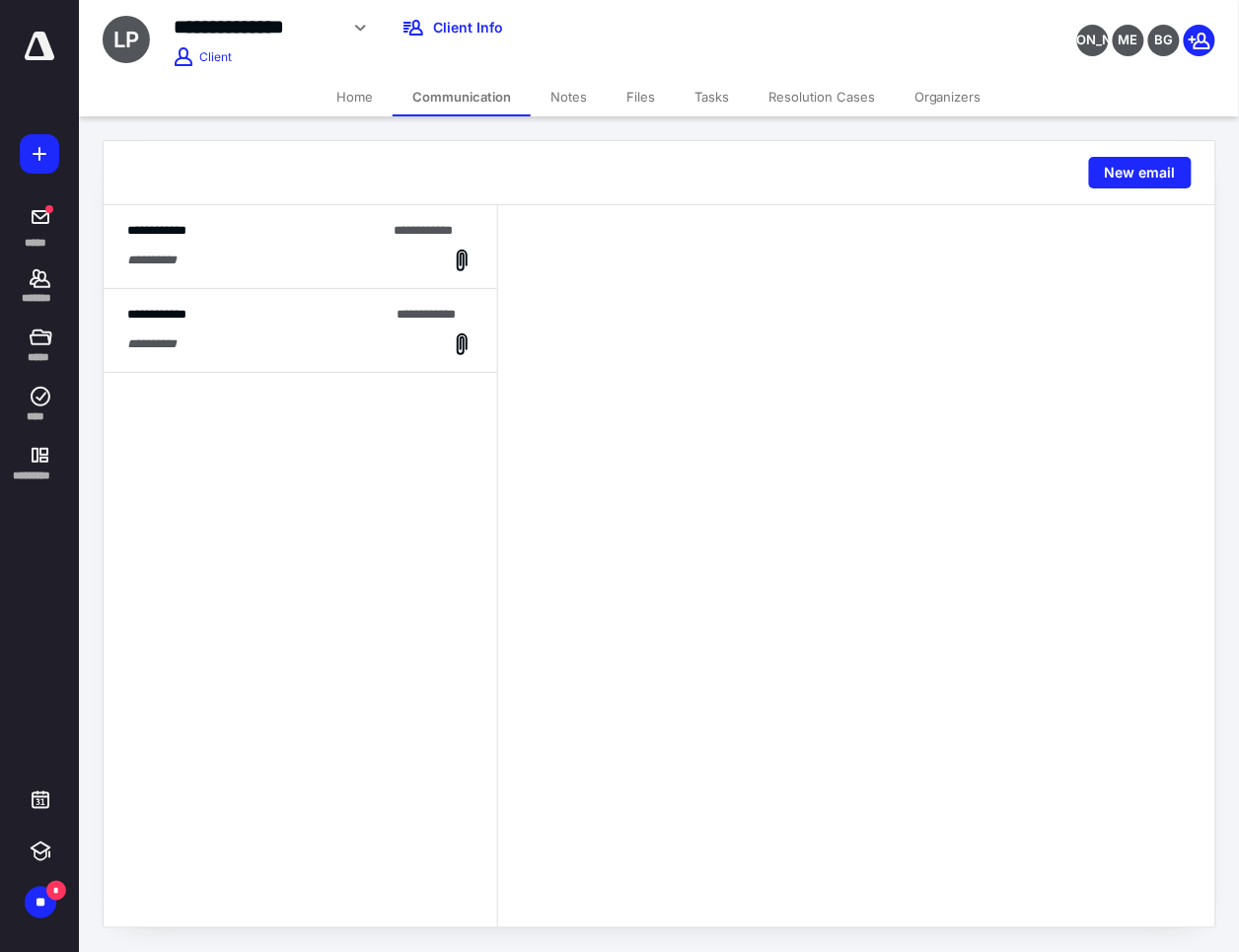 click on "Home" at bounding box center (354, 97) 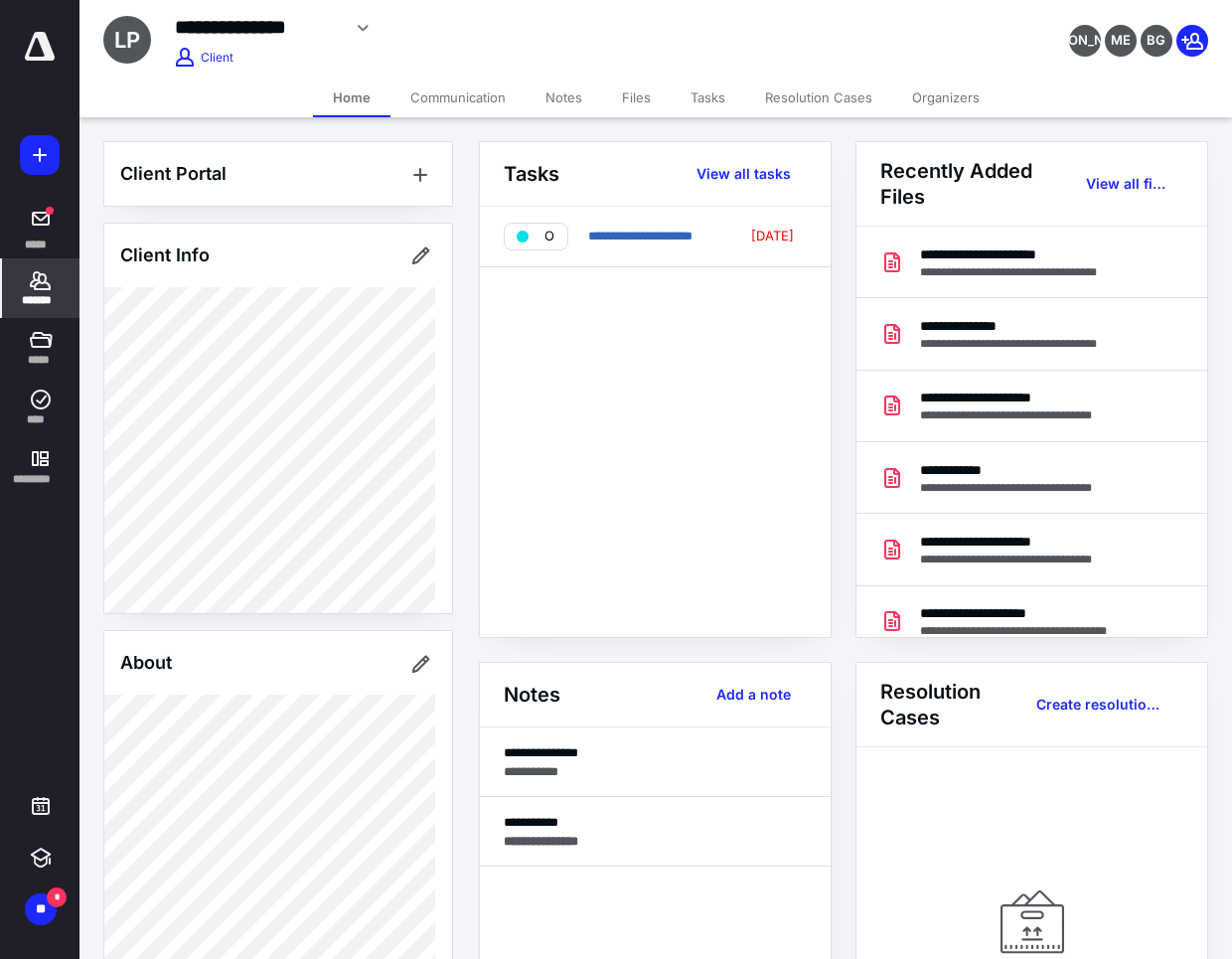 click on "Tasks" at bounding box center [707, 97] 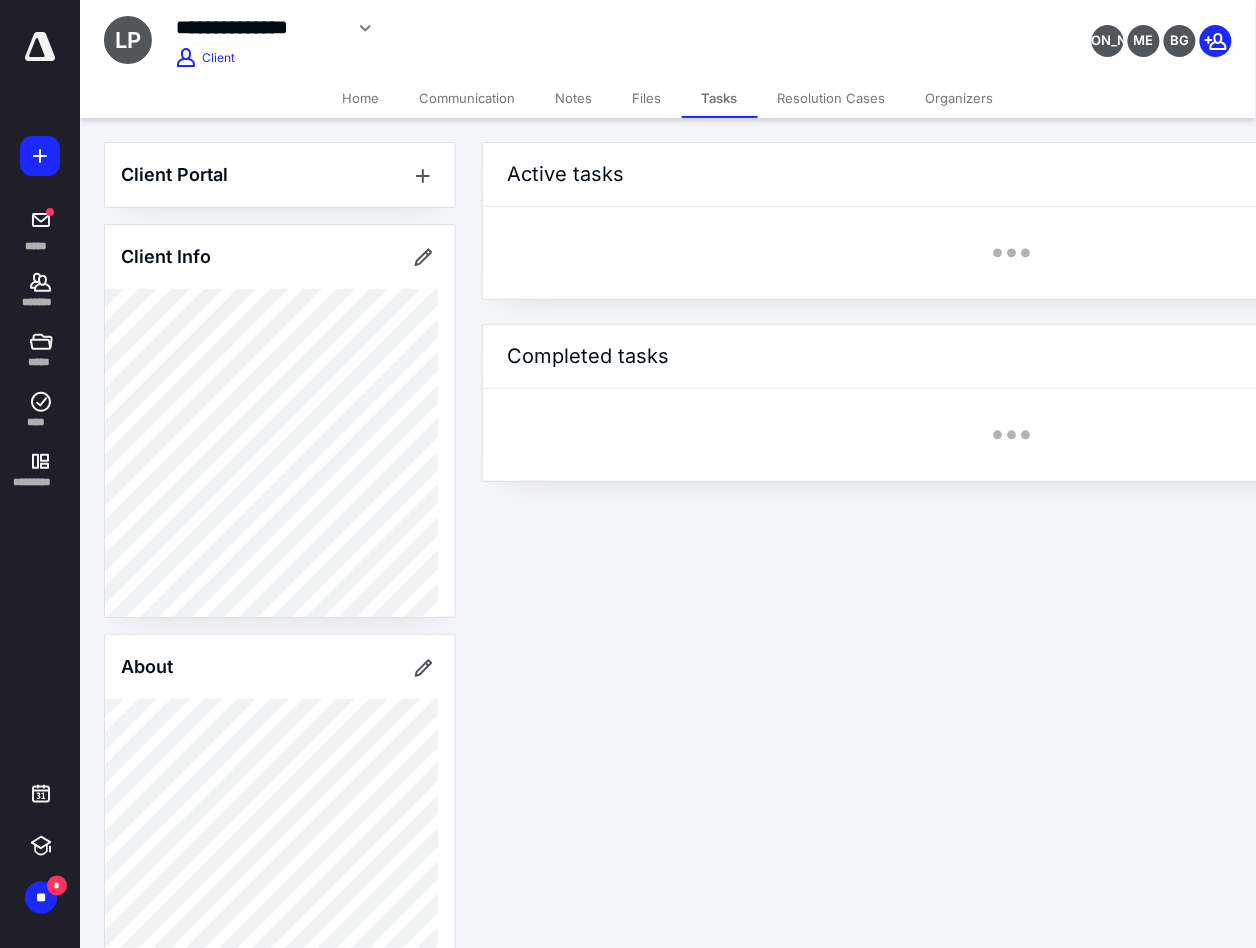 click on "**********" at bounding box center [668, 39] 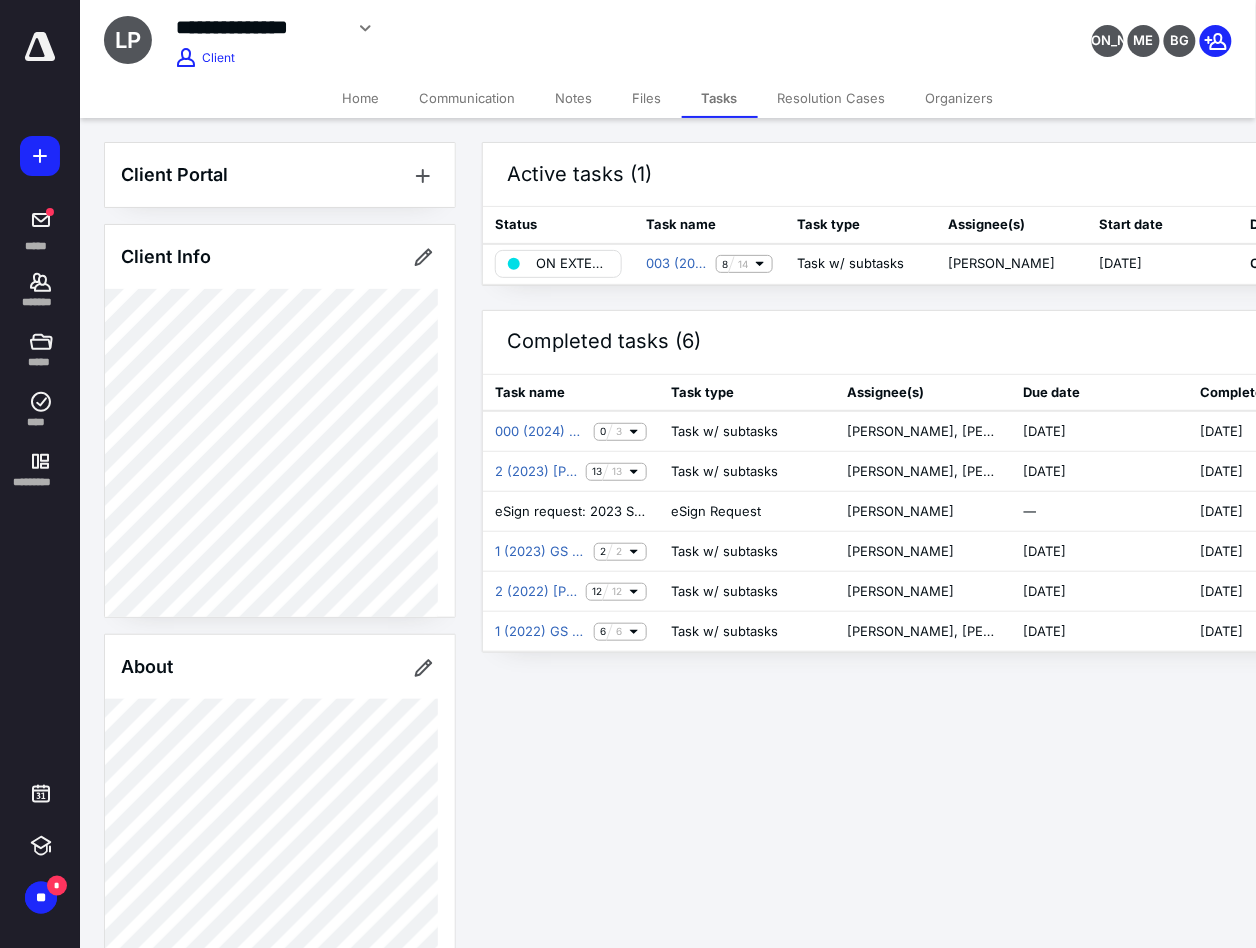 click on "Files" at bounding box center [647, 98] 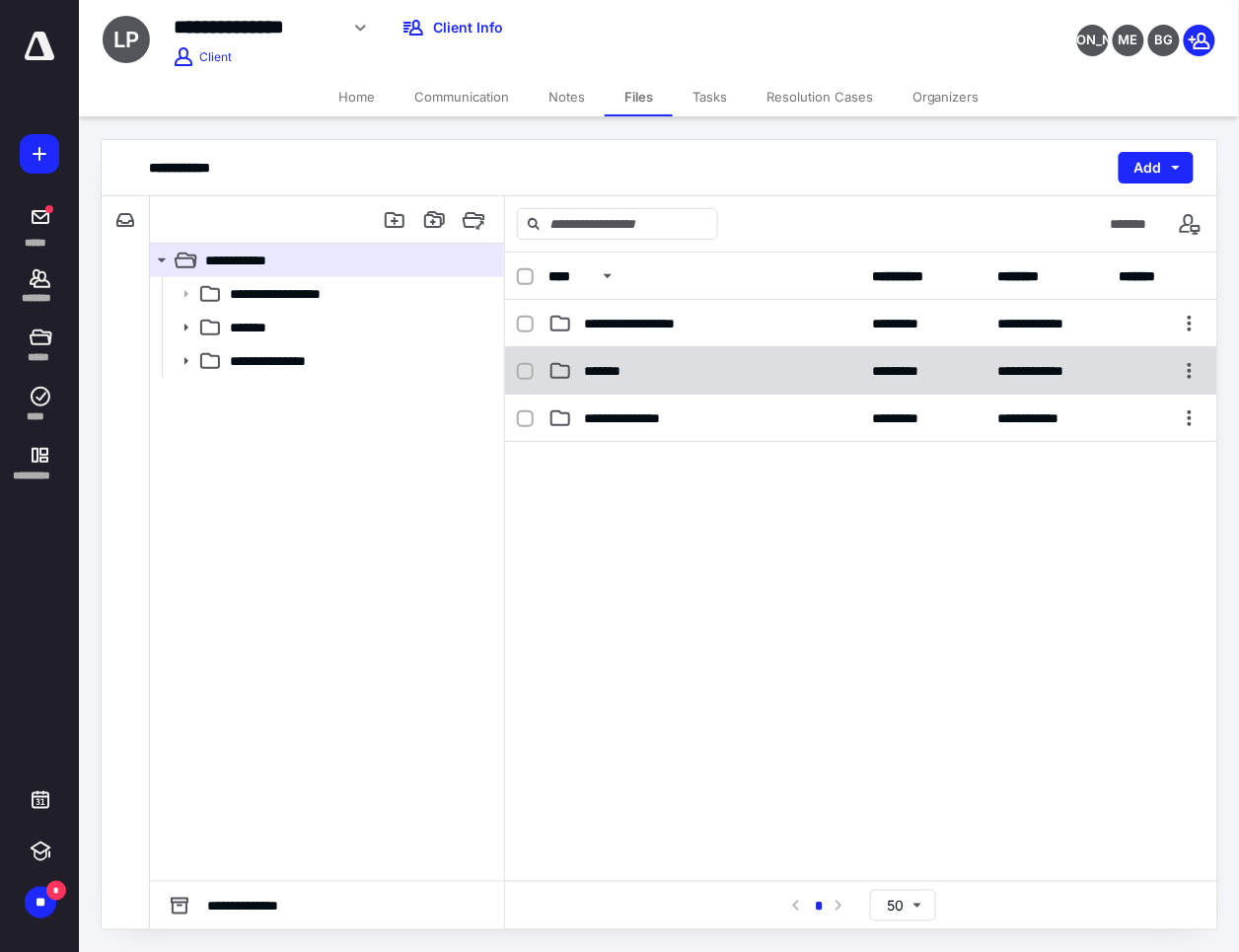 click on "**********" at bounding box center (861, 371) 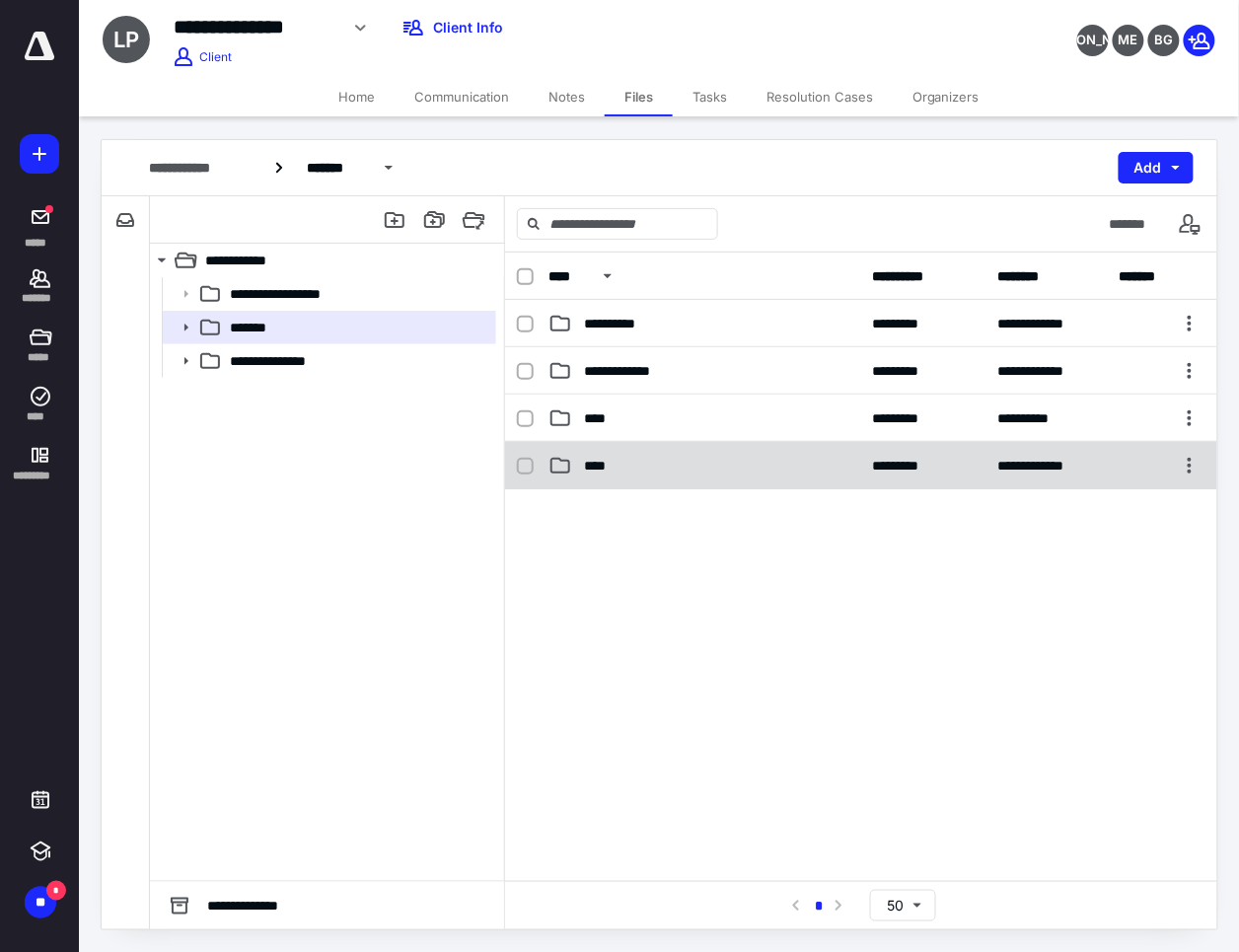 click on "****" at bounding box center [704, 466] 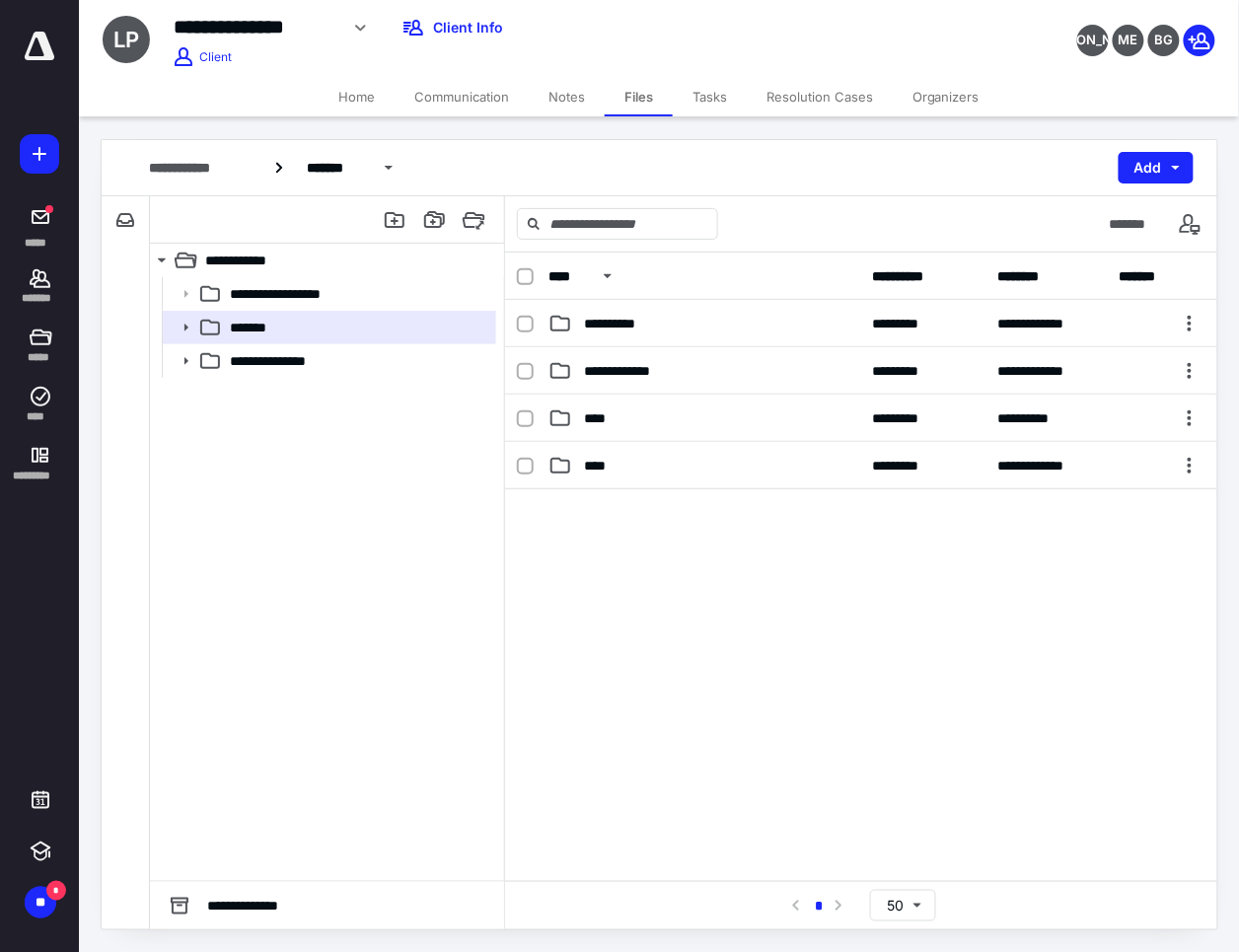 drag, startPoint x: 666, startPoint y: 467, endPoint x: 677, endPoint y: 468, distance: 11.045361 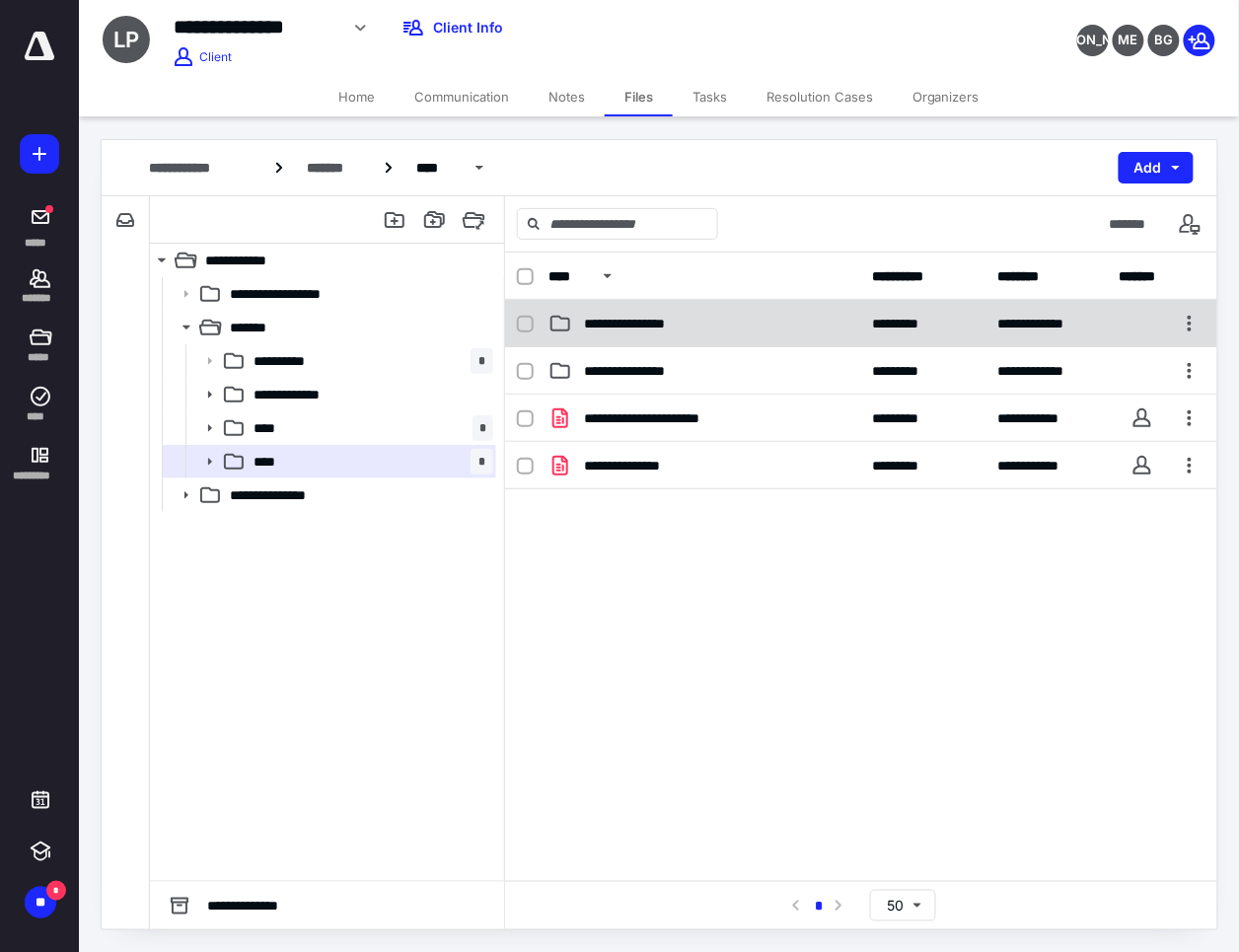 click on "**********" at bounding box center (861, 324) 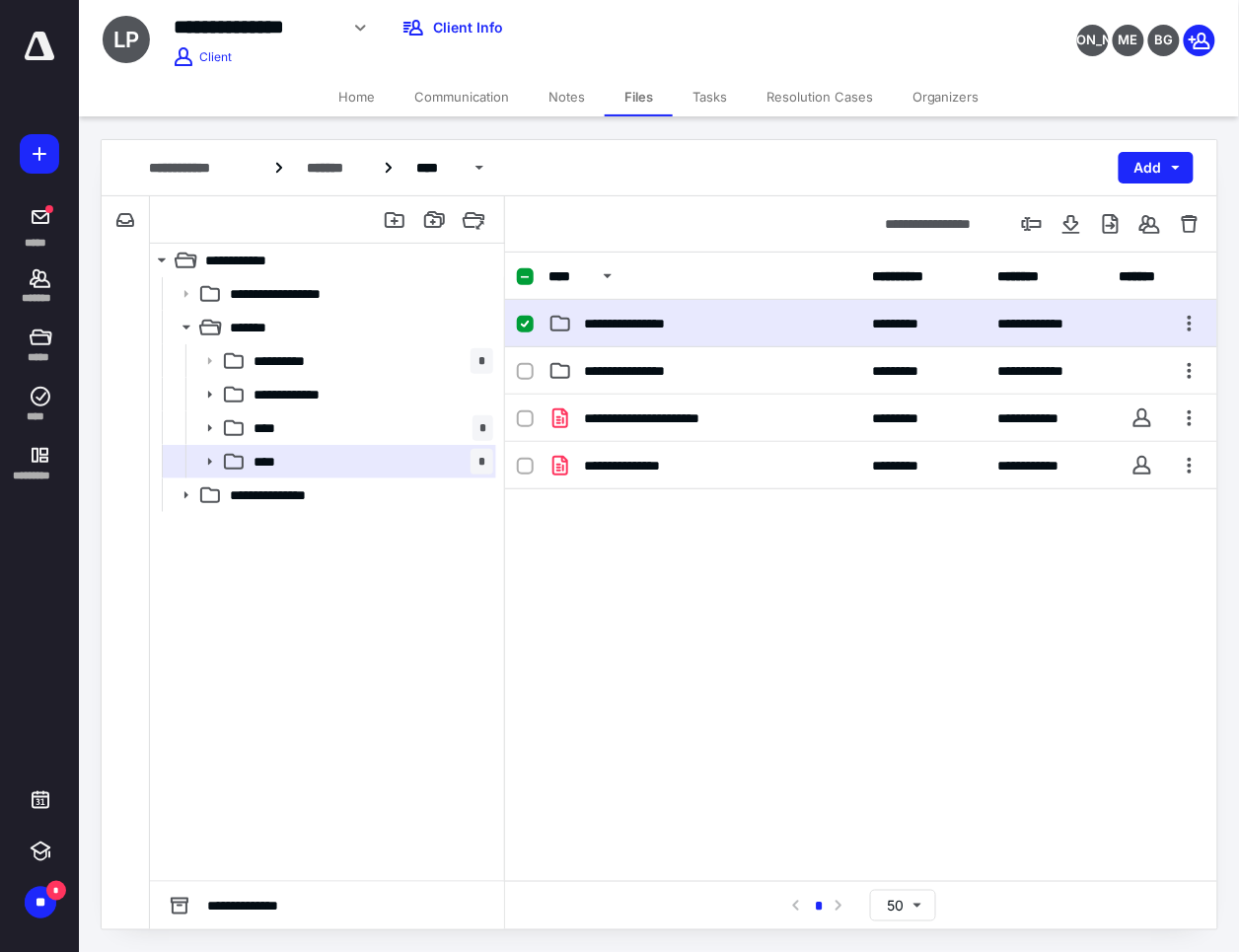 click on "**********" at bounding box center (861, 324) 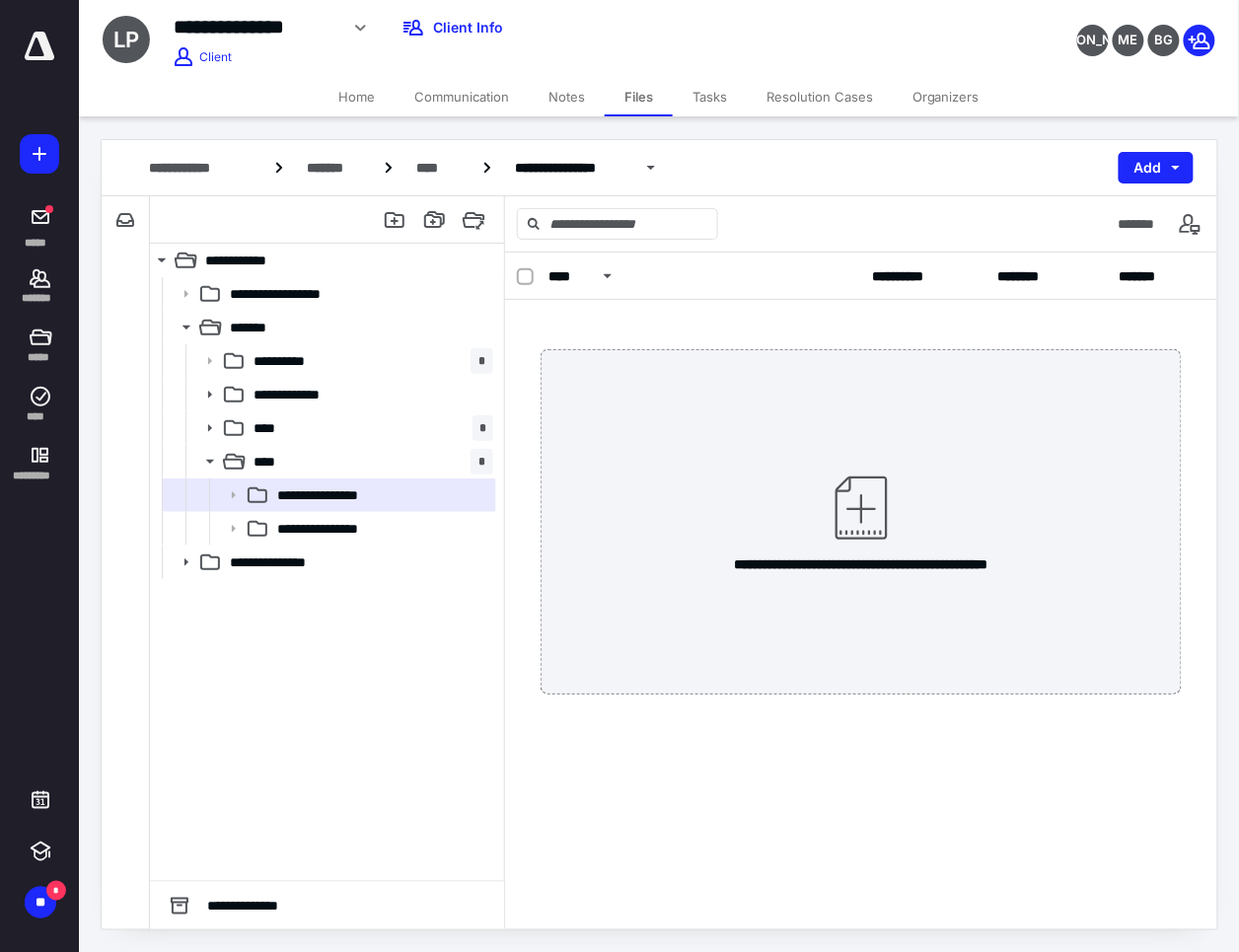 drag, startPoint x: 511, startPoint y: 210, endPoint x: 500, endPoint y: 329, distance: 119.50732 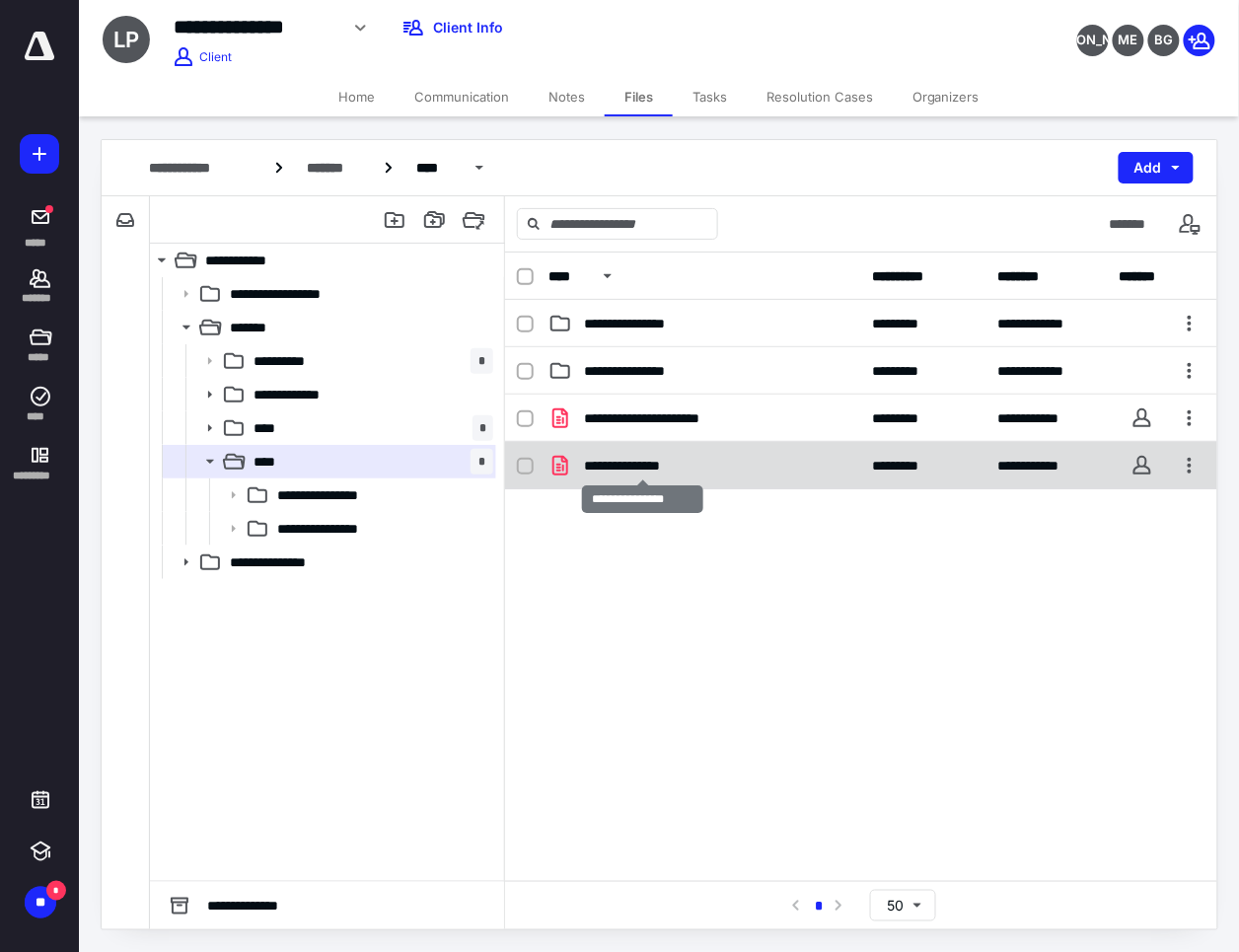 click on "**********" at bounding box center [642, 466] 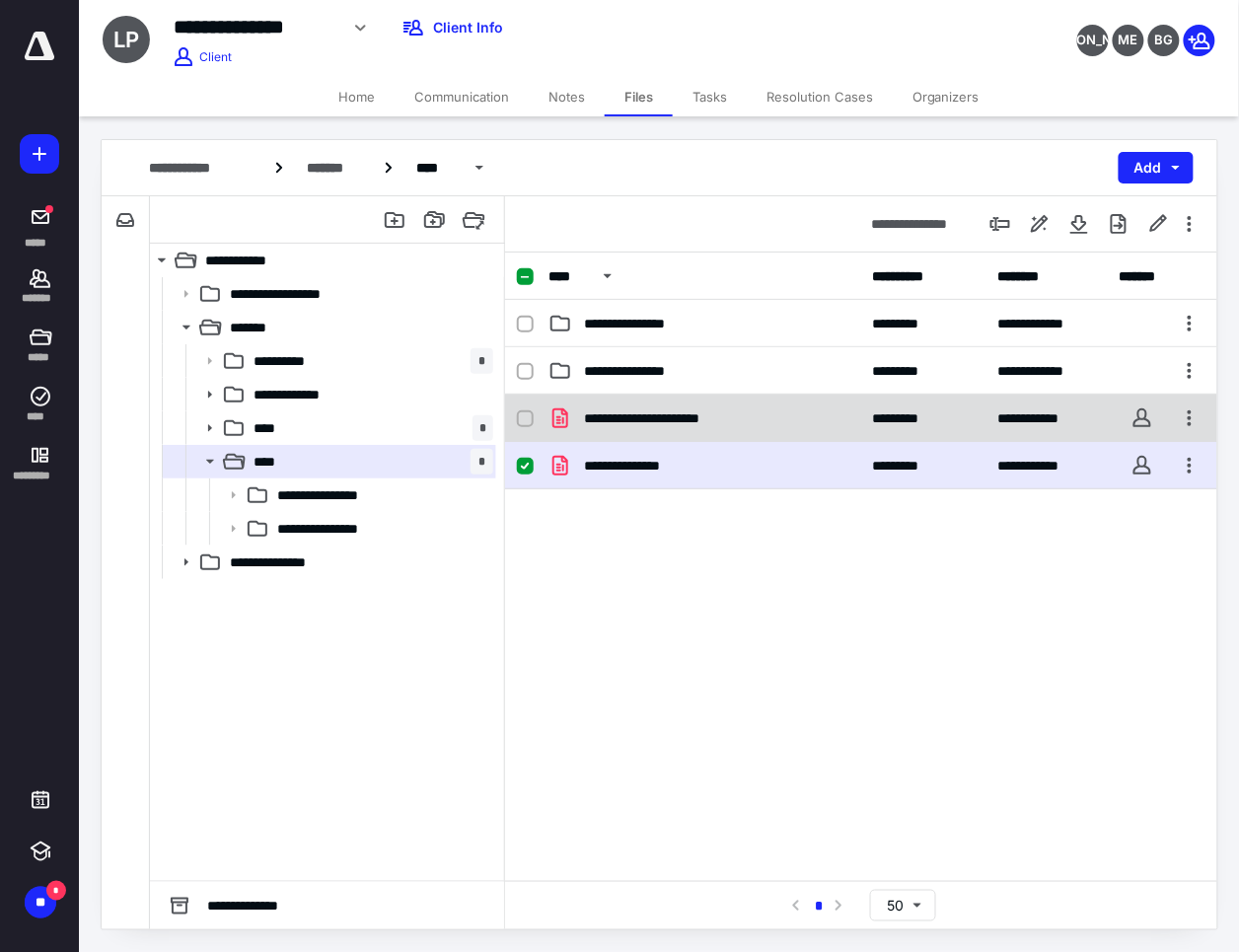 click on "**********" at bounding box center (676, 418) 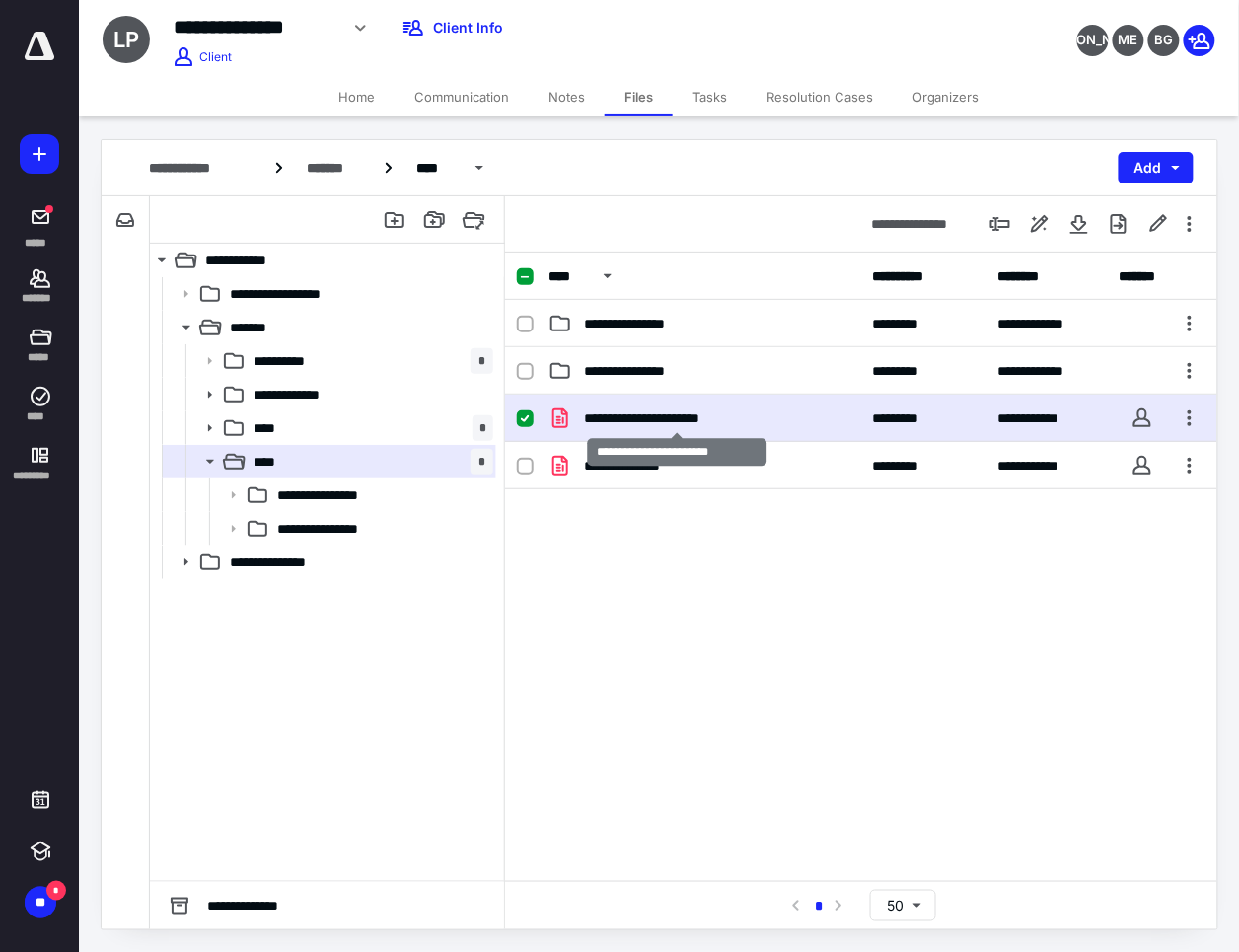 click on "**********" at bounding box center [676, 418] 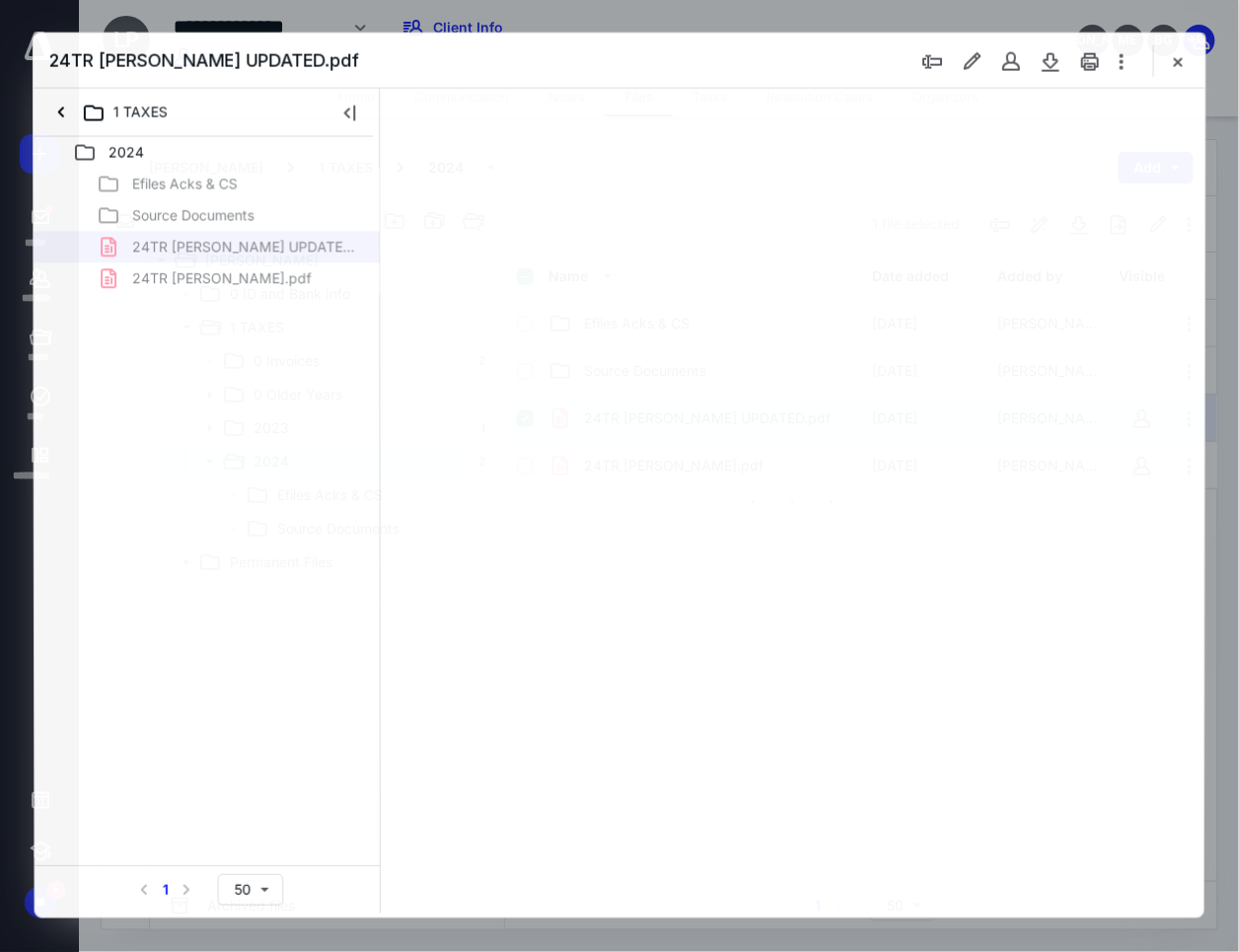 scroll, scrollTop: 0, scrollLeft: 0, axis: both 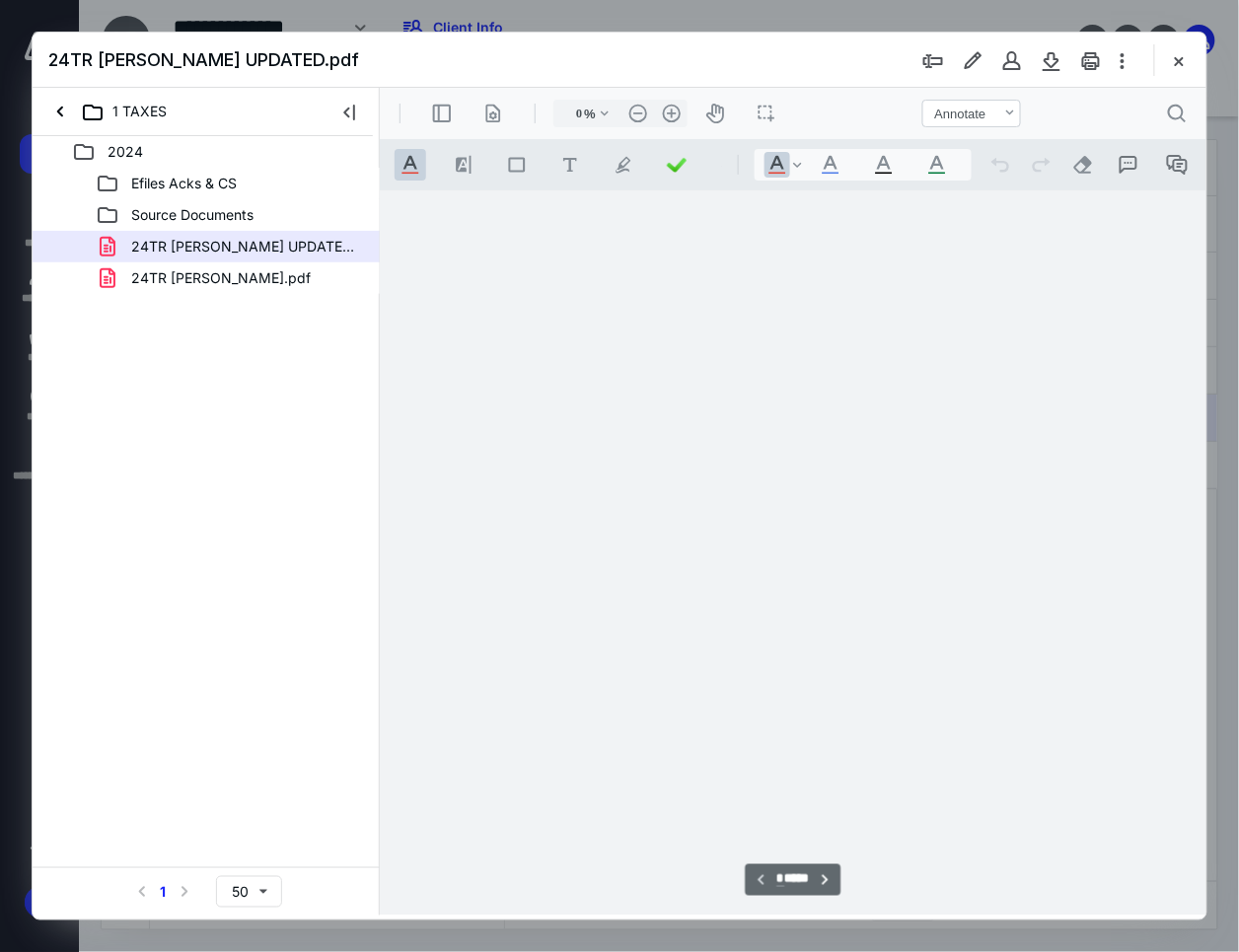 type on "92" 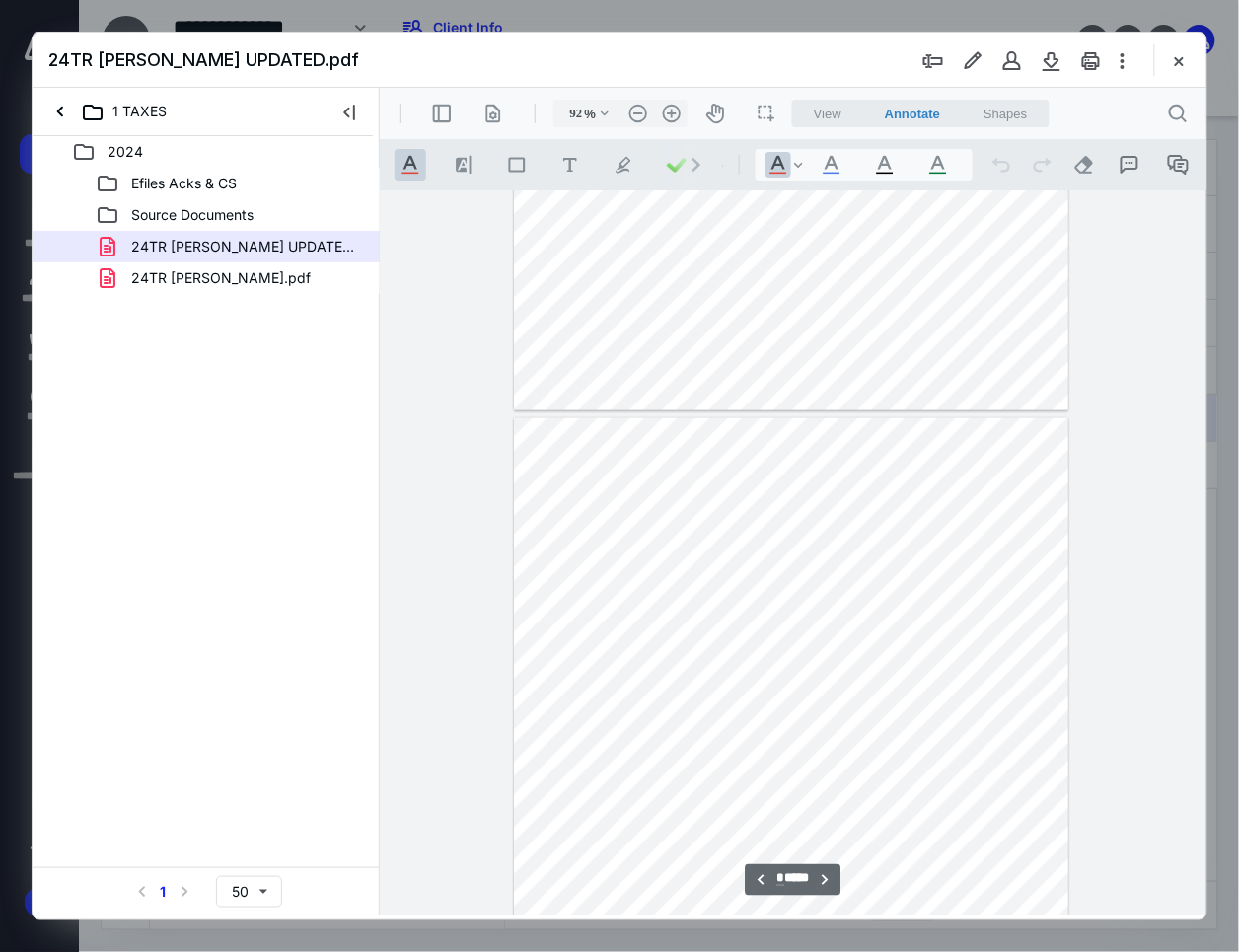 scroll, scrollTop: 545, scrollLeft: 0, axis: vertical 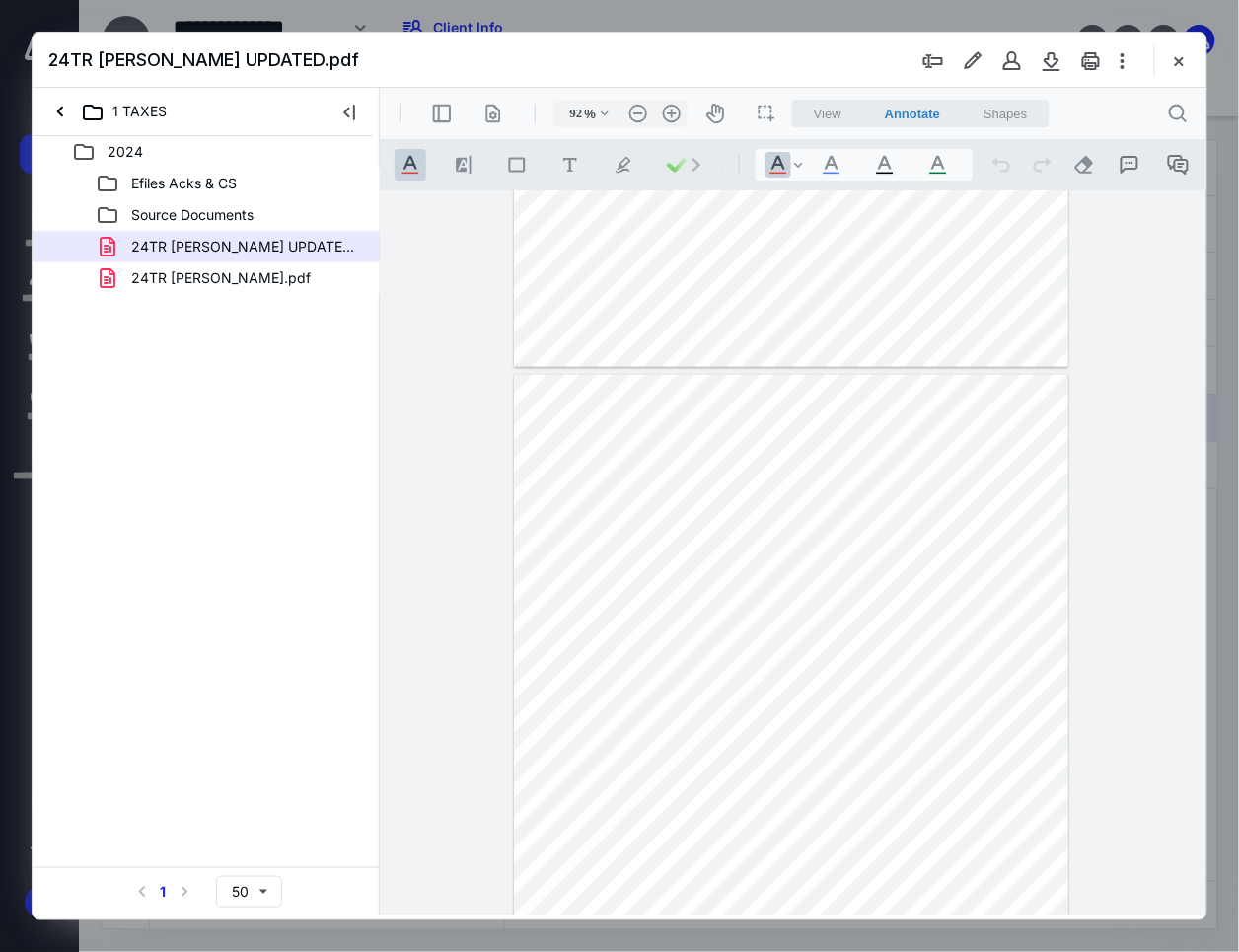 type on "*" 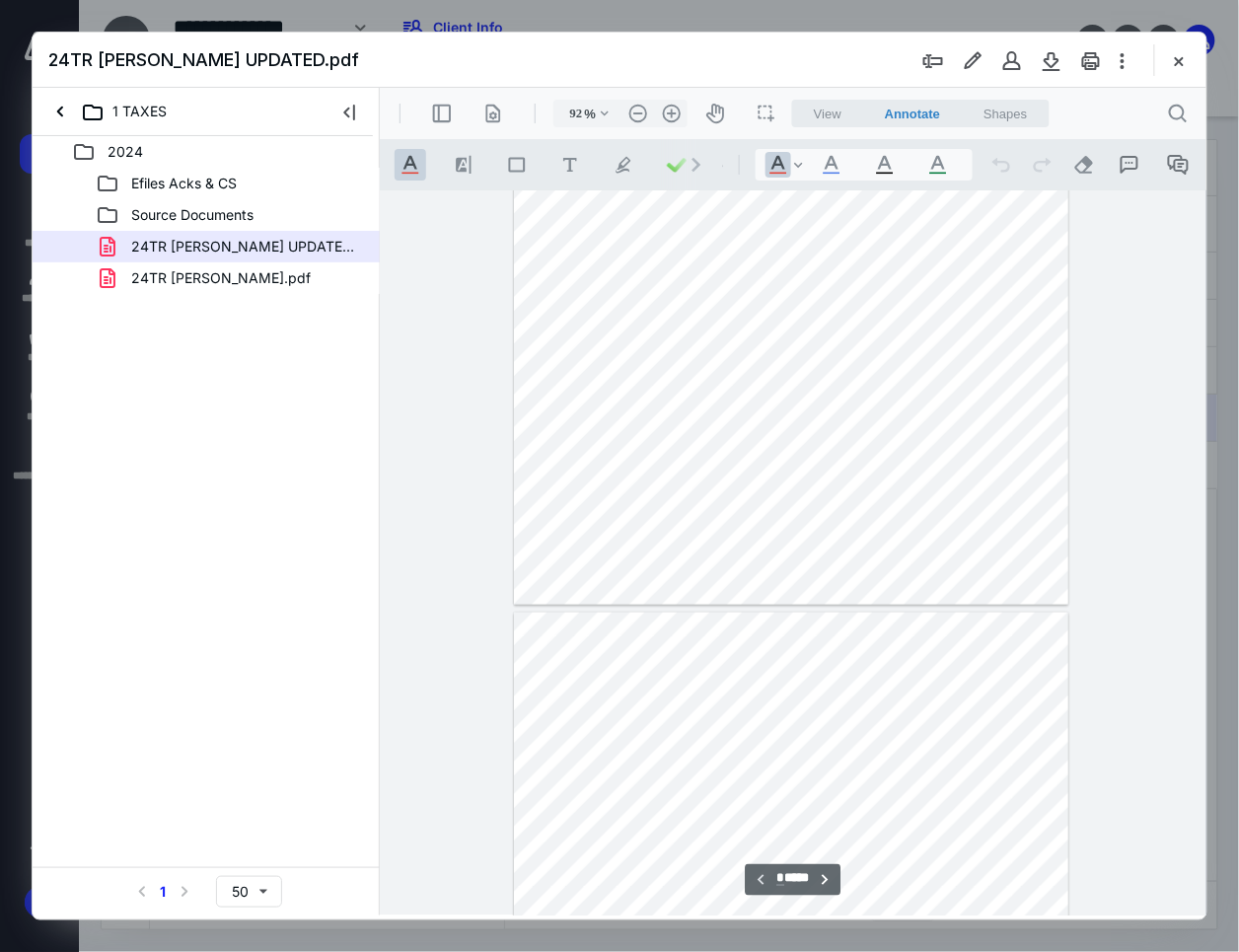 scroll, scrollTop: 0, scrollLeft: 0, axis: both 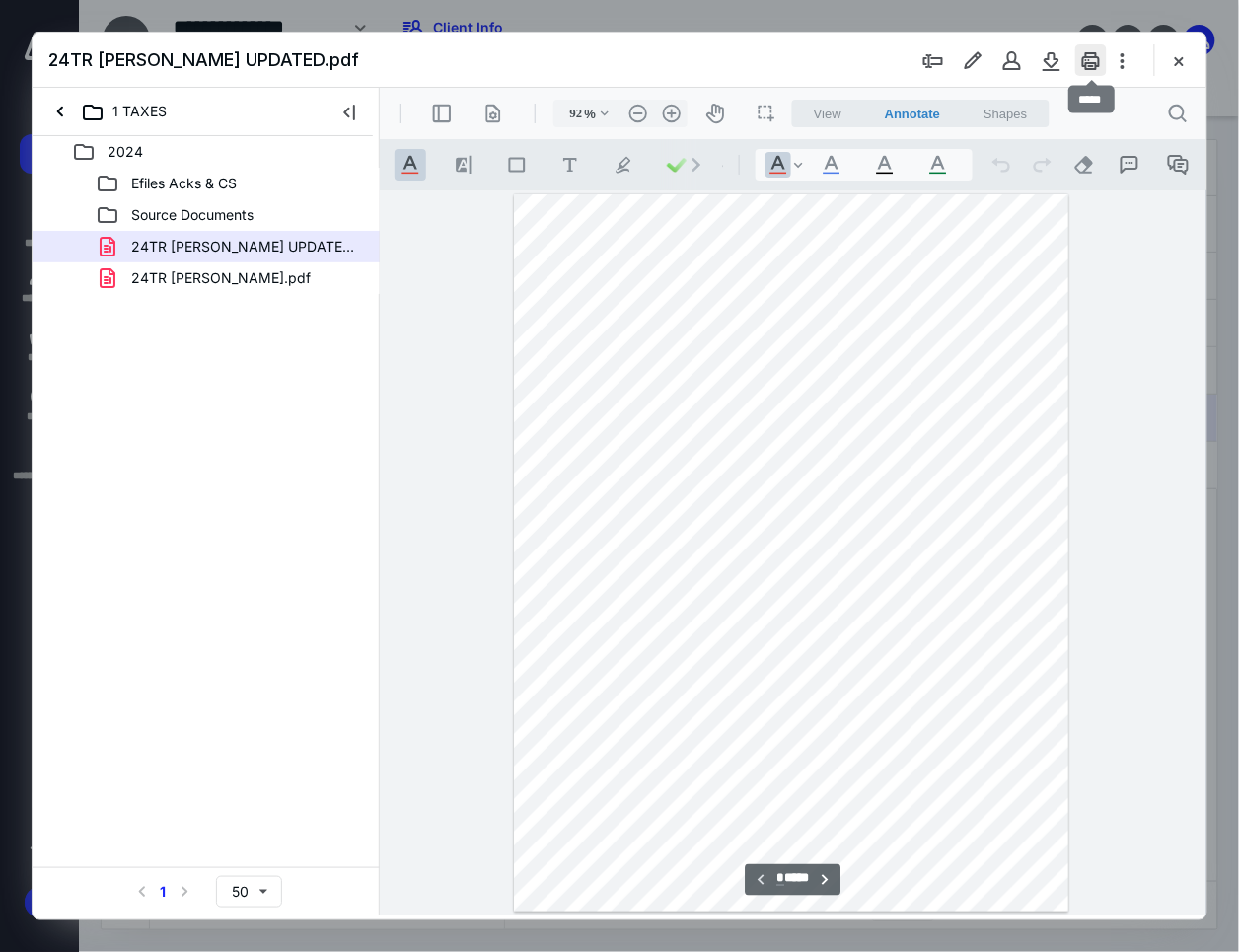 click at bounding box center (1091, 60) 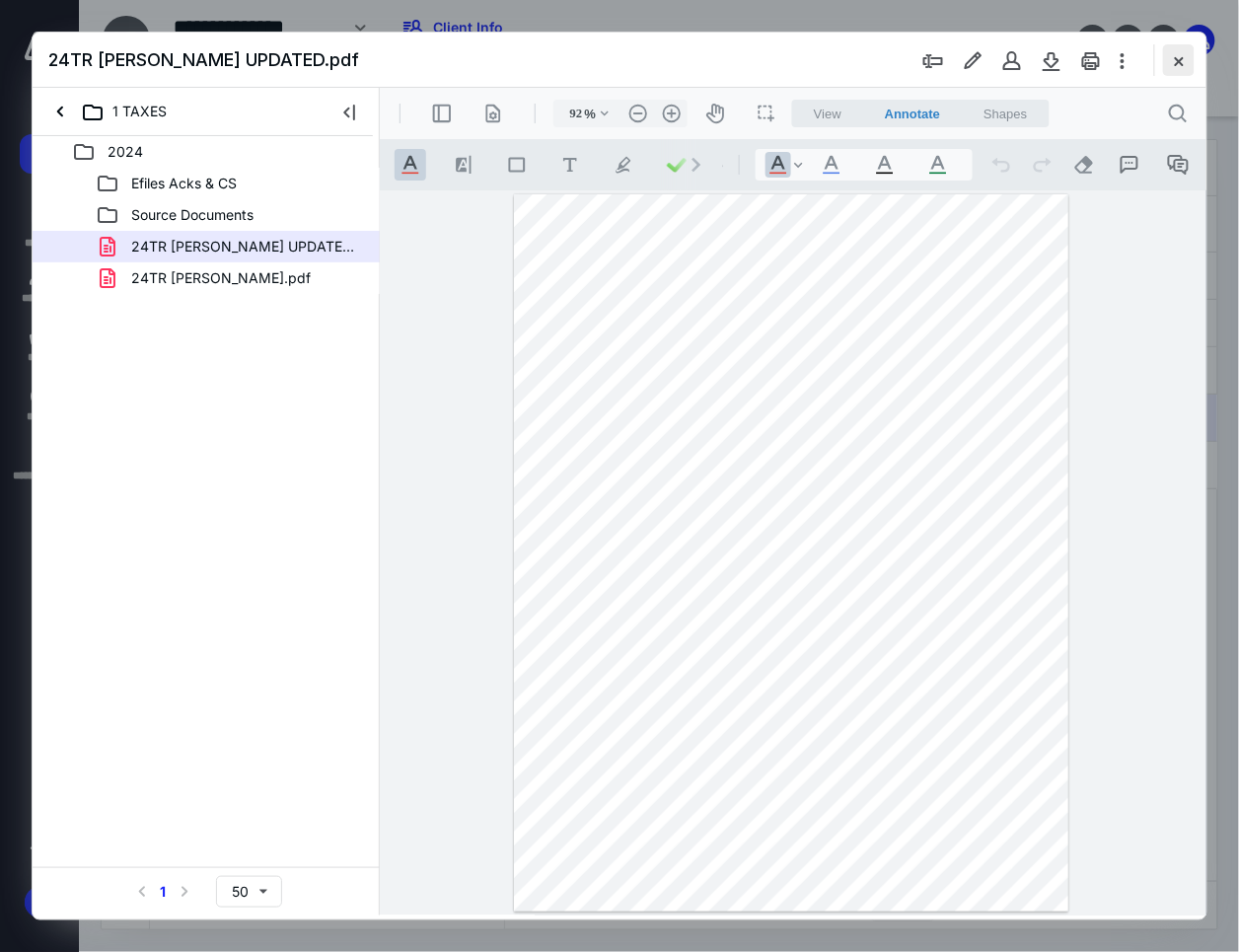 click at bounding box center (1179, 60) 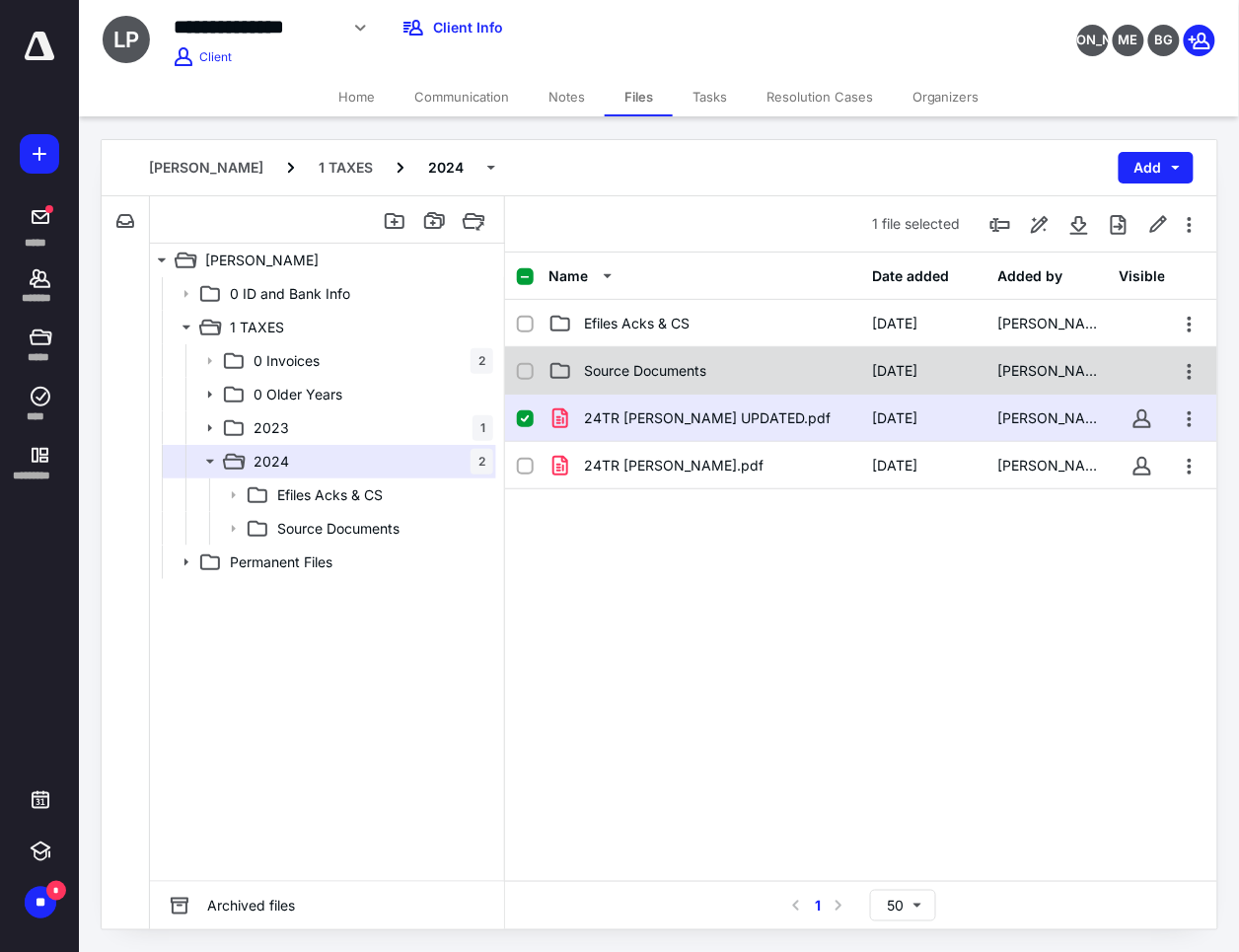 click on "Source Documents [DATE] [PERSON_NAME]" at bounding box center (861, 371) 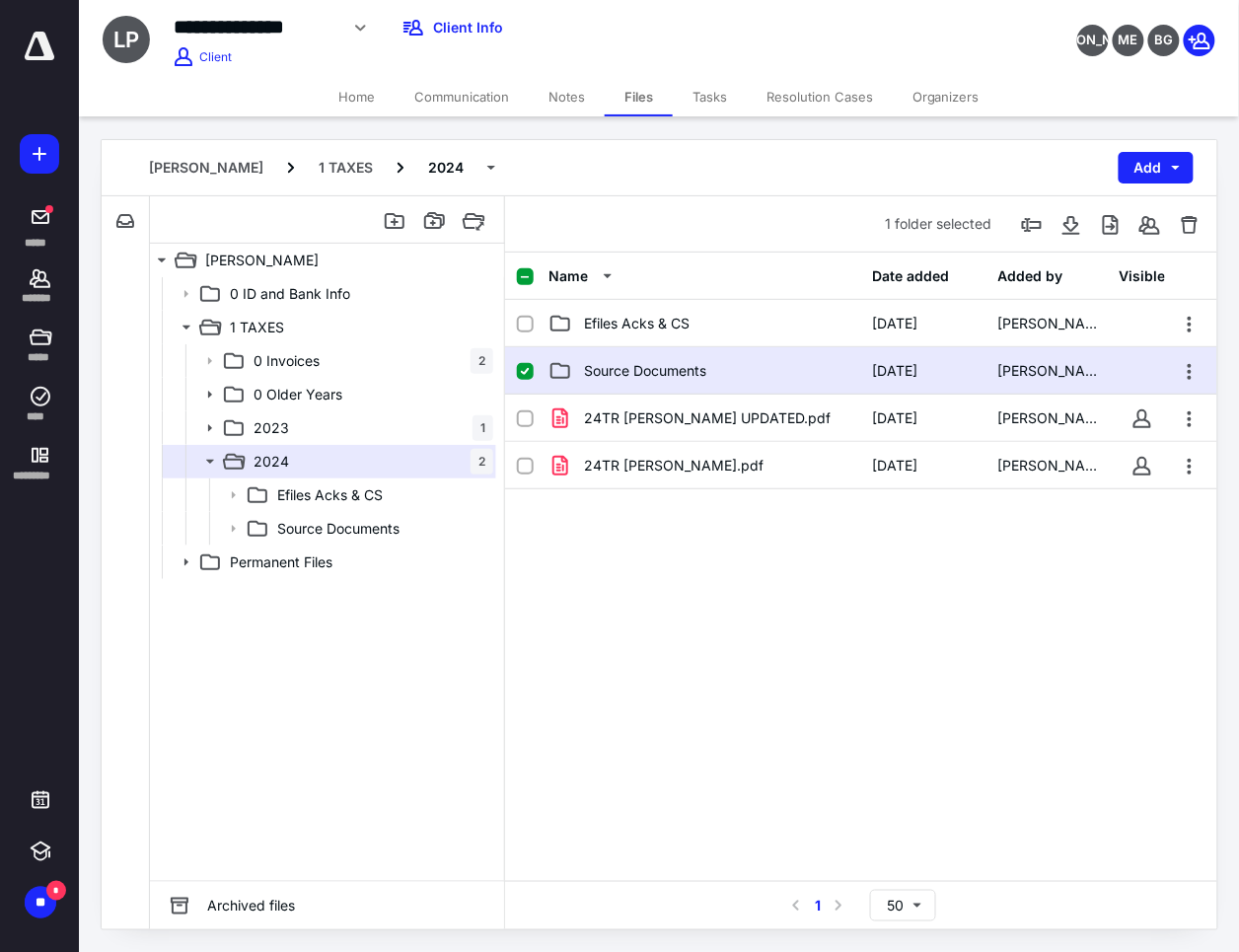 click on "Source Documents [DATE] [PERSON_NAME]" at bounding box center (861, 371) 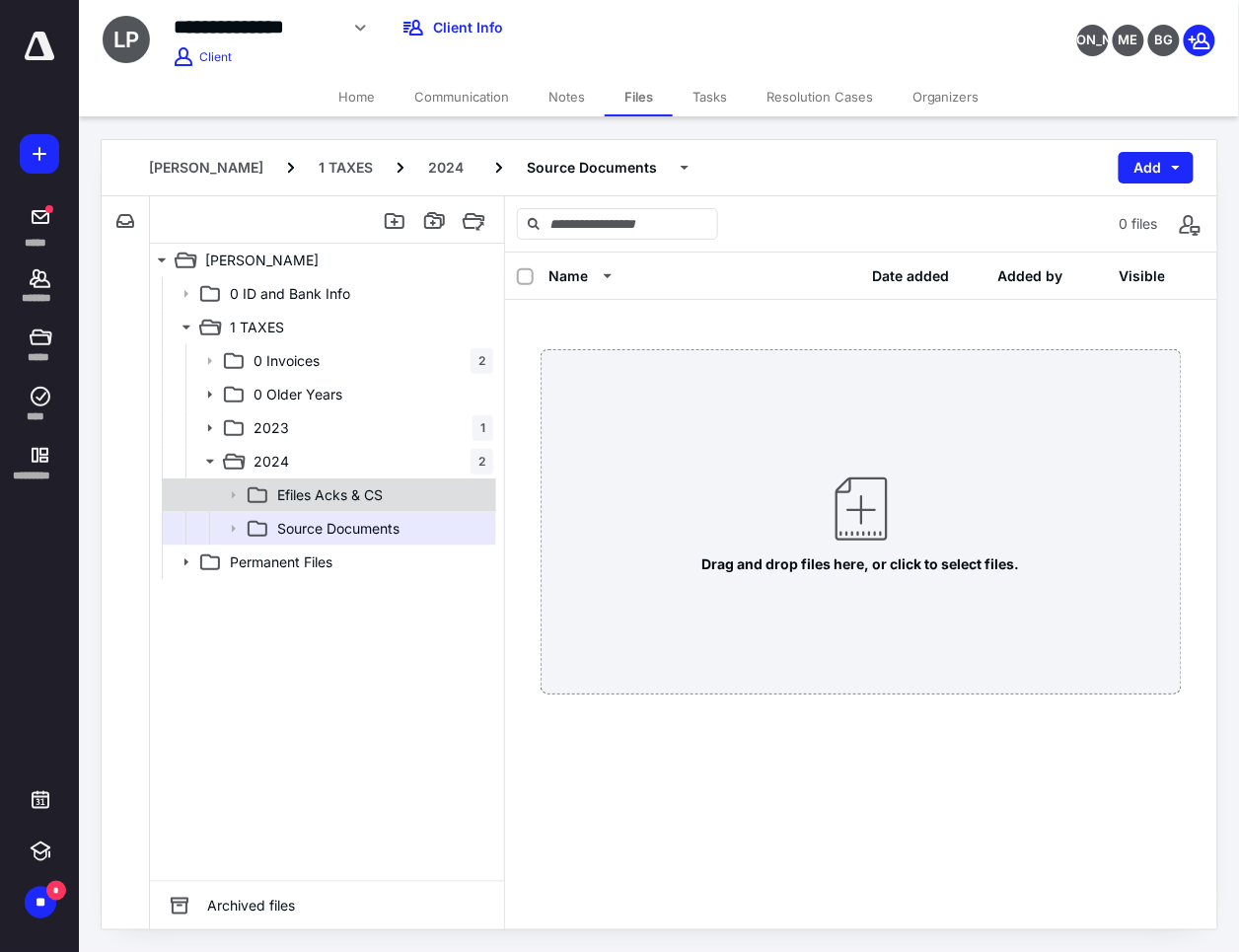 click on "Efiles Acks & CS" at bounding box center (381, 495) 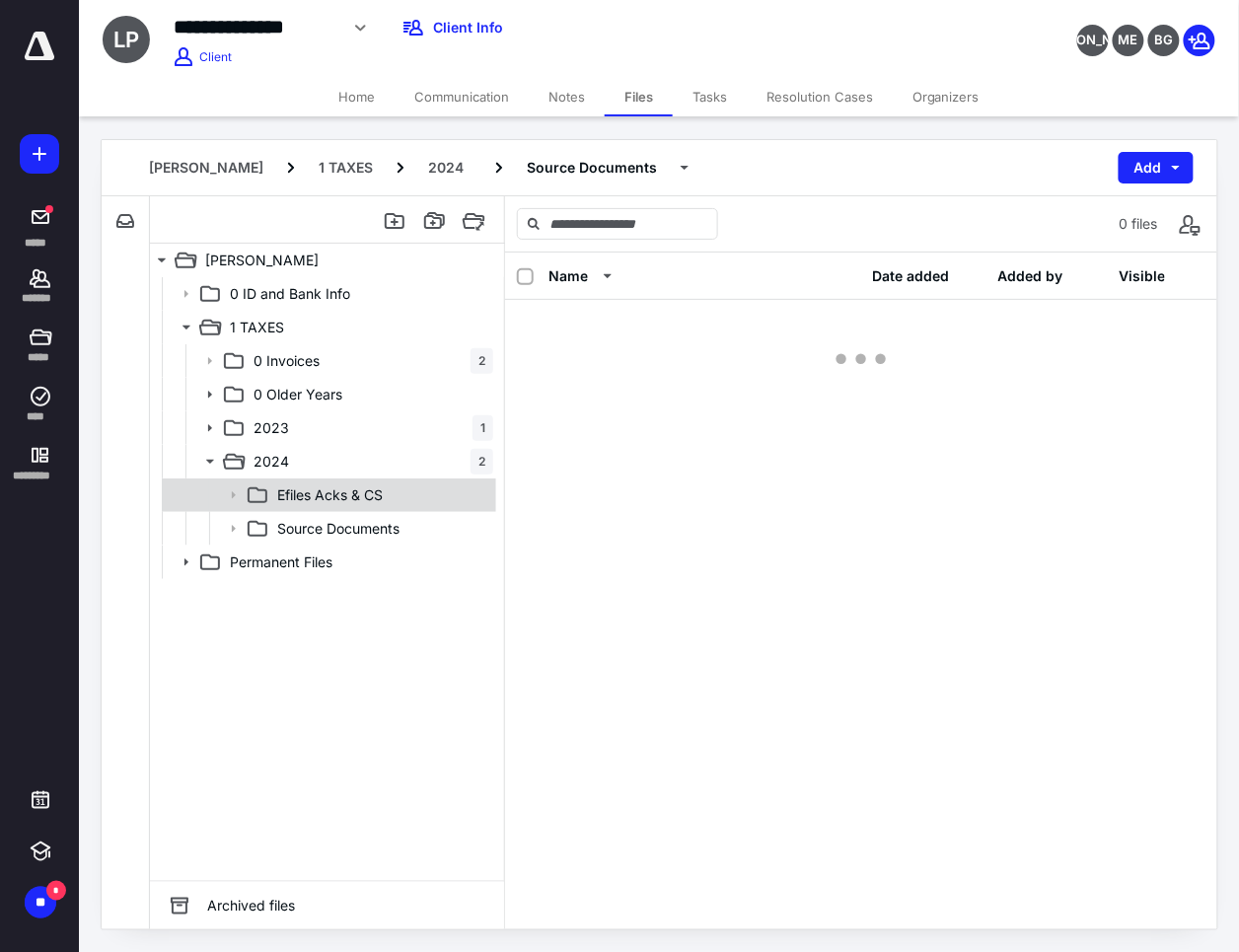 click on "Efiles Acks & CS" at bounding box center [381, 495] 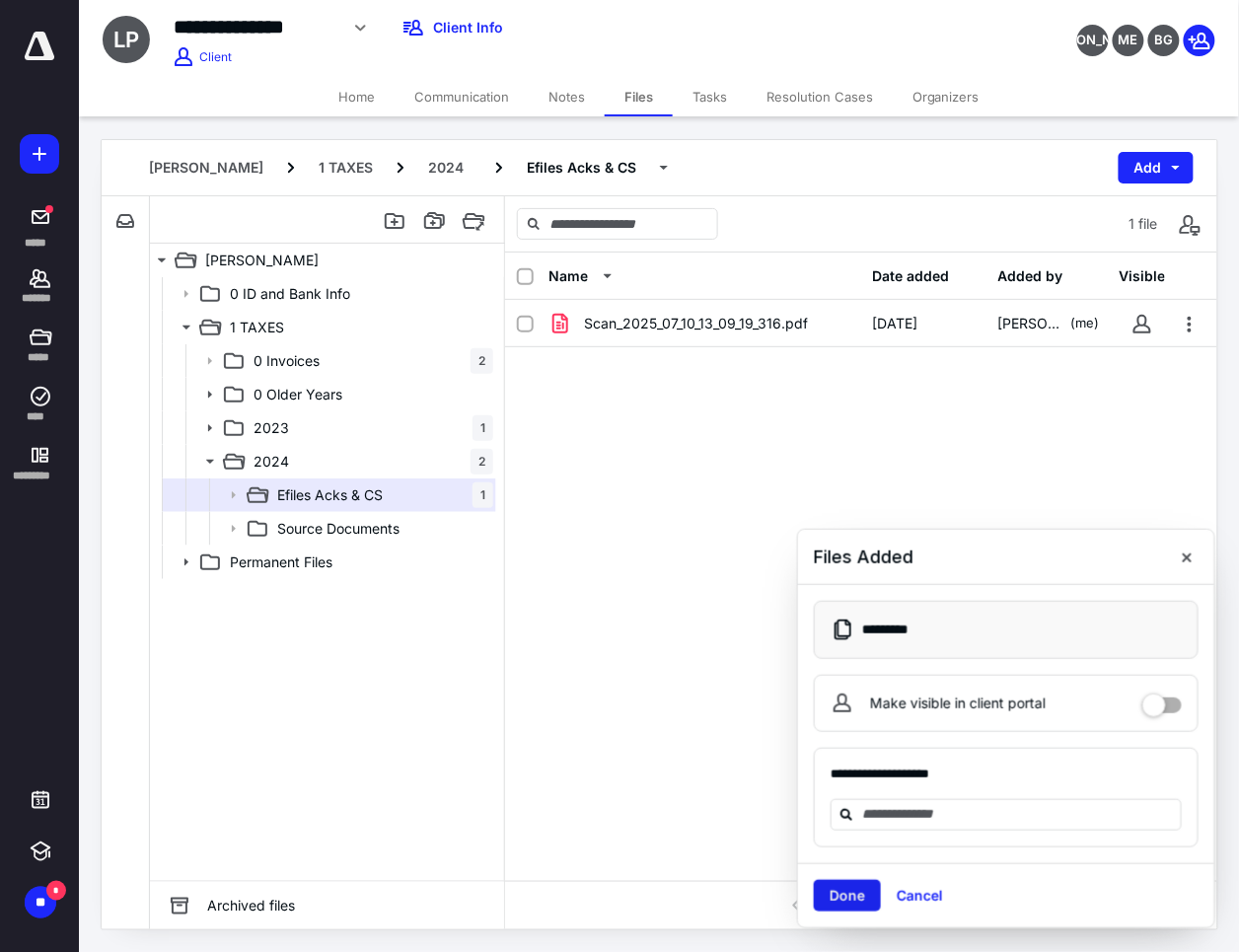 click on "Done" at bounding box center [847, 896] 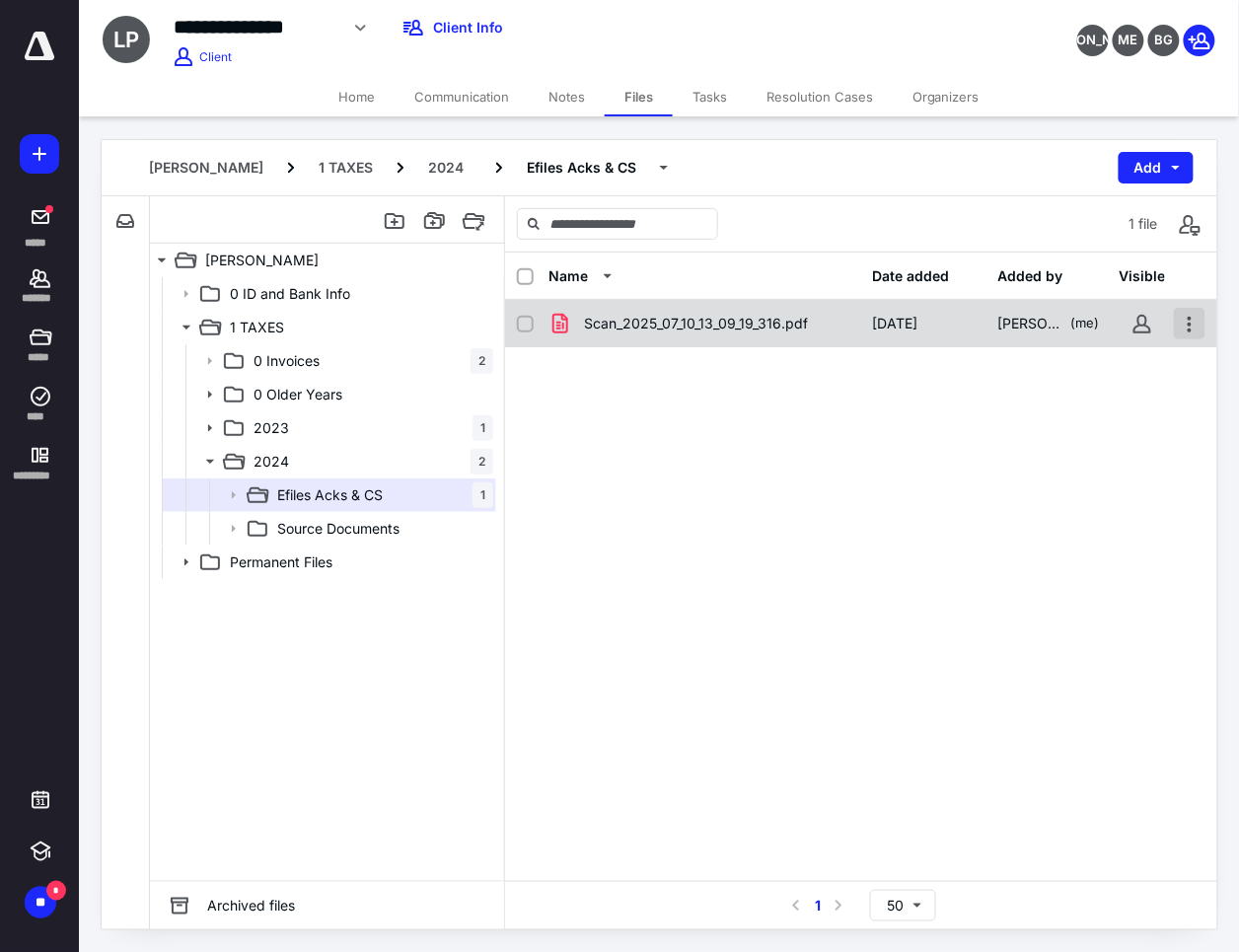 click at bounding box center [1190, 324] 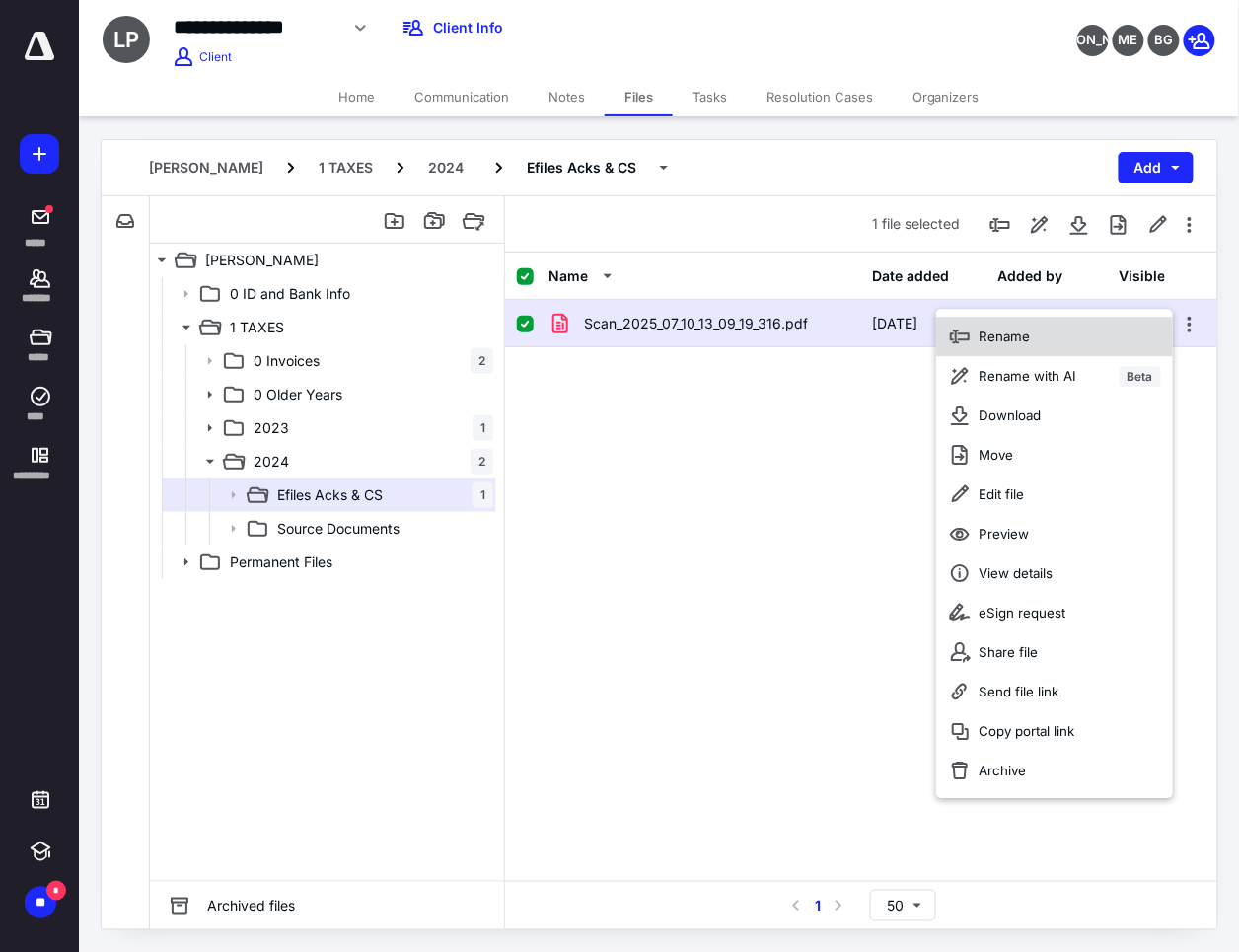 click on "Rename" at bounding box center (1055, 336) 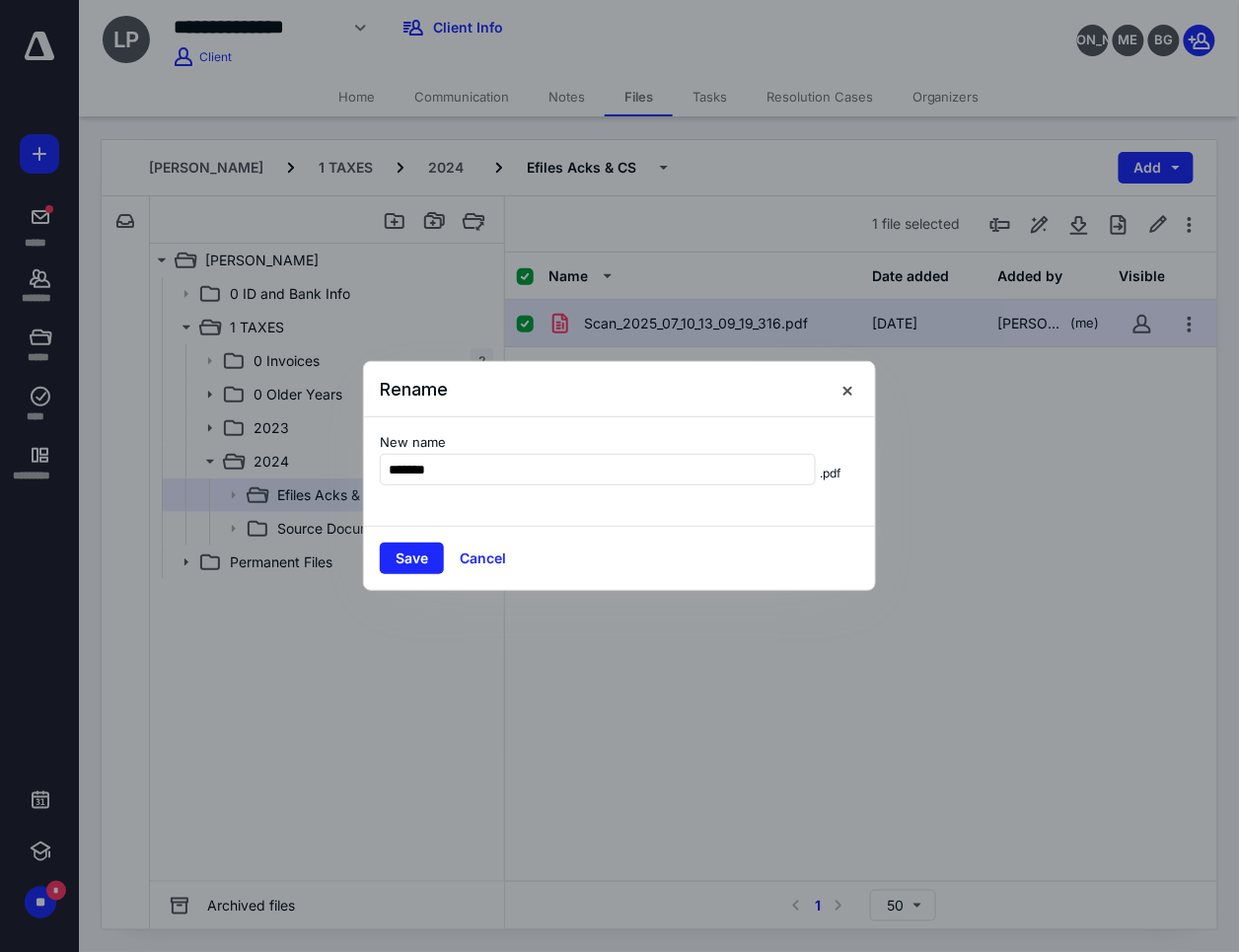 type on "*******" 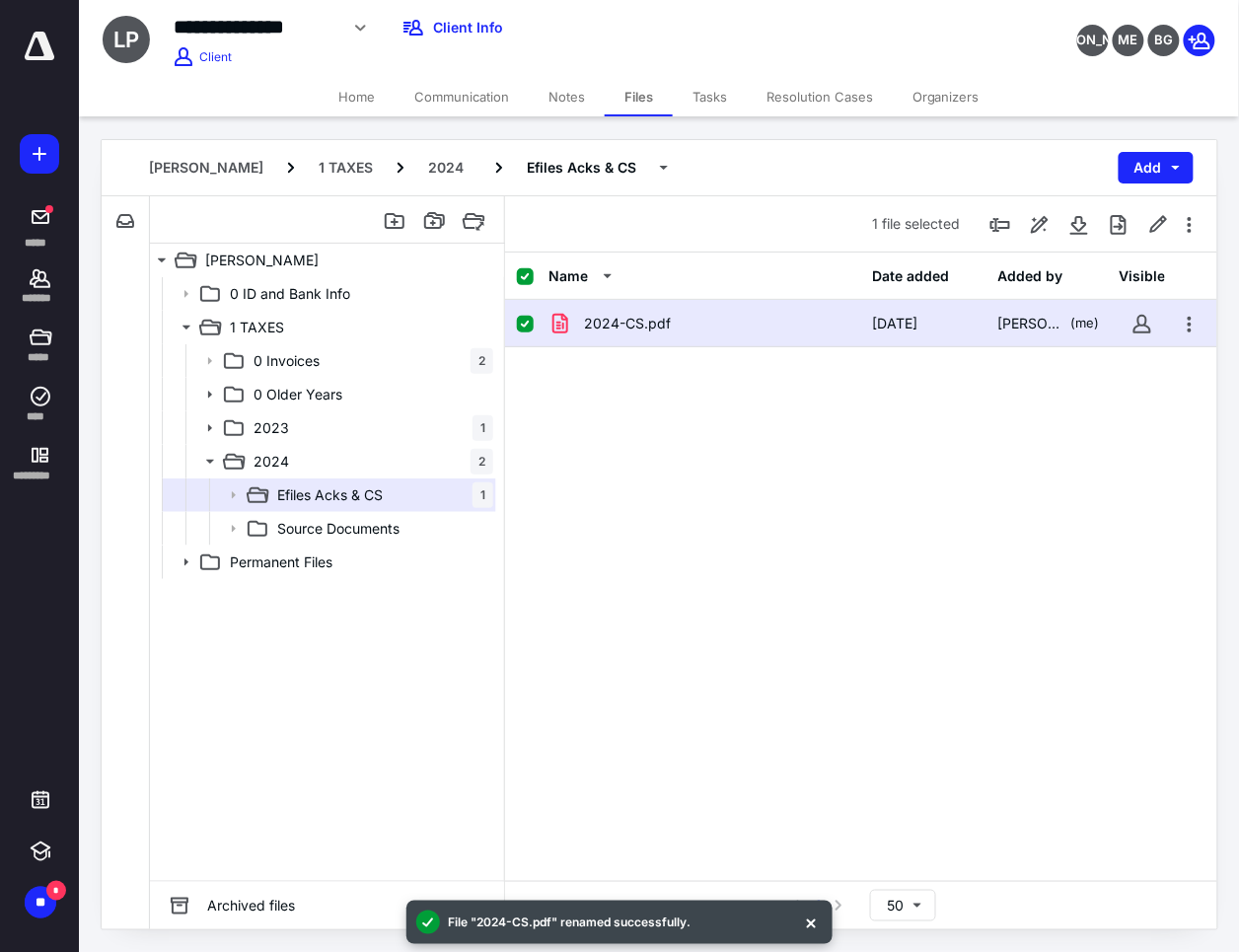click on "2024-CS.pdf [DATE] [PERSON_NAME]  (me)" at bounding box center (861, 448) 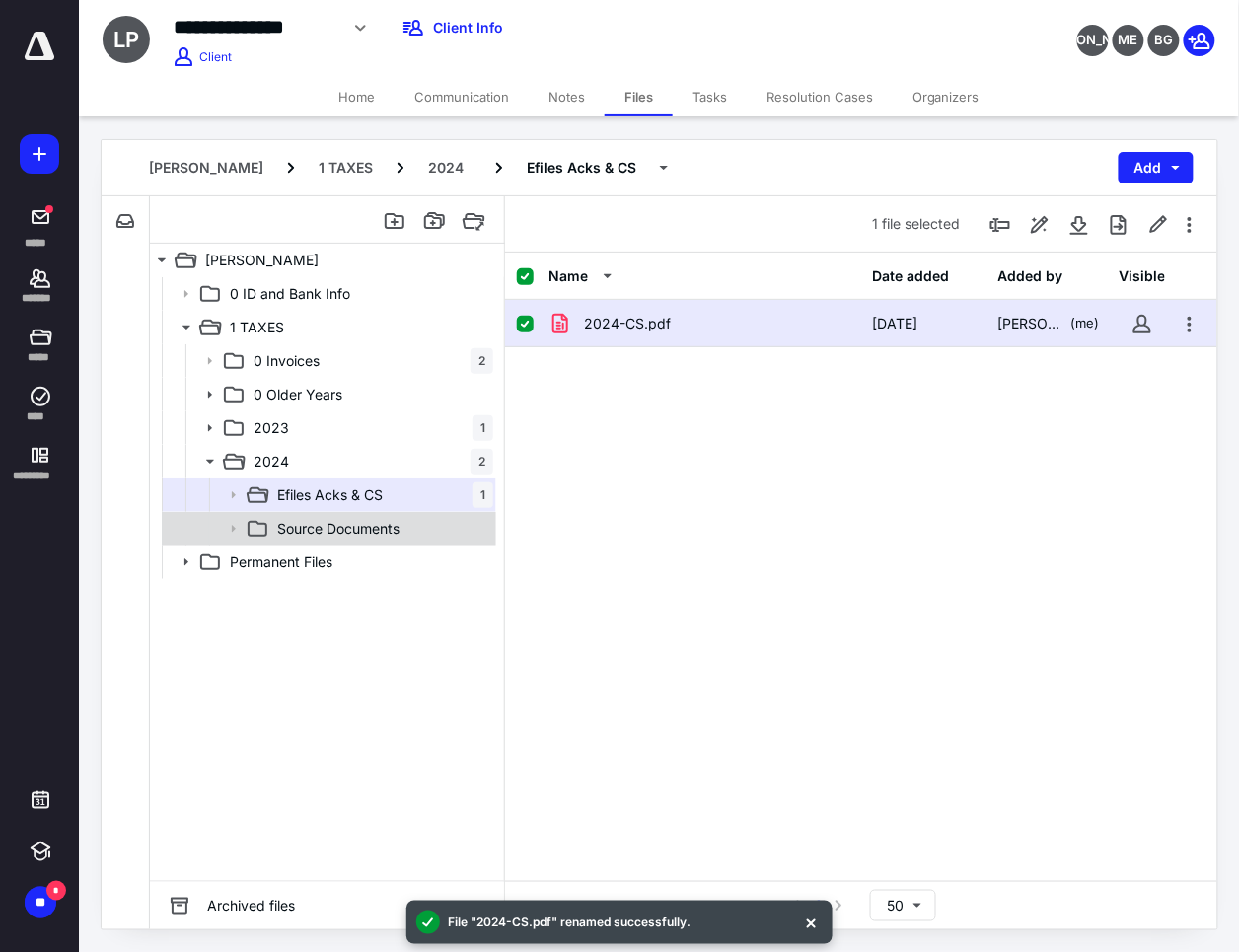 click on "Source Documents" at bounding box center [381, 529] 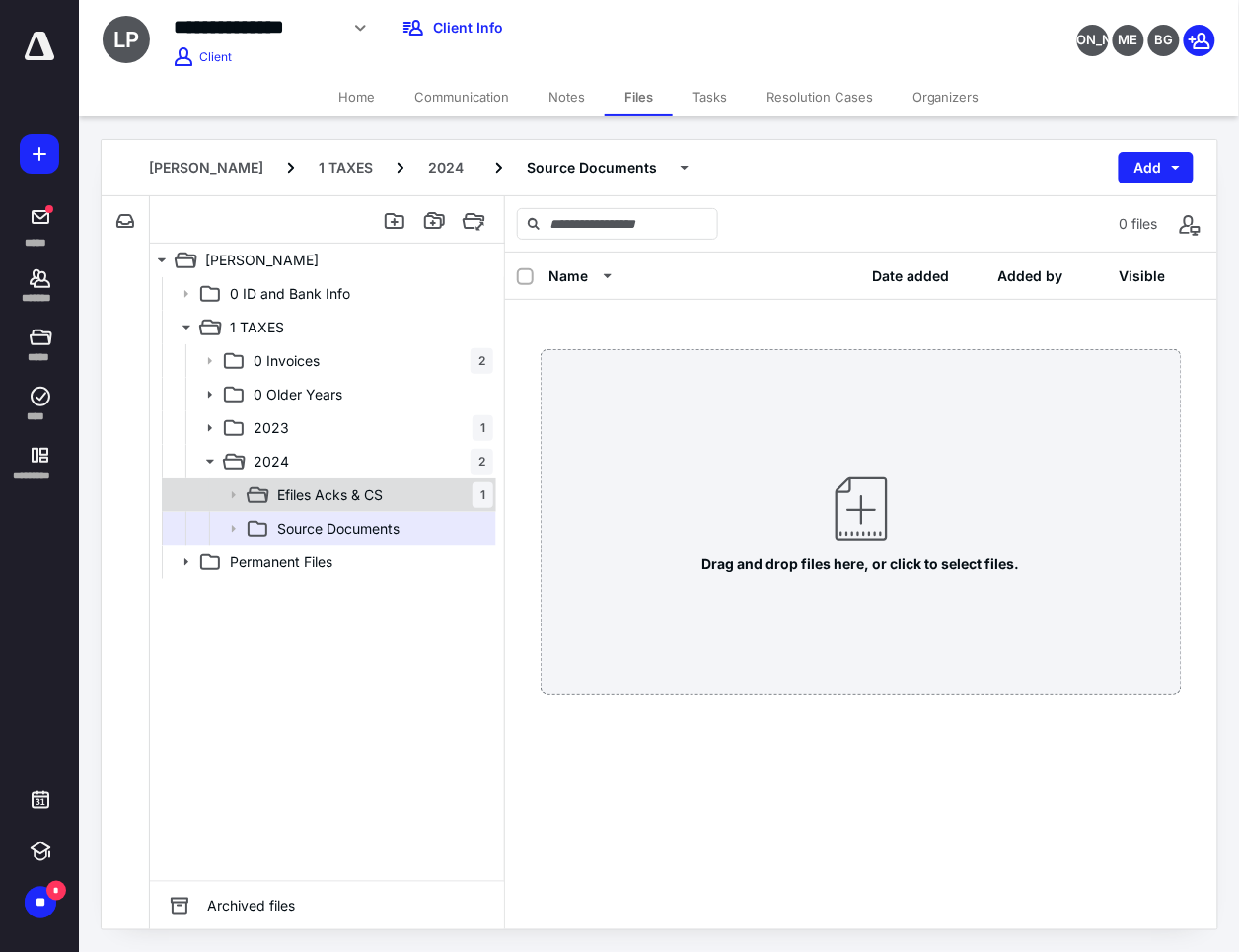 click on "Efiles Acks & CS 1" at bounding box center (381, 495) 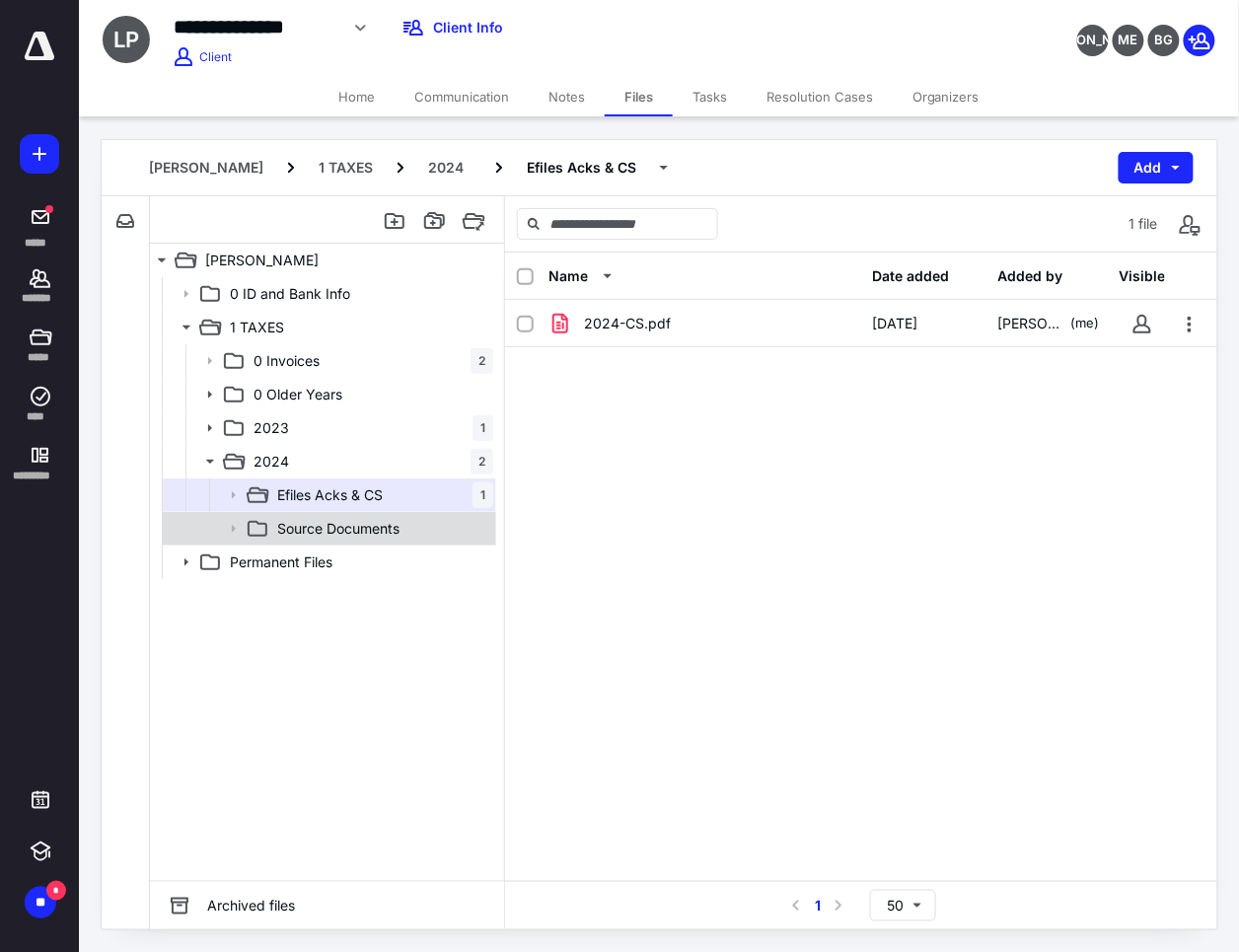 click on "Source Documents" at bounding box center [338, 529] 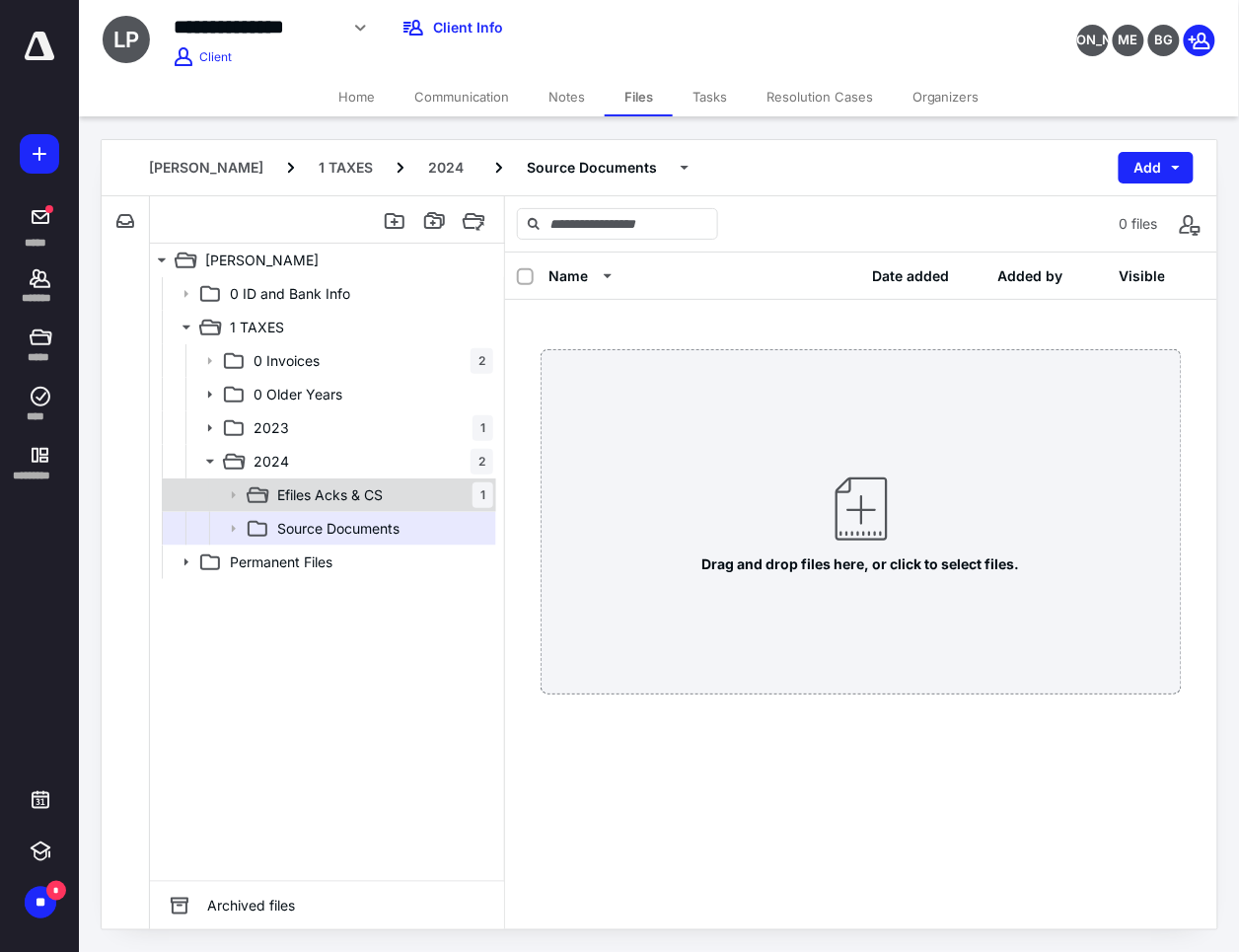 click on "Efiles Acks & CS" at bounding box center [329, 495] 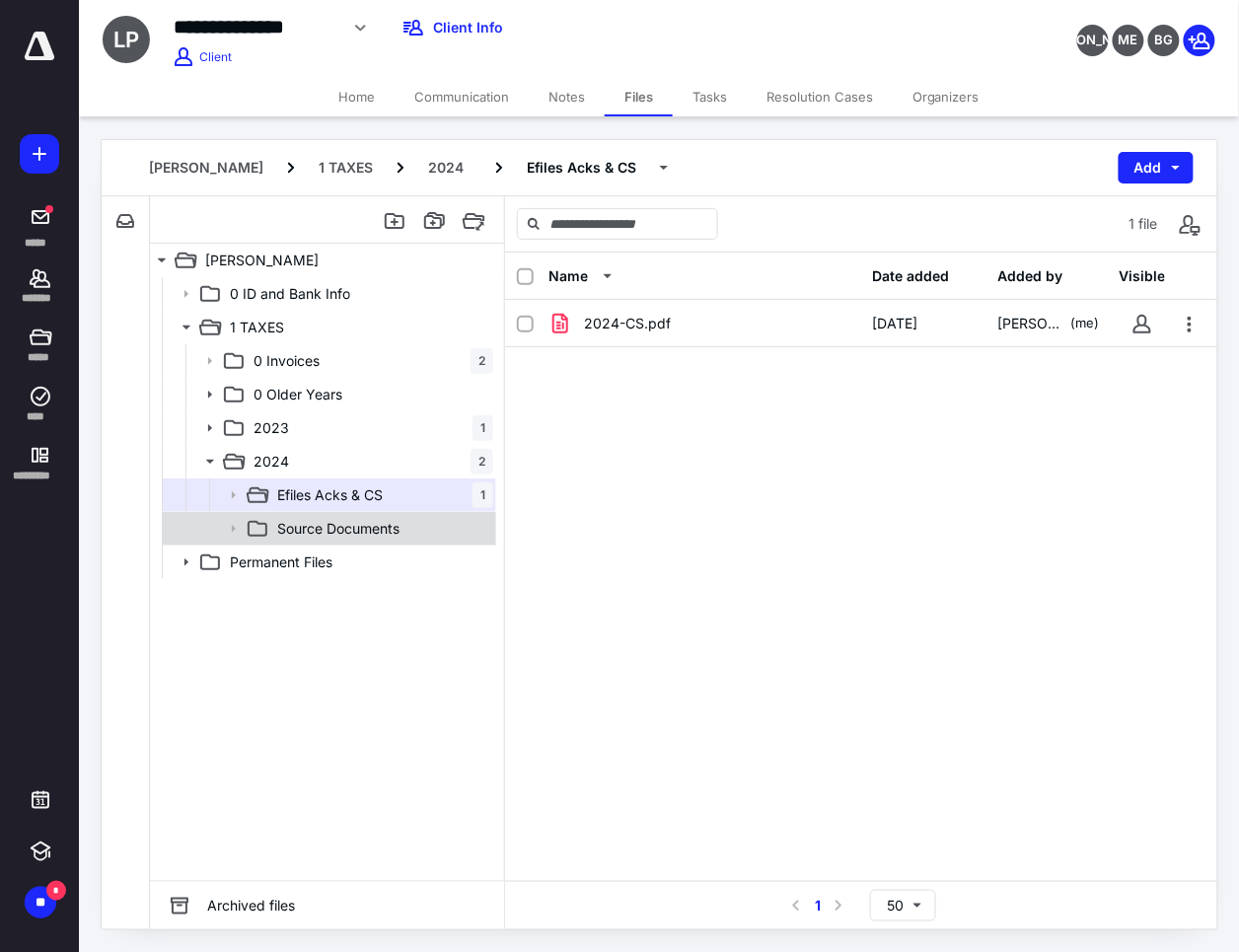 click on "Source Documents" at bounding box center [381, 529] 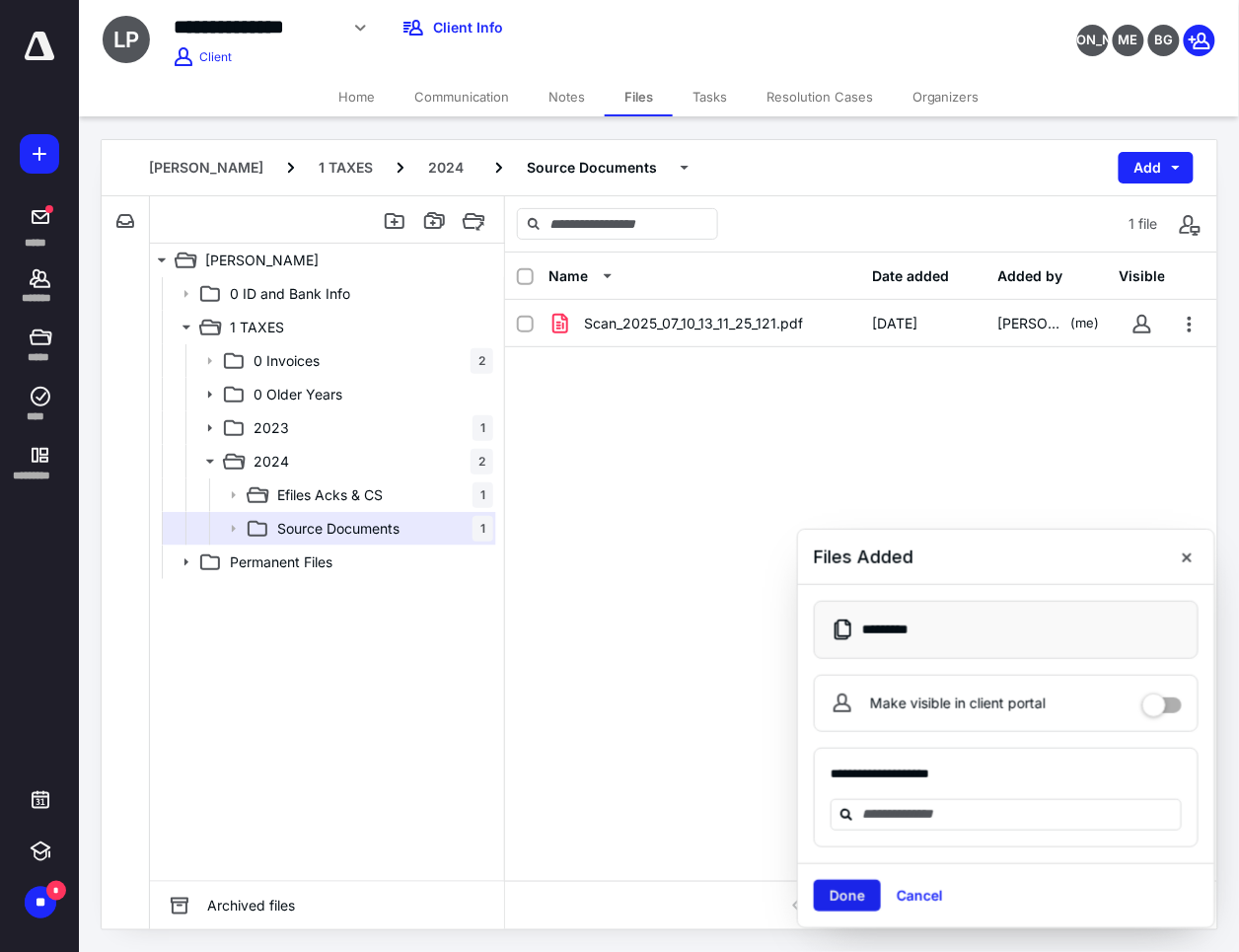 click on "Done" at bounding box center [847, 896] 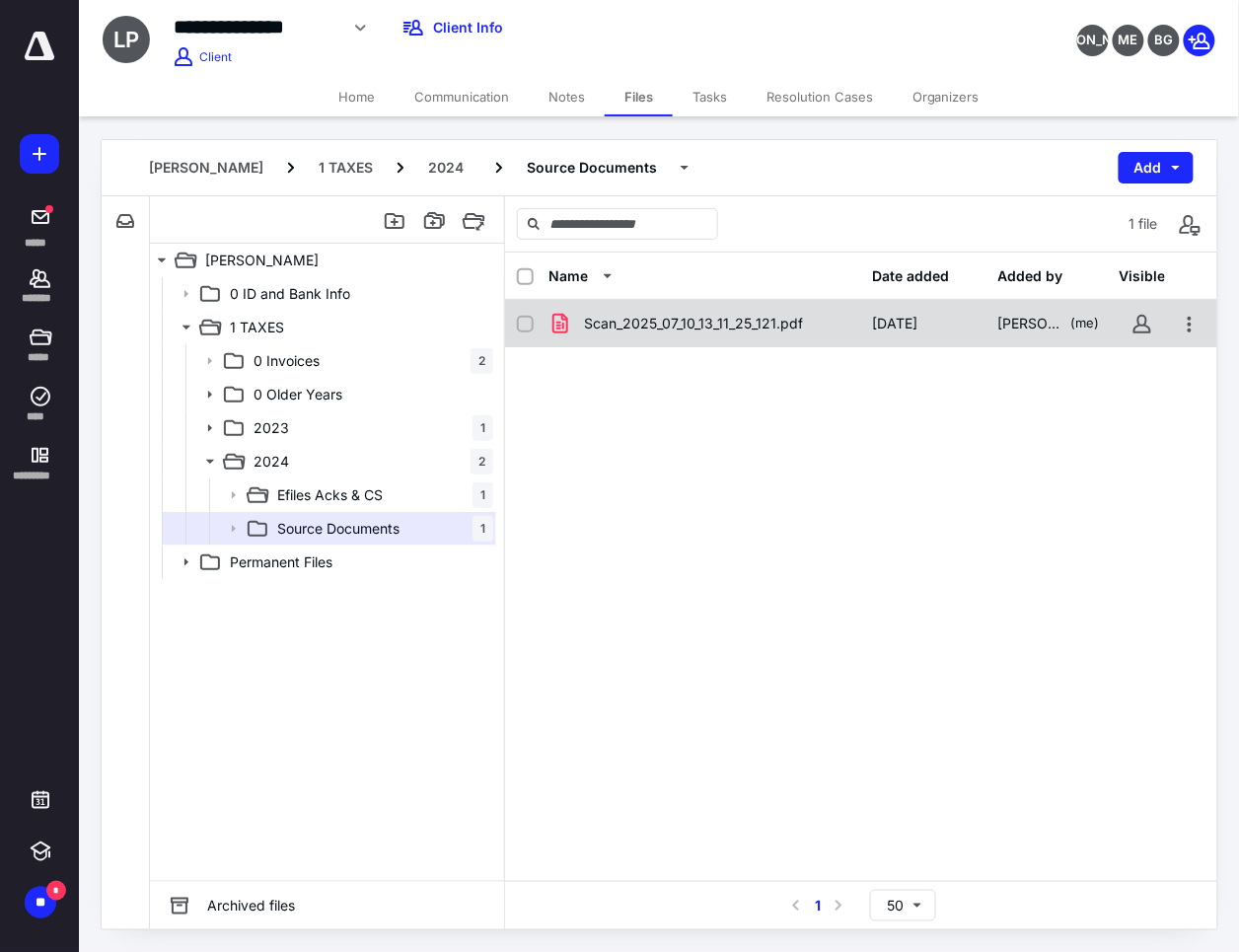 click on "[DATE]" at bounding box center (923, 324) 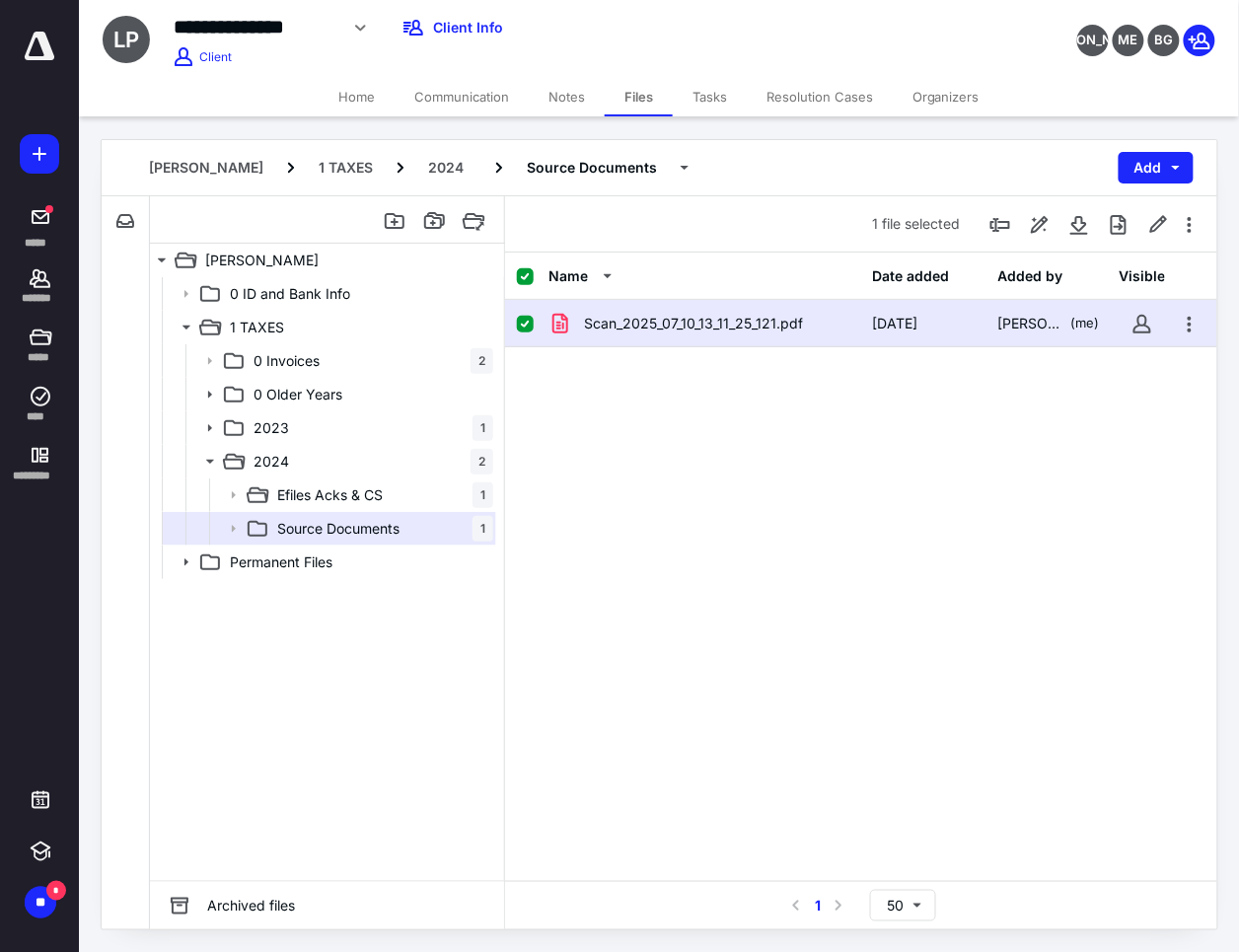 click on "[DATE]" at bounding box center [923, 324] 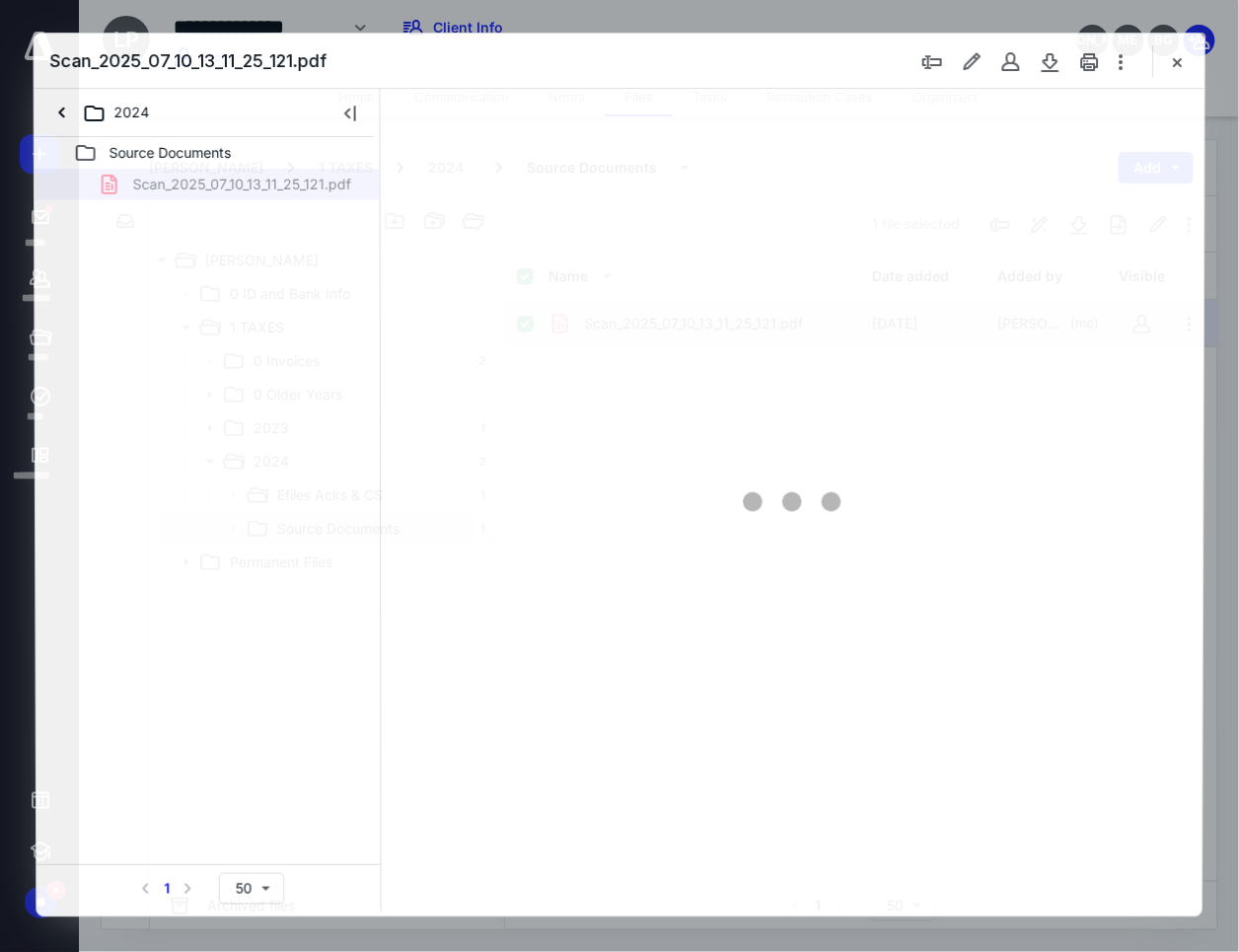 scroll, scrollTop: 0, scrollLeft: 0, axis: both 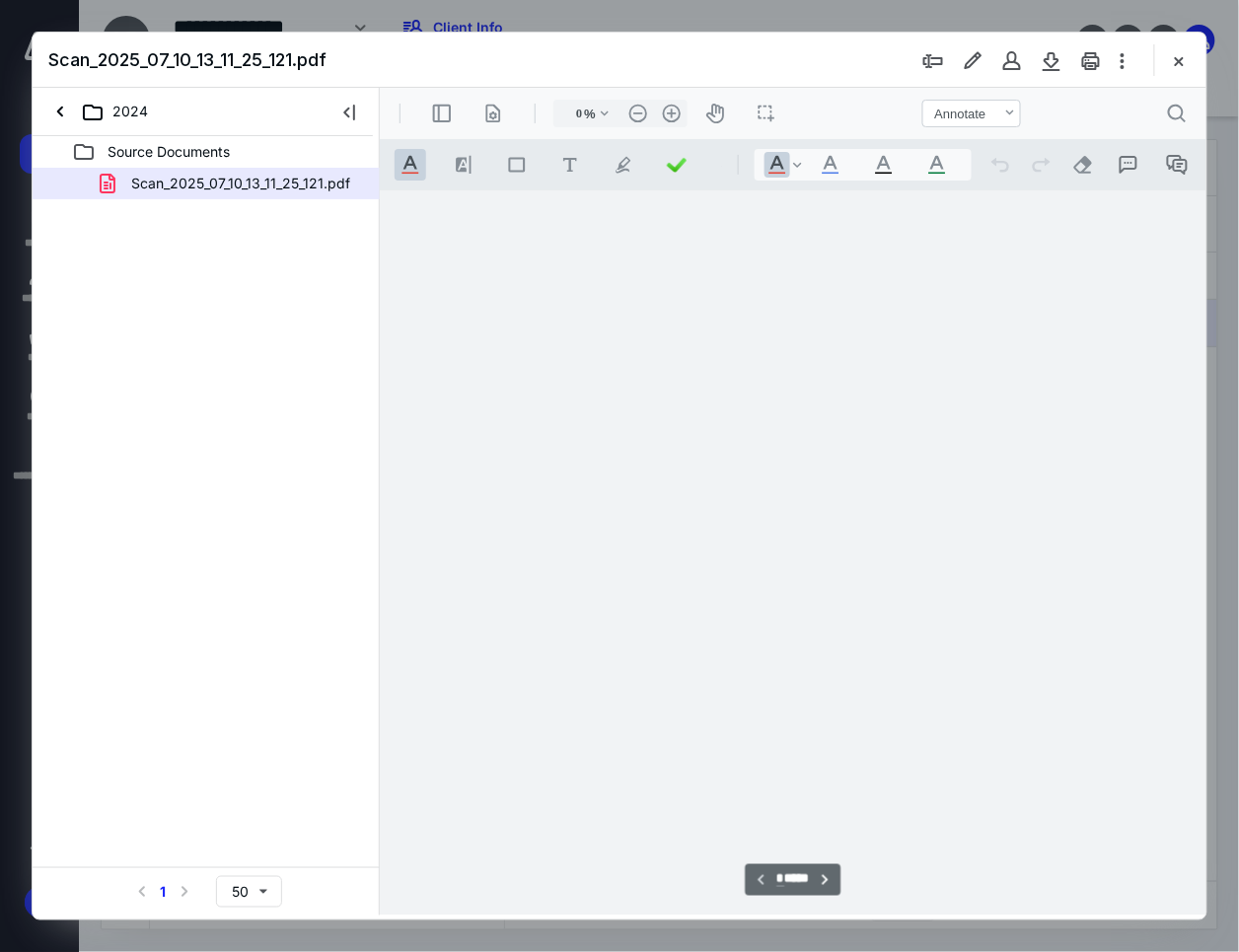 type on "92" 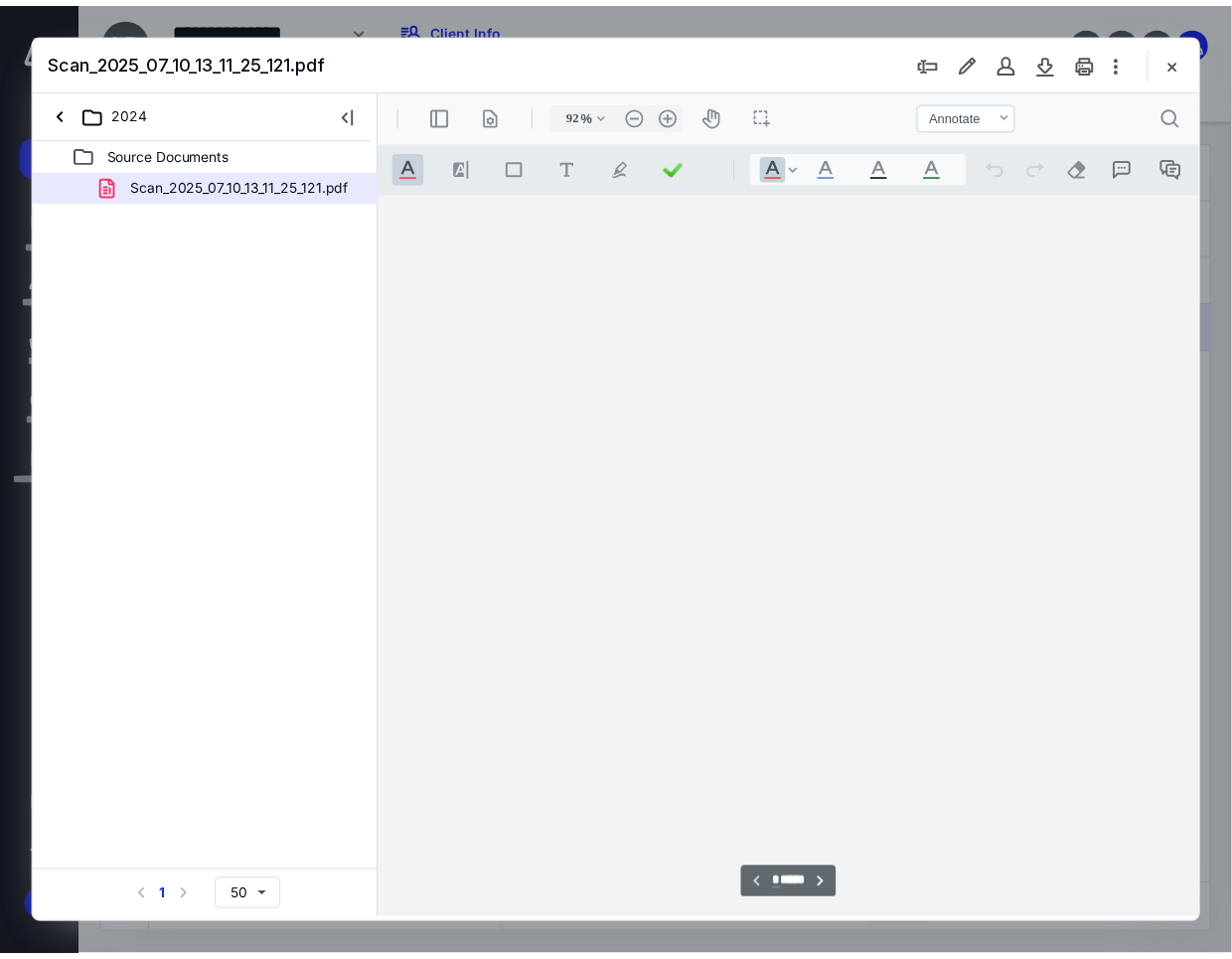 scroll, scrollTop: 106, scrollLeft: 0, axis: vertical 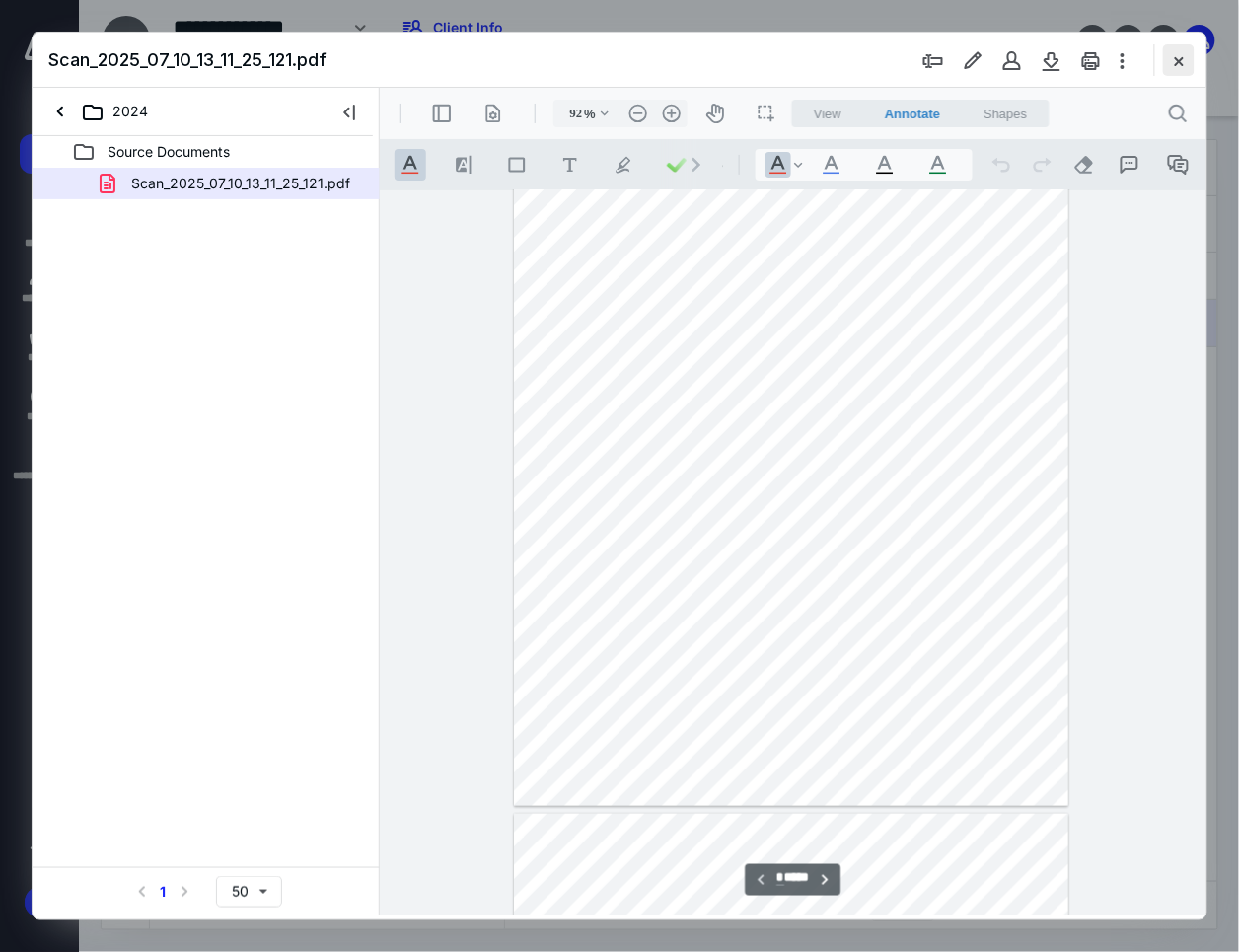 click at bounding box center (1179, 60) 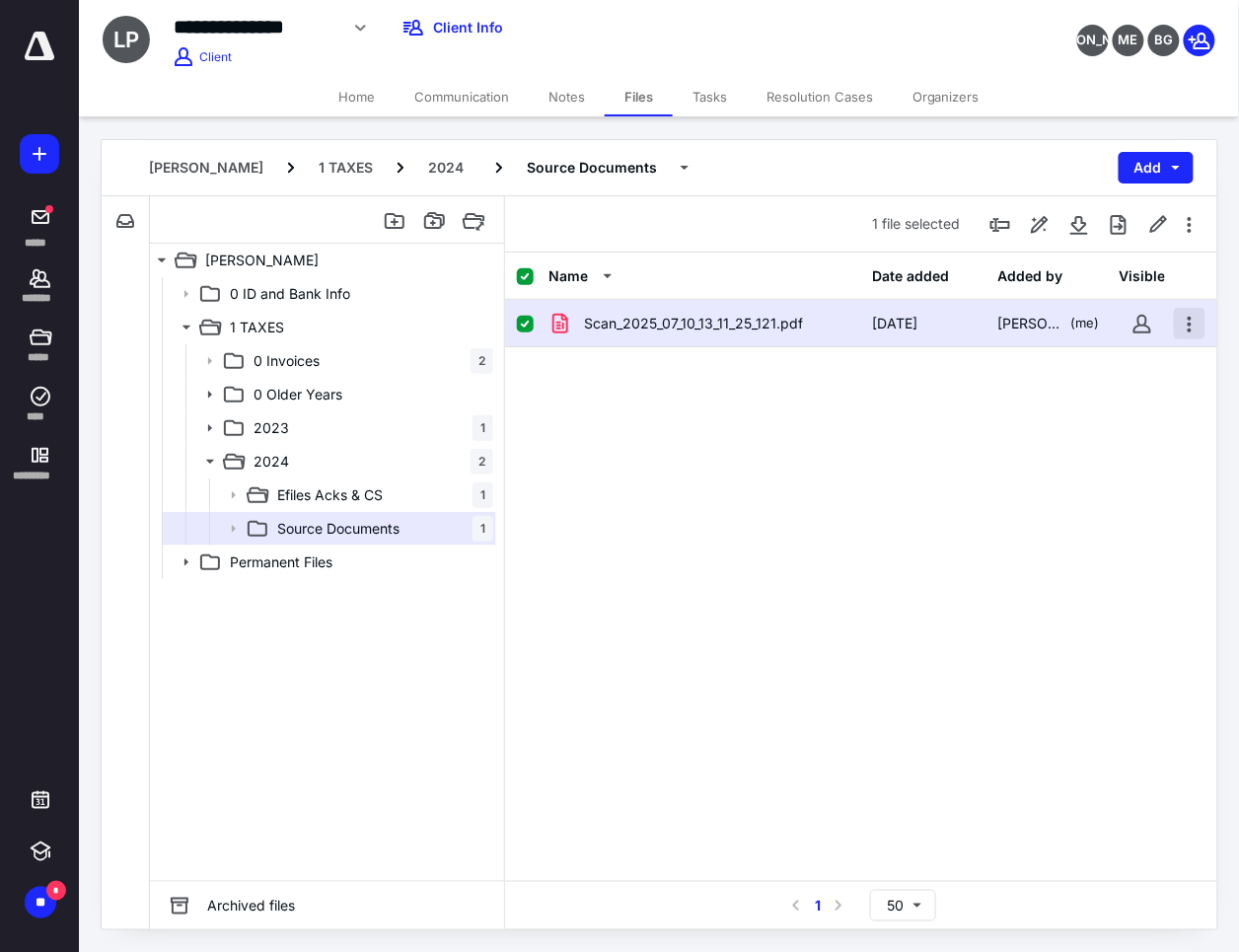 click at bounding box center (1190, 324) 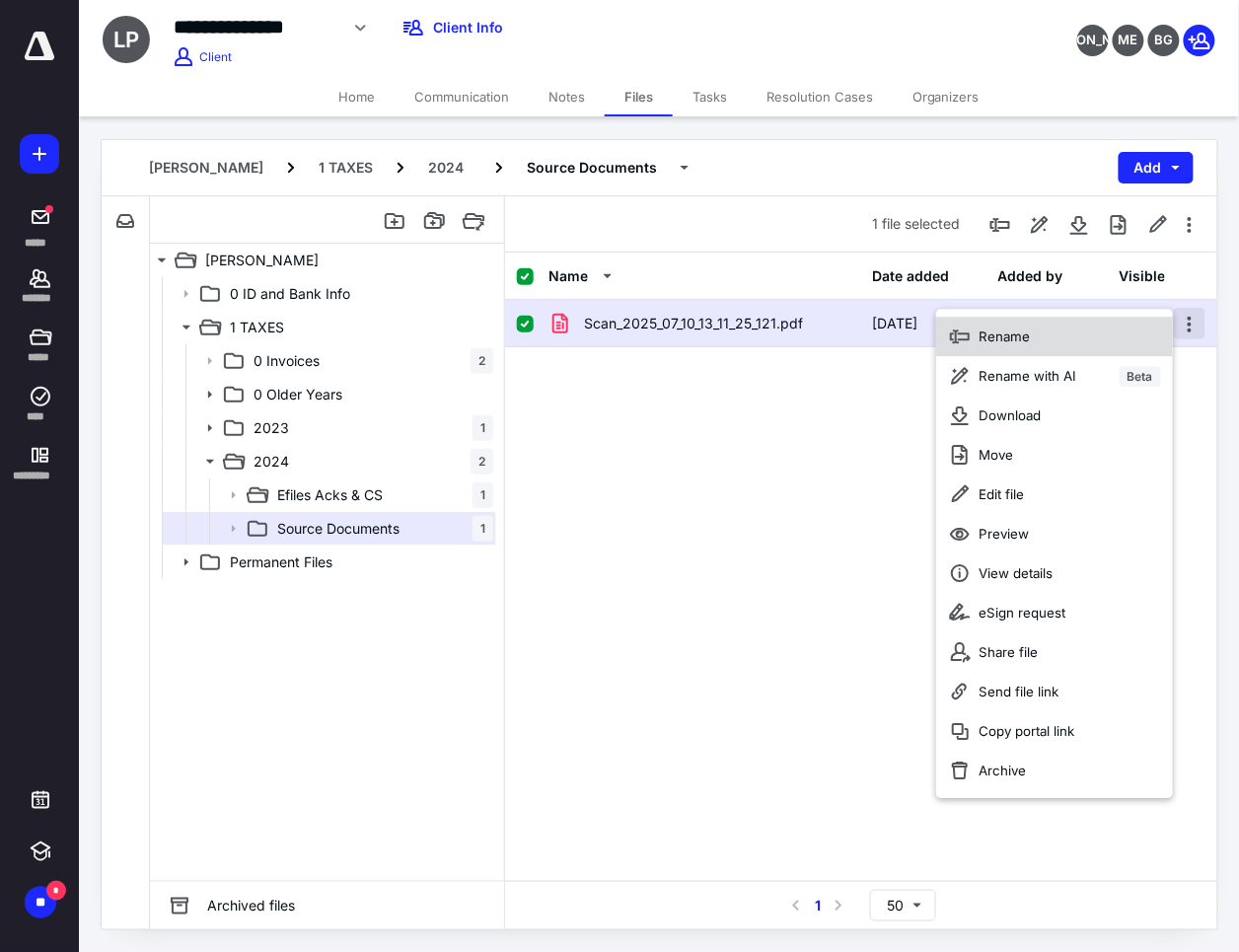 click on "Rename" at bounding box center (1055, 336) 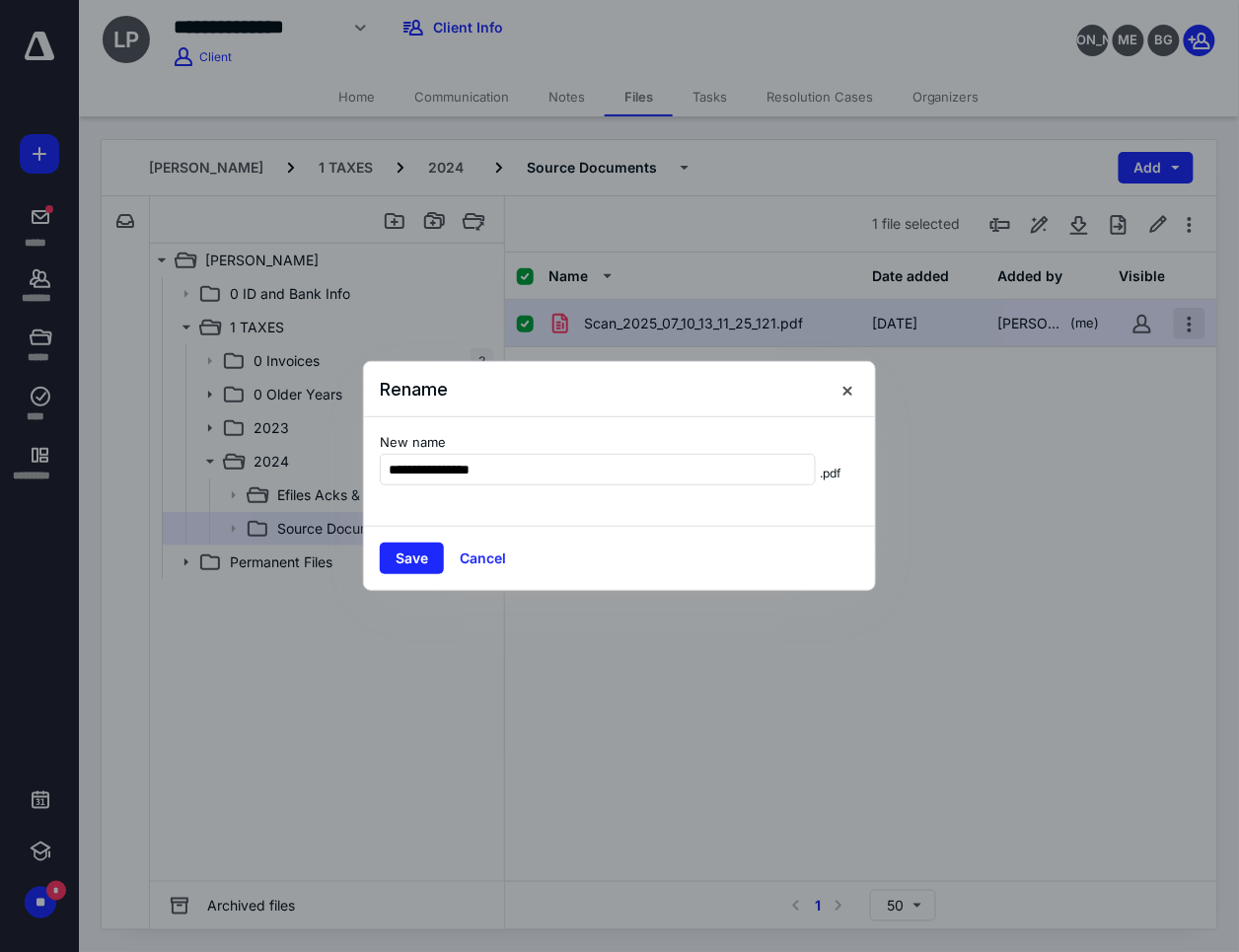 type on "**********" 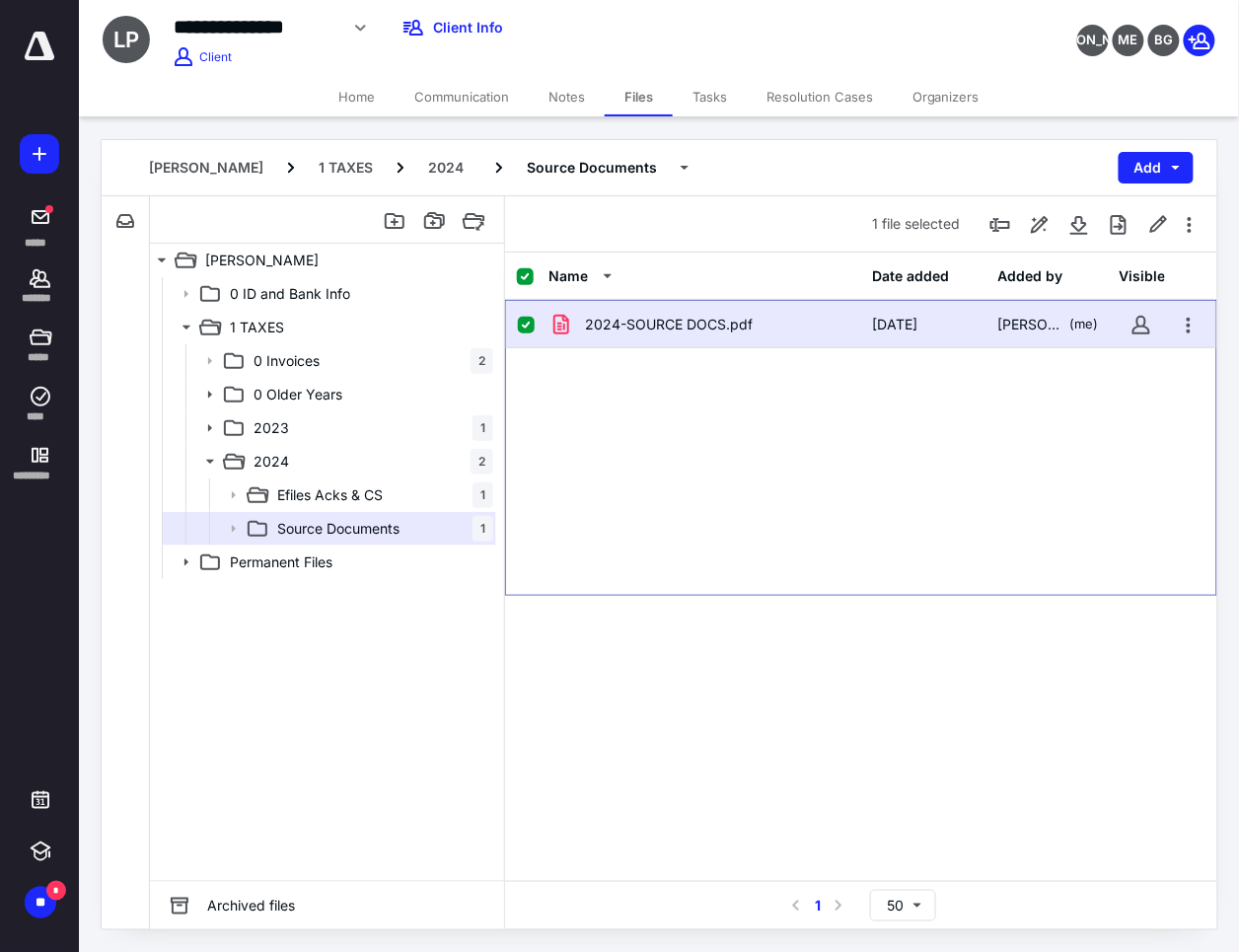 checkbox on "false" 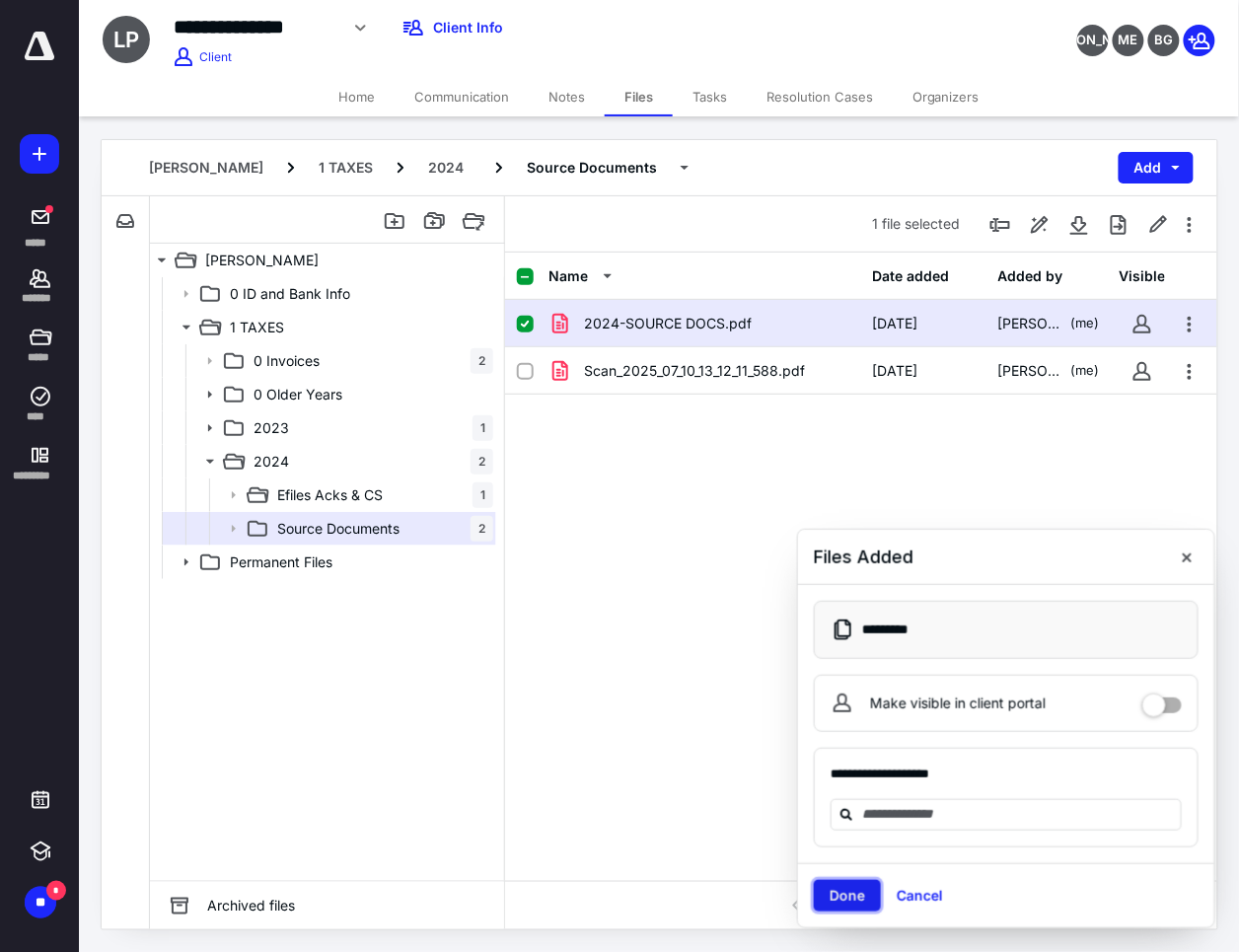 click on "Done" at bounding box center [847, 896] 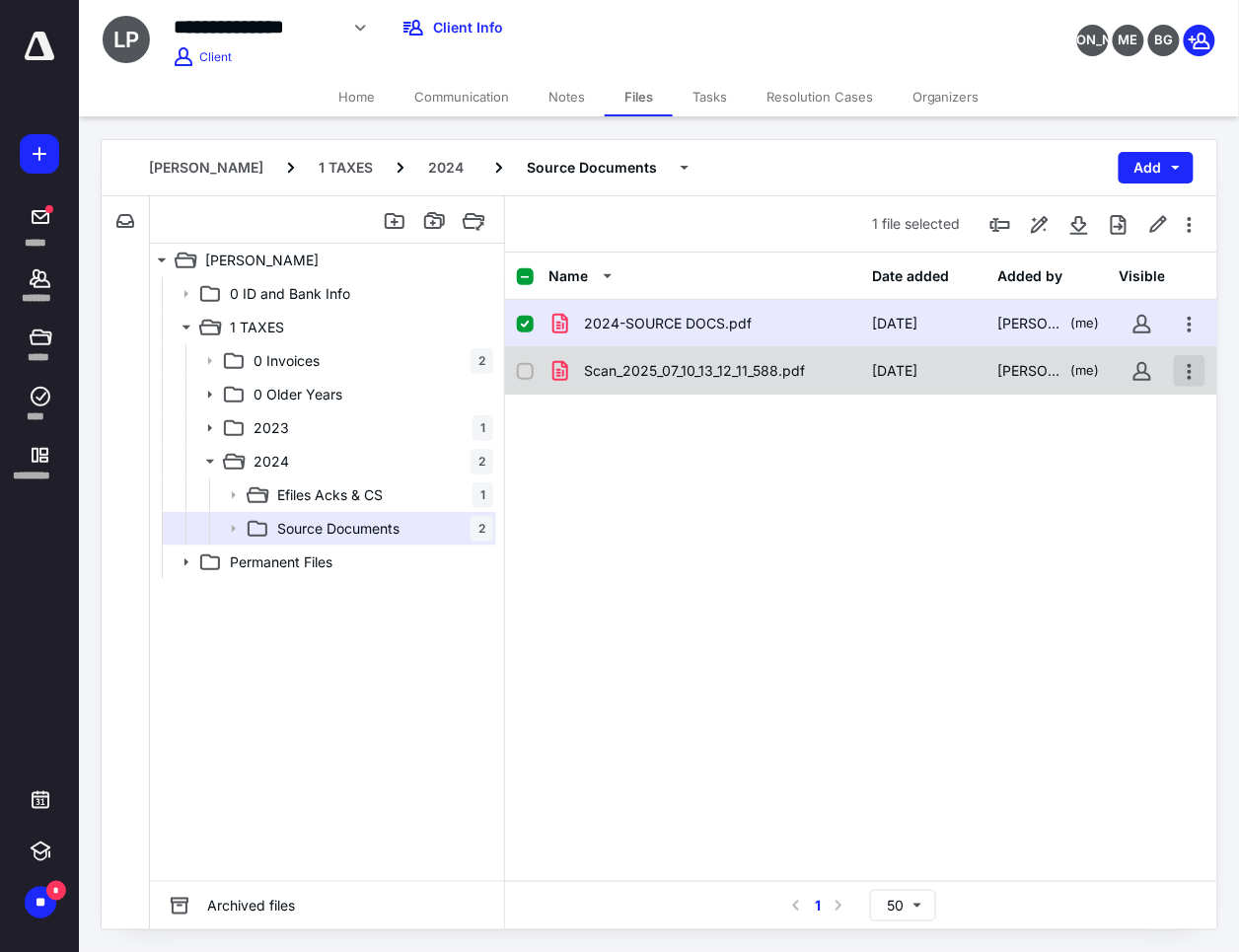 click at bounding box center (1190, 371) 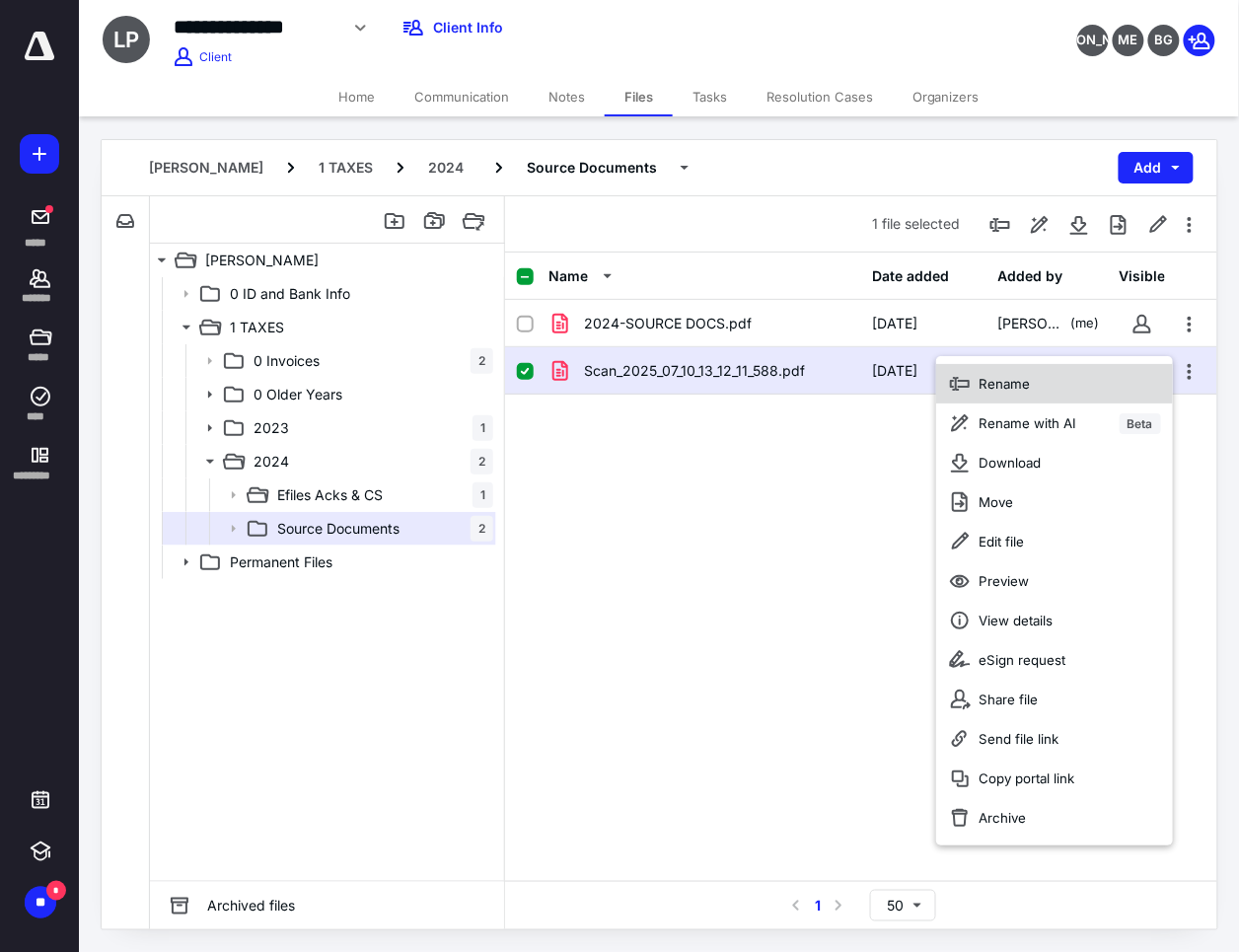 click on "Rename" at bounding box center [1055, 384] 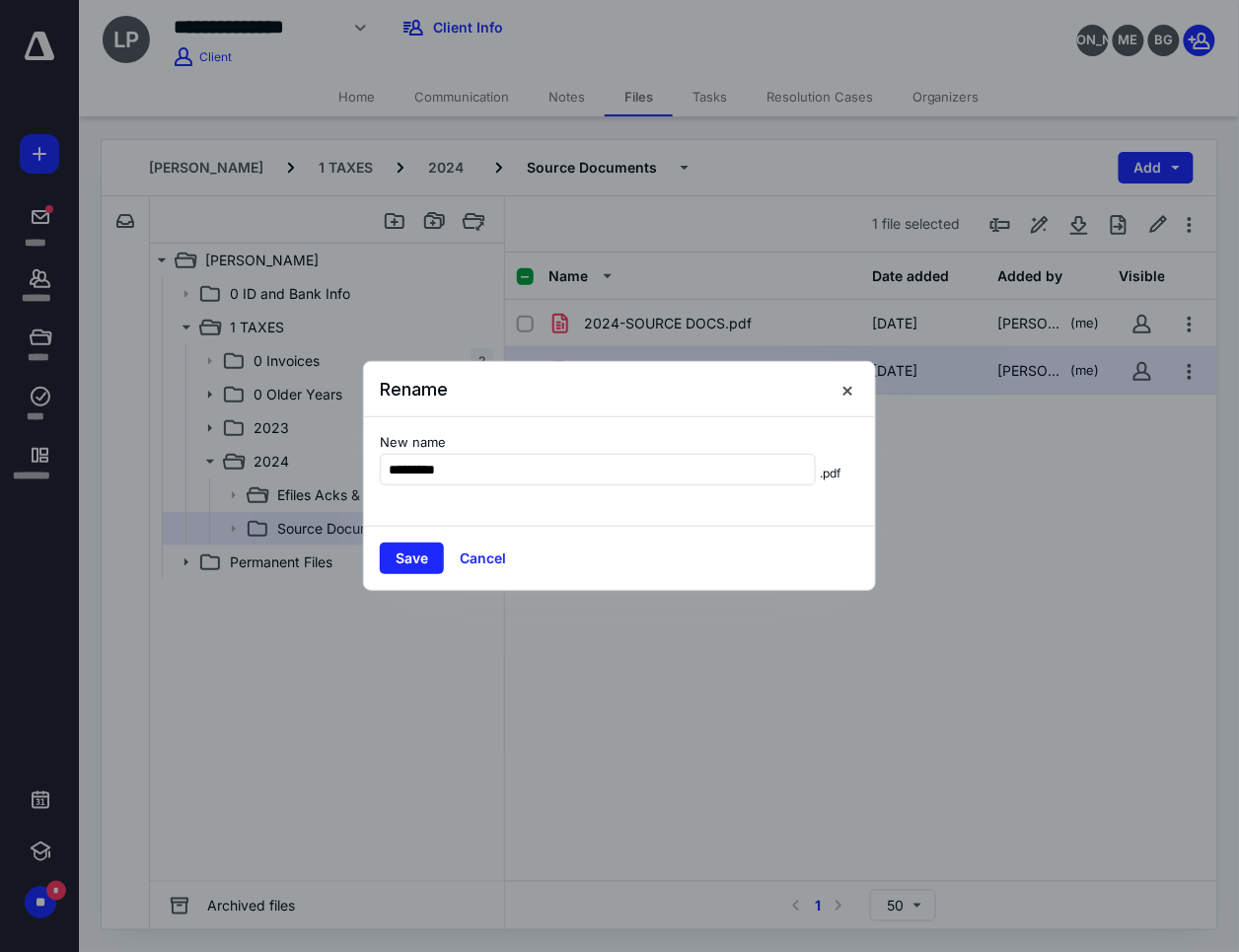 type on "*********" 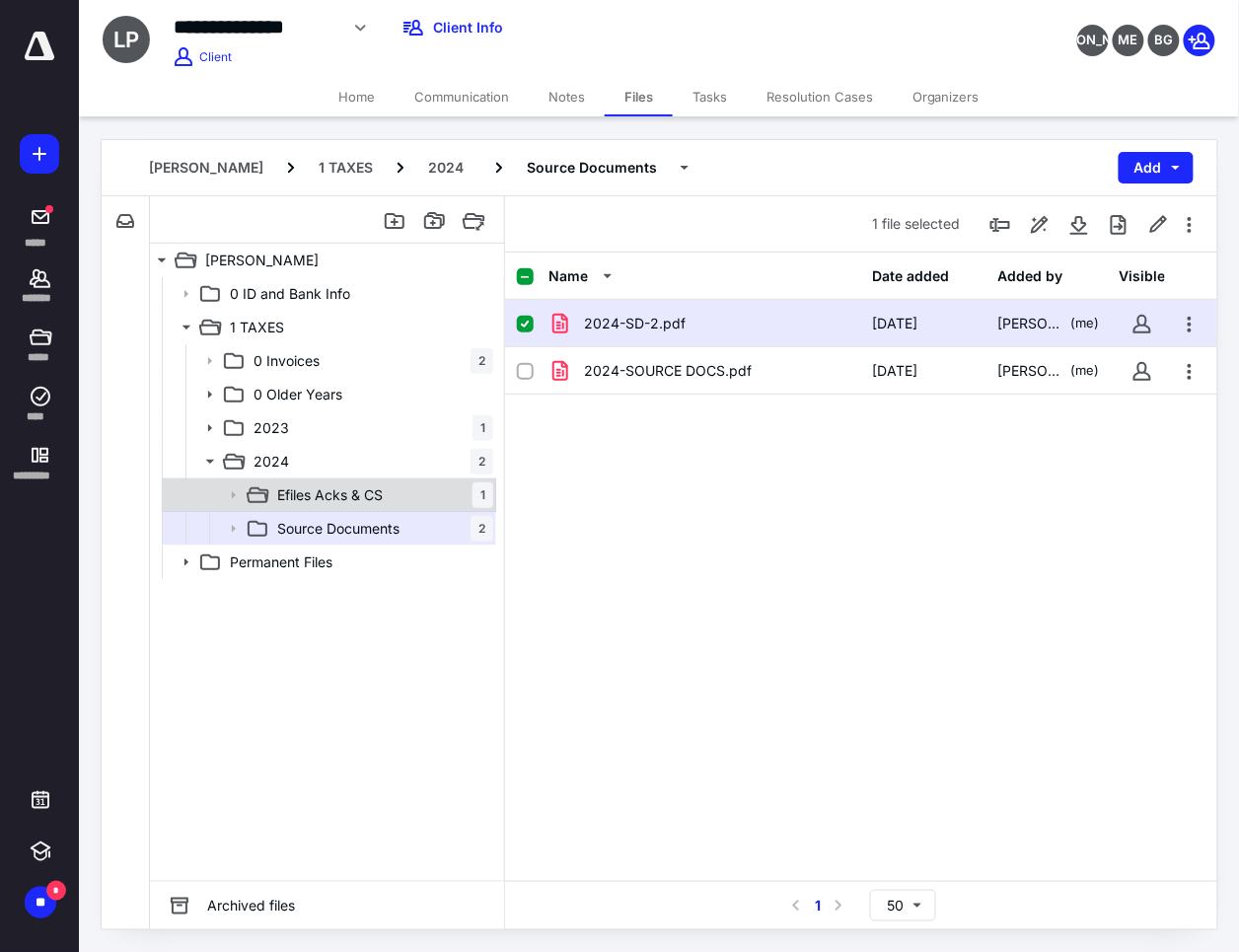 click on "Efiles Acks & CS" at bounding box center (329, 495) 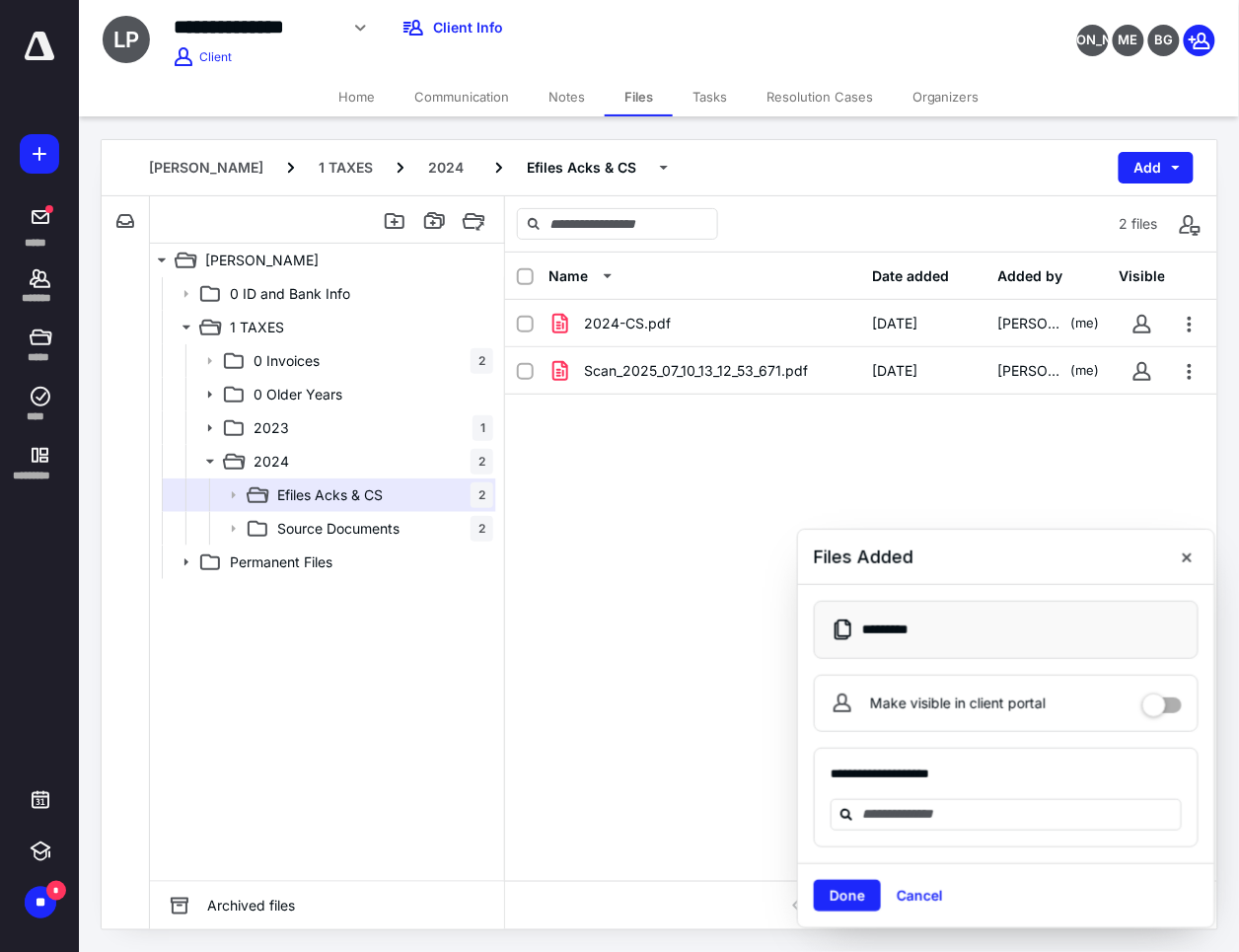 click on "Done" at bounding box center [847, 896] 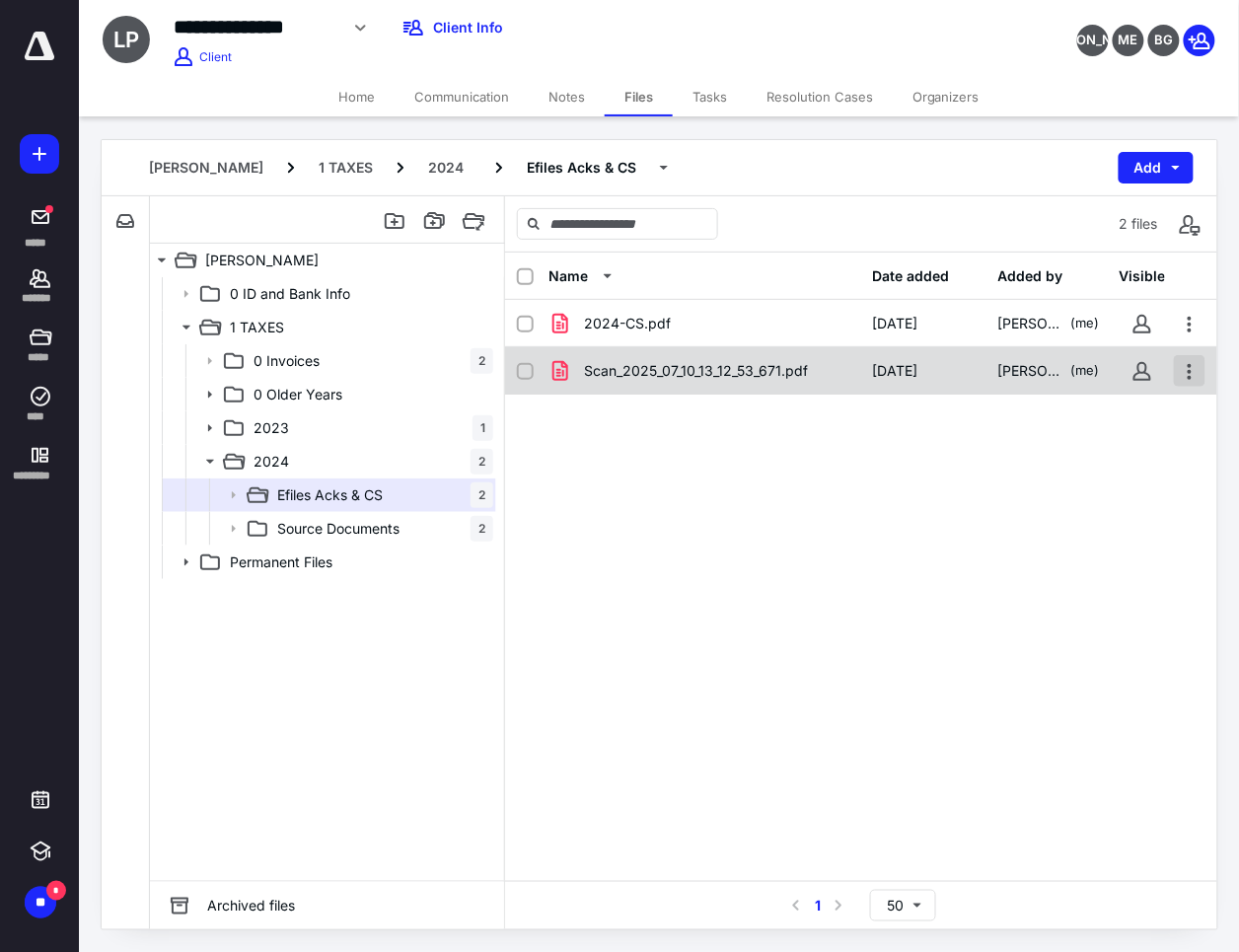 click at bounding box center (1190, 371) 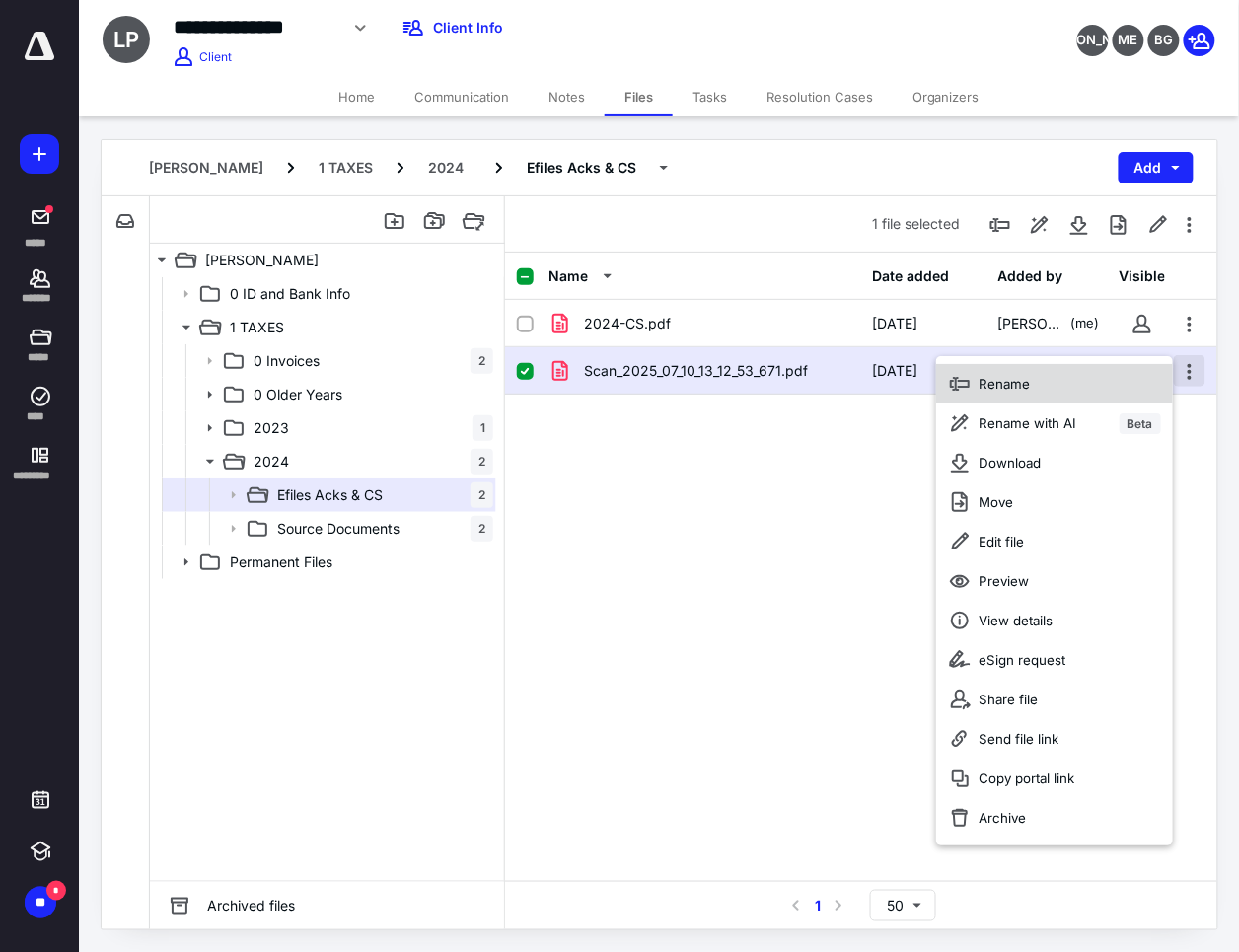 click on "Rename" at bounding box center (1055, 384) 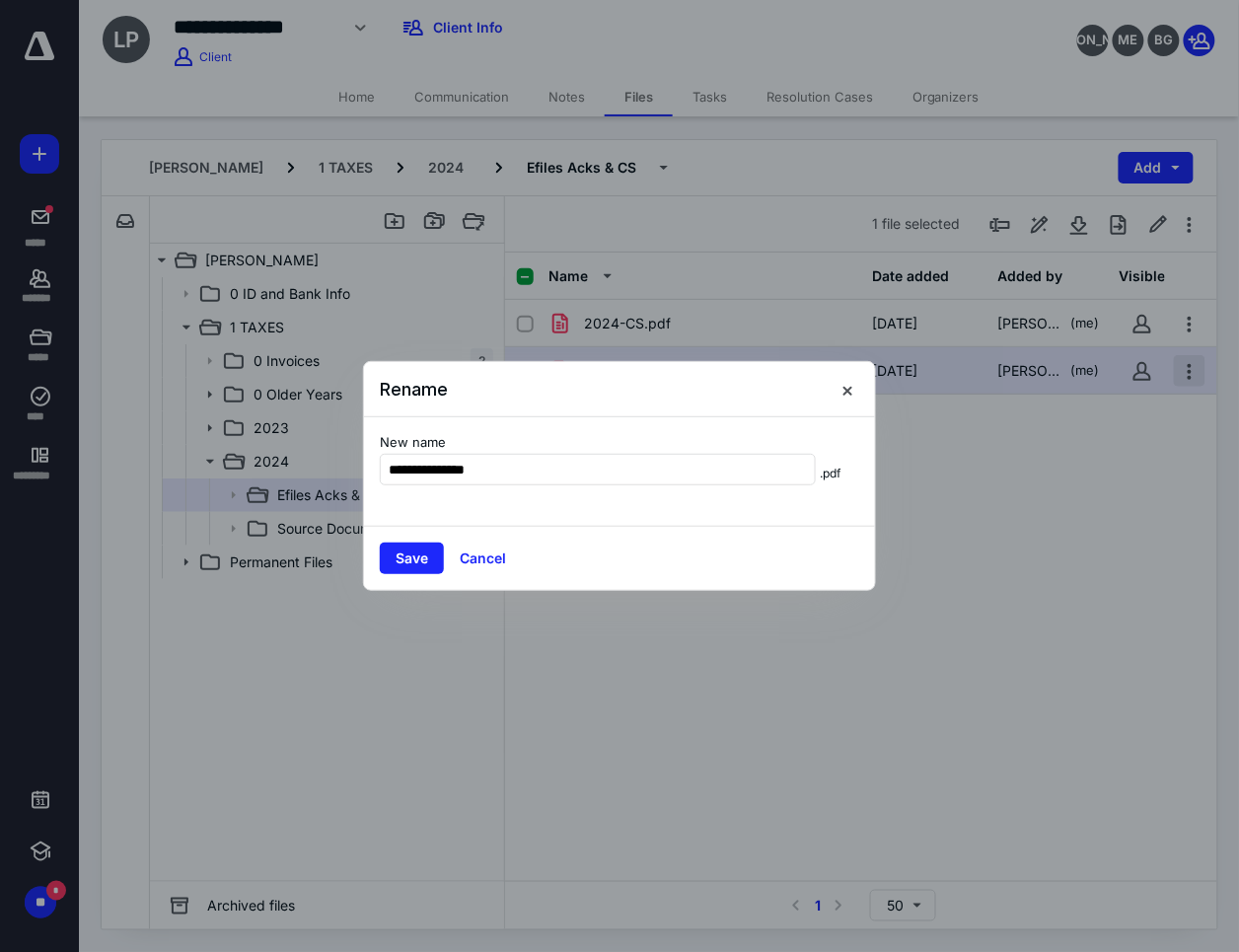type on "**********" 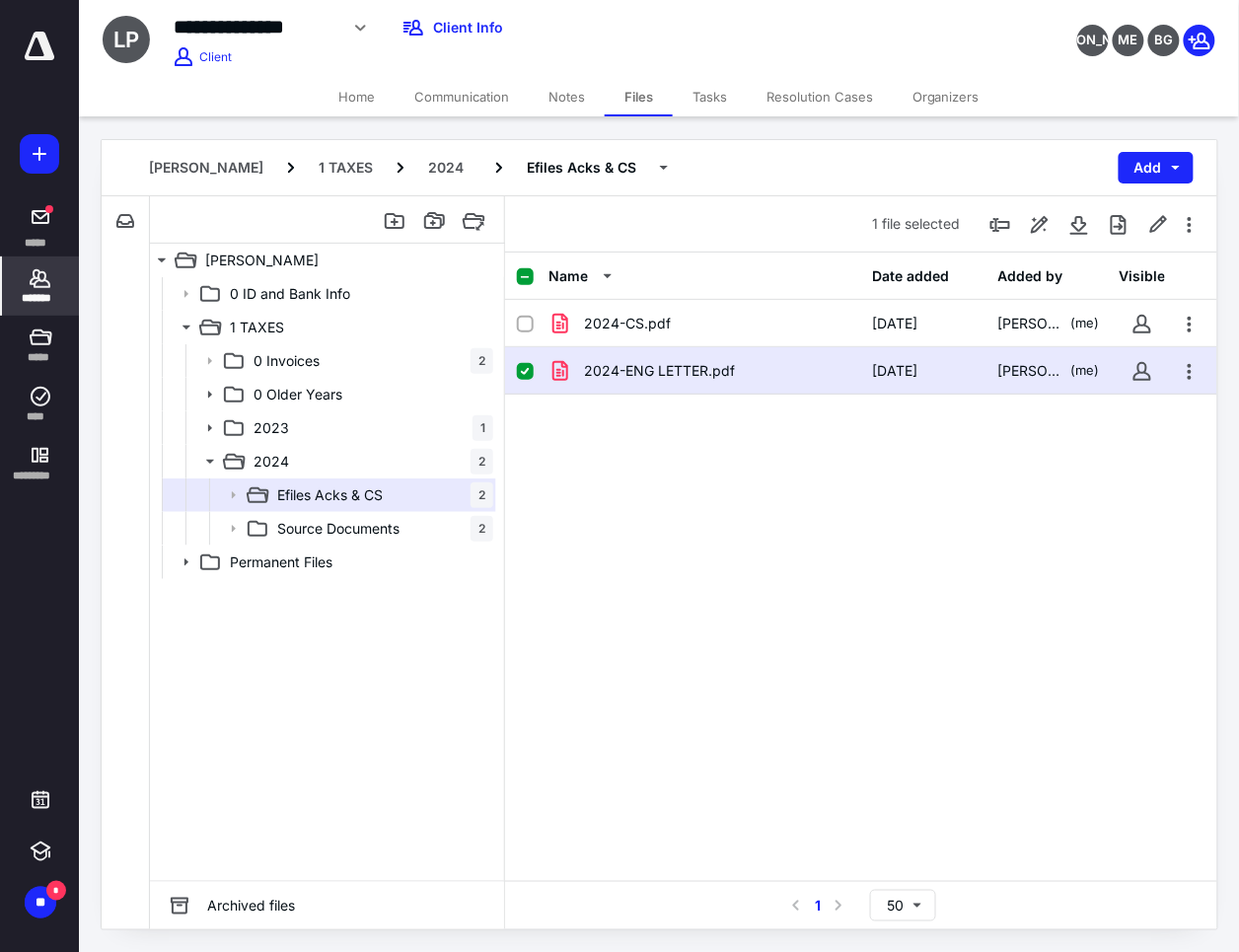 click 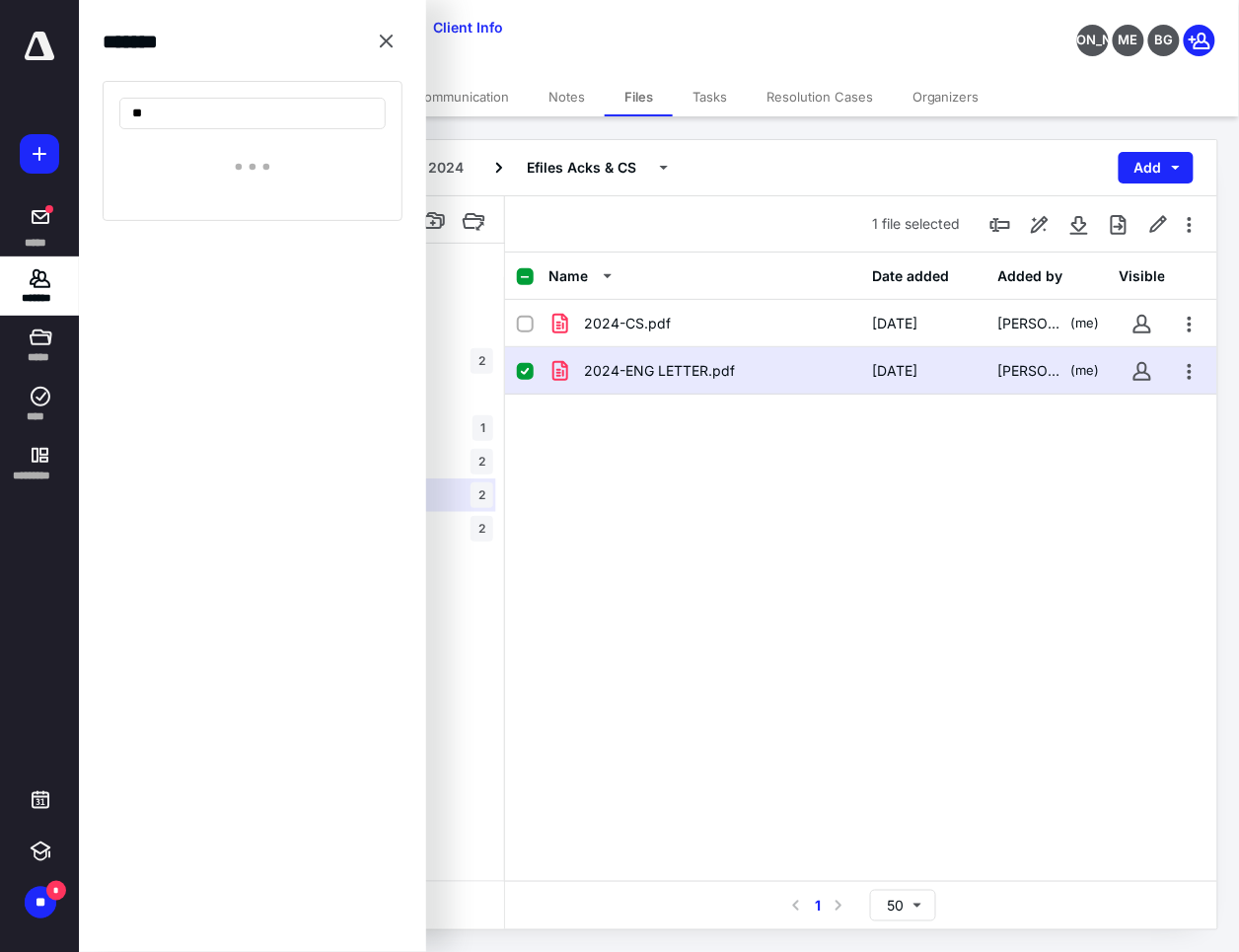 type on "*" 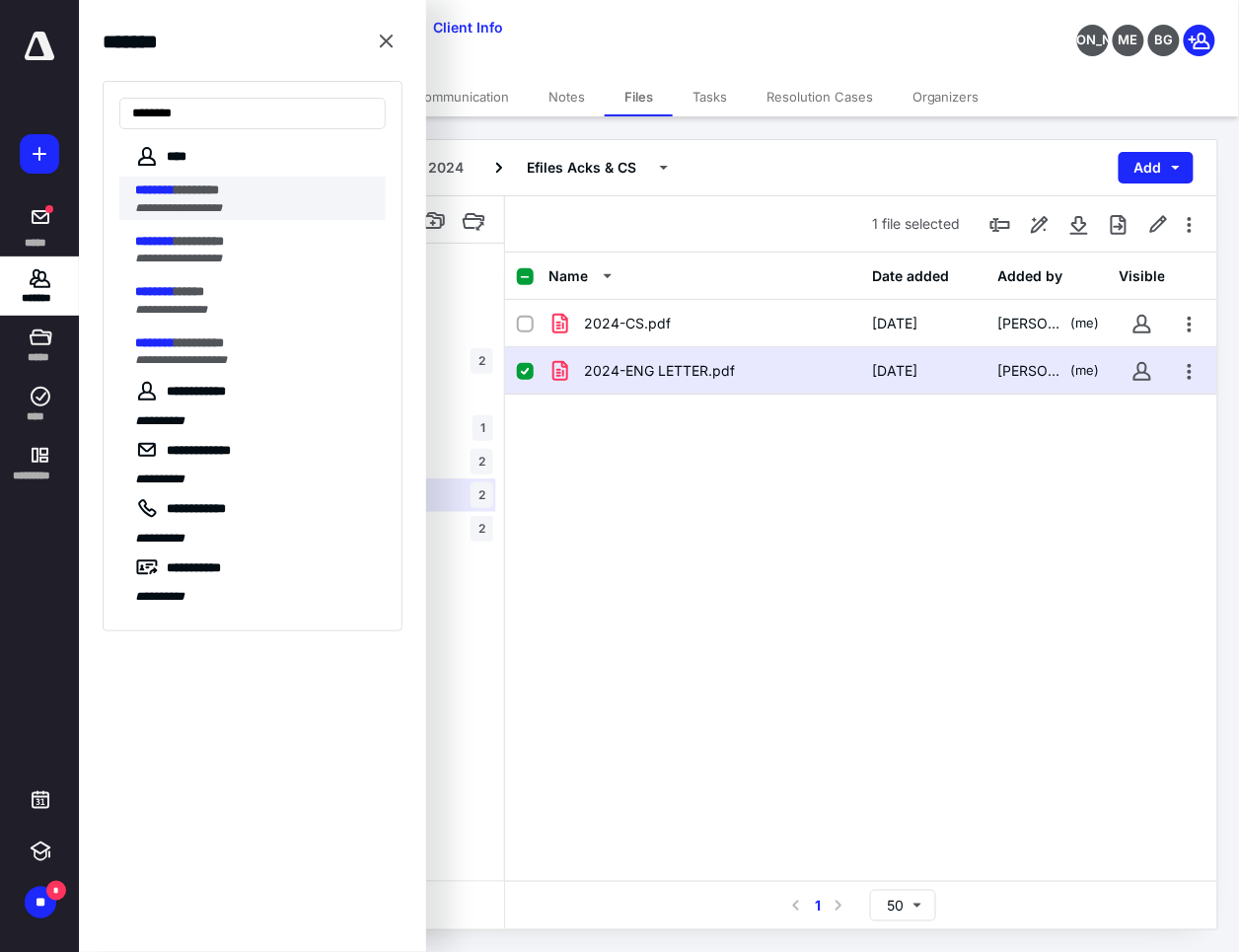 type on "********" 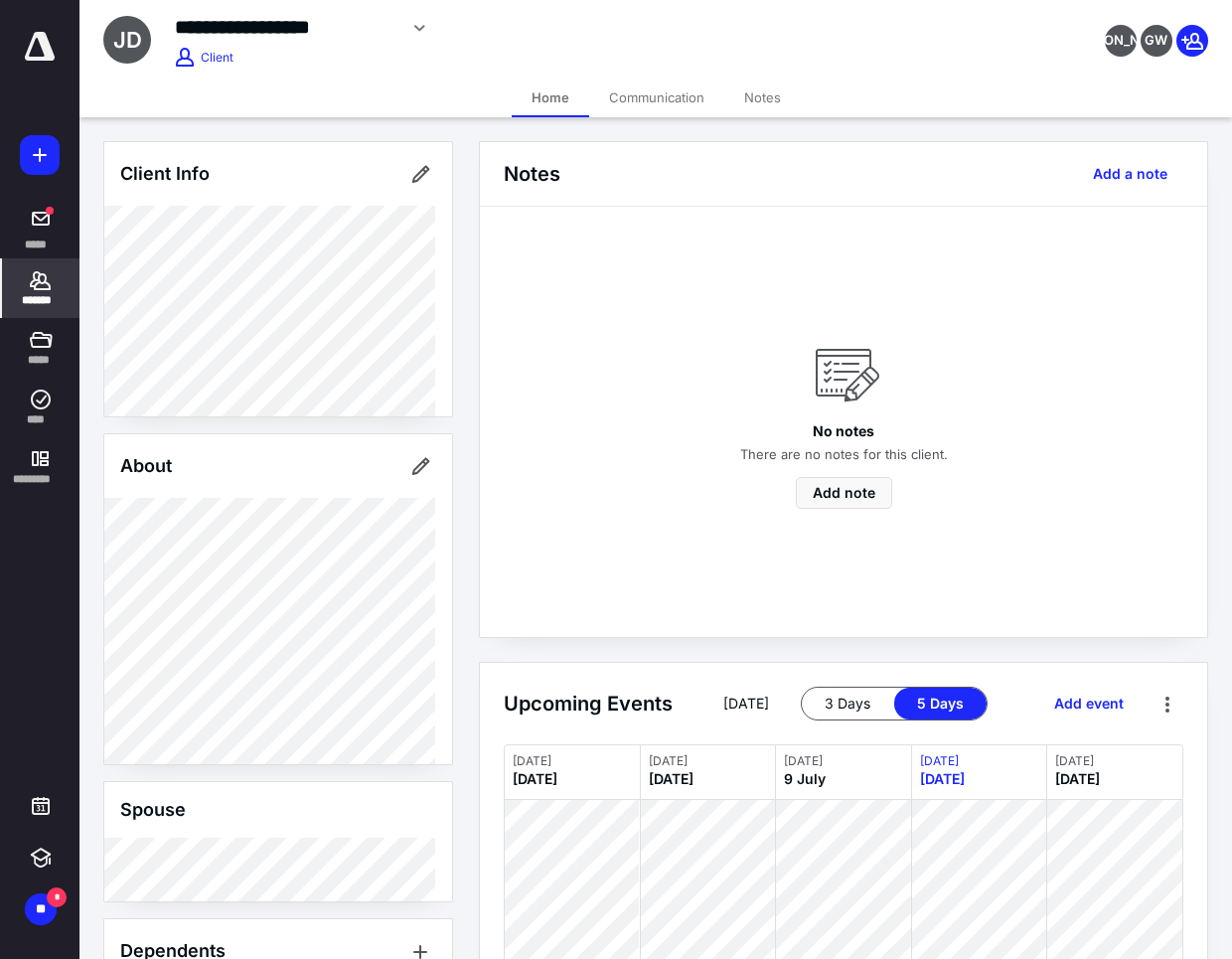 scroll, scrollTop: 212, scrollLeft: 0, axis: vertical 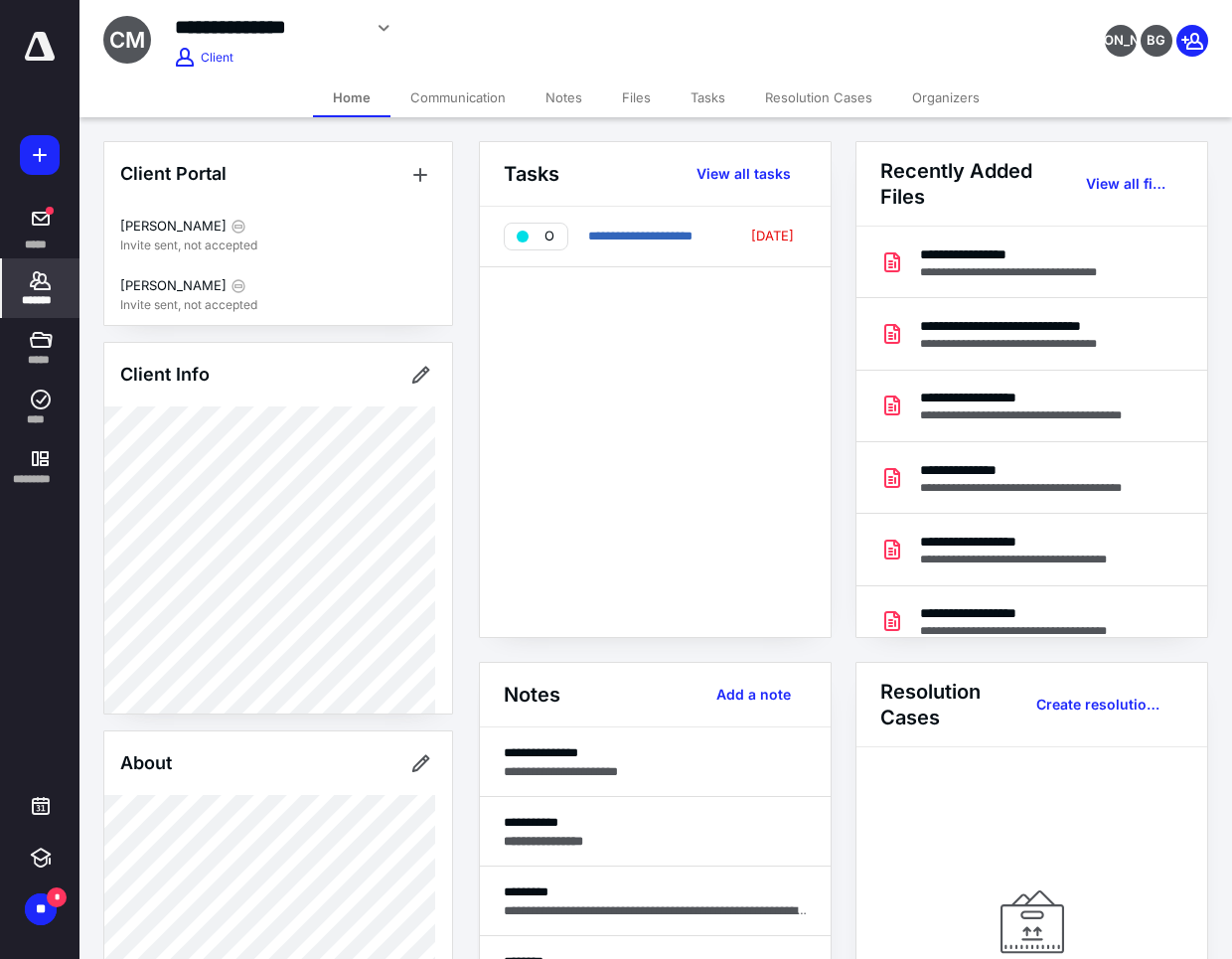 click on "Tasks" at bounding box center (707, 97) 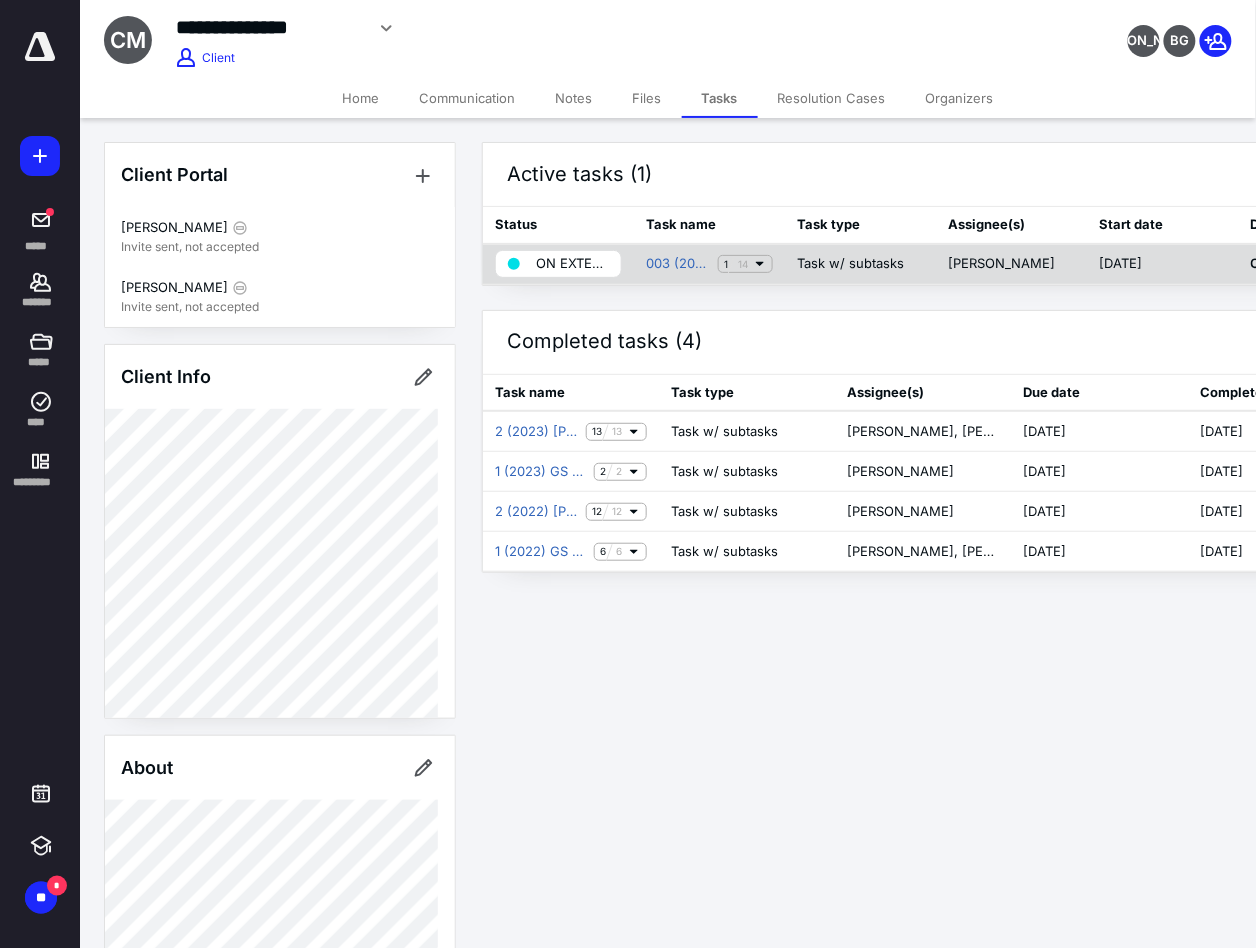 click on "14" at bounding box center (743, 264) 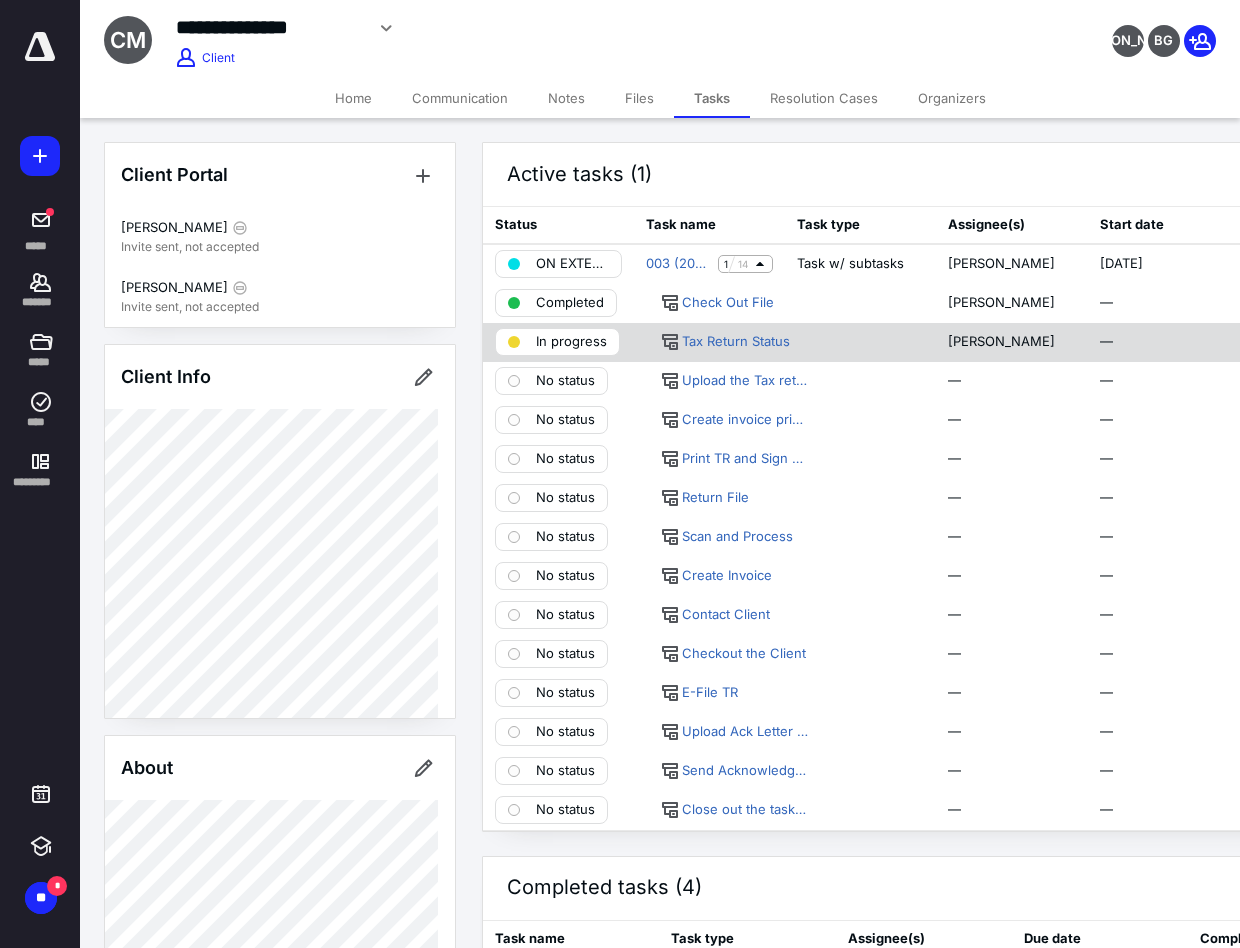 click on "In progress" at bounding box center [571, 342] 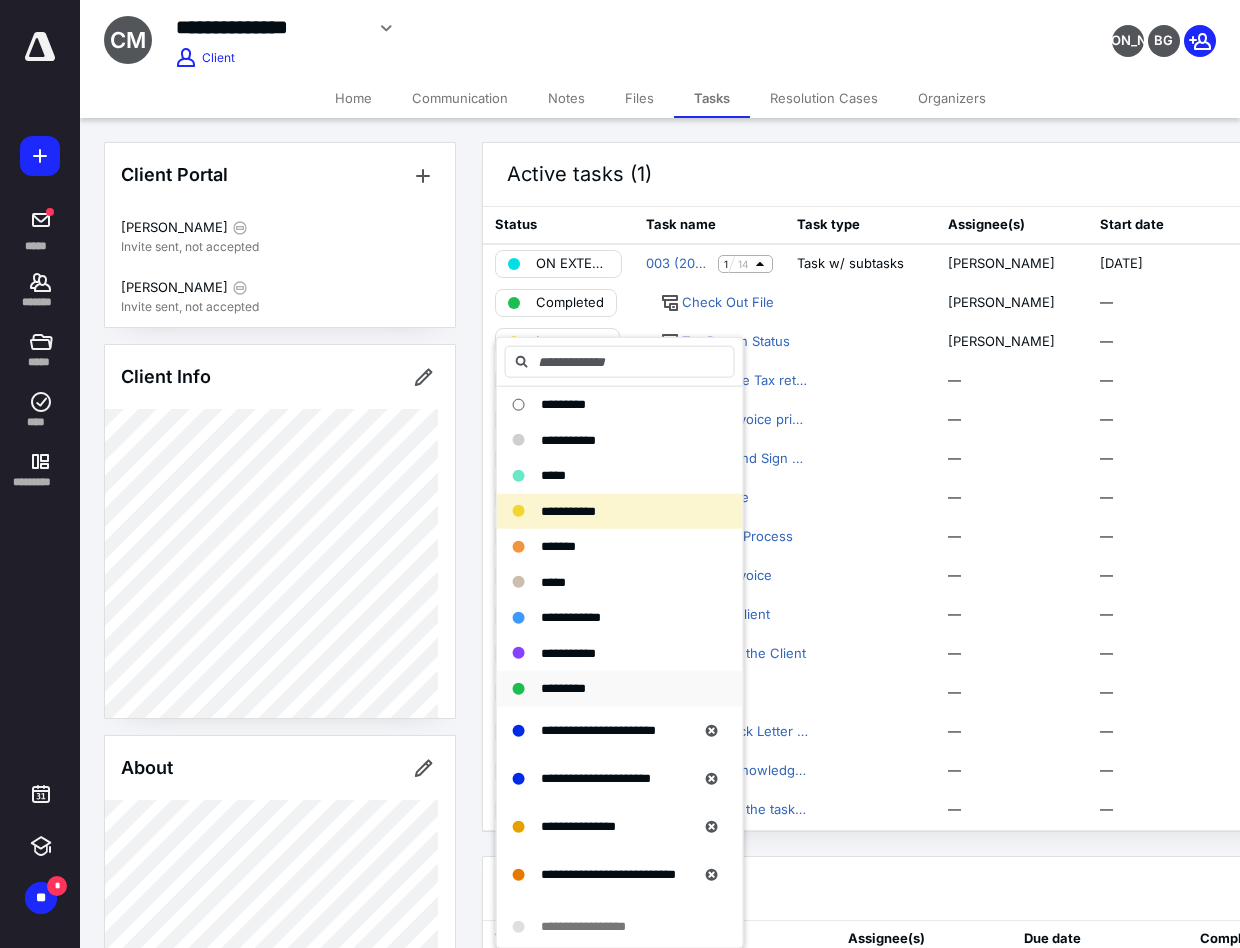 click on "*********" at bounding box center [620, 689] 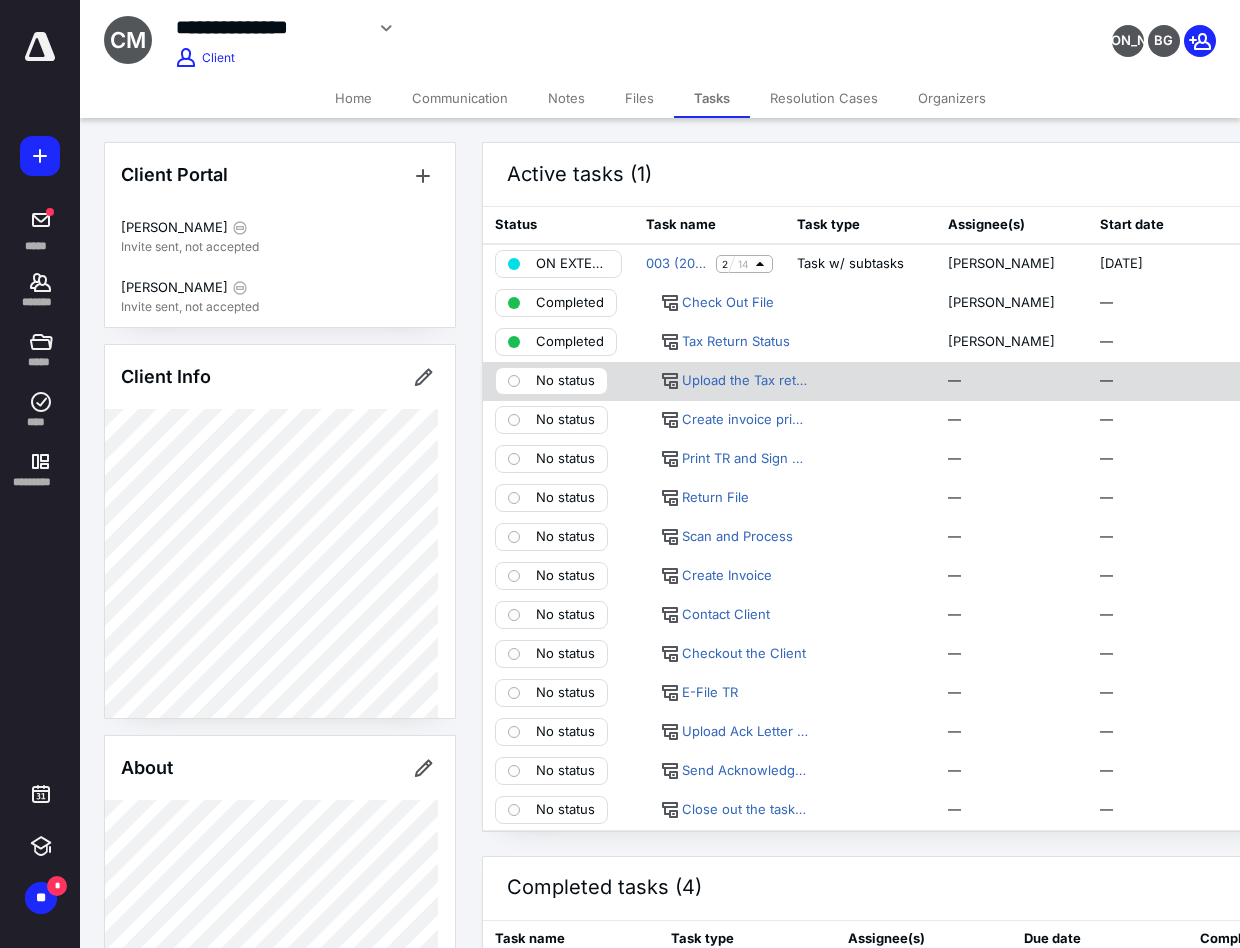 click on "No status" at bounding box center (565, 381) 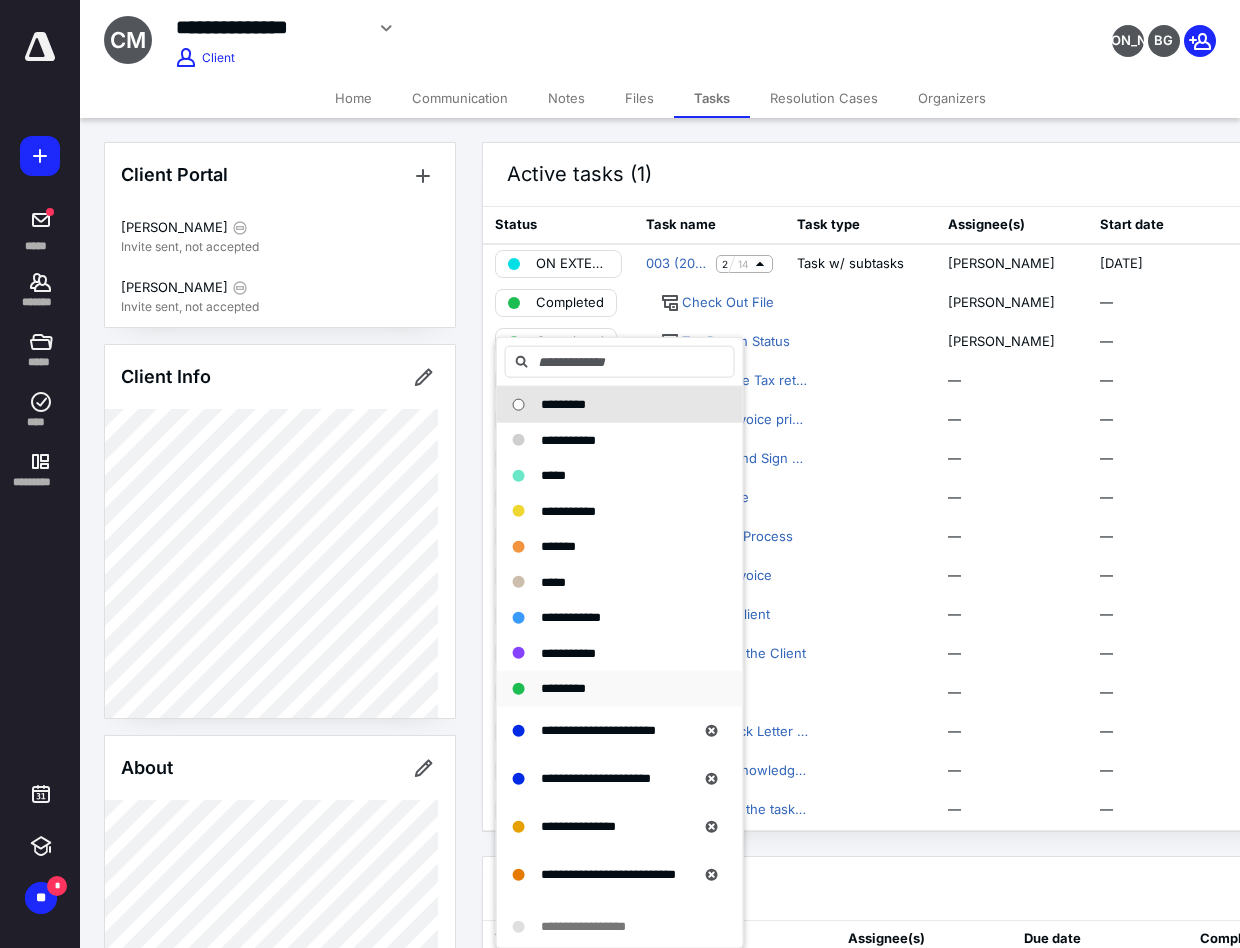 click on "**********" at bounding box center [620, 730] 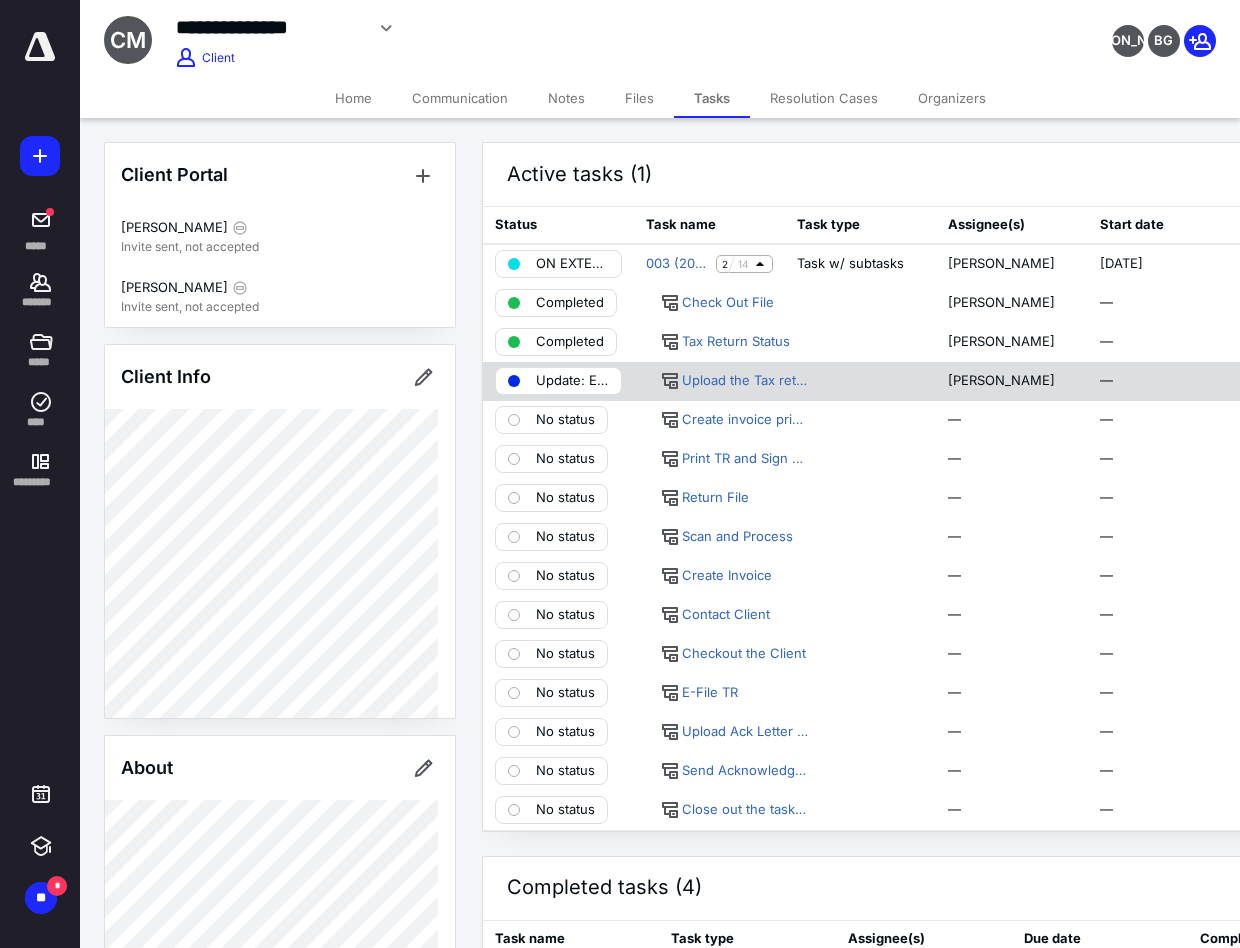 click on "Update: E-File Rejected" at bounding box center [572, 381] 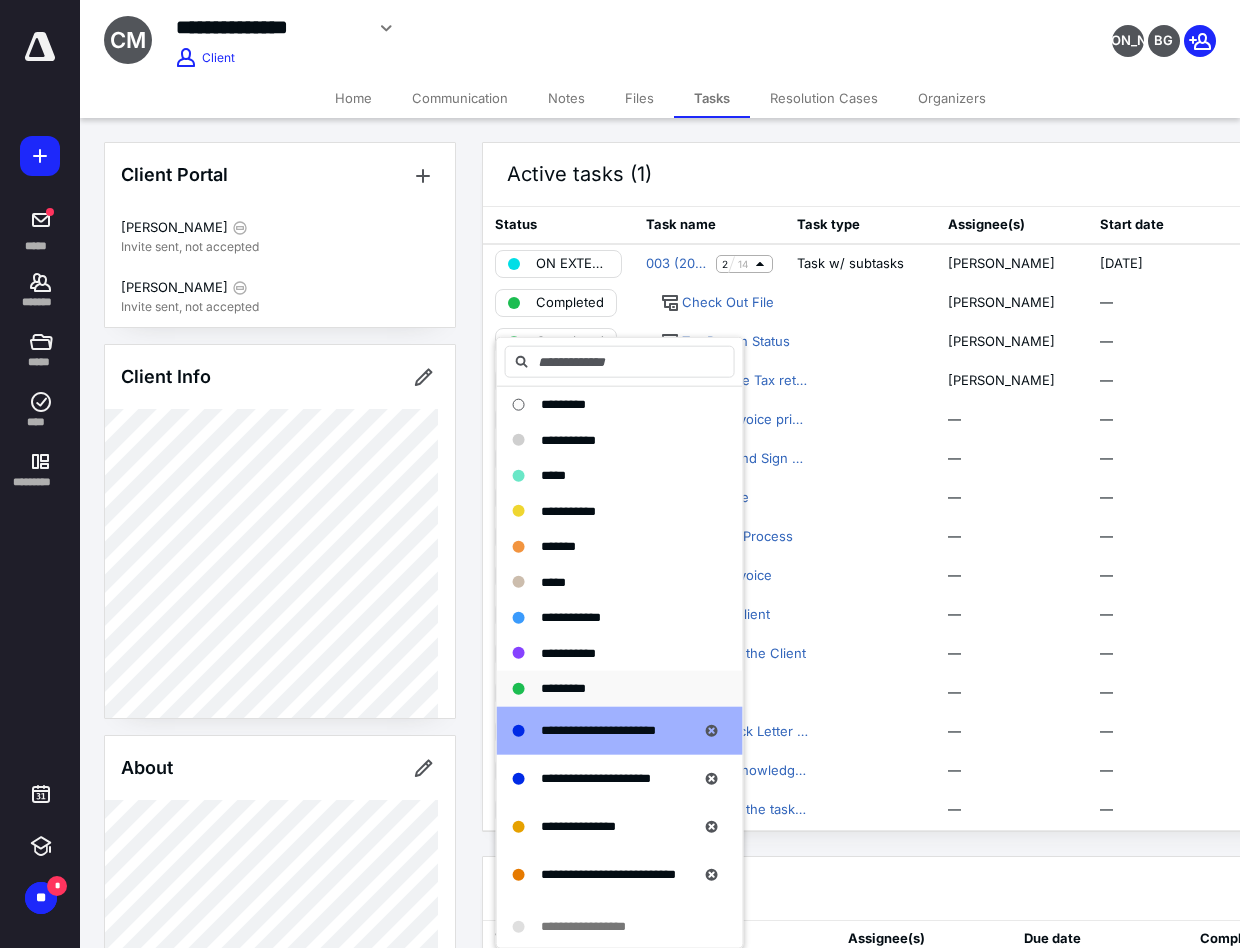 click on "*********" at bounding box center (563, 689) 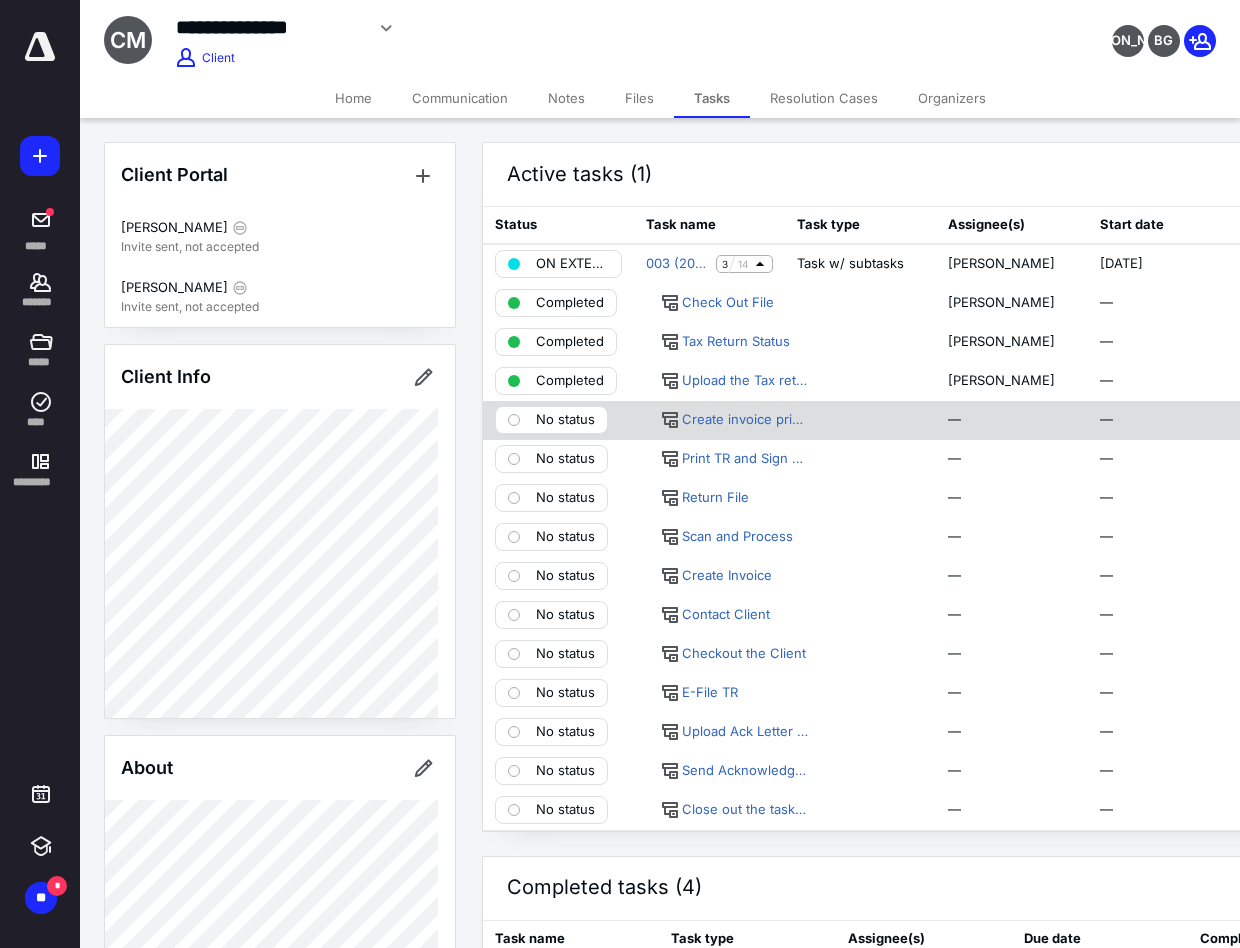click on "No status" at bounding box center [565, 420] 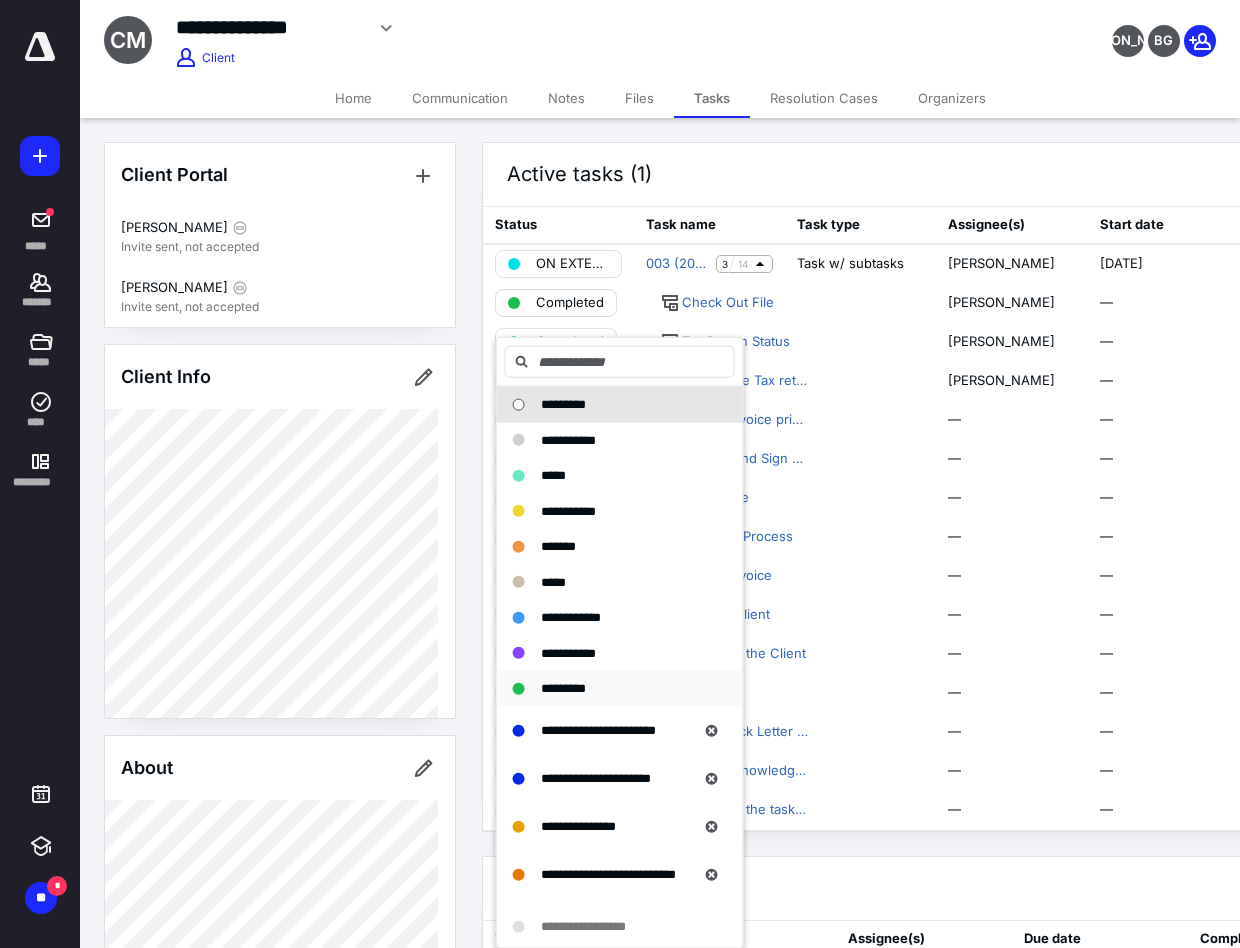 click on "*********" at bounding box center (563, 688) 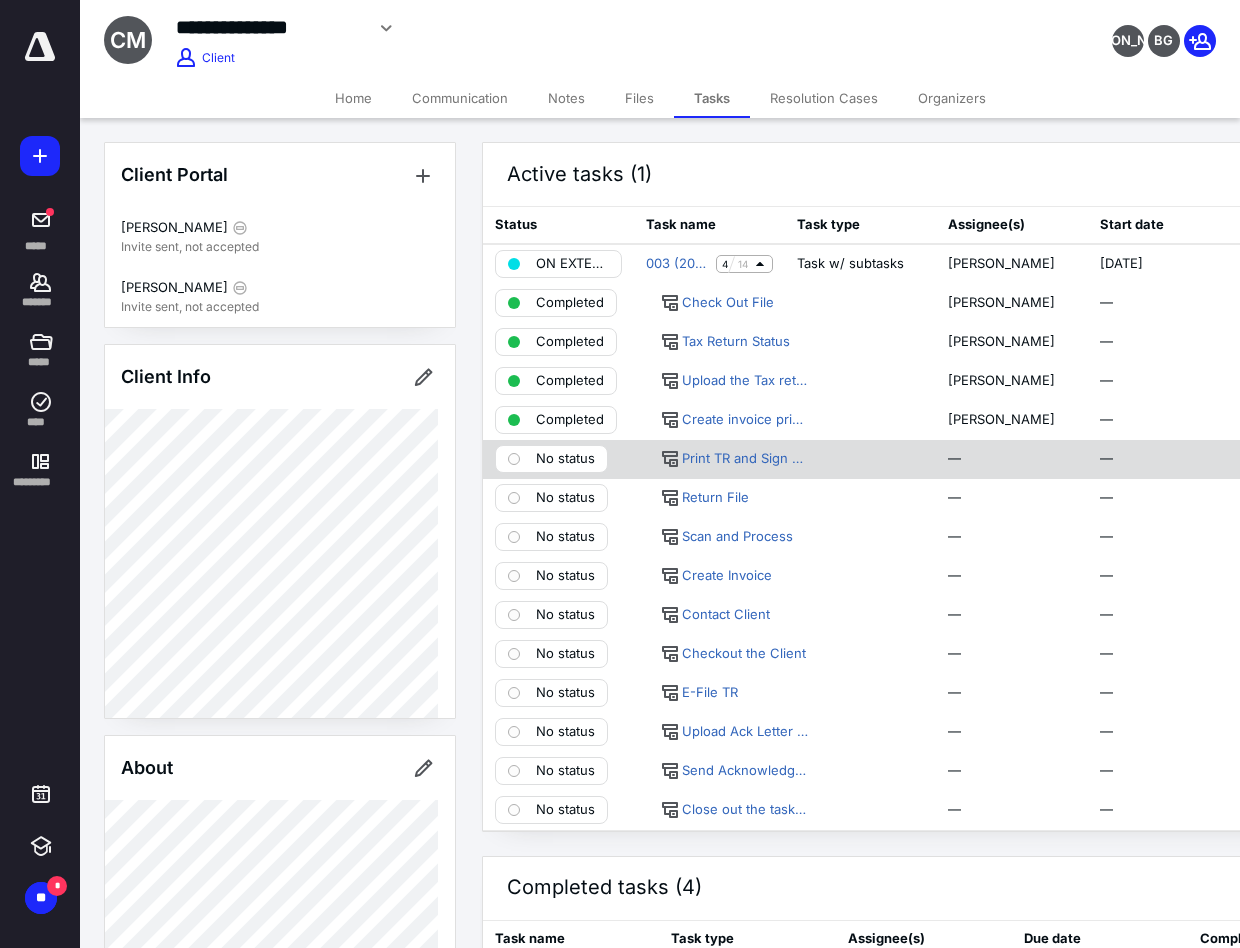click on "No status" at bounding box center [565, 459] 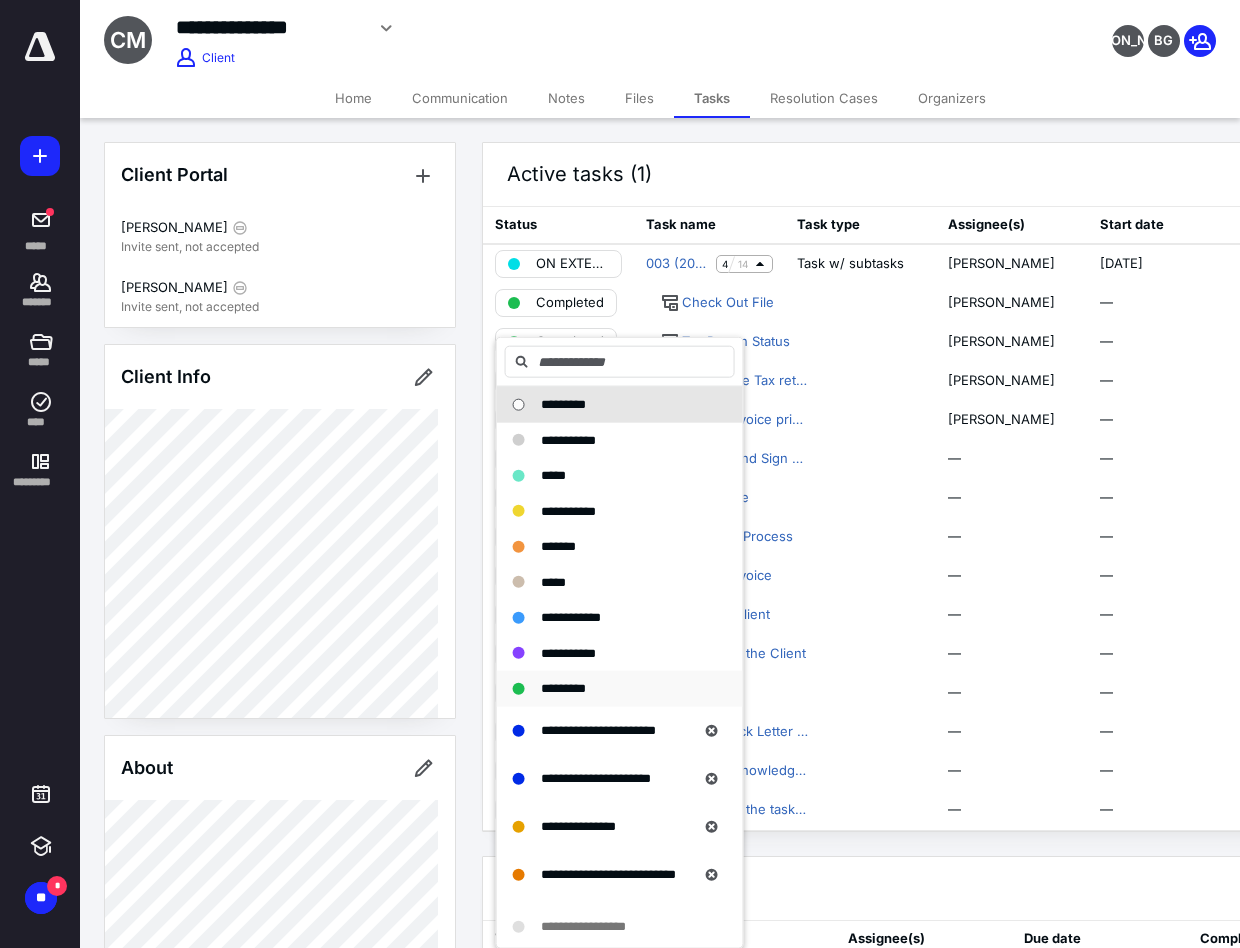 click on "*********" at bounding box center [563, 688] 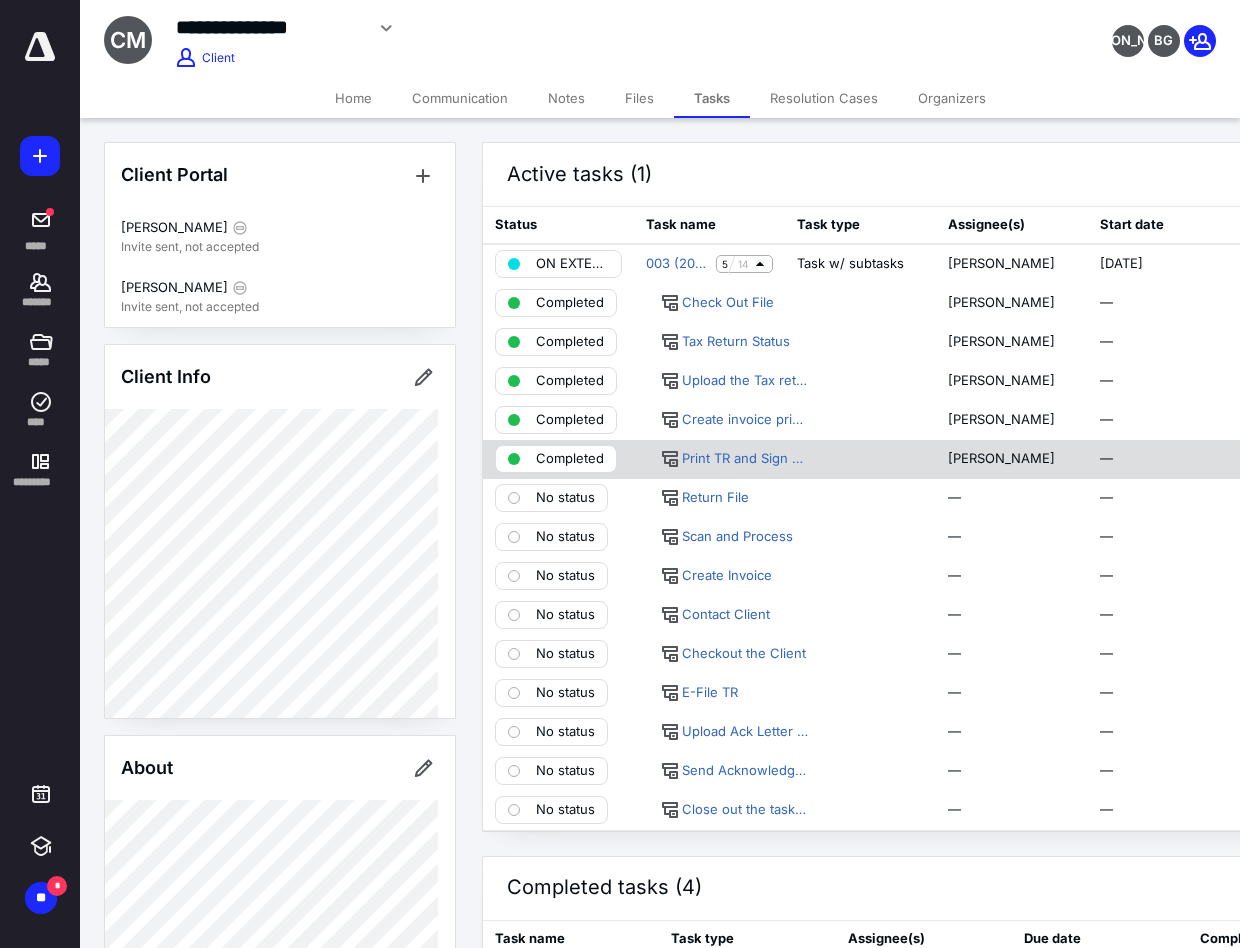 click on "Completed" at bounding box center (570, 459) 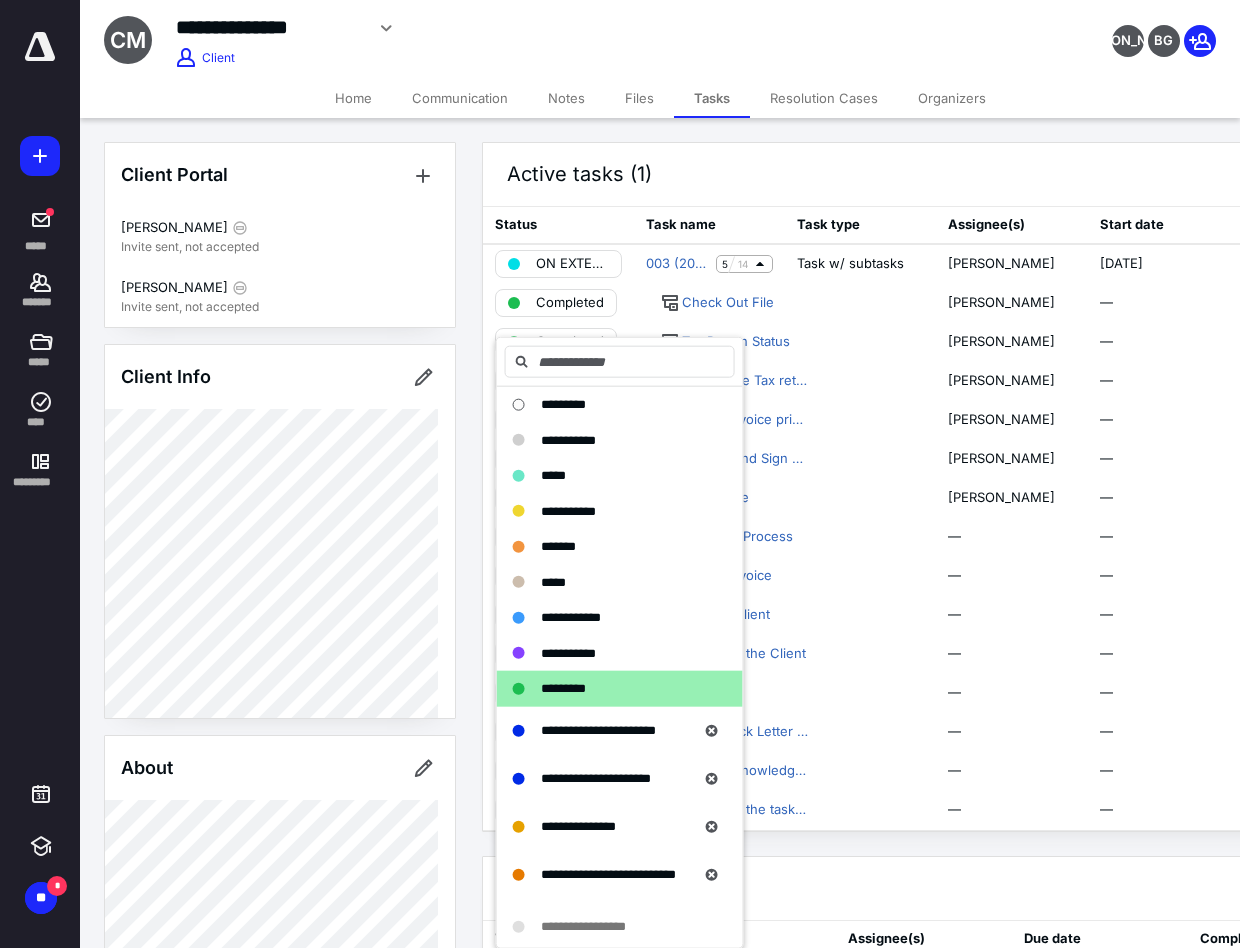 click on "Completed   tasks   (4) Show  subtasks" at bounding box center (1012, 889) 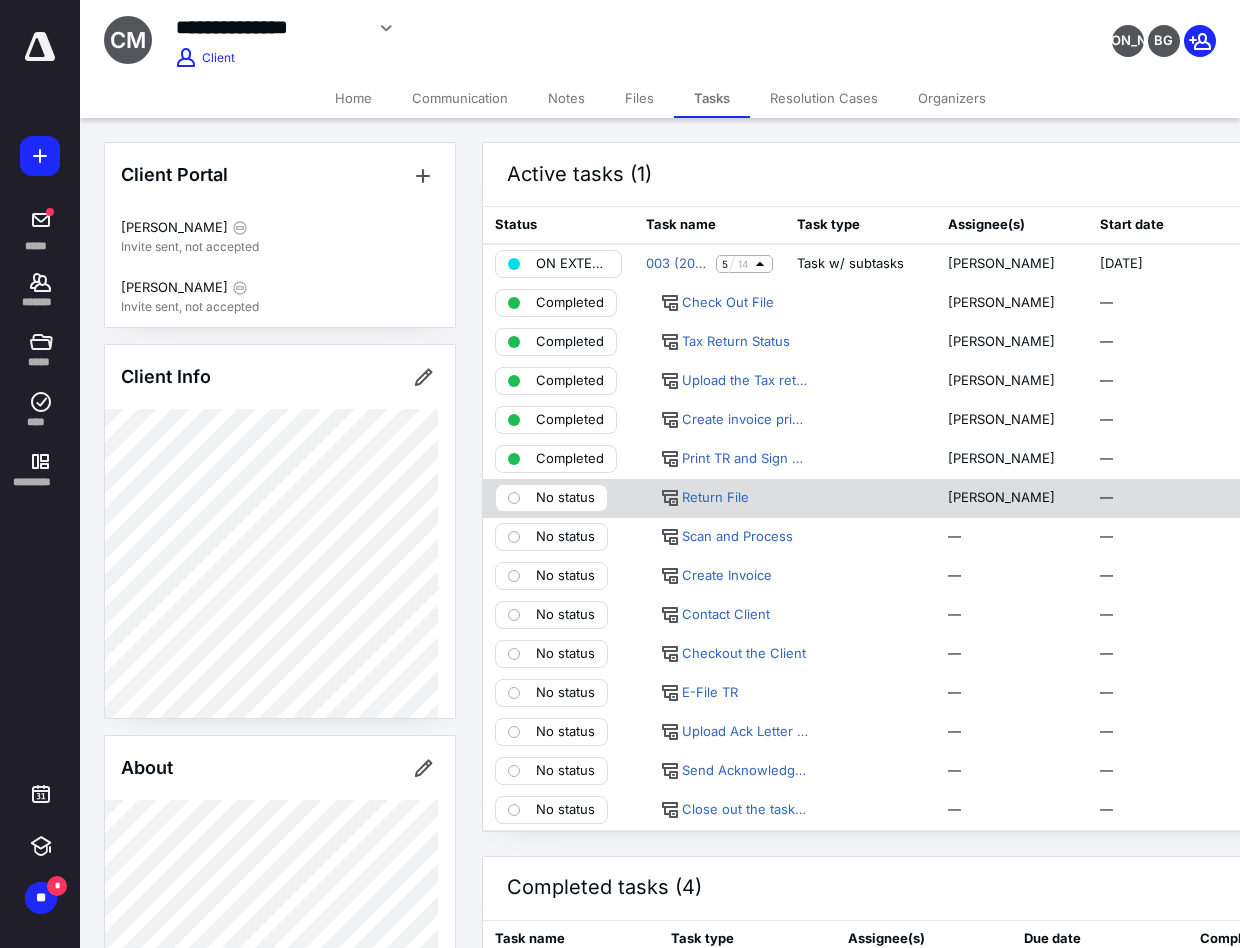 click on "No status" at bounding box center (565, 498) 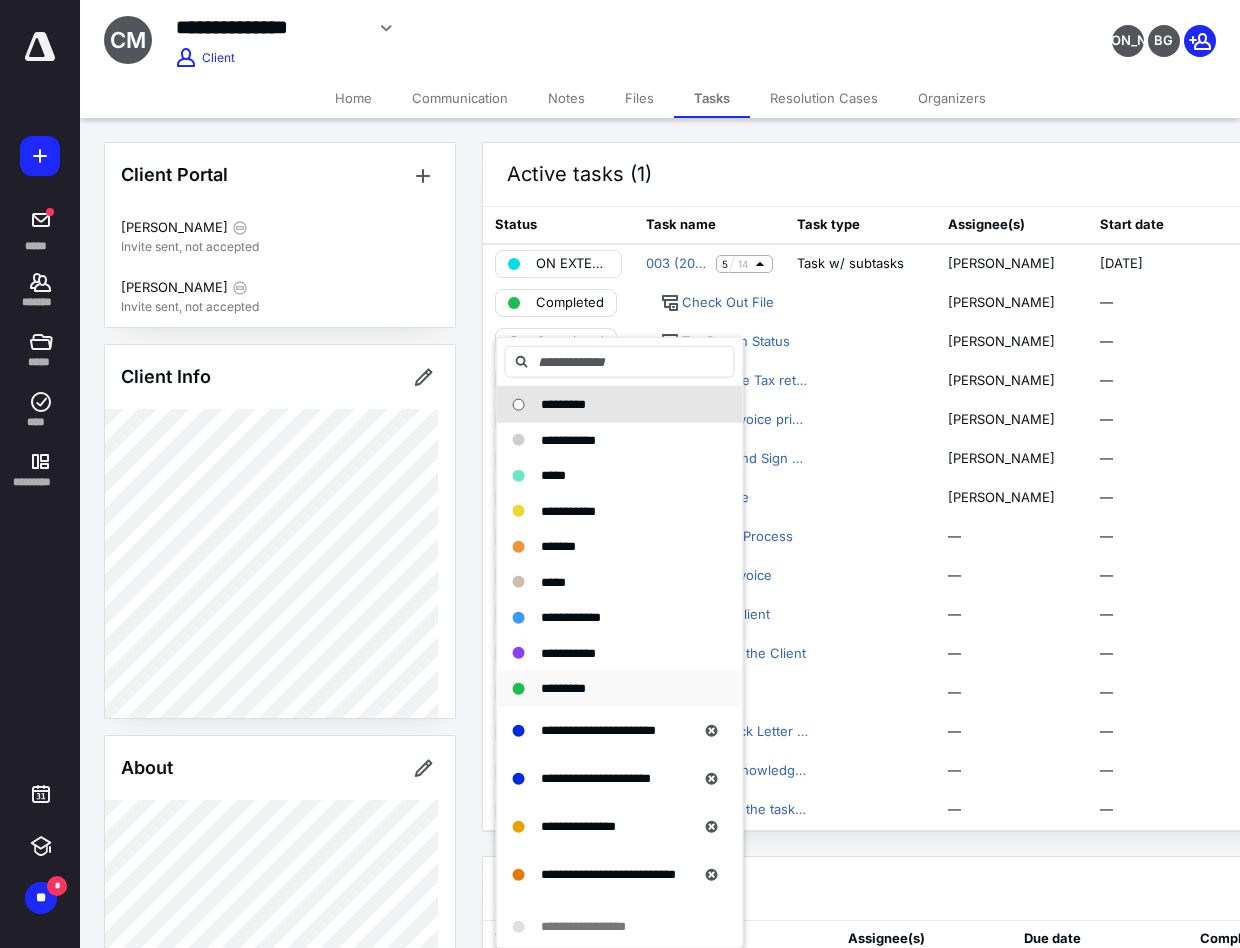 click on "*********" at bounding box center (620, 689) 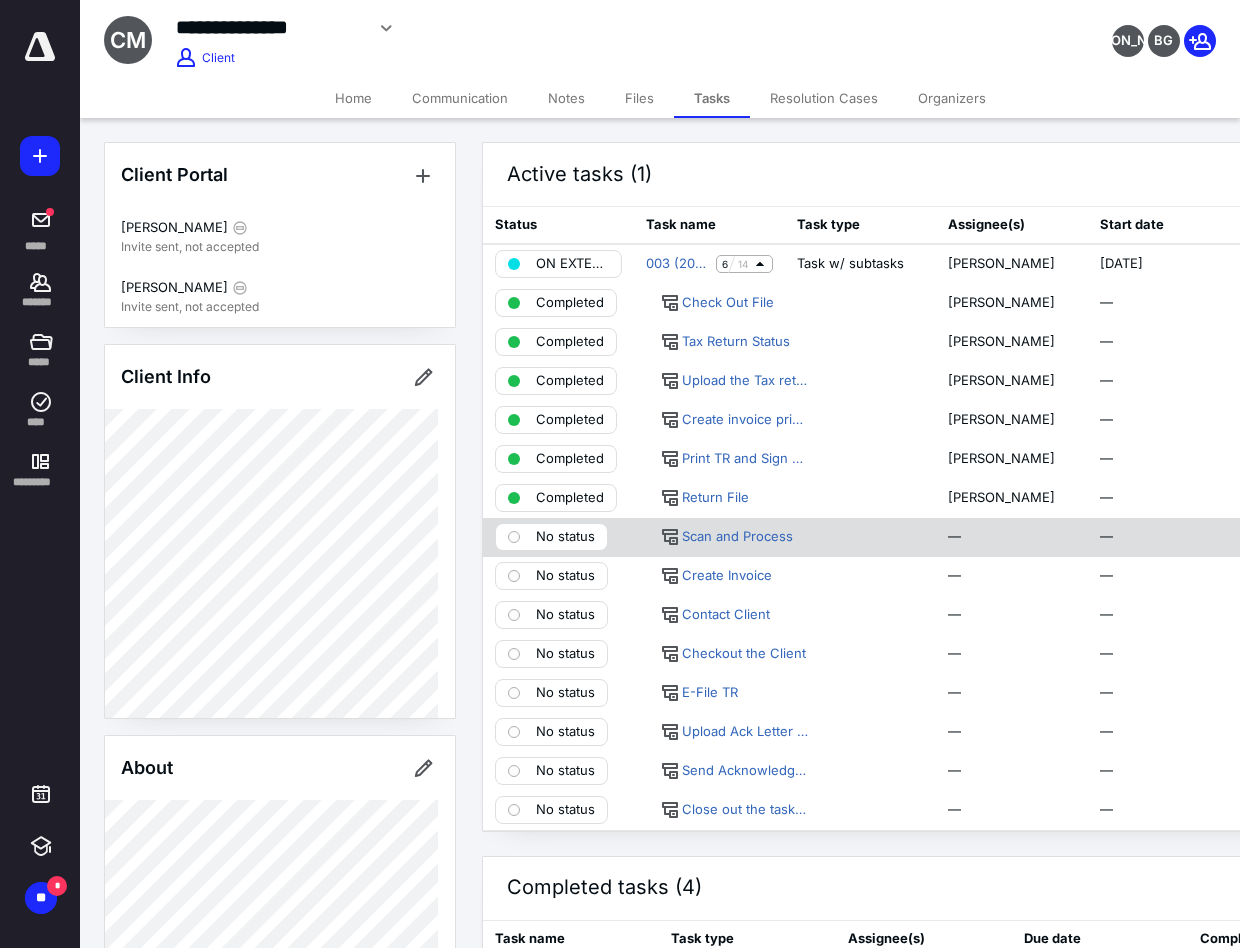 click on "No status" at bounding box center [551, 537] 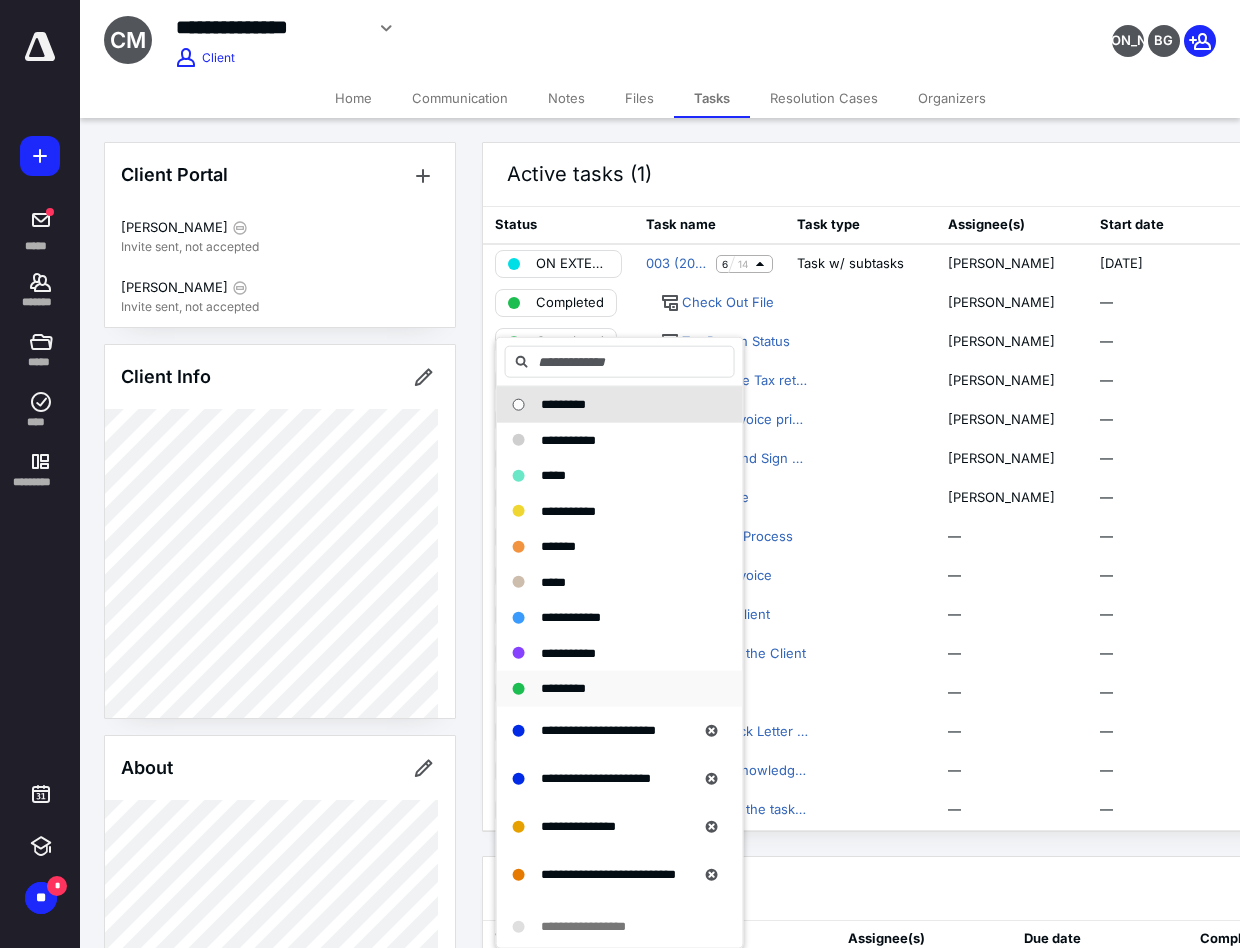 click on "*********" at bounding box center (563, 688) 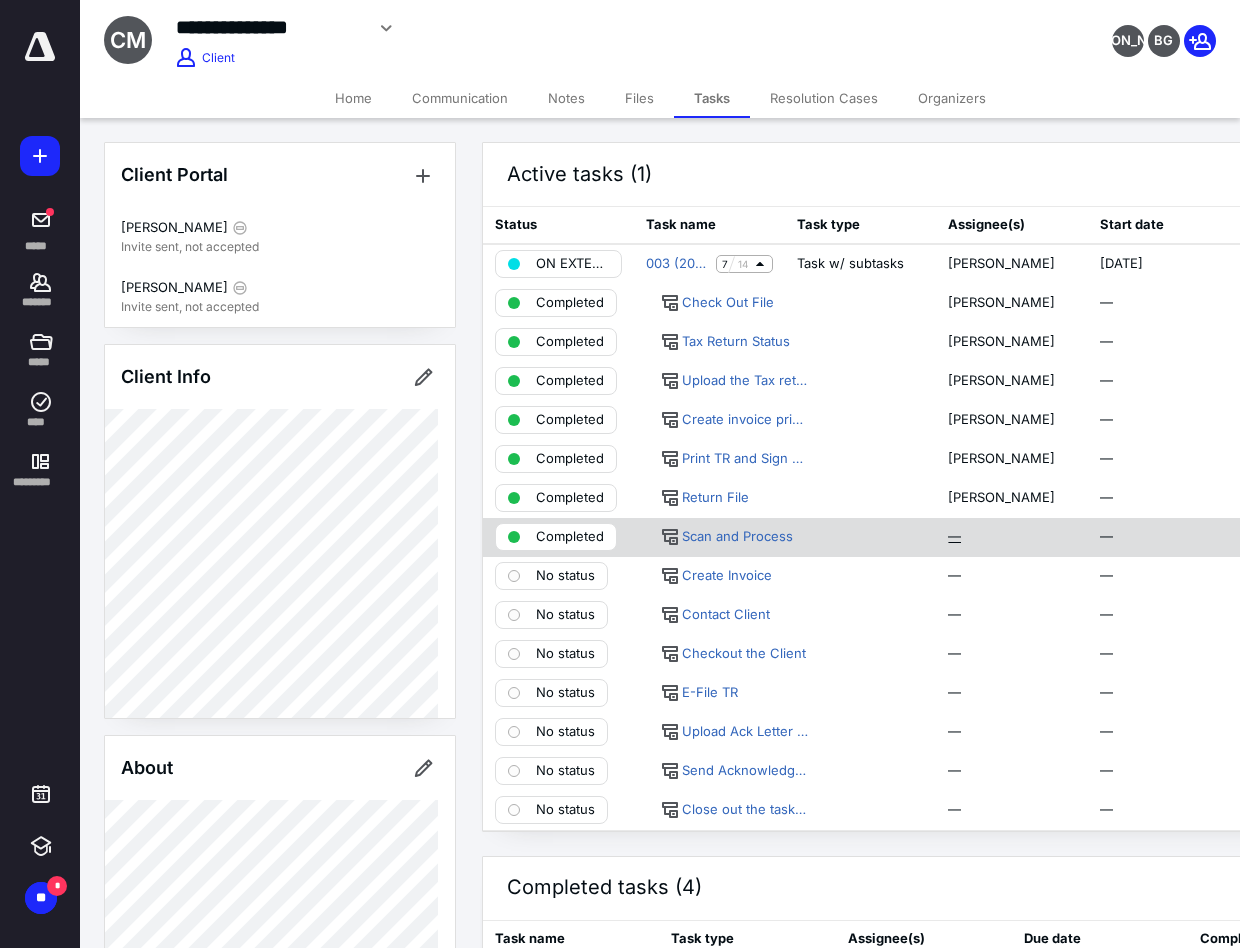 click on "—" at bounding box center [954, 537] 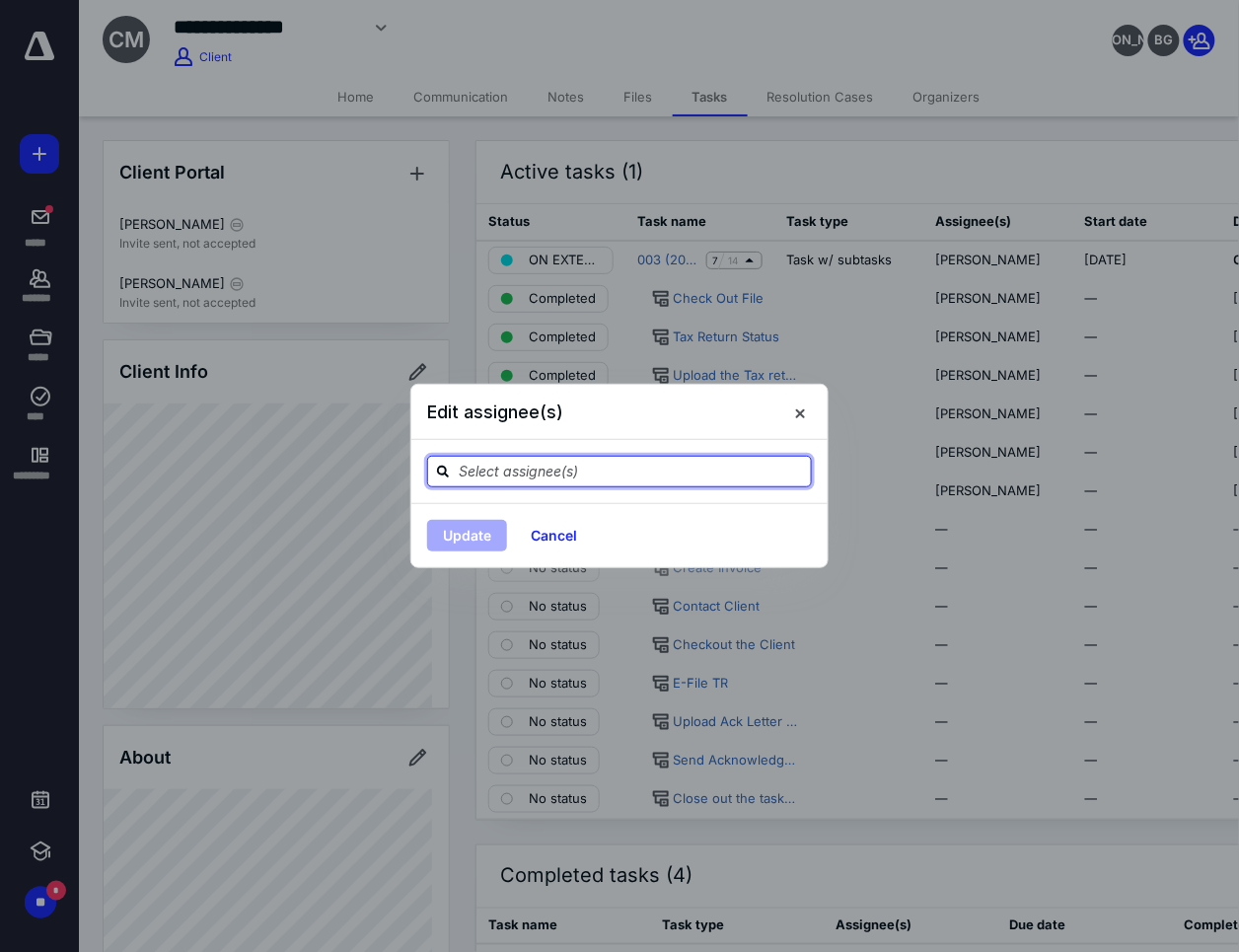 click at bounding box center (631, 471) 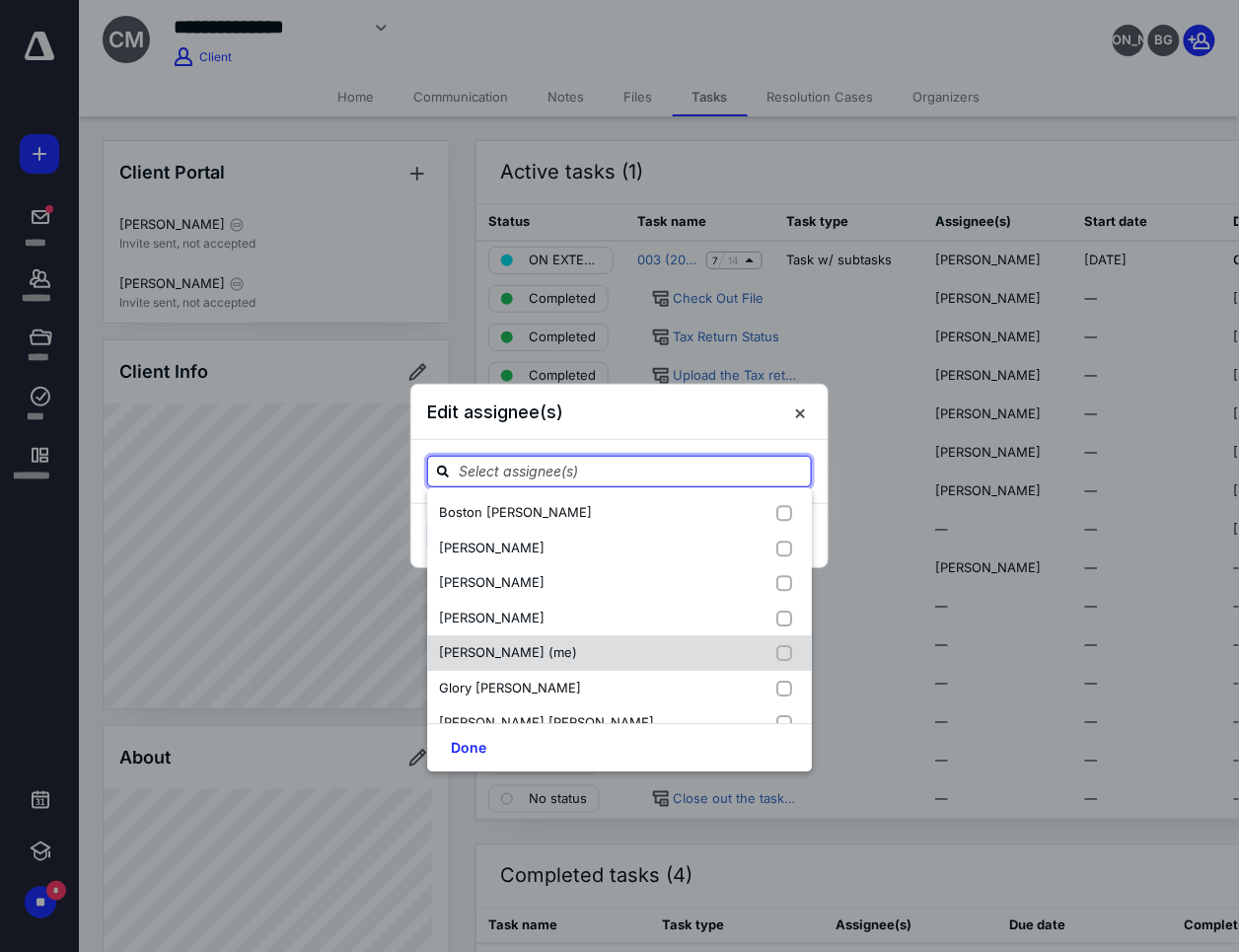 click on "[PERSON_NAME] (me)" at bounding box center [508, 652] 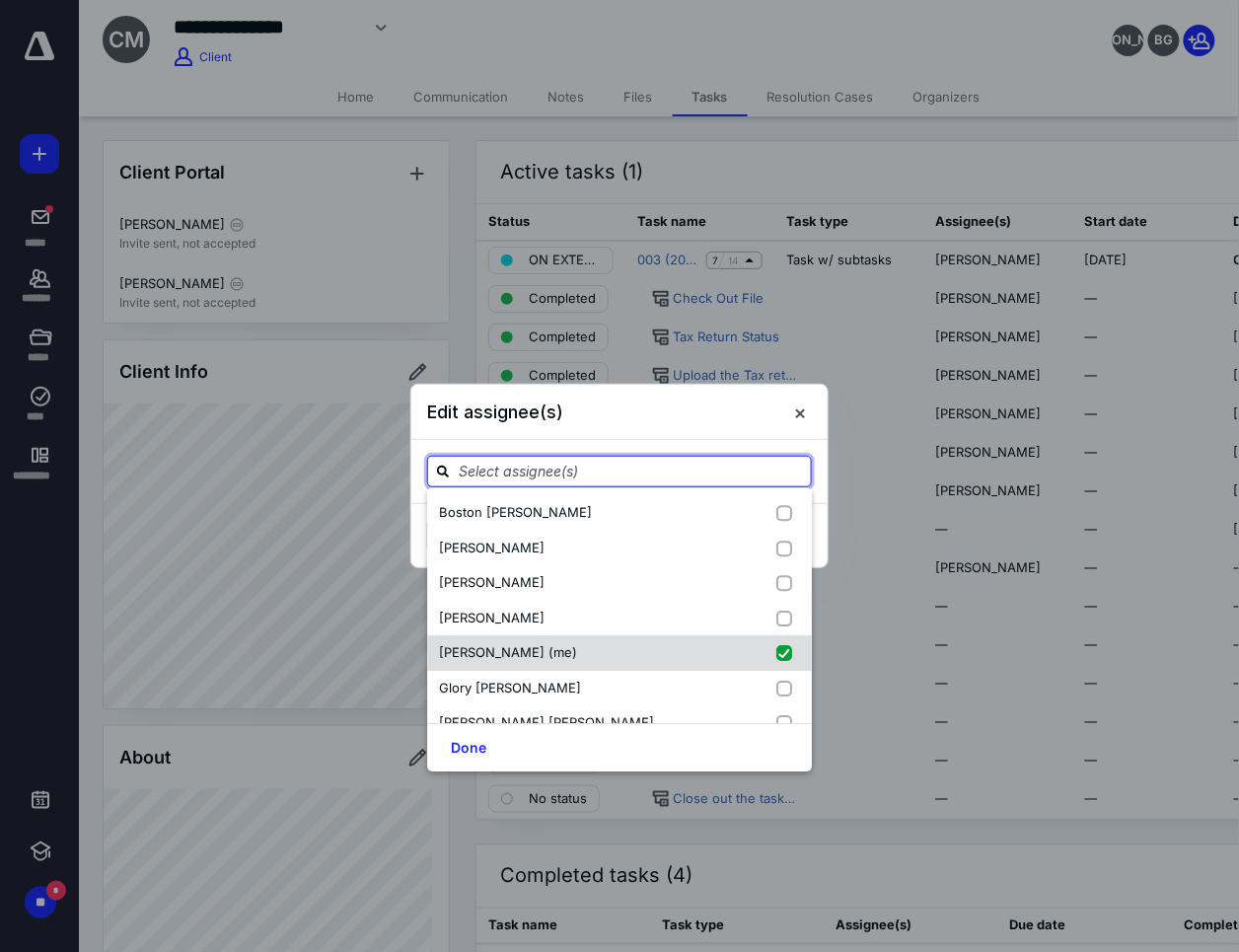 checkbox on "true" 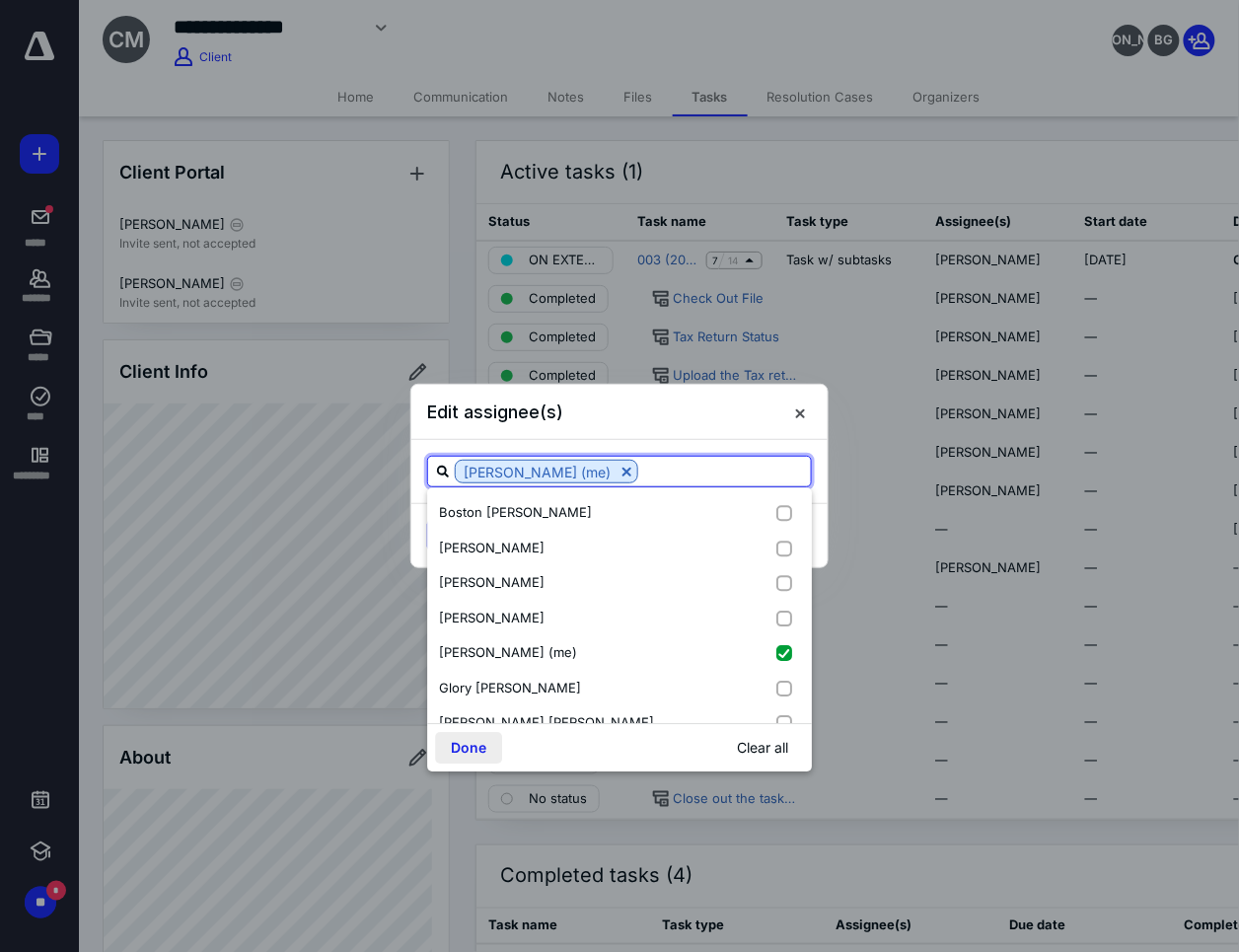 click on "Done" at bounding box center (469, 748) 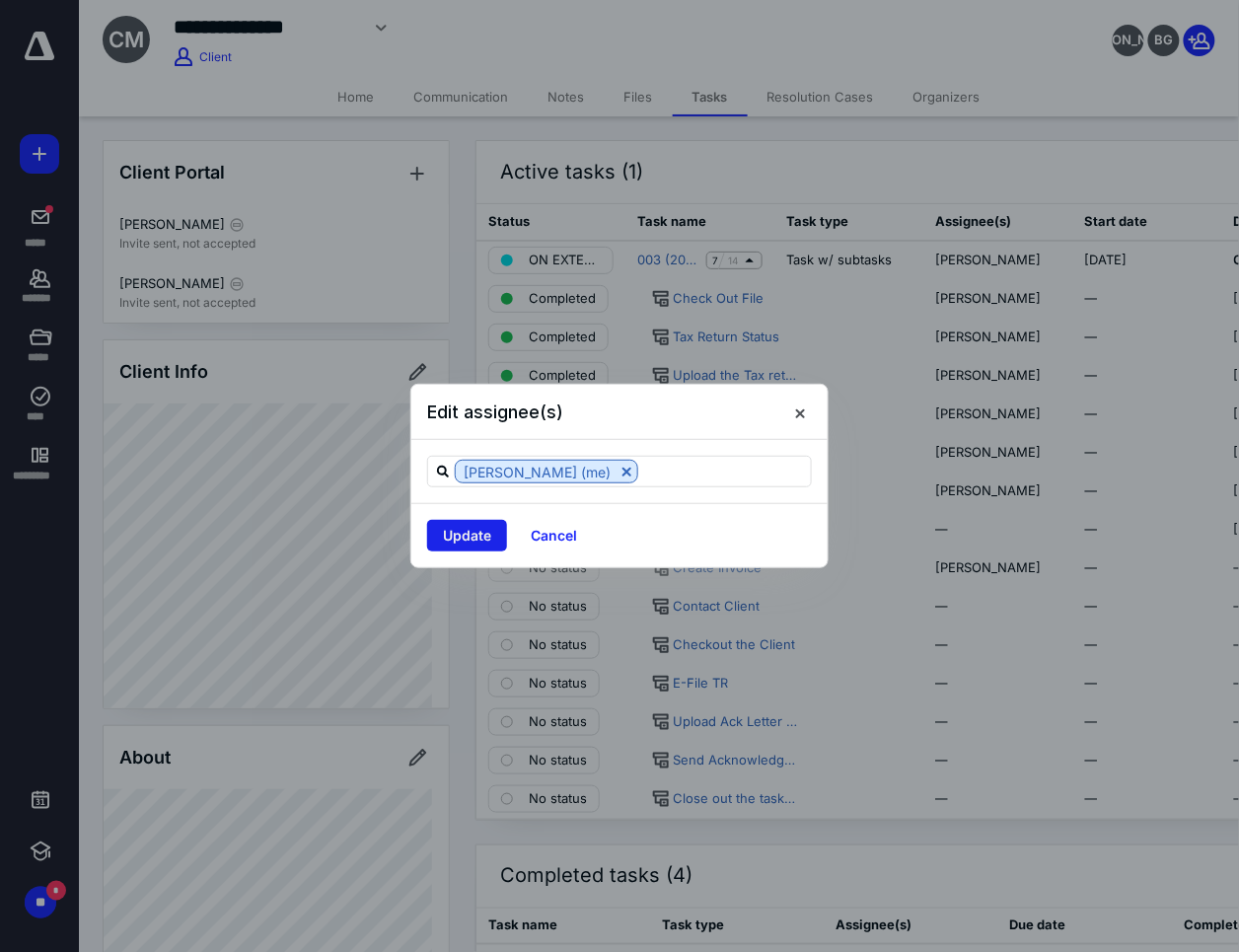 click on "Update" at bounding box center (467, 536) 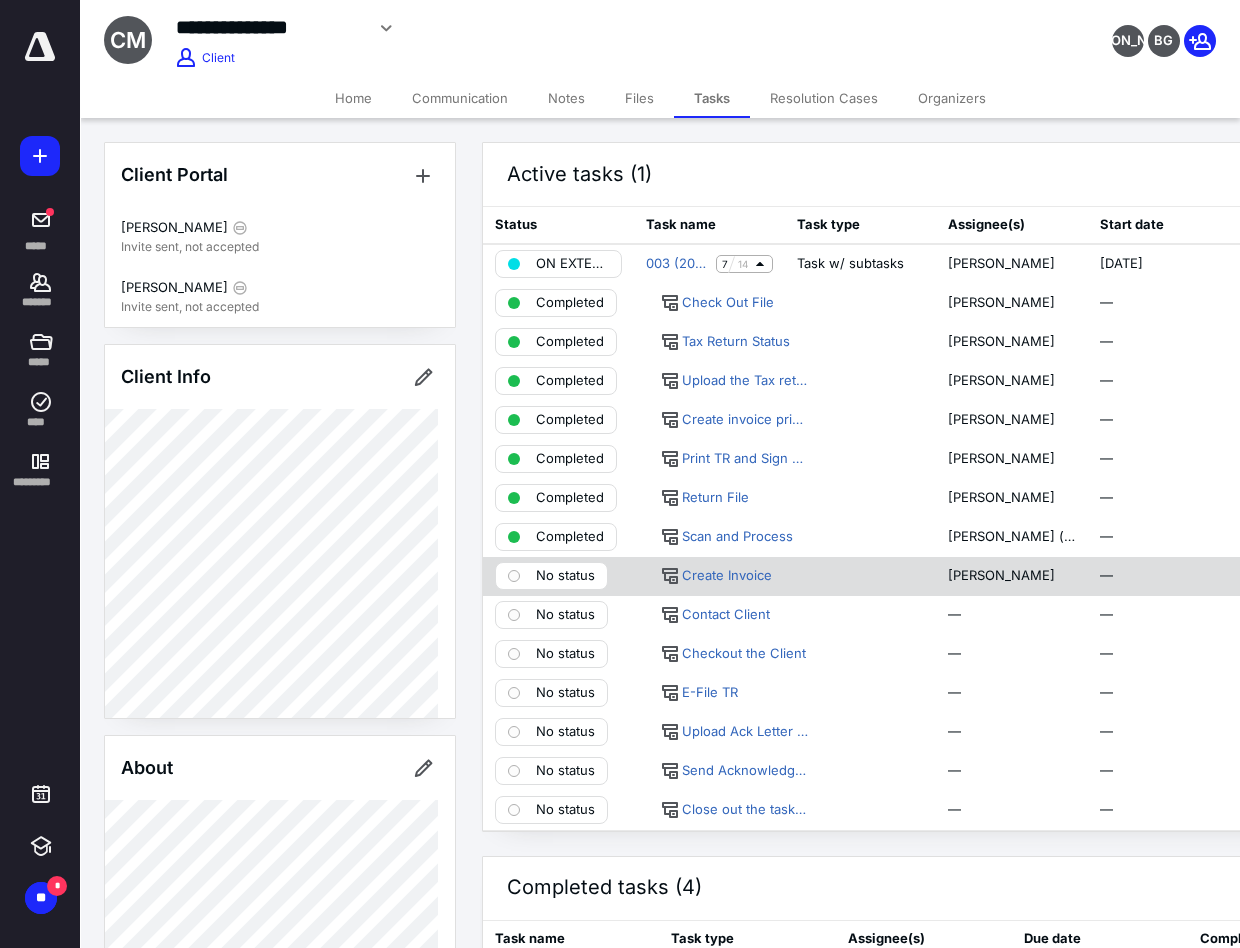 click on "No status" at bounding box center (565, 576) 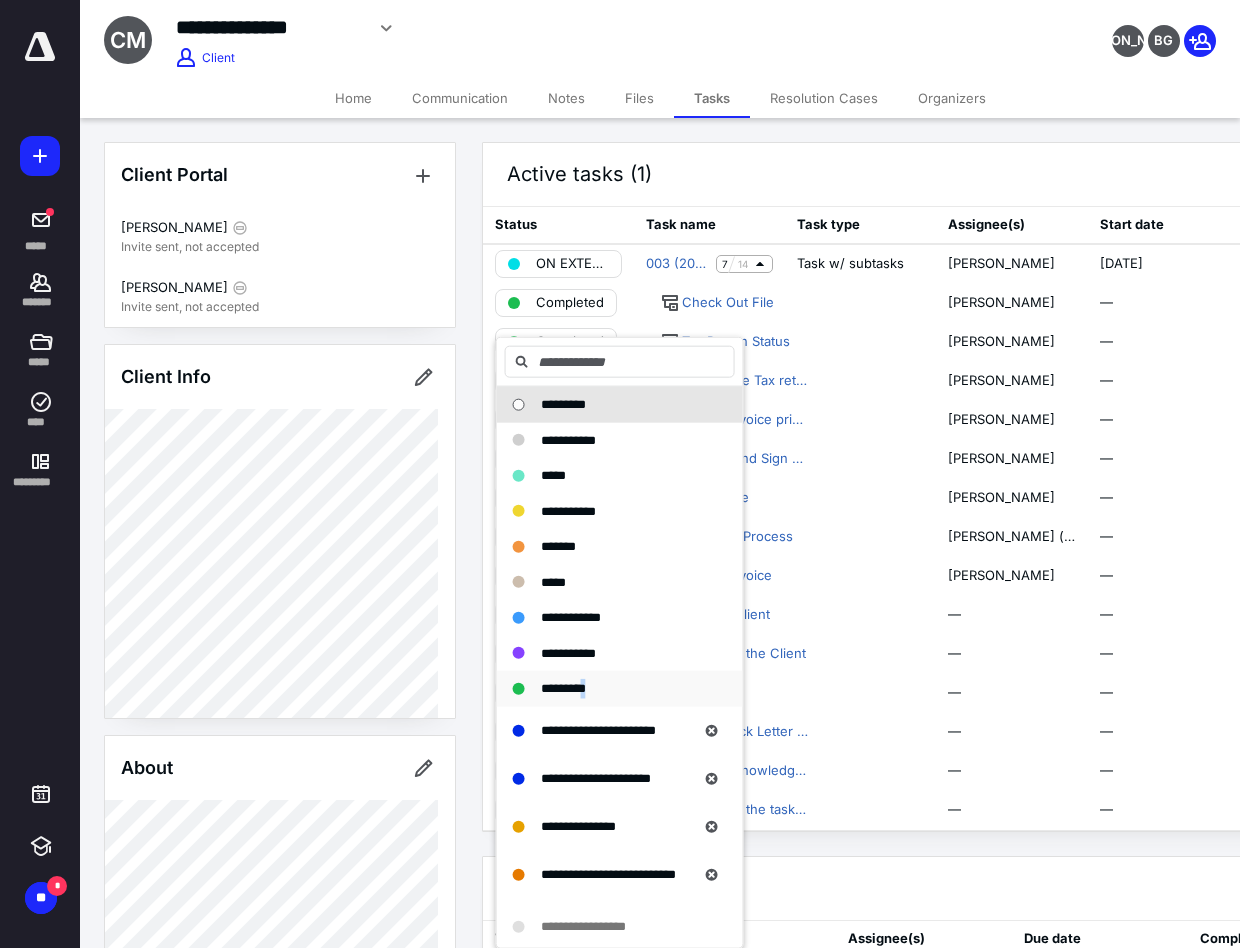 click on "*********" at bounding box center (563, 688) 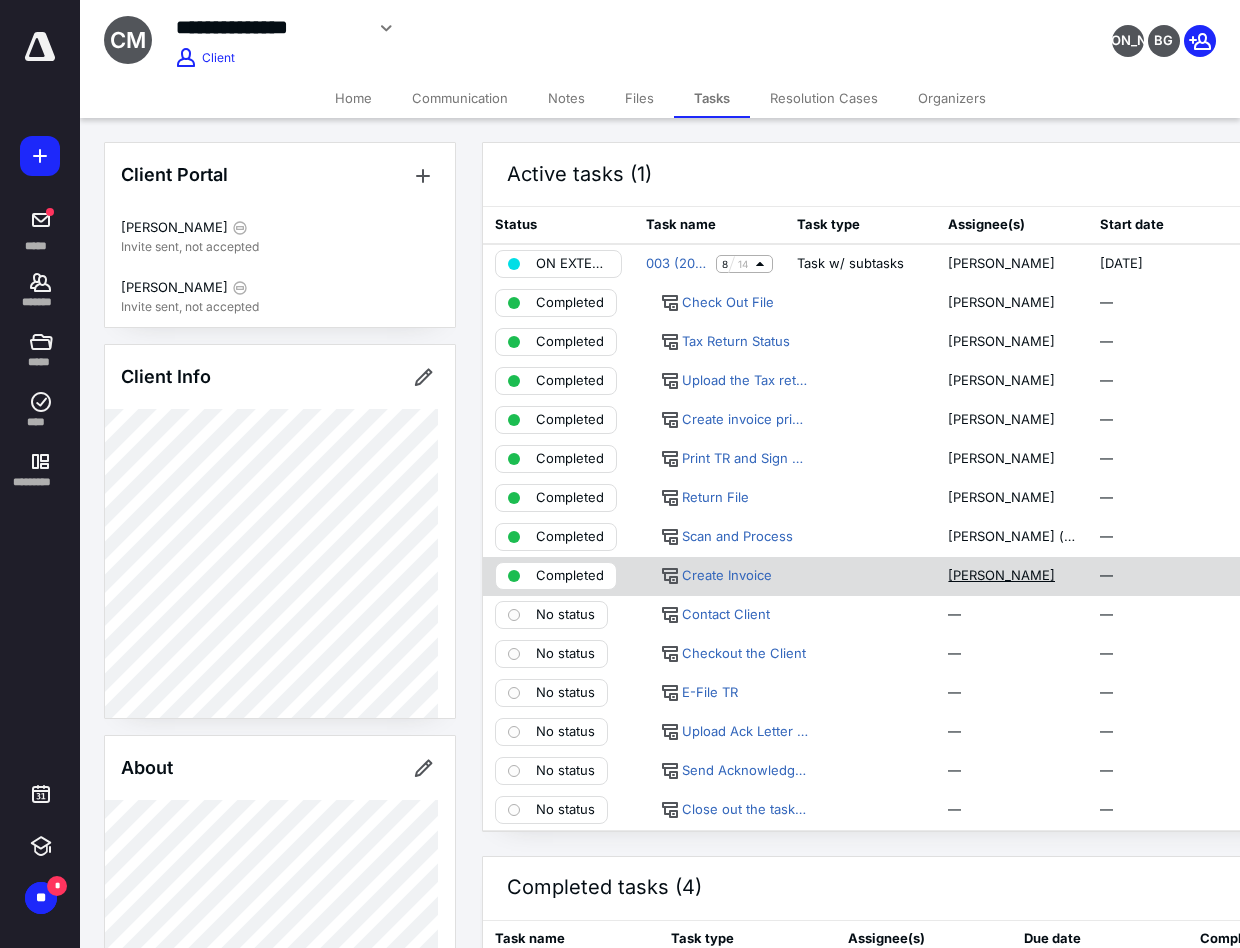 click on "[PERSON_NAME]" at bounding box center (1001, 576) 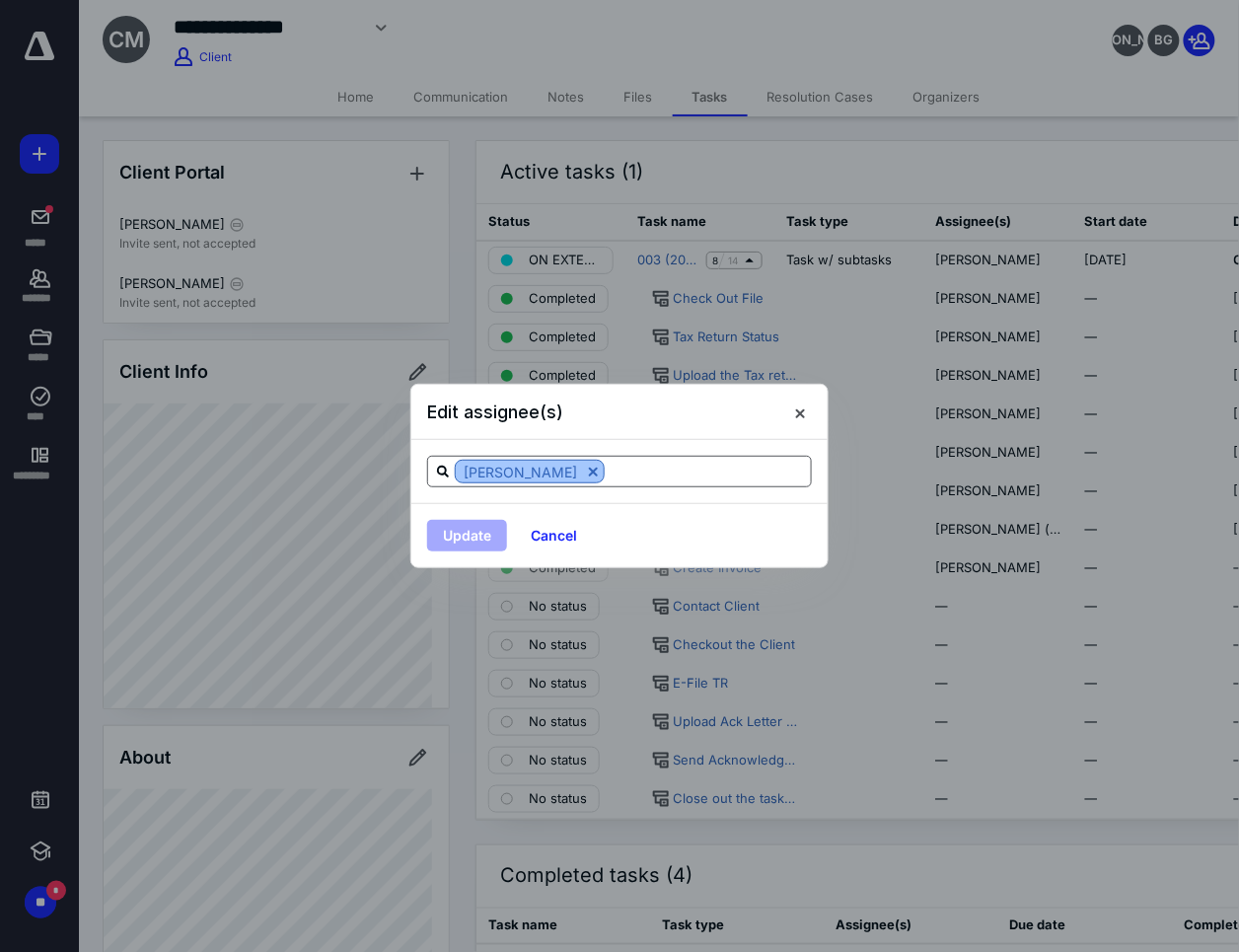 click at bounding box center [593, 472] 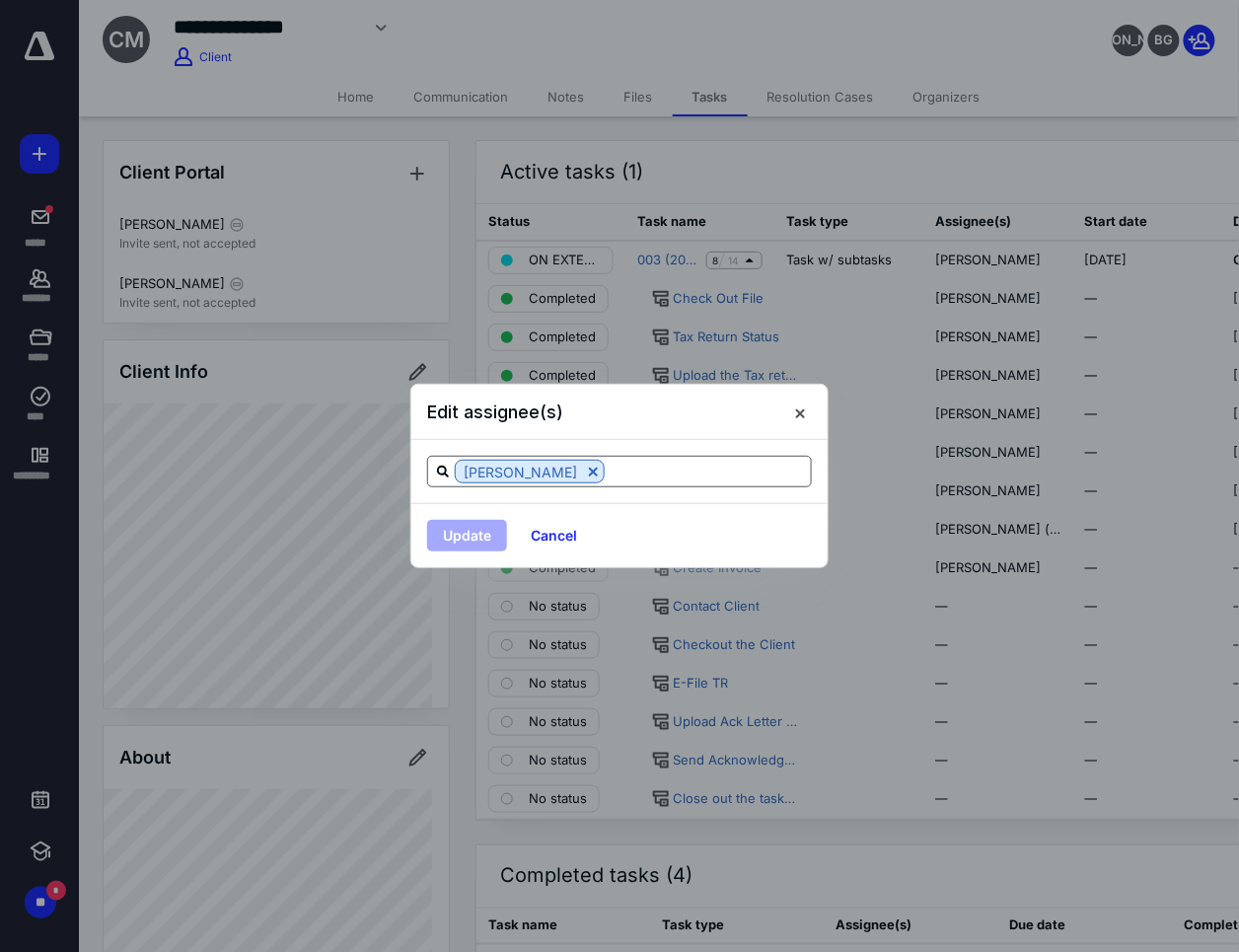 click at bounding box center [707, 471] 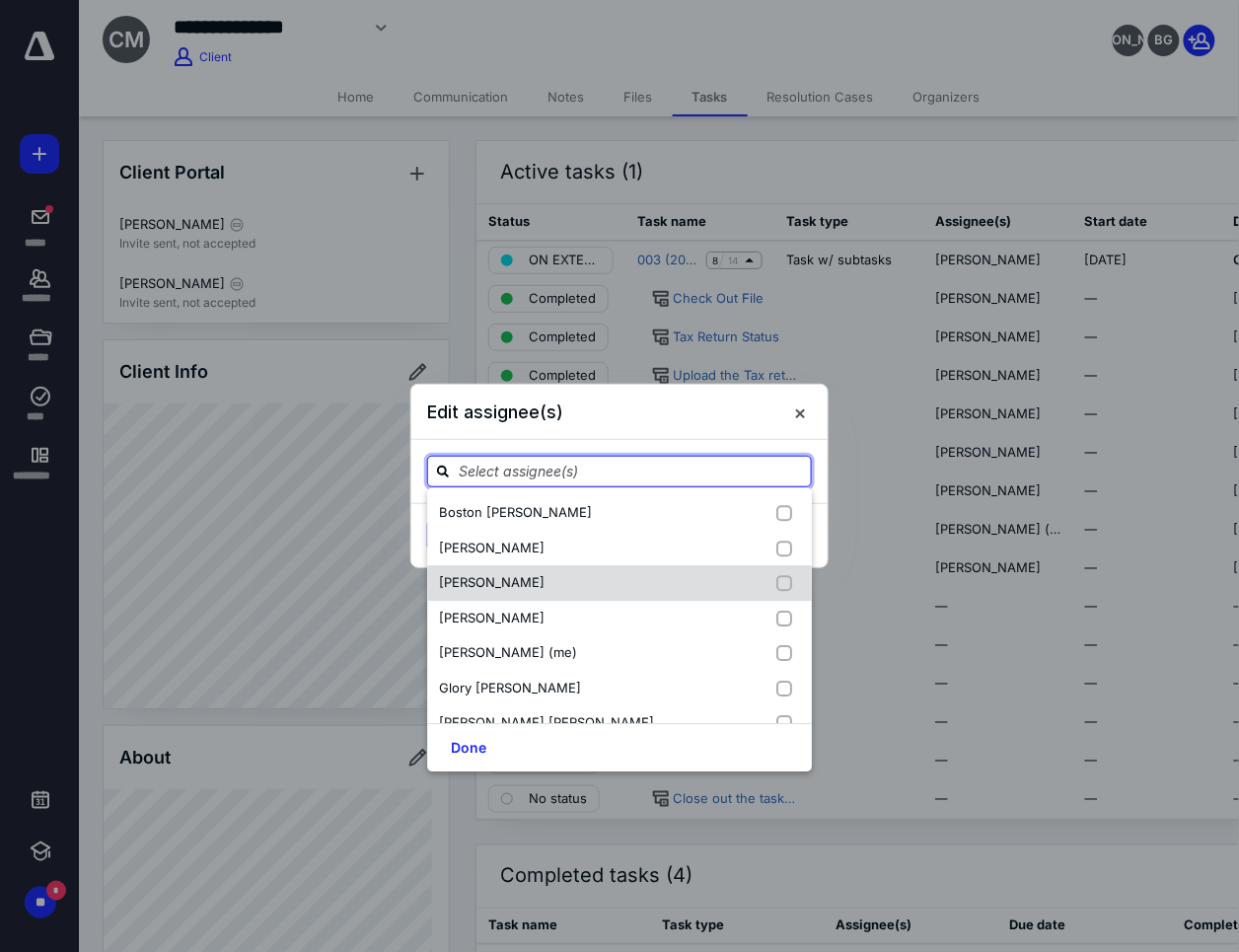 click on "[PERSON_NAME]" at bounding box center (620, 583) 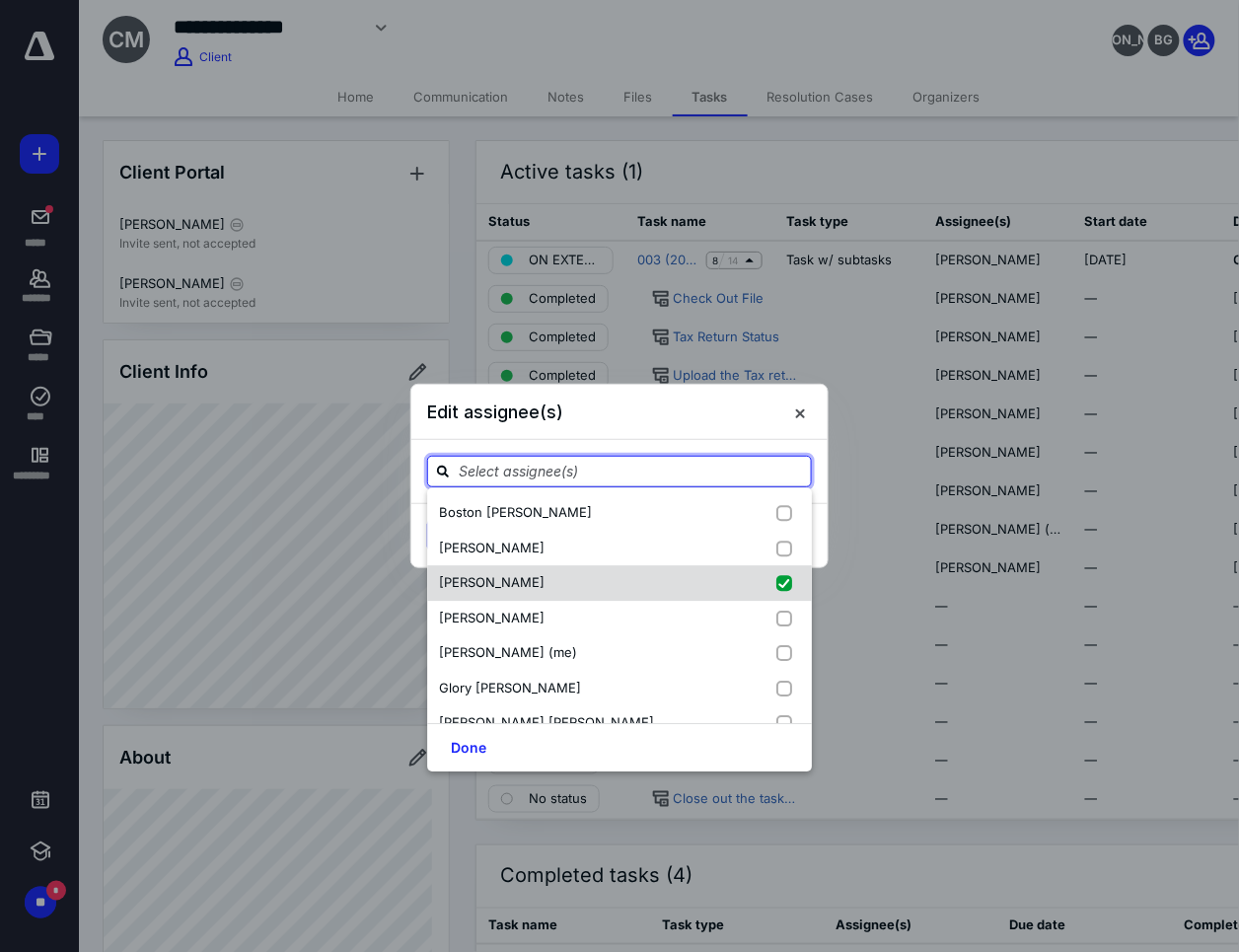 checkbox on "true" 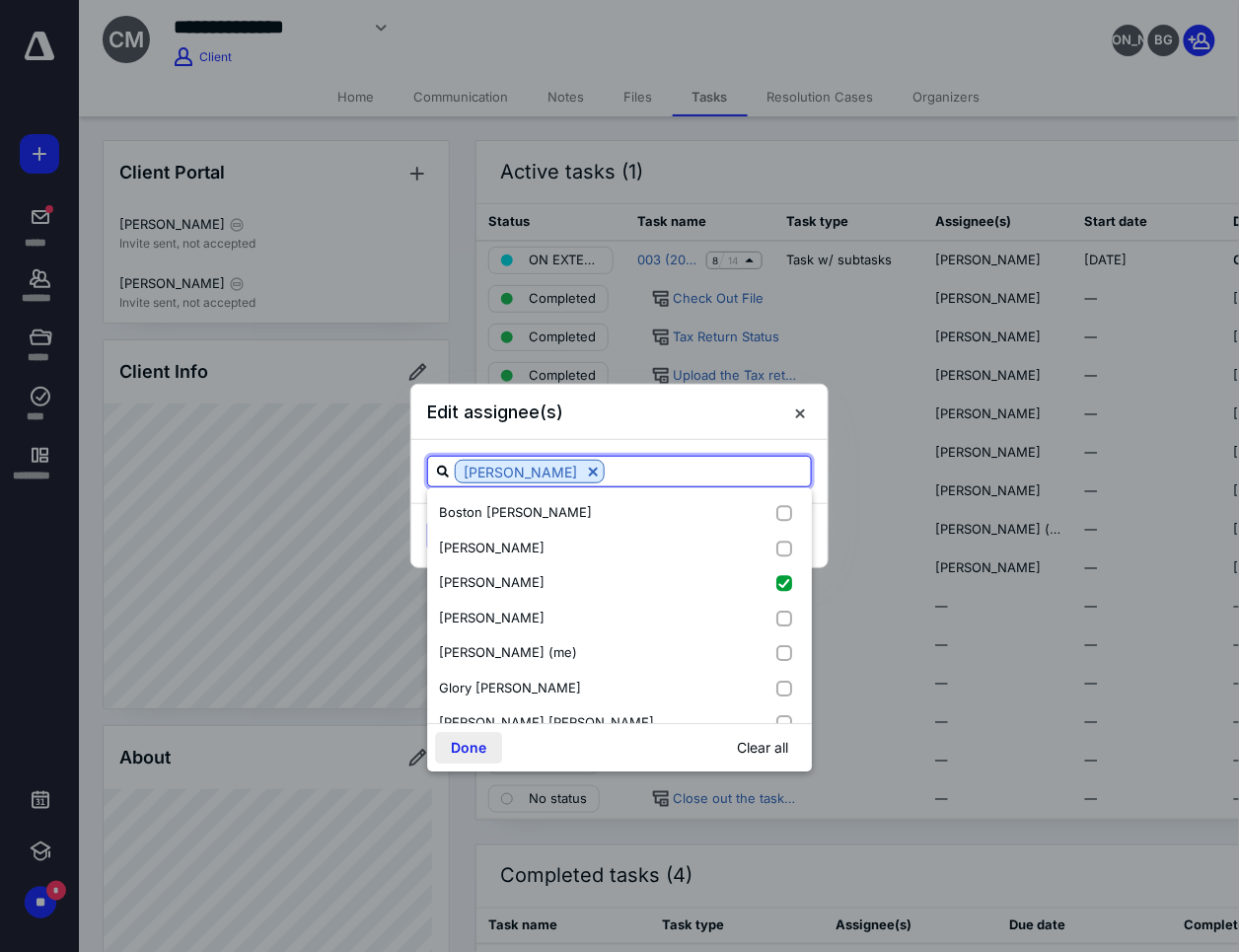 click on "Done" at bounding box center (469, 748) 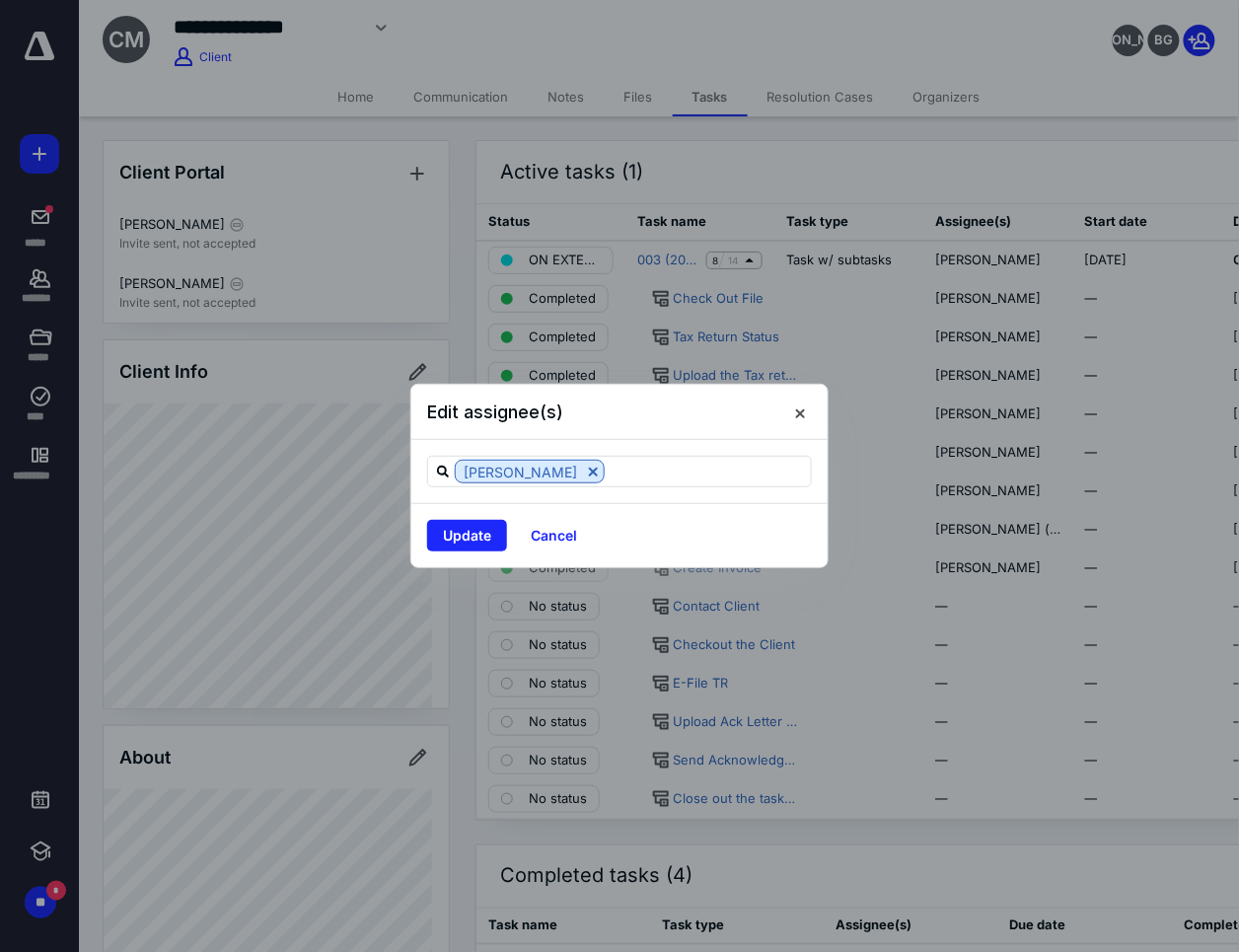 click on "Update Cancel" at bounding box center (620, 535) 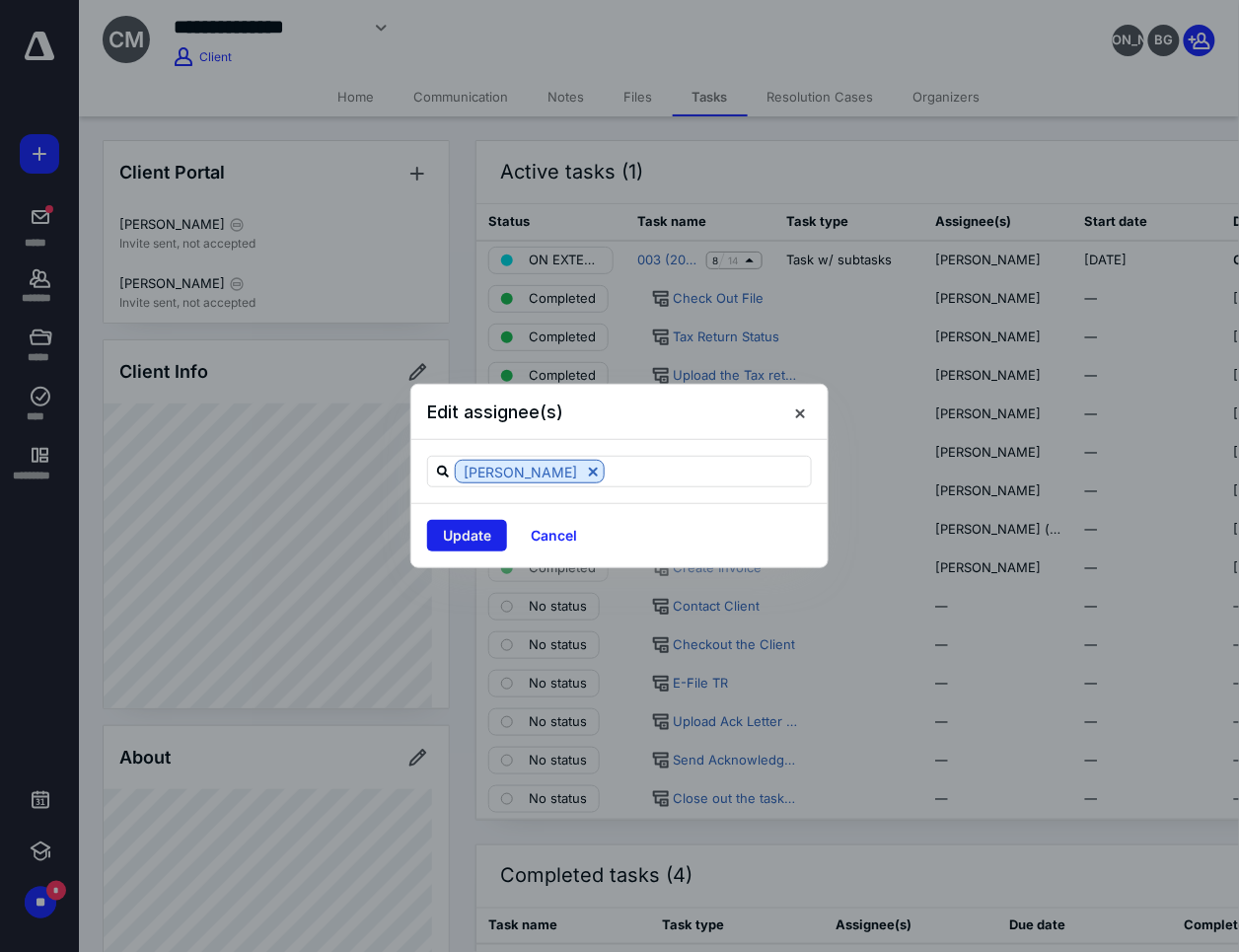 click on "Update" at bounding box center [467, 536] 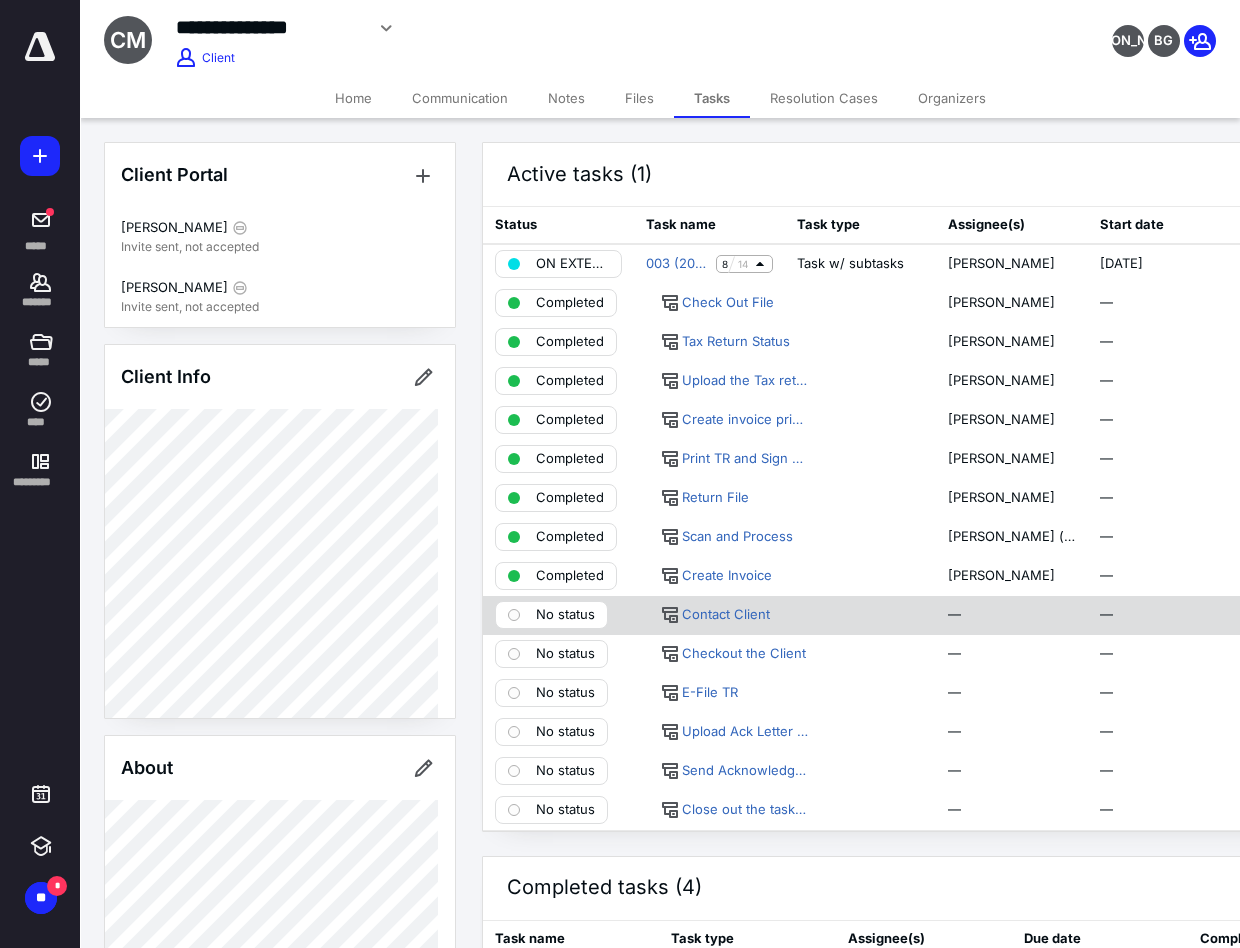 click on "No status" at bounding box center (565, 615) 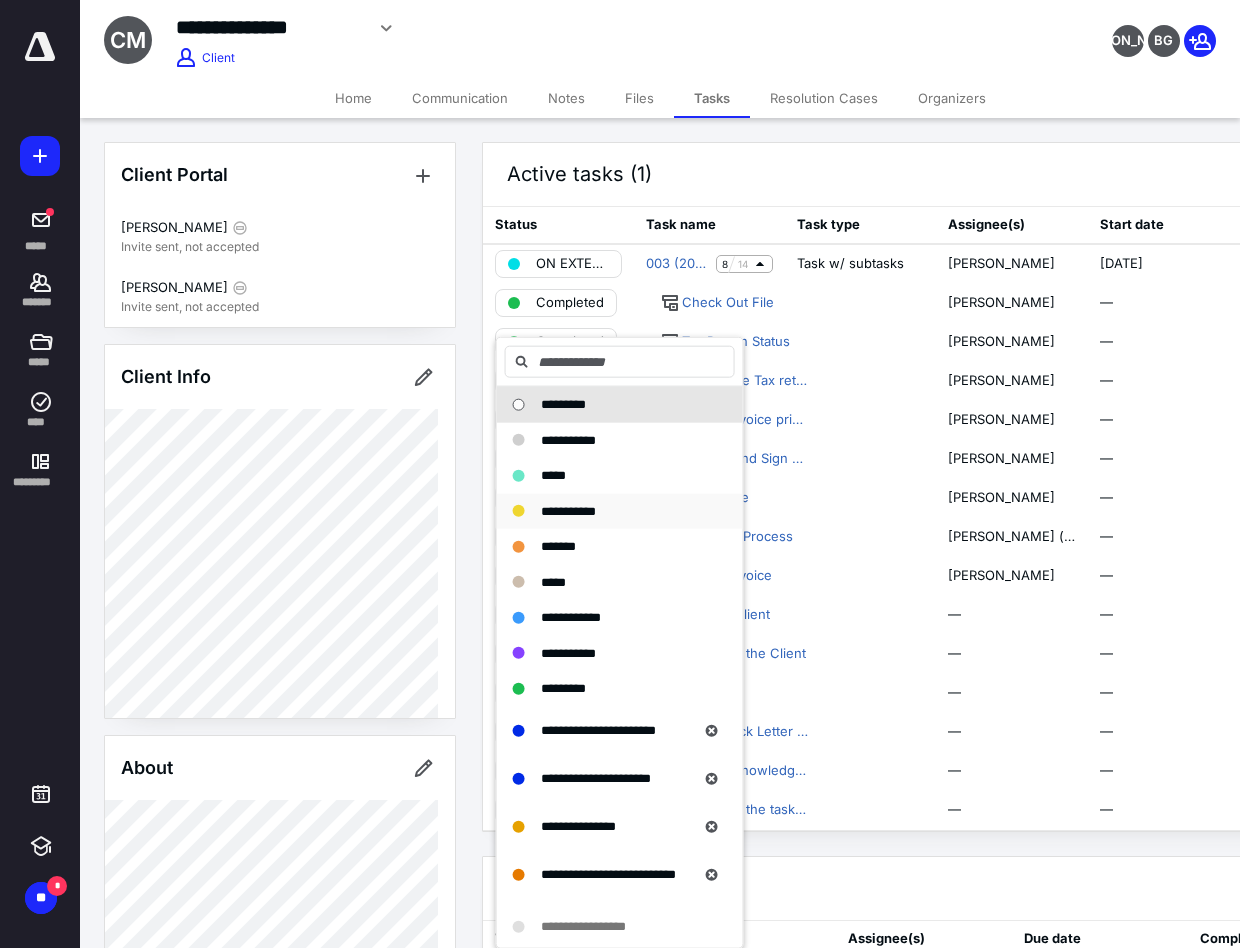 click on "**********" at bounding box center (620, 511) 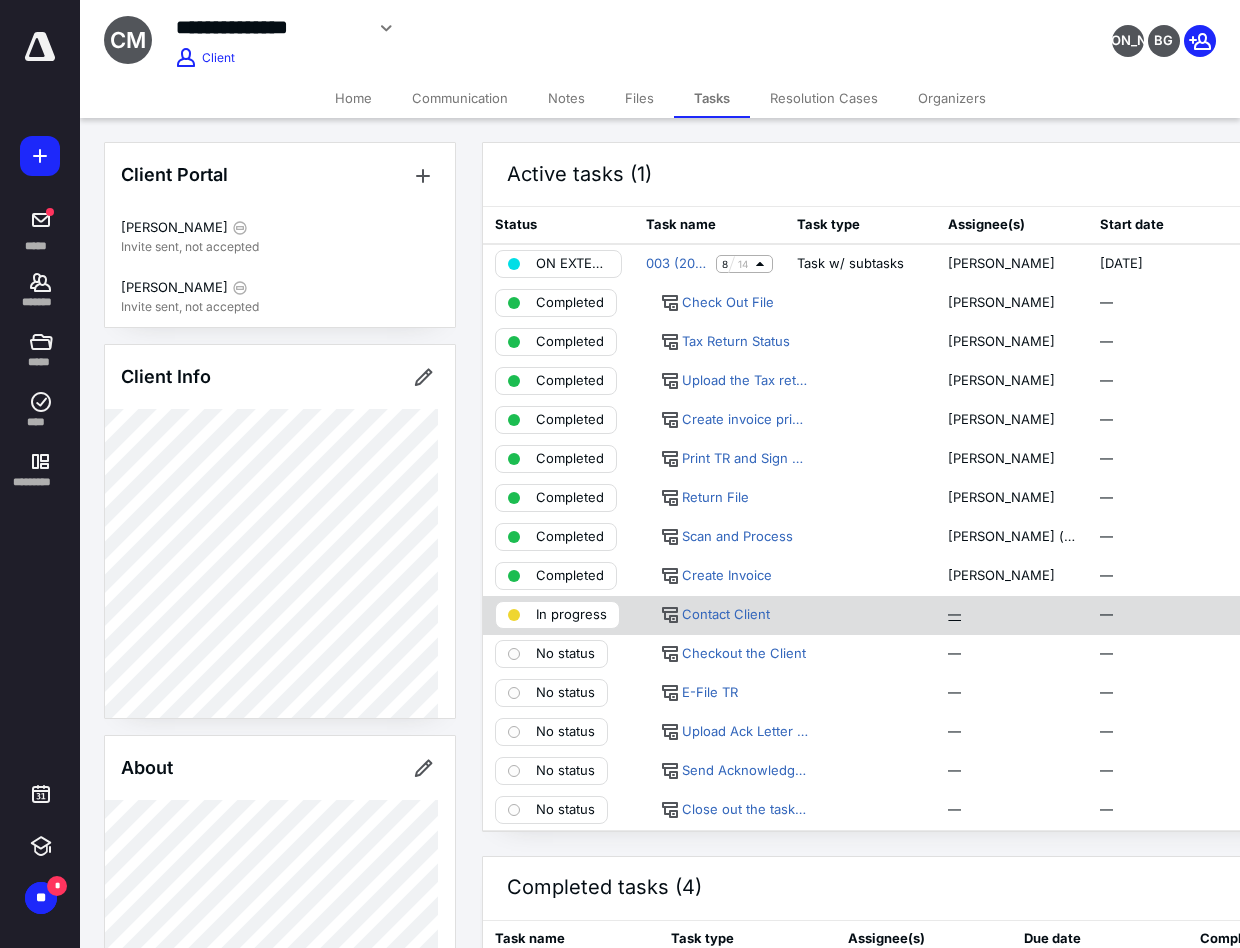 click on "—" at bounding box center [954, 615] 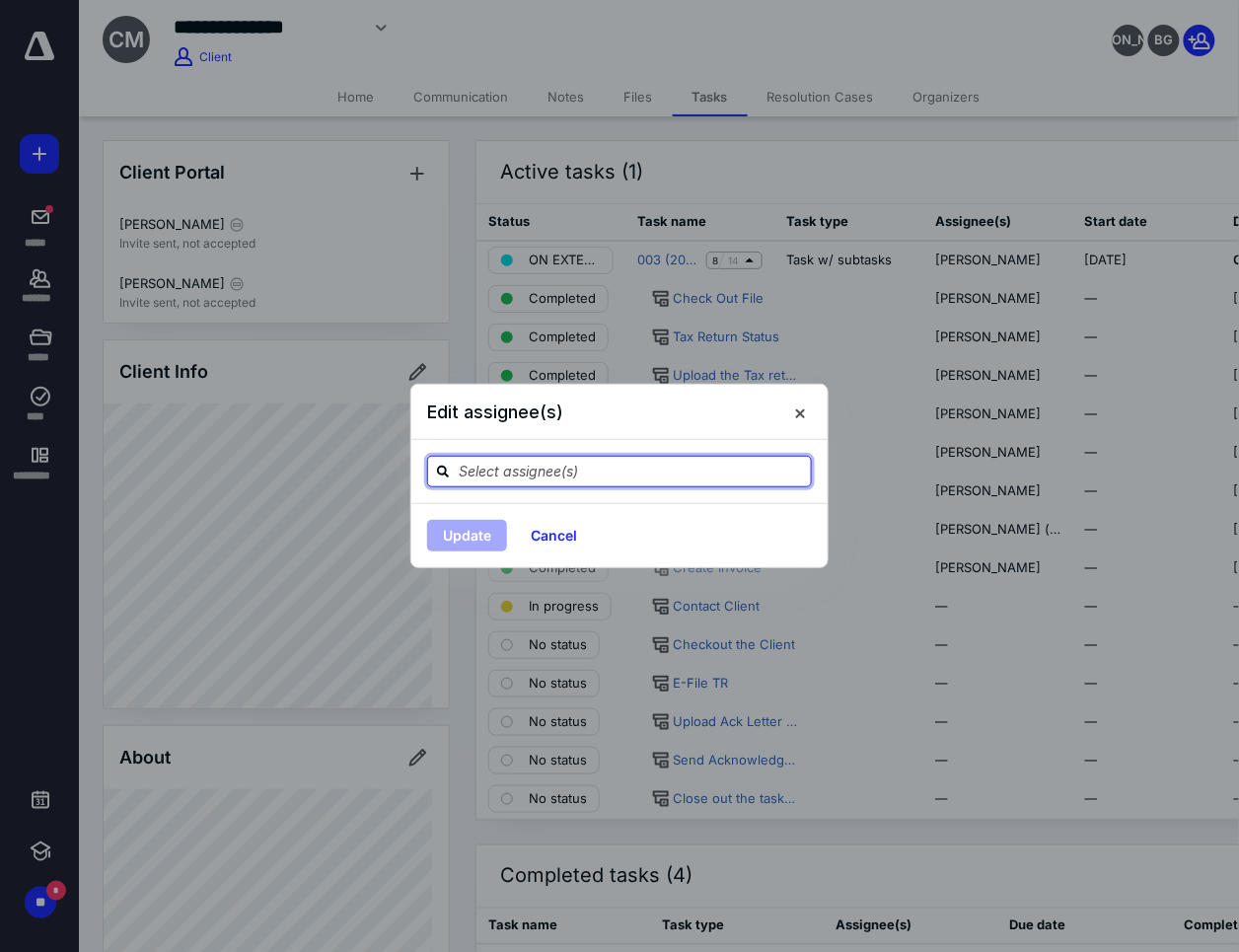 click at bounding box center (631, 471) 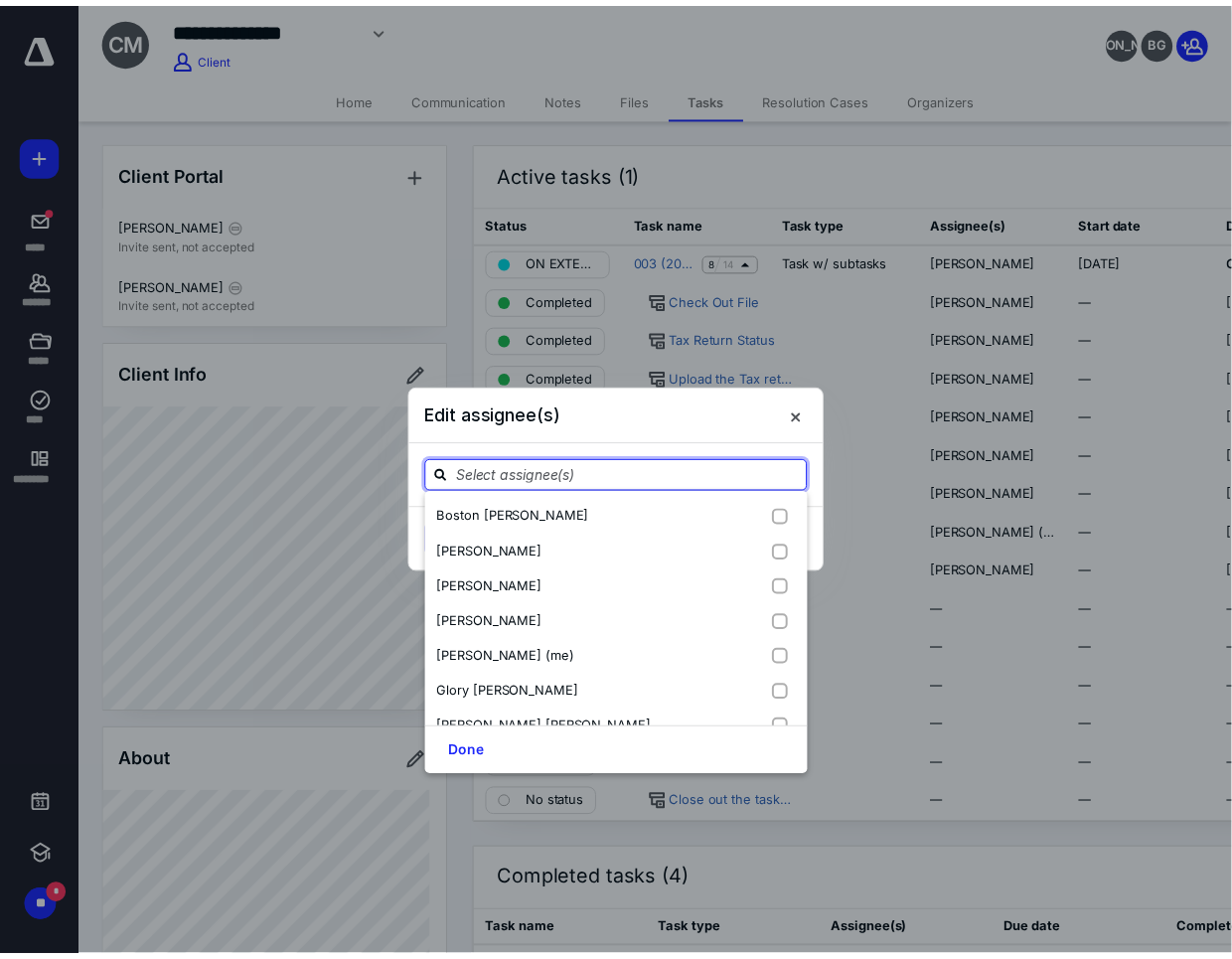 scroll, scrollTop: 221, scrollLeft: 0, axis: vertical 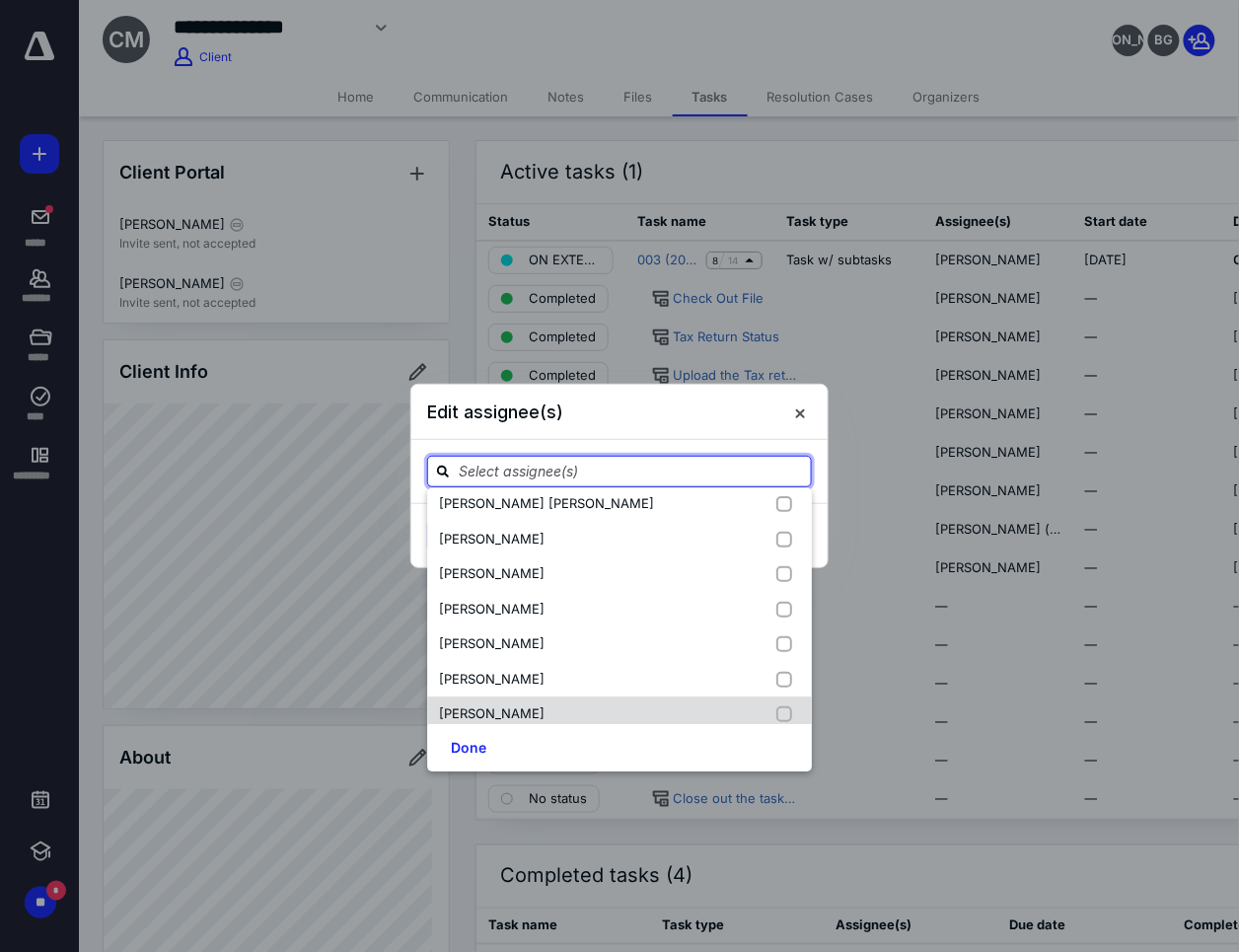 drag, startPoint x: 540, startPoint y: 654, endPoint x: 504, endPoint y: 704, distance: 61.611687 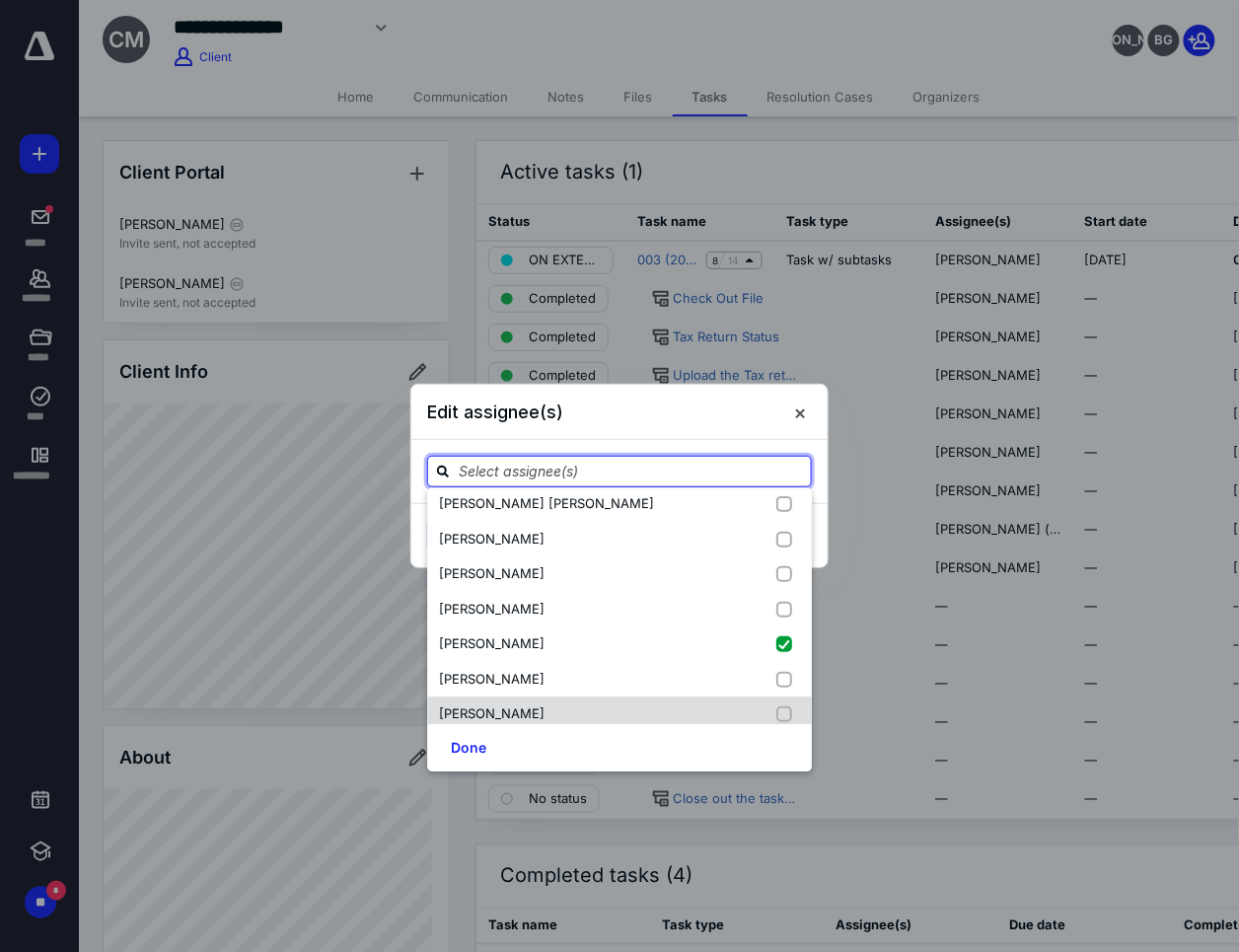 checkbox on "true" 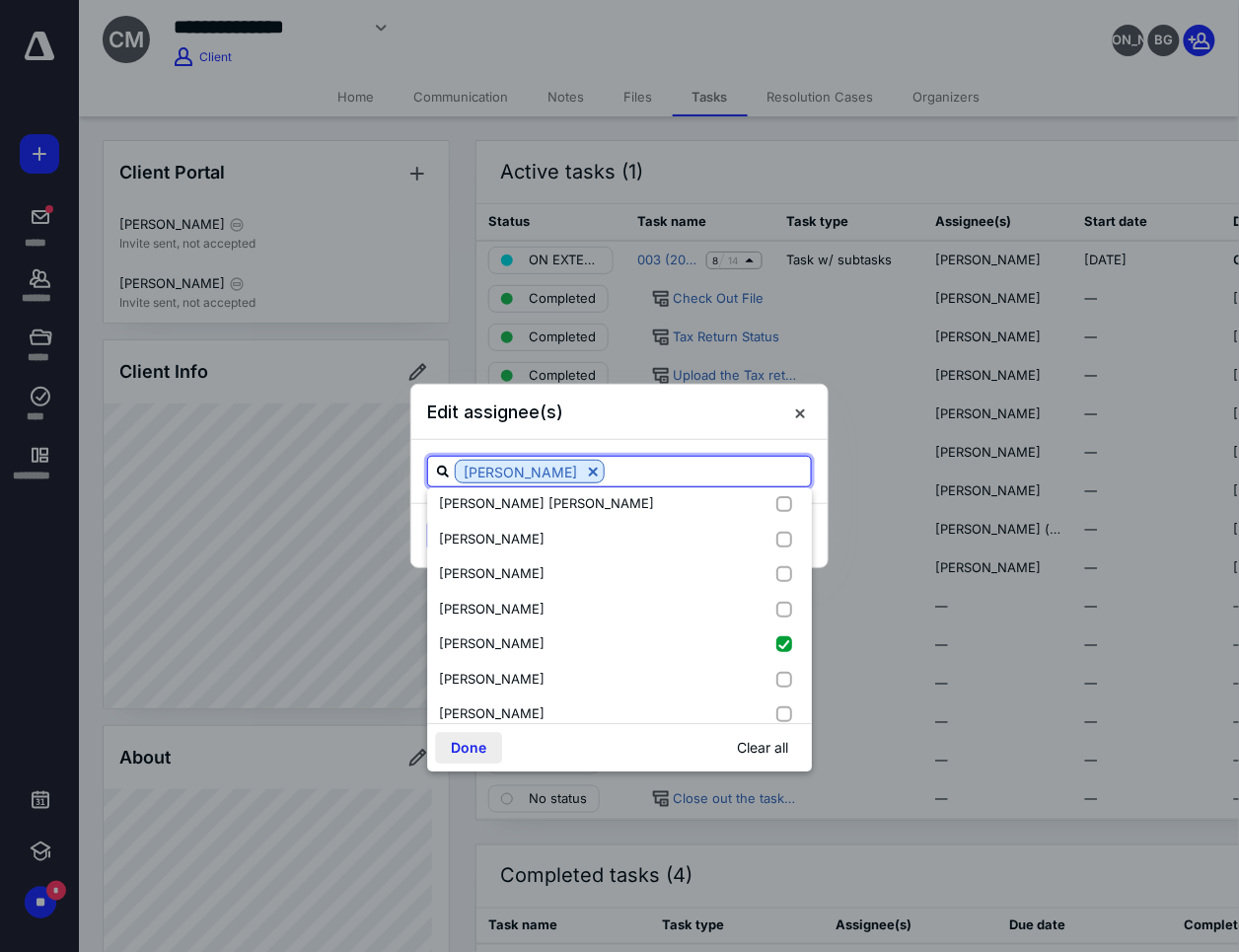click on "Done" at bounding box center [469, 748] 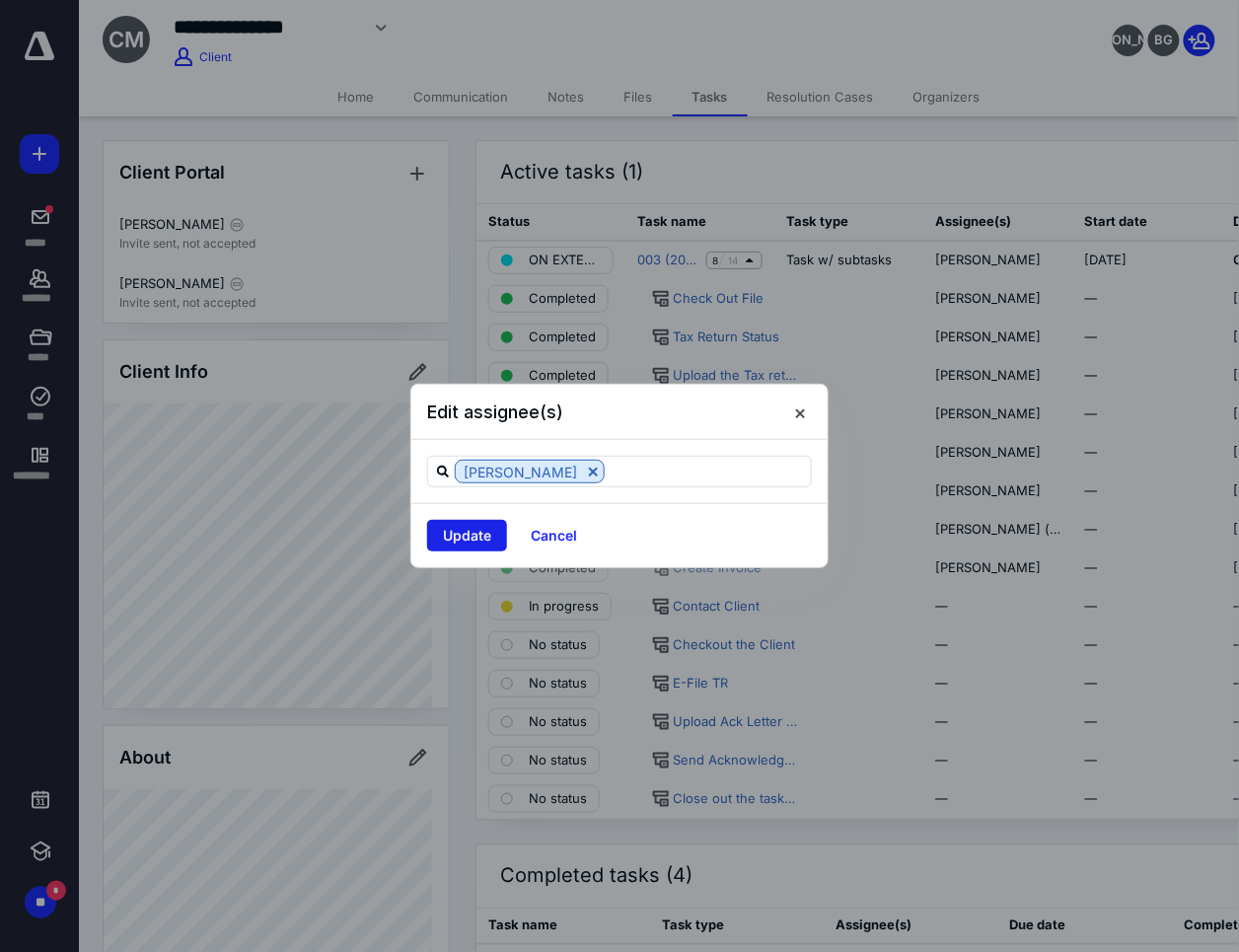 click on "Update" at bounding box center (467, 536) 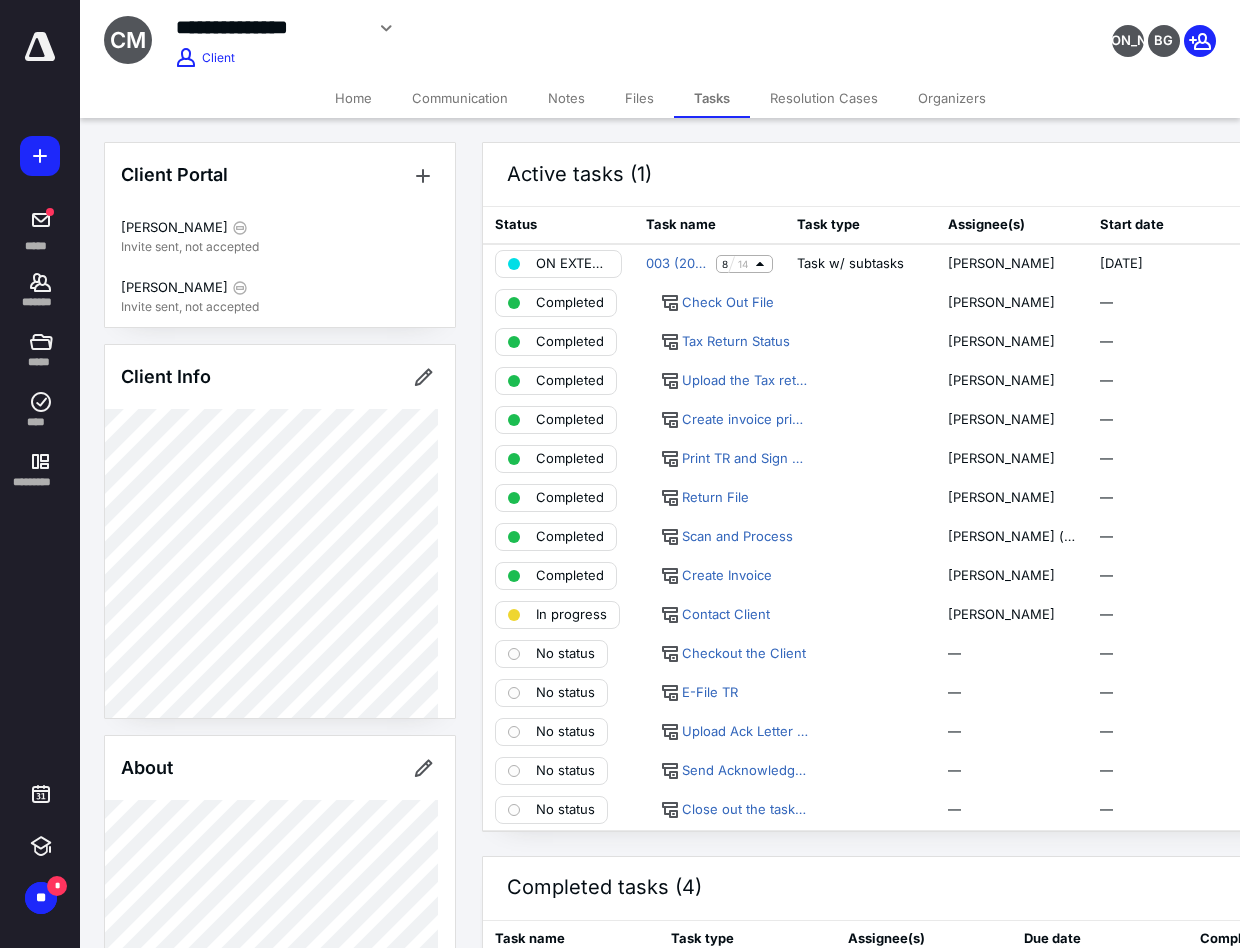 click on "Files" at bounding box center [639, 98] 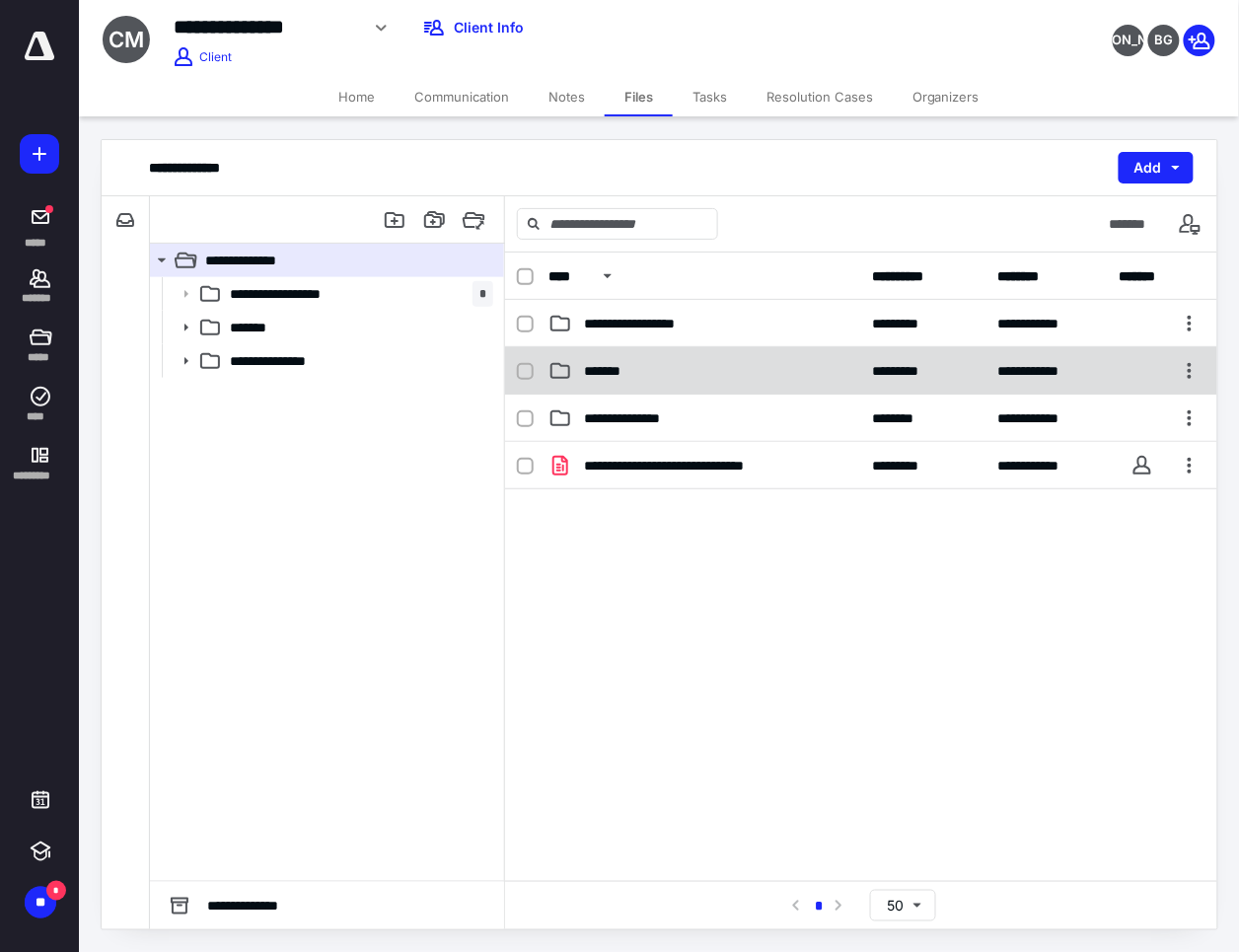 click on "**********" at bounding box center [861, 371] 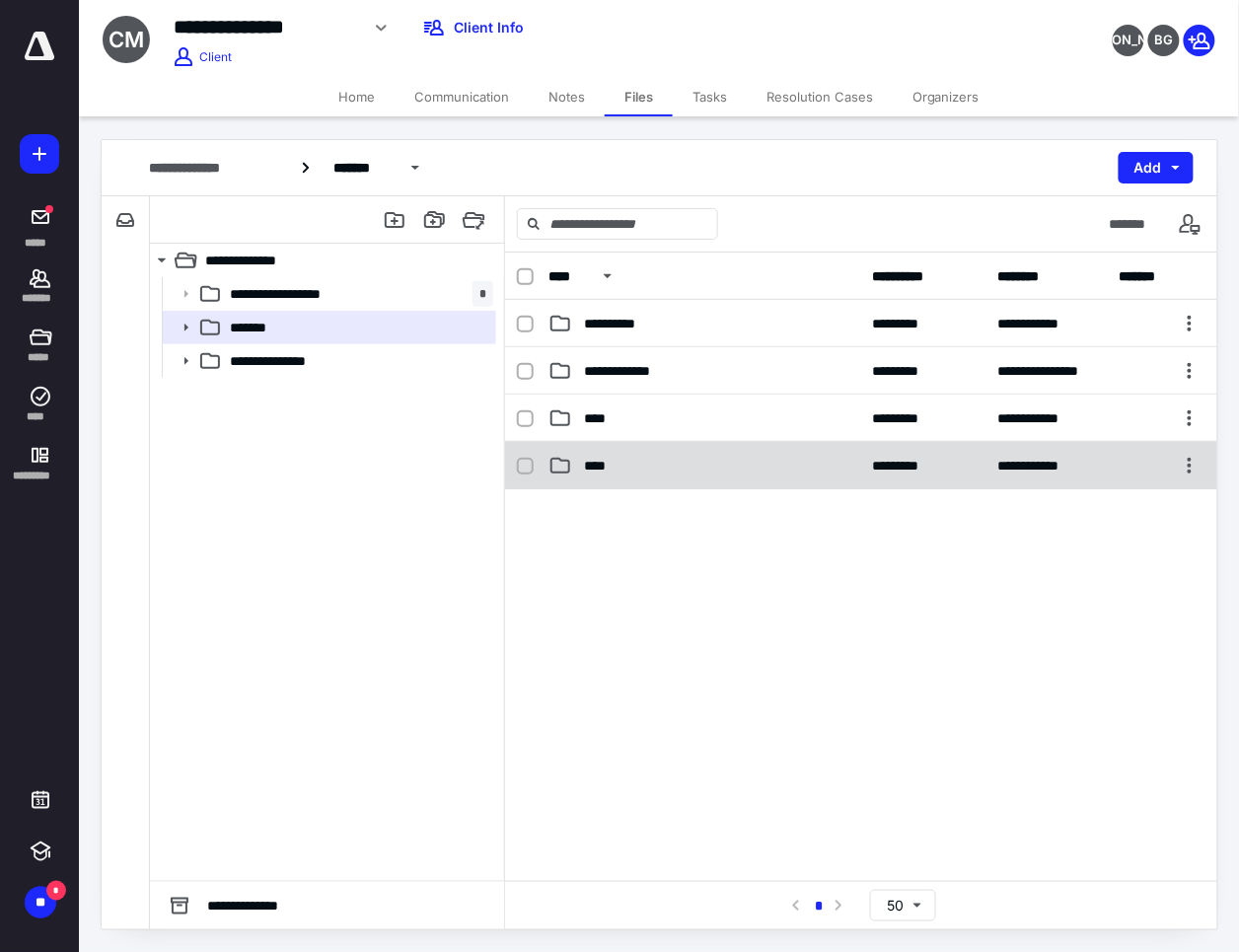 click on "****" at bounding box center [704, 466] 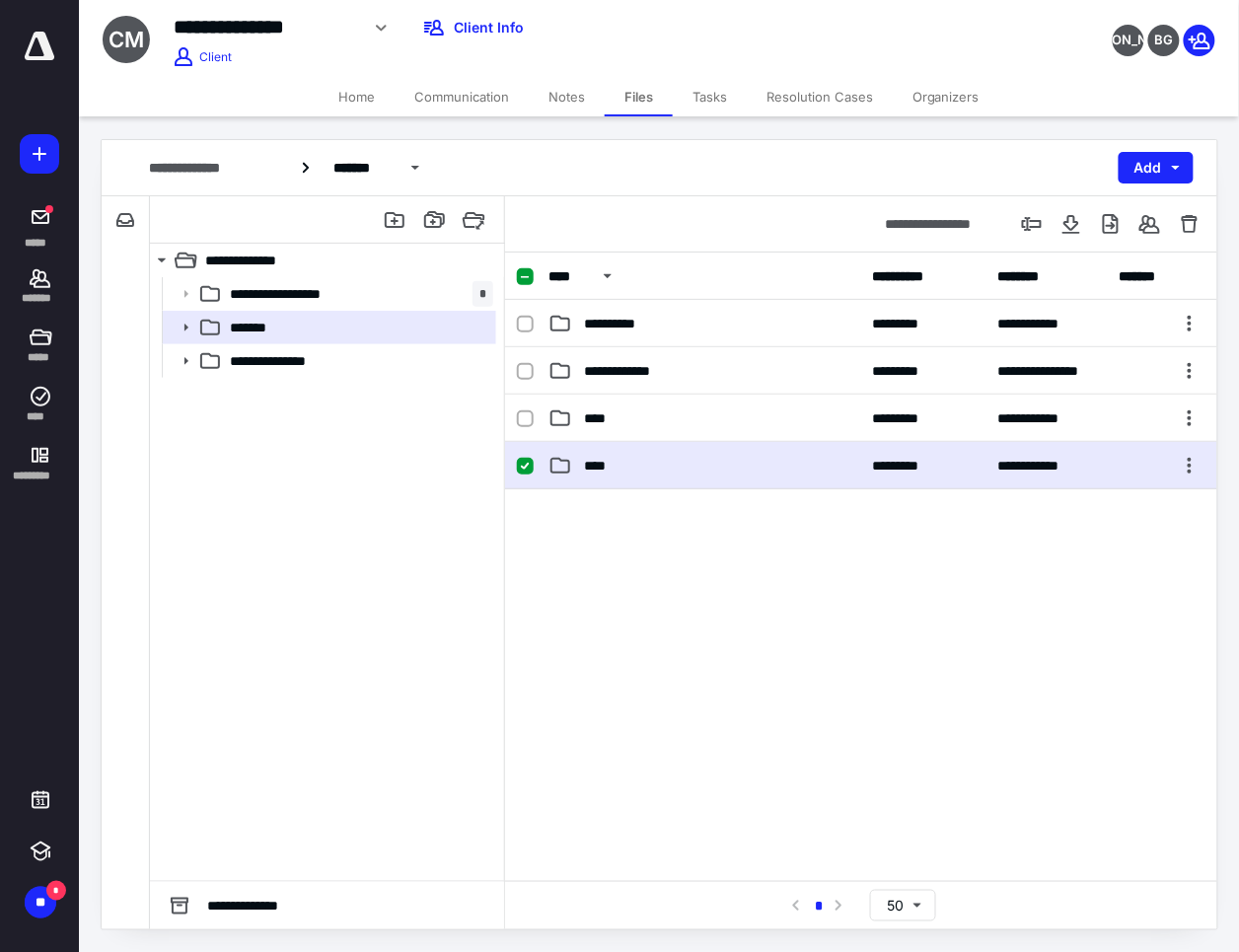click on "****" at bounding box center (704, 466) 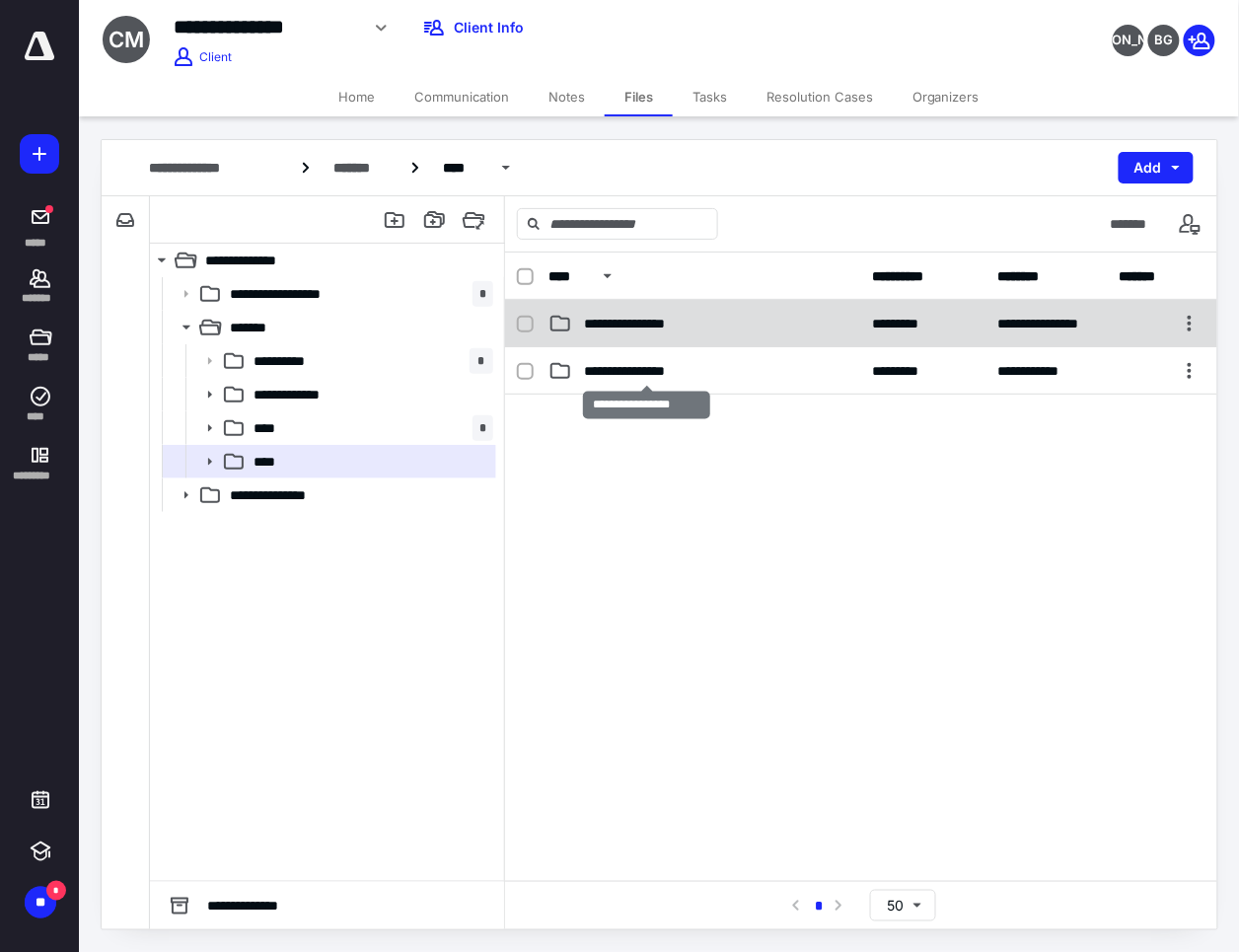 click on "**********" at bounding box center (637, 324) 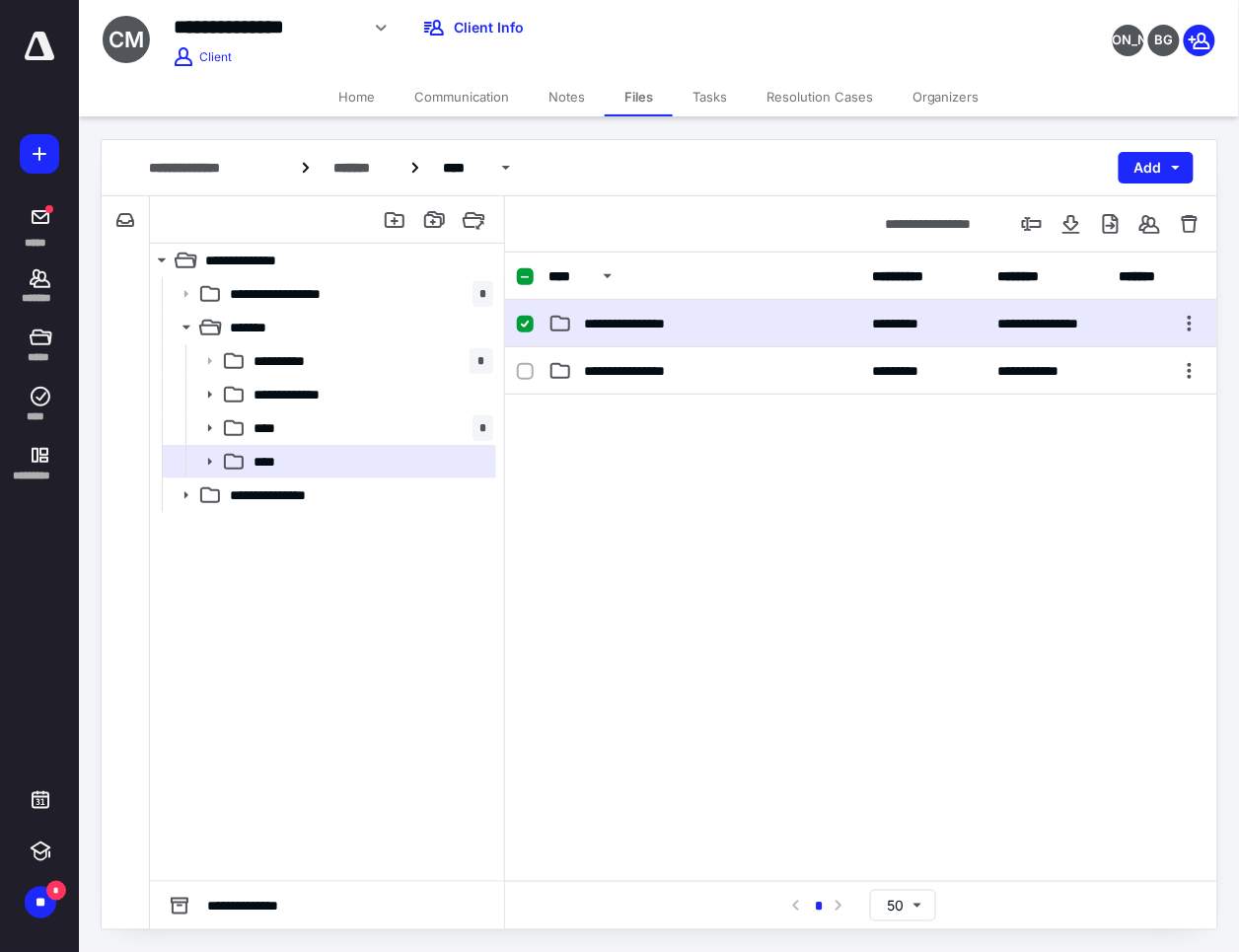 click on "**********" at bounding box center (637, 324) 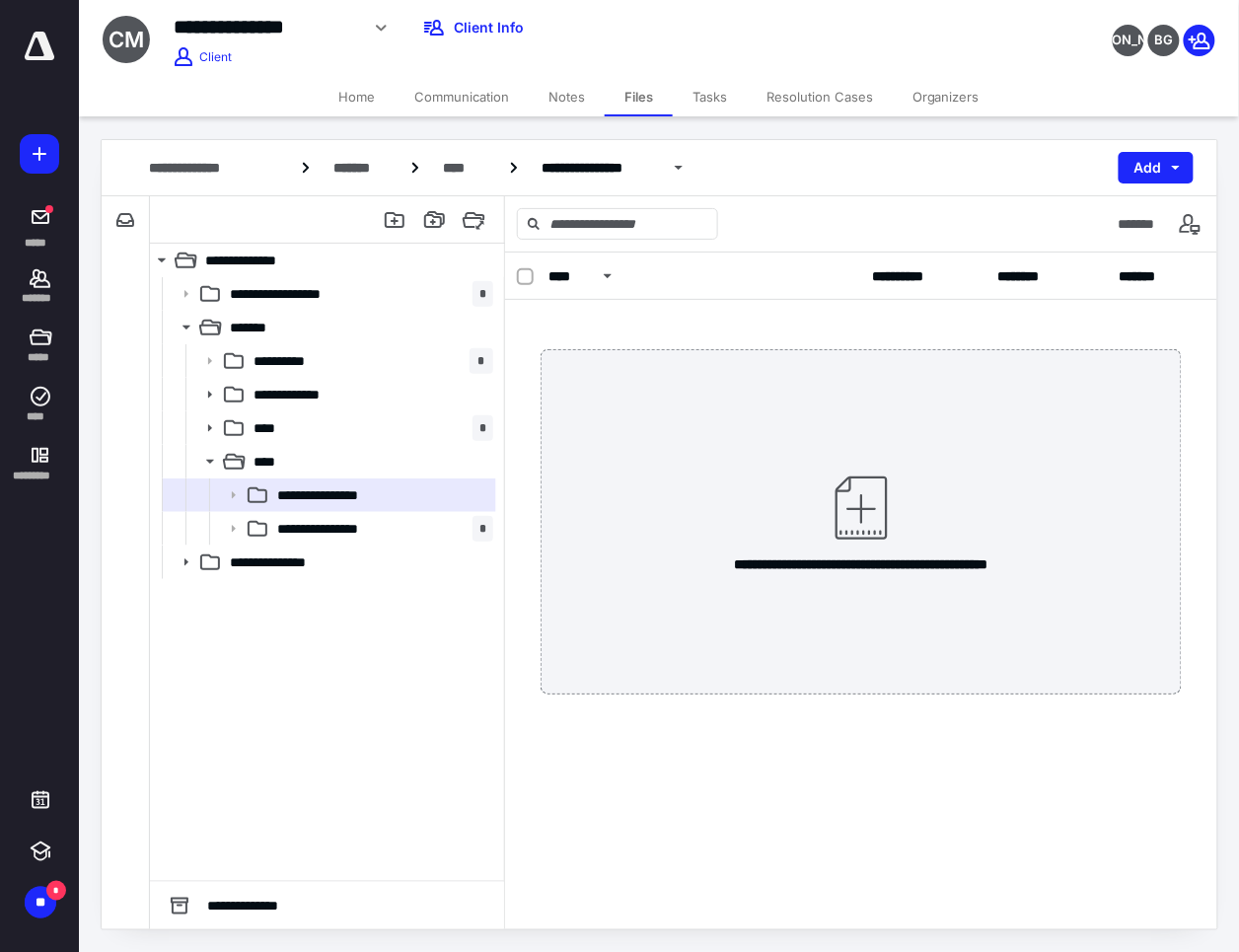 click on "Home" at bounding box center (356, 97) 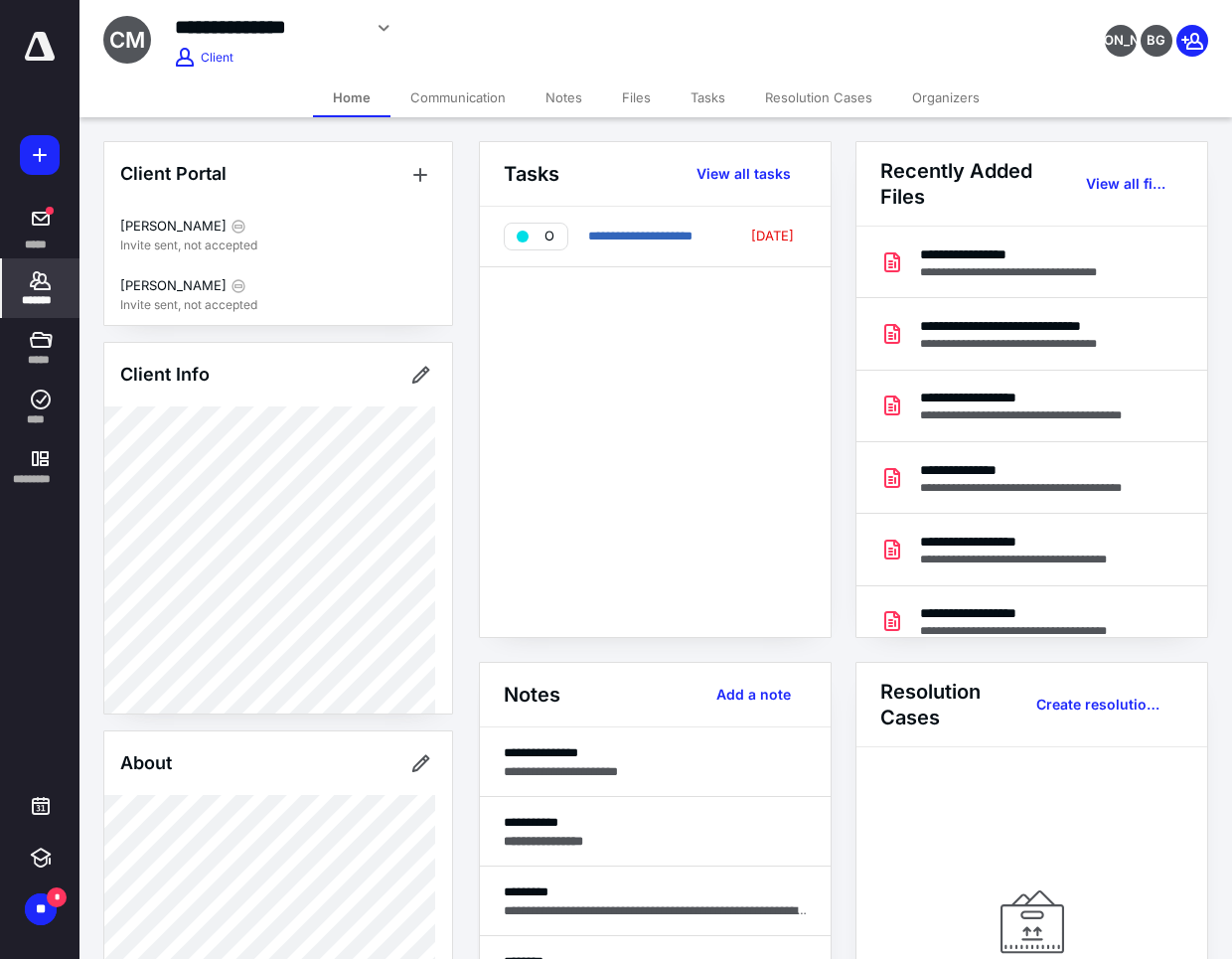 click on "Files" at bounding box center [636, 97] 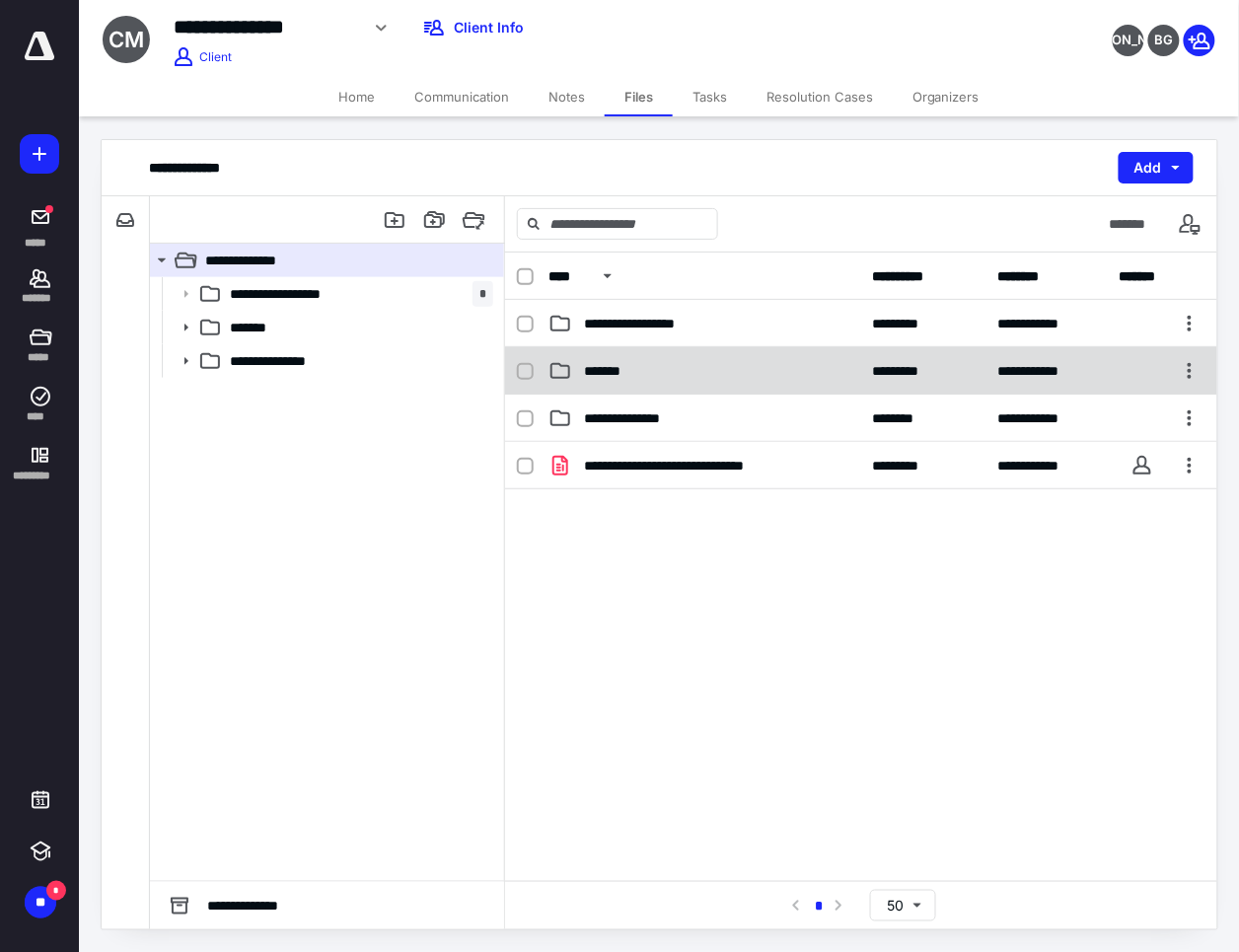 click on "*******" at bounding box center [704, 371] 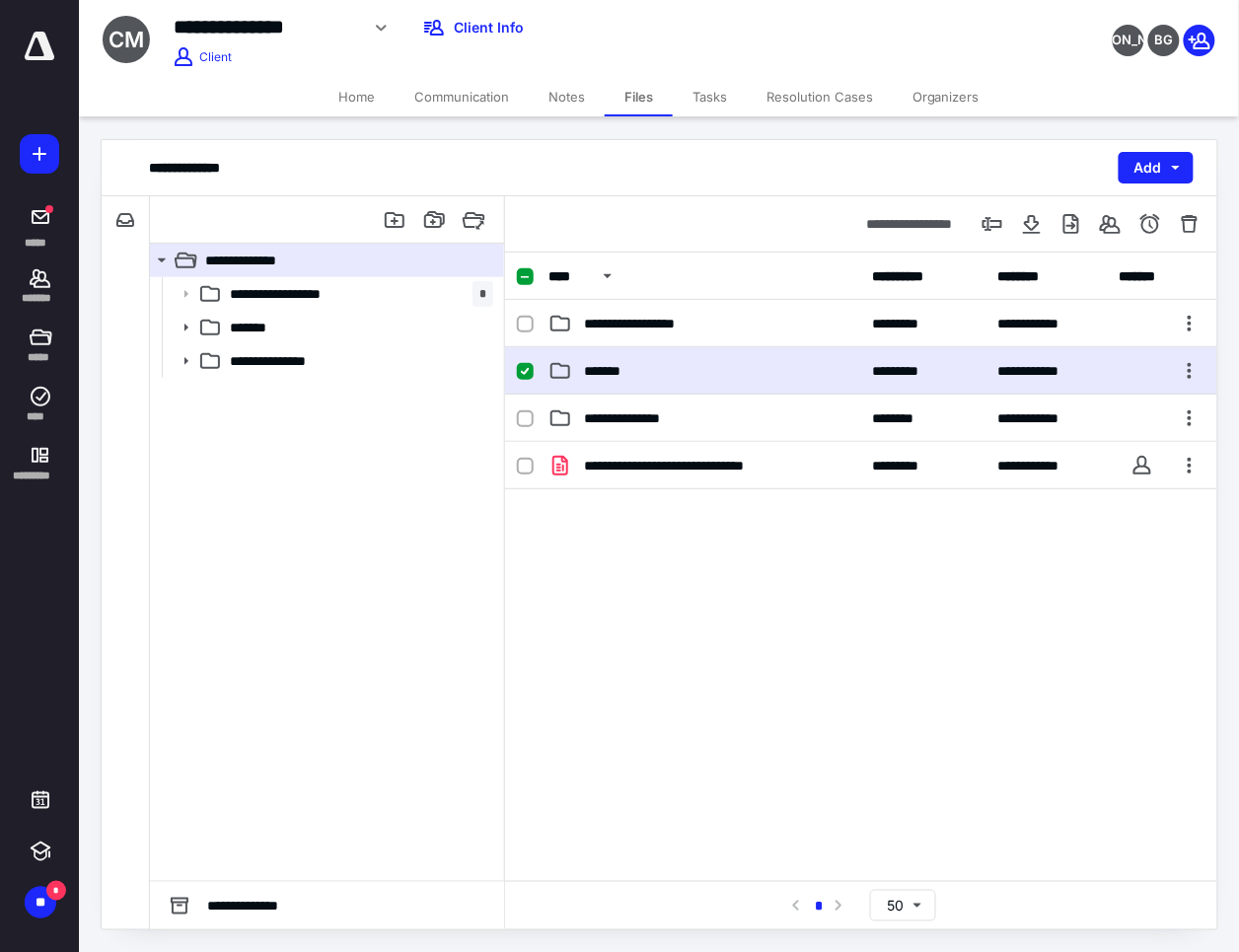 click on "*******" at bounding box center [704, 371] 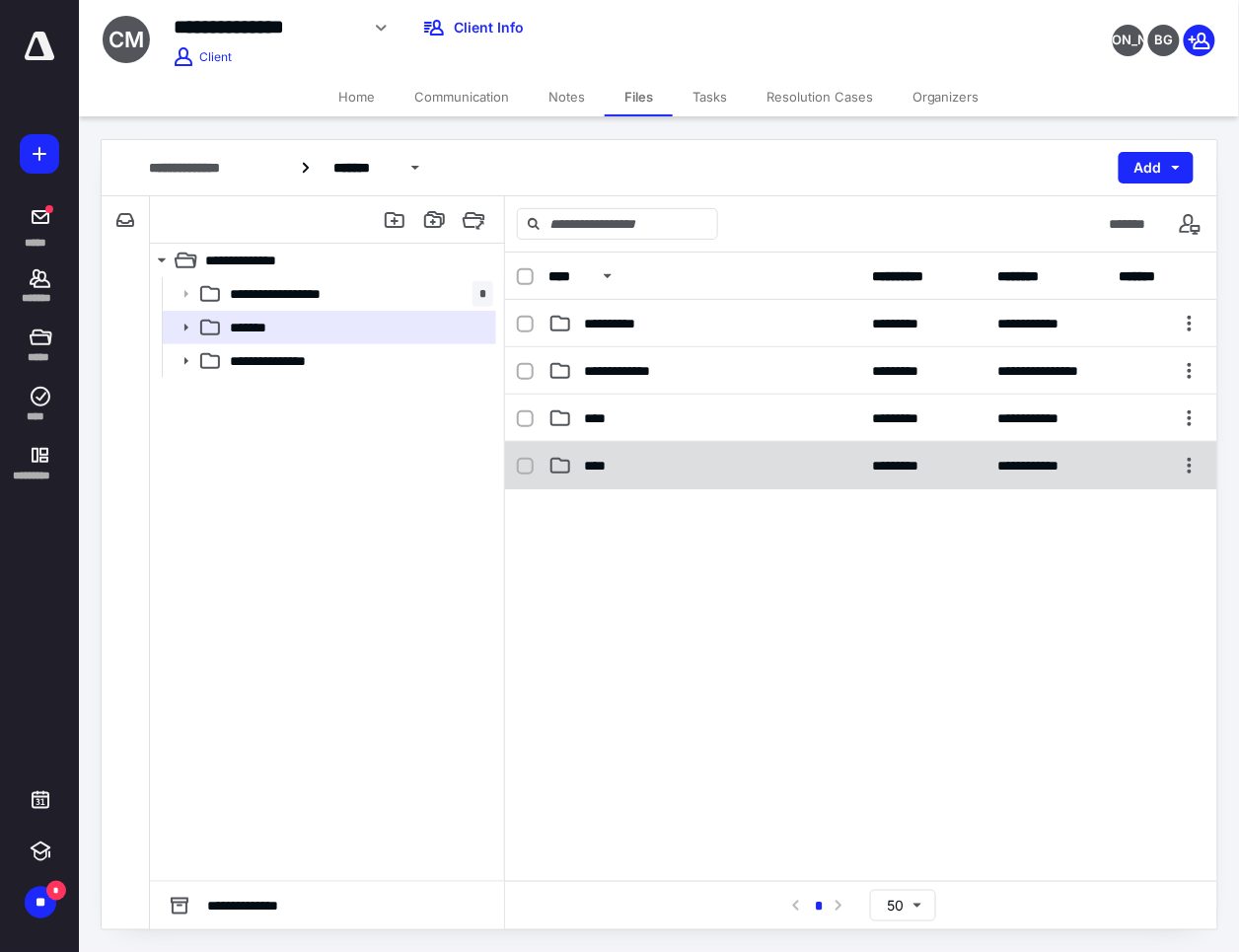 click on "****" at bounding box center [704, 466] 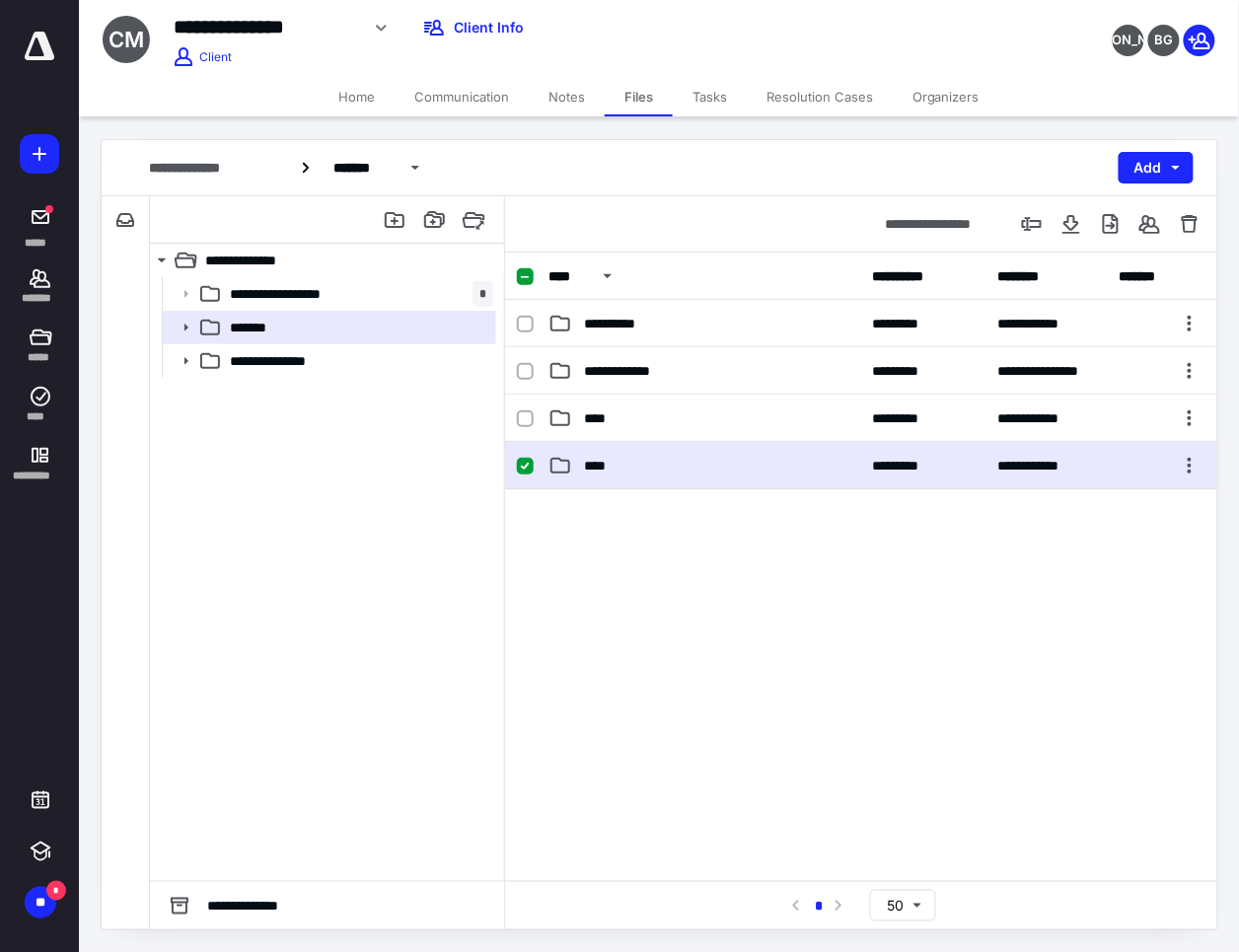 click on "****" at bounding box center (704, 466) 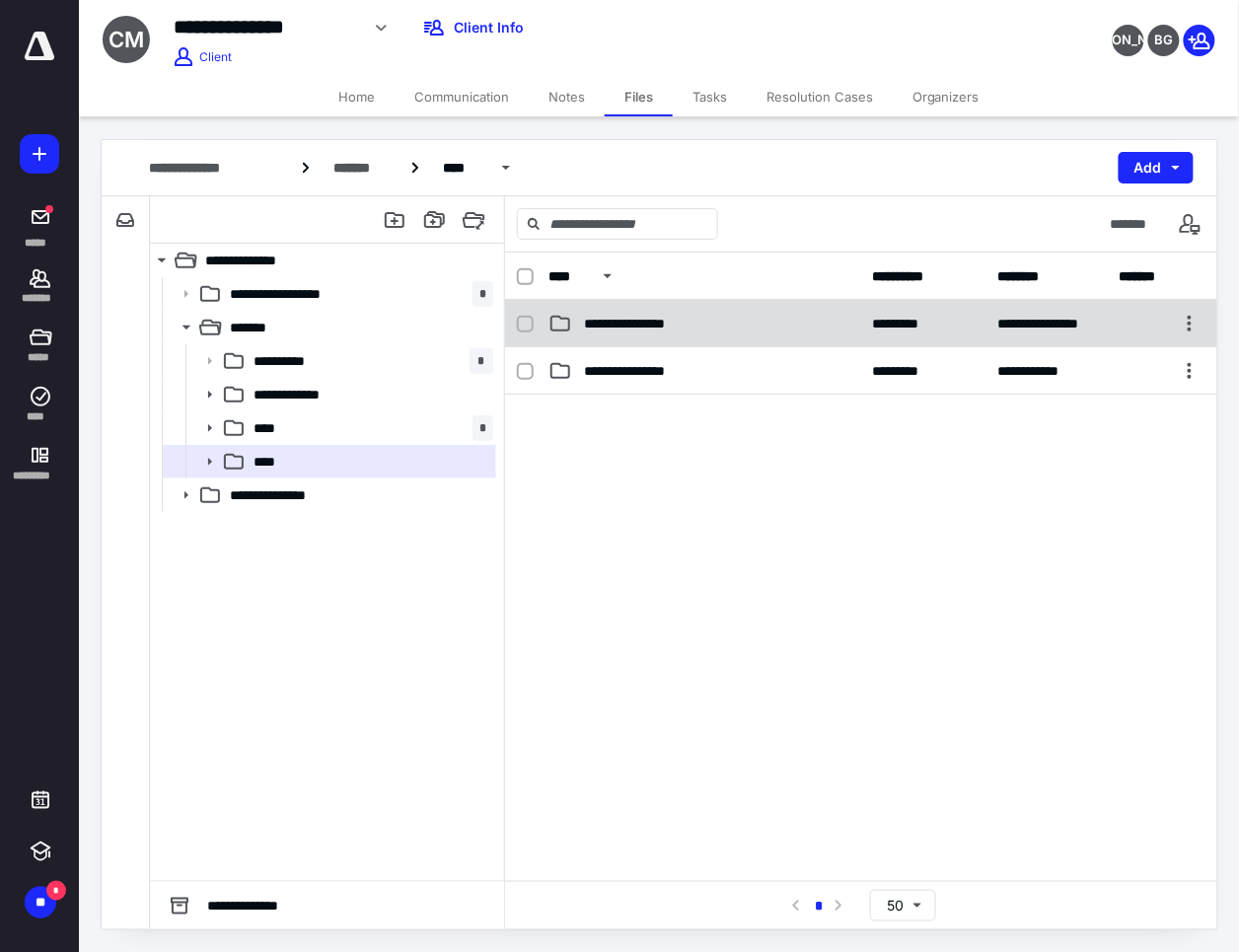 click on "*********" at bounding box center [907, 324] 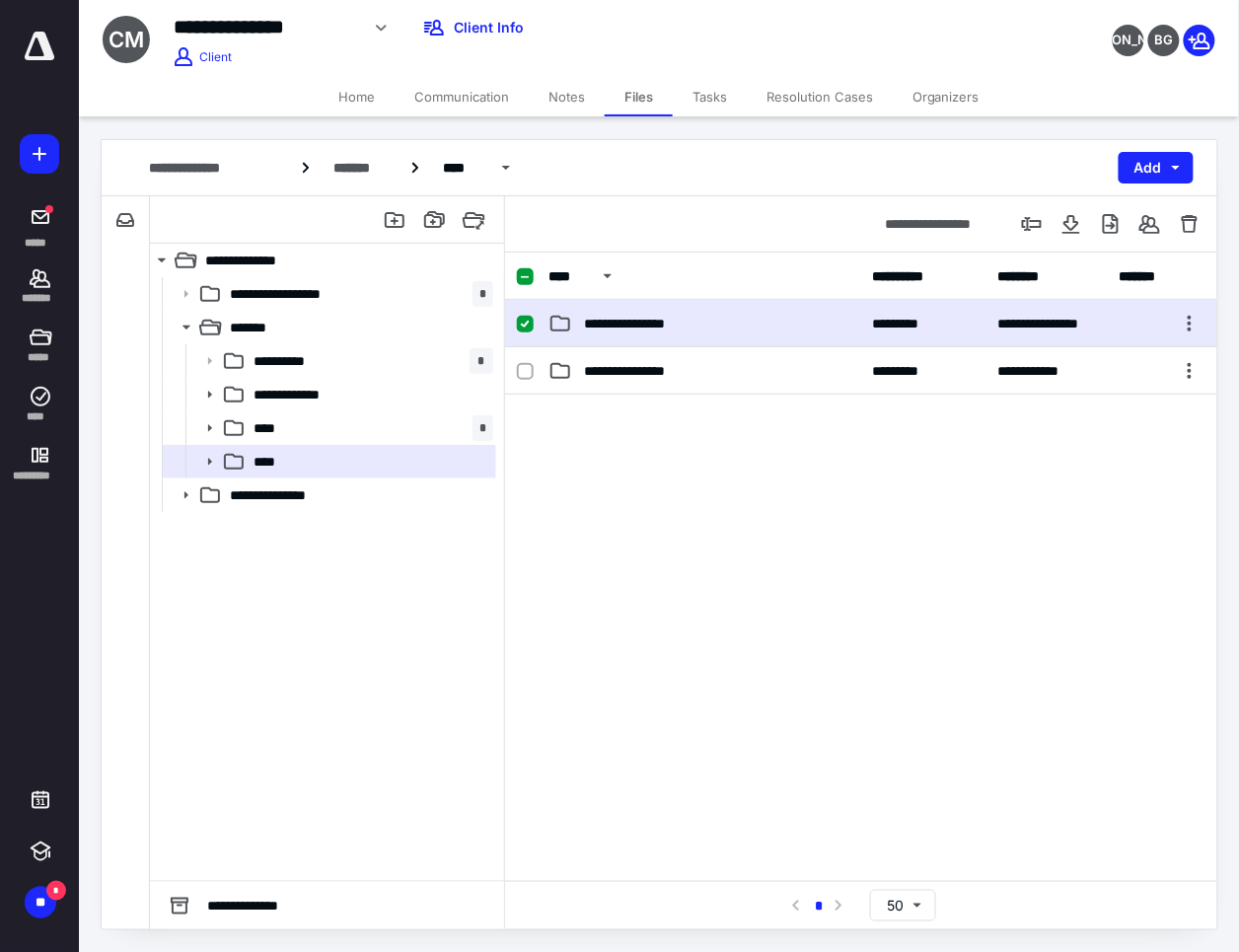 click on "*********" at bounding box center (907, 324) 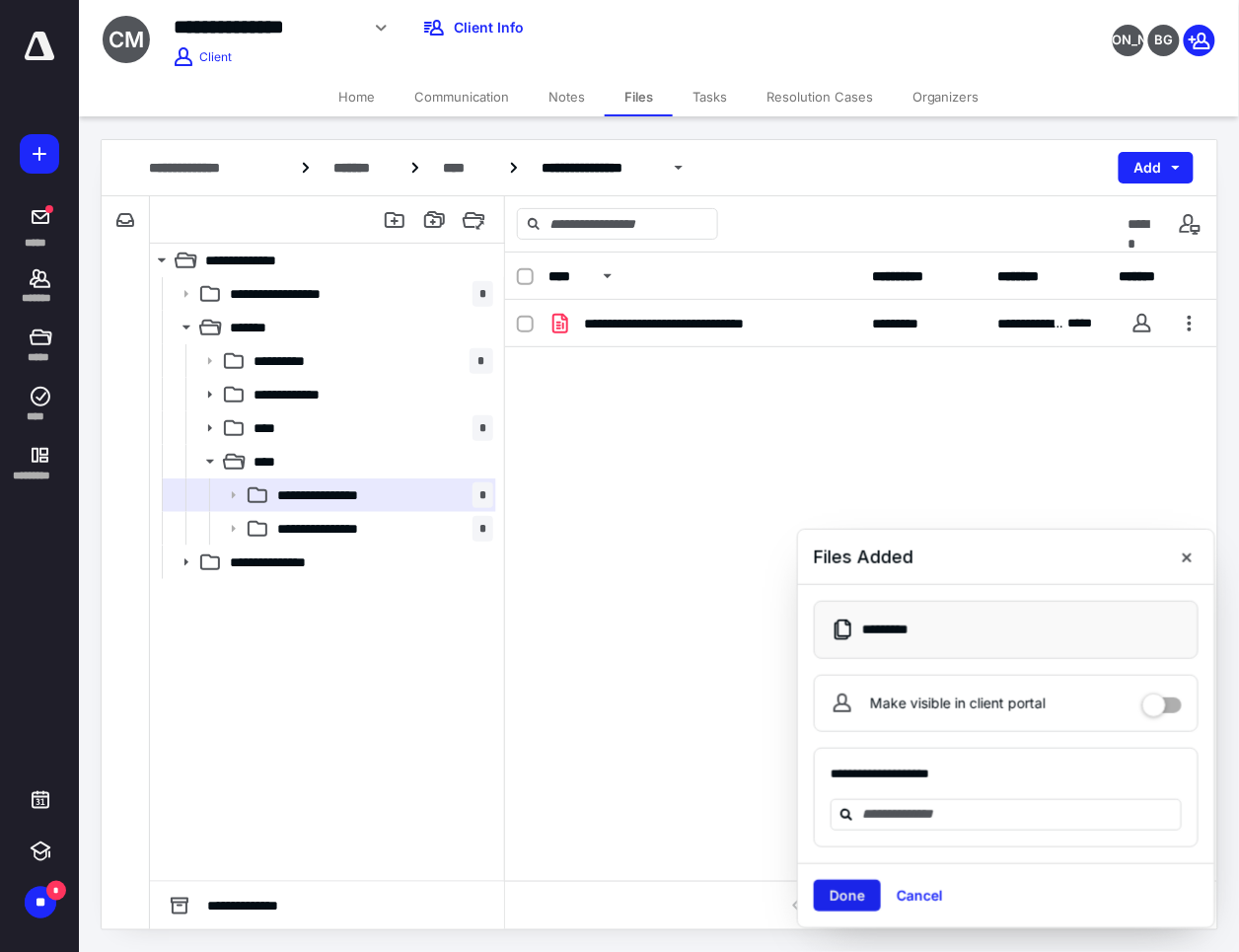 click on "Done" at bounding box center [847, 896] 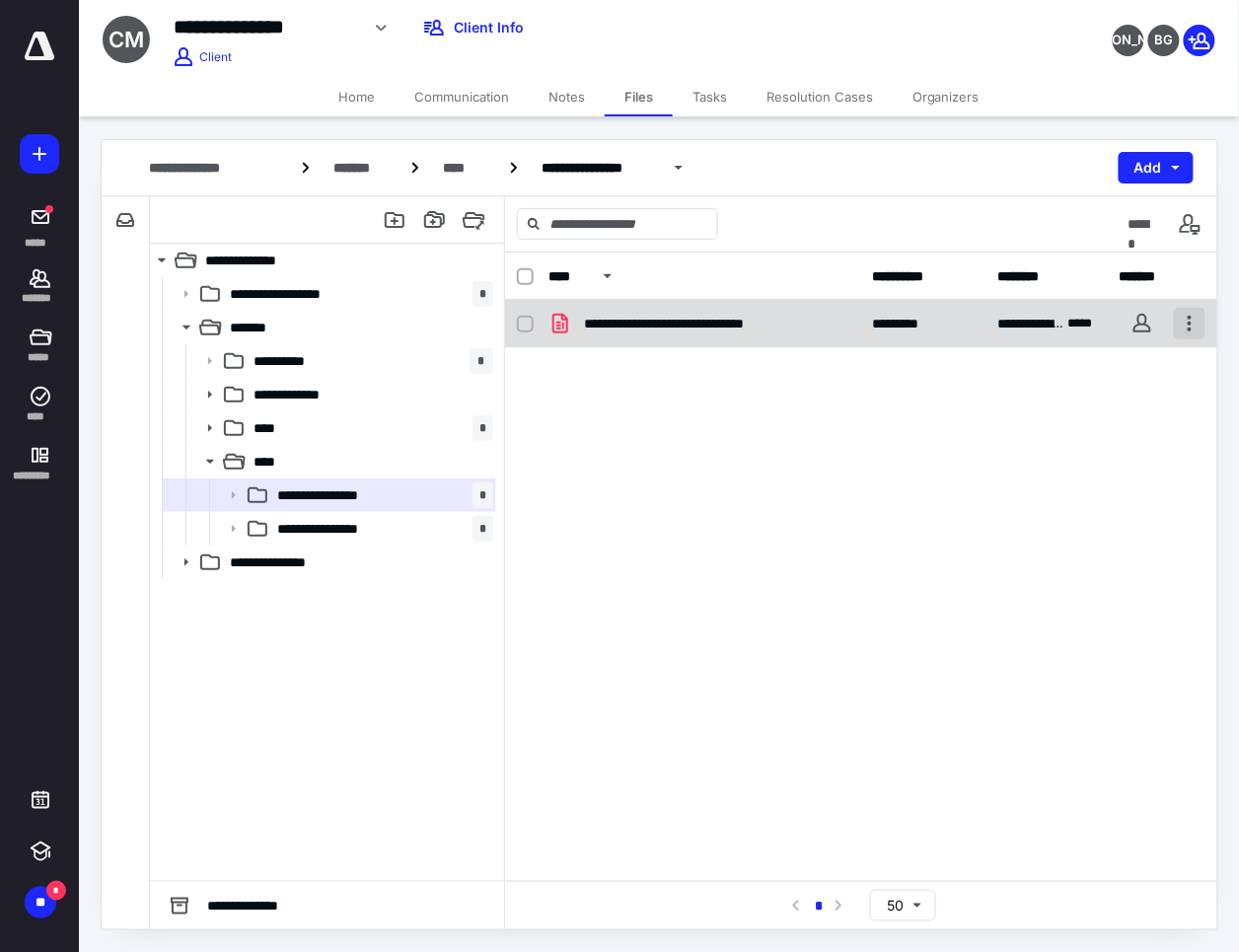 click at bounding box center (1190, 324) 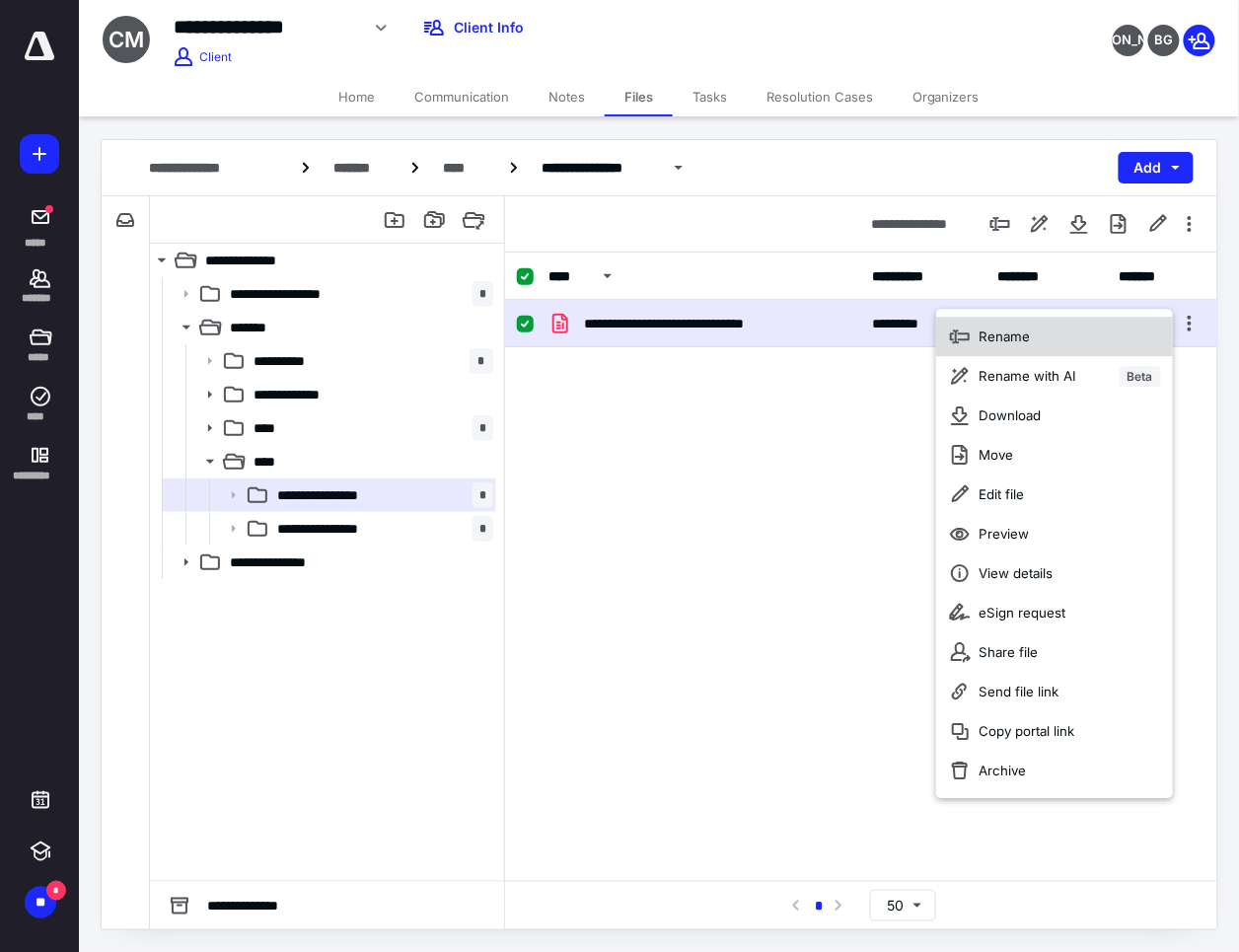 click on "Rename" at bounding box center [1055, 336] 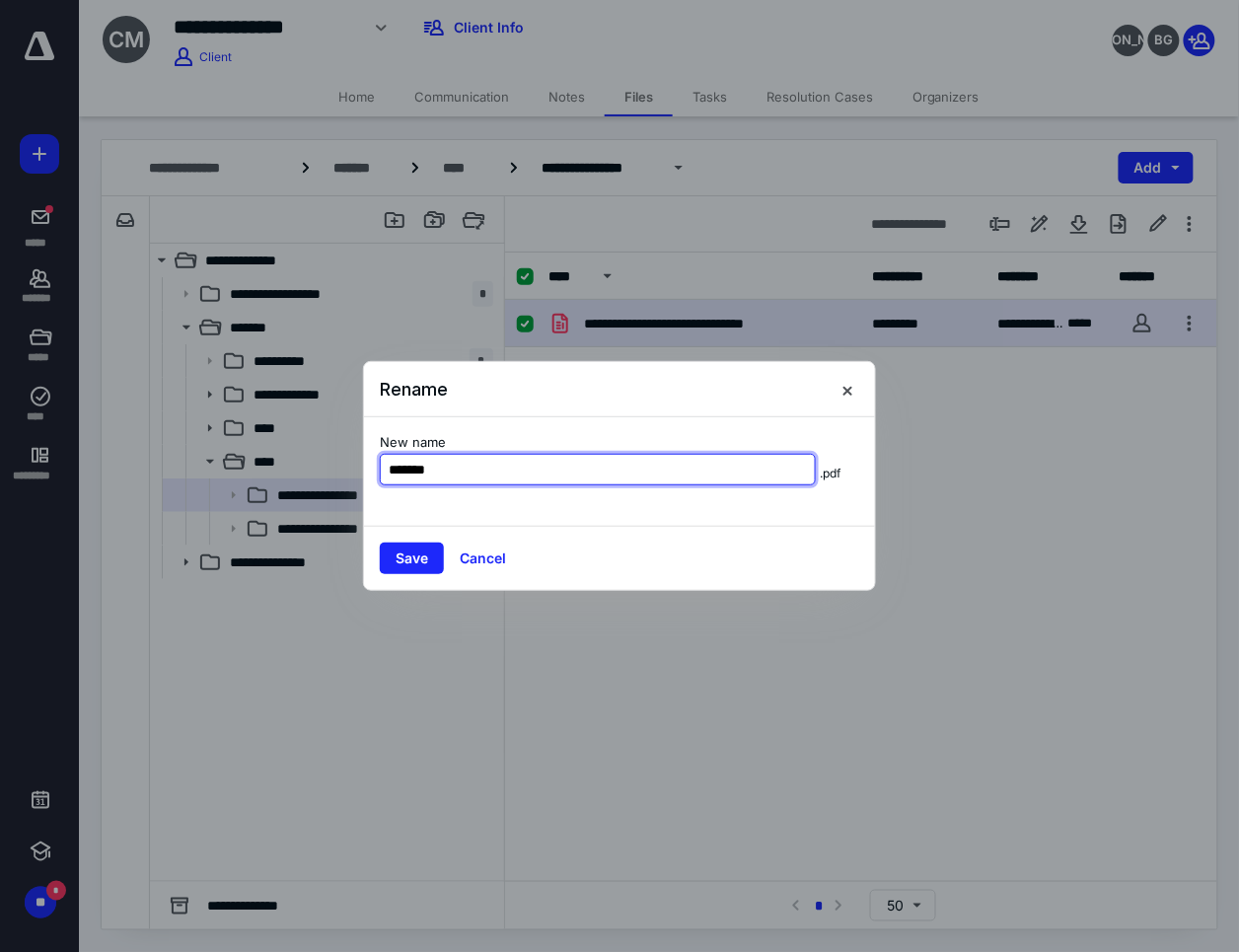 type on "*******" 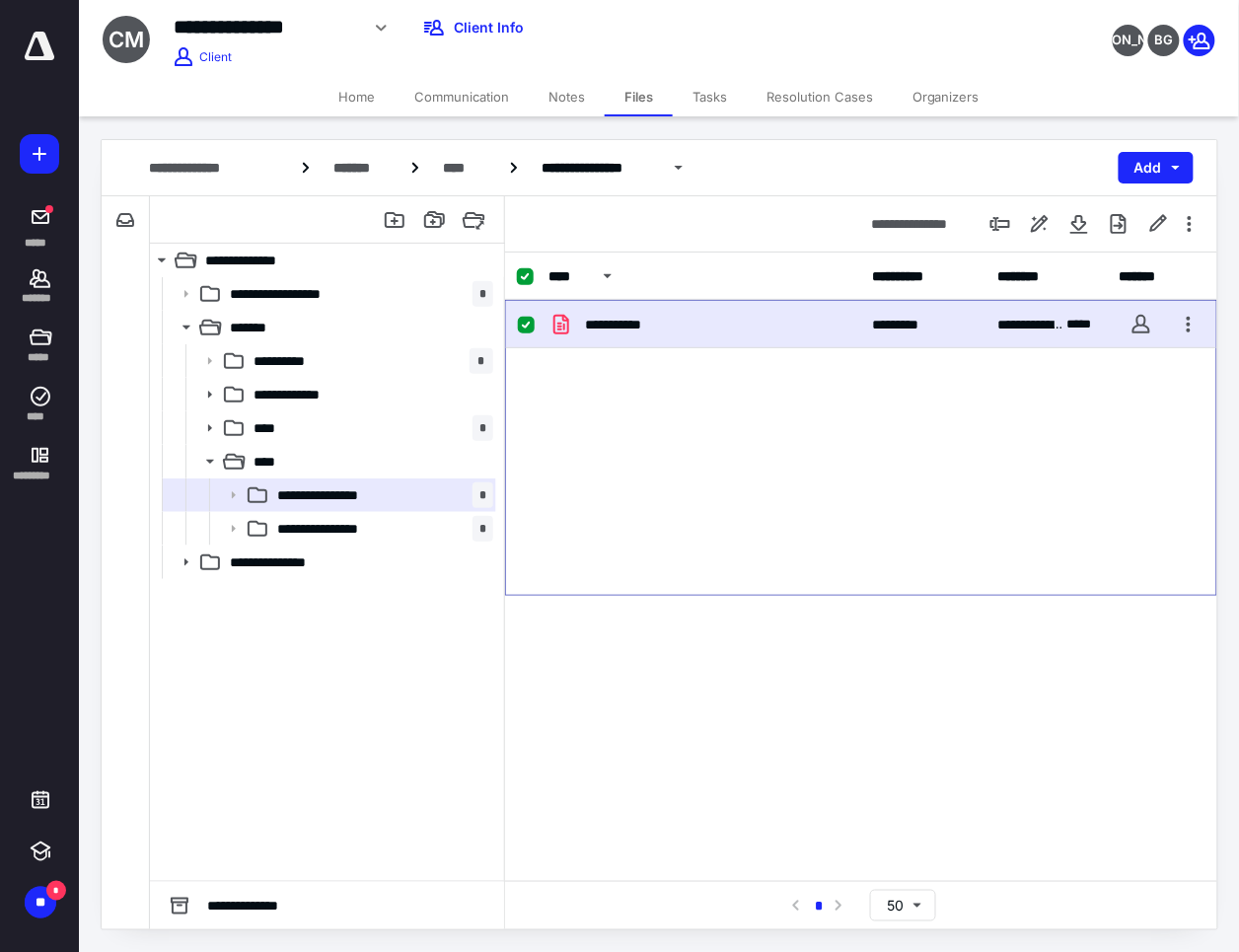 checkbox on "false" 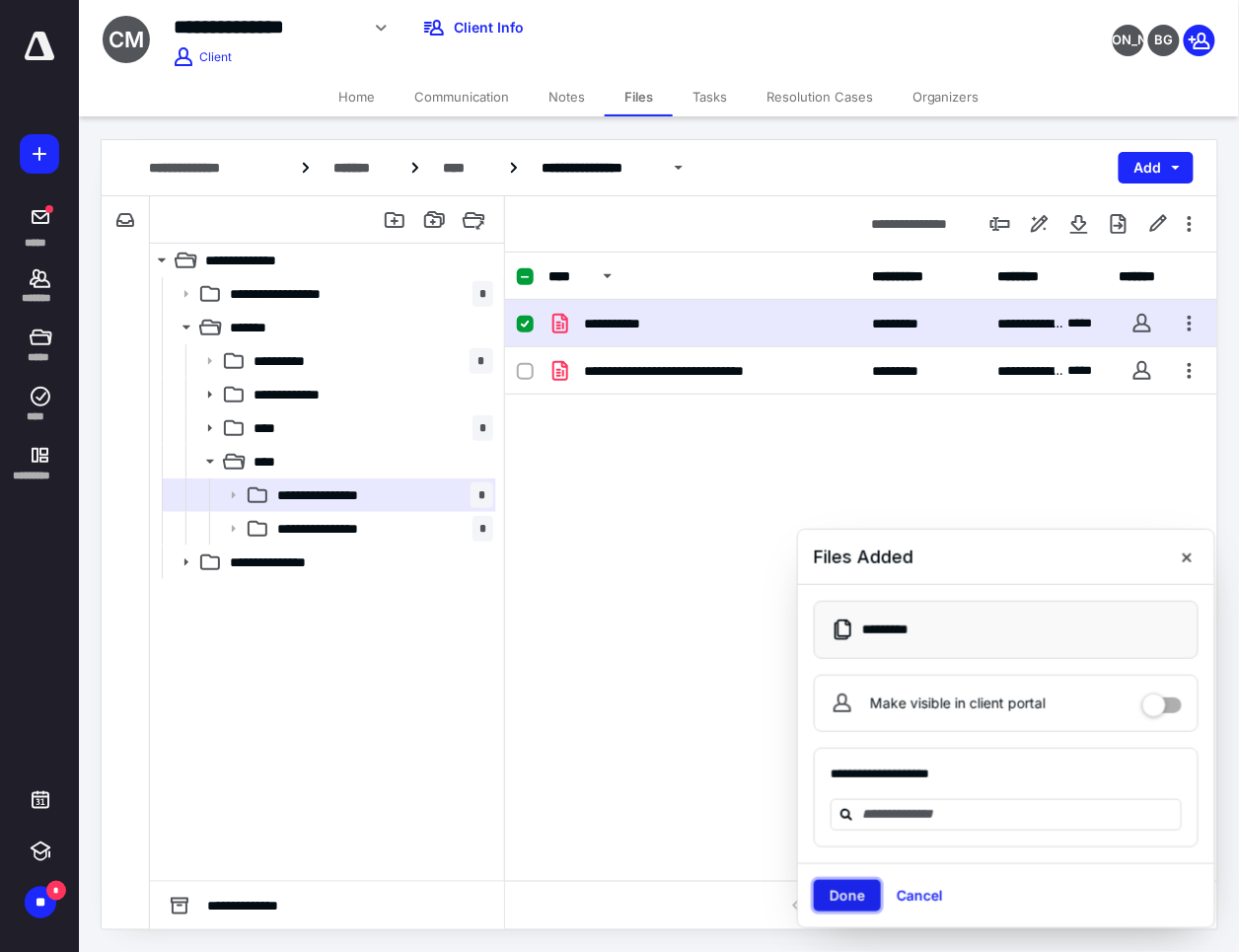 click on "Done" at bounding box center [847, 896] 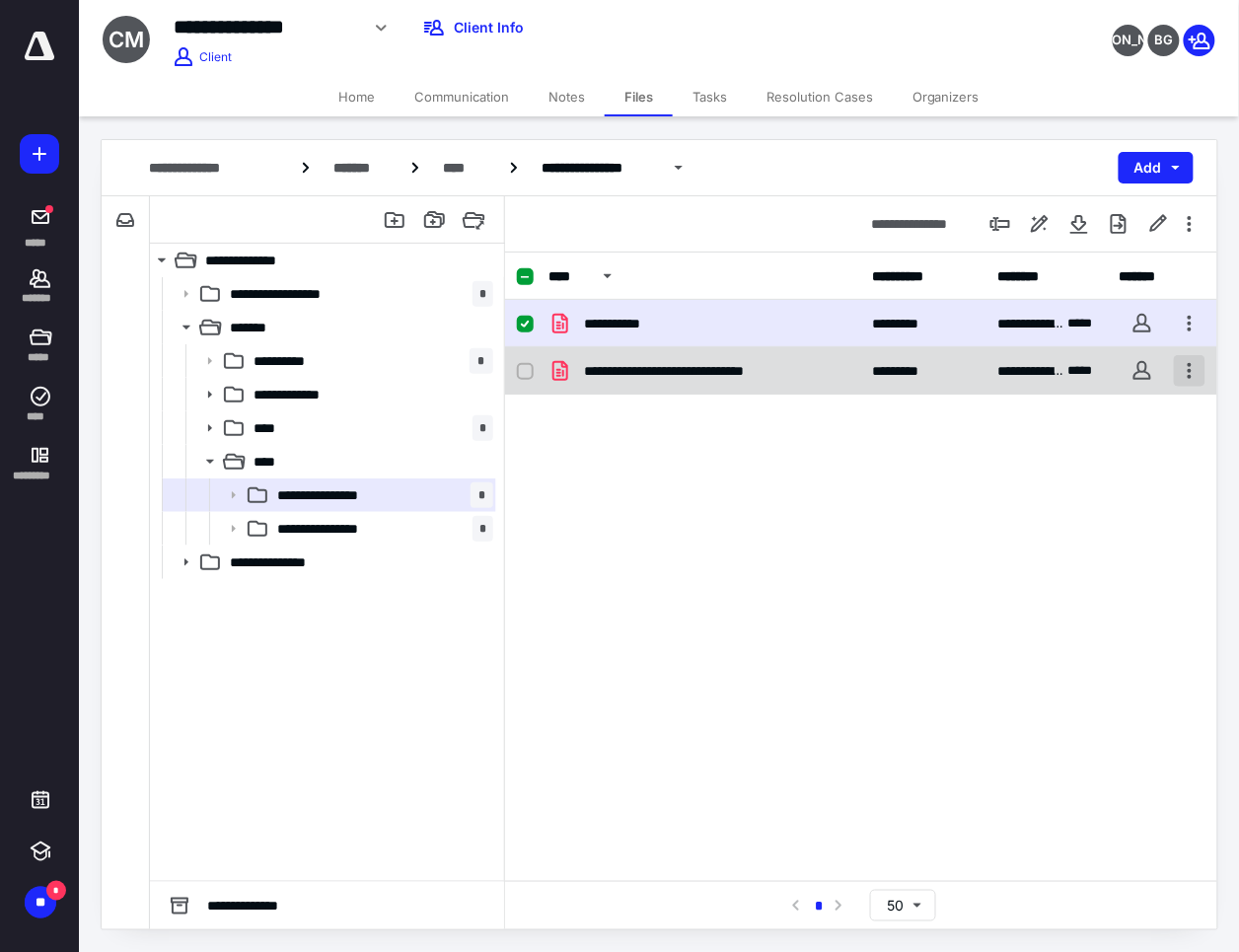 click at bounding box center (1190, 371) 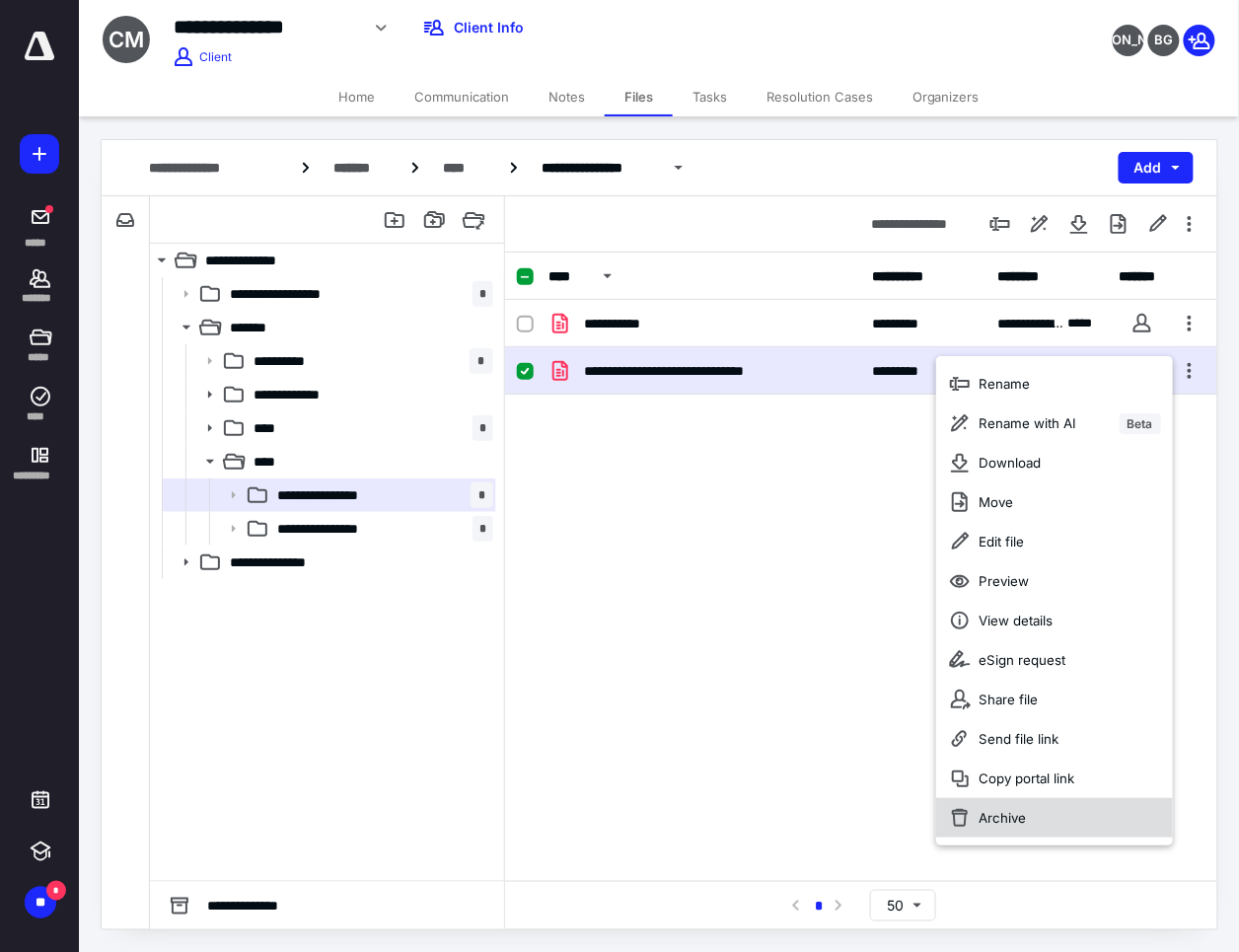 click on "Archive" at bounding box center (1055, 818) 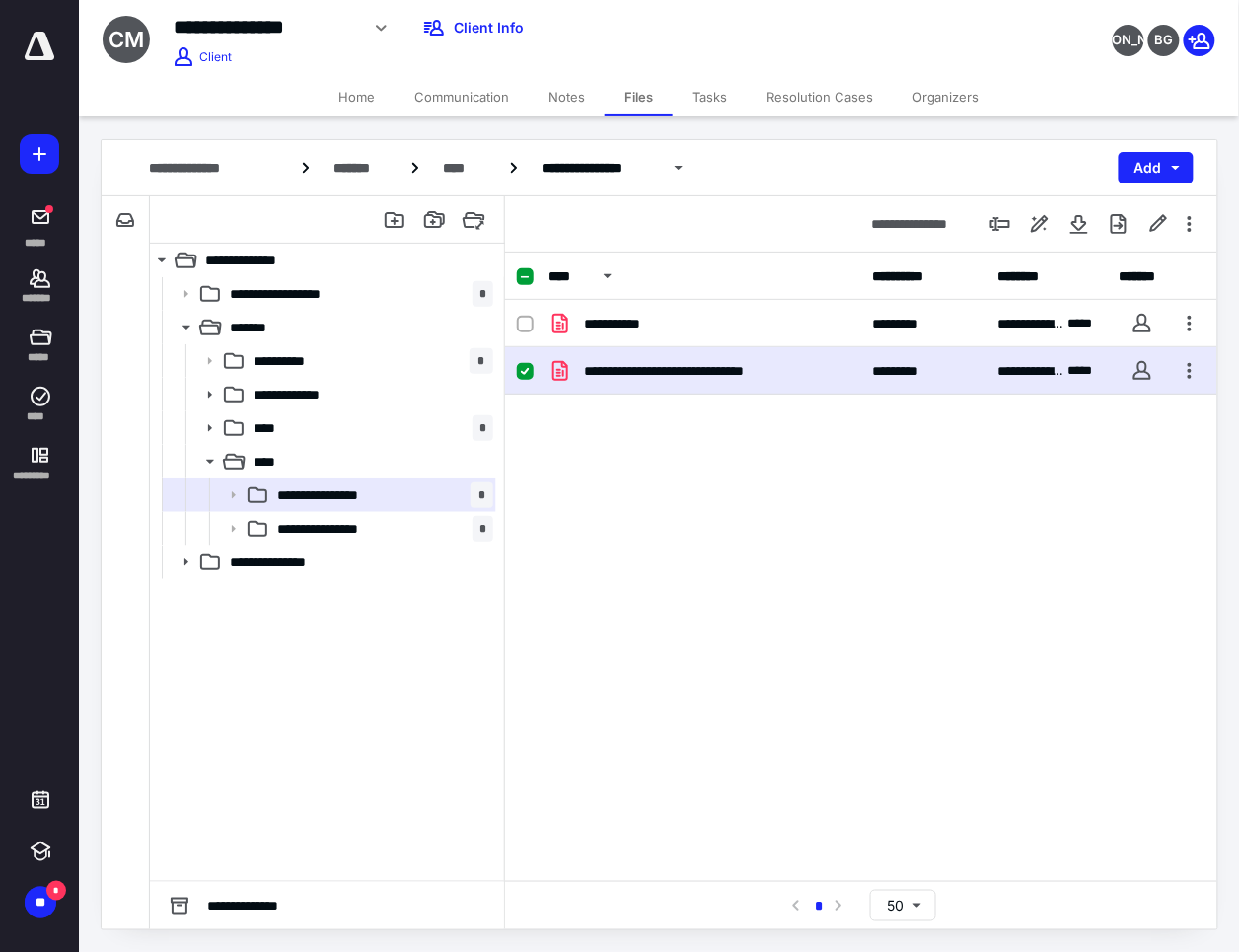 checkbox on "false" 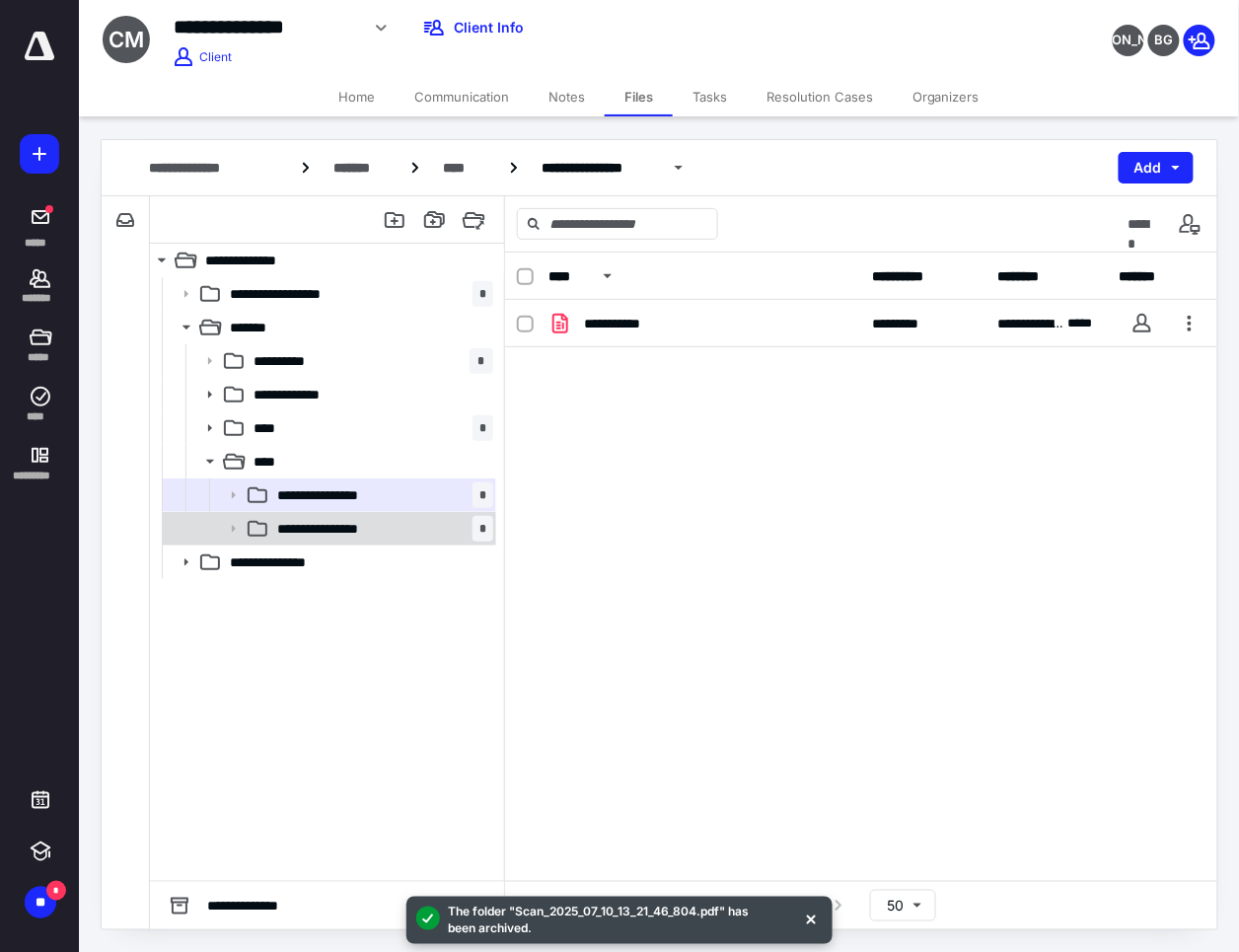 click on "**********" at bounding box center [339, 529] 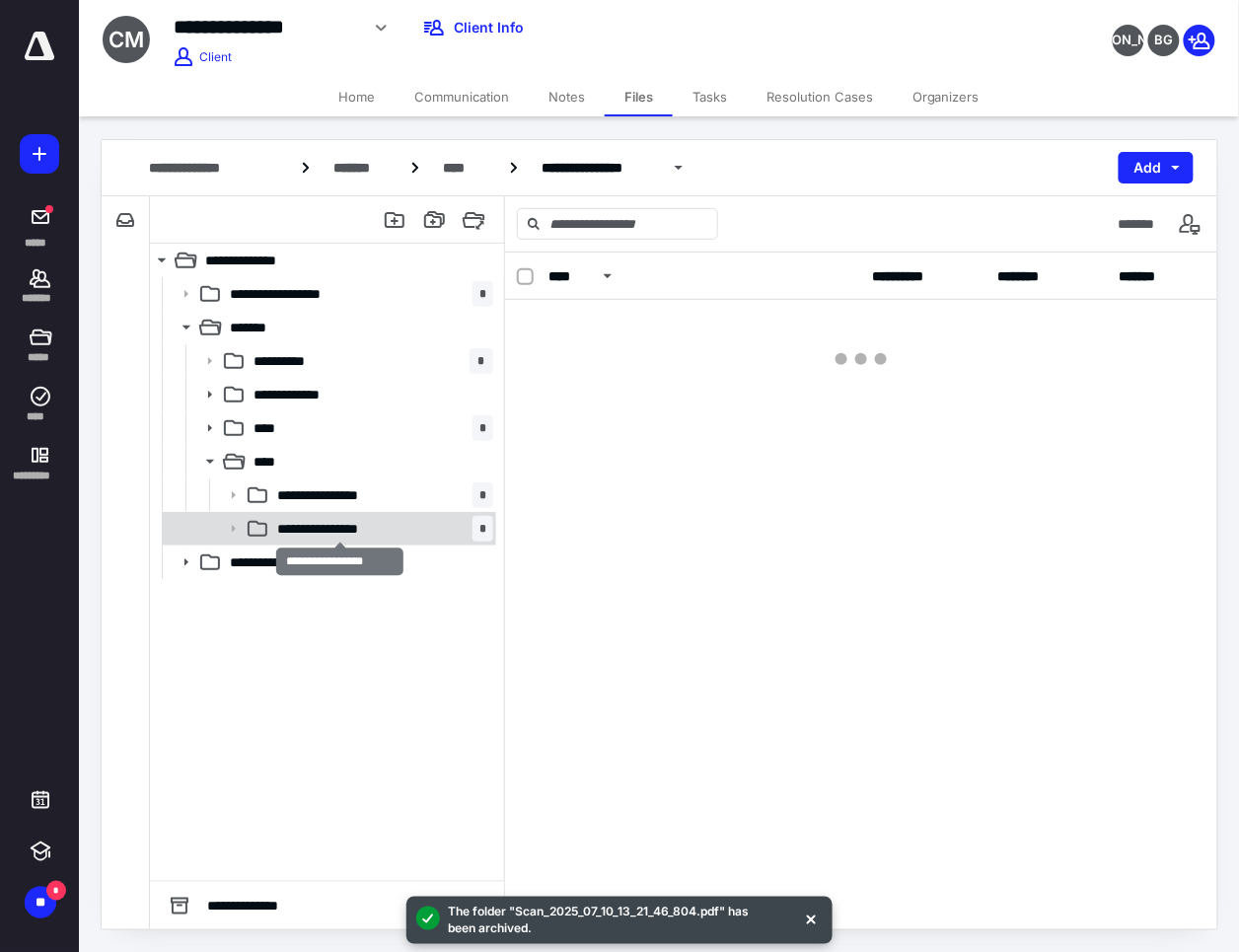 click on "**********" at bounding box center [339, 529] 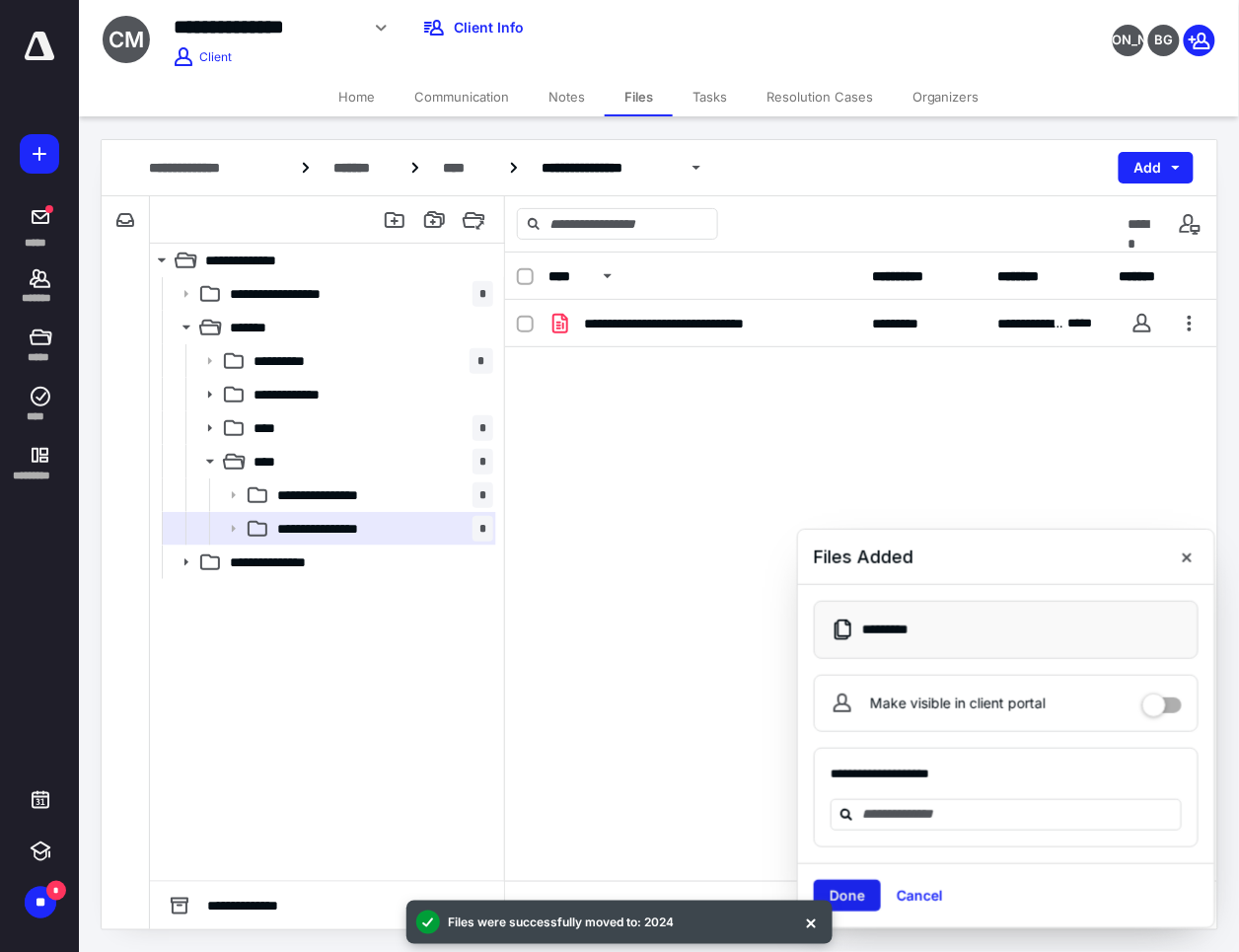 drag, startPoint x: 864, startPoint y: 898, endPoint x: 1044, endPoint y: 545, distance: 396.24361 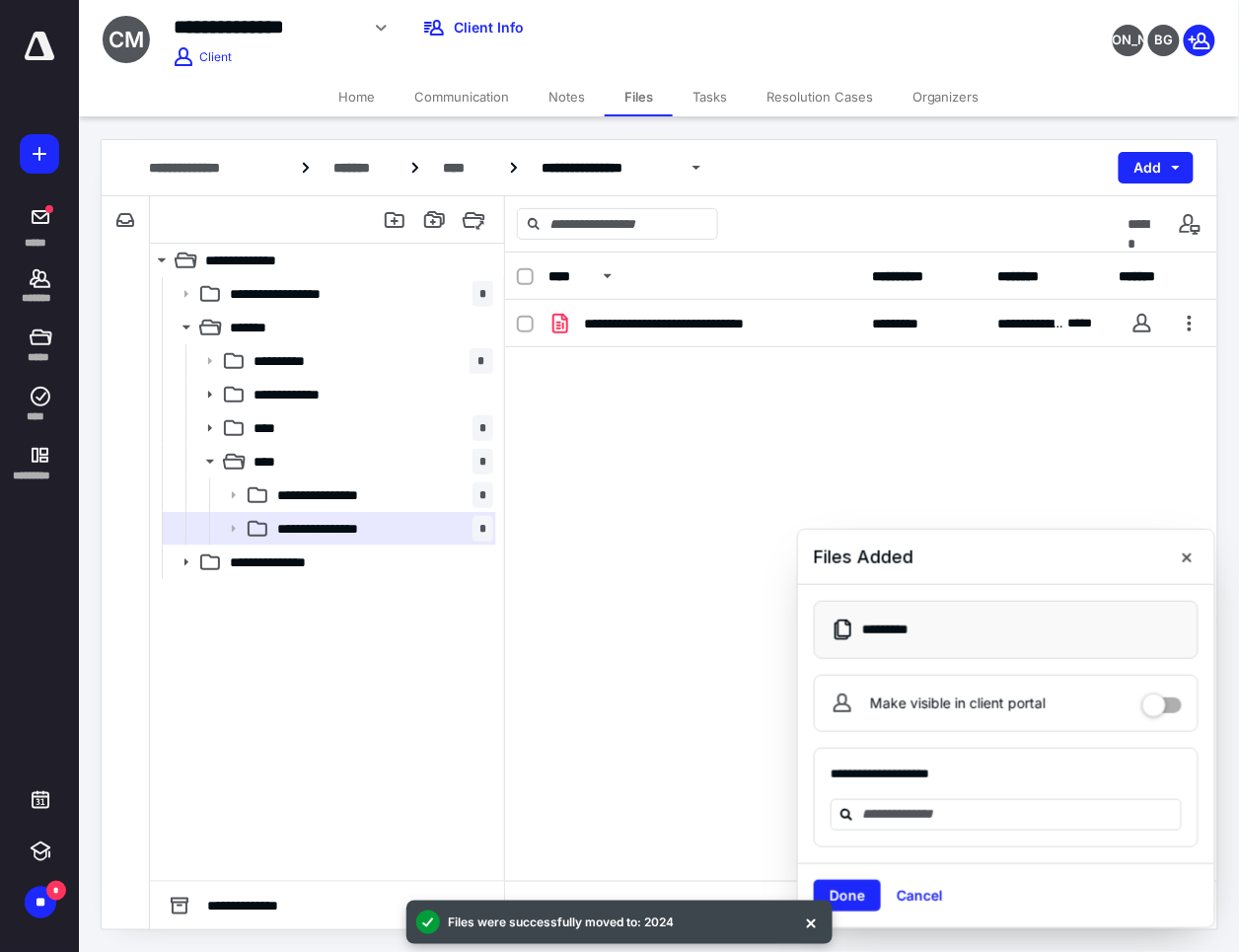 click on "Done" at bounding box center (847, 896) 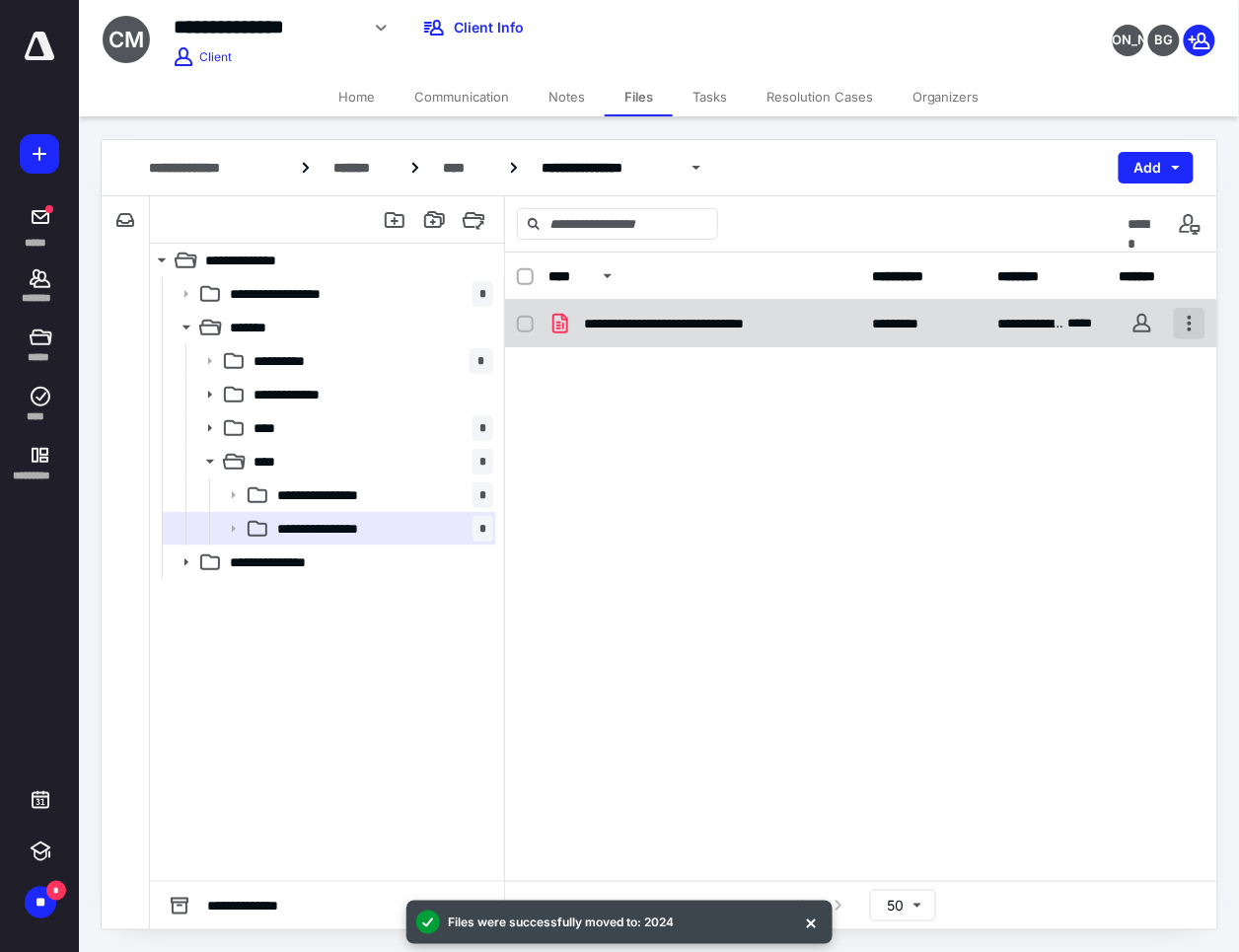 click at bounding box center [1190, 324] 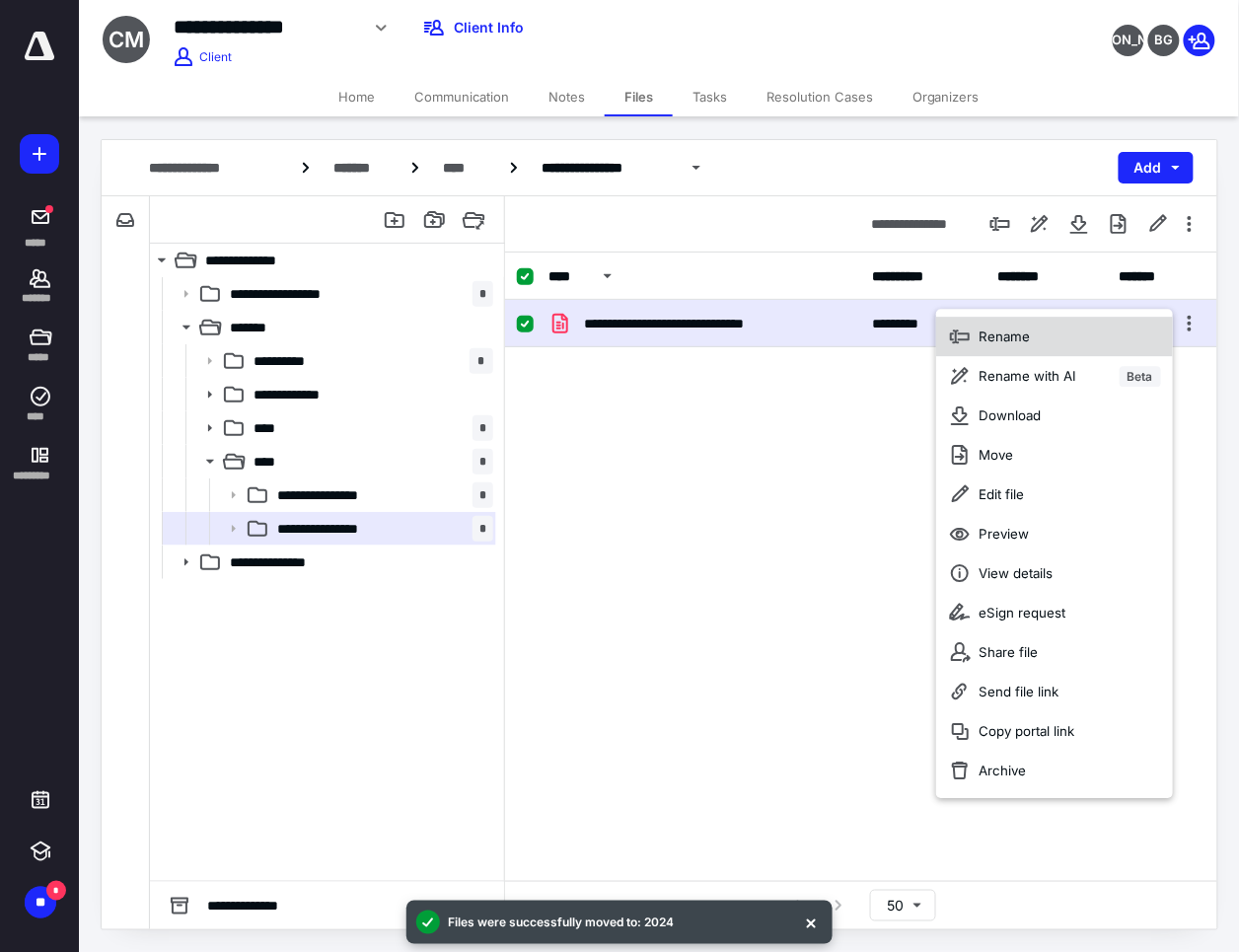 click on "Rename" at bounding box center [1055, 336] 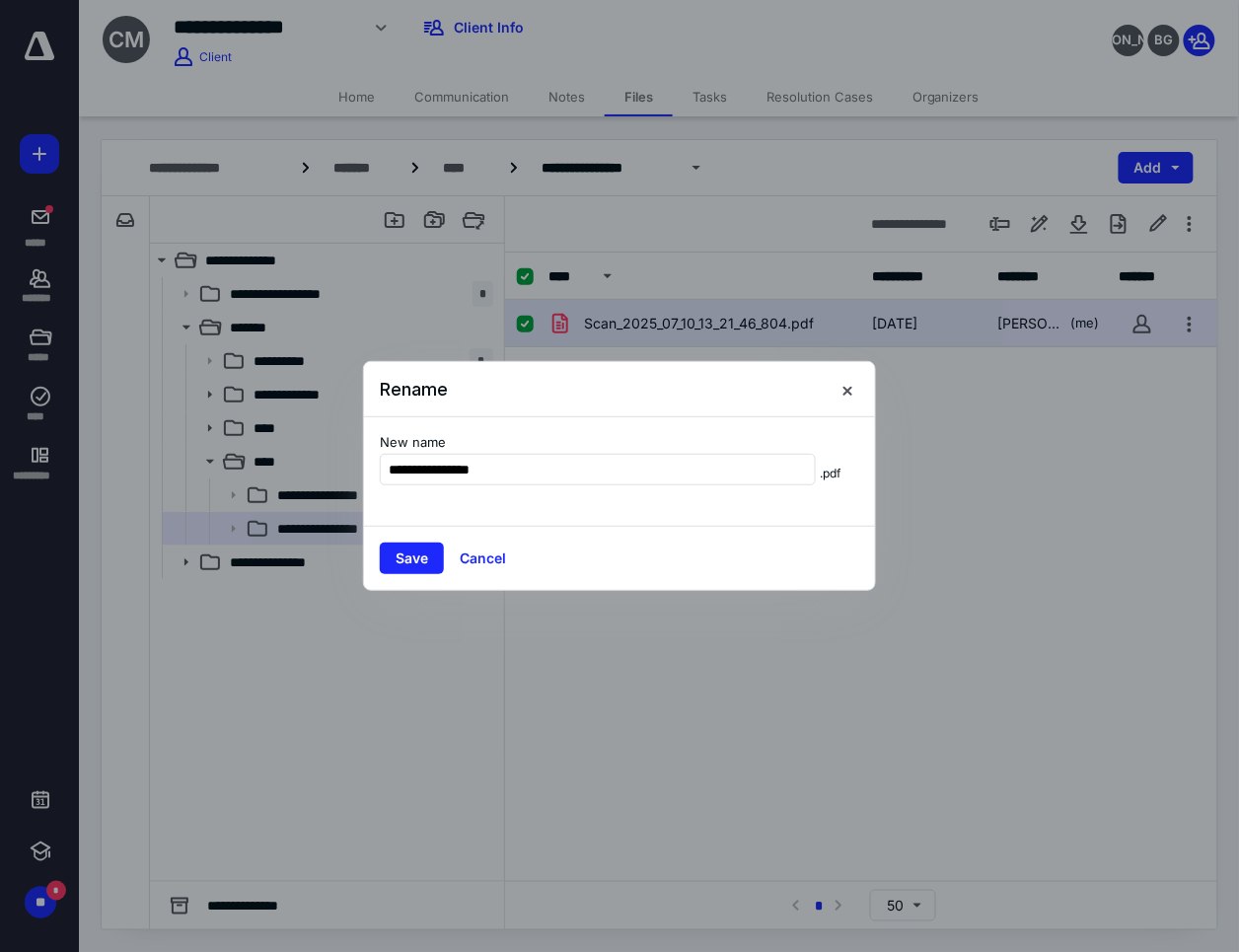 type on "**********" 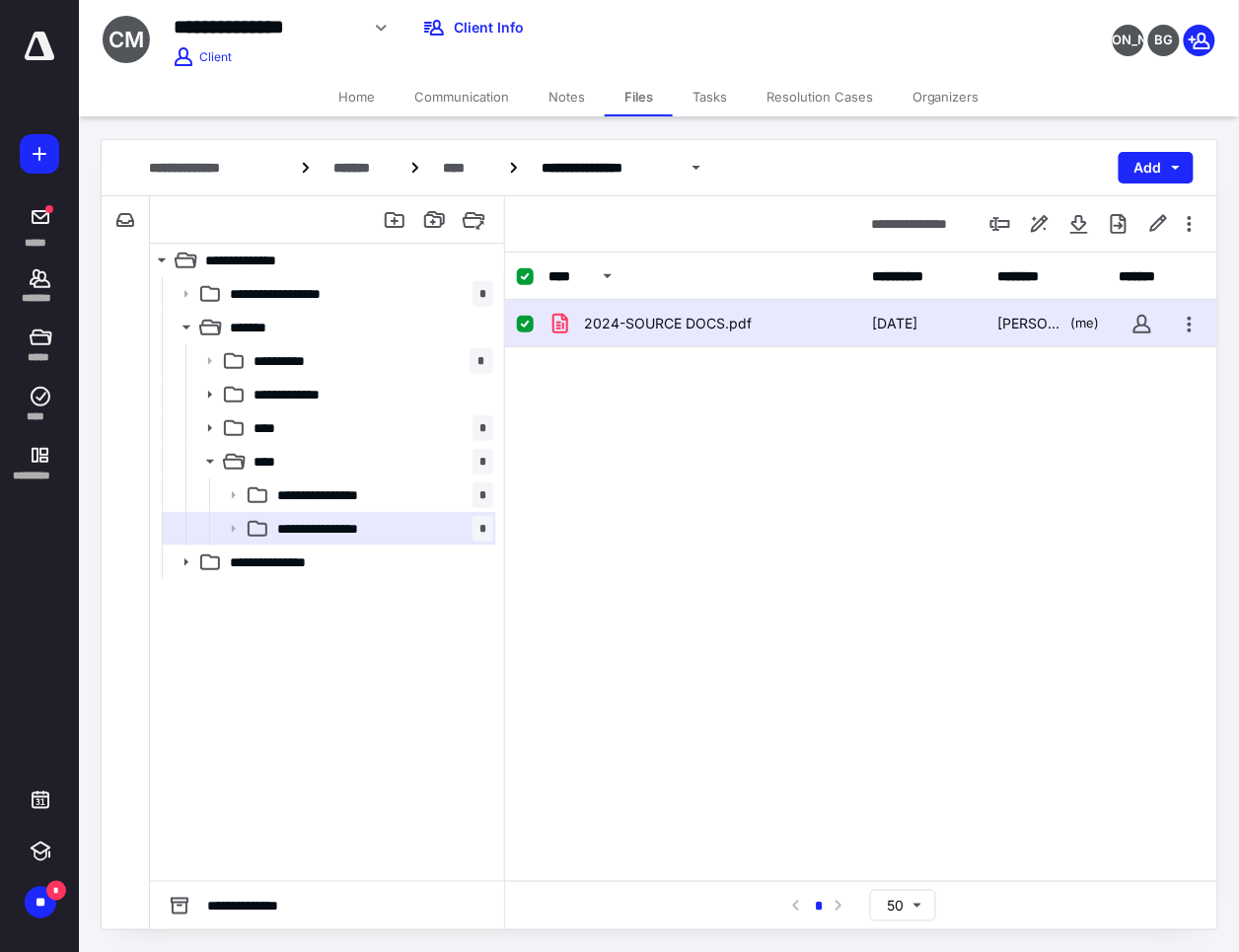 click on "2024-SOURCE DOCS.pdf [DATE] [PERSON_NAME]  (me)" at bounding box center [861, 448] 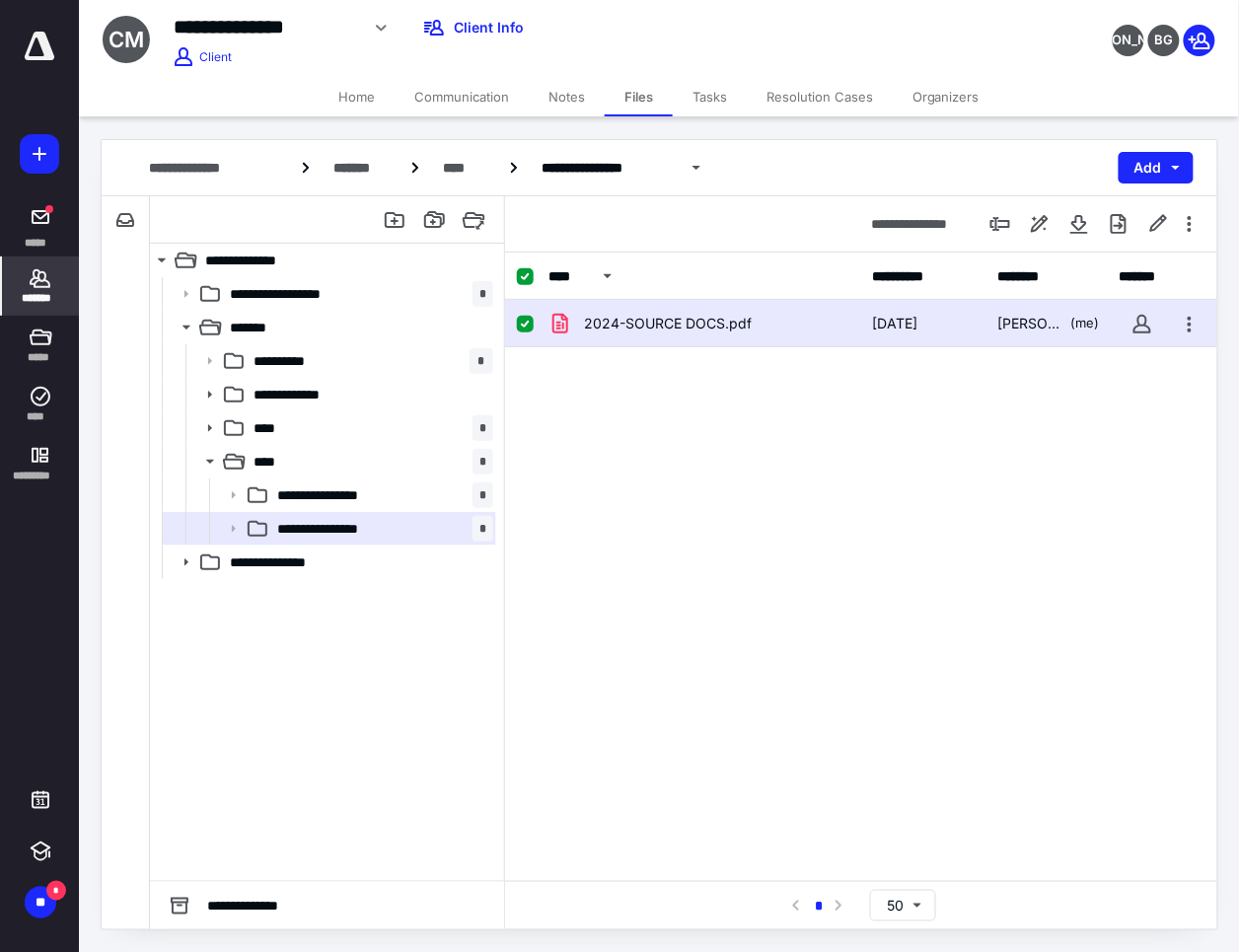 click on "*******" at bounding box center (40, 298) 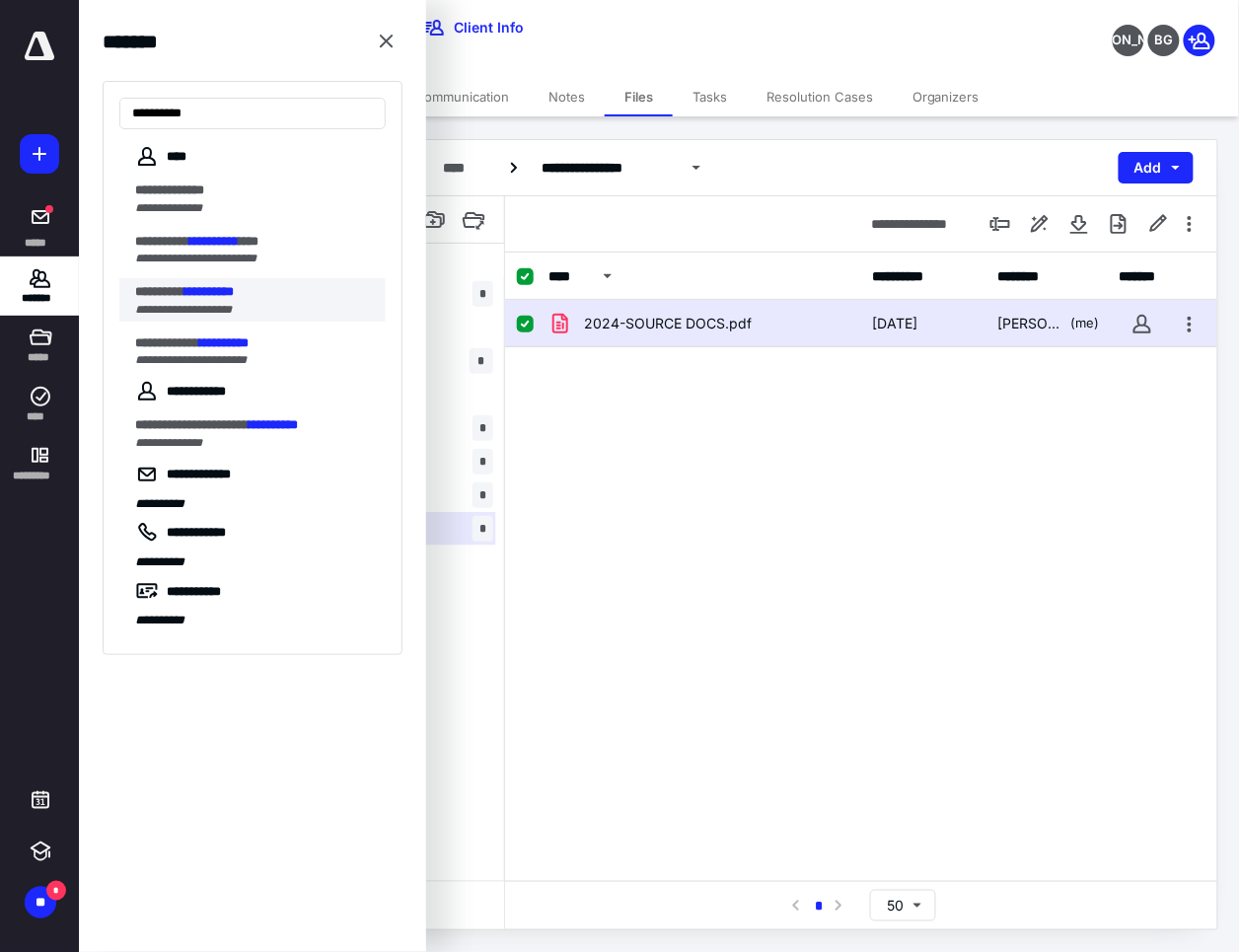 type on "**********" 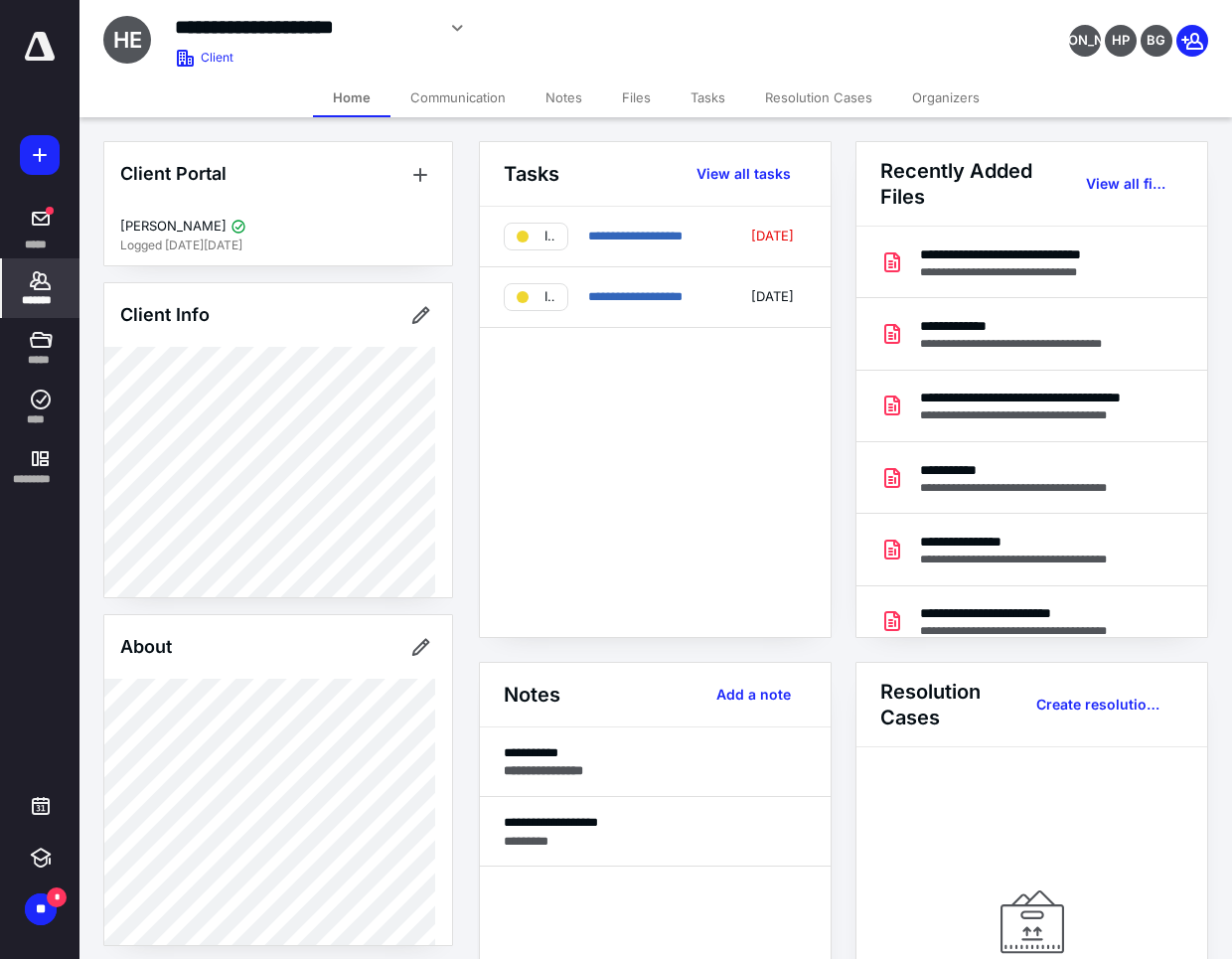 click on "Tasks" at bounding box center (707, 97) 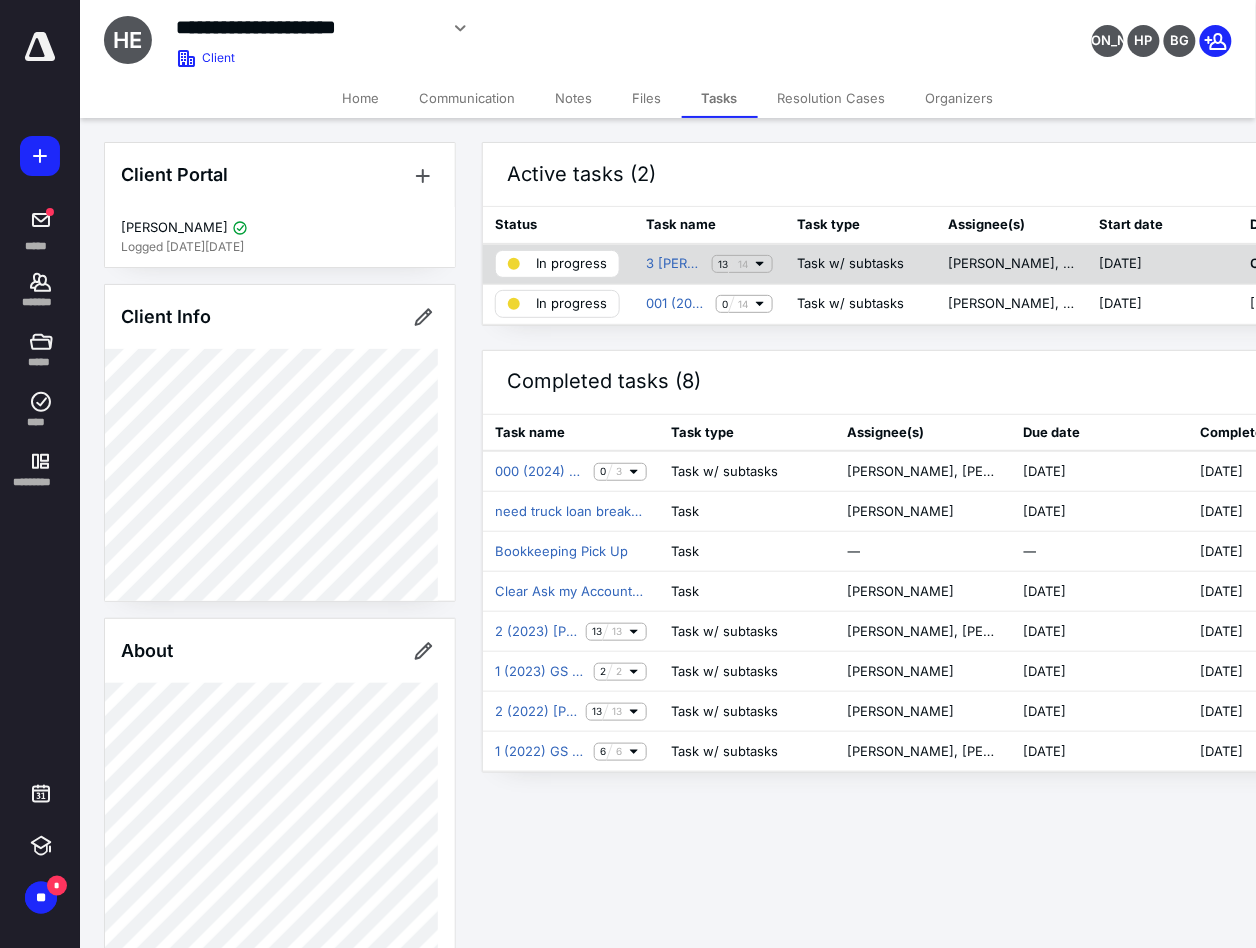 click 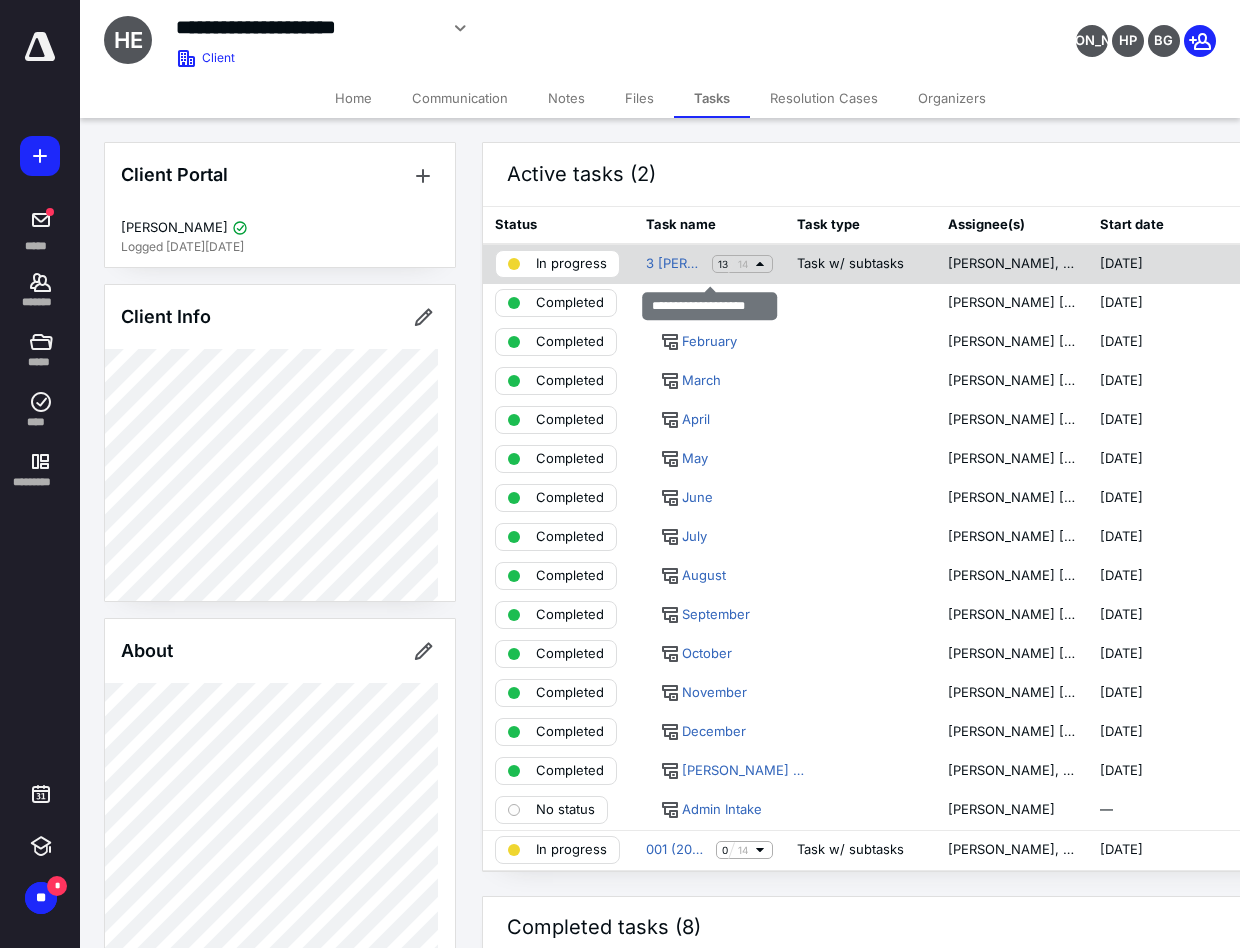 click 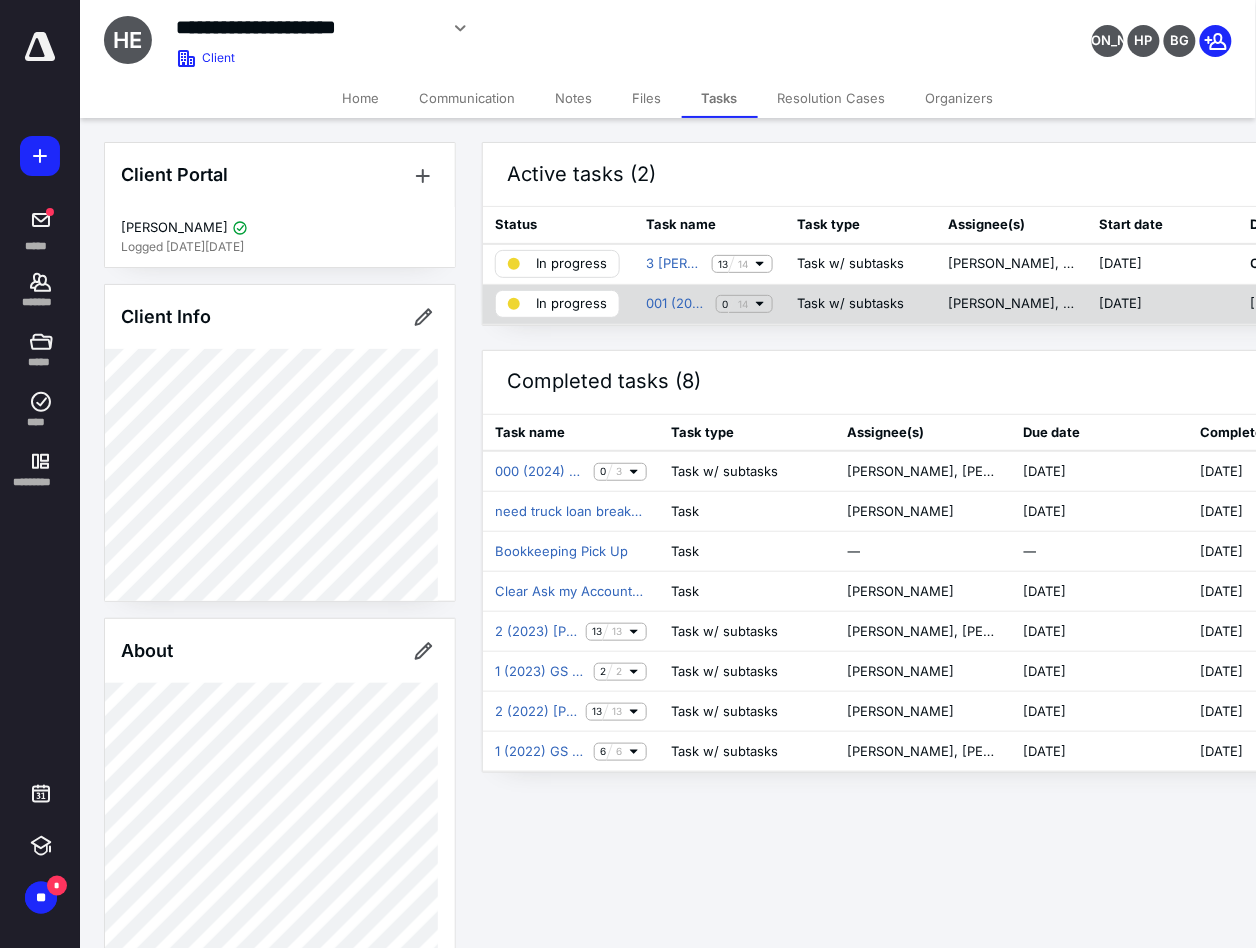 click on "14" at bounding box center (743, 304) 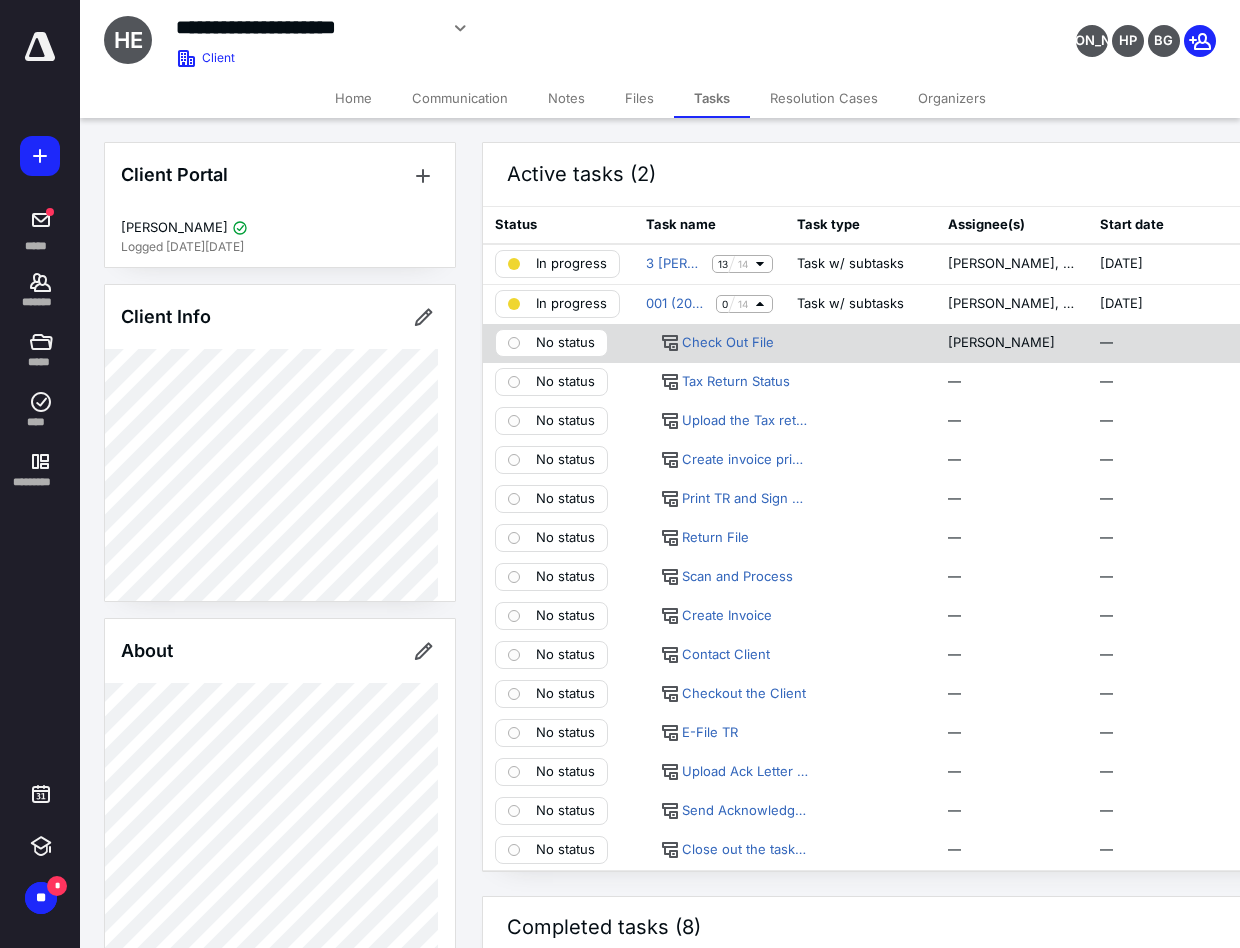 click on "No status" at bounding box center (565, 343) 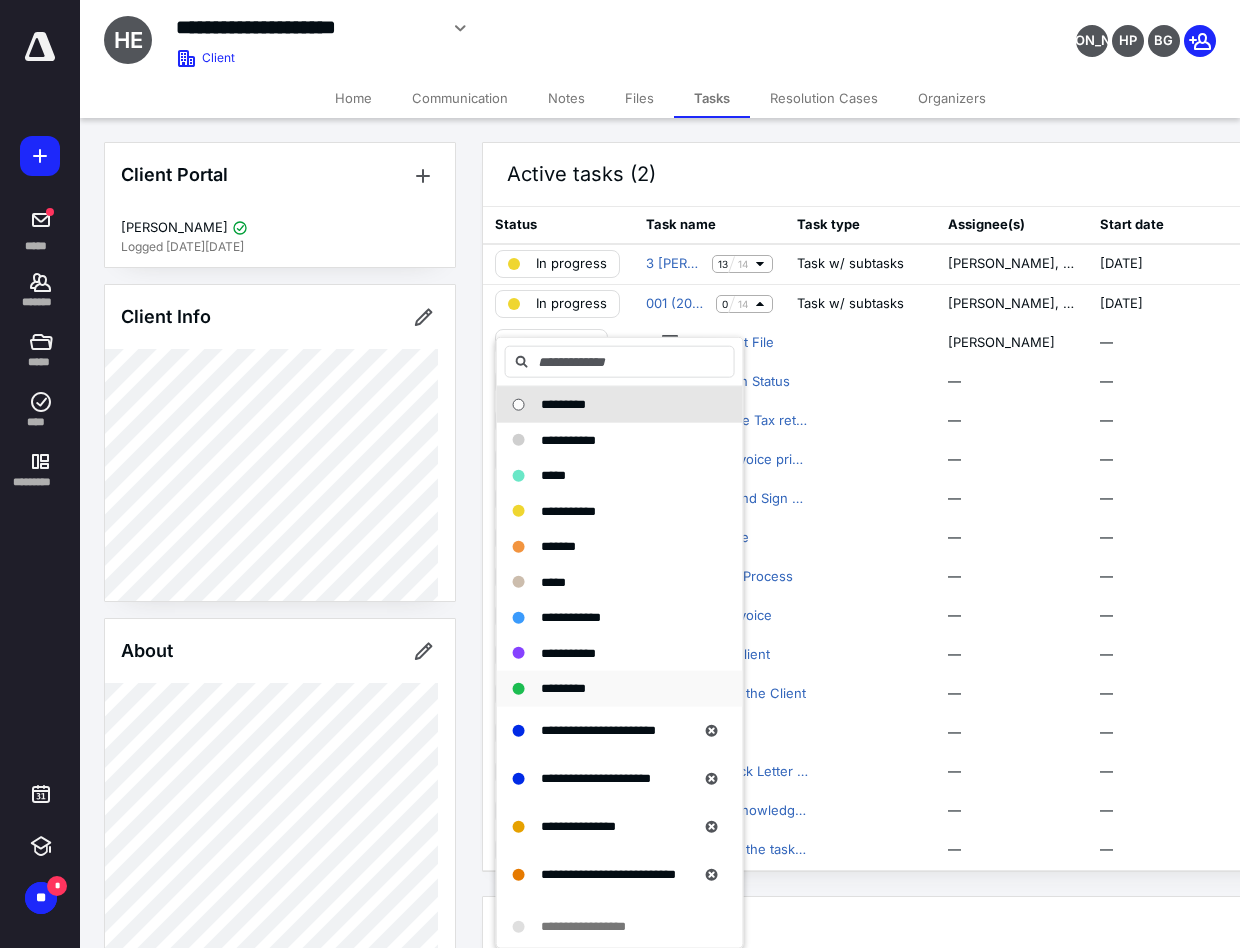 click on "*********" at bounding box center [620, 689] 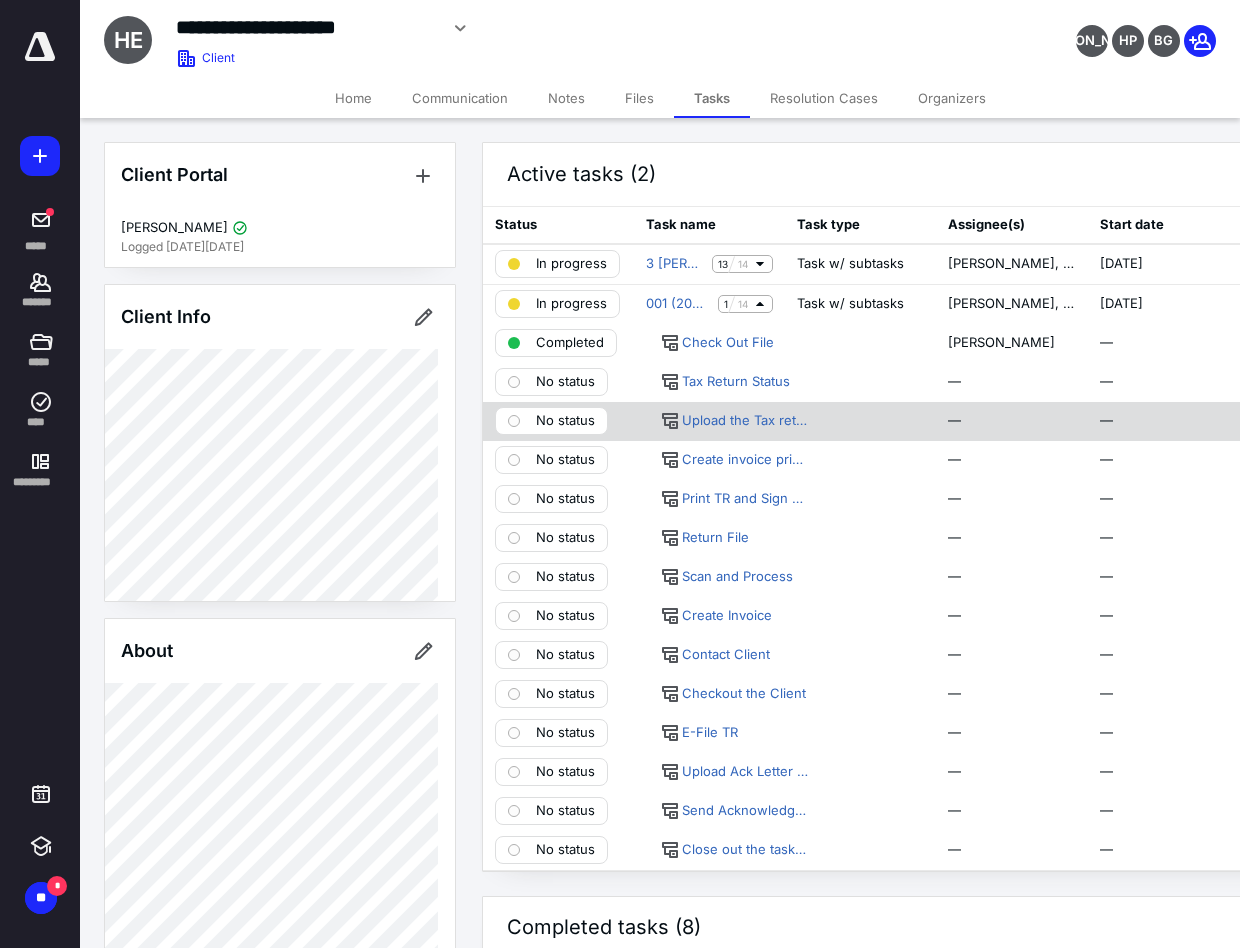 click on "No status" at bounding box center (565, 421) 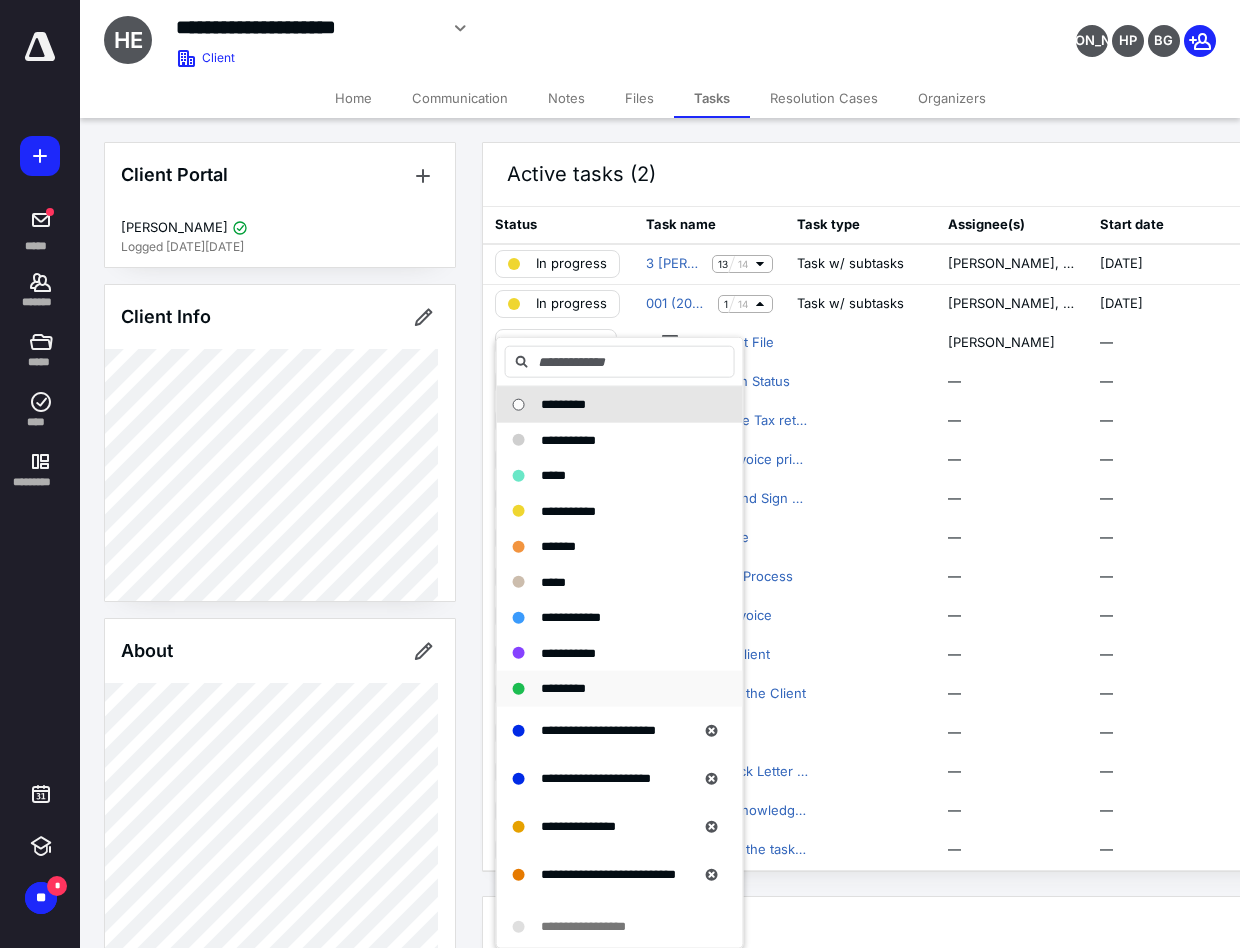 click on "*********" at bounding box center (563, 688) 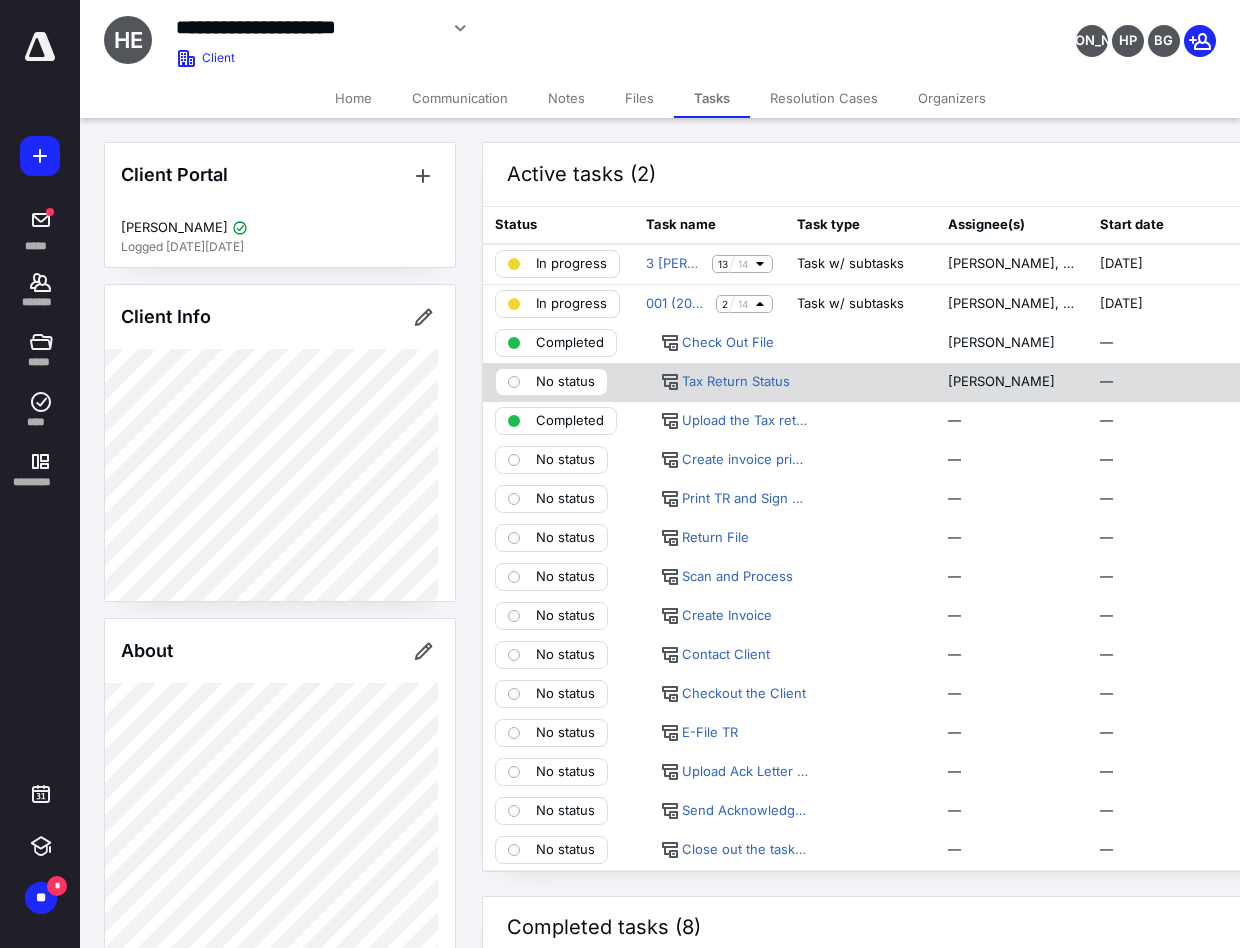 click on "No status" at bounding box center [565, 382] 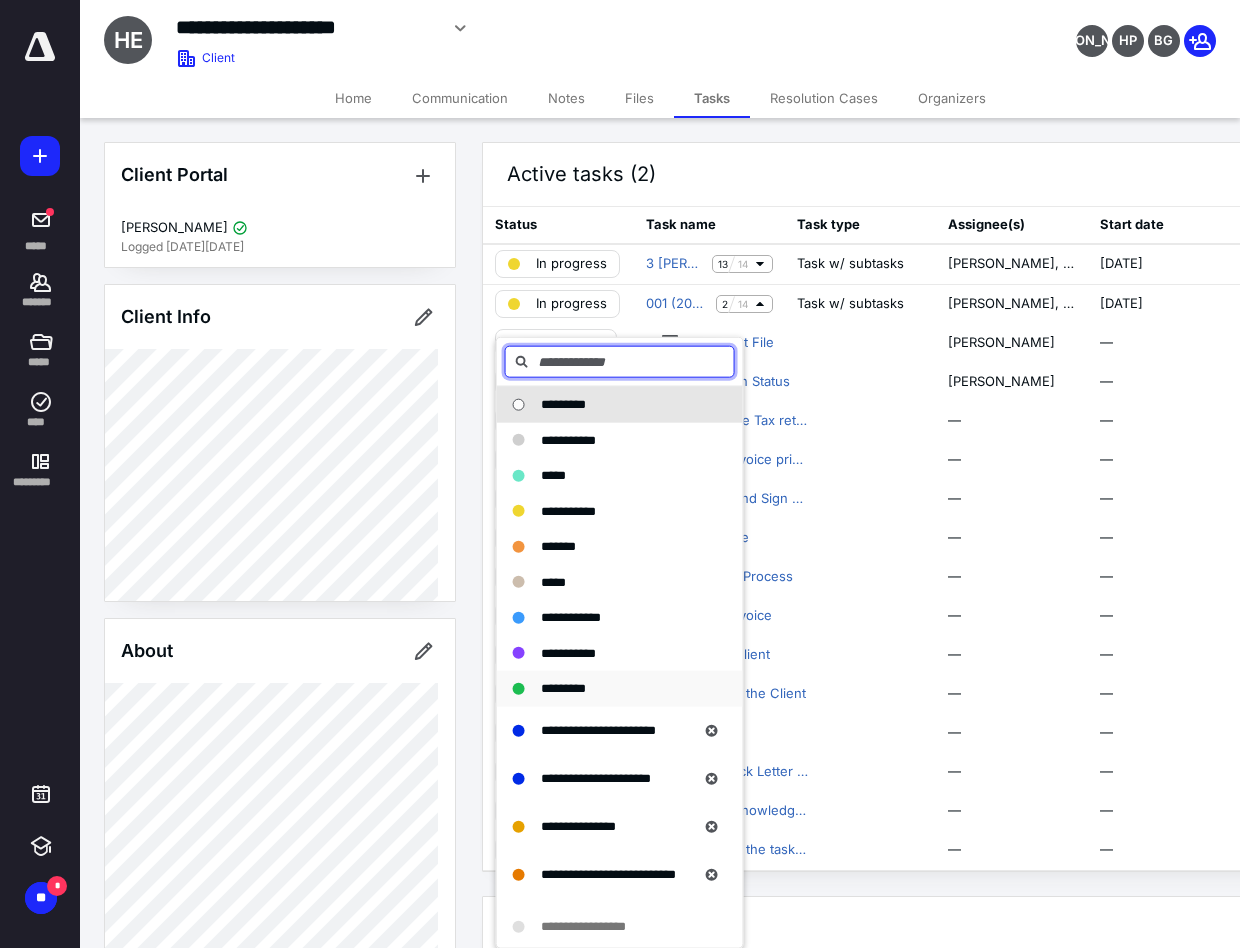 click on "*********" at bounding box center (563, 688) 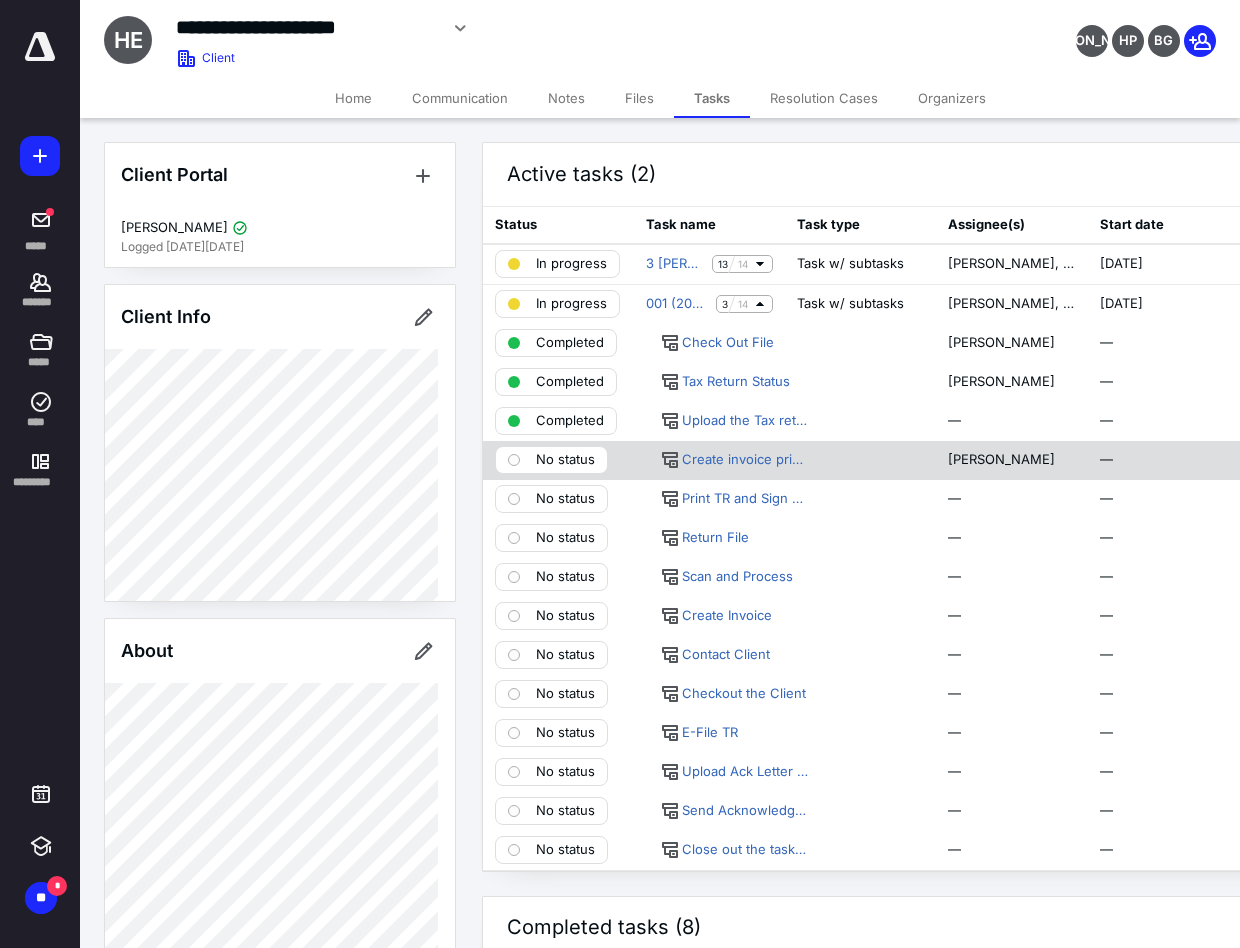 click on "No status" at bounding box center [565, 460] 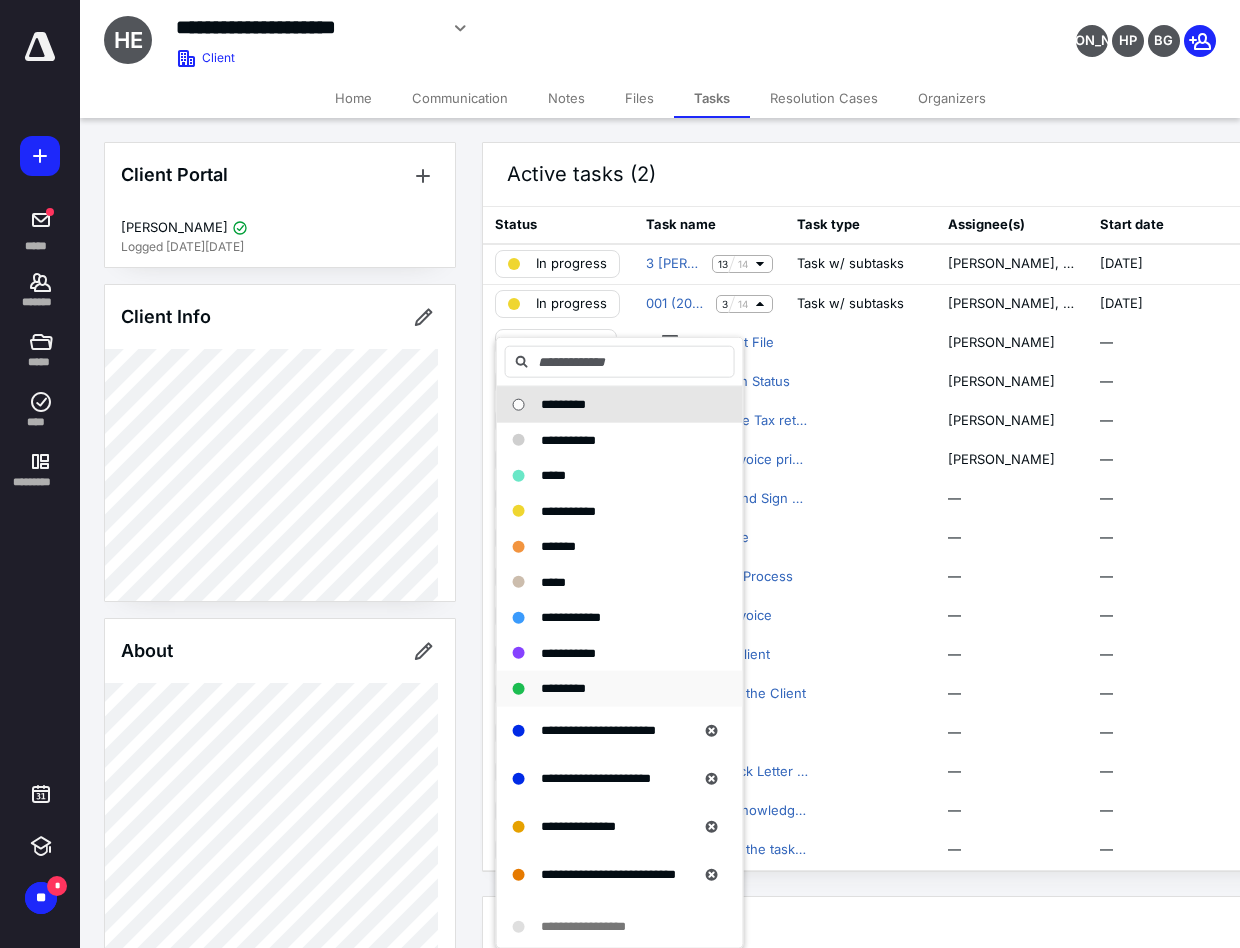 click on "*********" at bounding box center (608, 689) 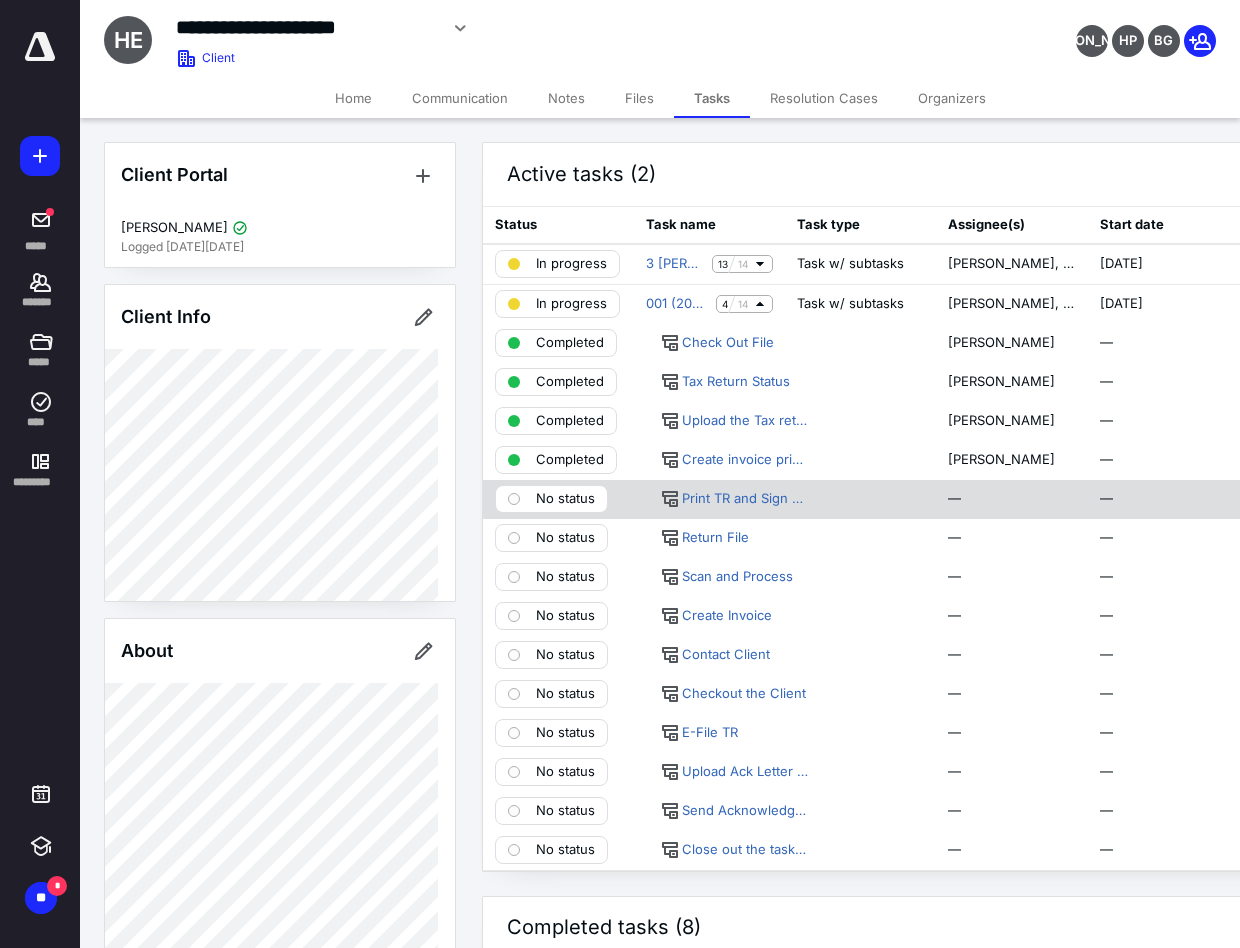 click on "No status" at bounding box center [565, 499] 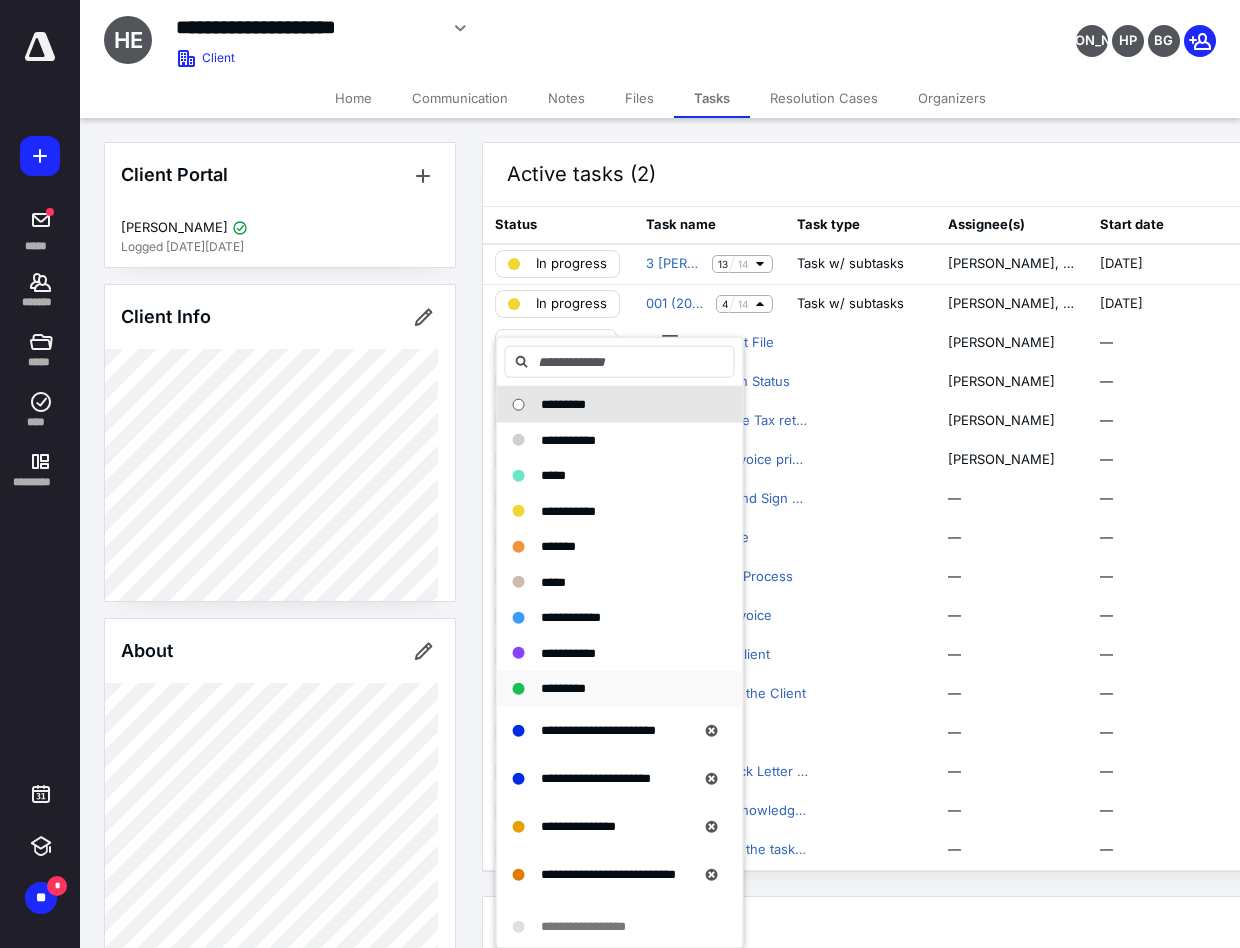 click on "*********" at bounding box center (608, 689) 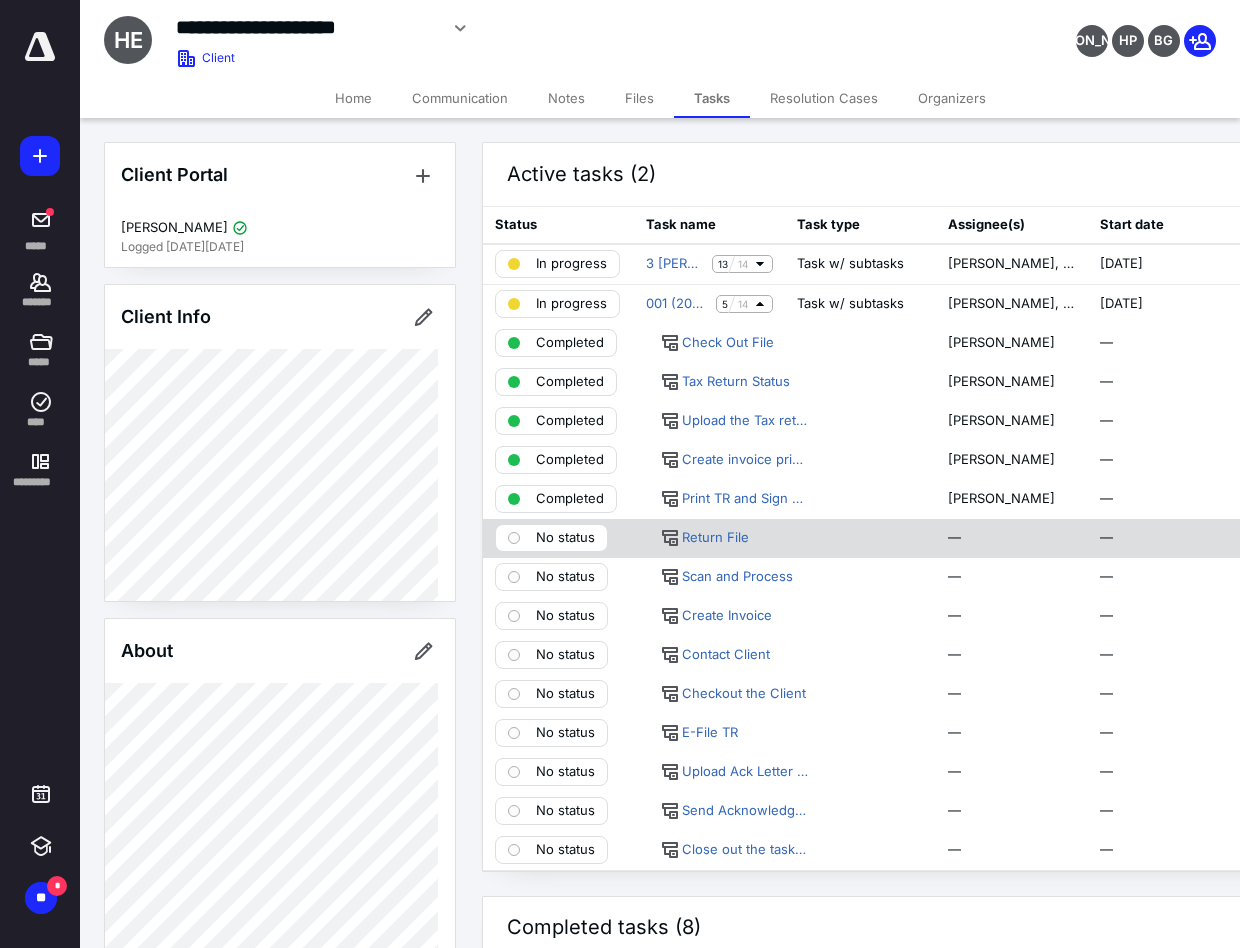 click on "No status" at bounding box center [565, 538] 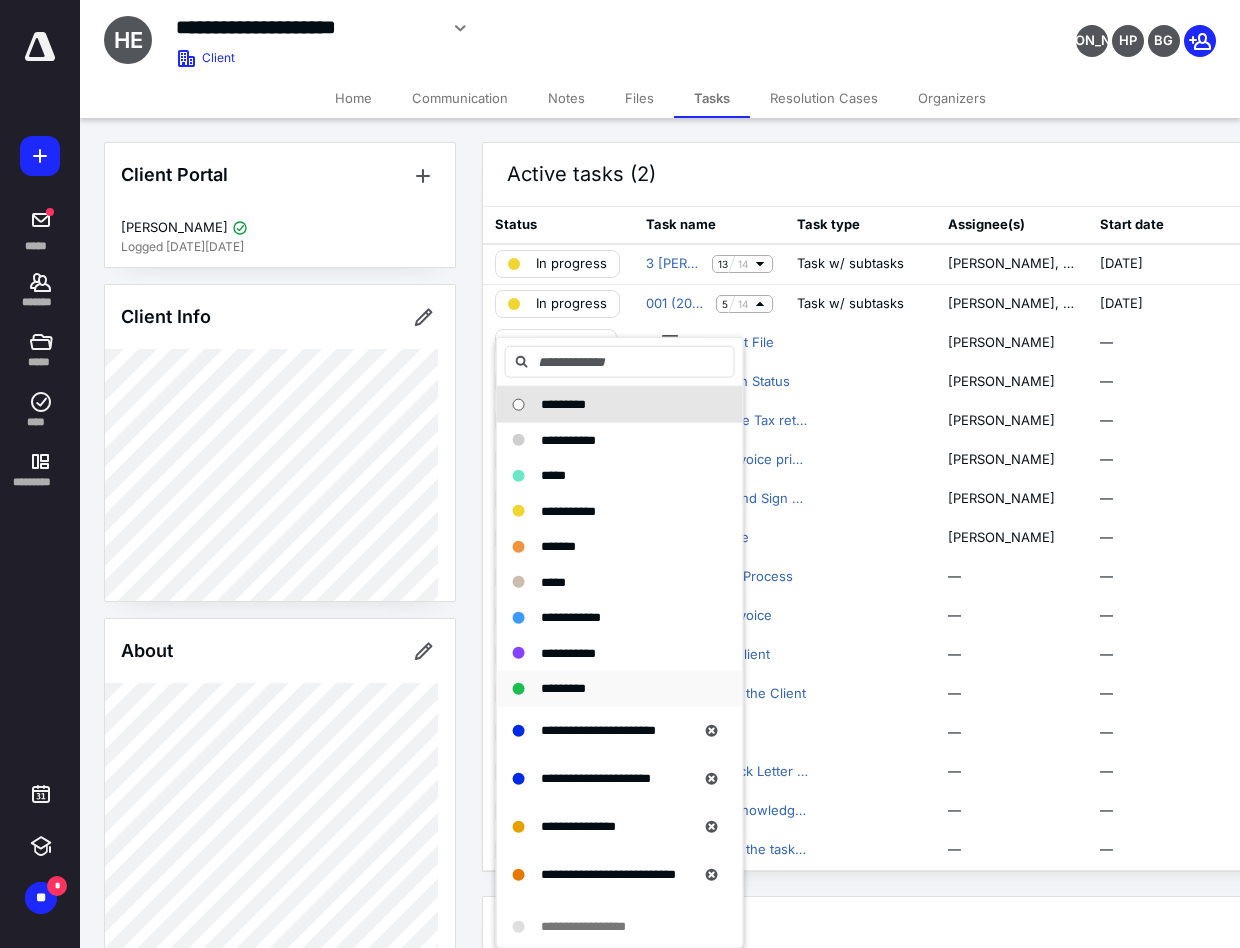 click on "*********" at bounding box center [563, 688] 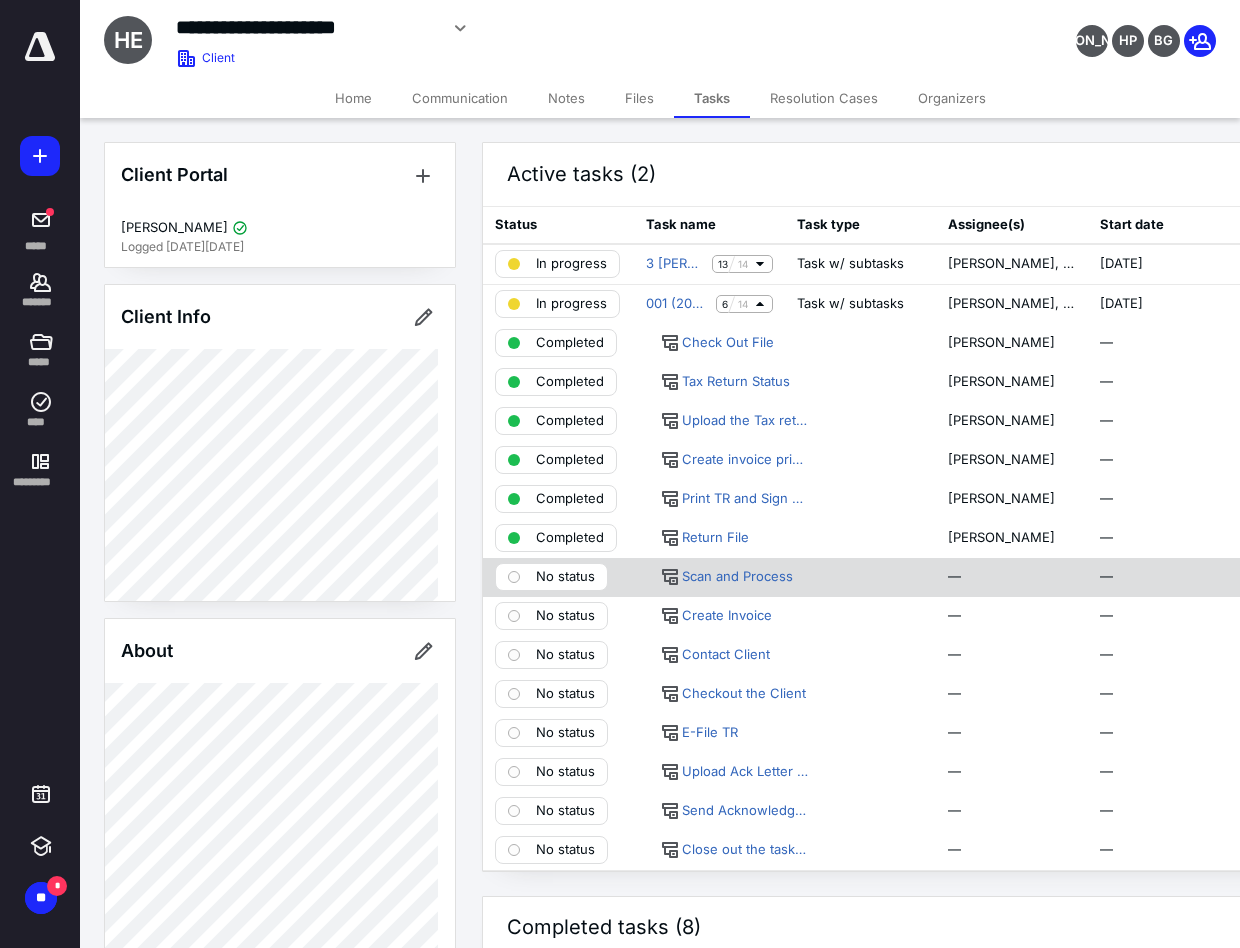 click on "No status" at bounding box center (565, 577) 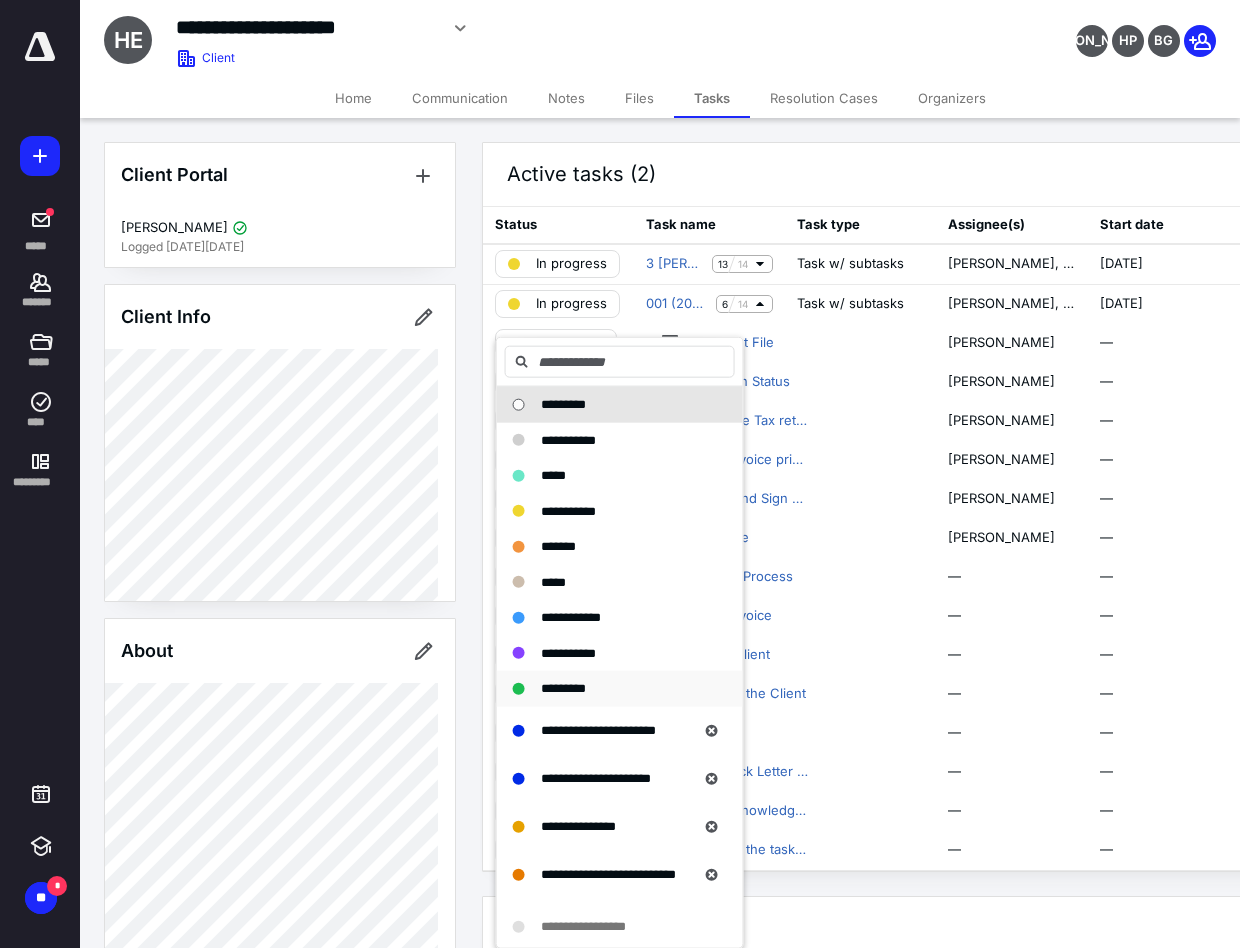 drag, startPoint x: 612, startPoint y: 694, endPoint x: 715, endPoint y: 671, distance: 105.53672 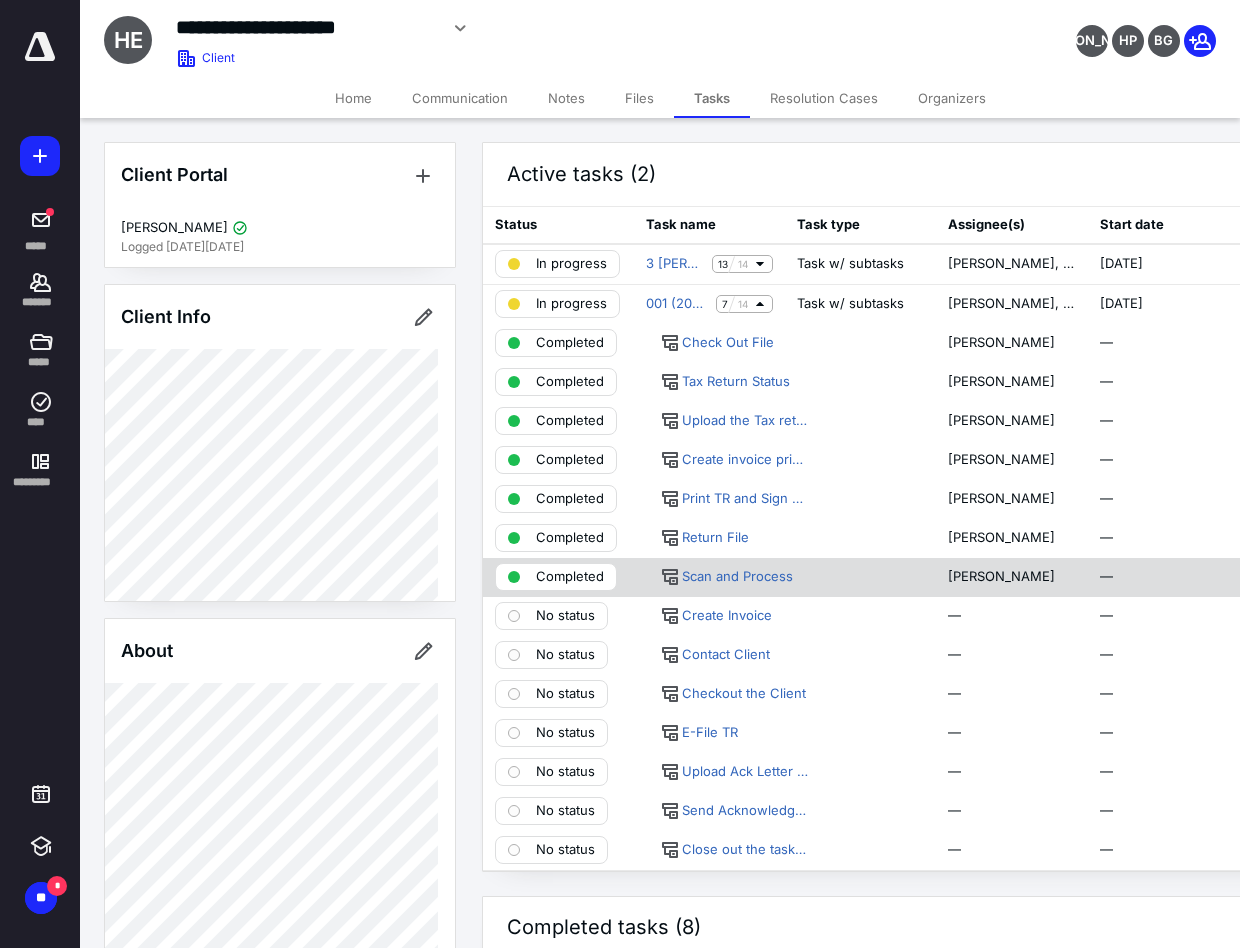 click on "[PERSON_NAME]" at bounding box center [1011, 577] 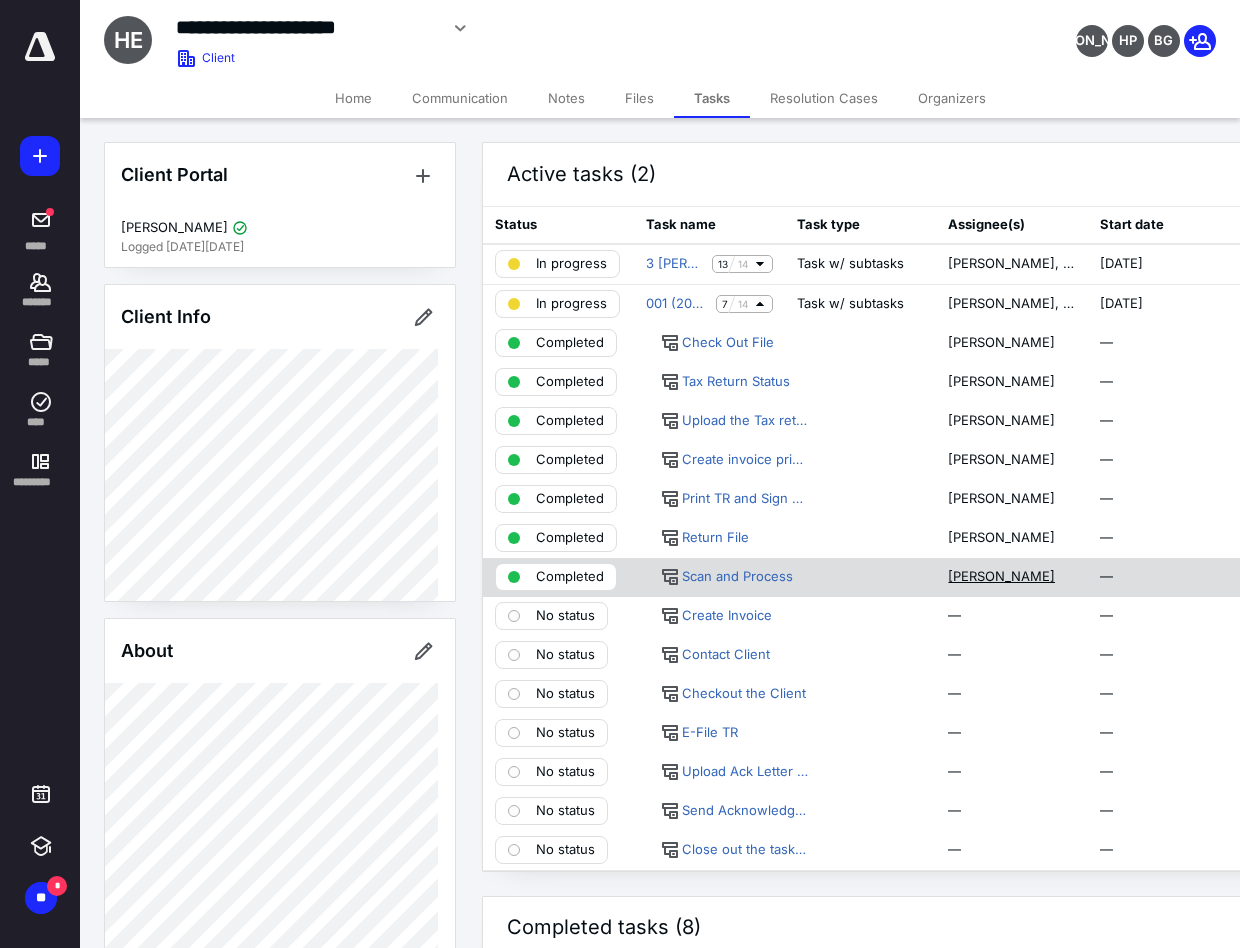 click on "[PERSON_NAME]" at bounding box center (1001, 577) 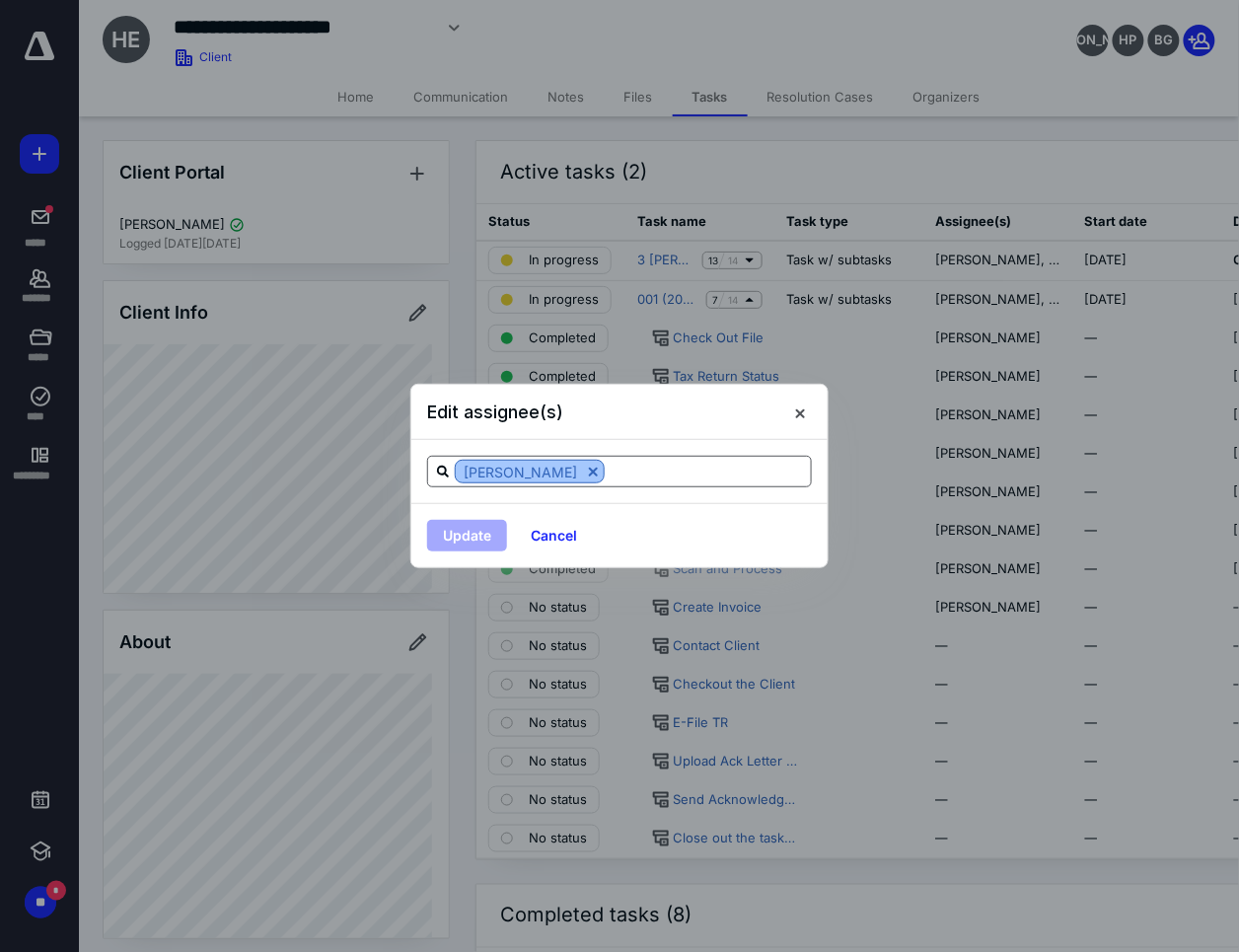 click at bounding box center [593, 472] 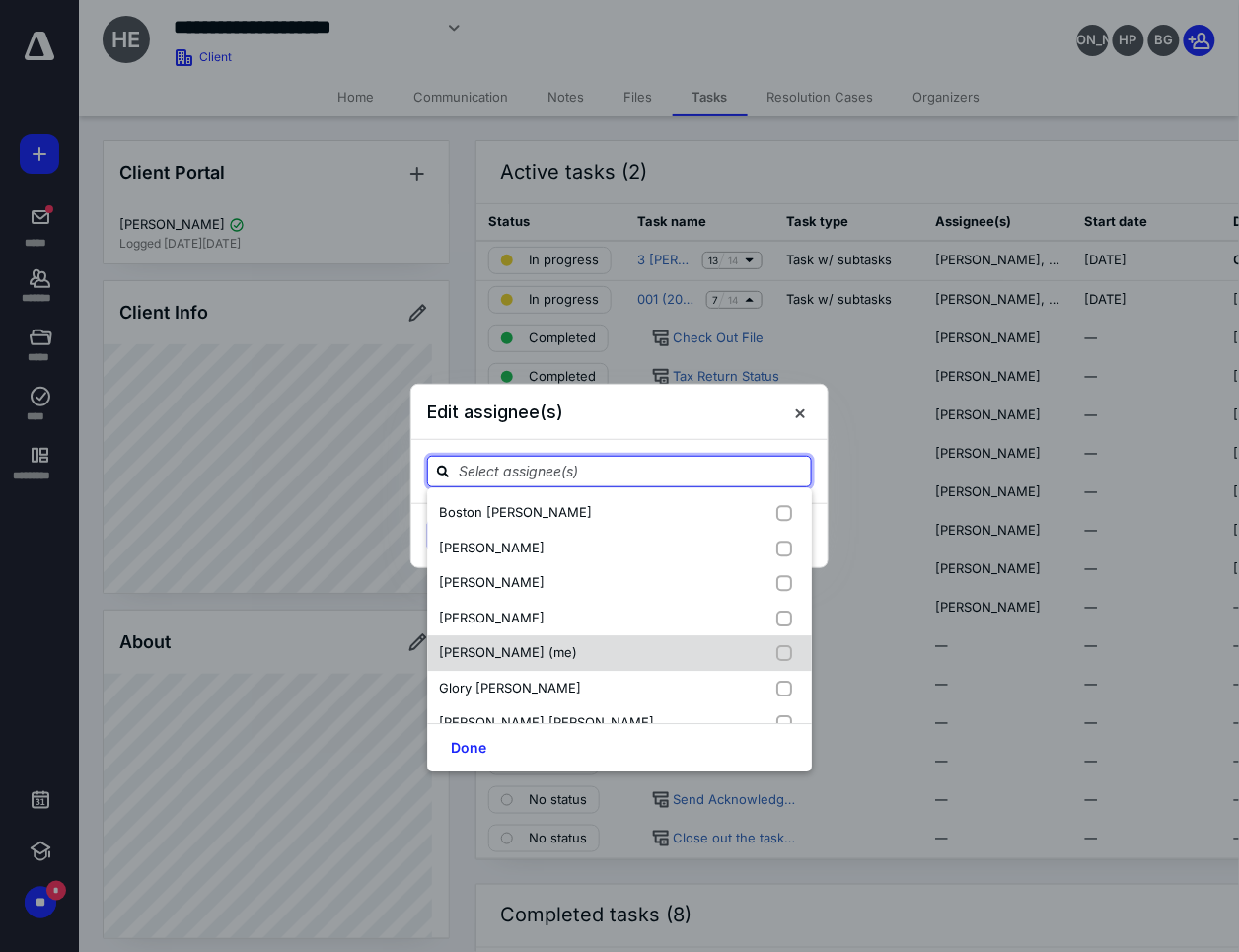 click on "[PERSON_NAME] (me)" at bounding box center [620, 653] 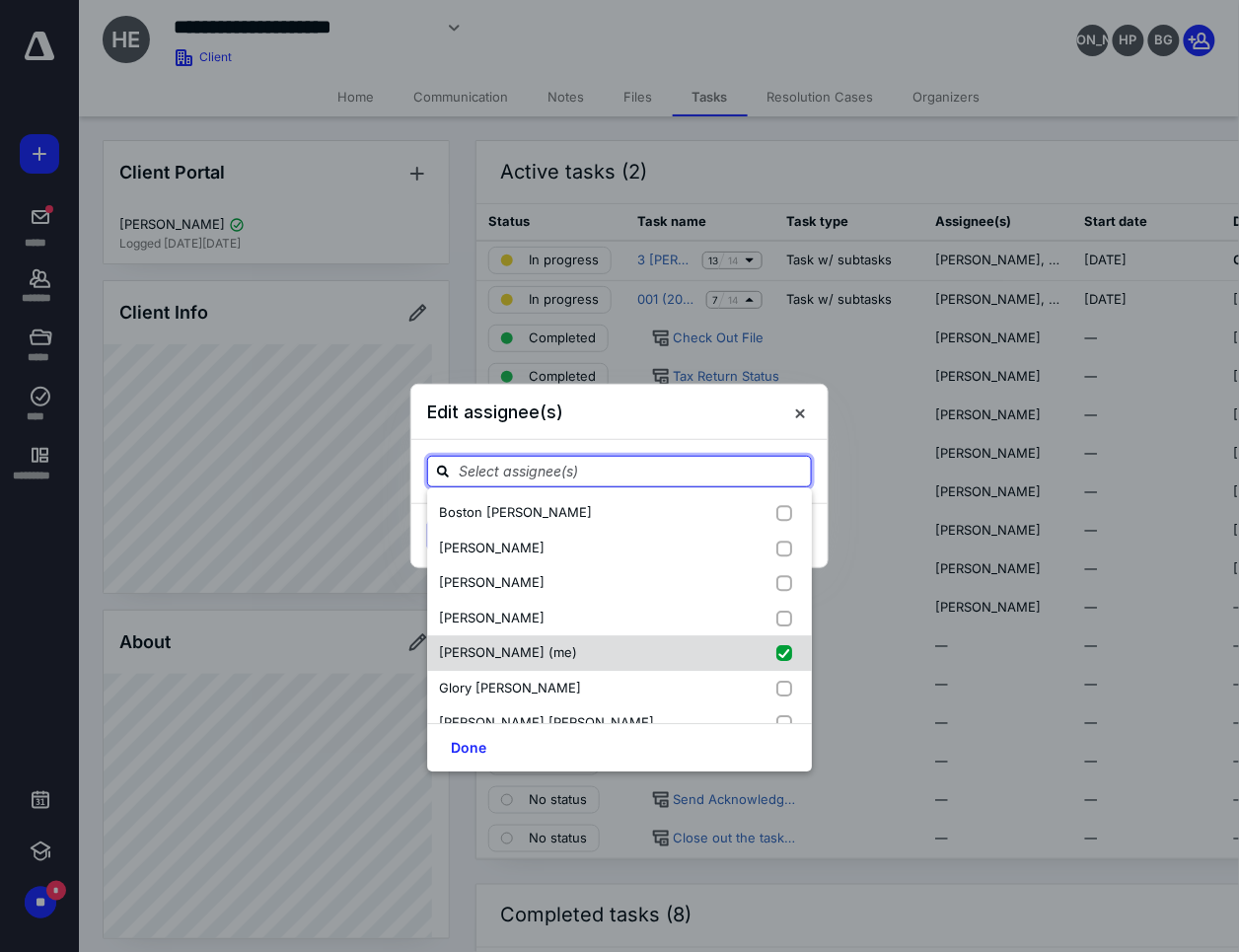 checkbox on "true" 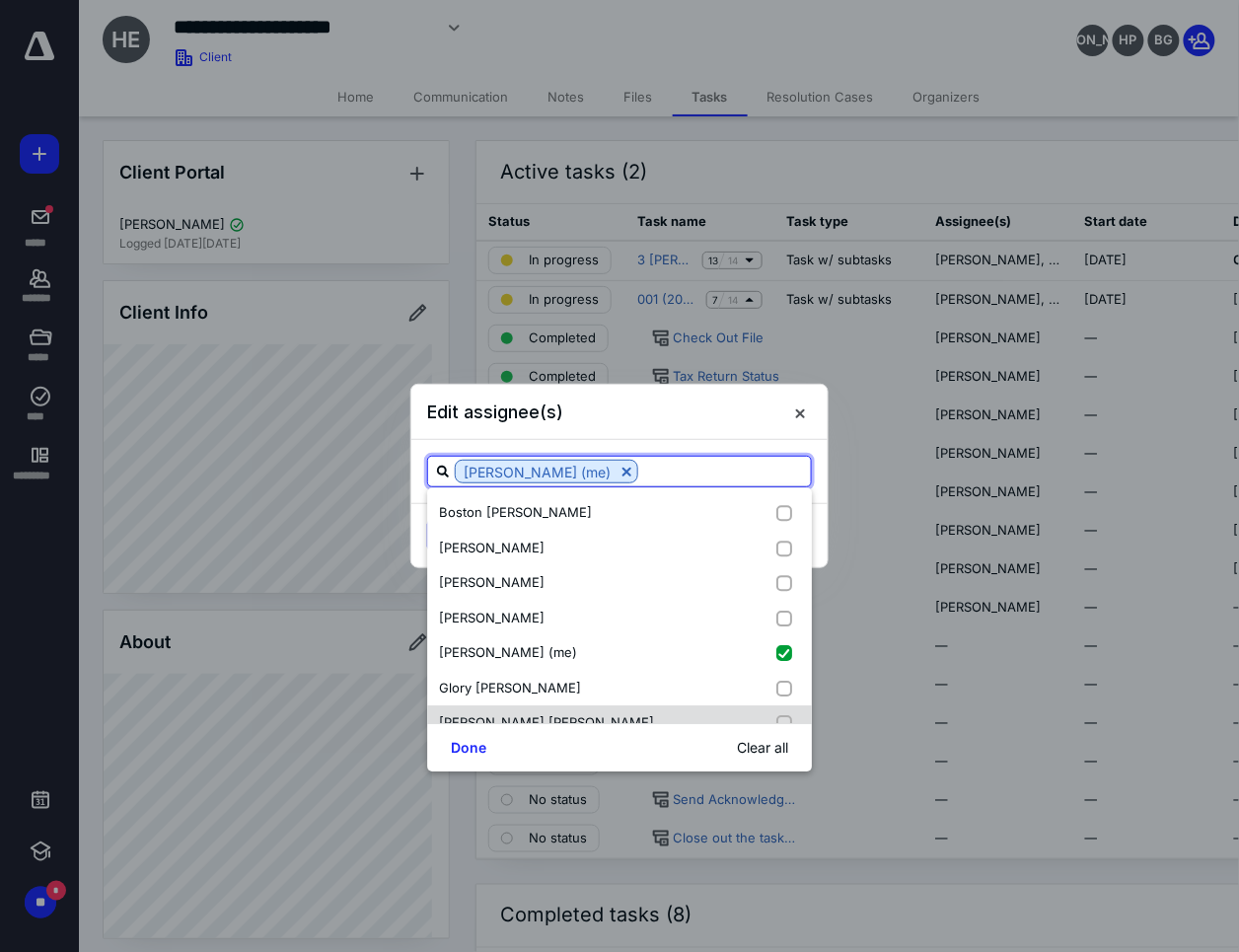 drag, startPoint x: 452, startPoint y: 760, endPoint x: 461, endPoint y: 707, distance: 53.75872 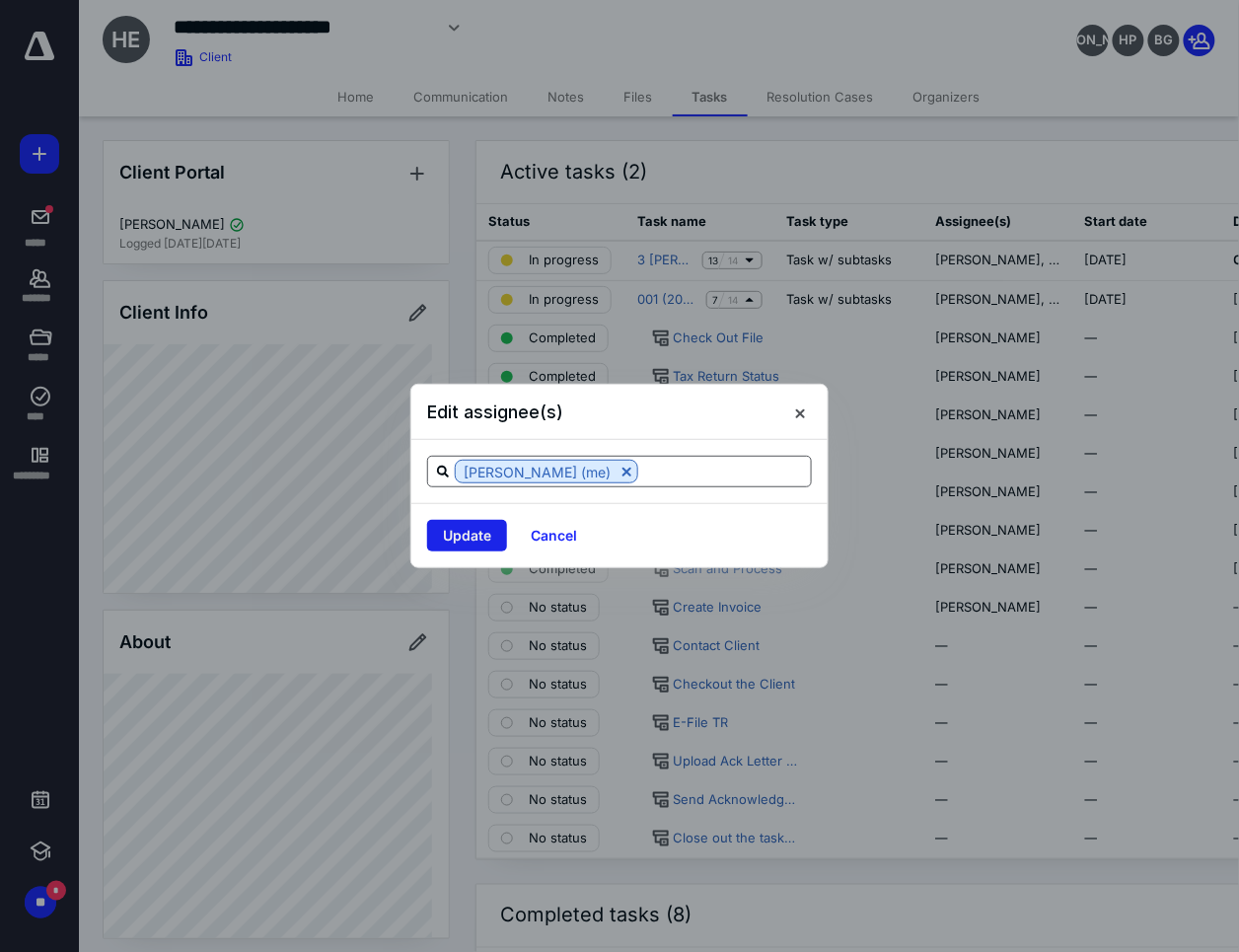 click on "Update" at bounding box center (467, 536) 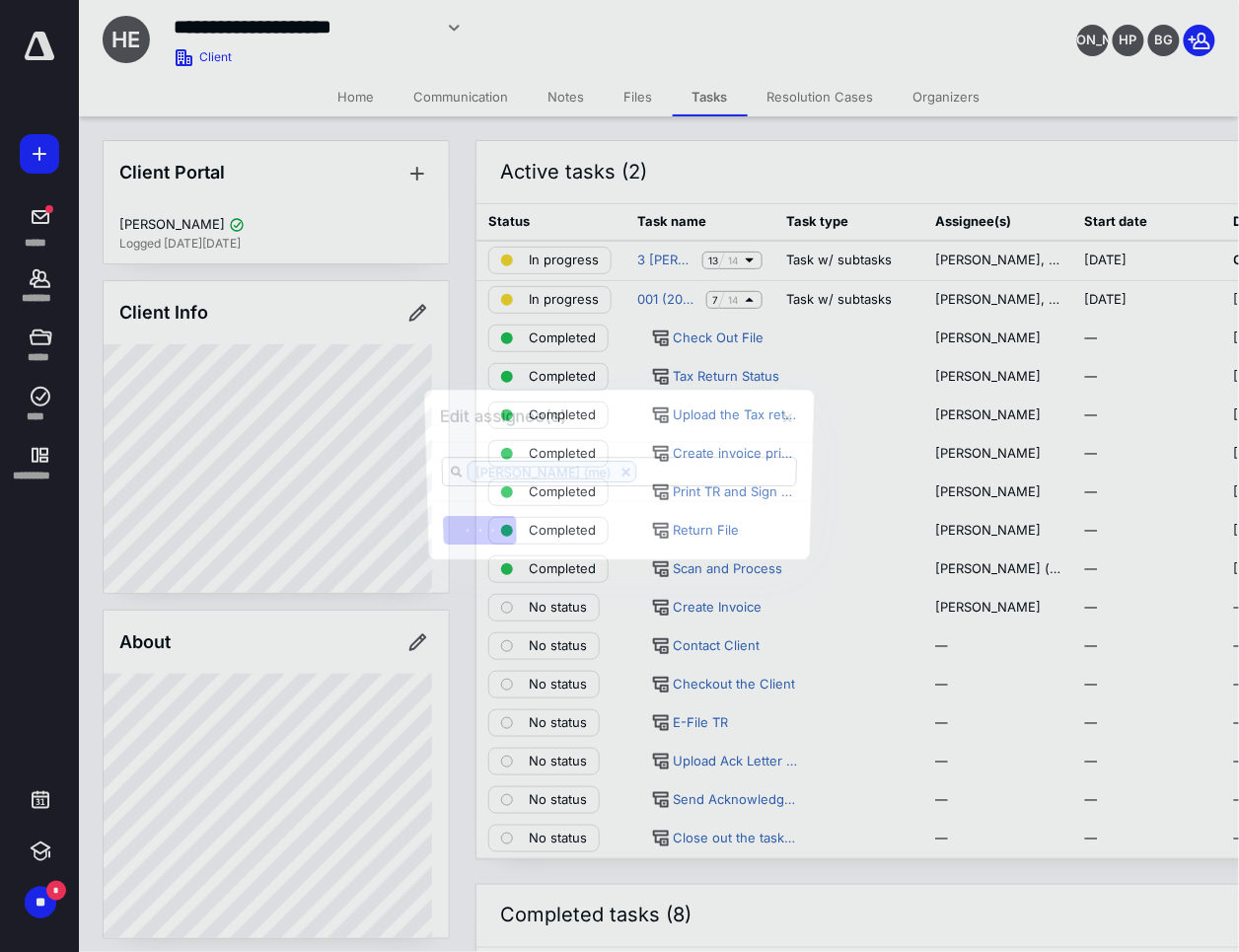 click at bounding box center [620, 476] 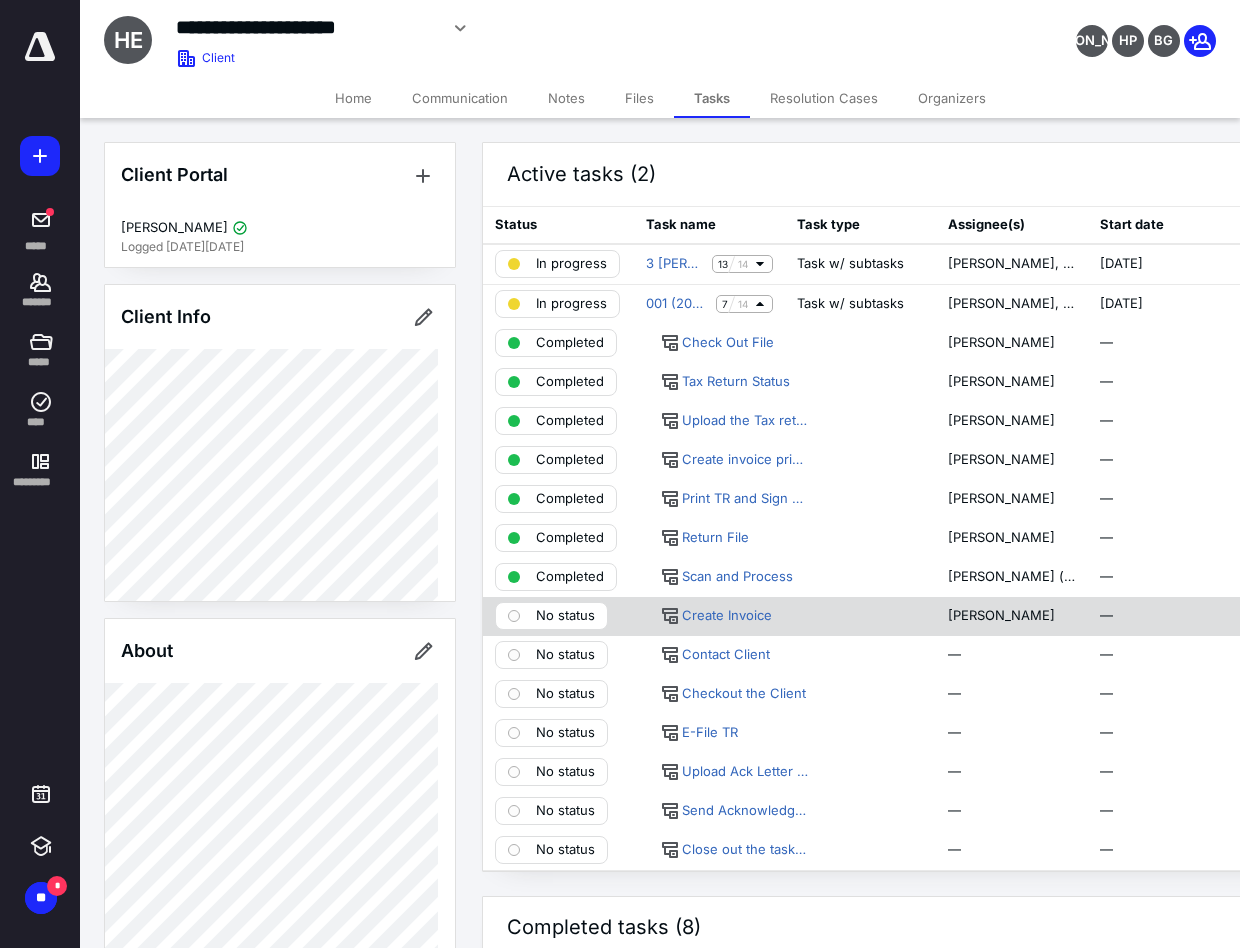 click on "No status" at bounding box center [565, 616] 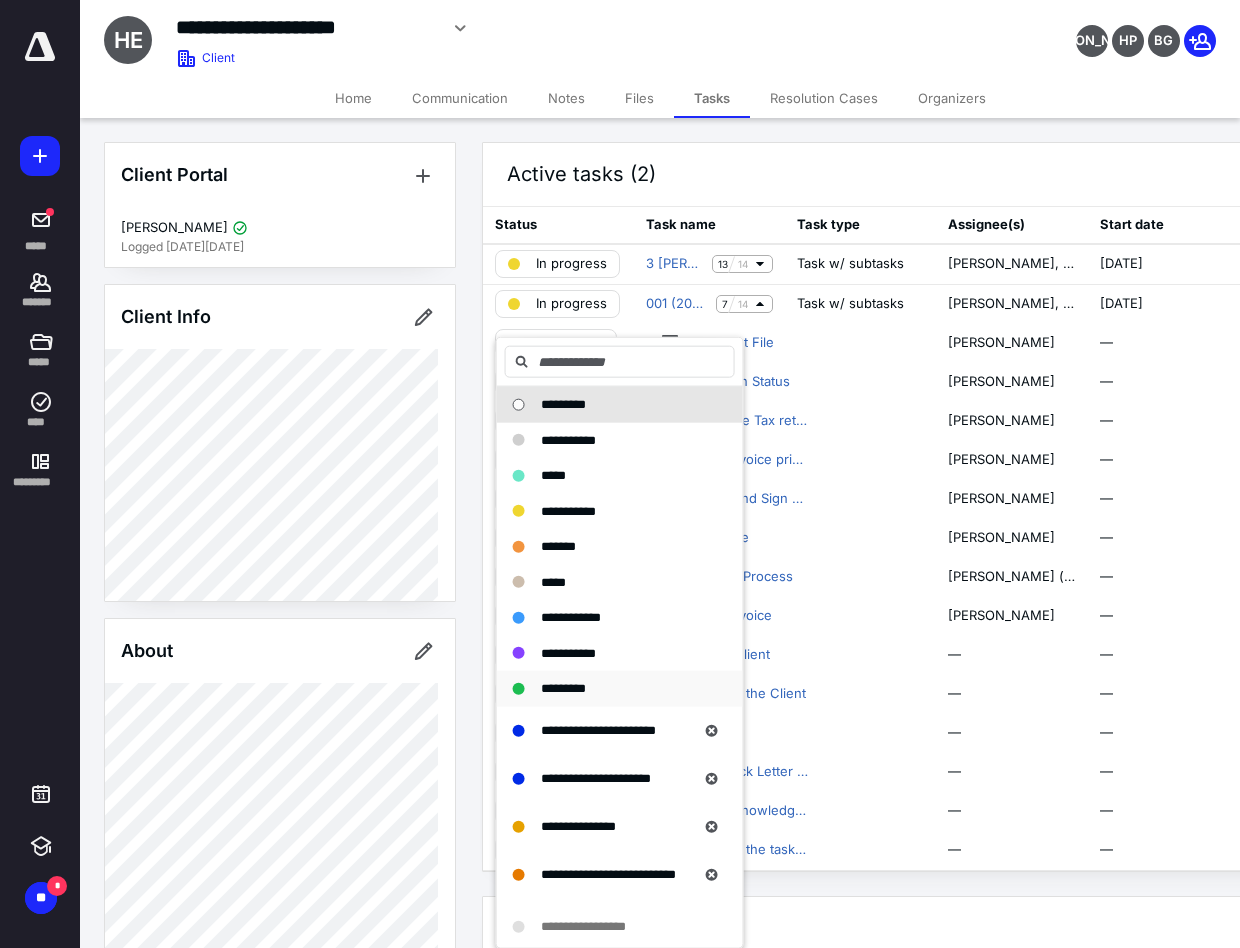 click on "*********" at bounding box center (563, 688) 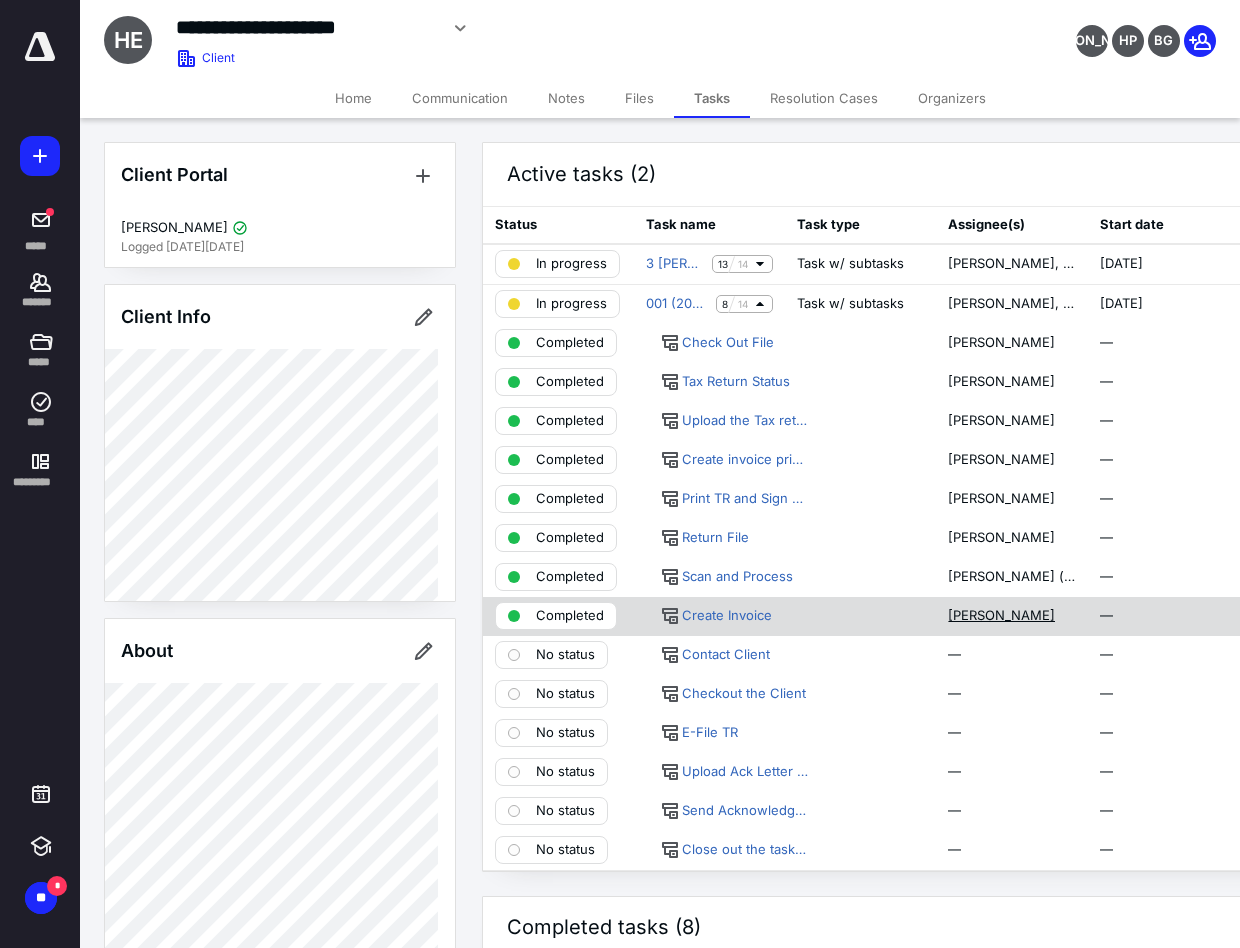 click on "[PERSON_NAME]" at bounding box center [1001, 616] 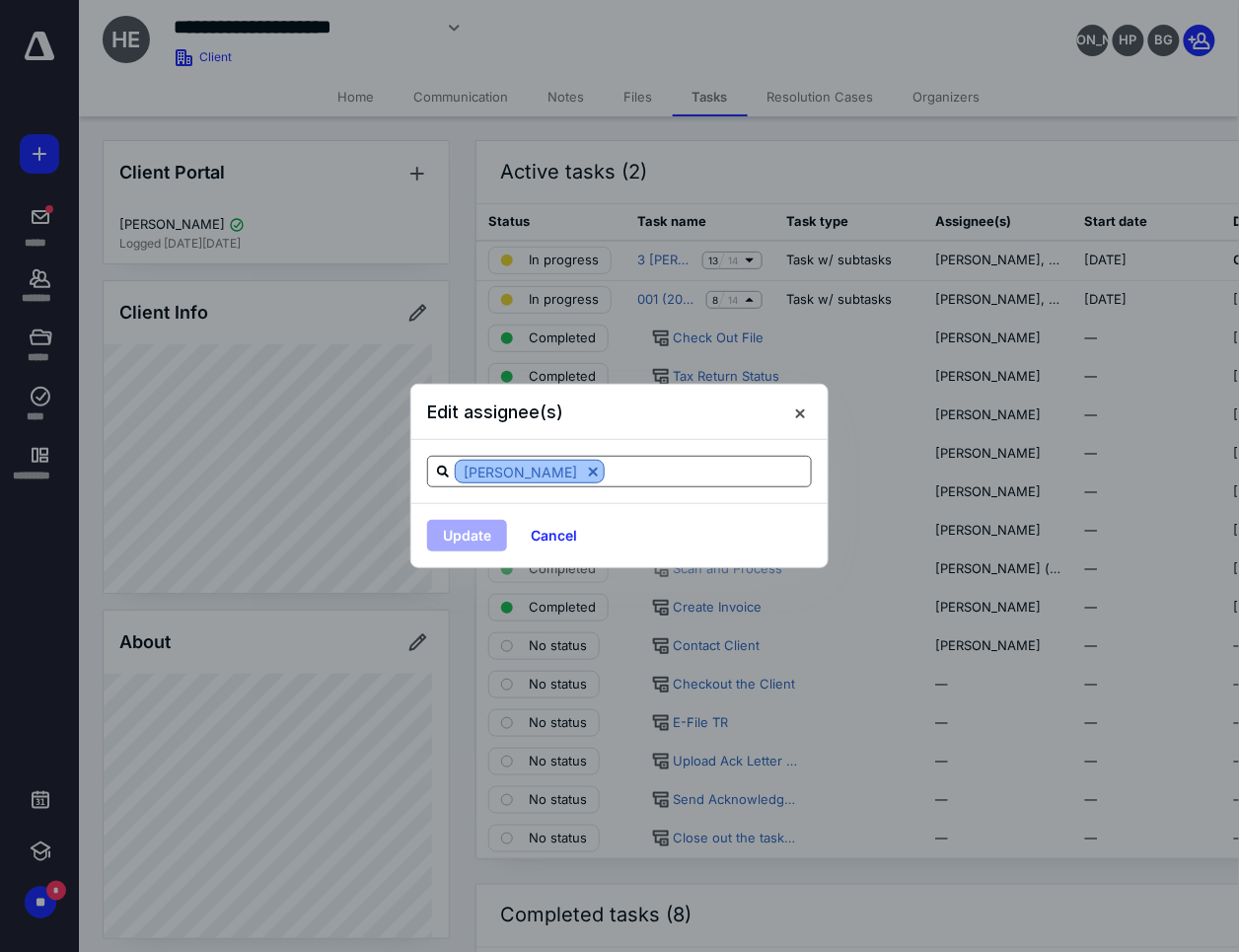click at bounding box center [593, 472] 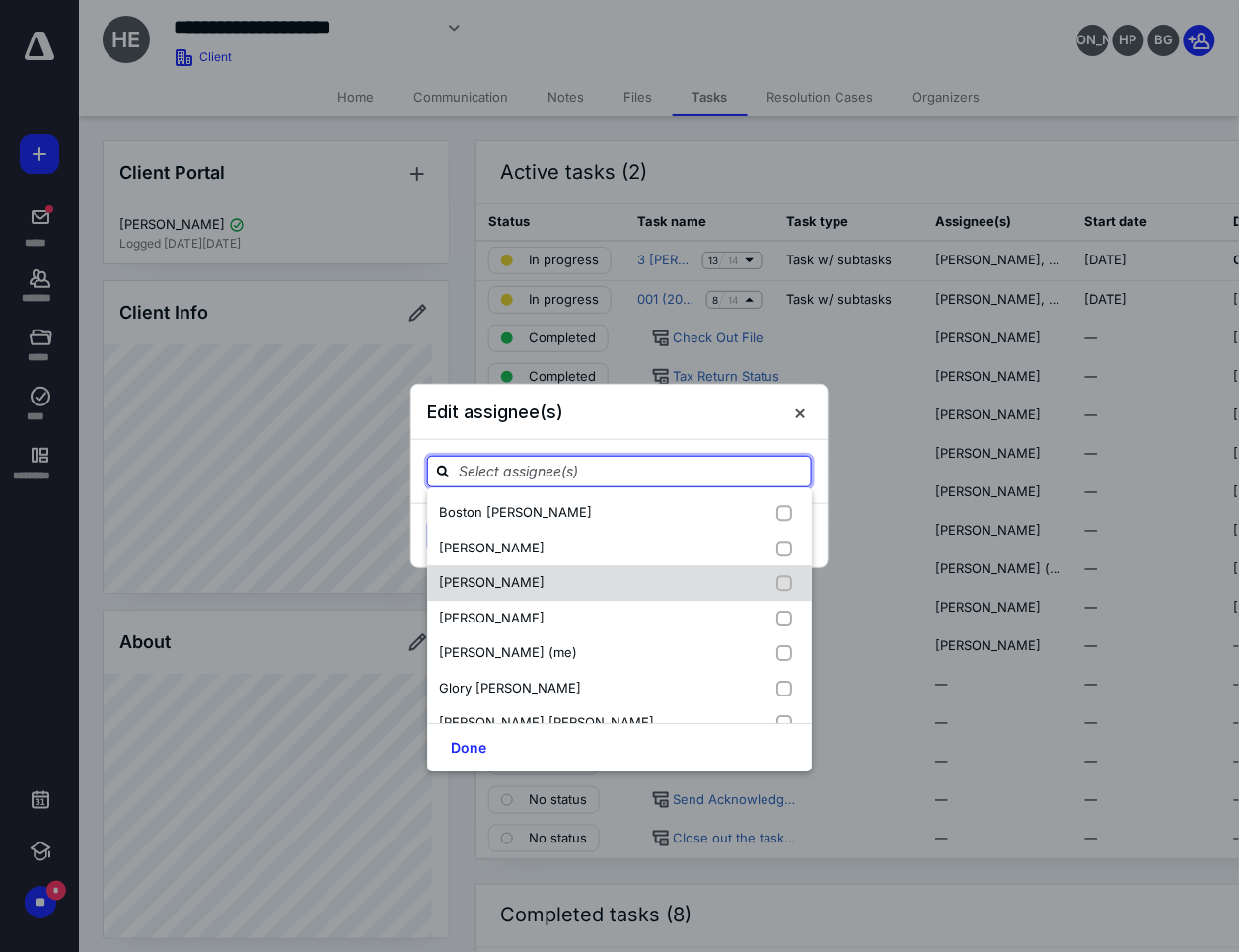 click on "[PERSON_NAME]" at bounding box center [620, 583] 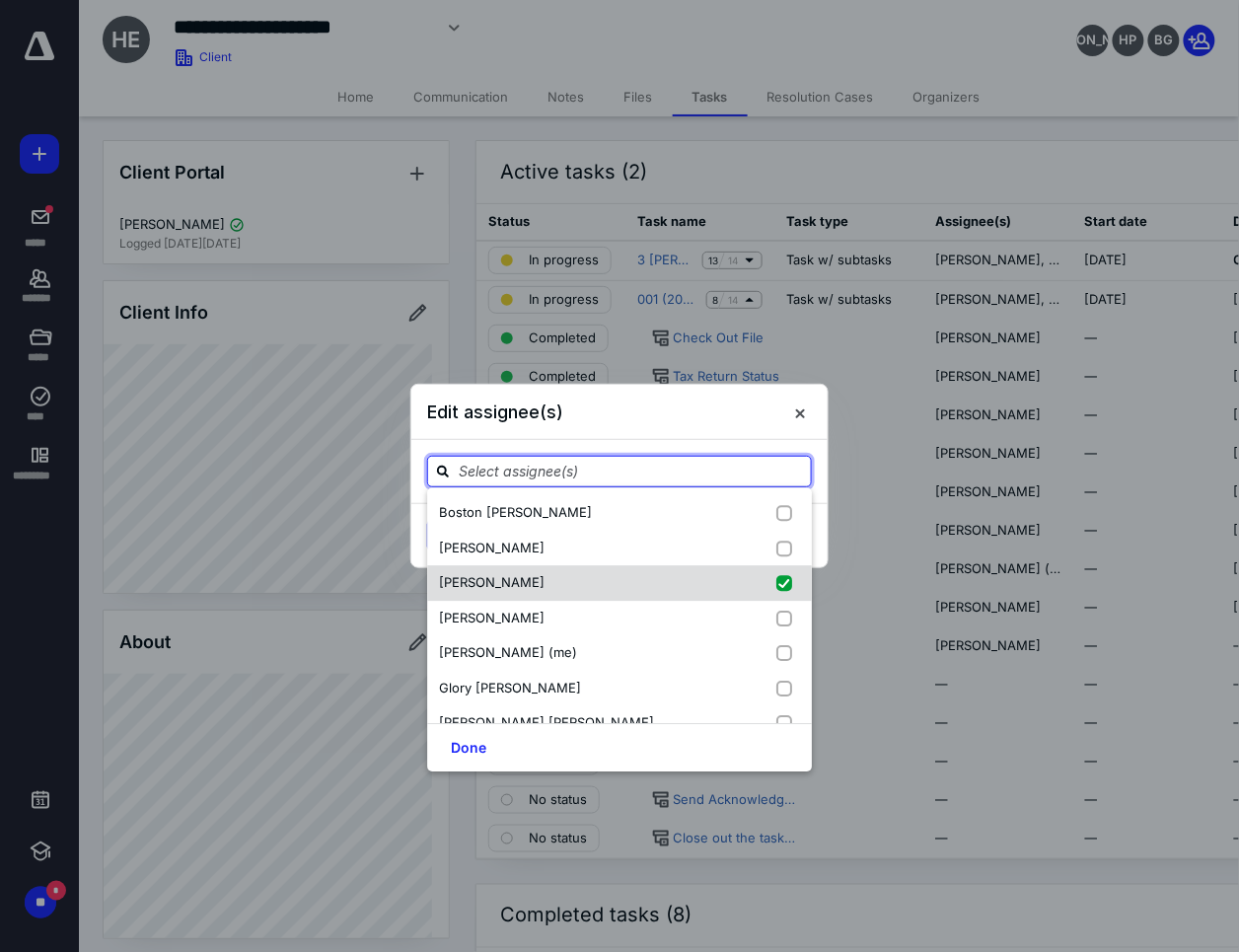 checkbox on "true" 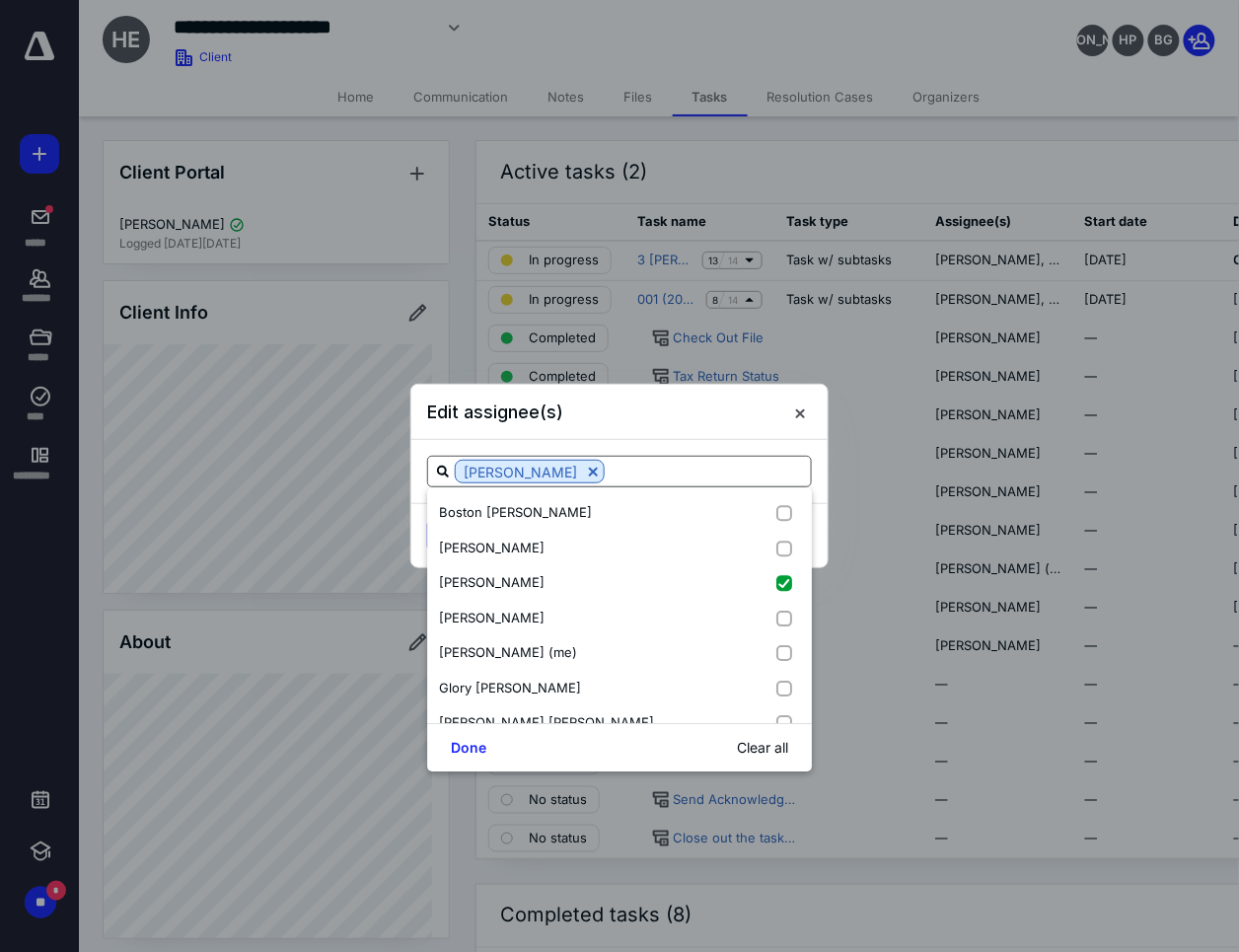 click on "Done Clear all" at bounding box center (620, 747) 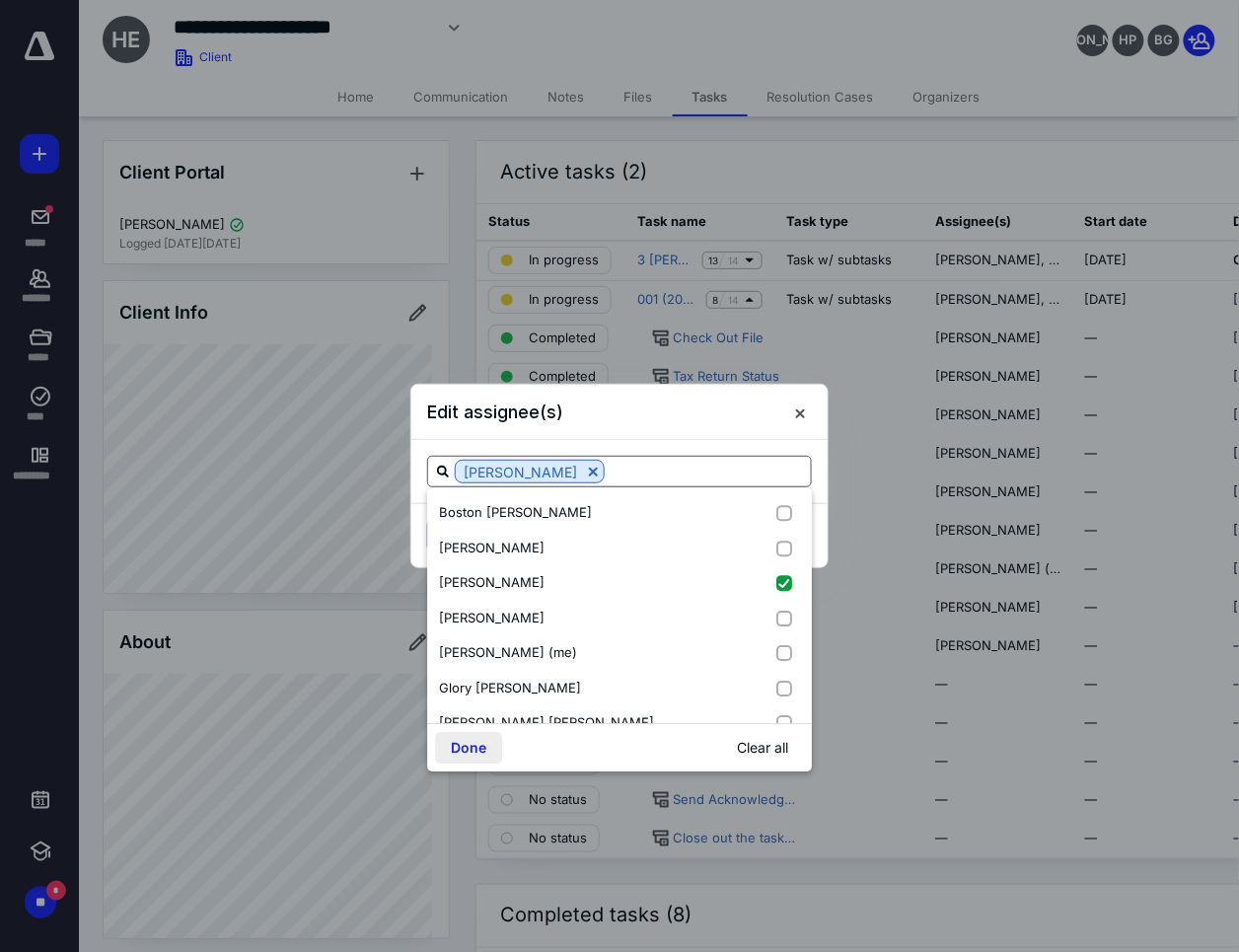 click on "Done" at bounding box center (469, 748) 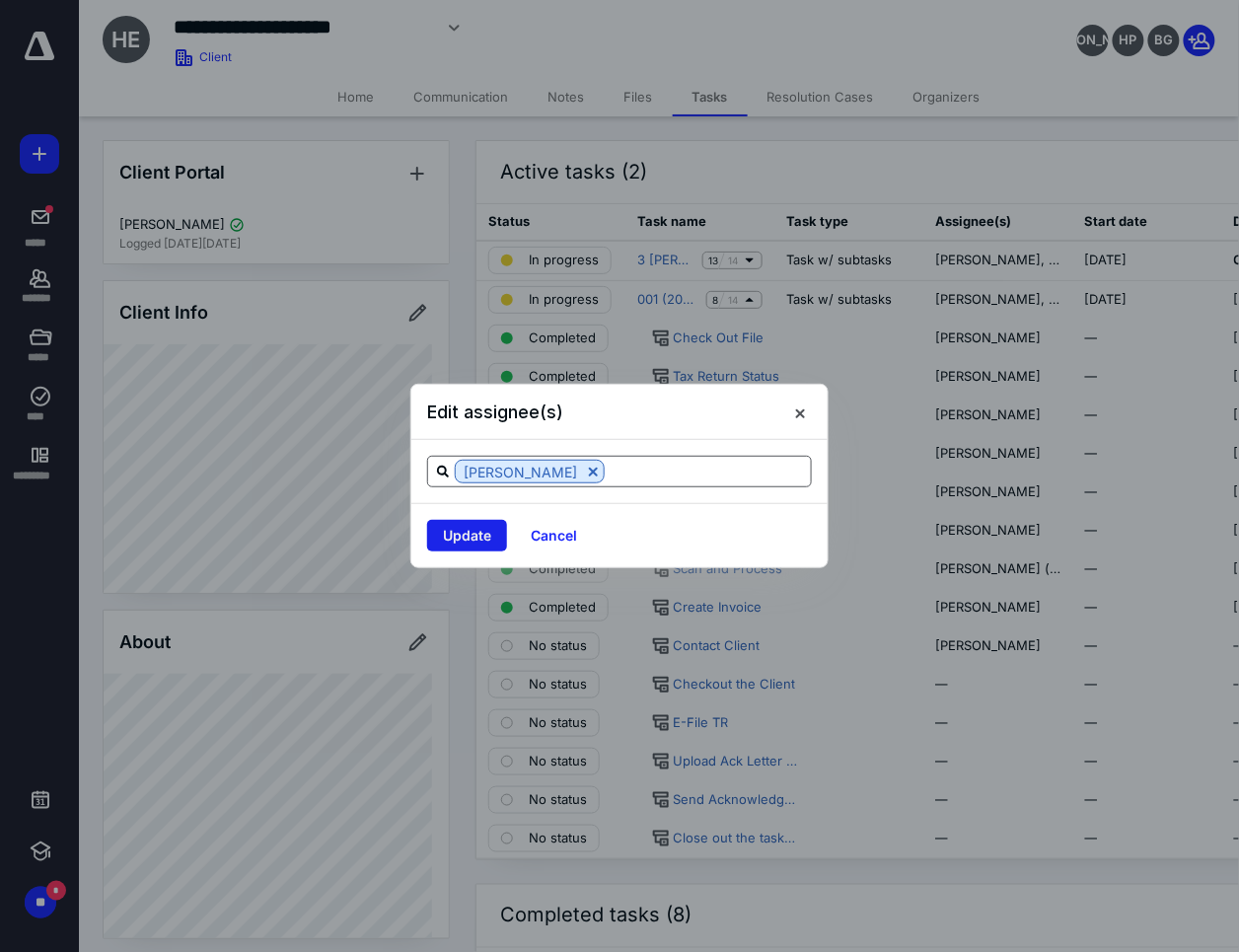 click on "Update" at bounding box center [467, 536] 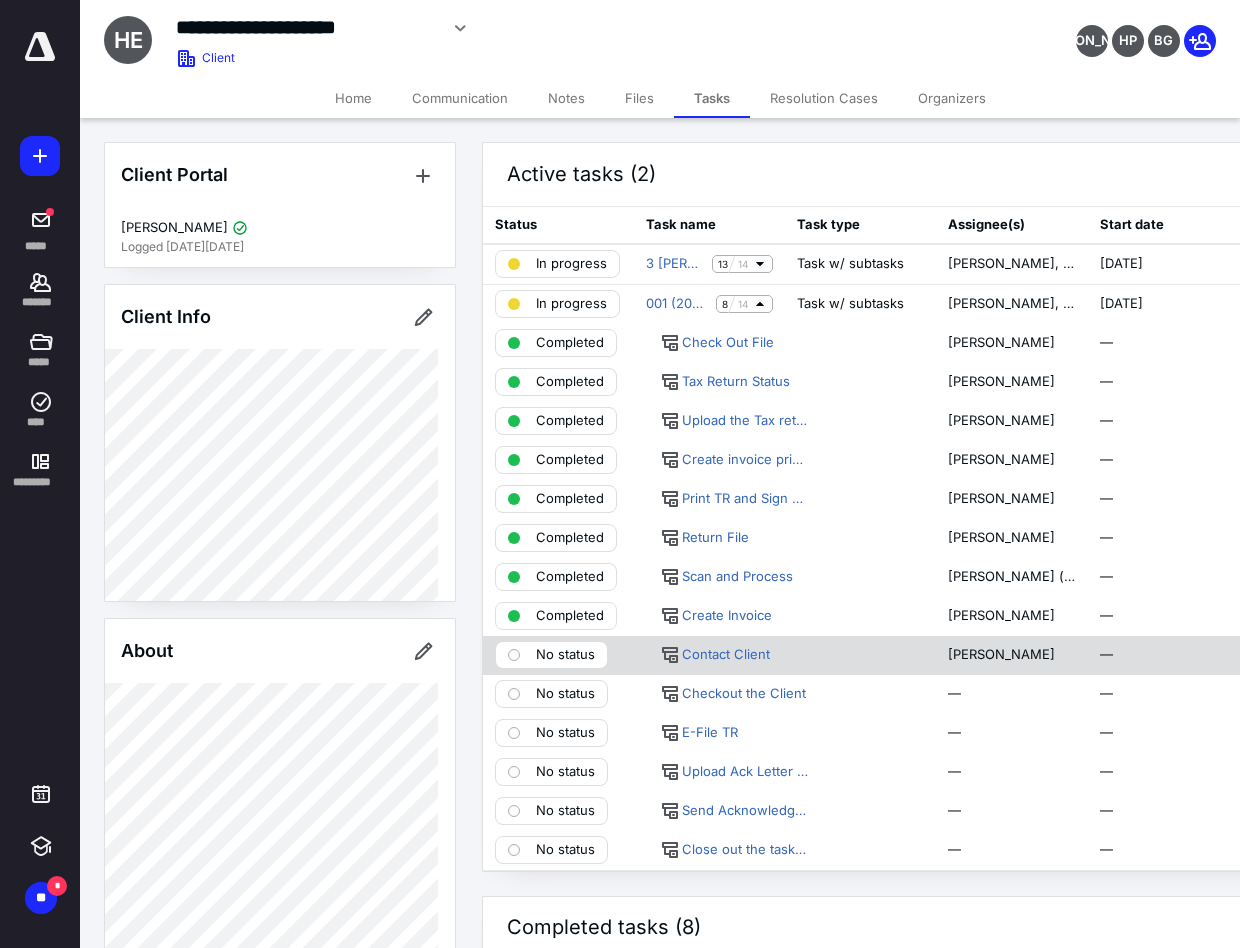 click on "No status" at bounding box center (565, 655) 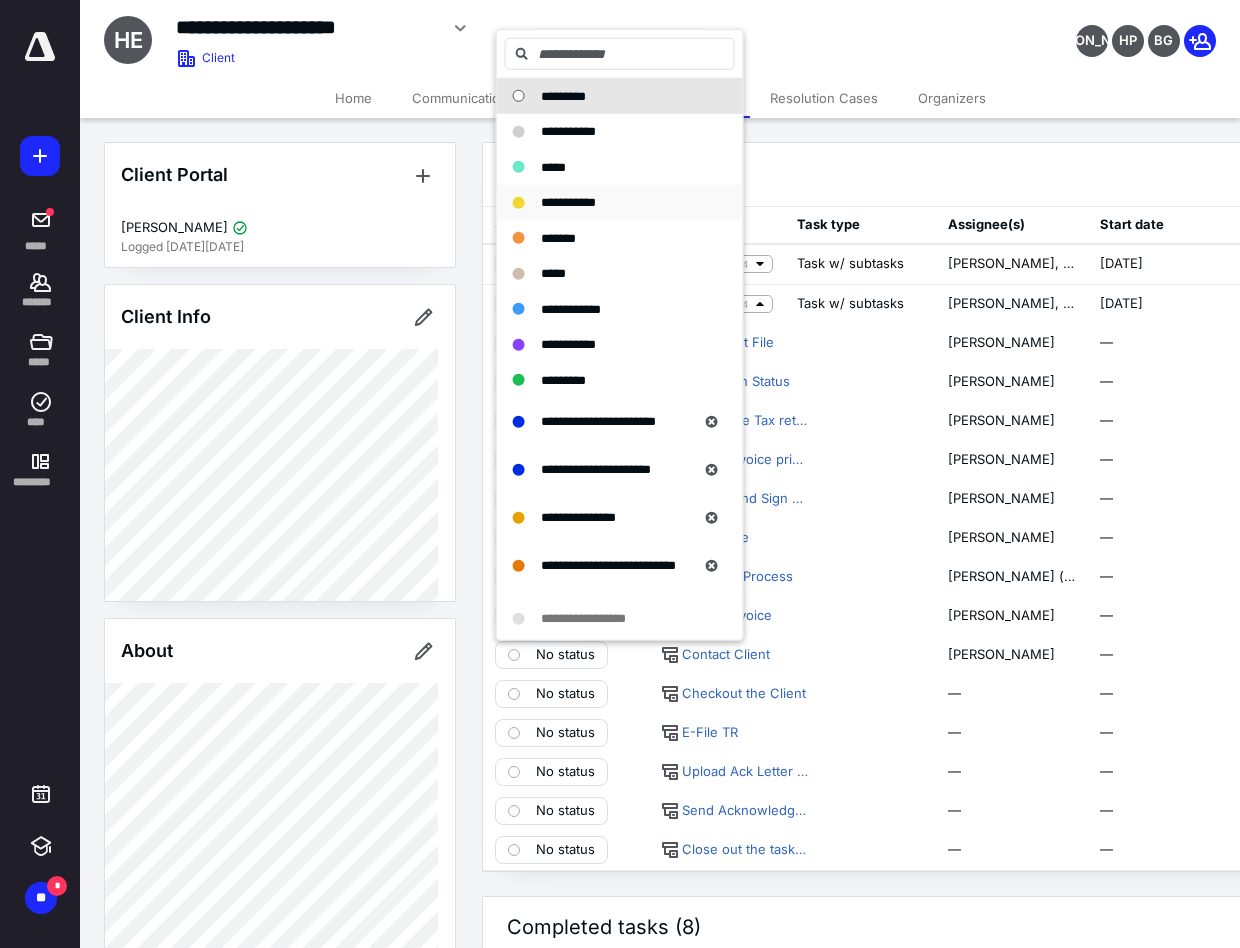 click on "**********" at bounding box center (608, 203) 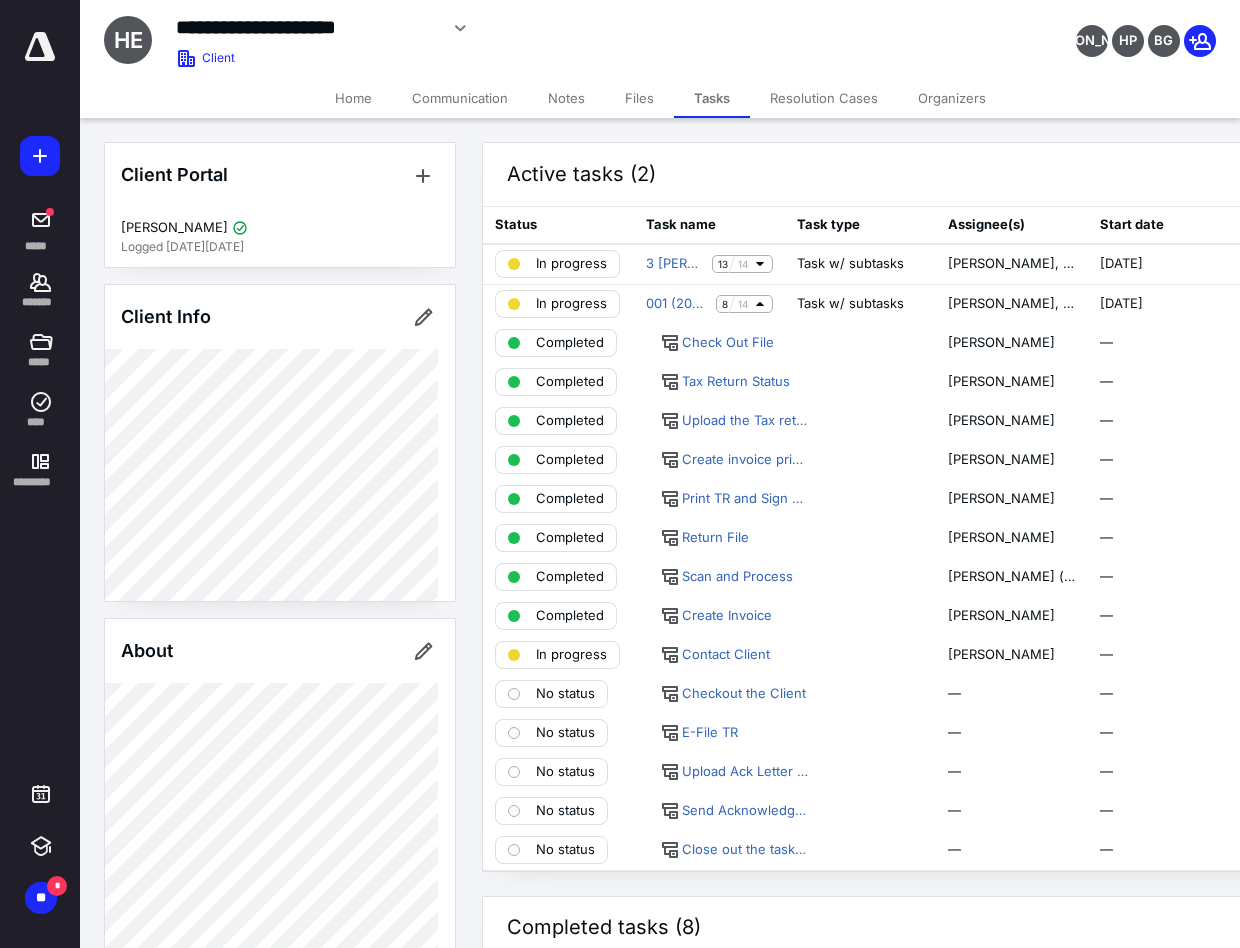 click on "Home" at bounding box center [353, 98] 